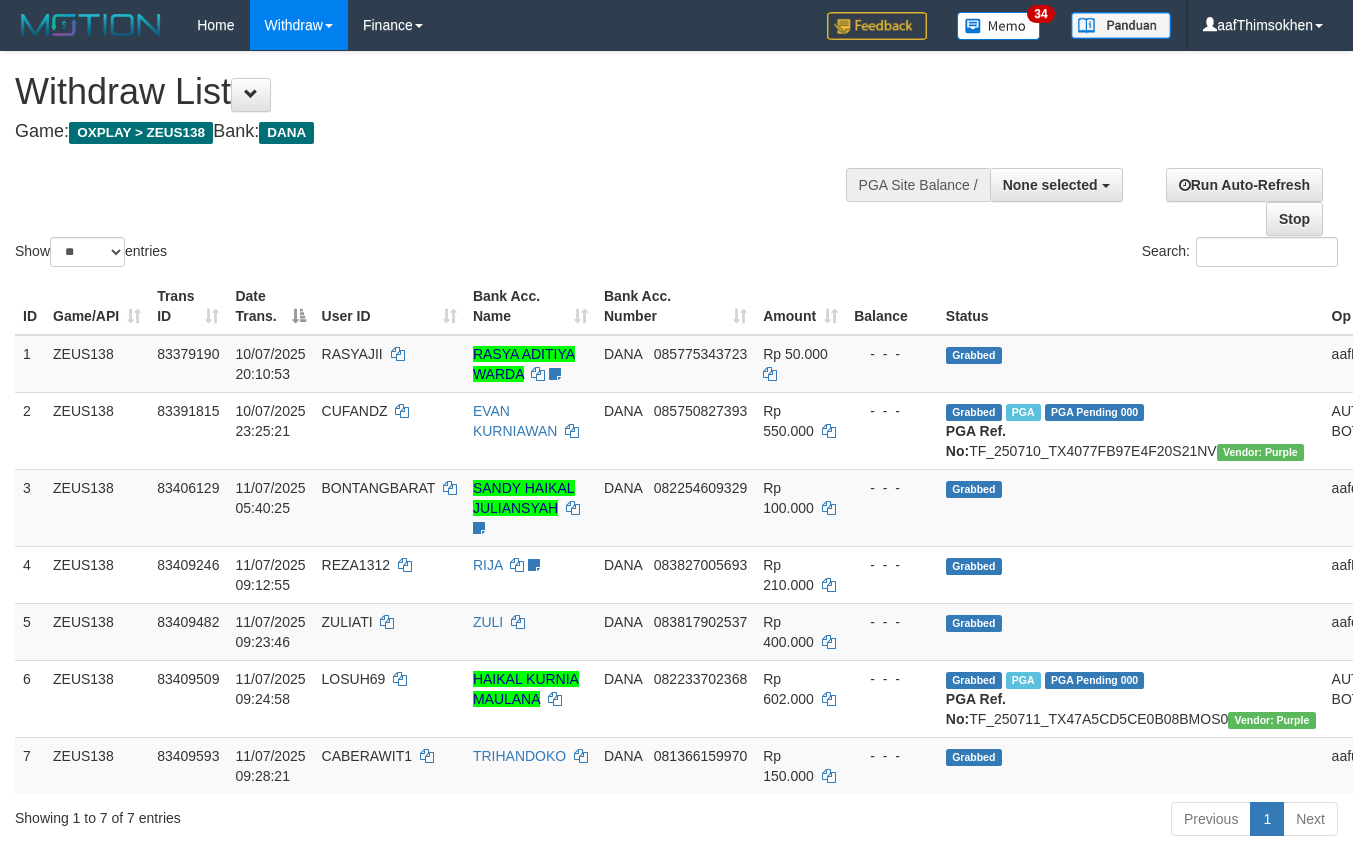 select 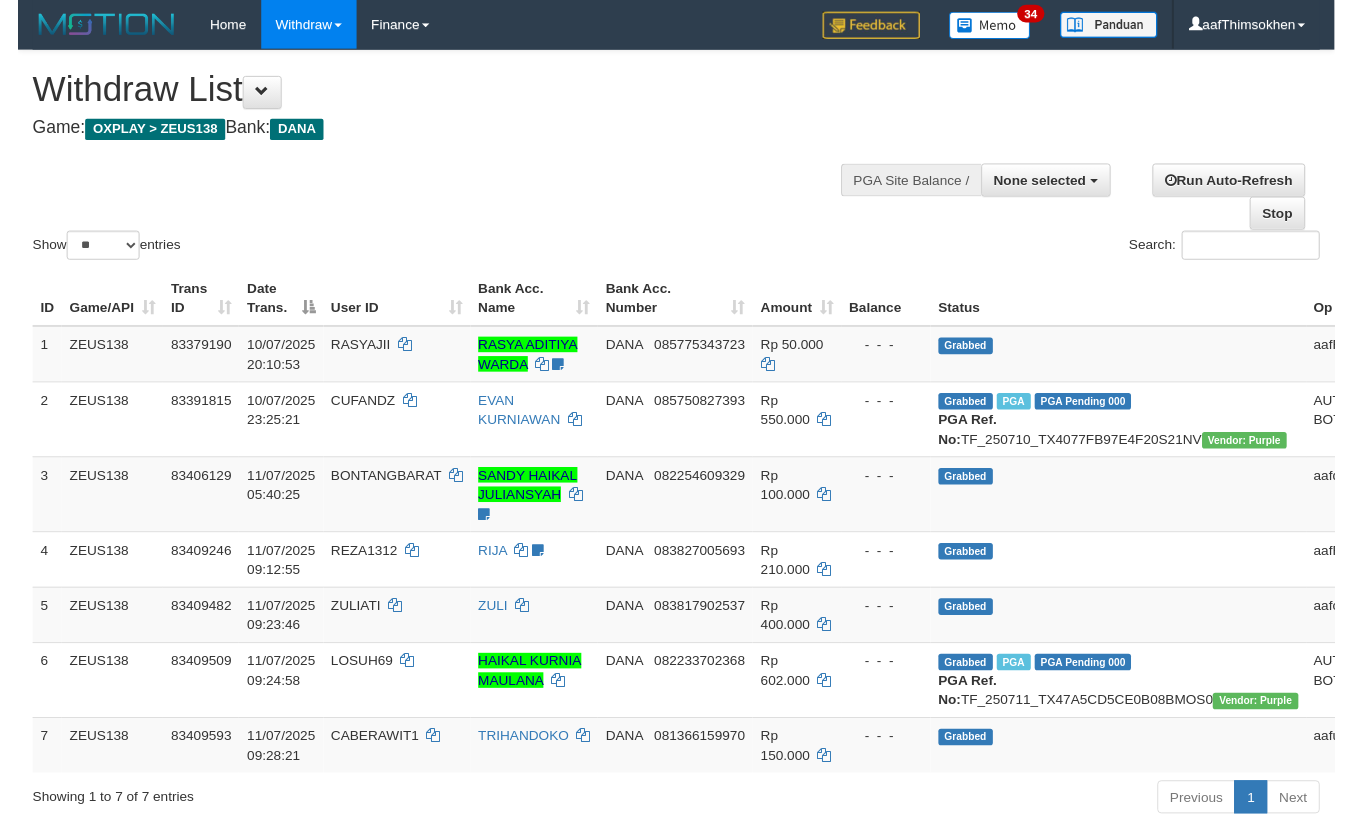 scroll, scrollTop: 727, scrollLeft: 0, axis: vertical 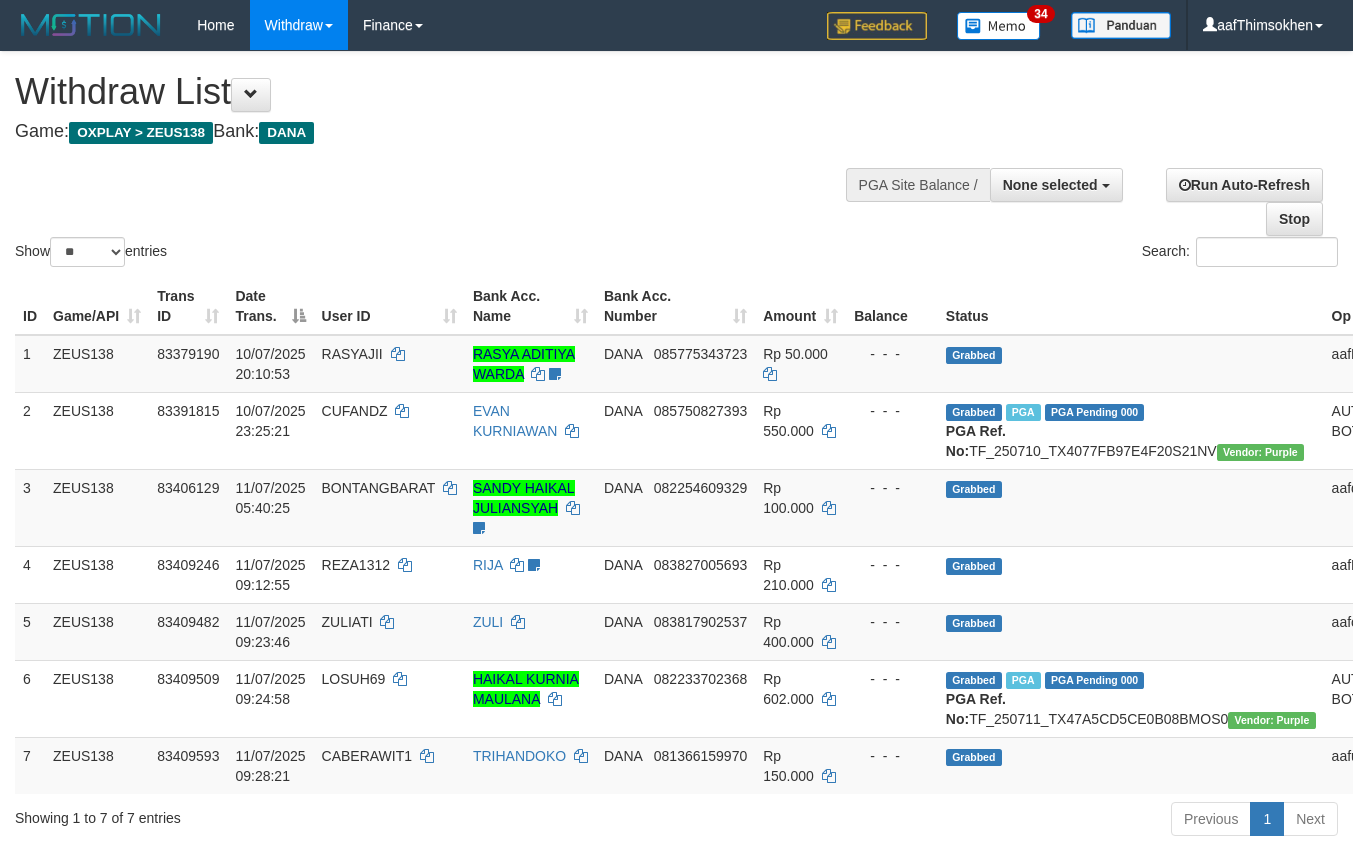 select 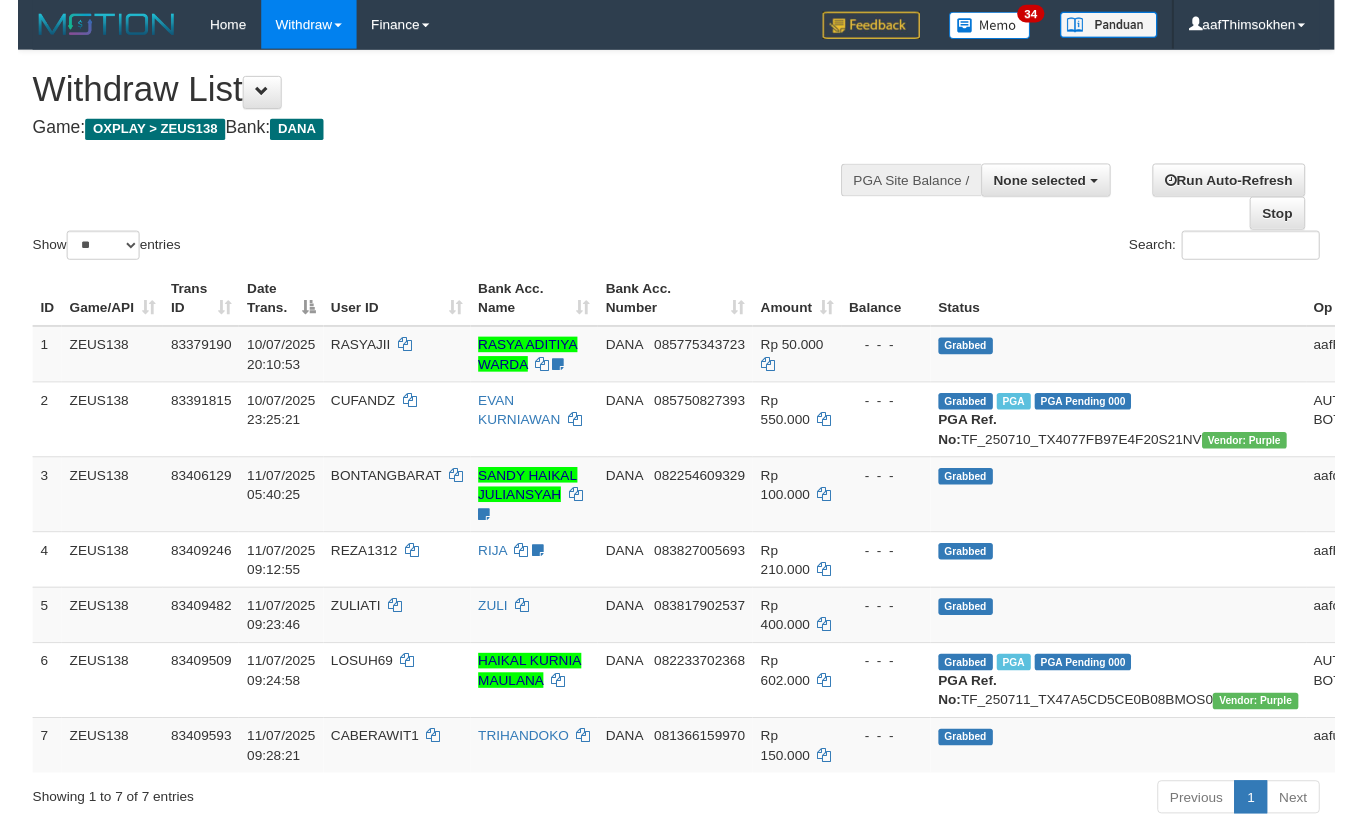 scroll, scrollTop: 727, scrollLeft: 0, axis: vertical 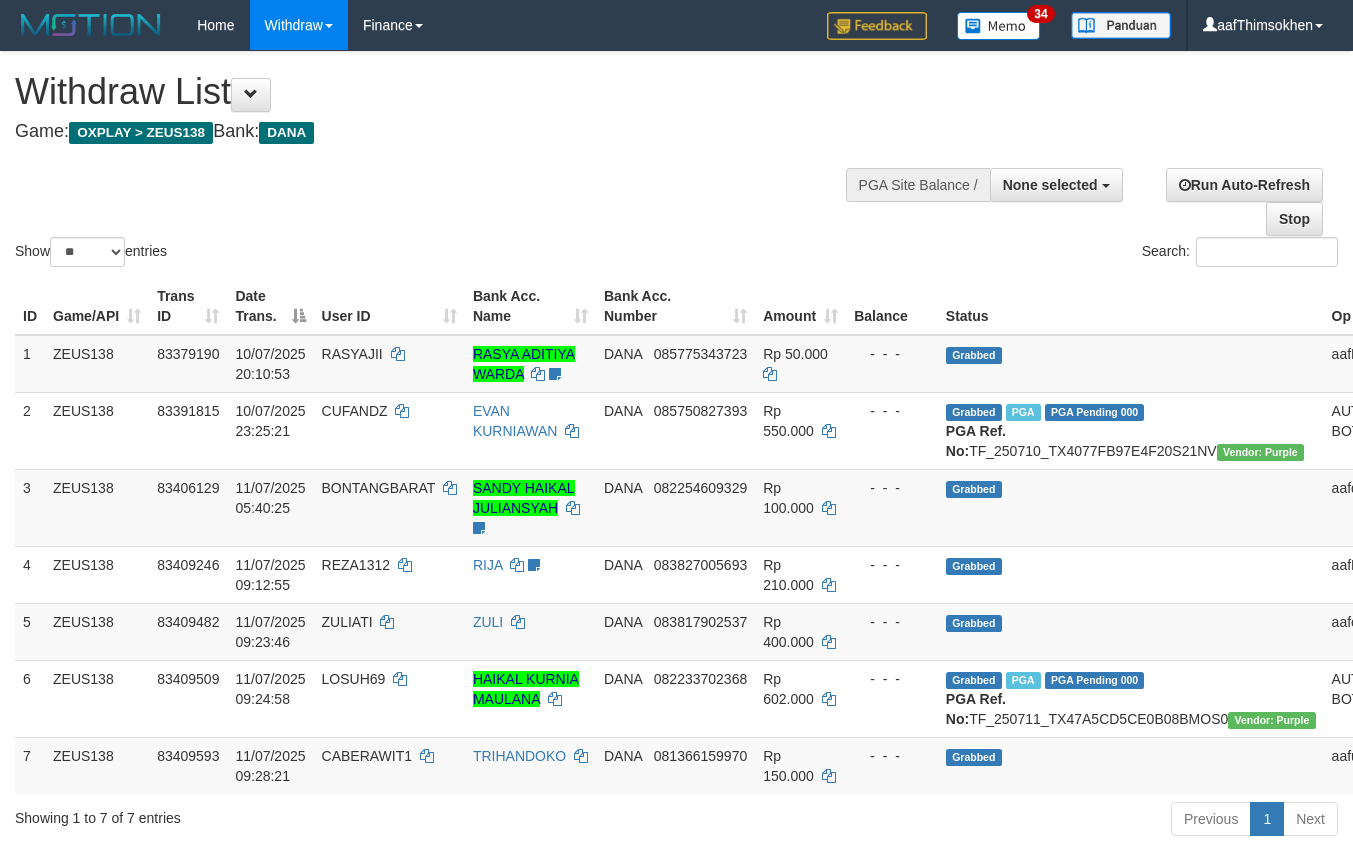 select 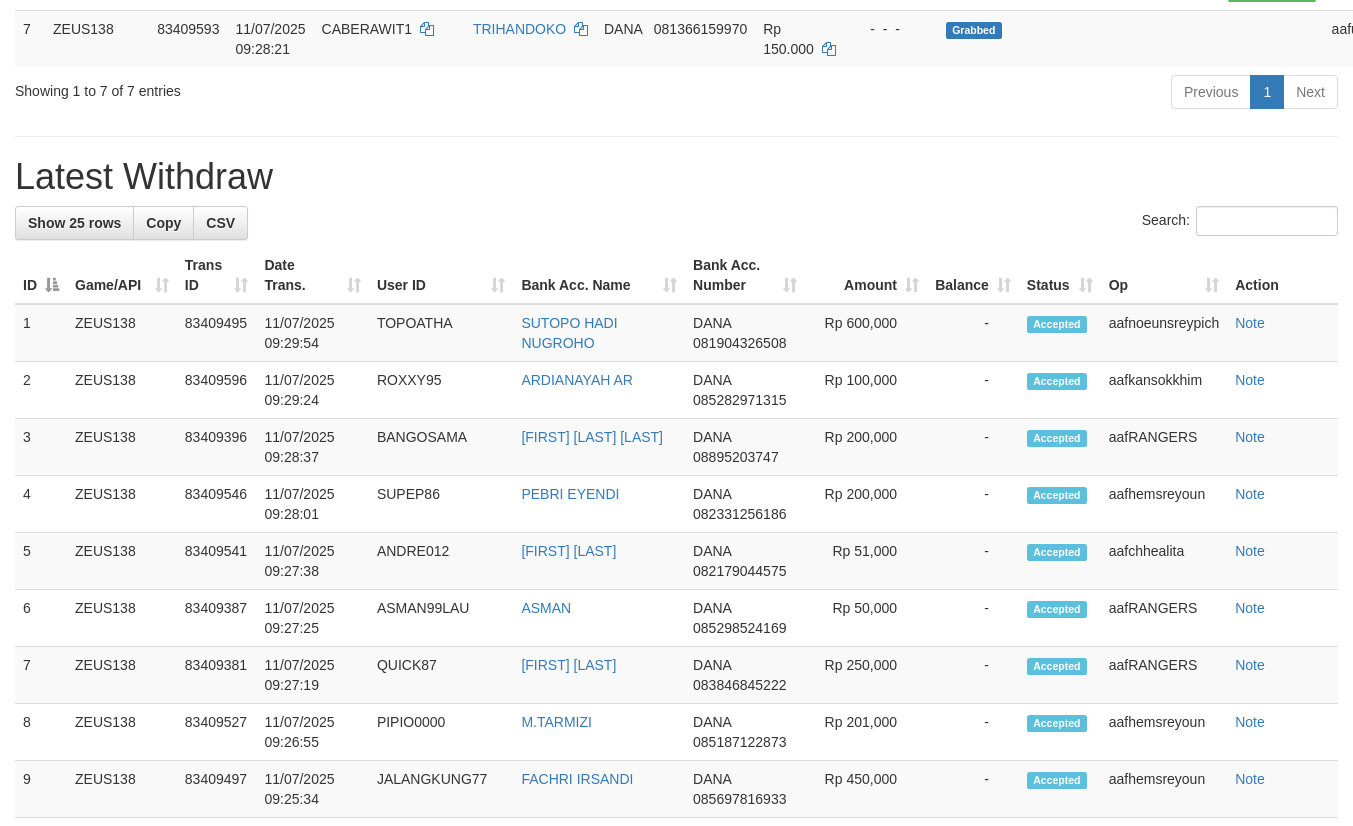 scroll, scrollTop: 672, scrollLeft: 0, axis: vertical 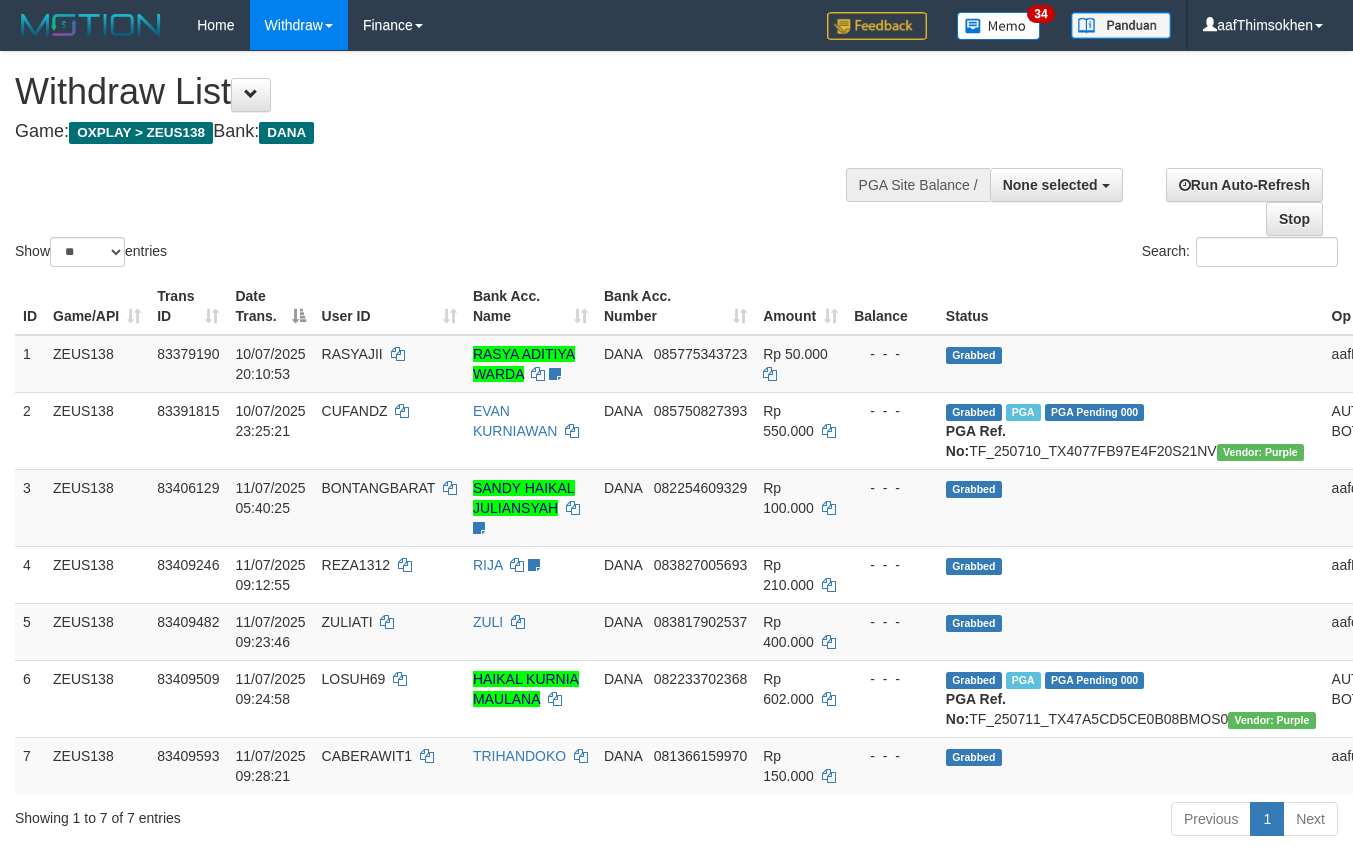 select 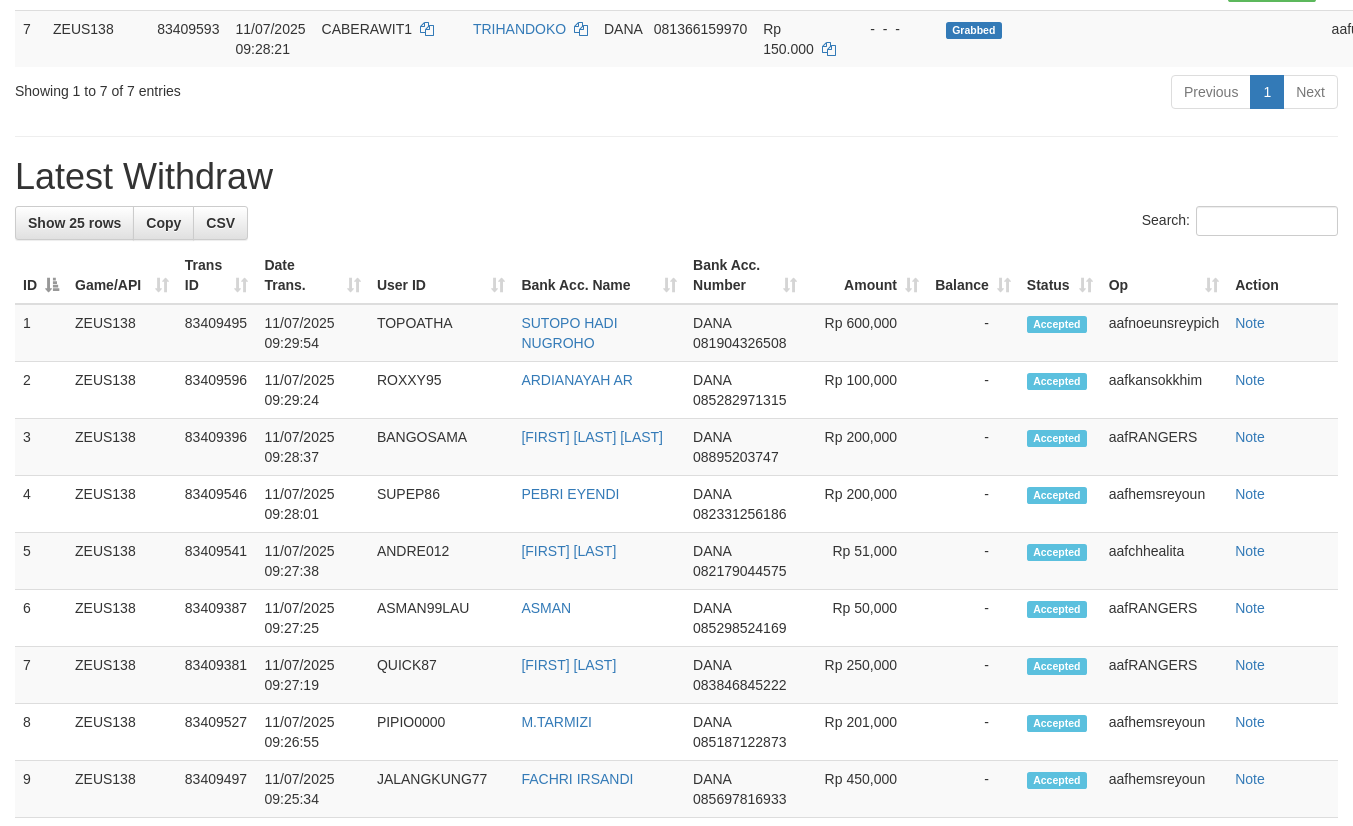 scroll, scrollTop: 672, scrollLeft: 0, axis: vertical 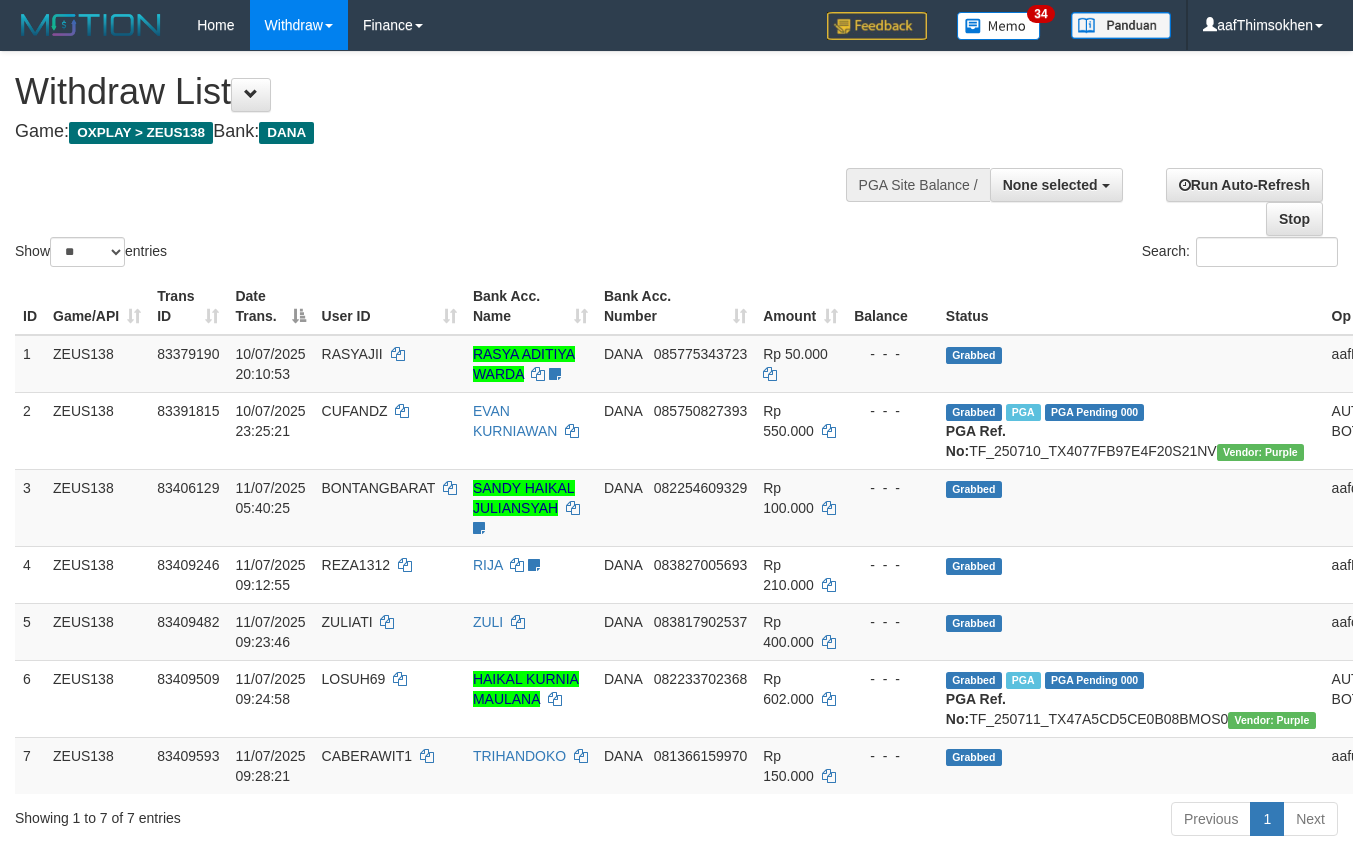 select 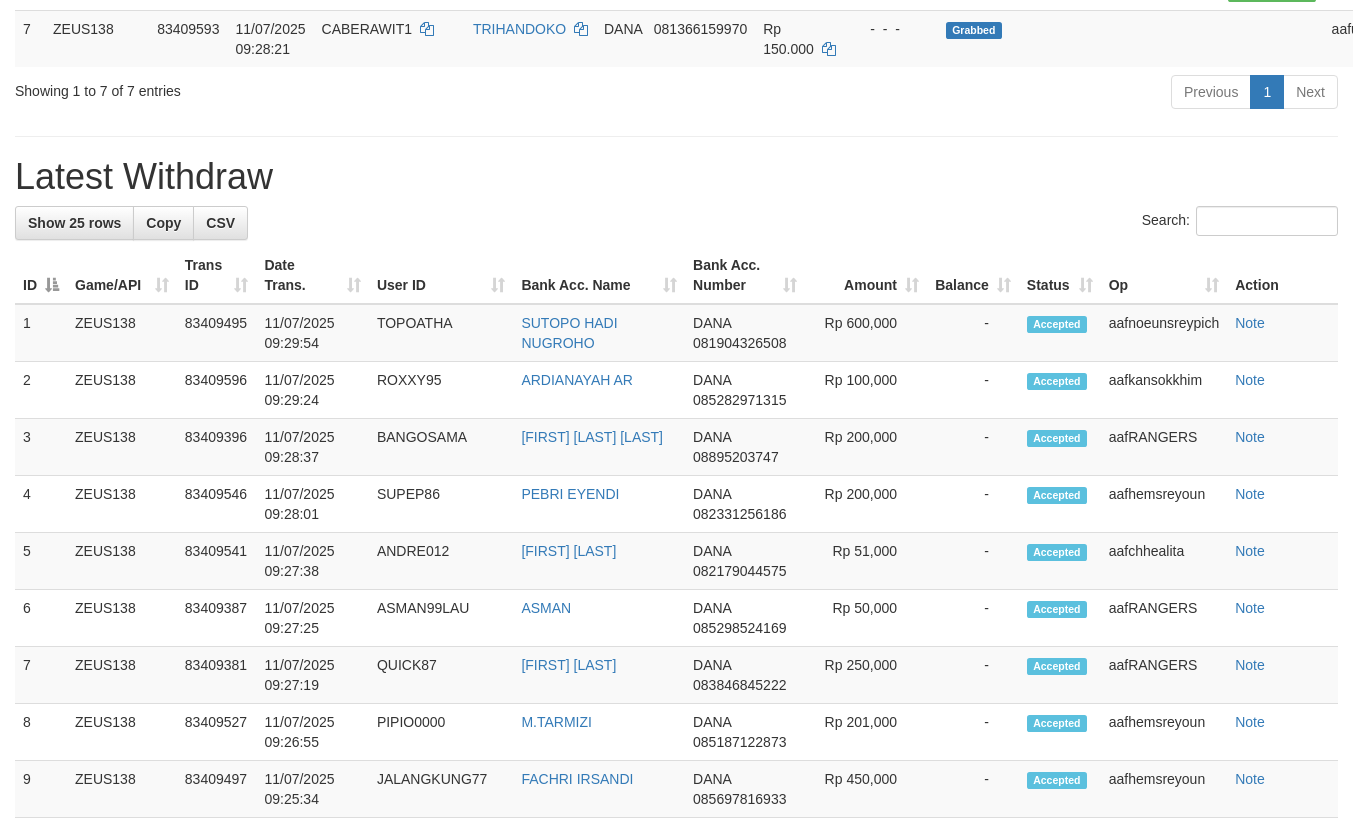 scroll, scrollTop: 672, scrollLeft: 0, axis: vertical 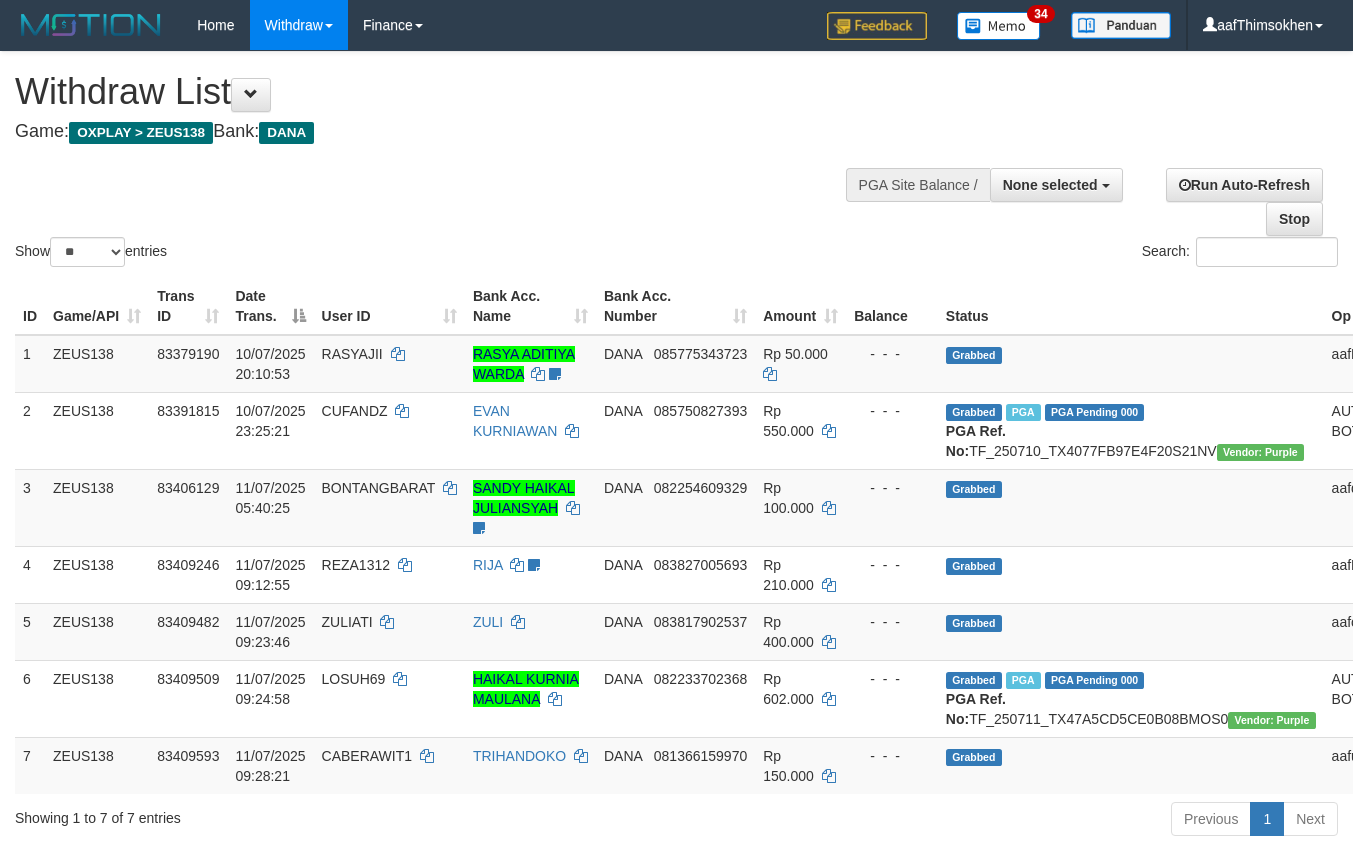 select 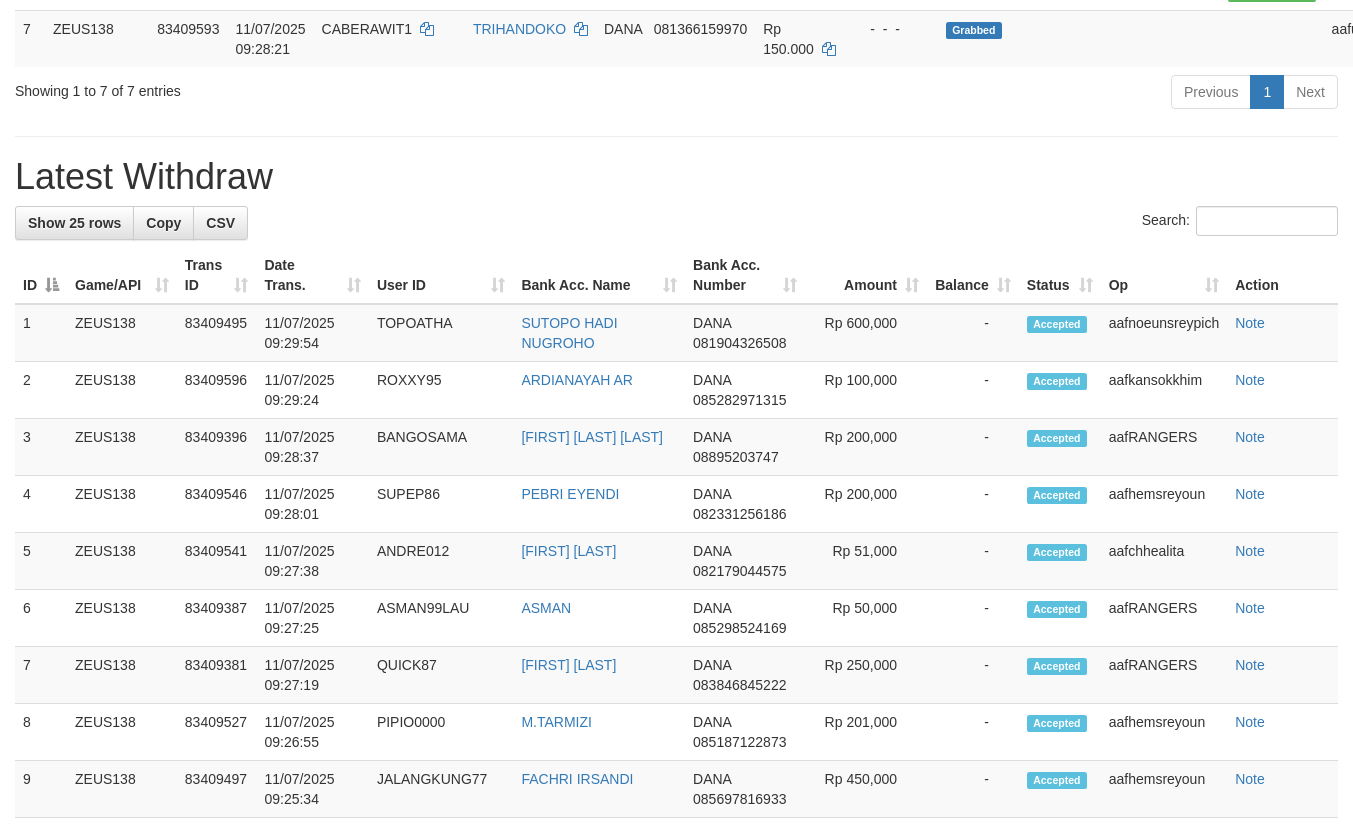 scroll, scrollTop: 672, scrollLeft: 0, axis: vertical 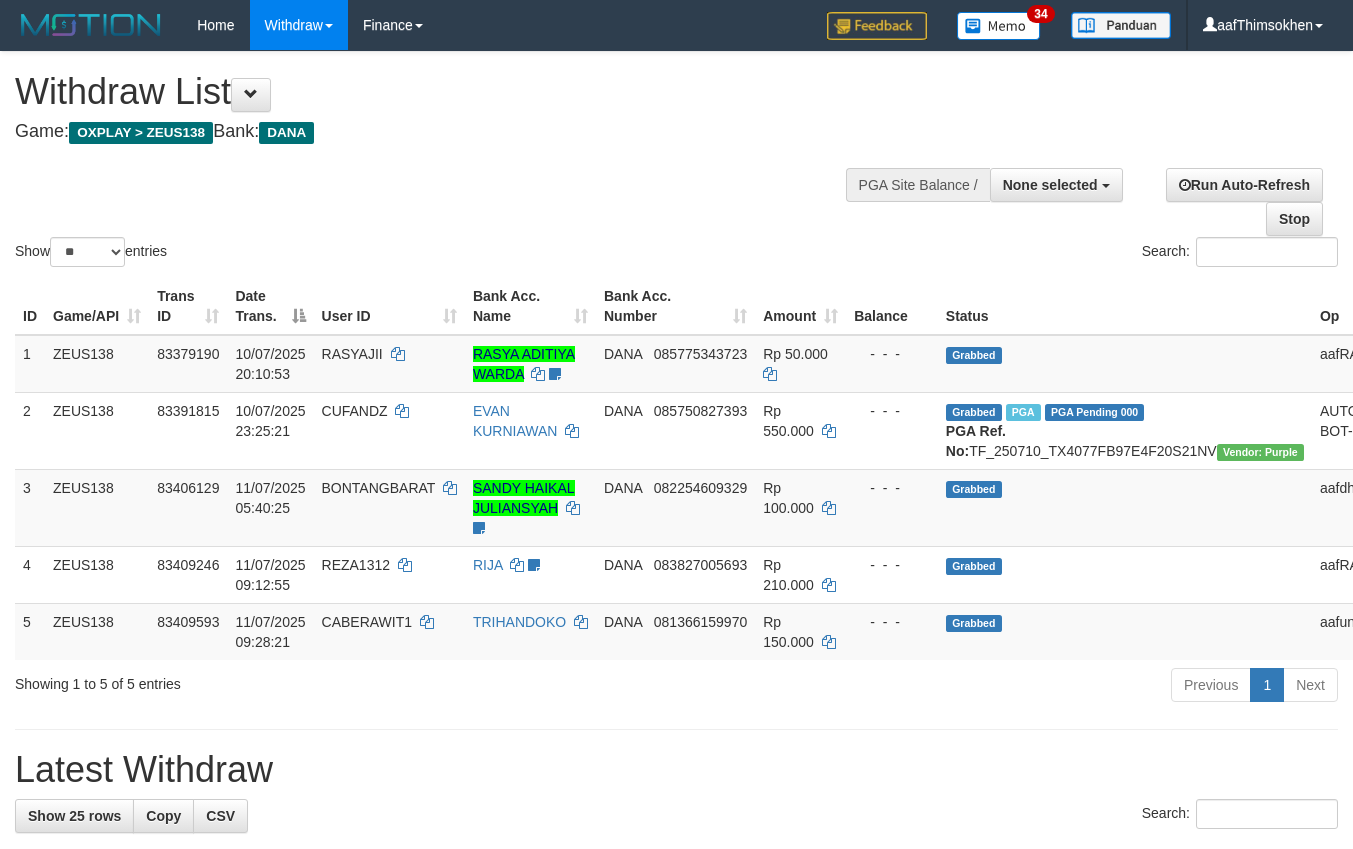 select 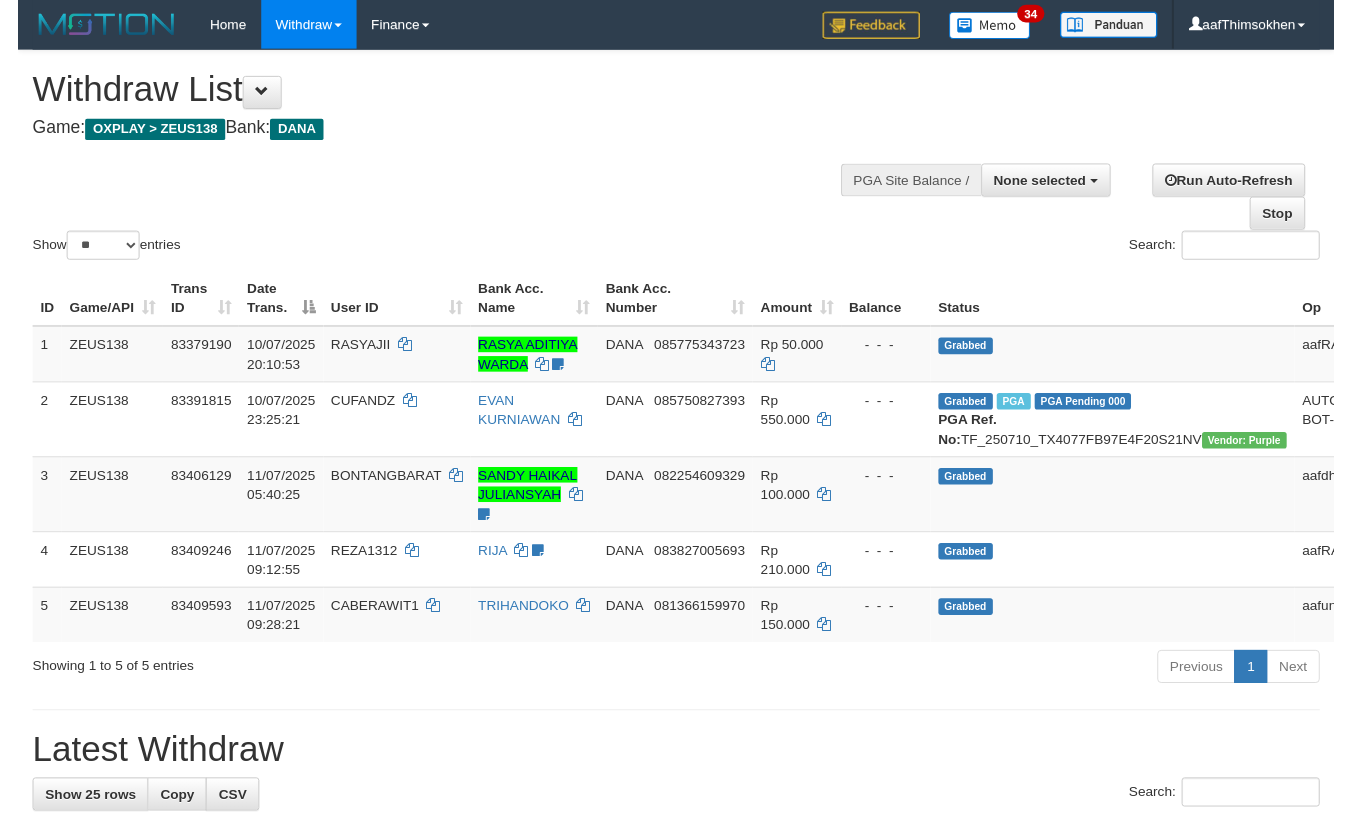 scroll, scrollTop: 727, scrollLeft: 0, axis: vertical 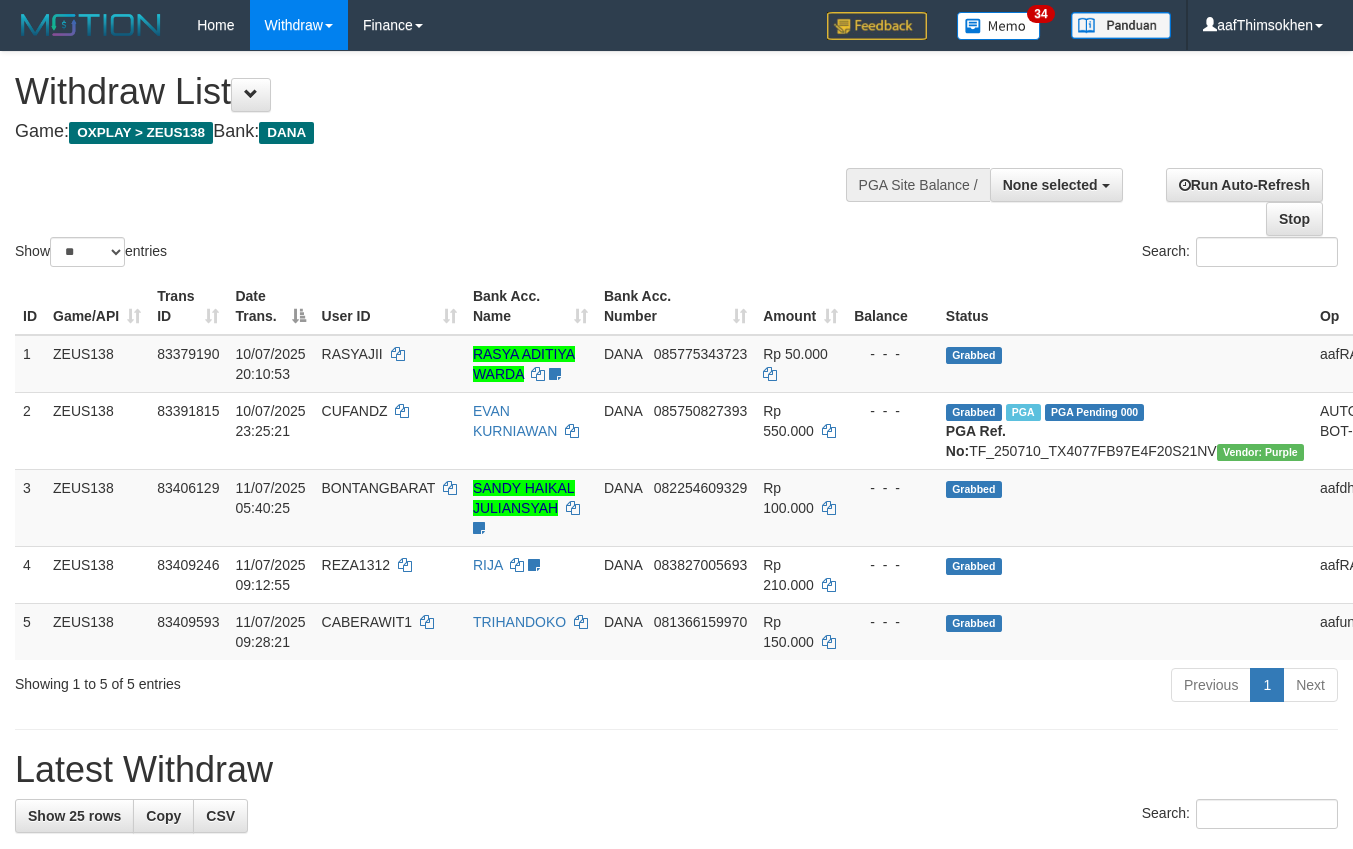 select 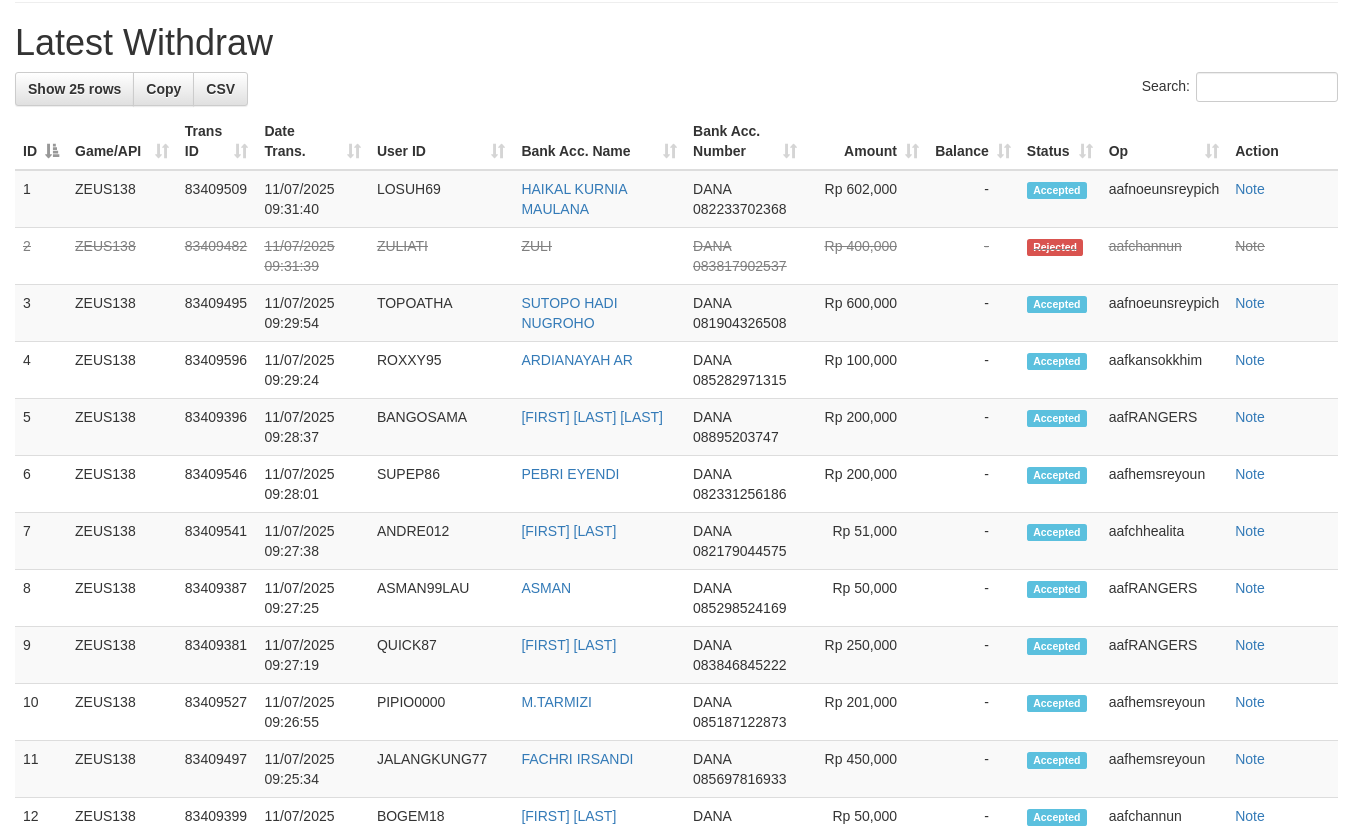 scroll, scrollTop: 672, scrollLeft: 0, axis: vertical 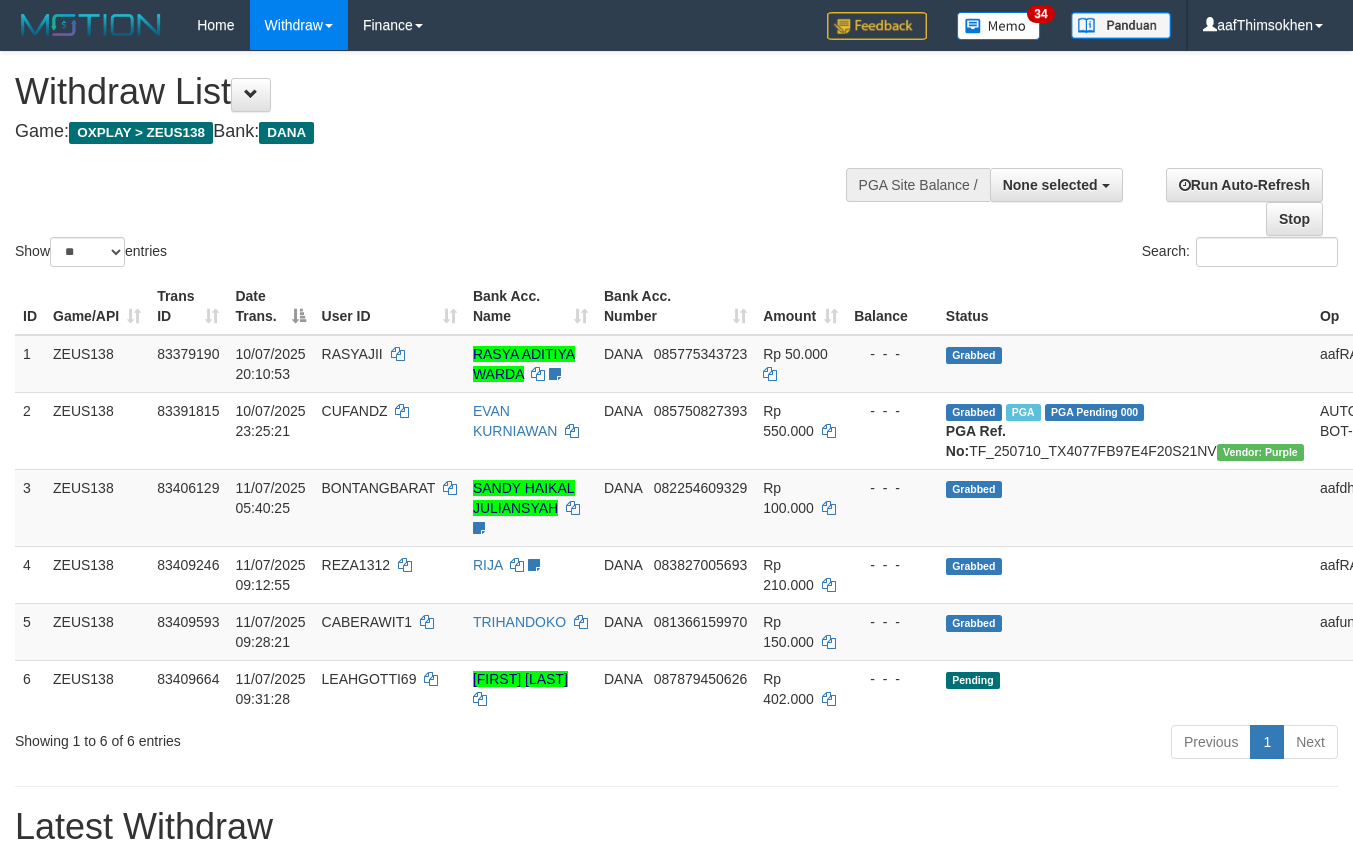select 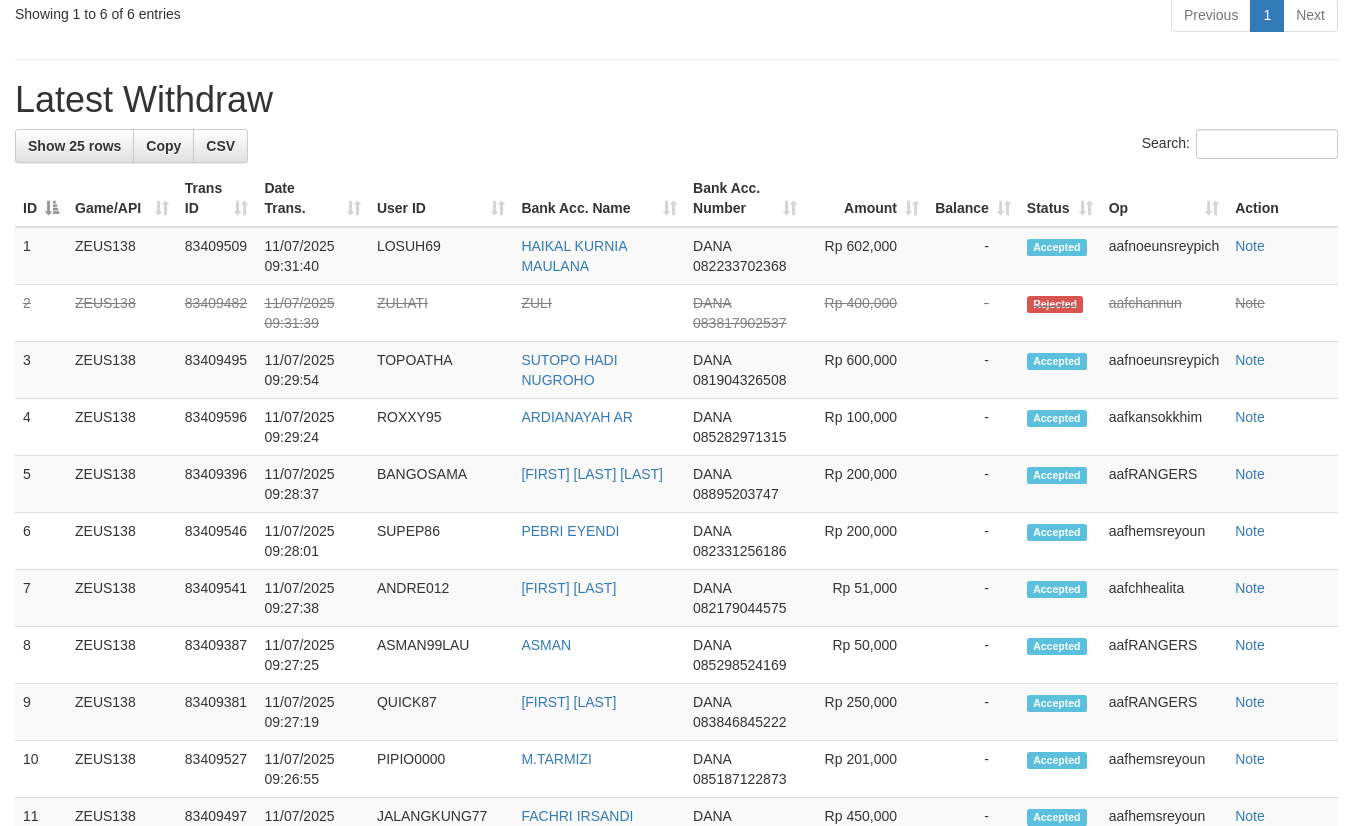 scroll, scrollTop: 672, scrollLeft: 0, axis: vertical 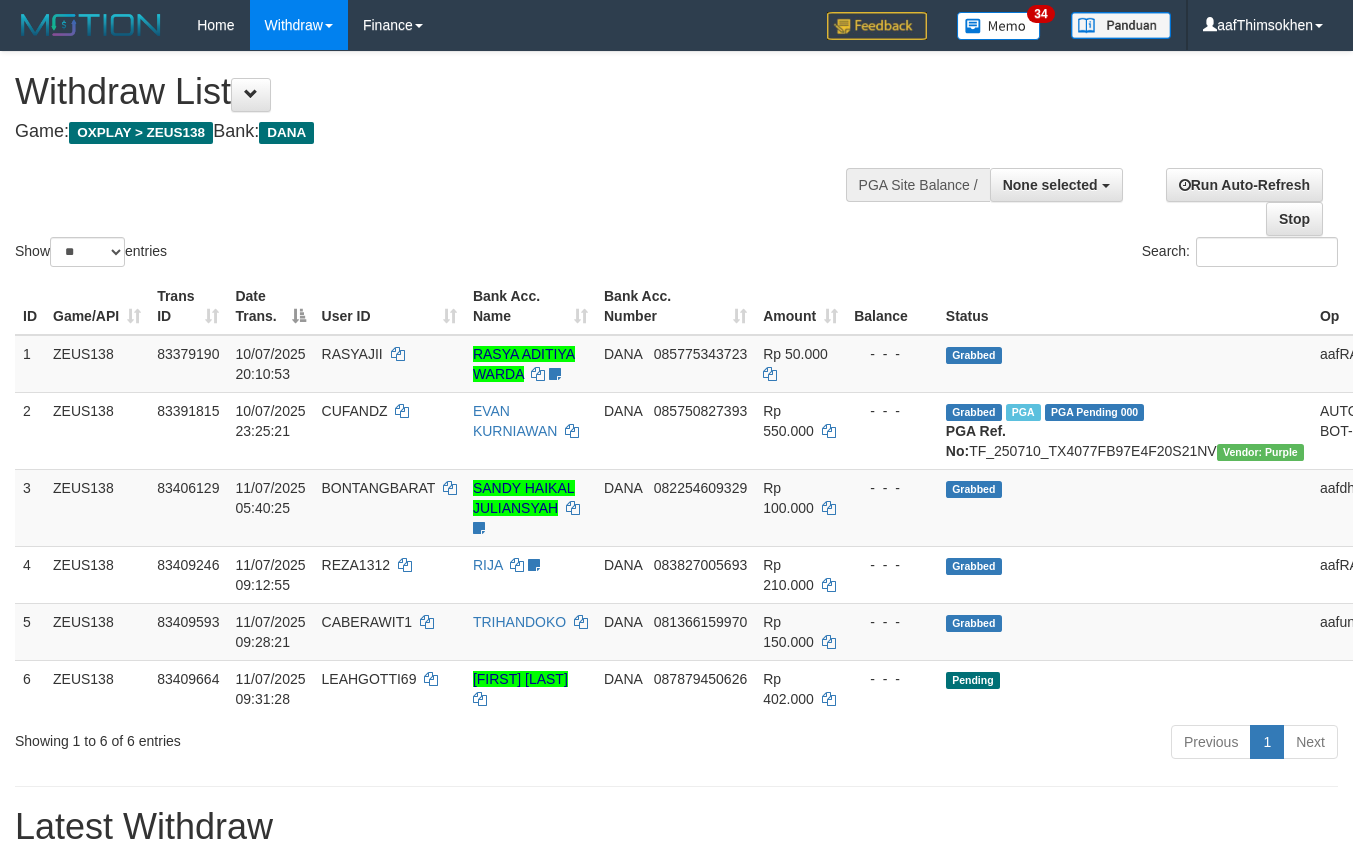 select 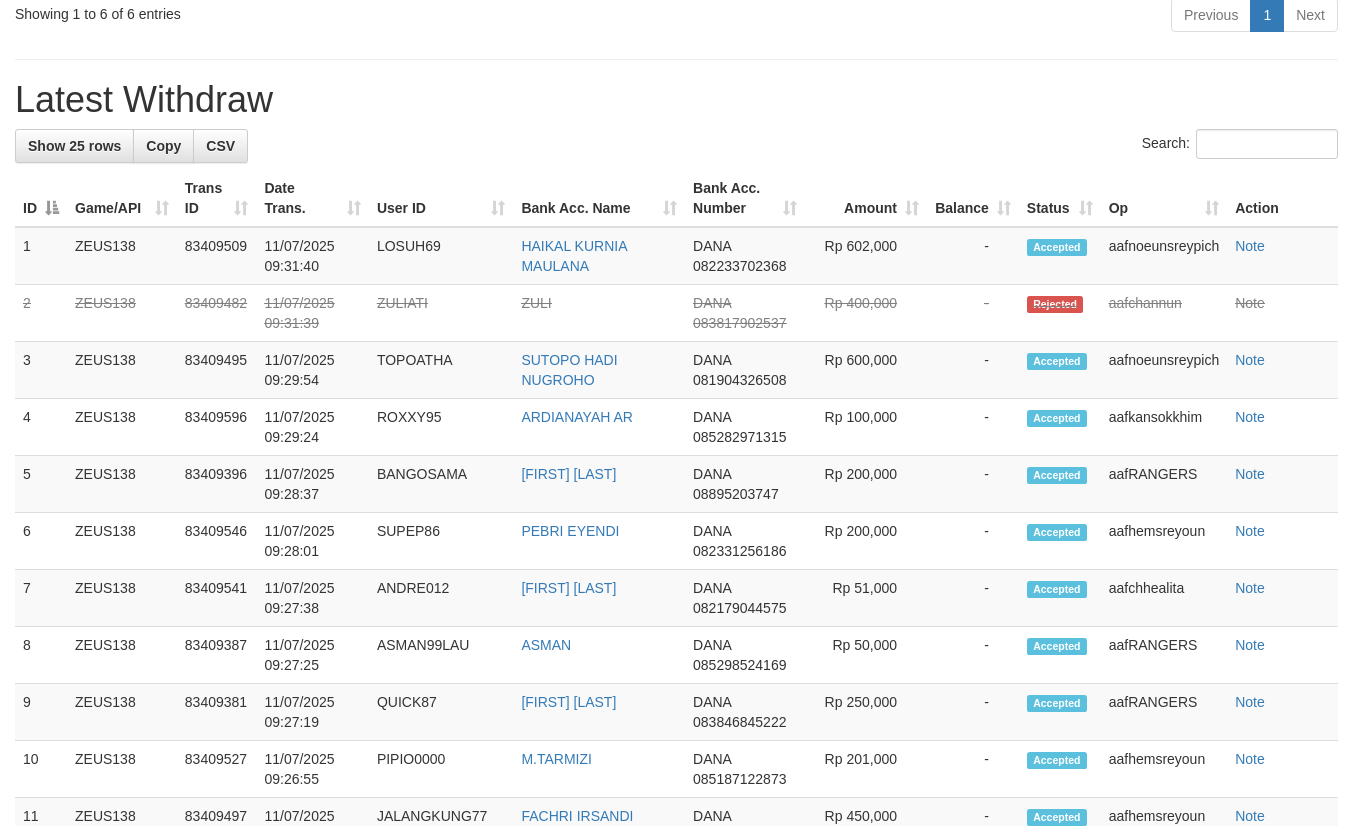 scroll, scrollTop: 672, scrollLeft: 0, axis: vertical 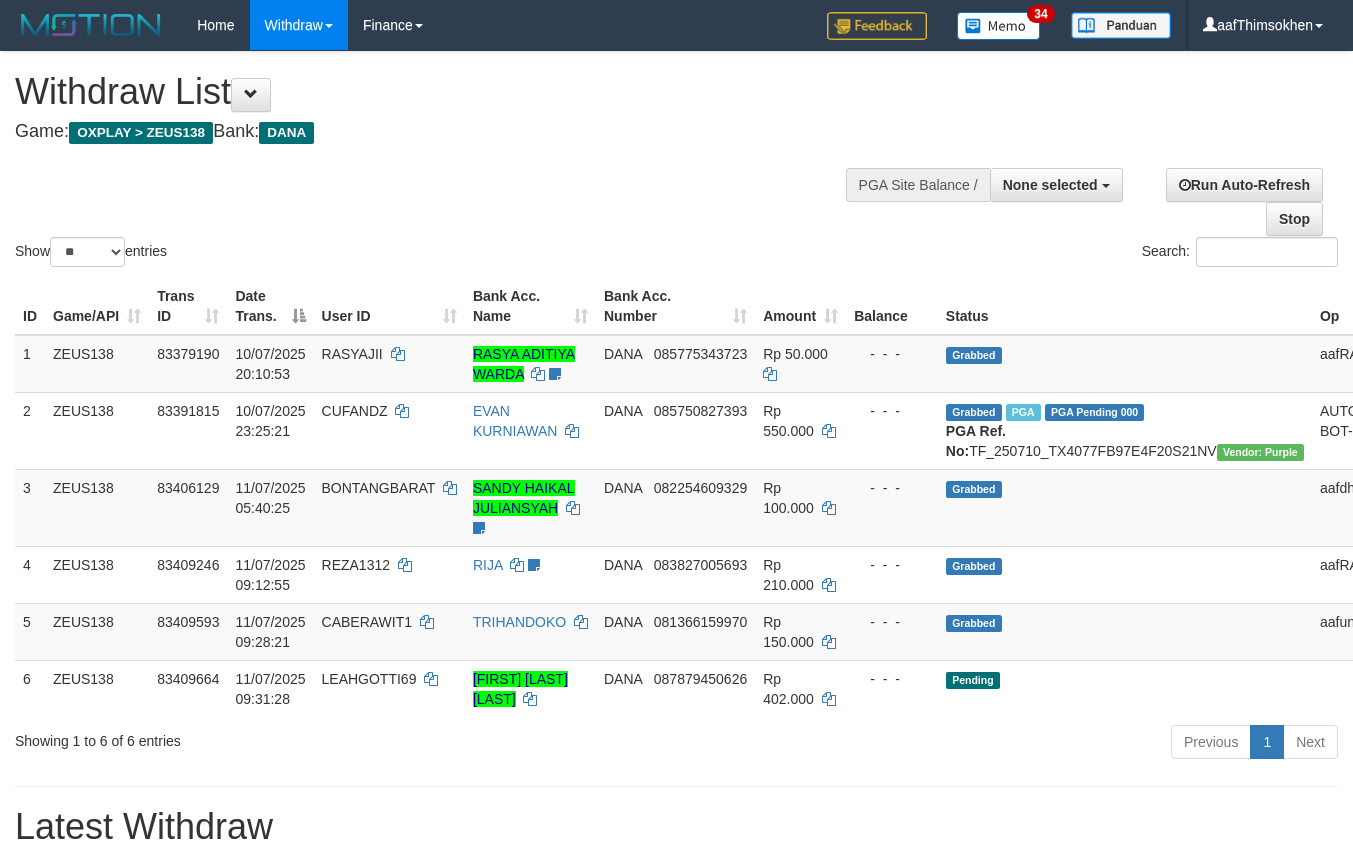 select 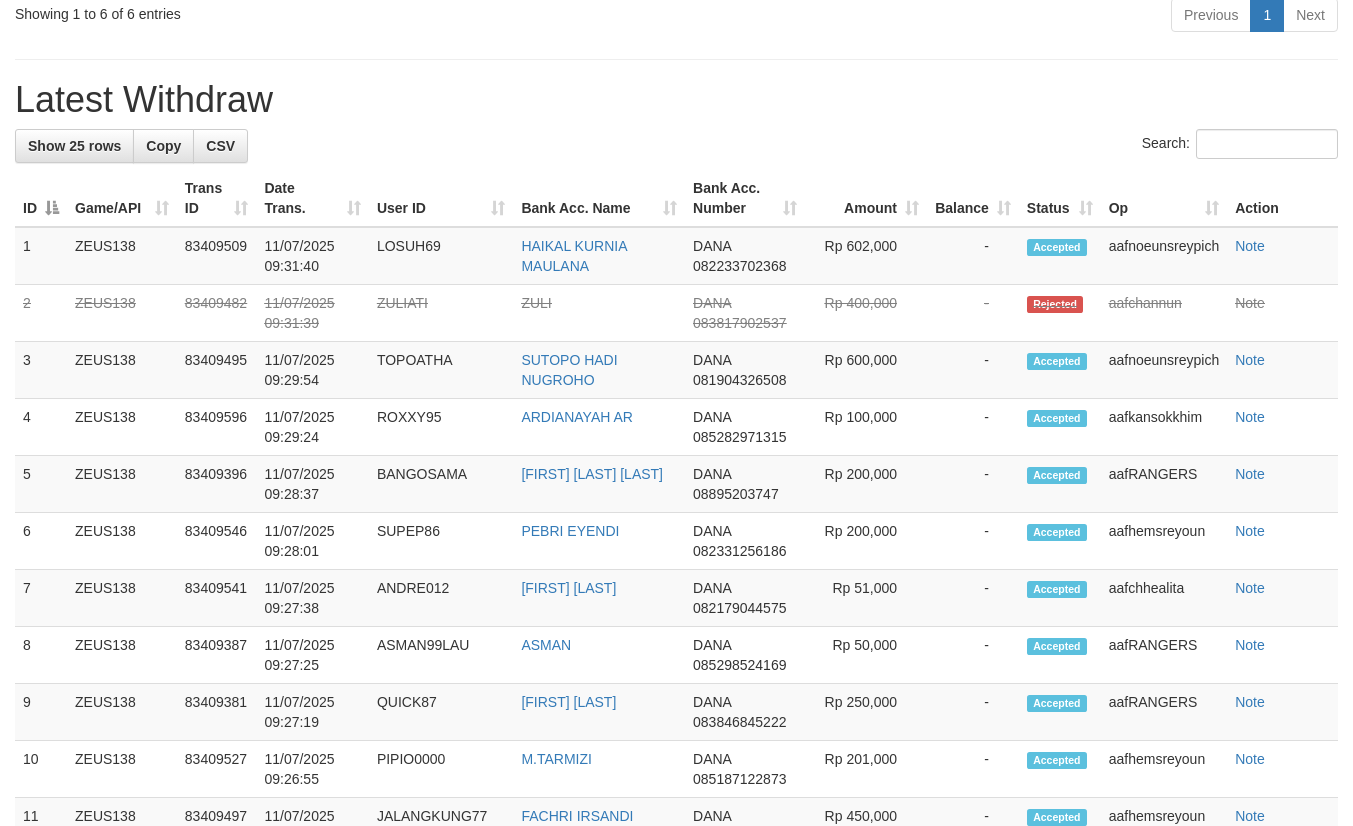 scroll, scrollTop: 672, scrollLeft: 0, axis: vertical 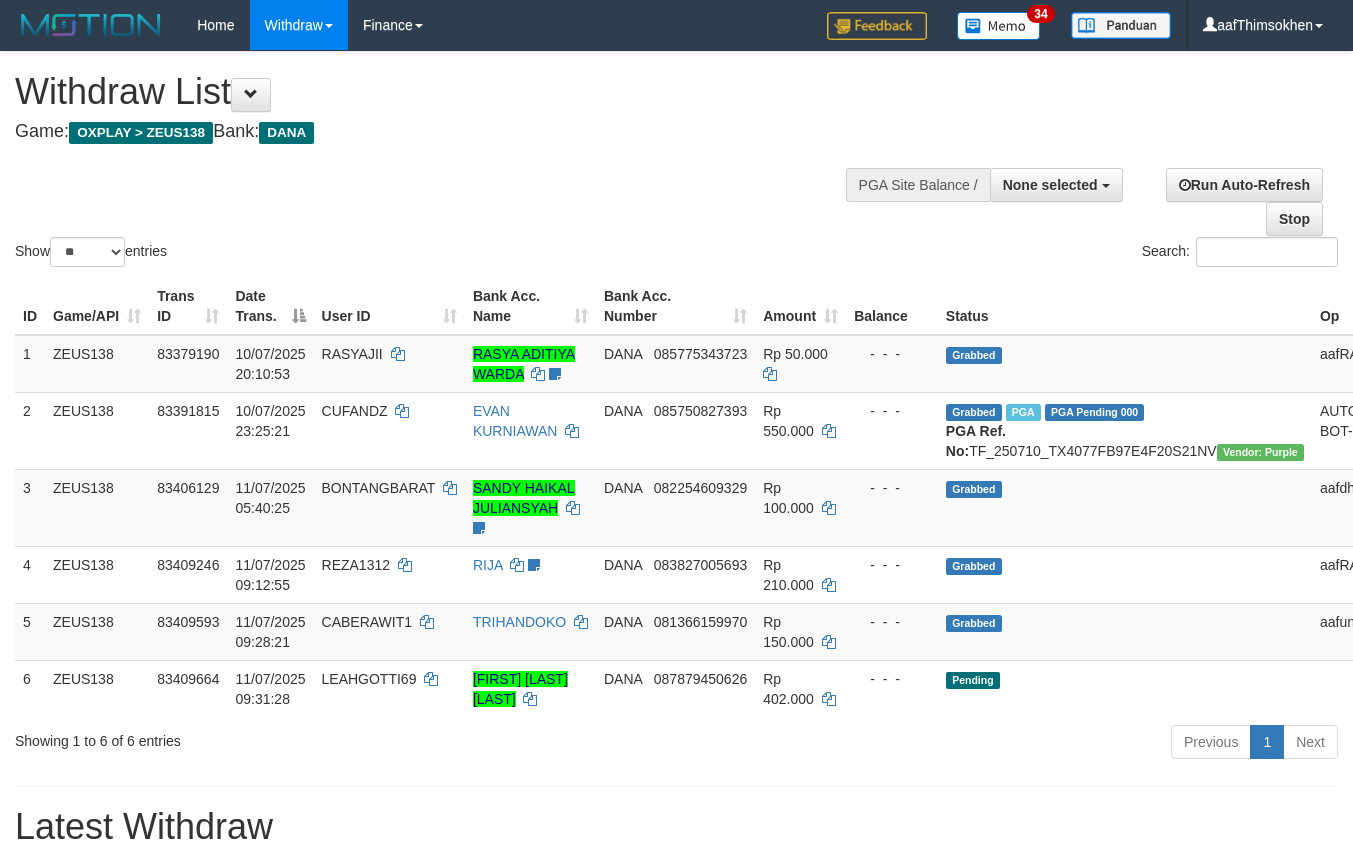 select 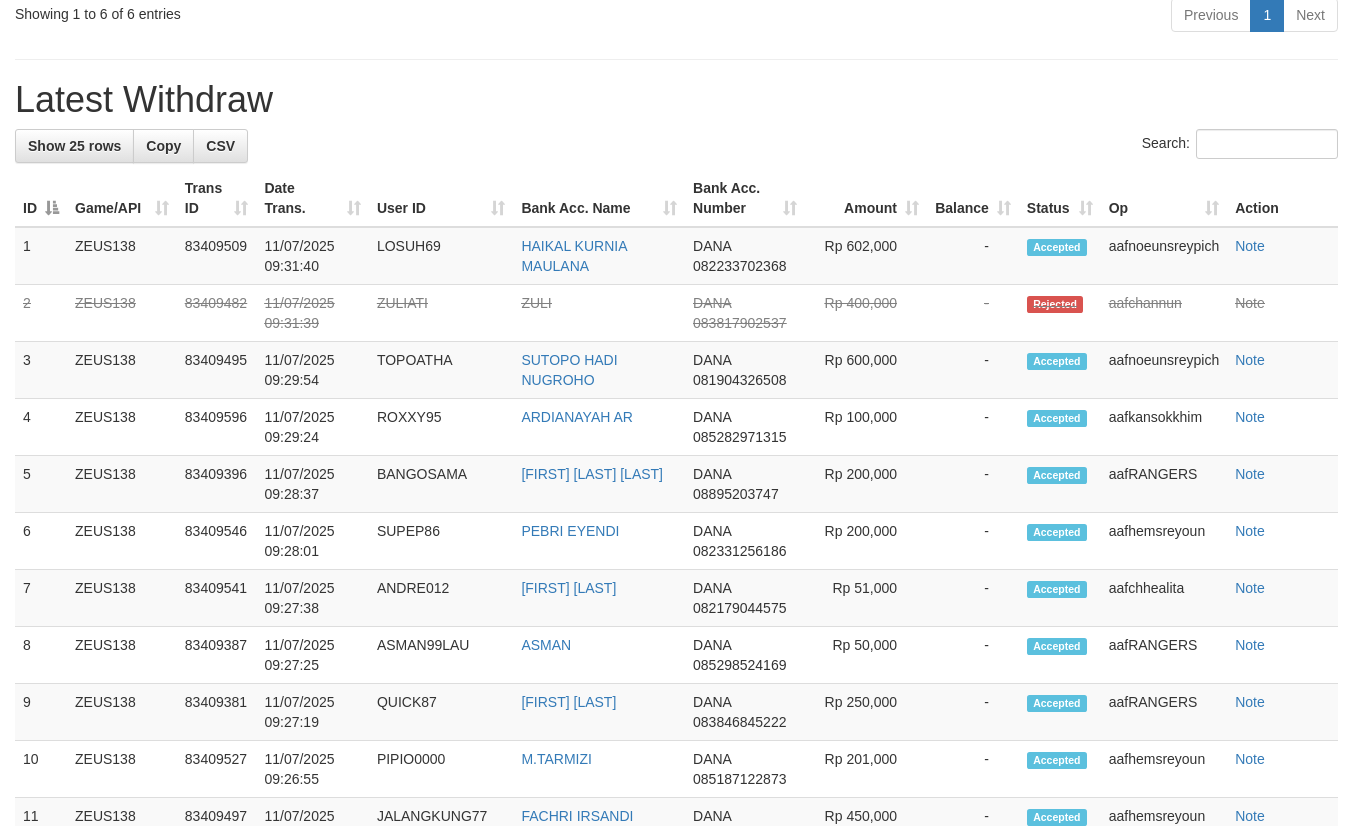 scroll, scrollTop: 672, scrollLeft: 0, axis: vertical 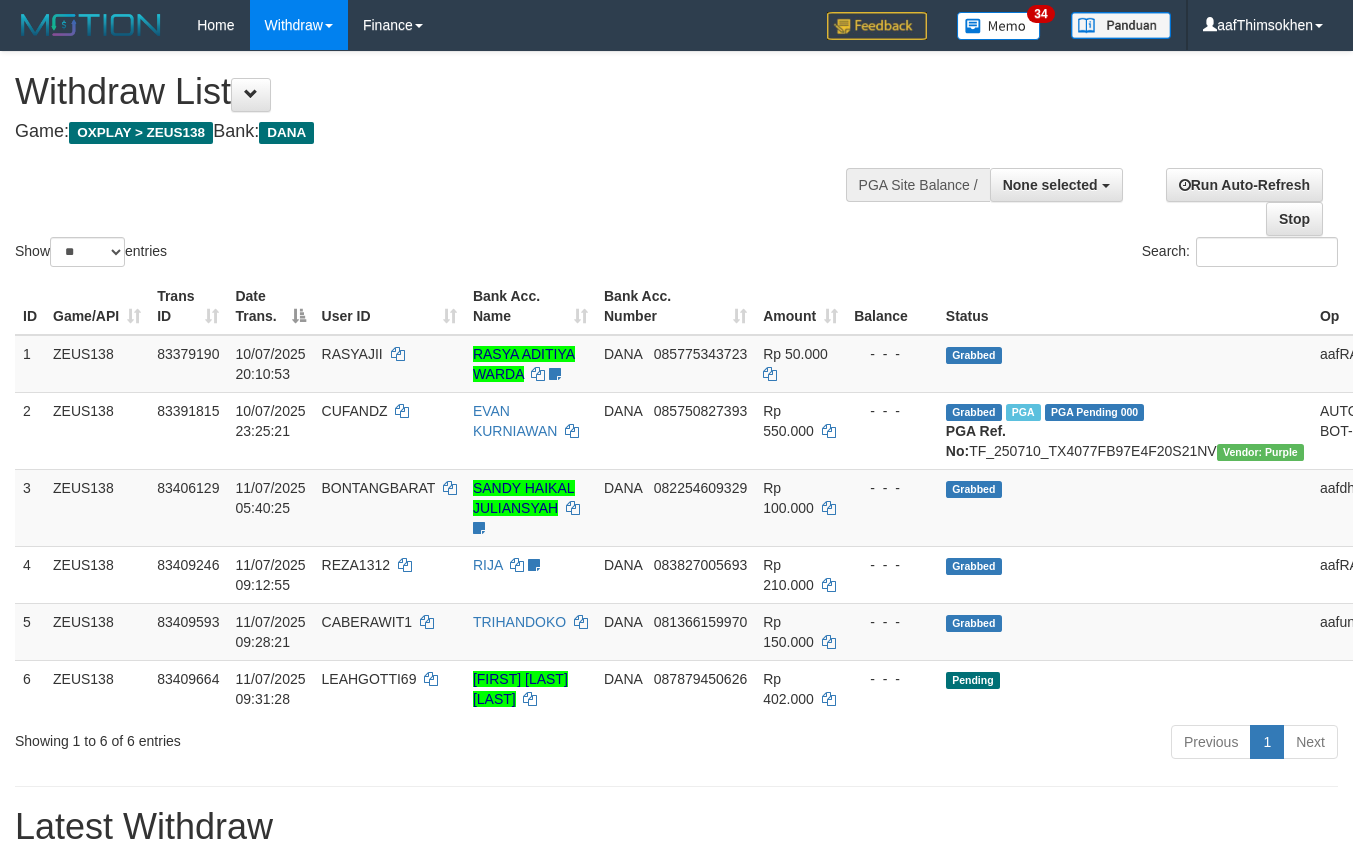 select 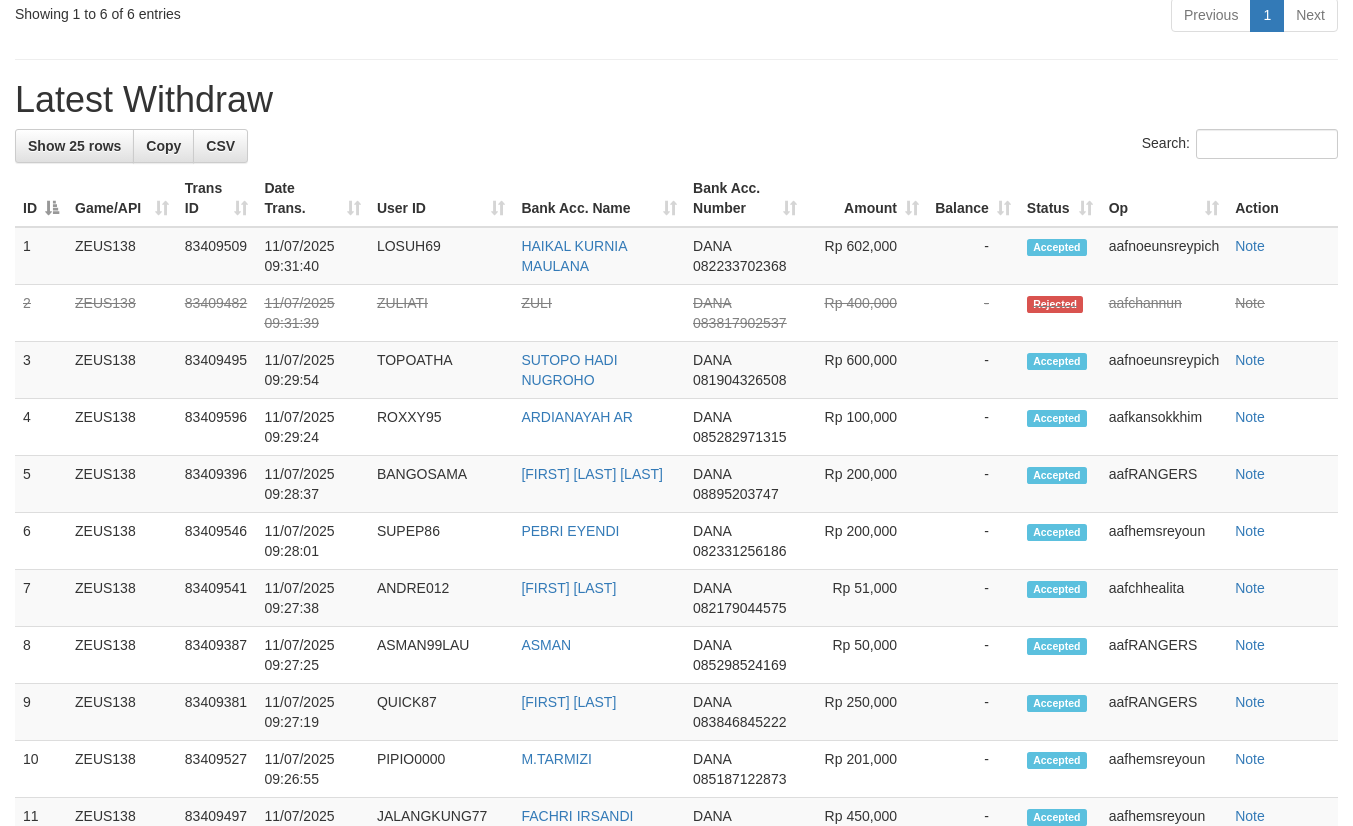 scroll, scrollTop: 672, scrollLeft: 0, axis: vertical 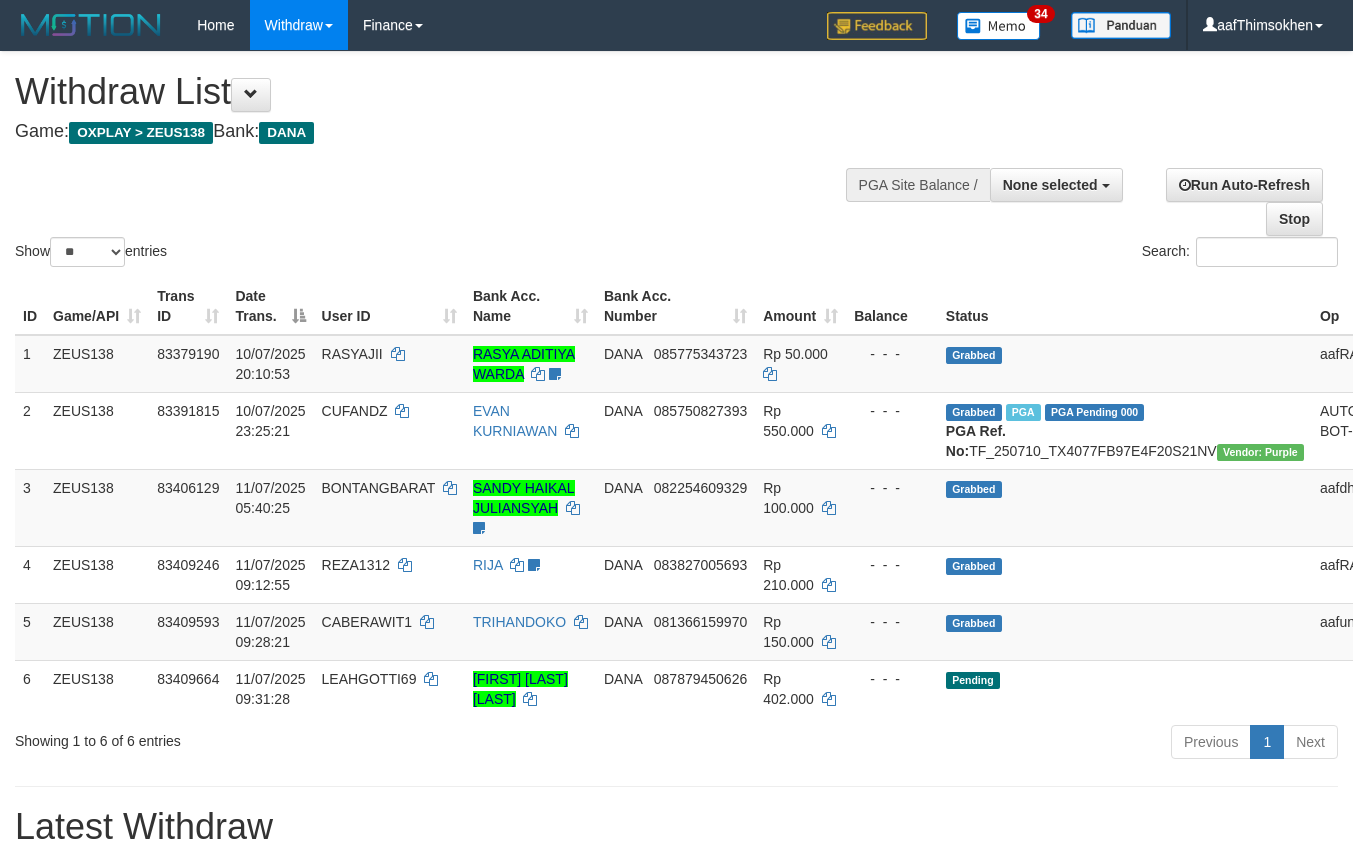 select 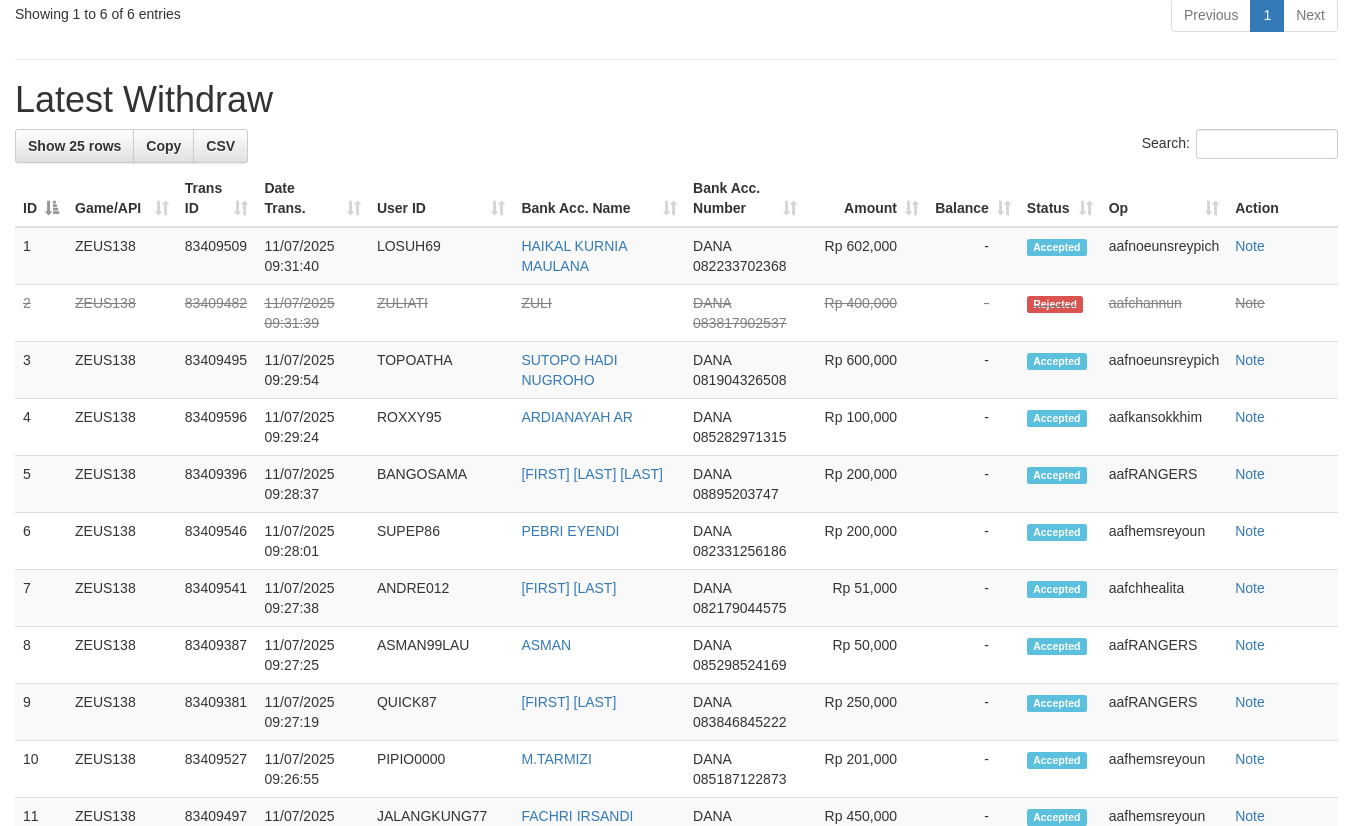 scroll, scrollTop: 672, scrollLeft: 0, axis: vertical 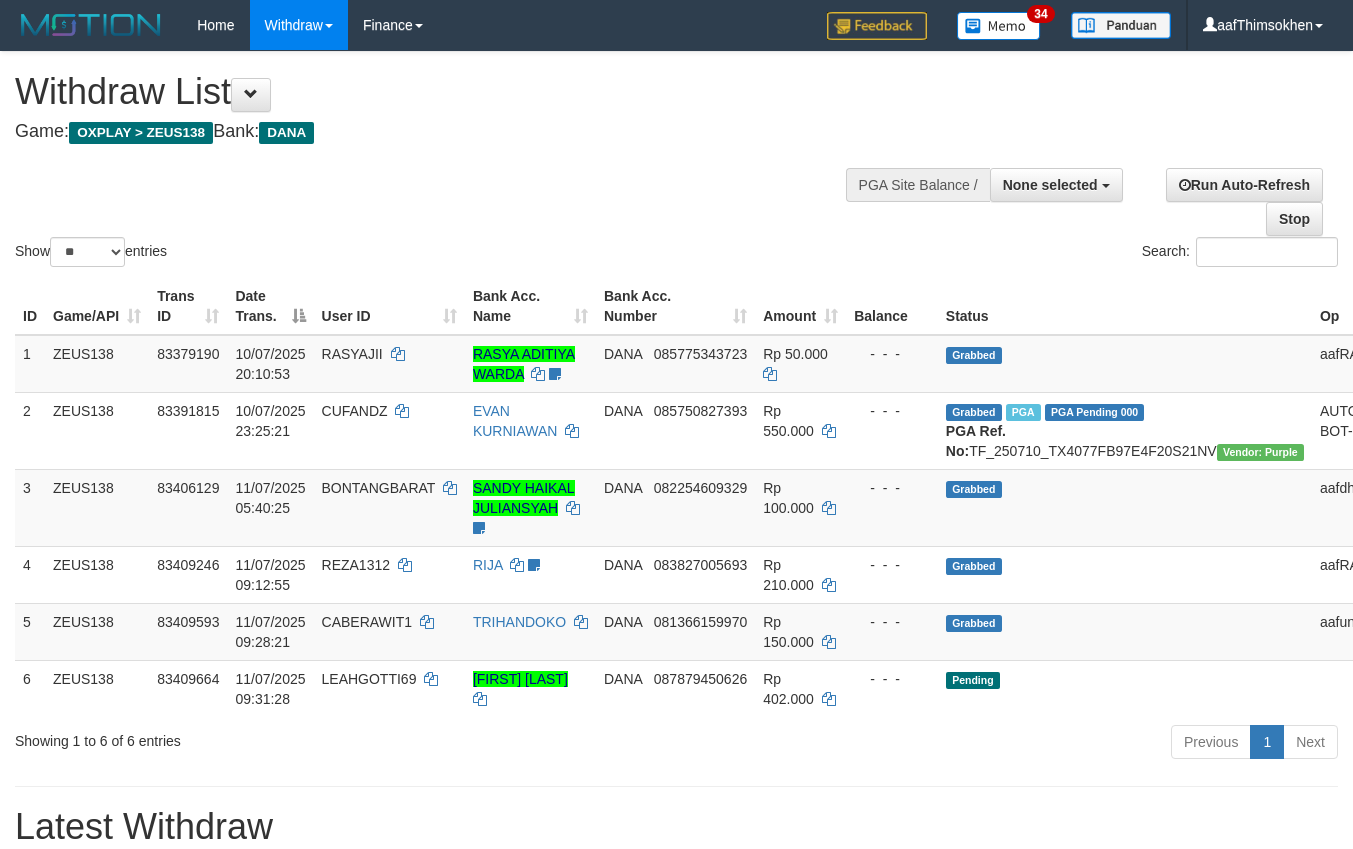 select 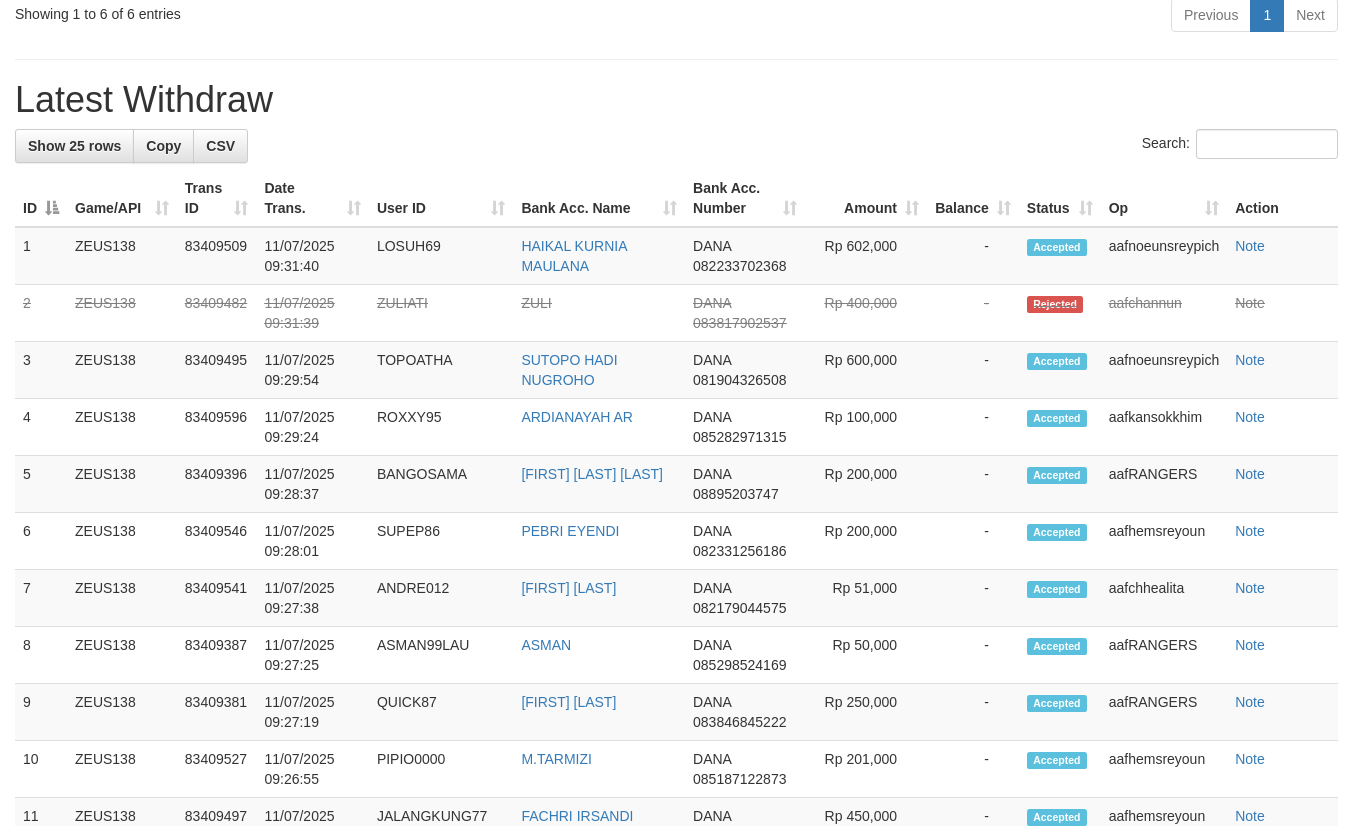 scroll, scrollTop: 672, scrollLeft: 0, axis: vertical 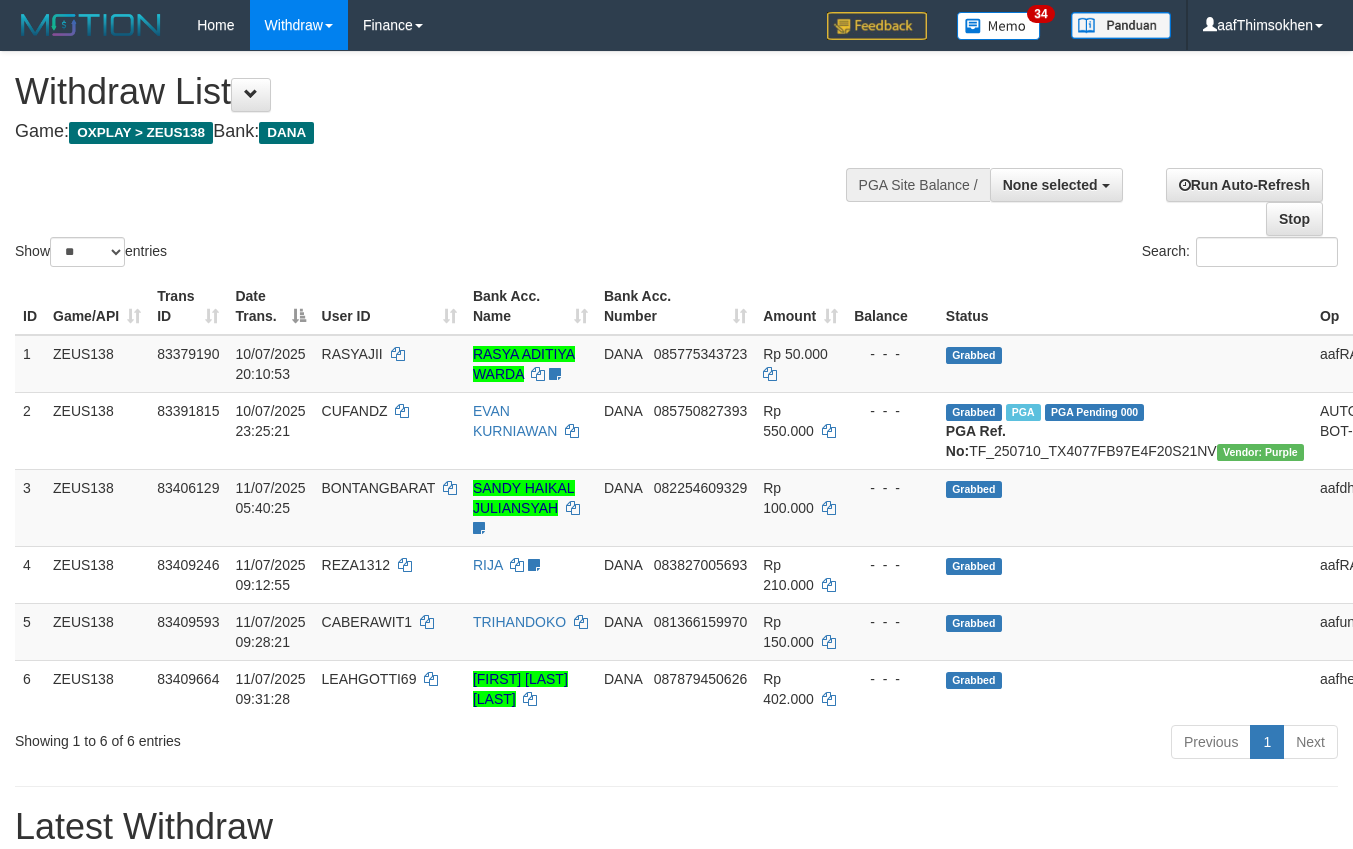 select 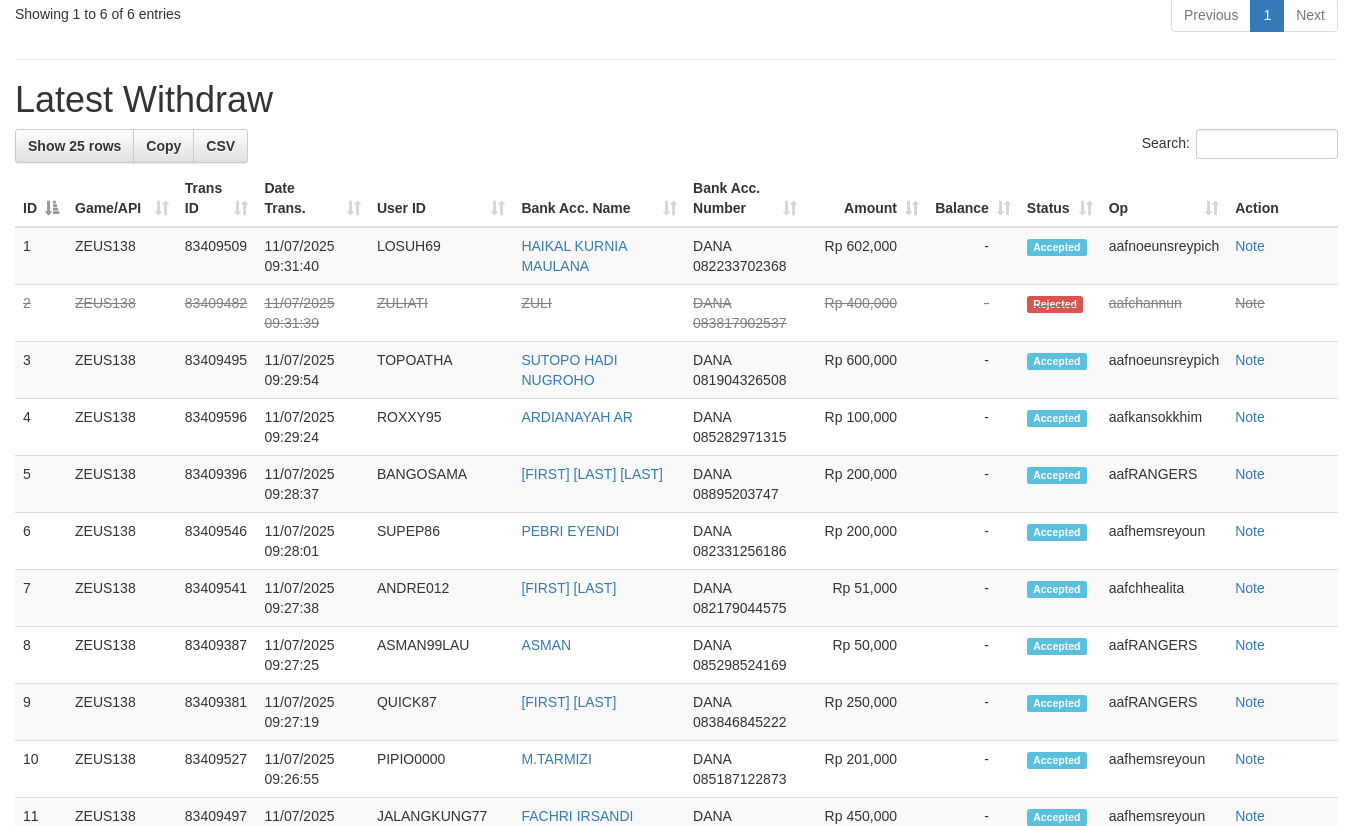 scroll, scrollTop: 672, scrollLeft: 0, axis: vertical 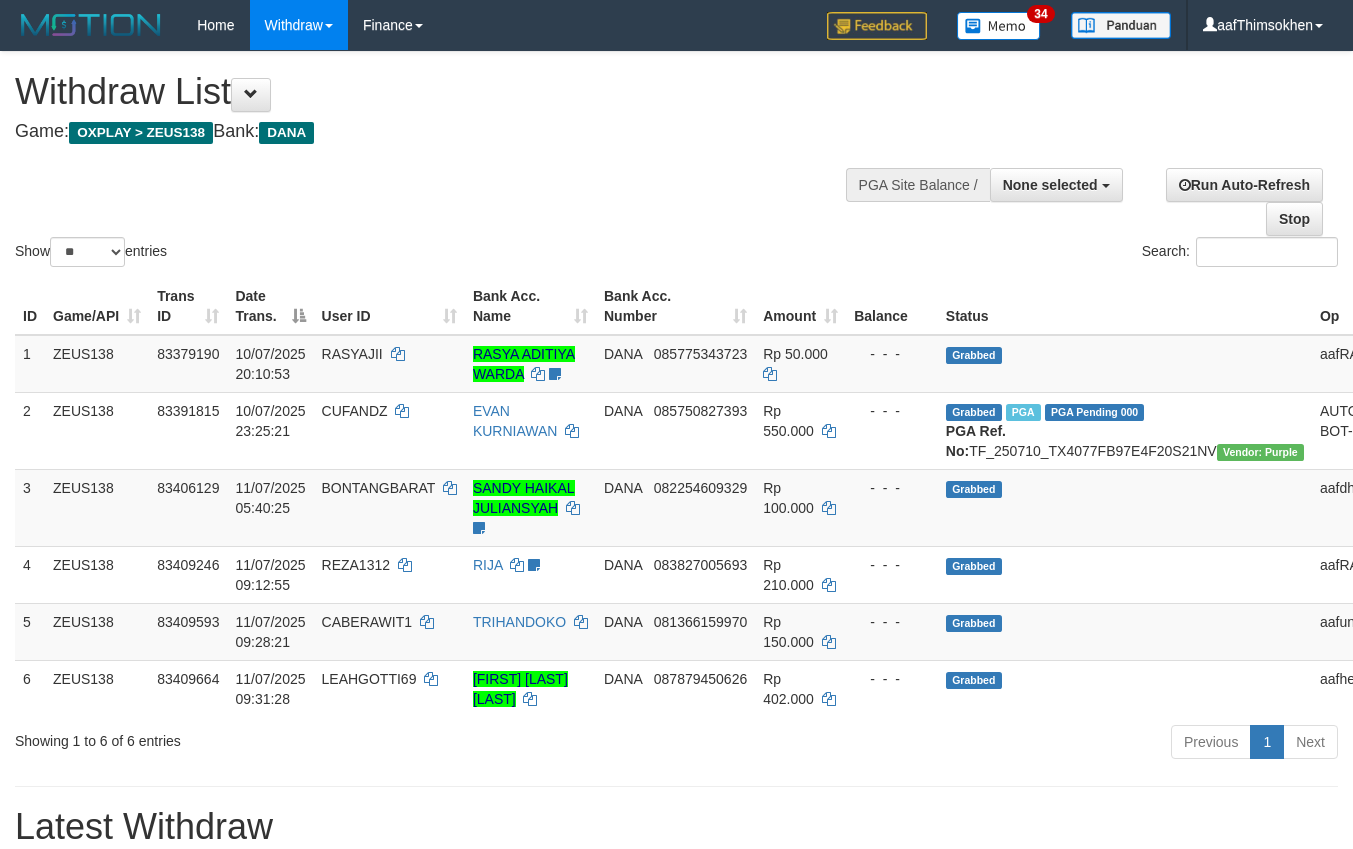 select 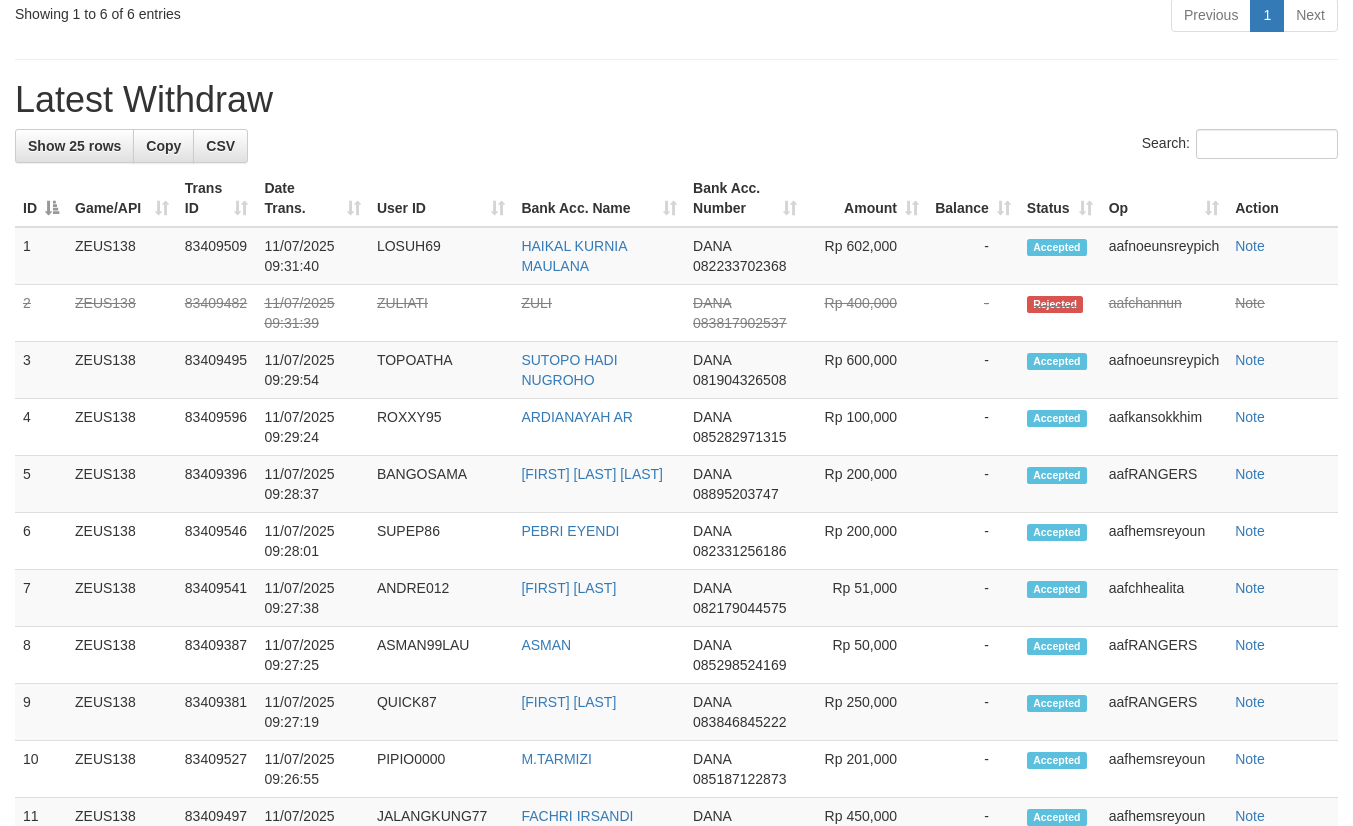 scroll, scrollTop: 672, scrollLeft: 0, axis: vertical 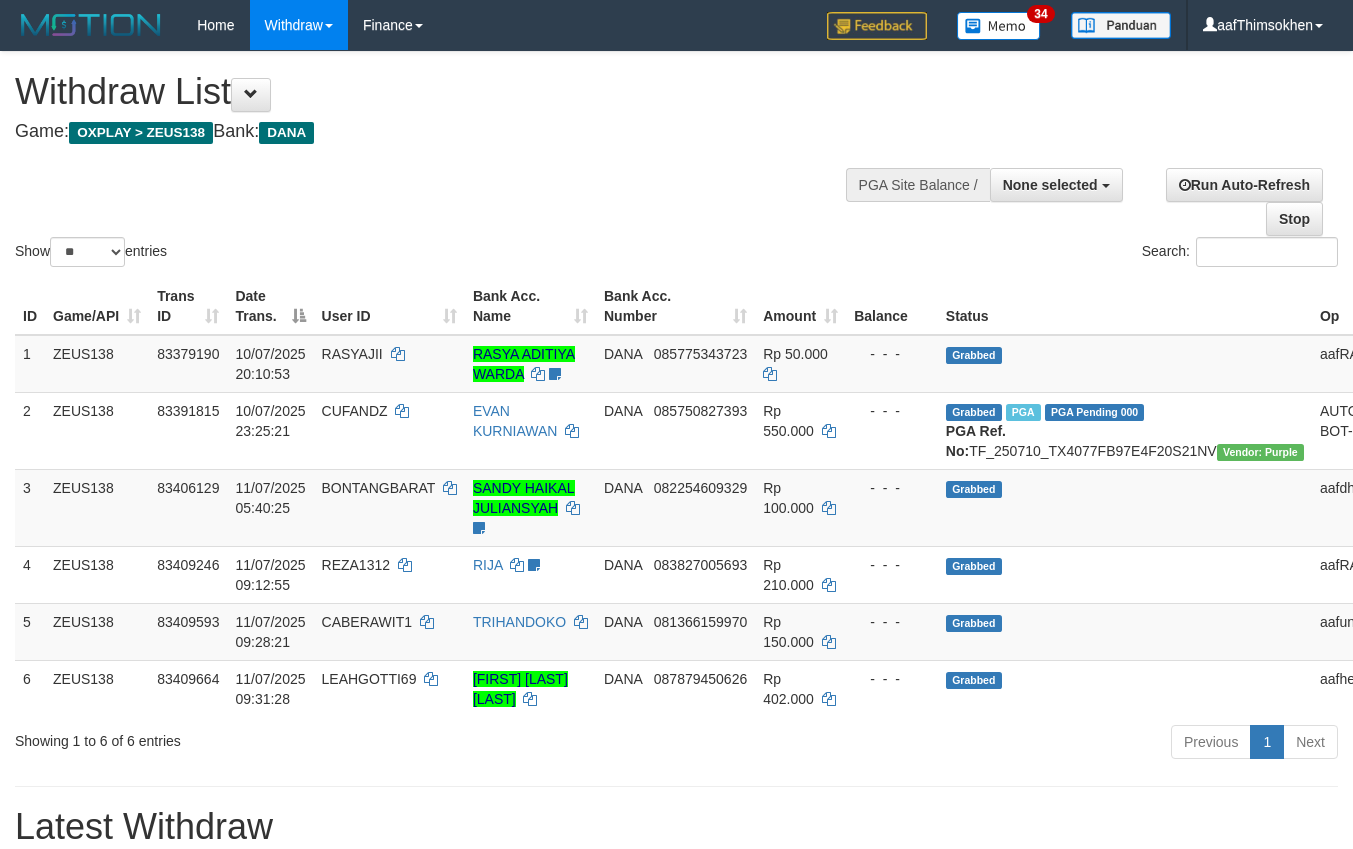 select 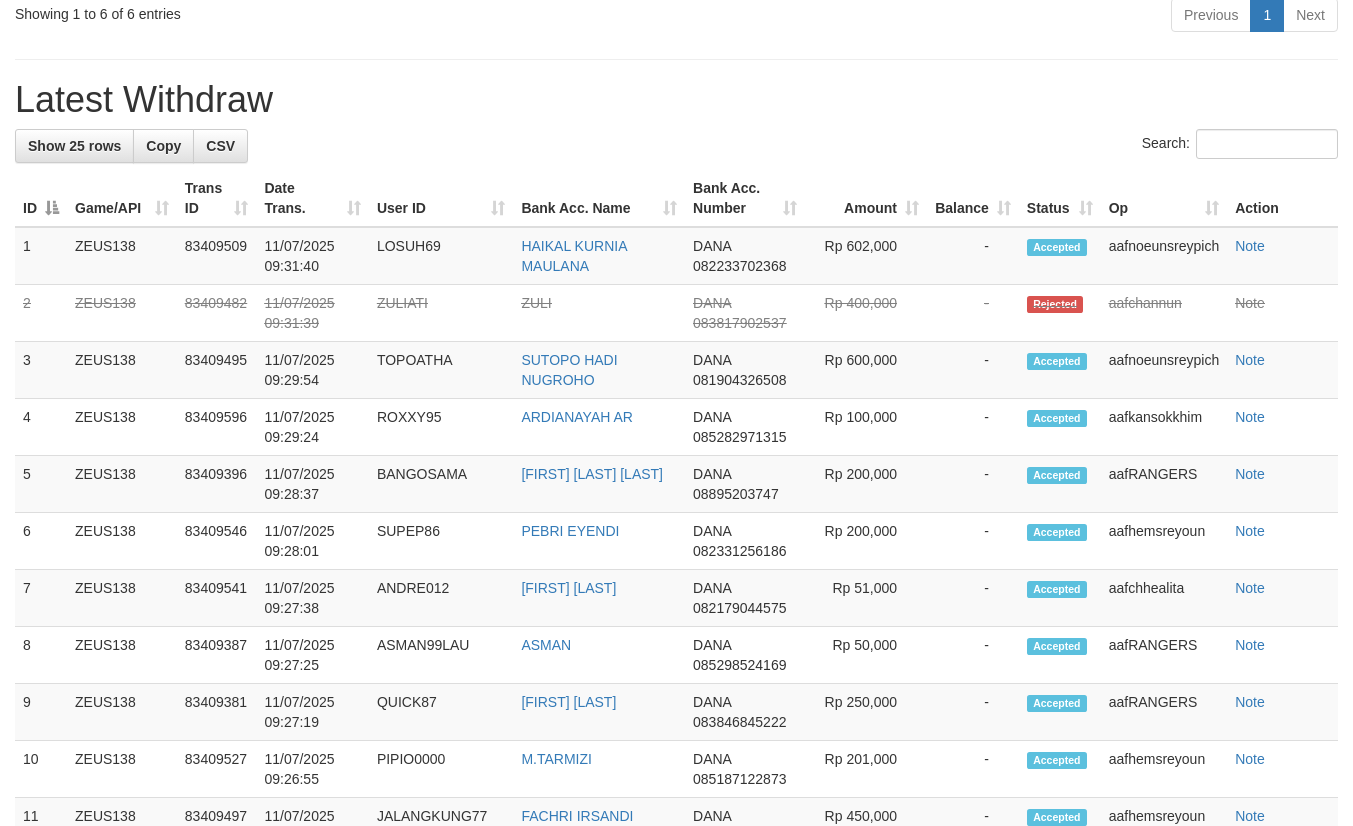 scroll, scrollTop: 672, scrollLeft: 0, axis: vertical 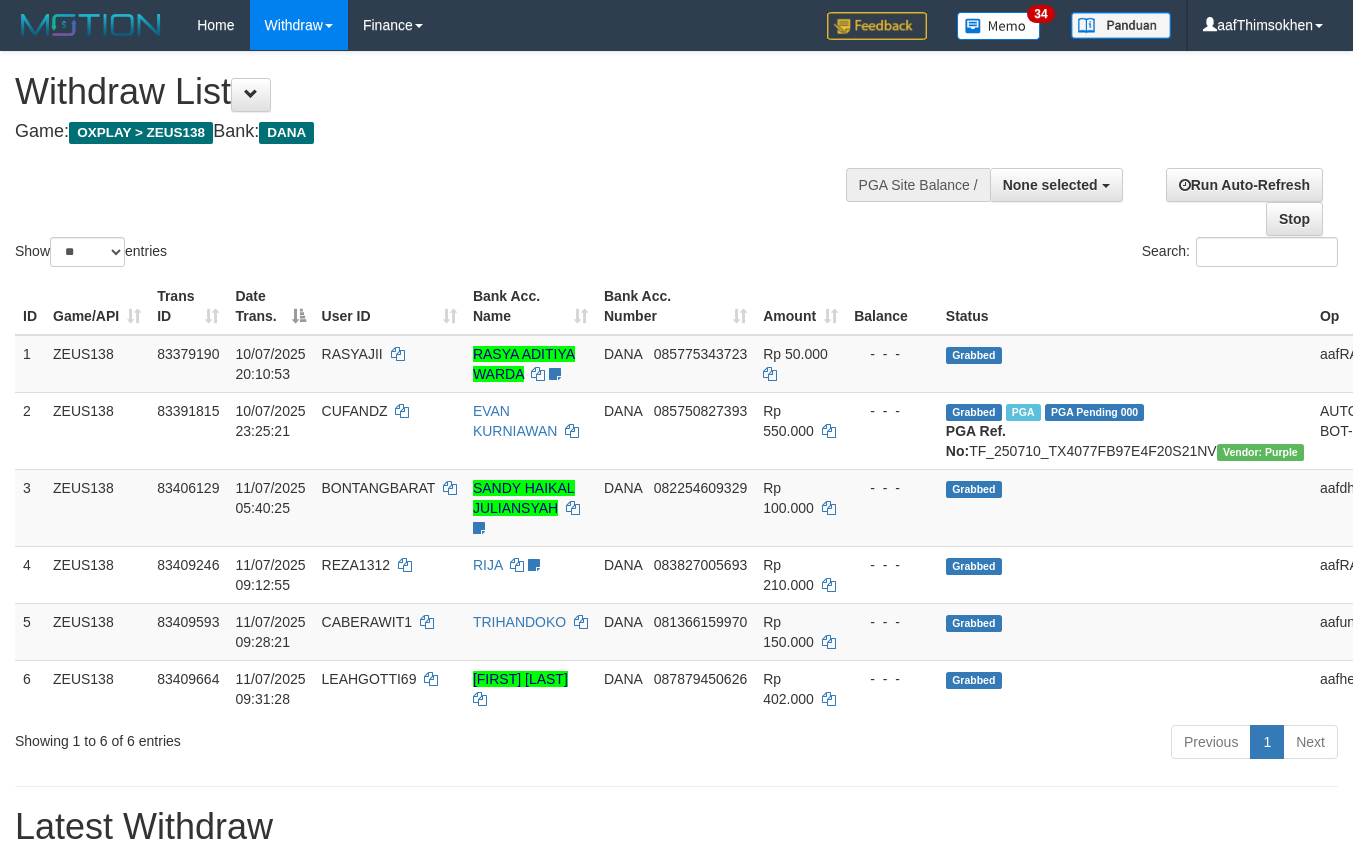 select 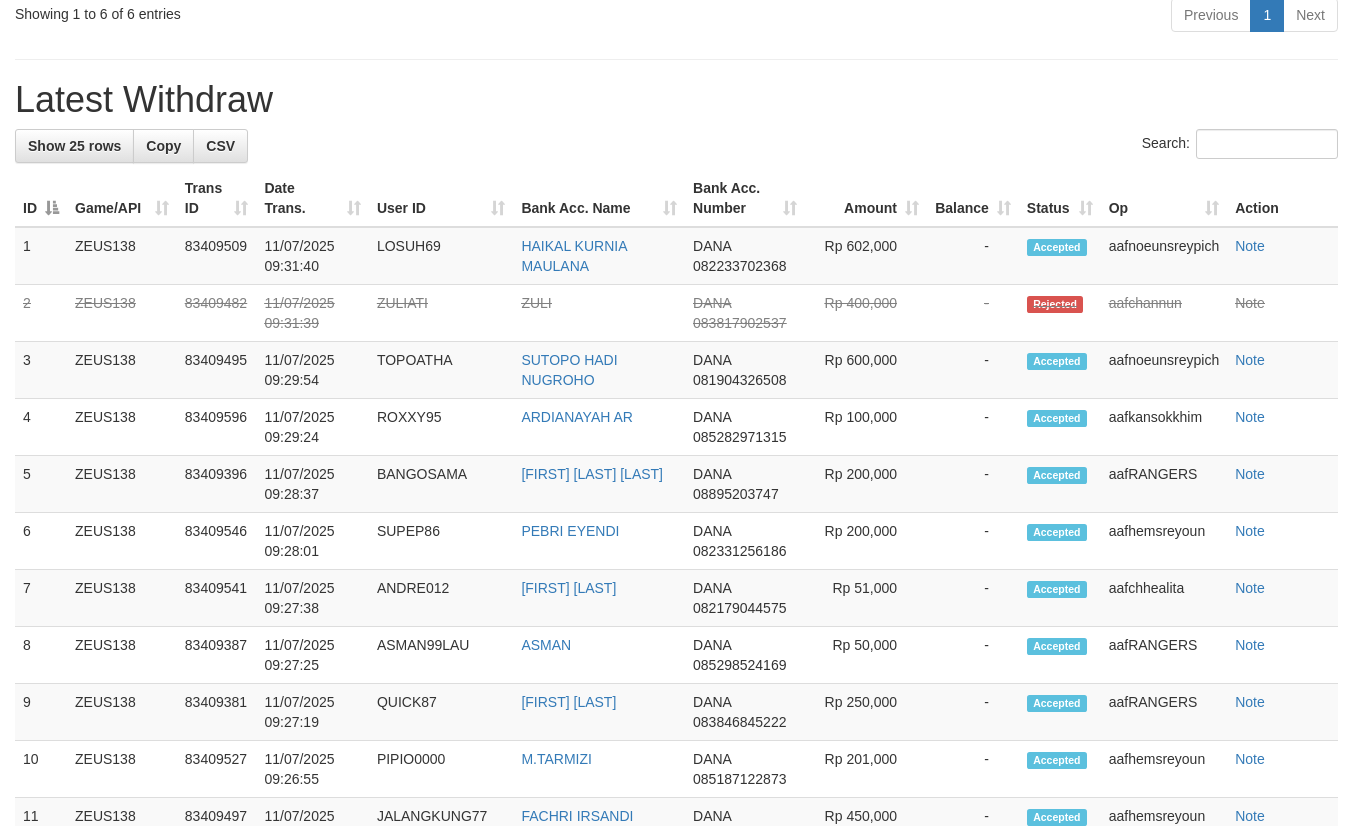 scroll, scrollTop: 672, scrollLeft: 0, axis: vertical 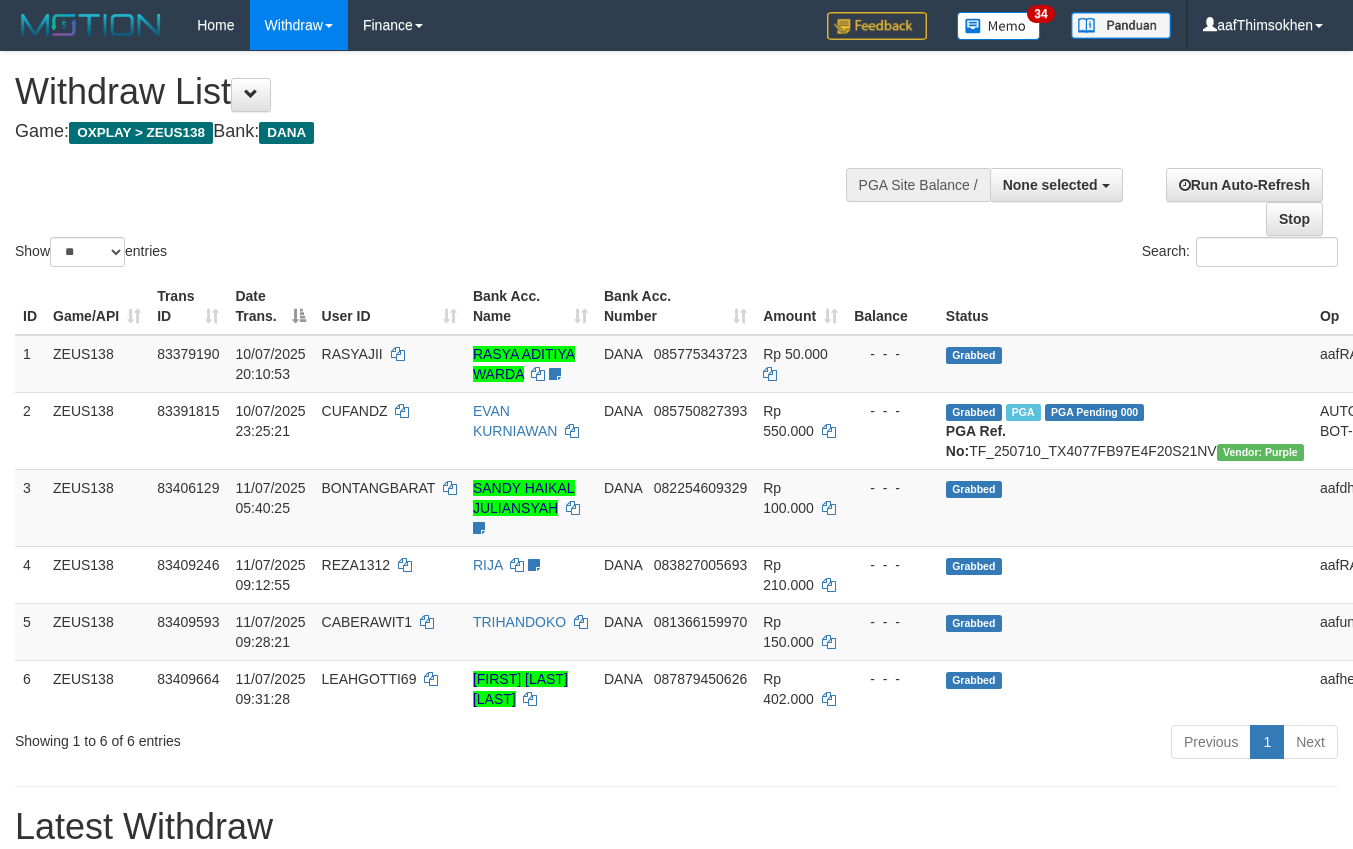 select 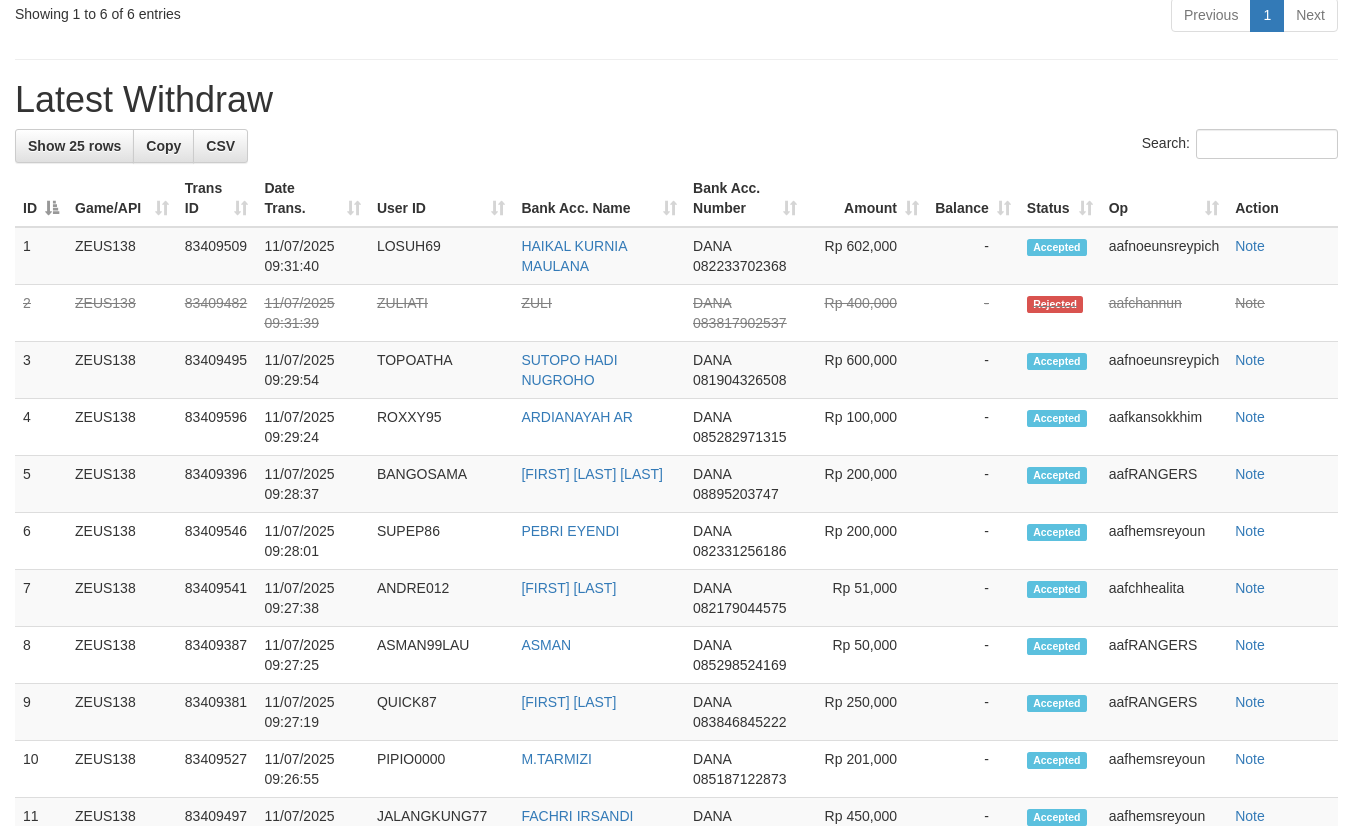 scroll, scrollTop: 672, scrollLeft: 0, axis: vertical 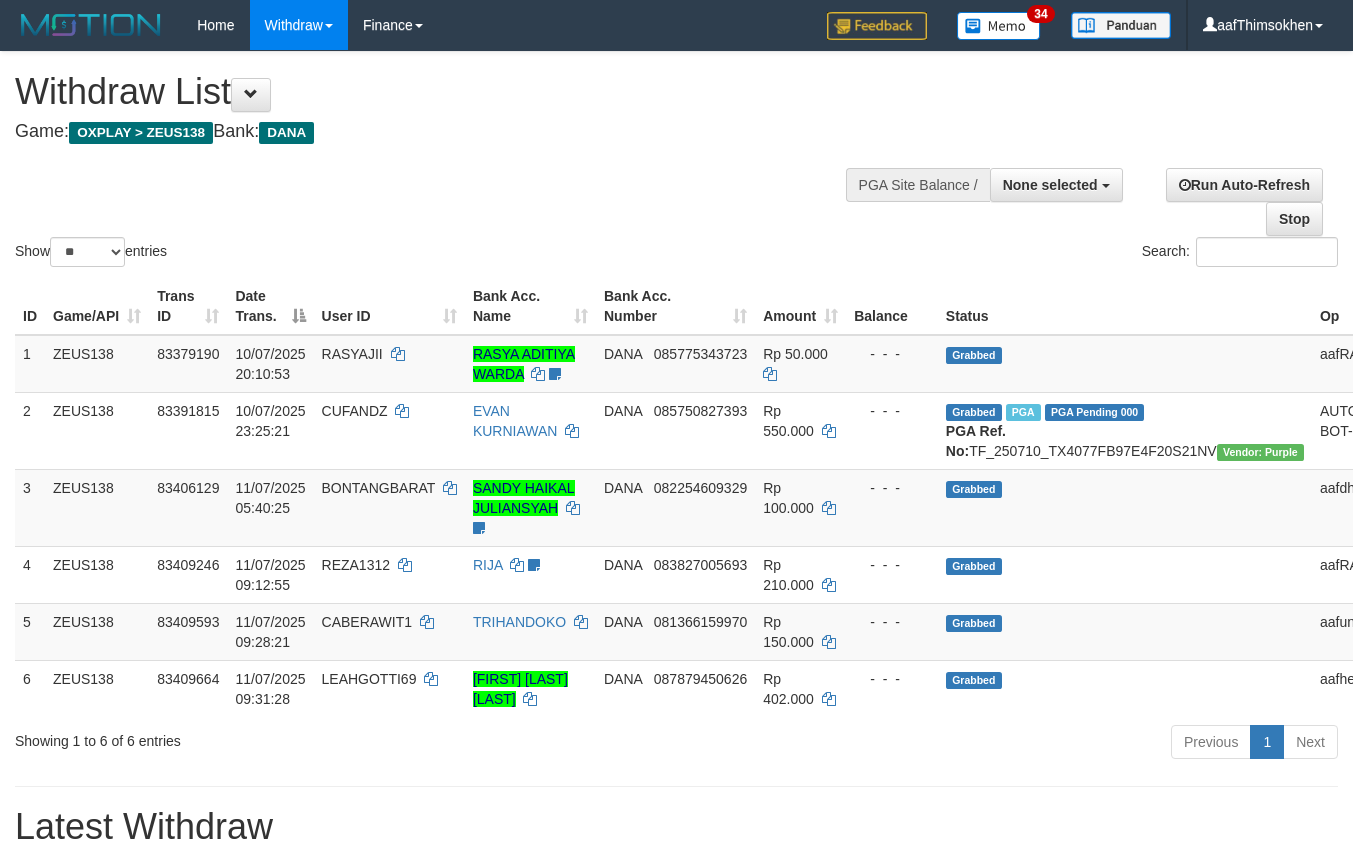 select 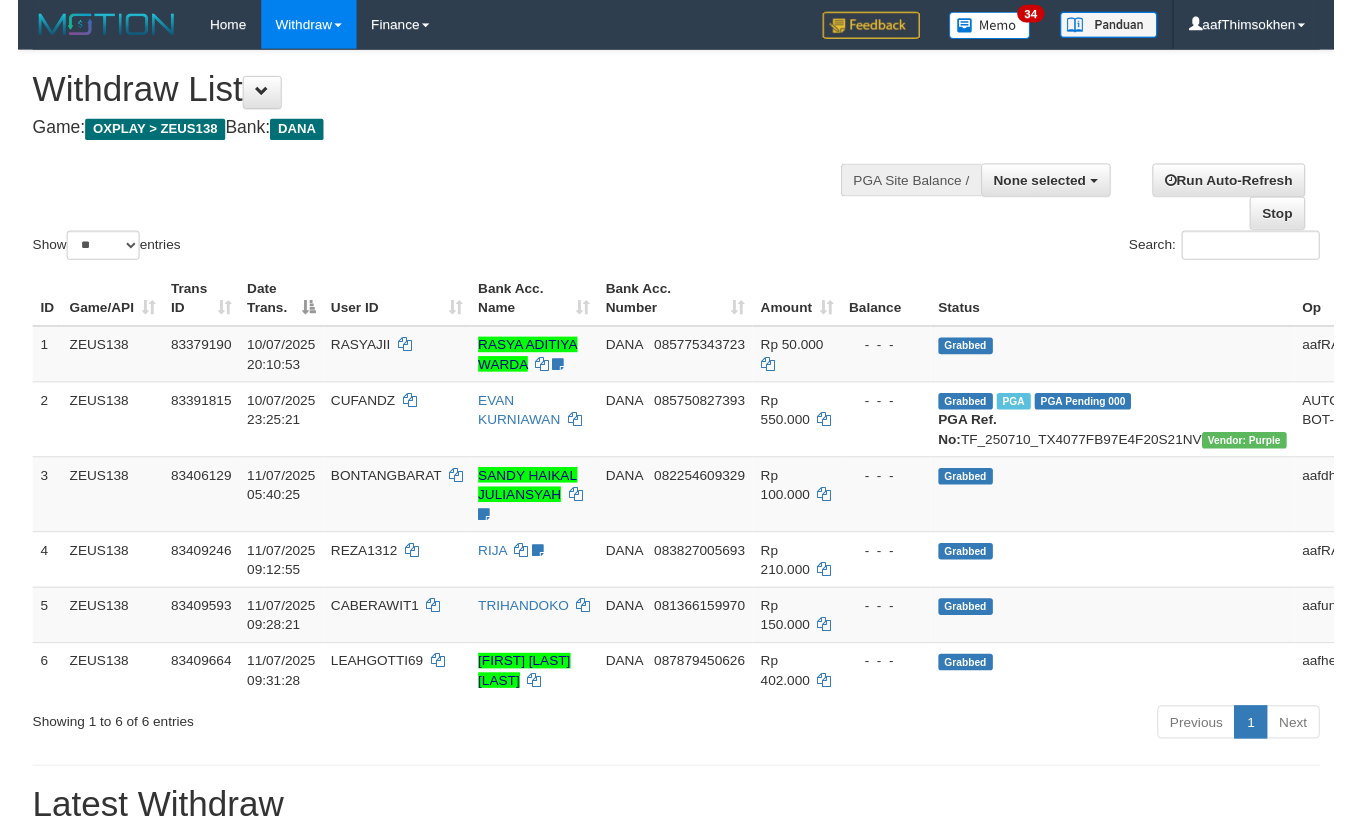 scroll, scrollTop: 727, scrollLeft: 0, axis: vertical 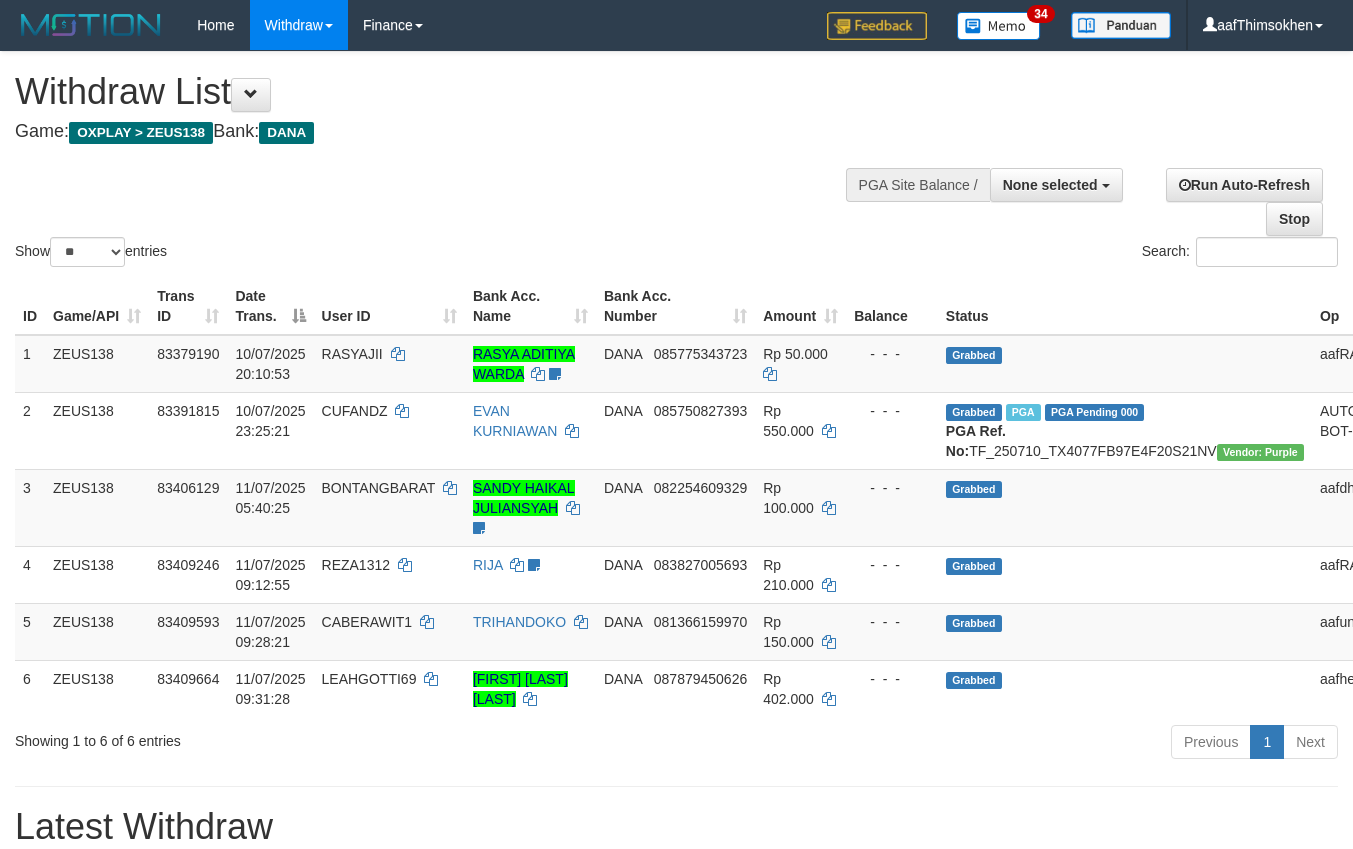 select 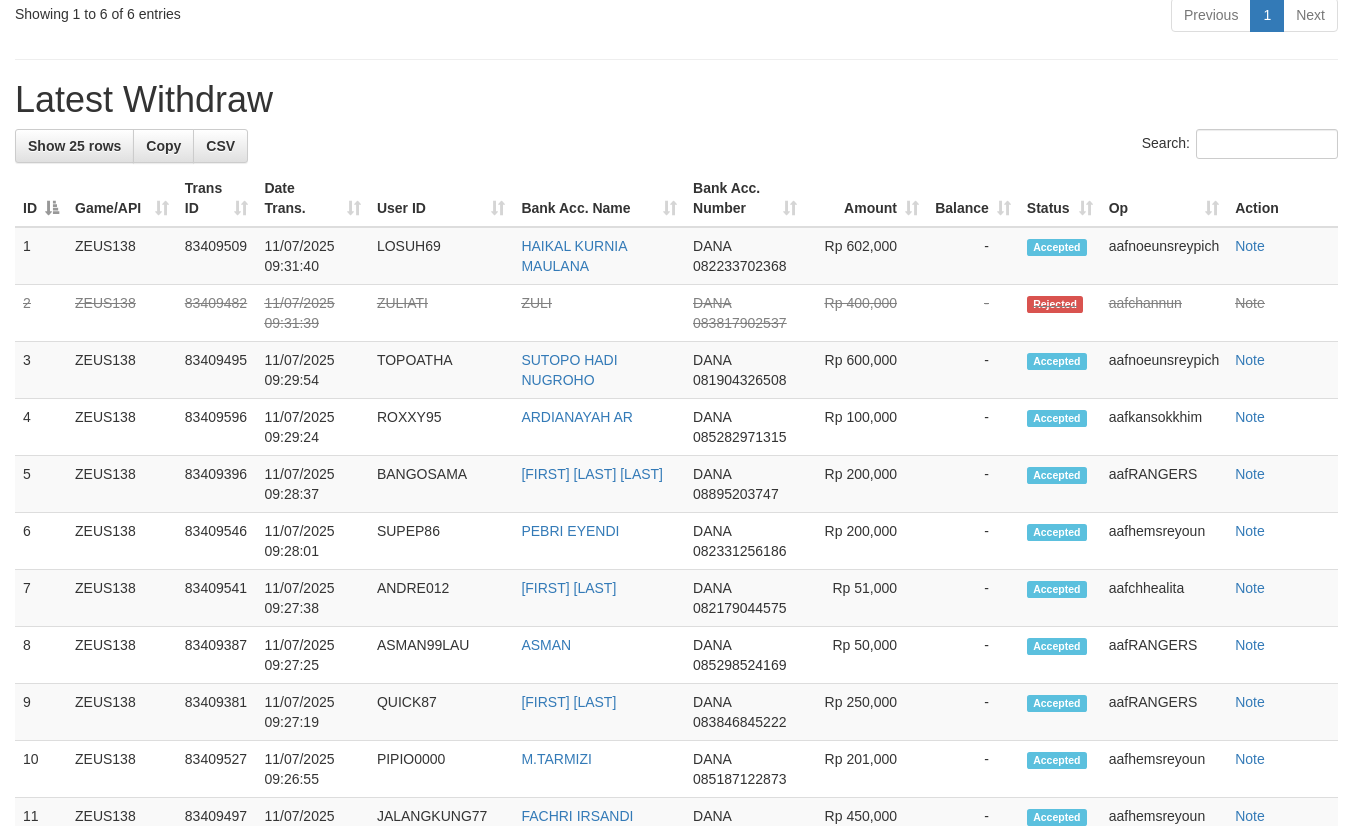 scroll, scrollTop: 672, scrollLeft: 0, axis: vertical 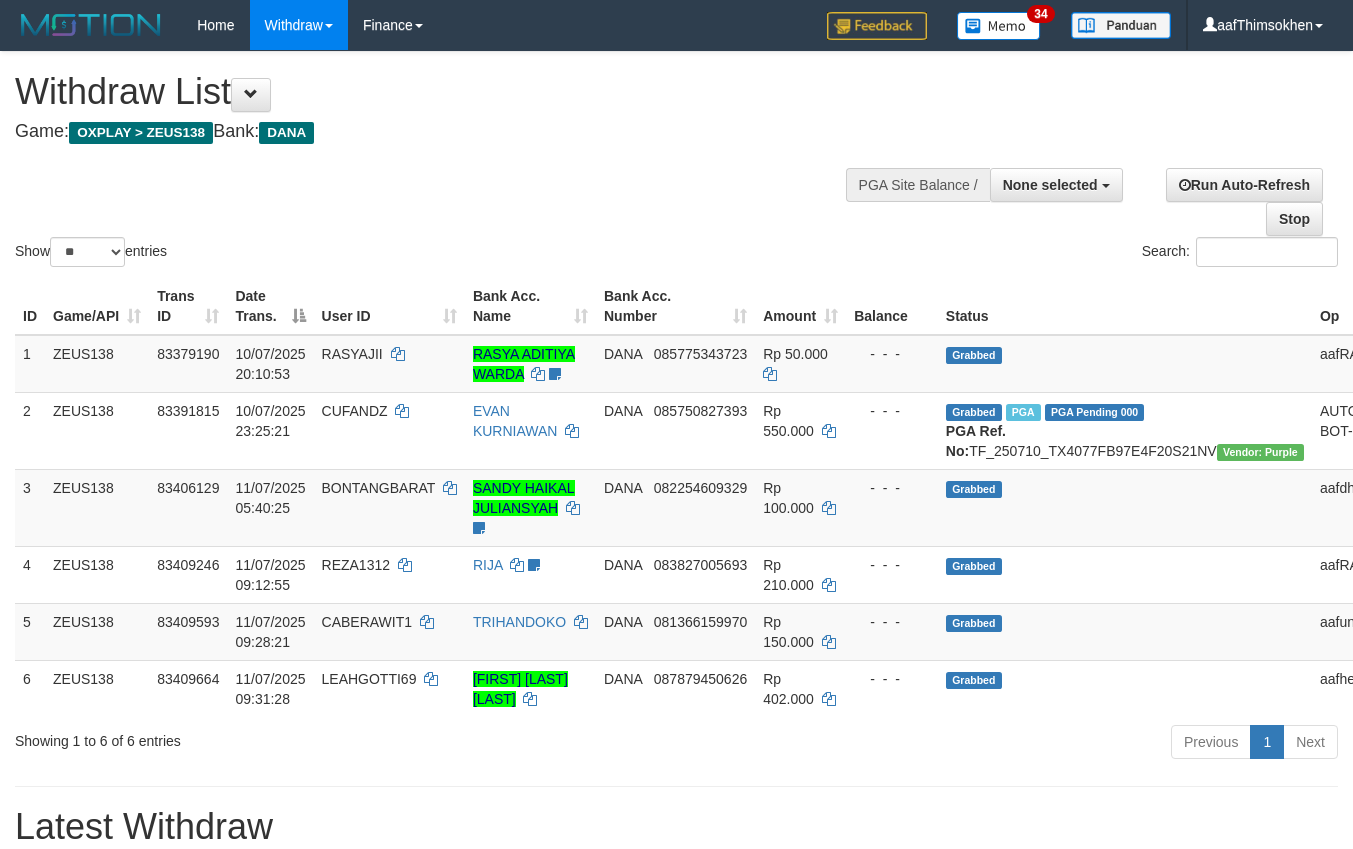 select 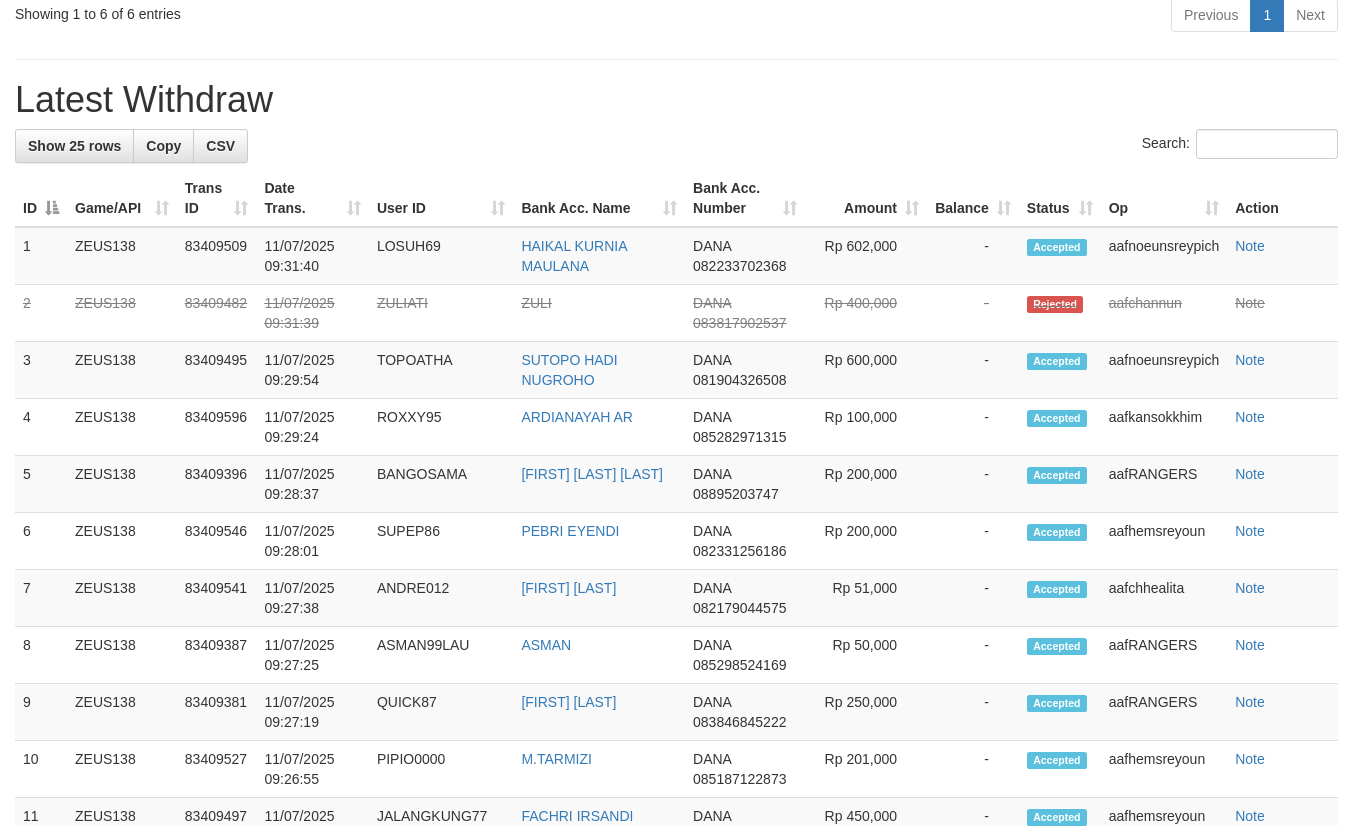 scroll, scrollTop: 672, scrollLeft: 0, axis: vertical 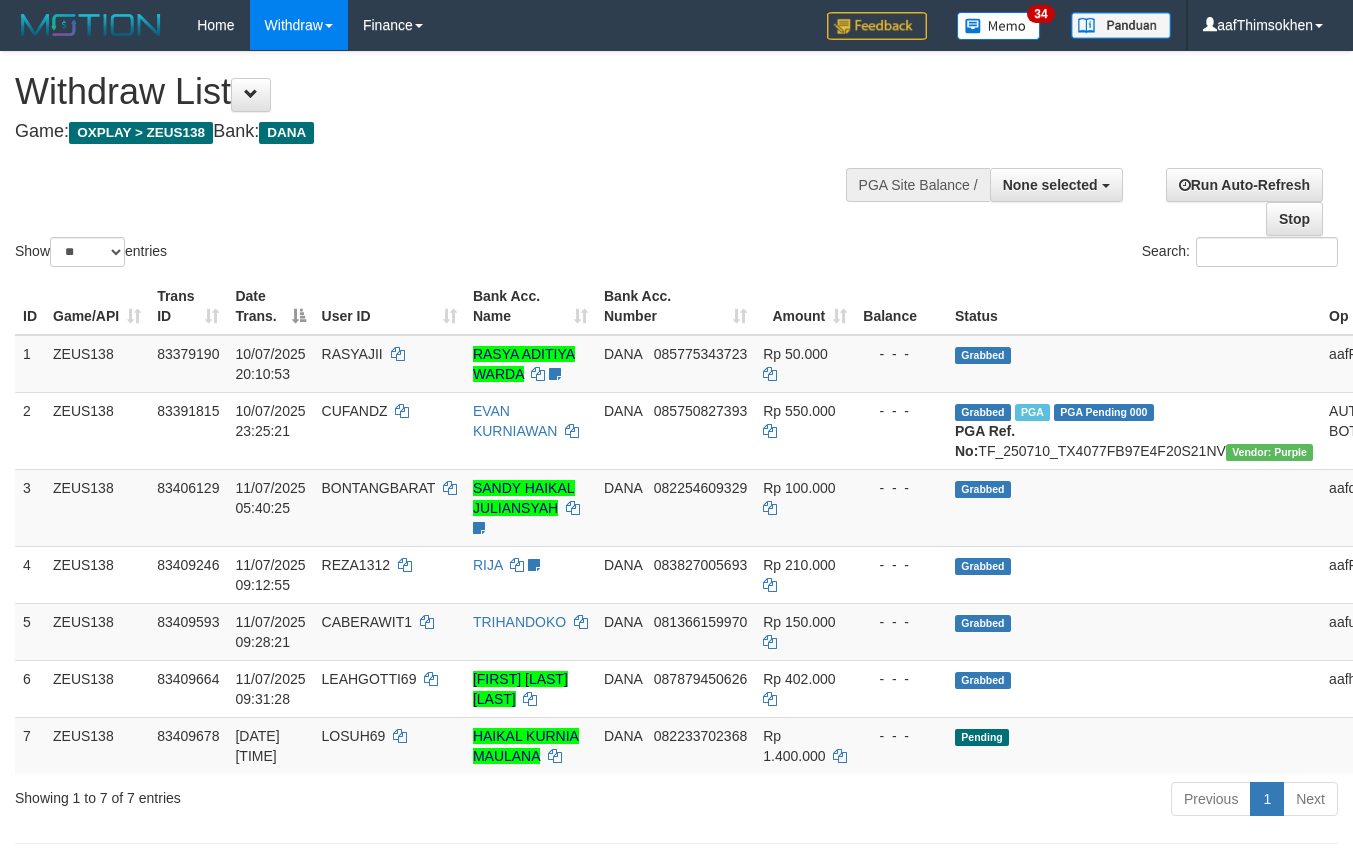 select 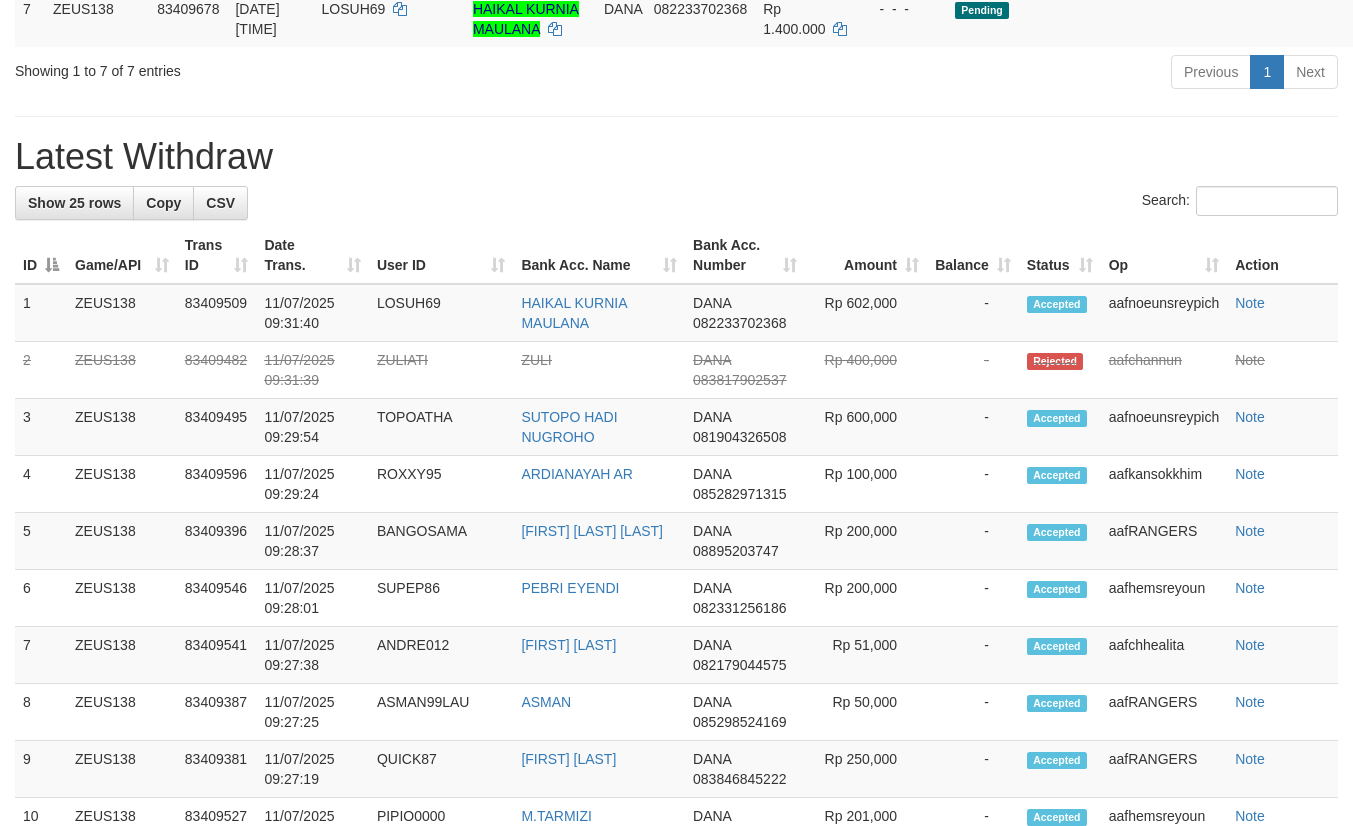 scroll, scrollTop: 672, scrollLeft: 0, axis: vertical 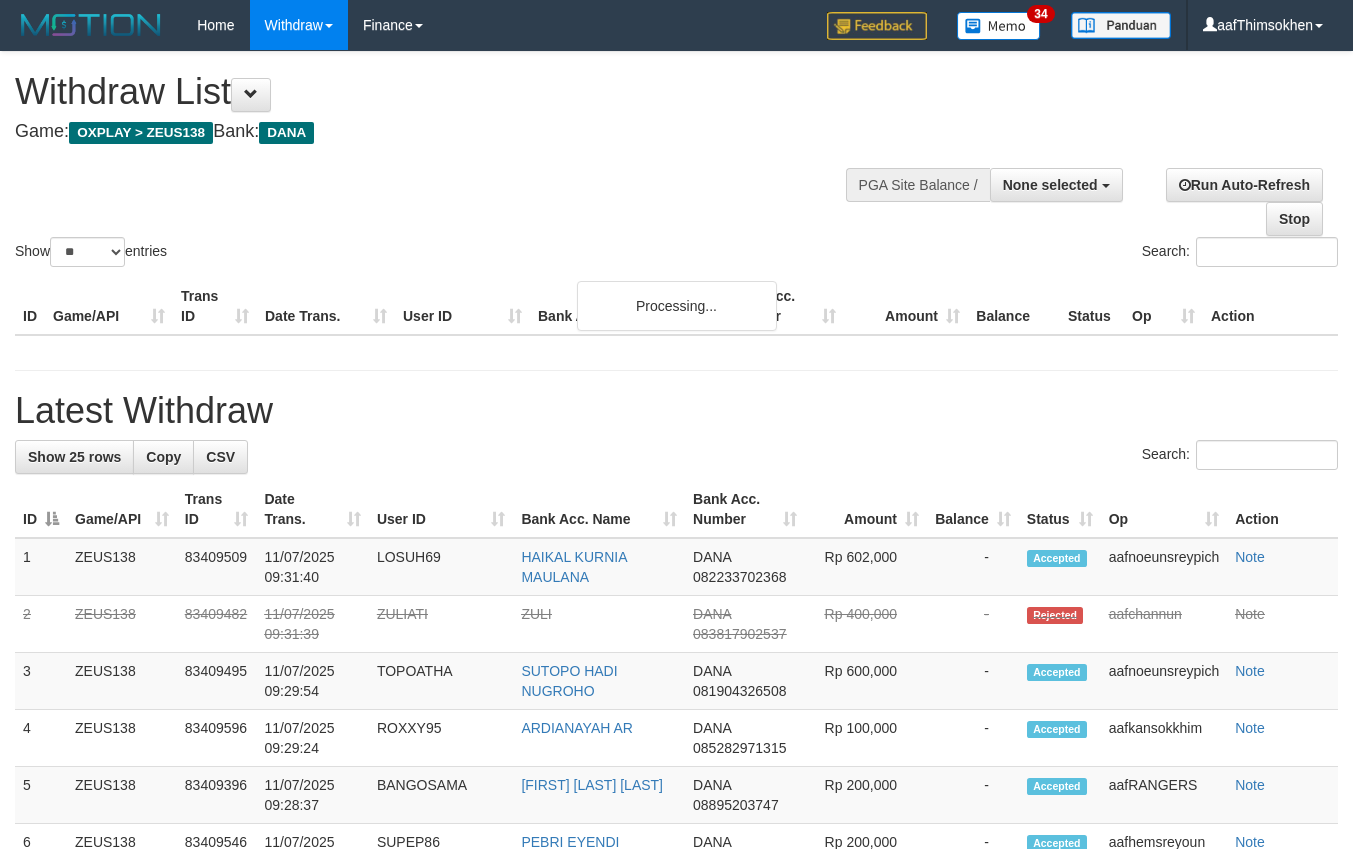 select 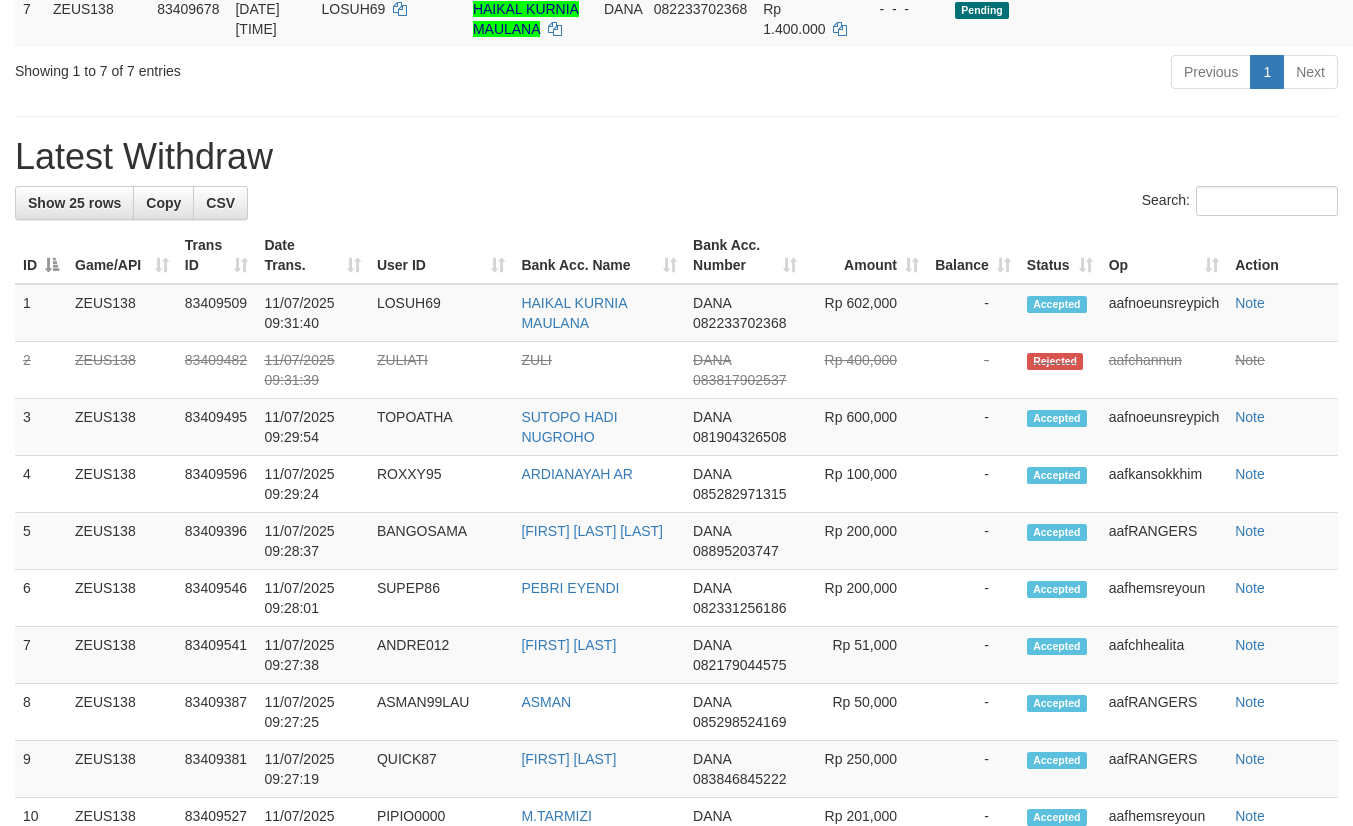 scroll, scrollTop: 672, scrollLeft: 0, axis: vertical 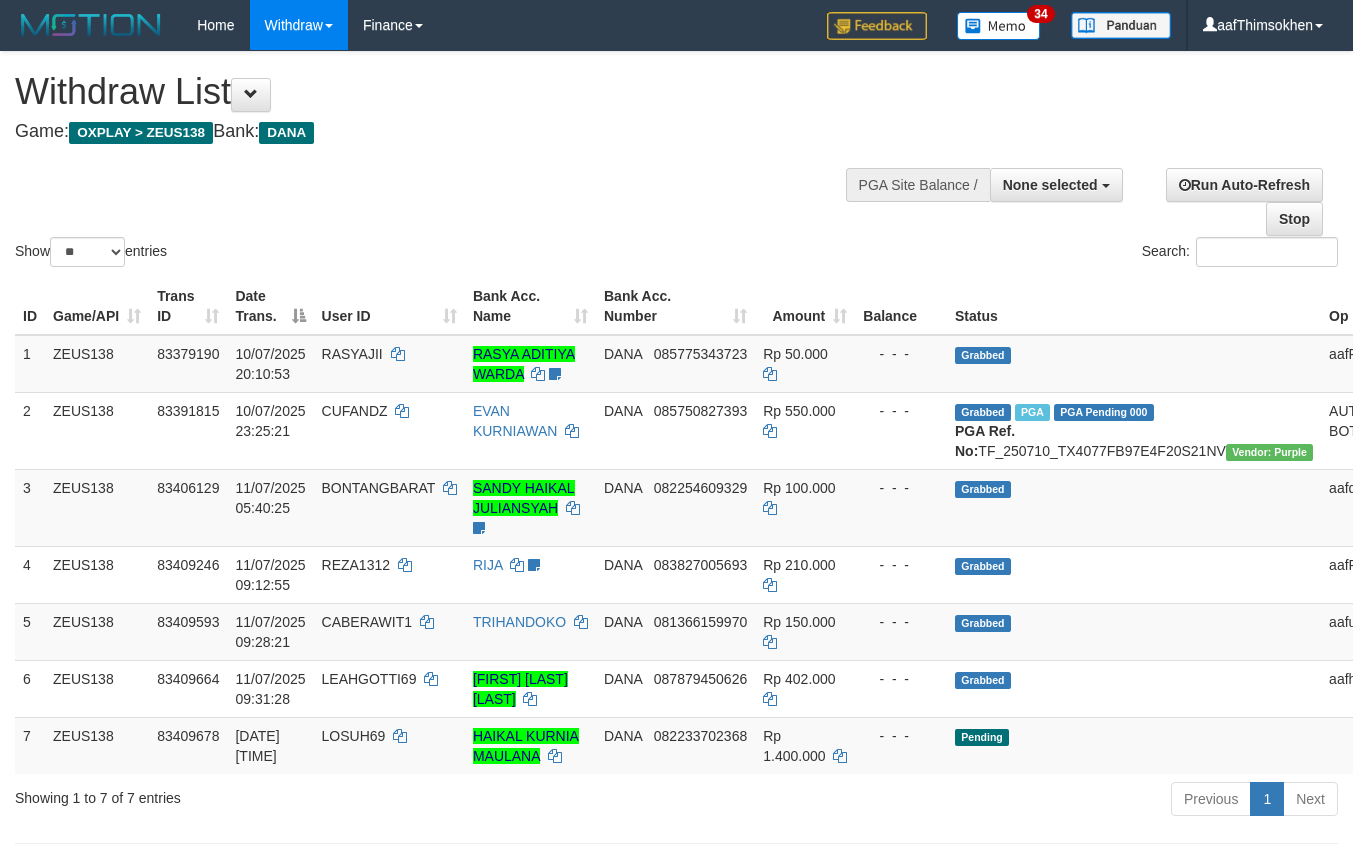 select 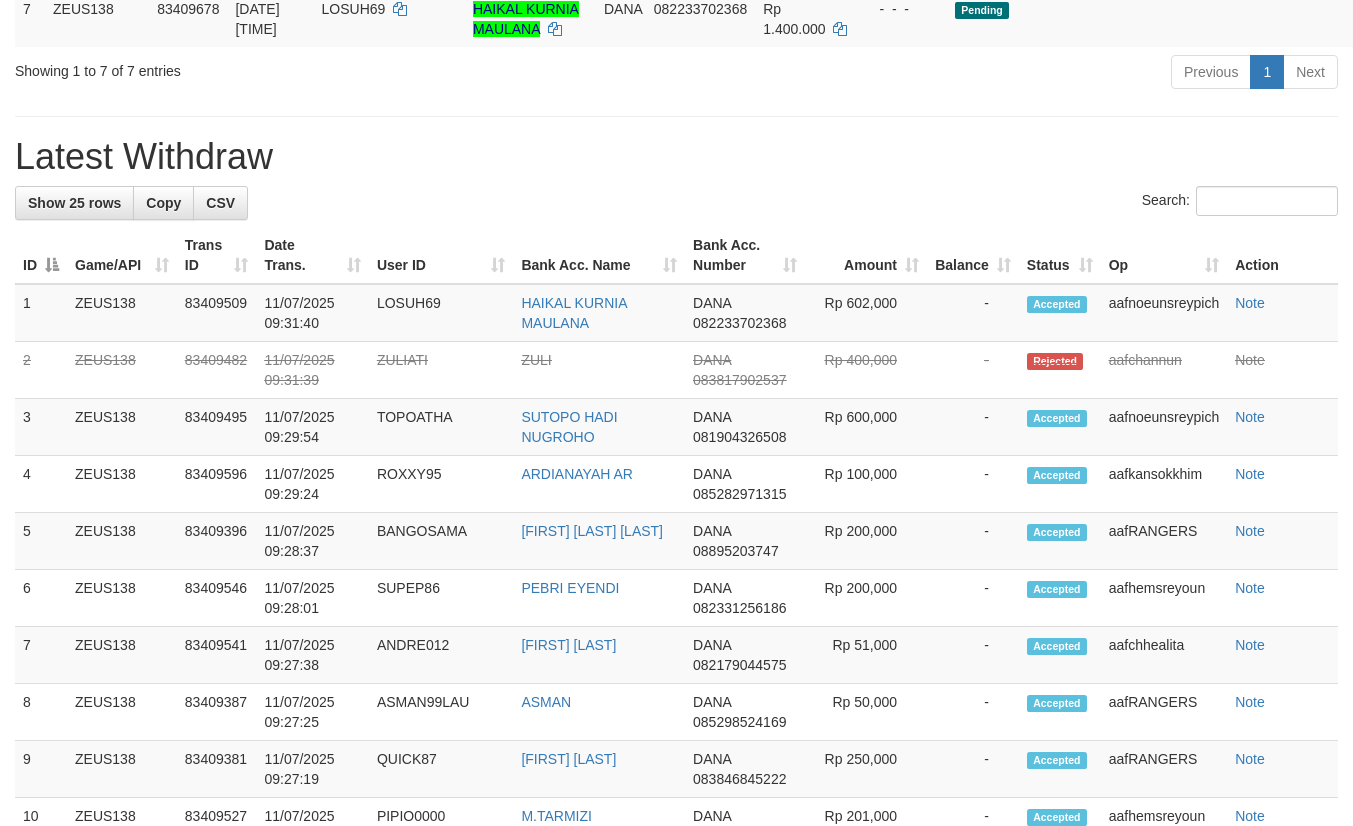 scroll, scrollTop: 672, scrollLeft: 0, axis: vertical 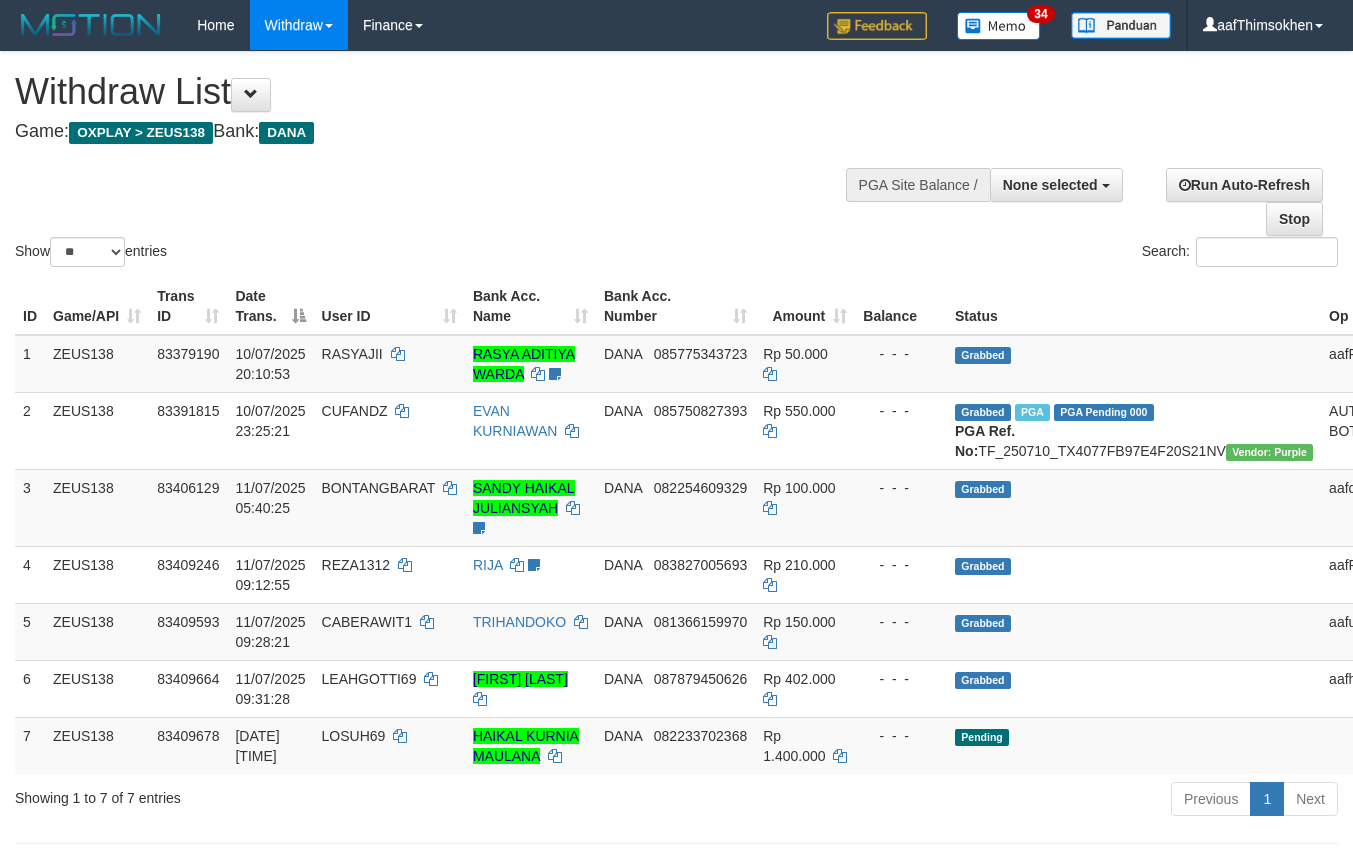 select 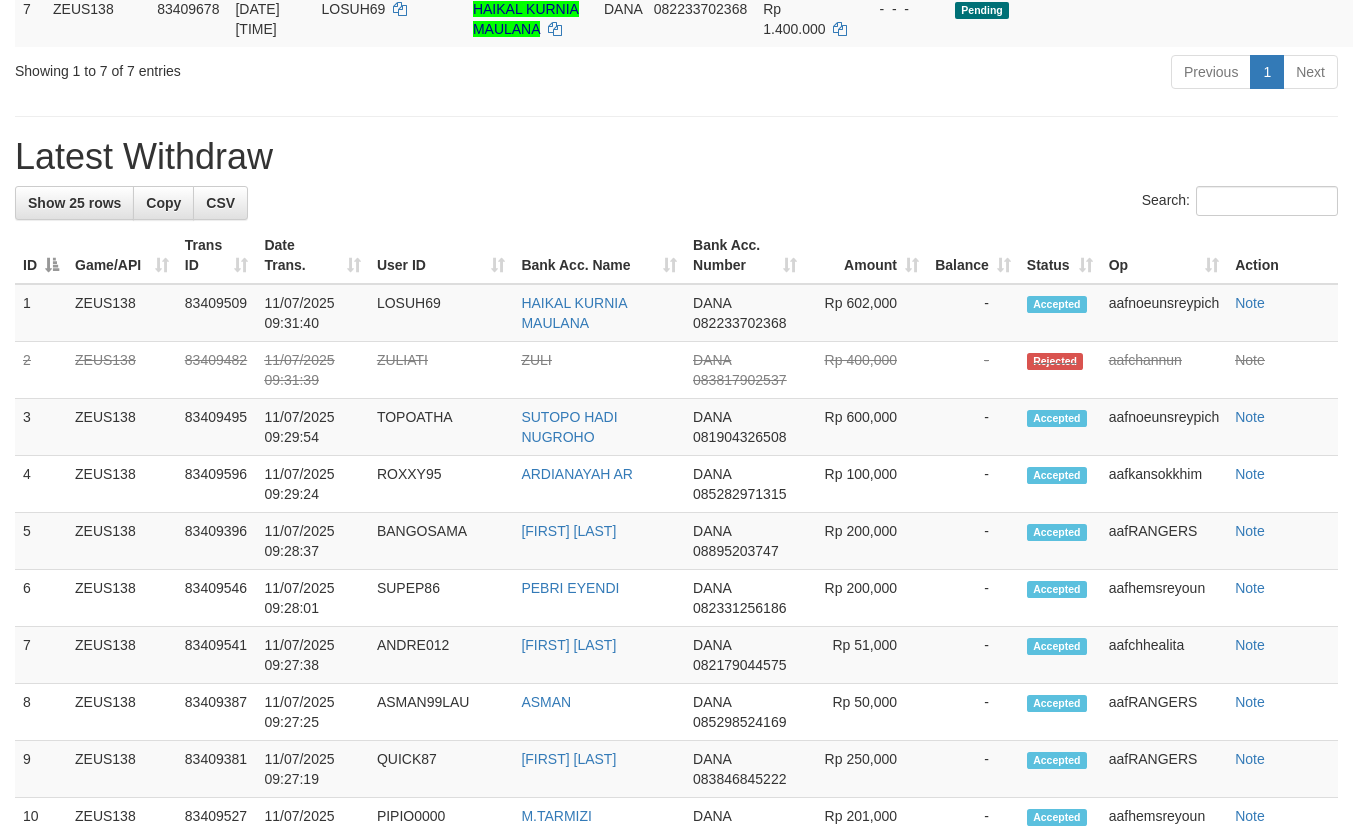 scroll, scrollTop: 672, scrollLeft: 0, axis: vertical 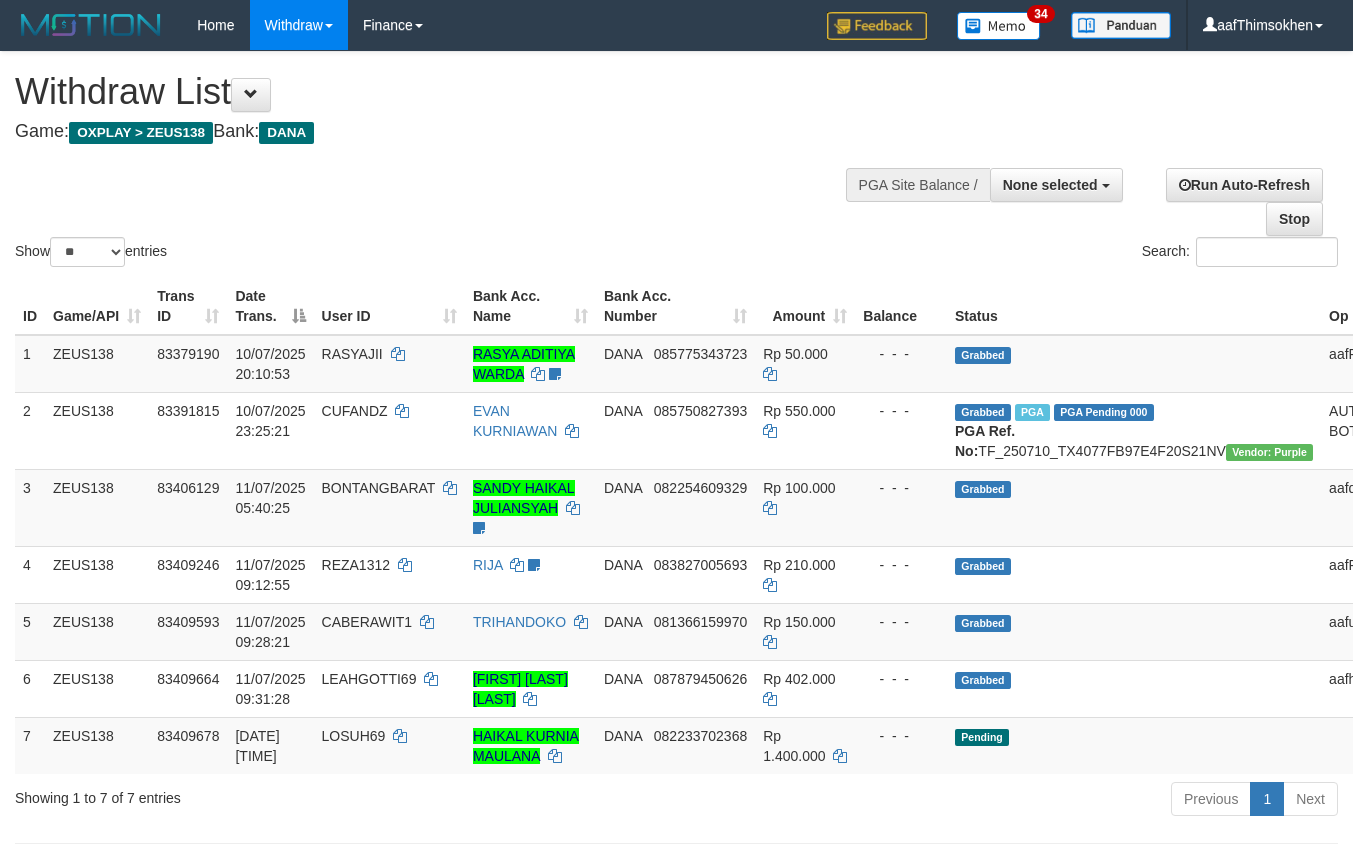 select 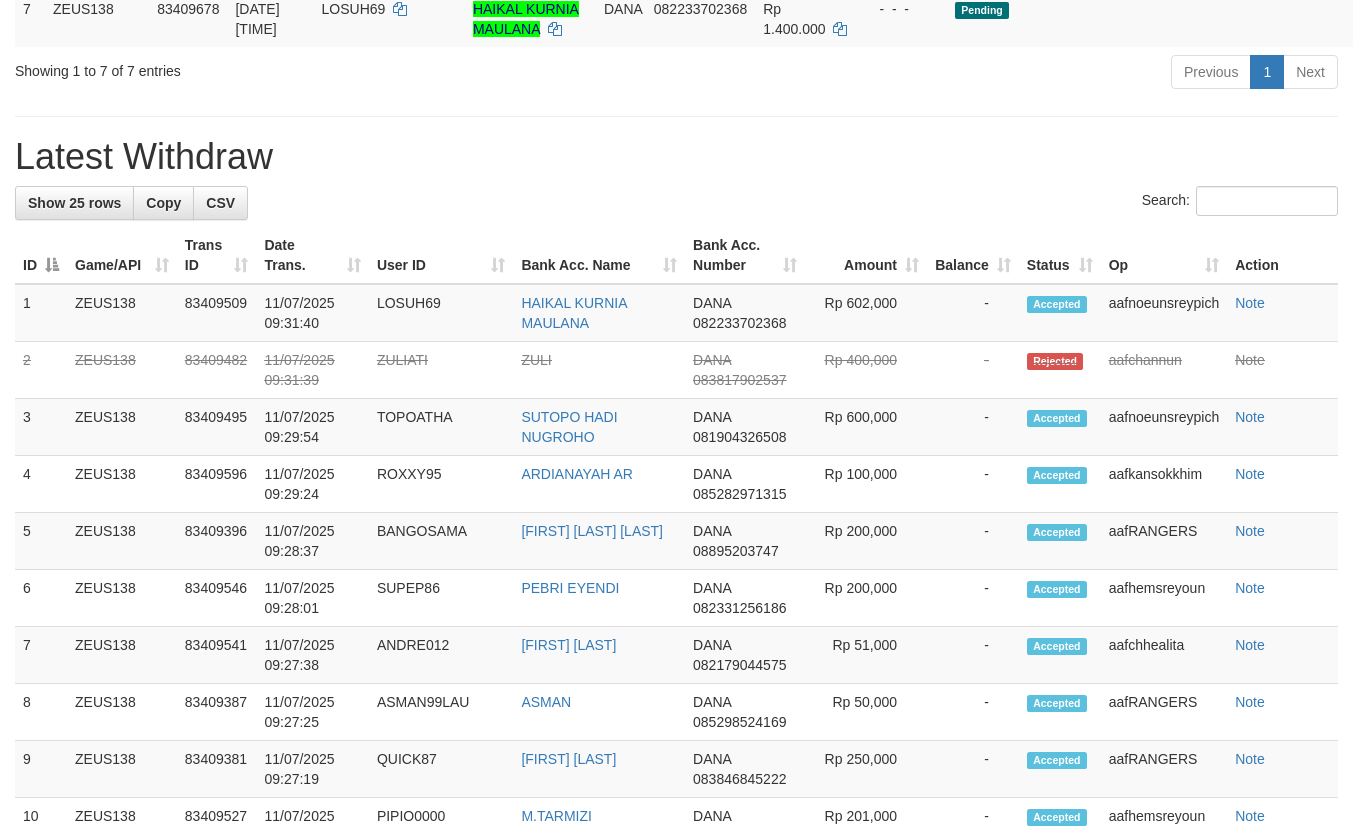 scroll, scrollTop: 672, scrollLeft: 0, axis: vertical 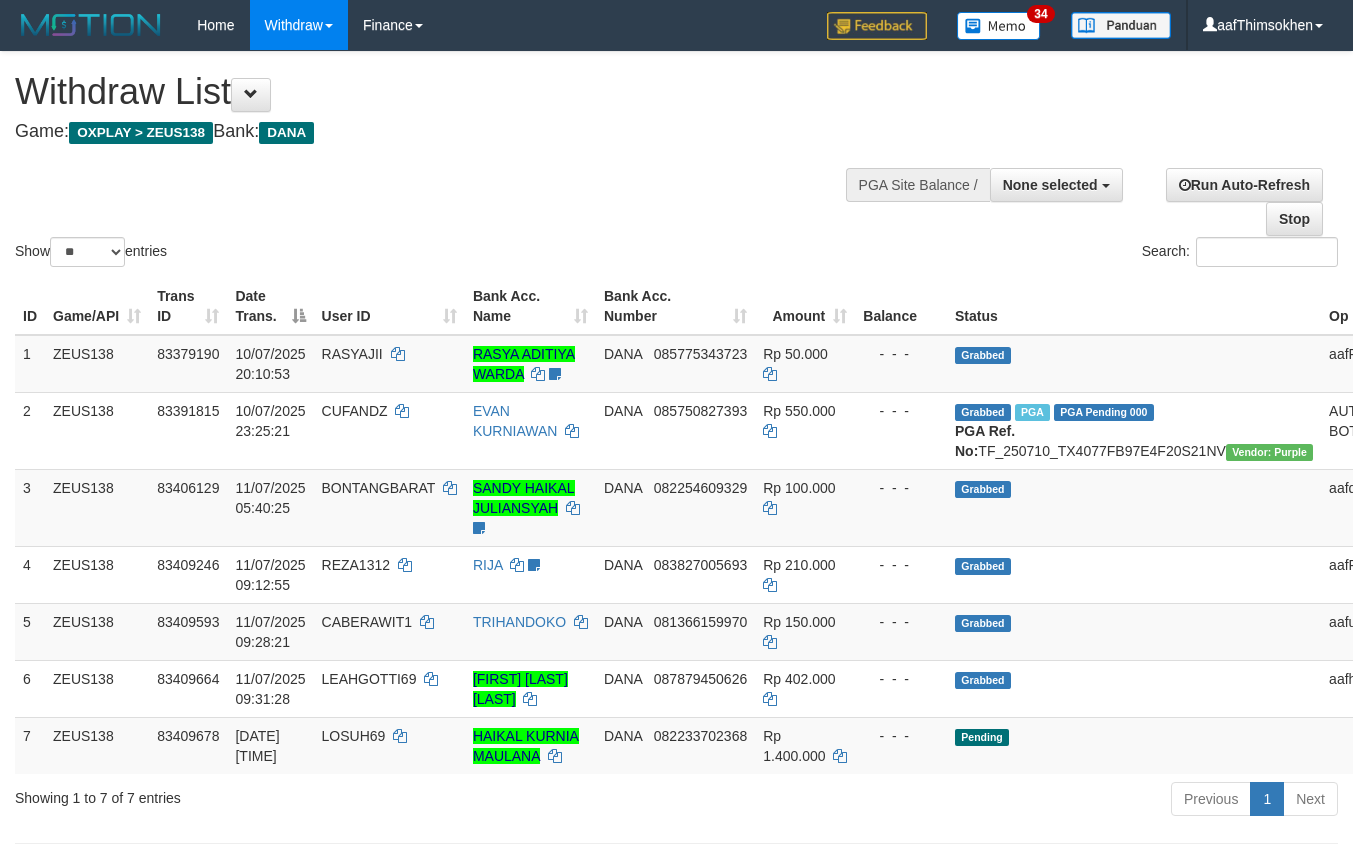 select 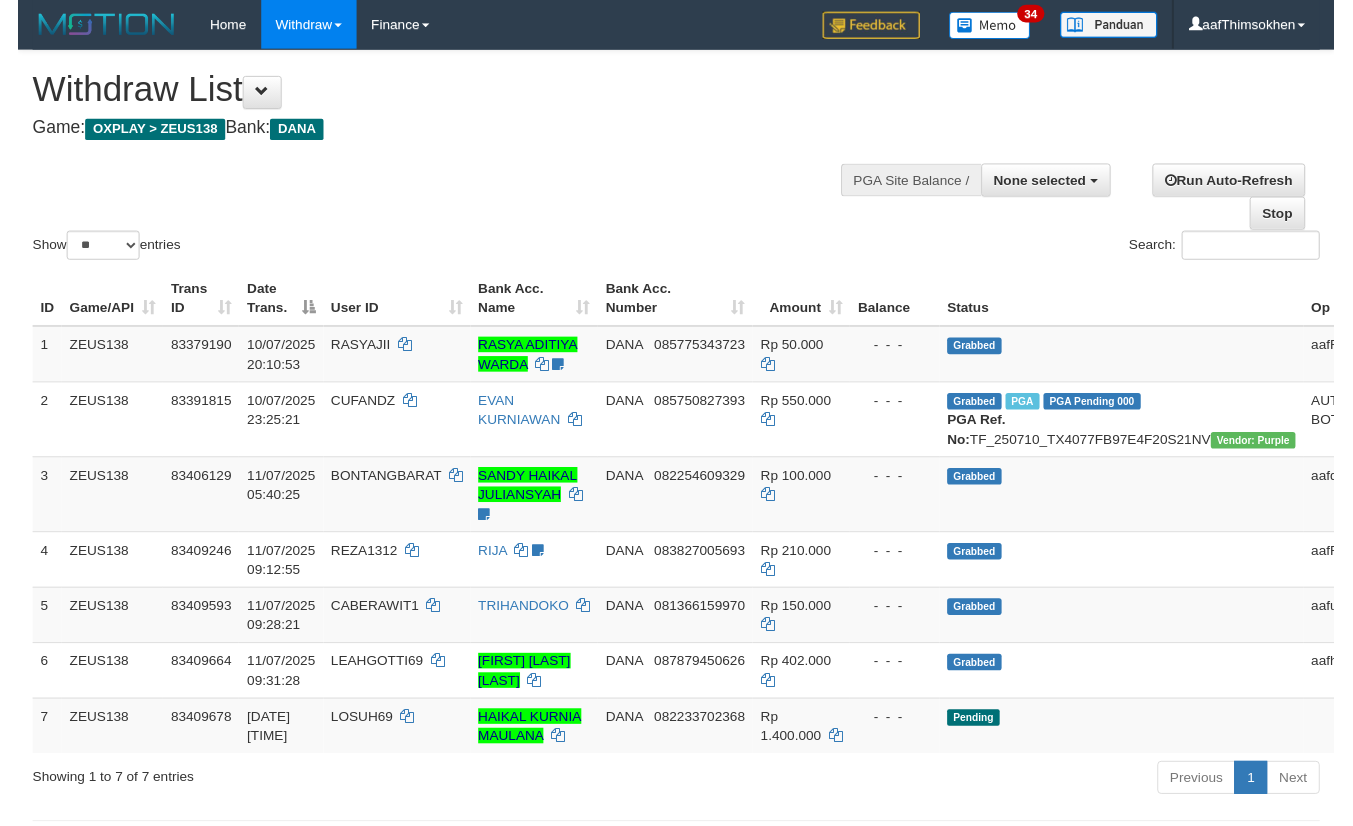scroll, scrollTop: 727, scrollLeft: 0, axis: vertical 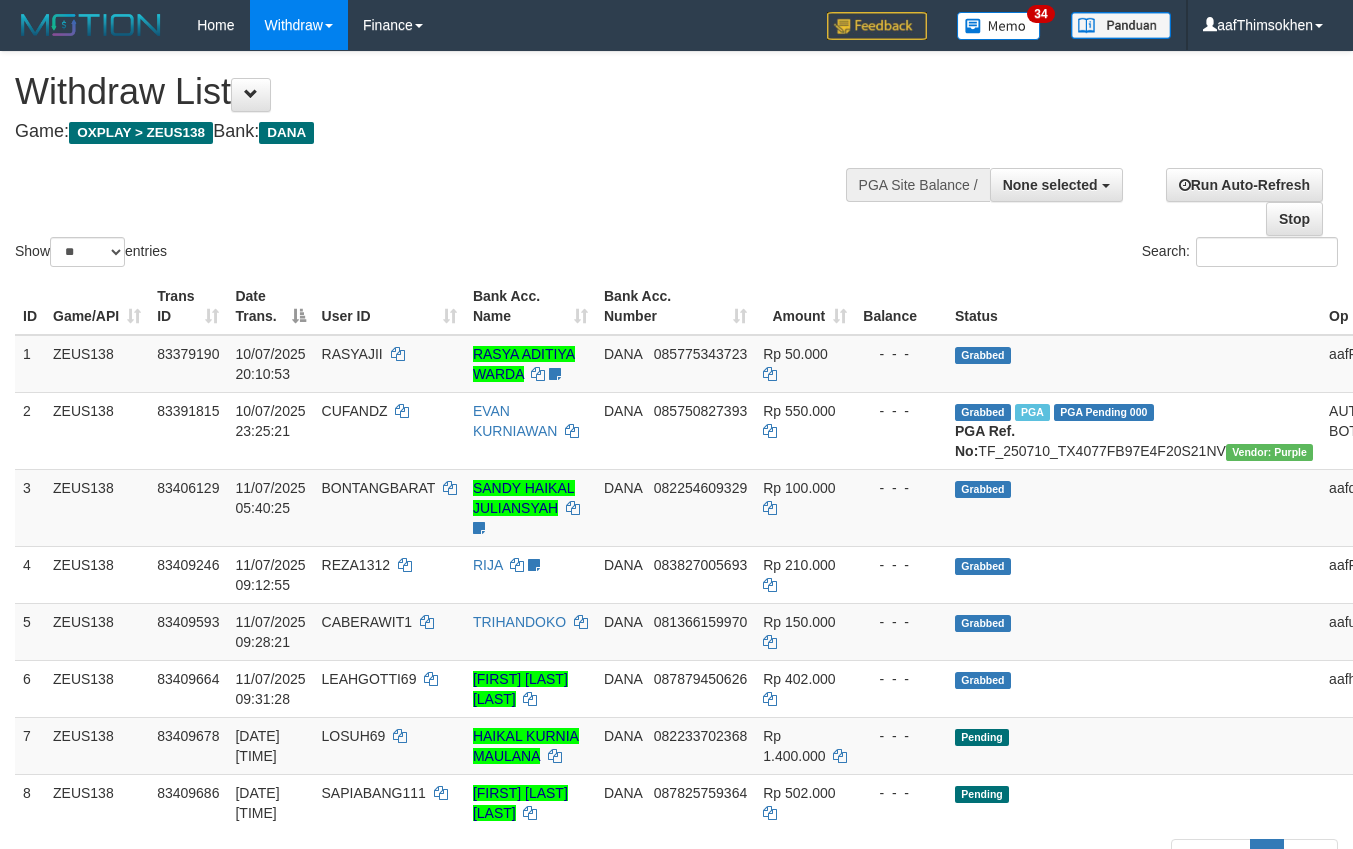 select 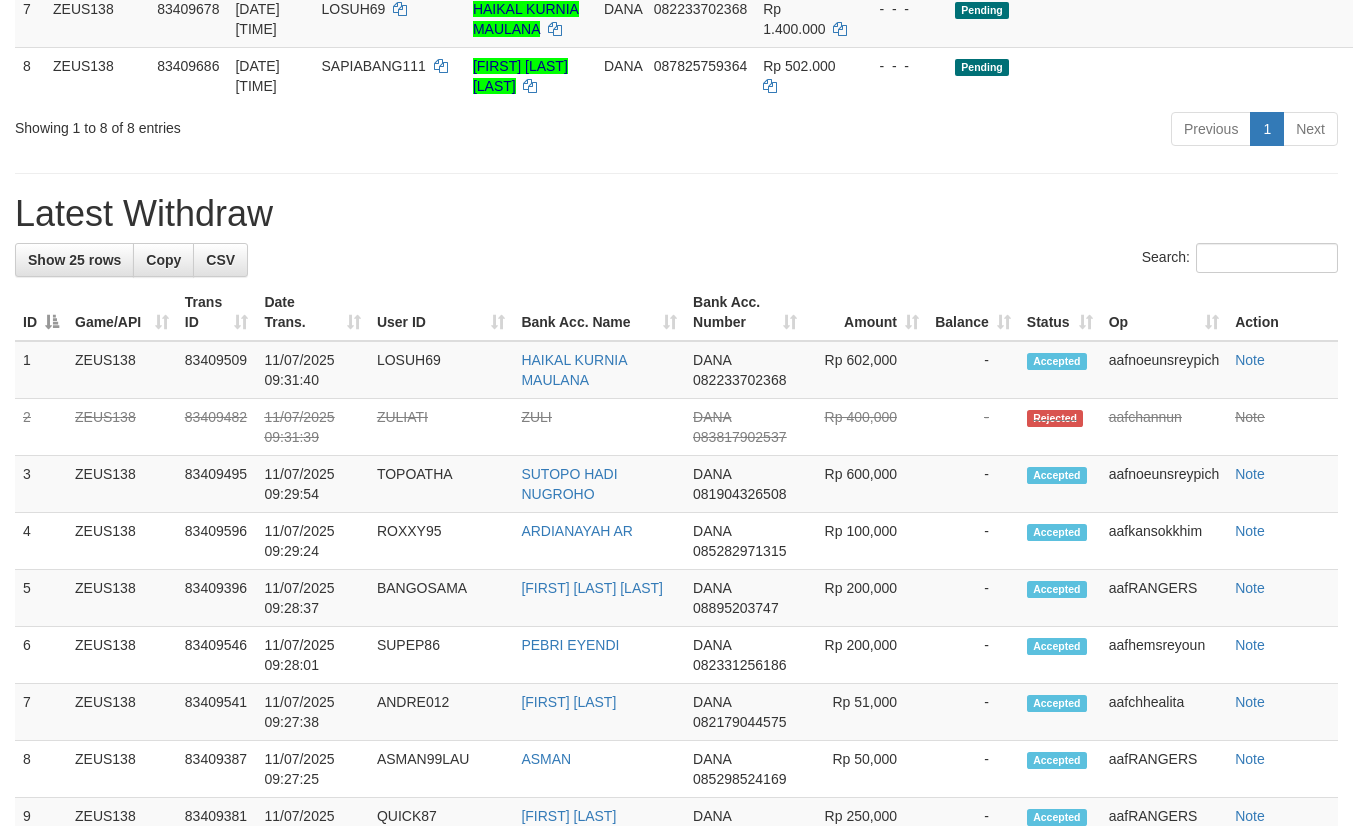 scroll, scrollTop: 672, scrollLeft: 0, axis: vertical 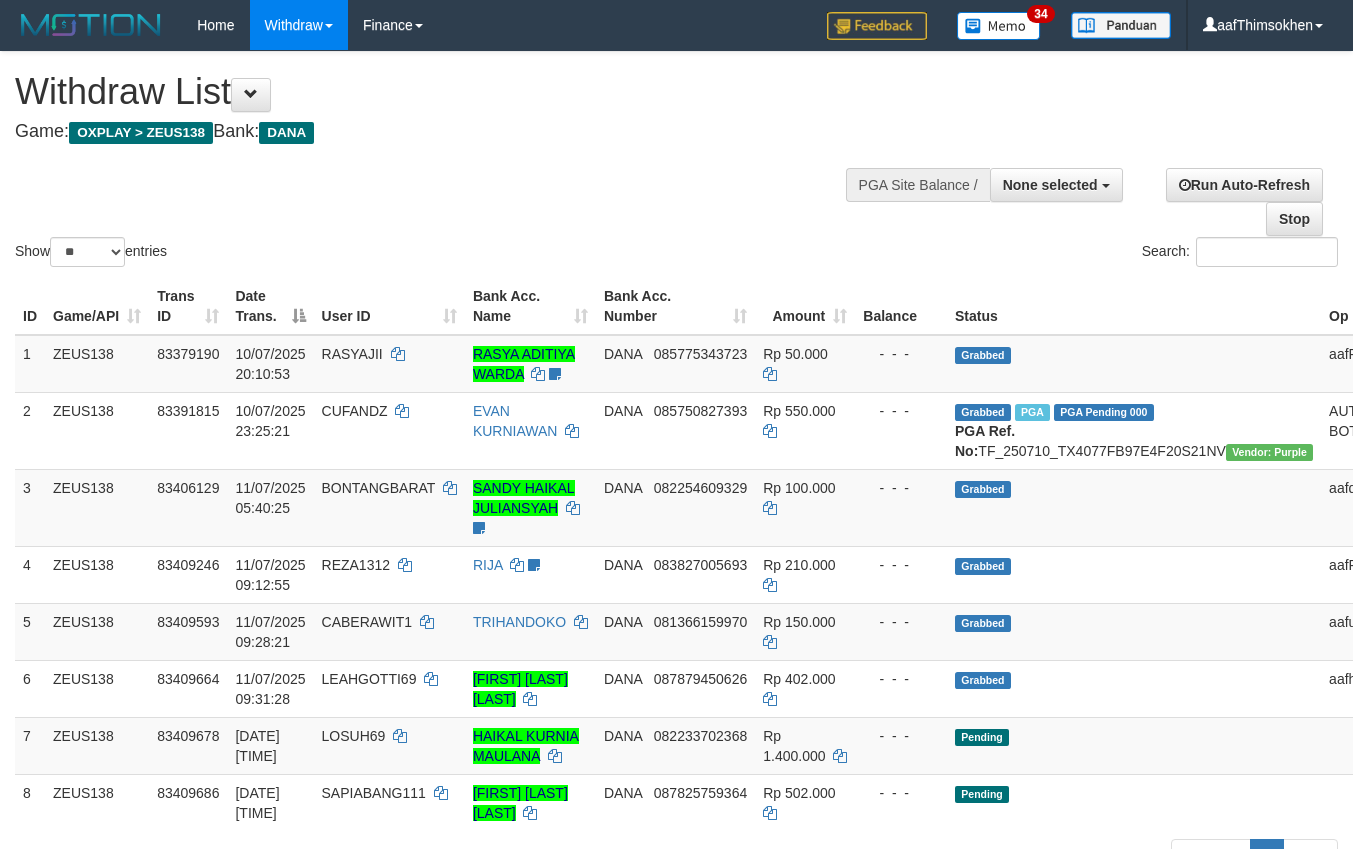 select 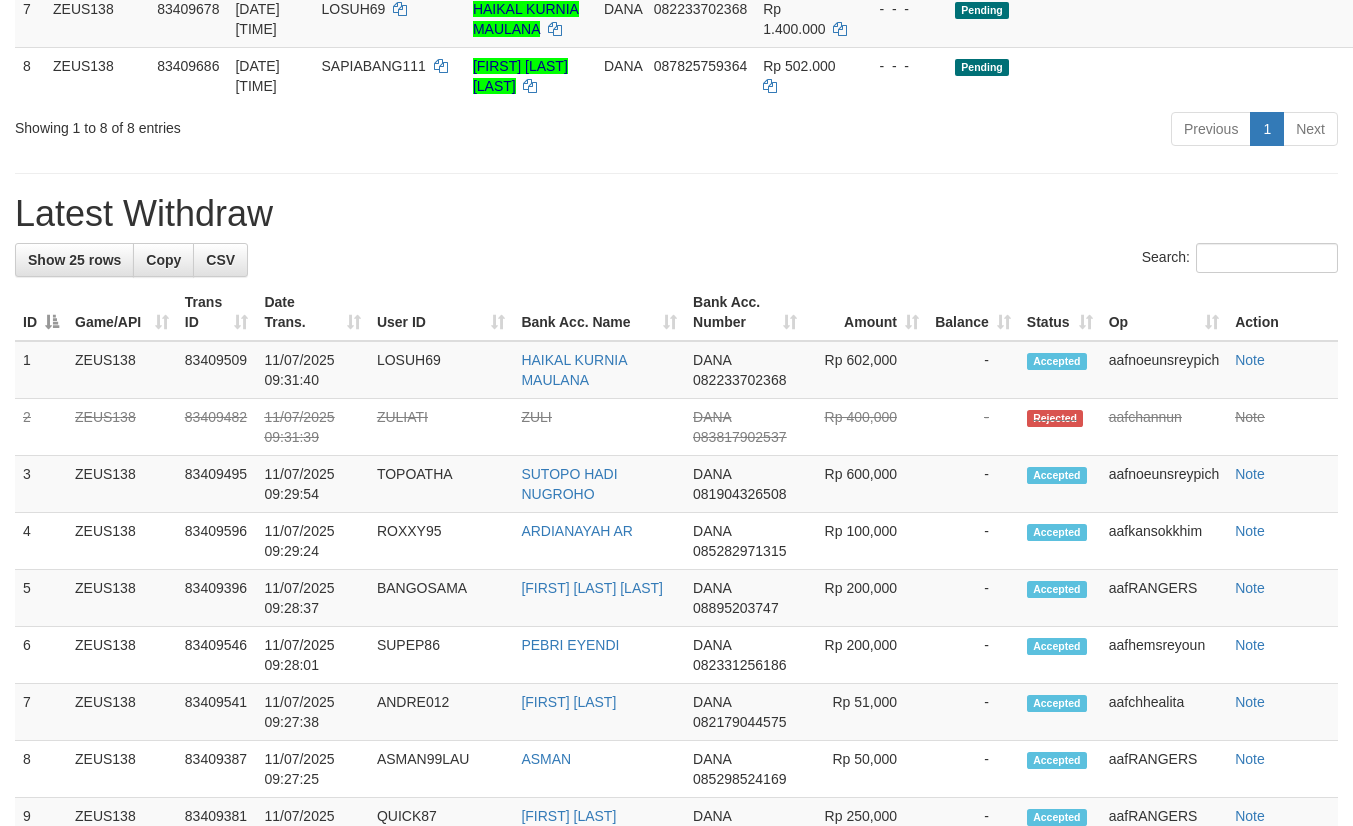 scroll, scrollTop: 672, scrollLeft: 0, axis: vertical 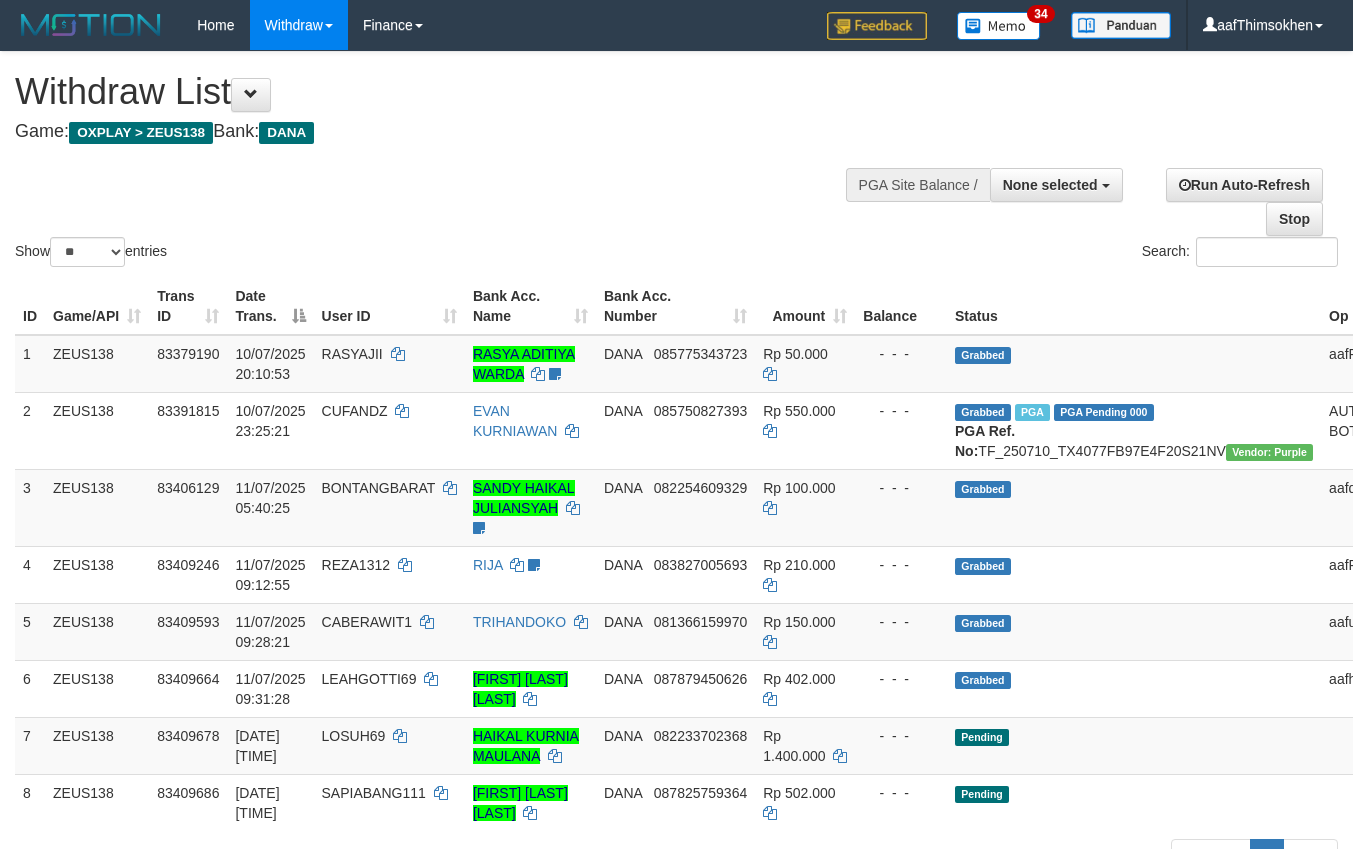 select 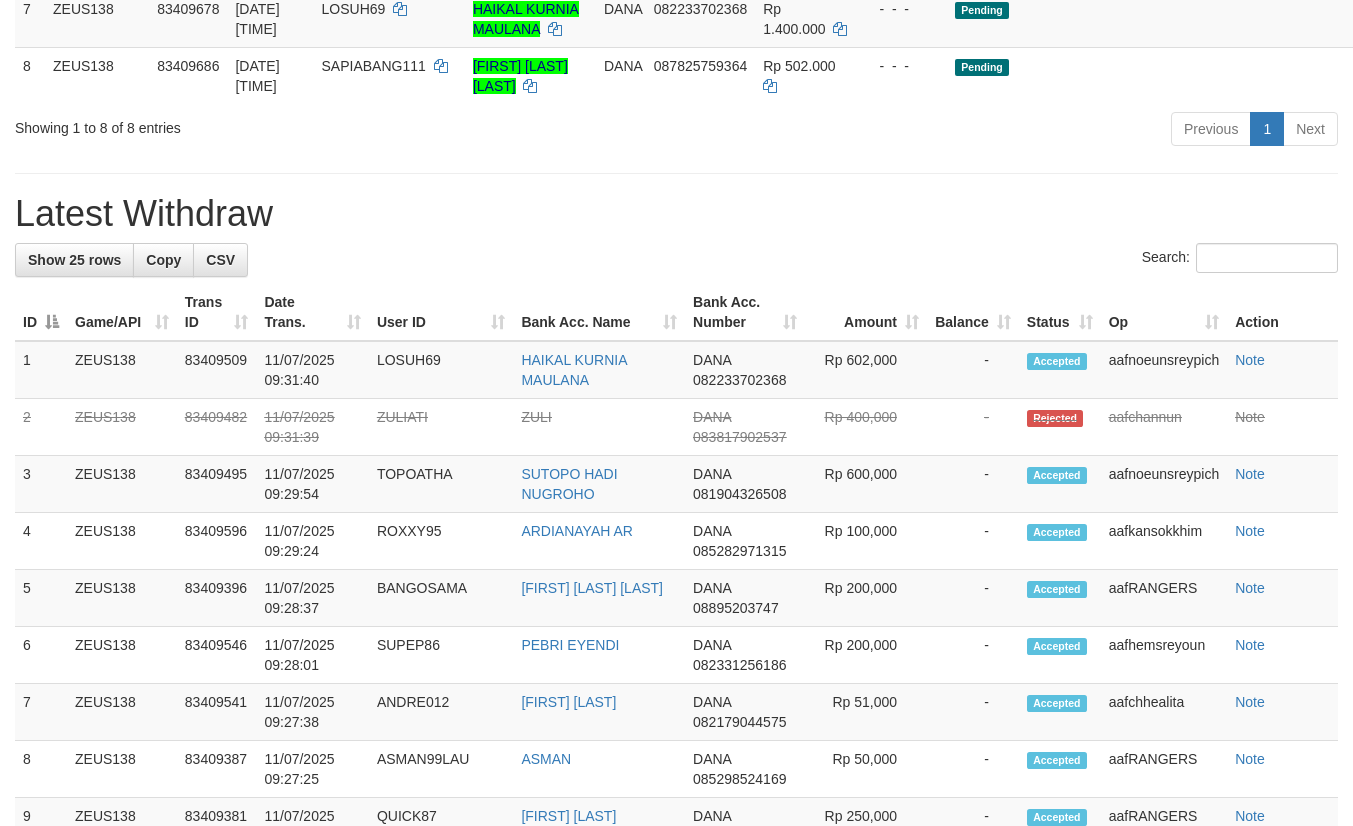 scroll, scrollTop: 672, scrollLeft: 0, axis: vertical 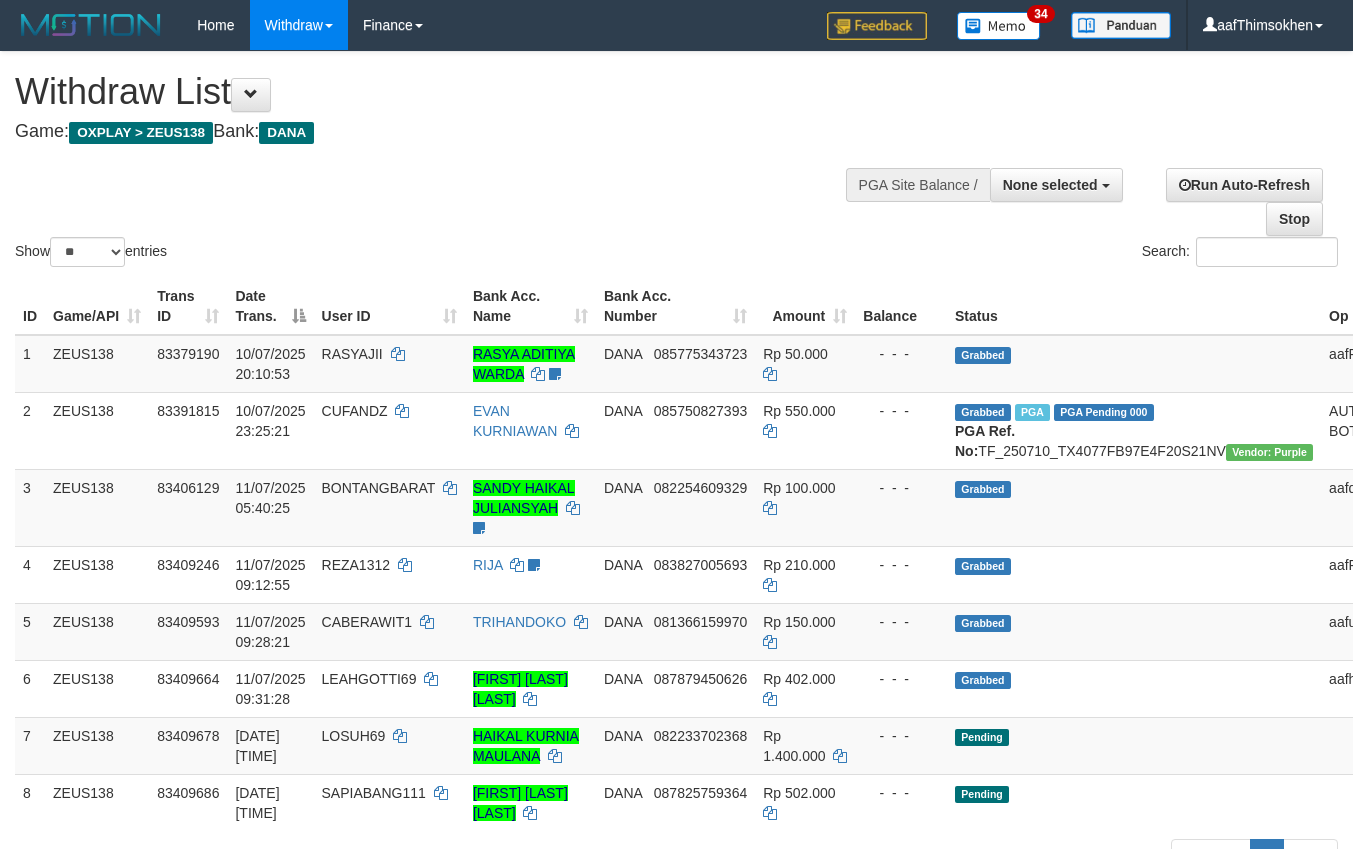 select 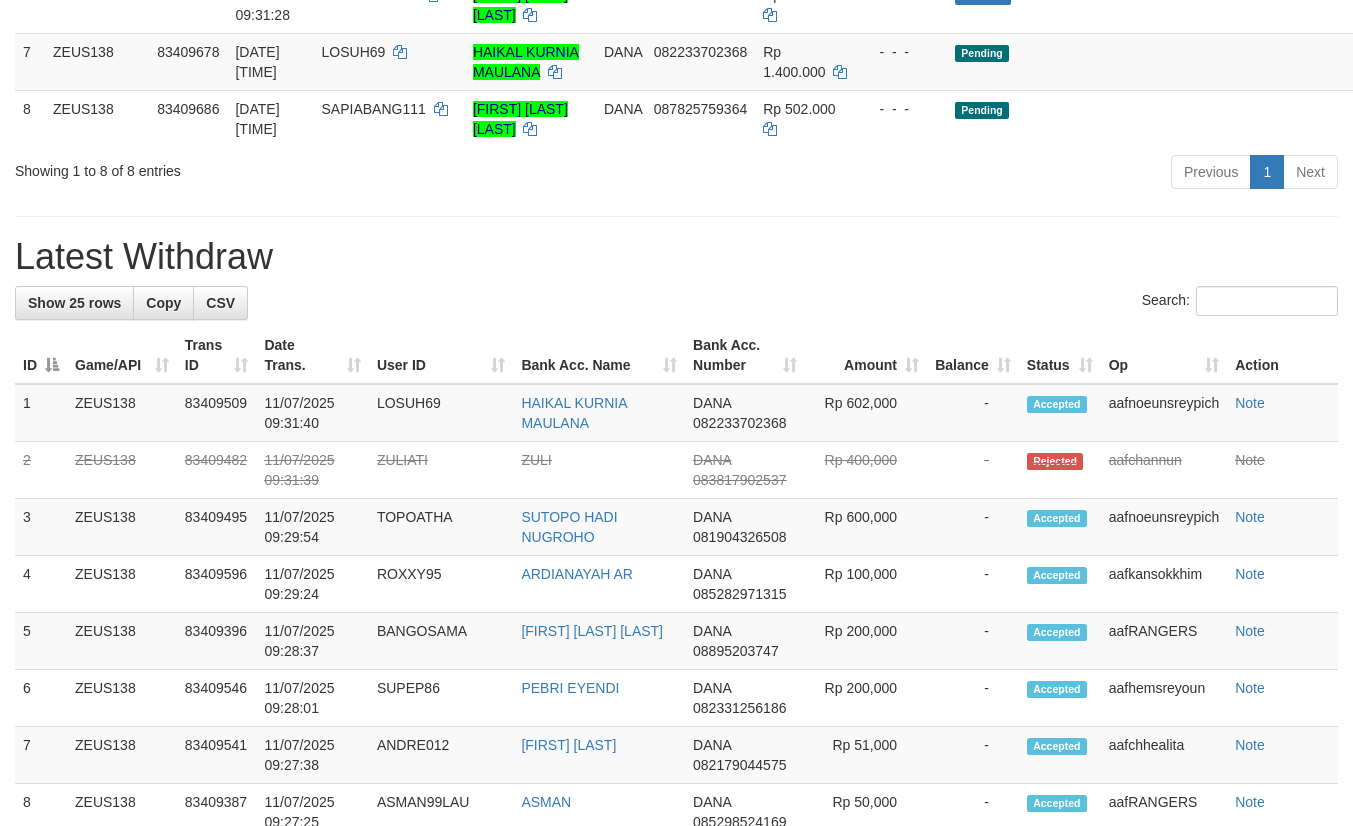 scroll, scrollTop: 525, scrollLeft: 0, axis: vertical 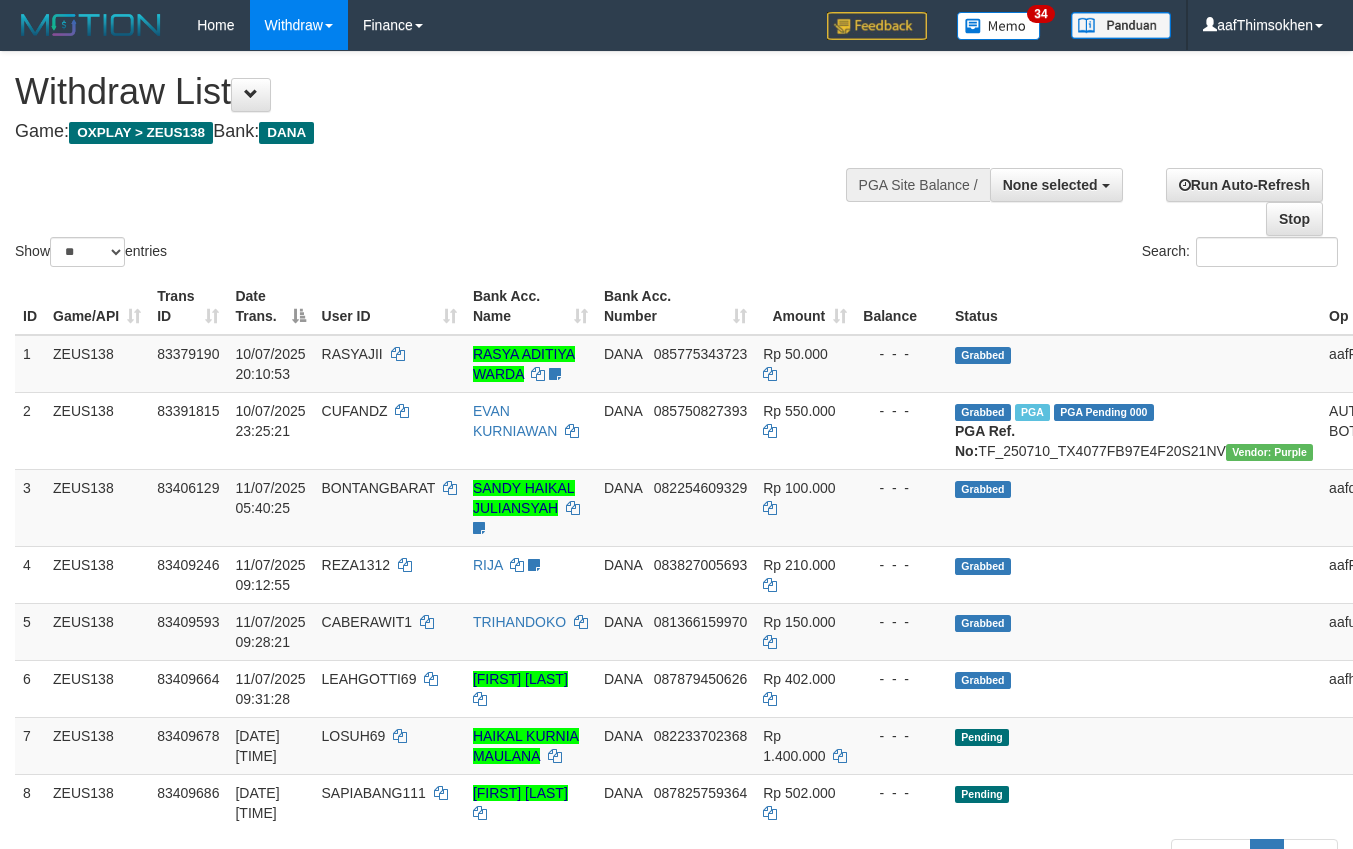 select 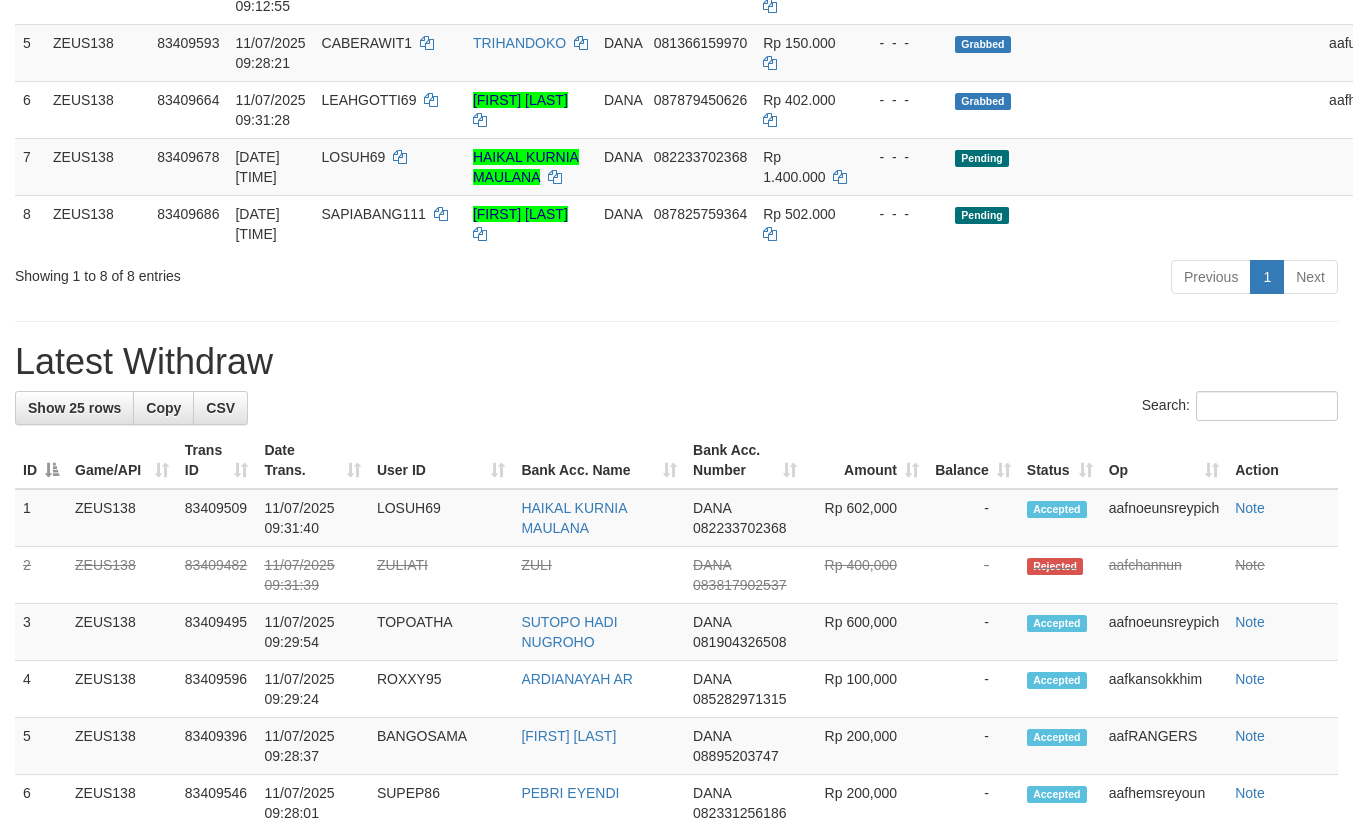 scroll, scrollTop: 525, scrollLeft: 0, axis: vertical 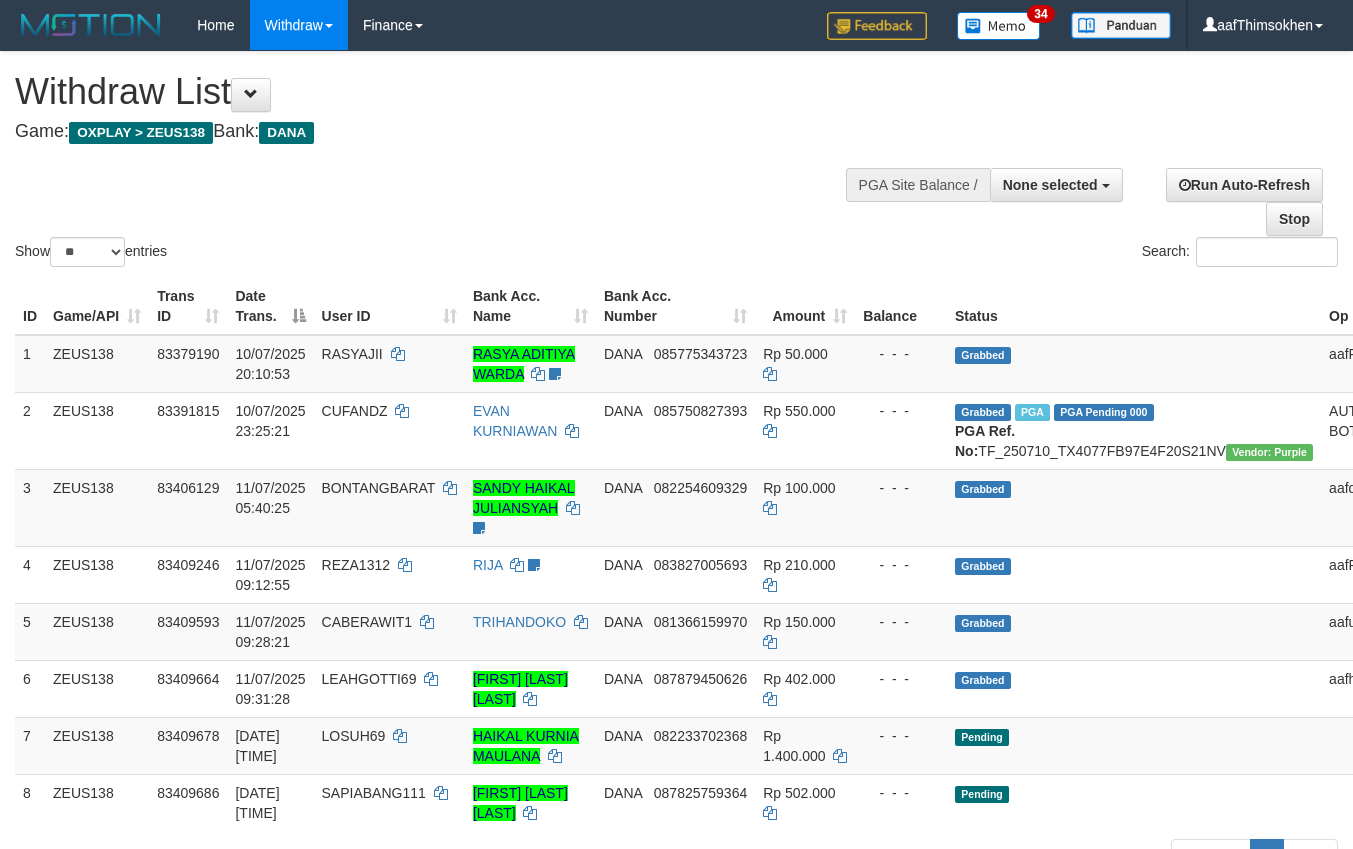 select 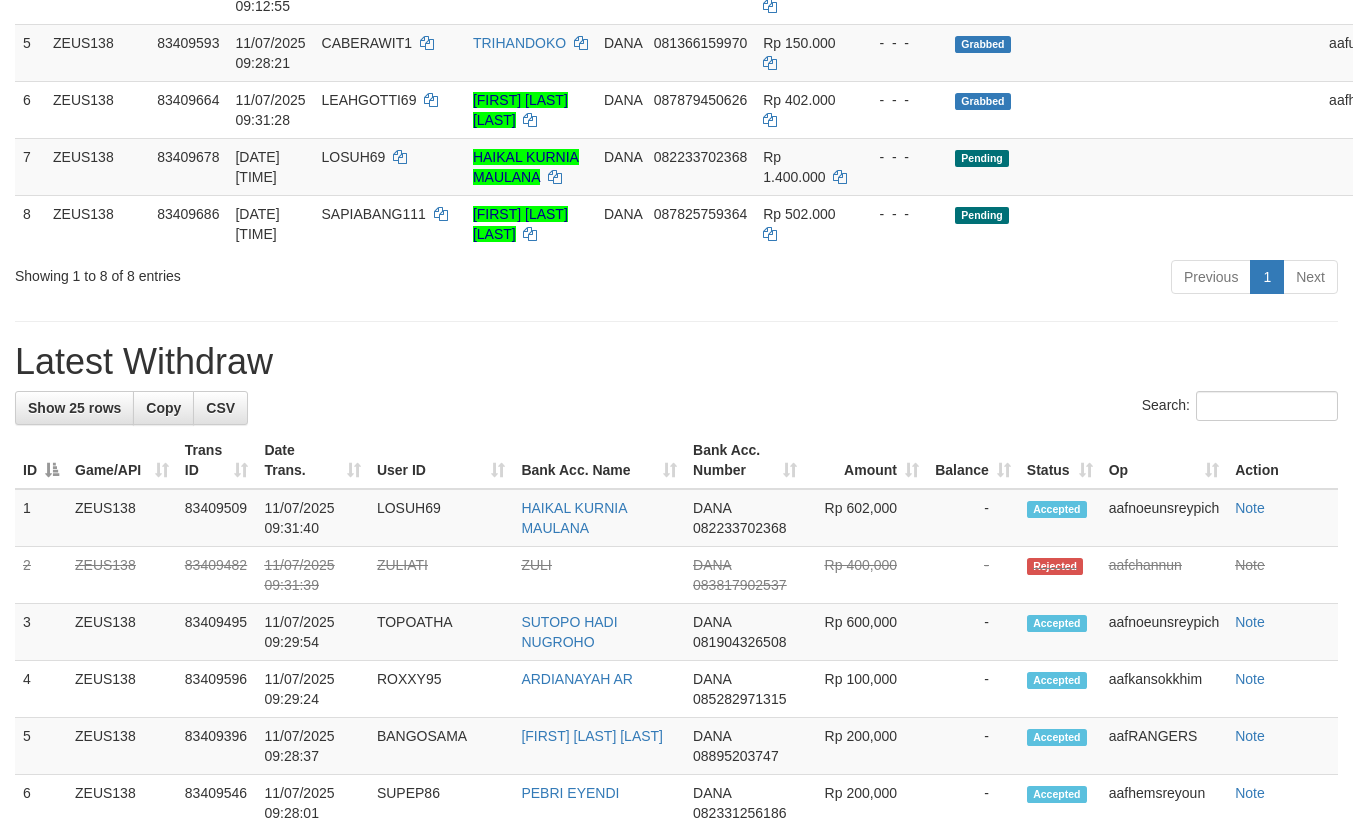 scroll, scrollTop: 525, scrollLeft: 0, axis: vertical 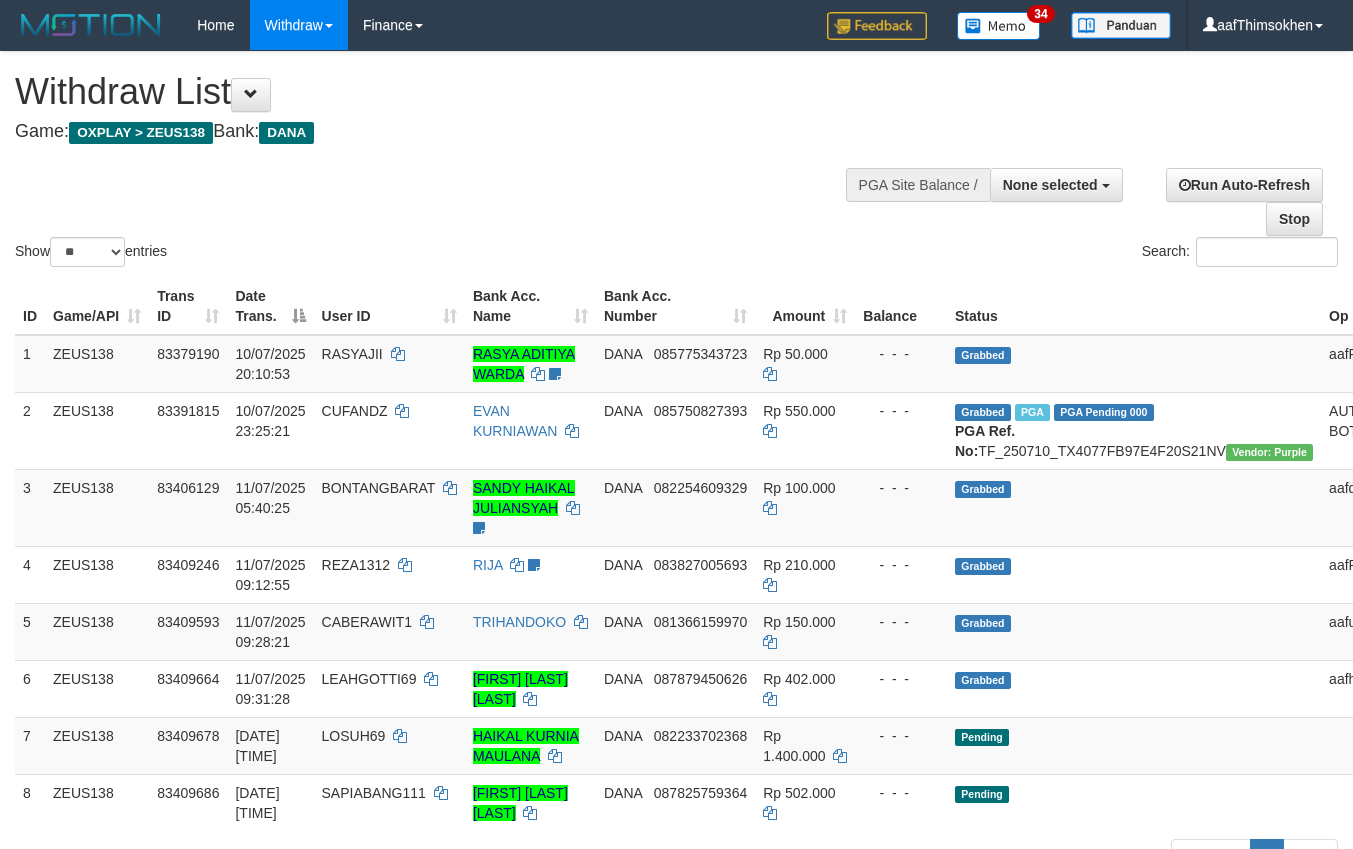 select 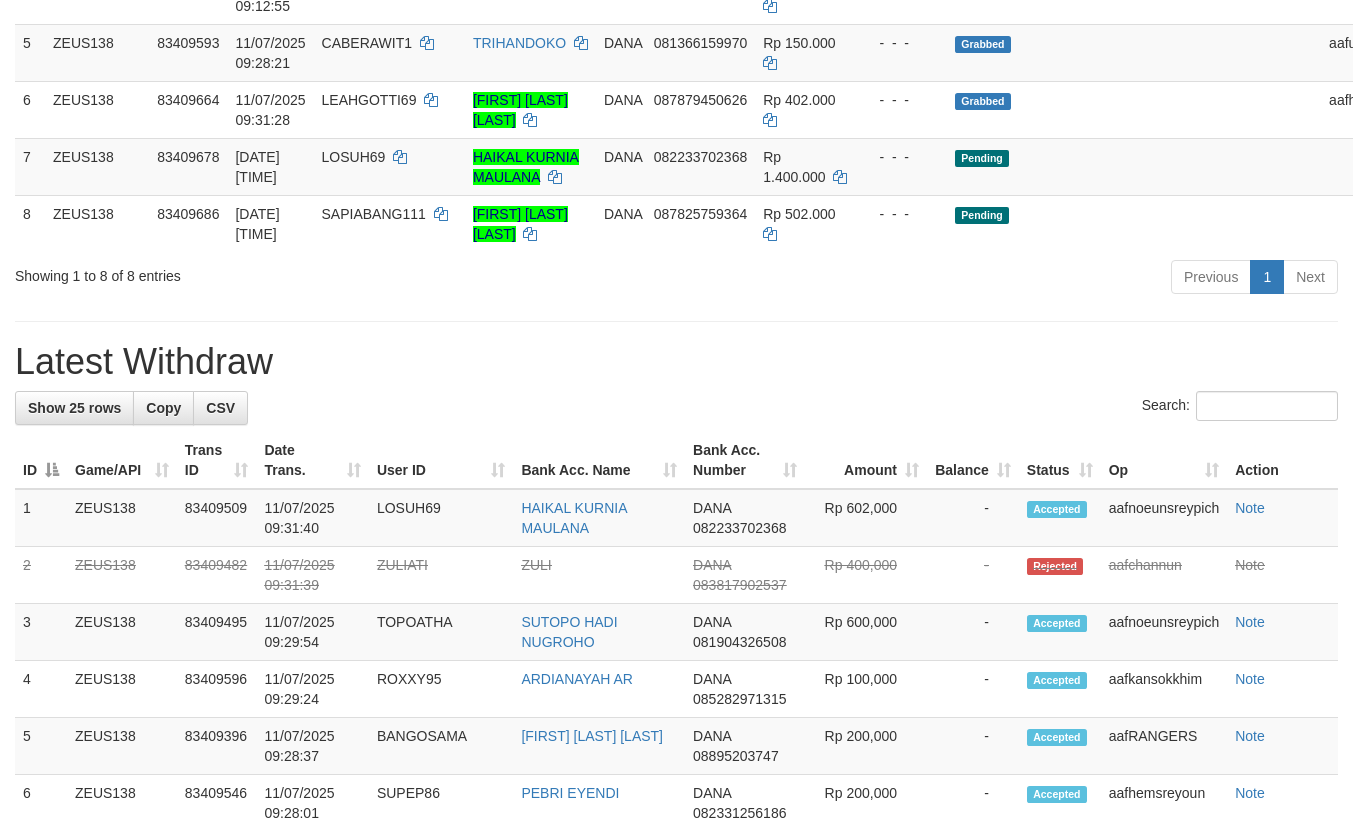 scroll, scrollTop: 525, scrollLeft: 0, axis: vertical 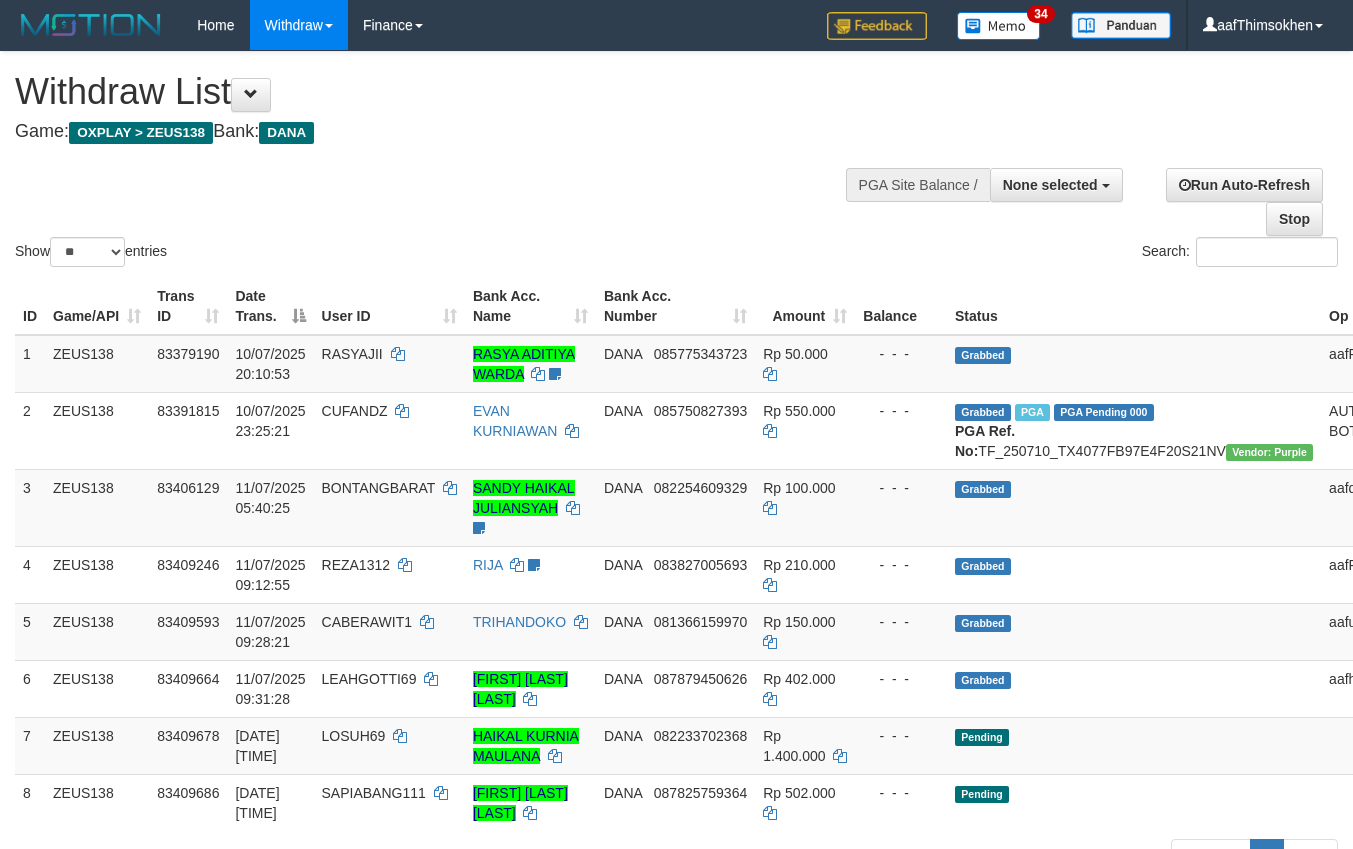 select 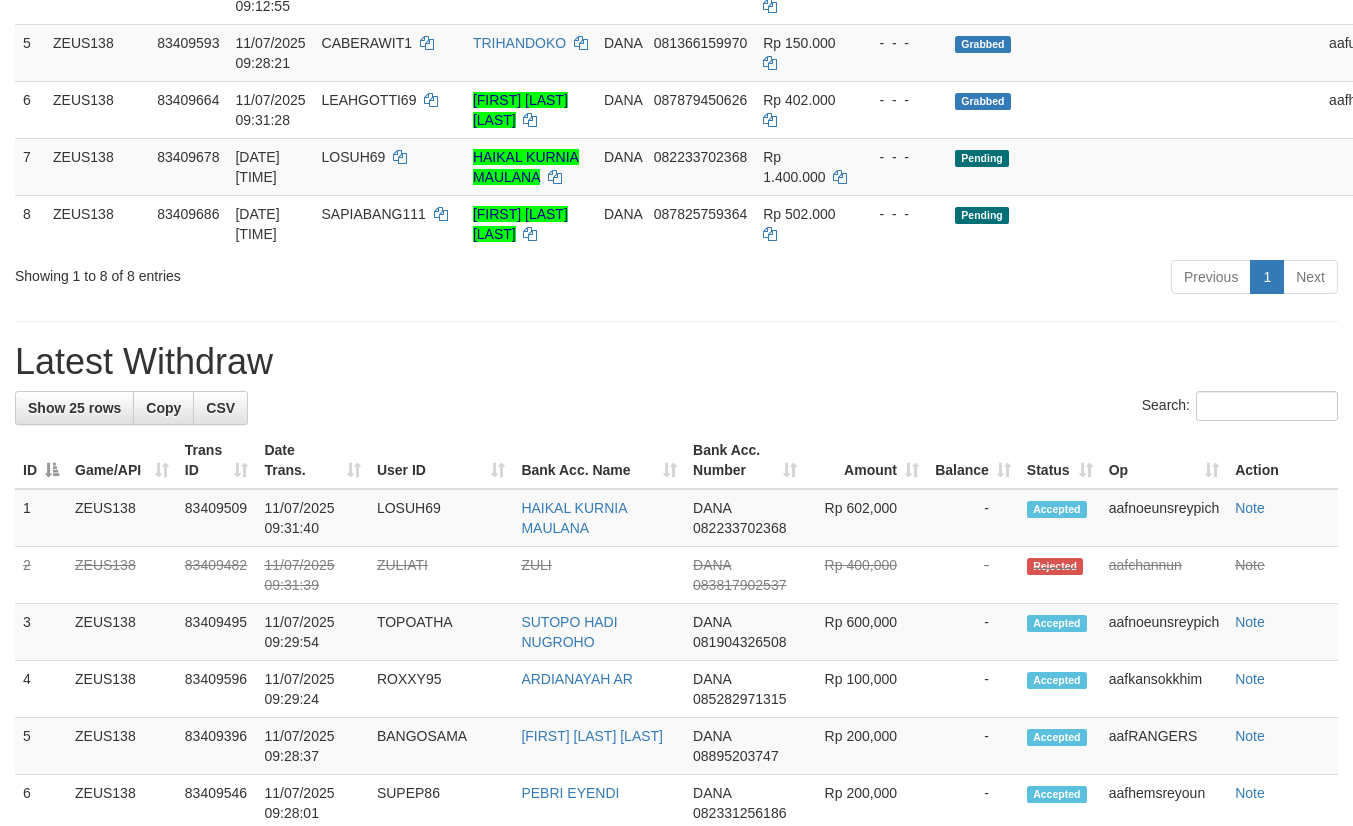 scroll, scrollTop: 525, scrollLeft: 0, axis: vertical 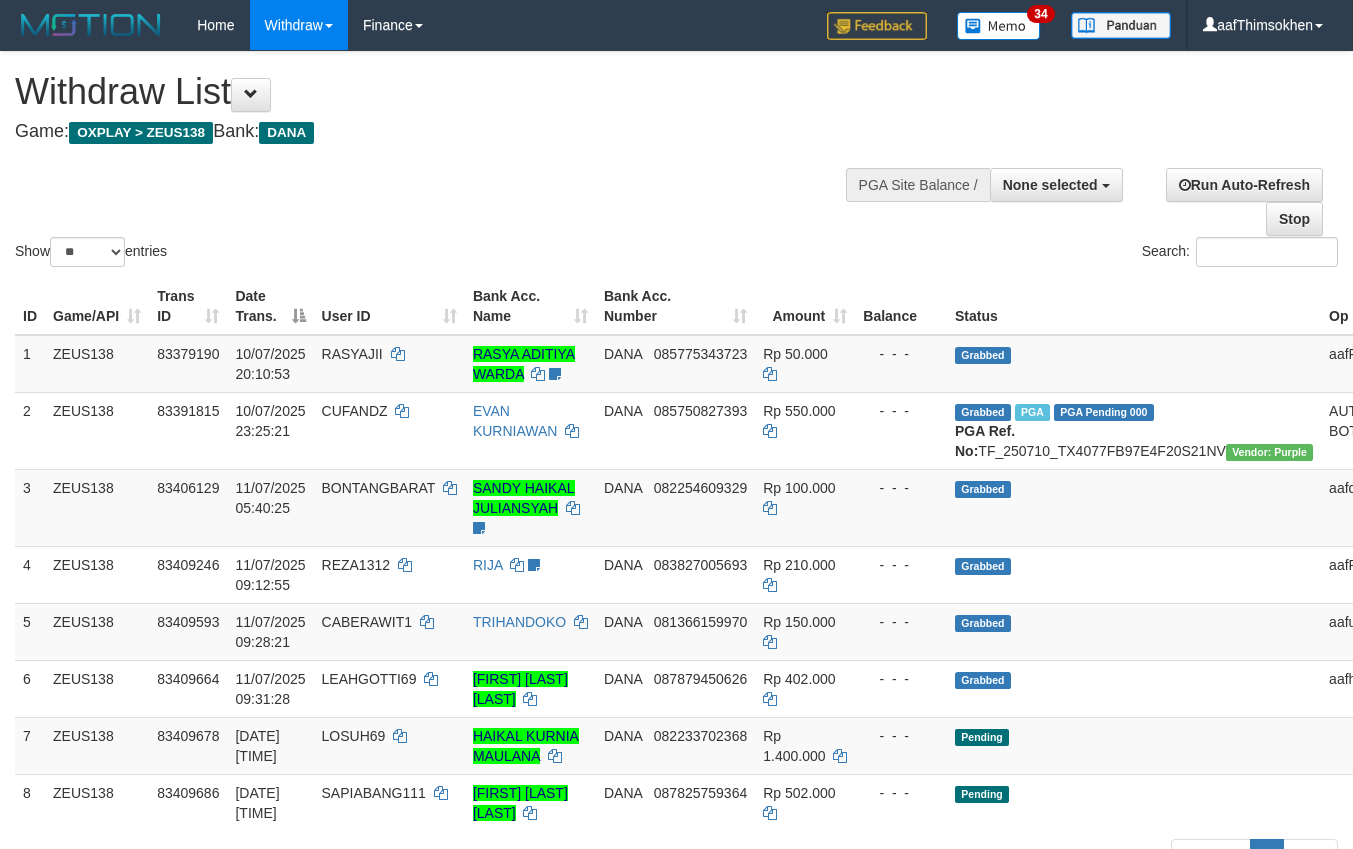 select 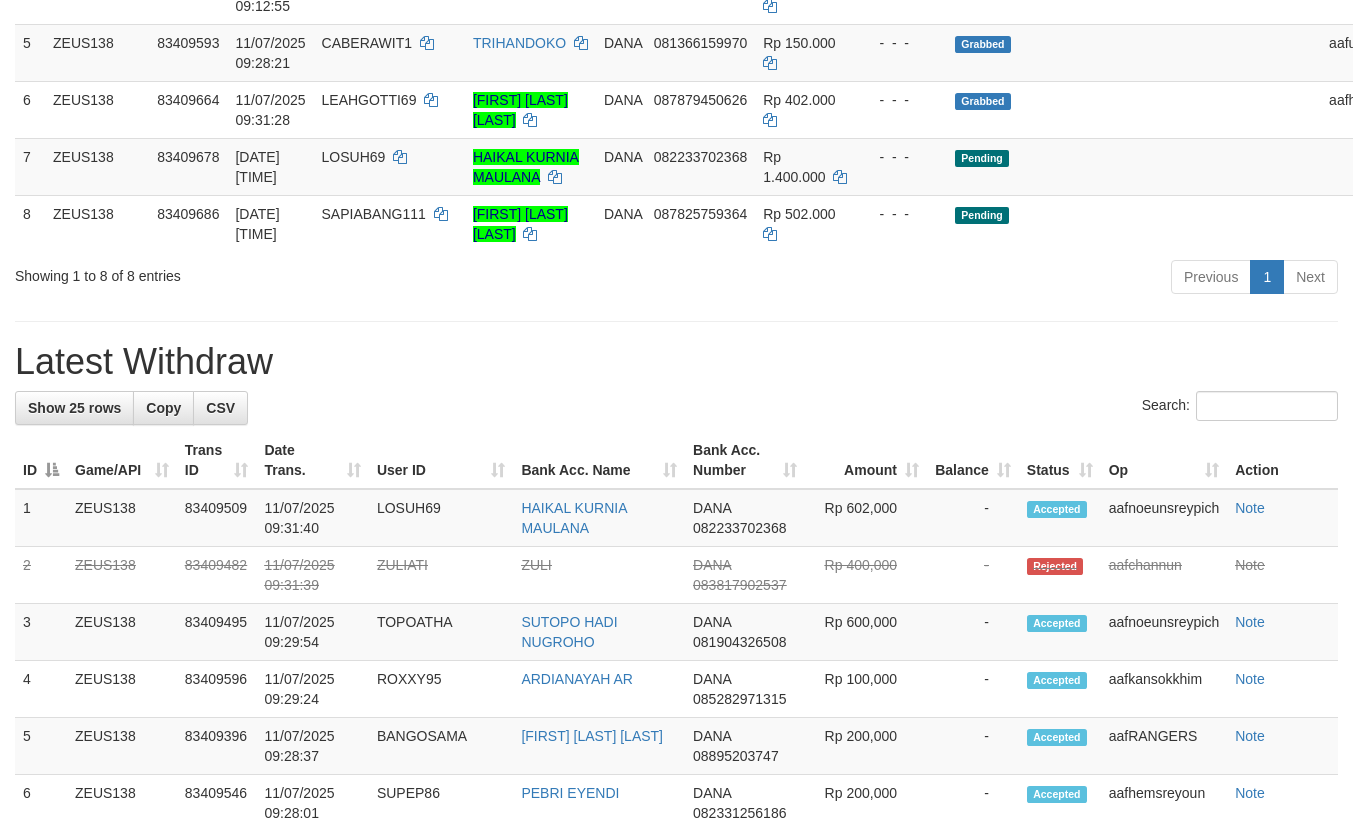 scroll, scrollTop: 525, scrollLeft: 0, axis: vertical 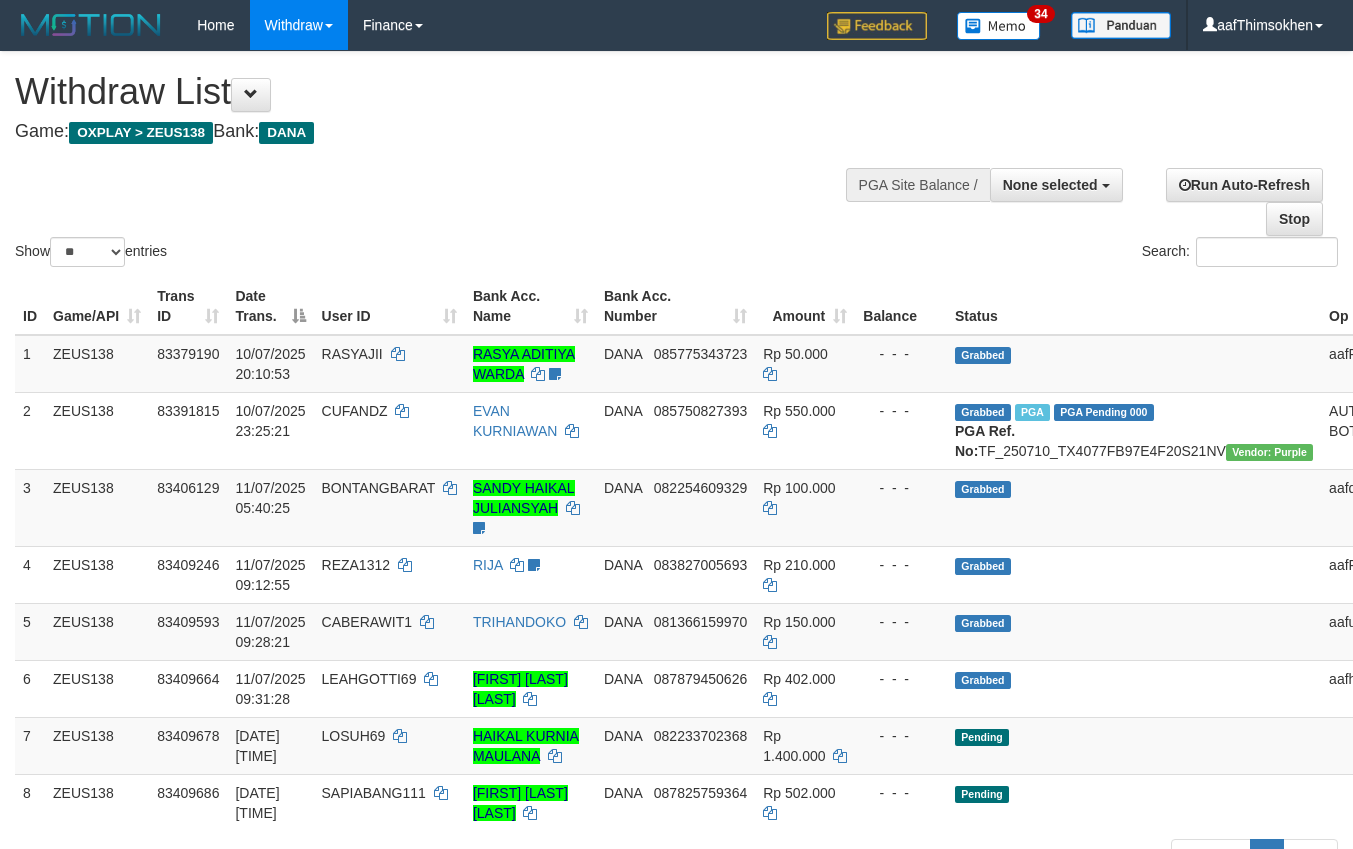 select 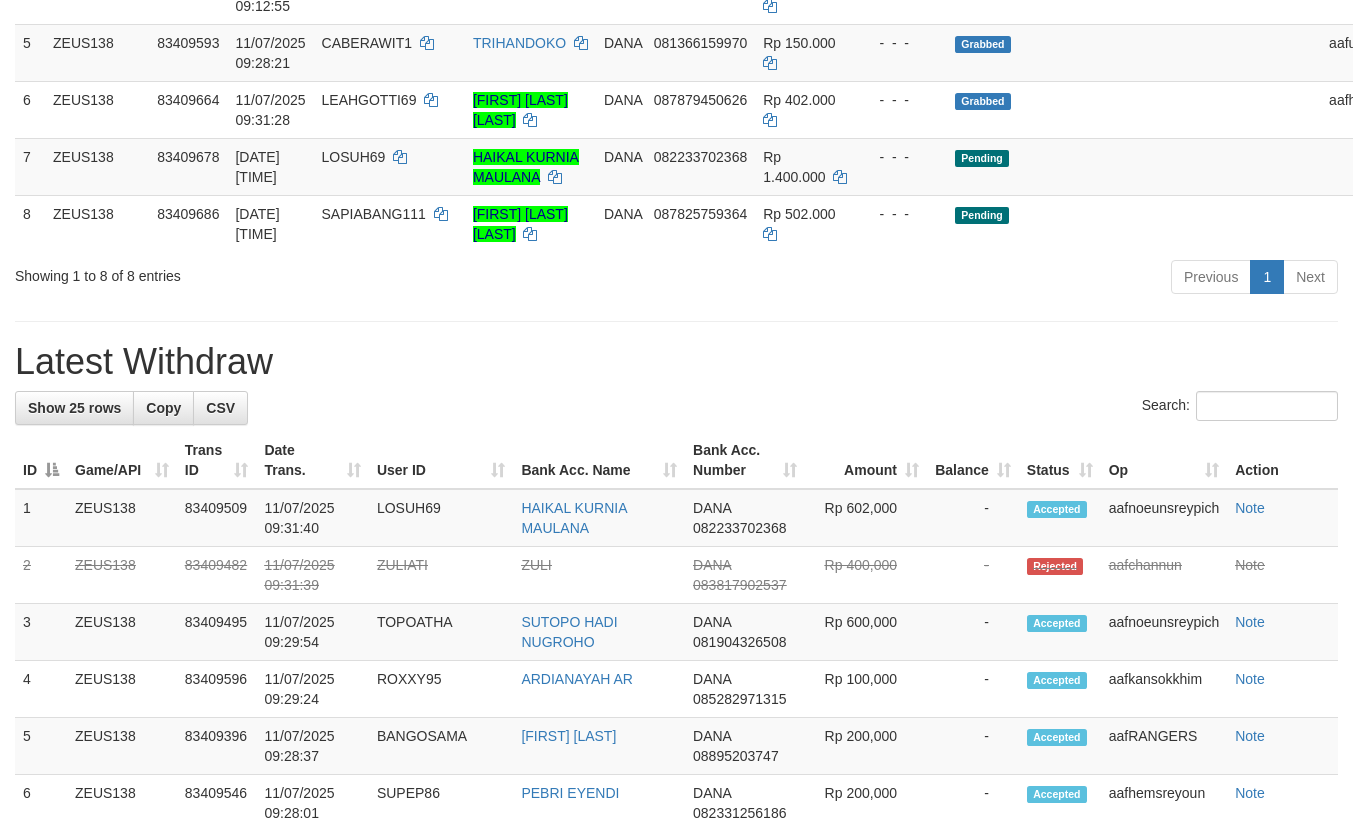 scroll, scrollTop: 525, scrollLeft: 0, axis: vertical 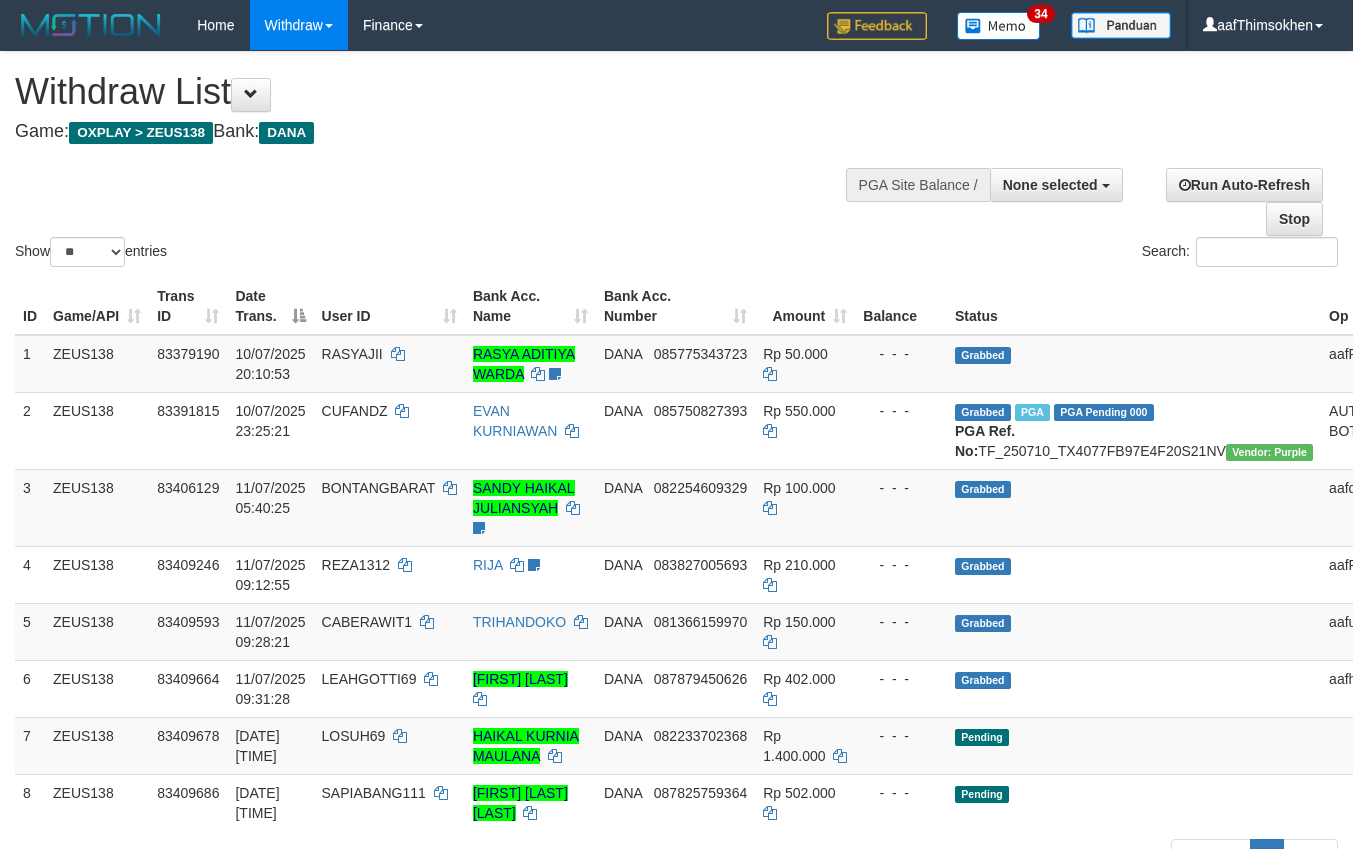 select 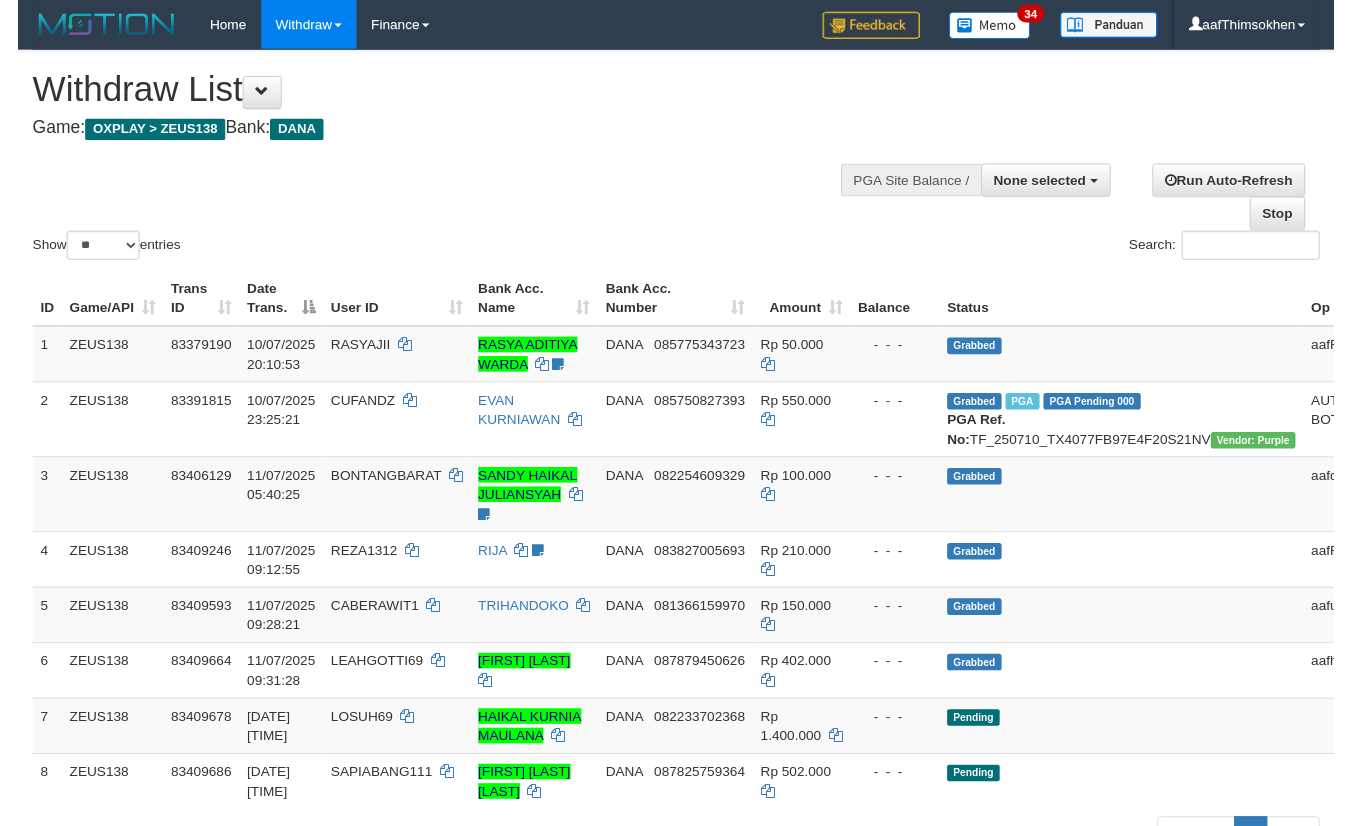 scroll, scrollTop: 579, scrollLeft: 0, axis: vertical 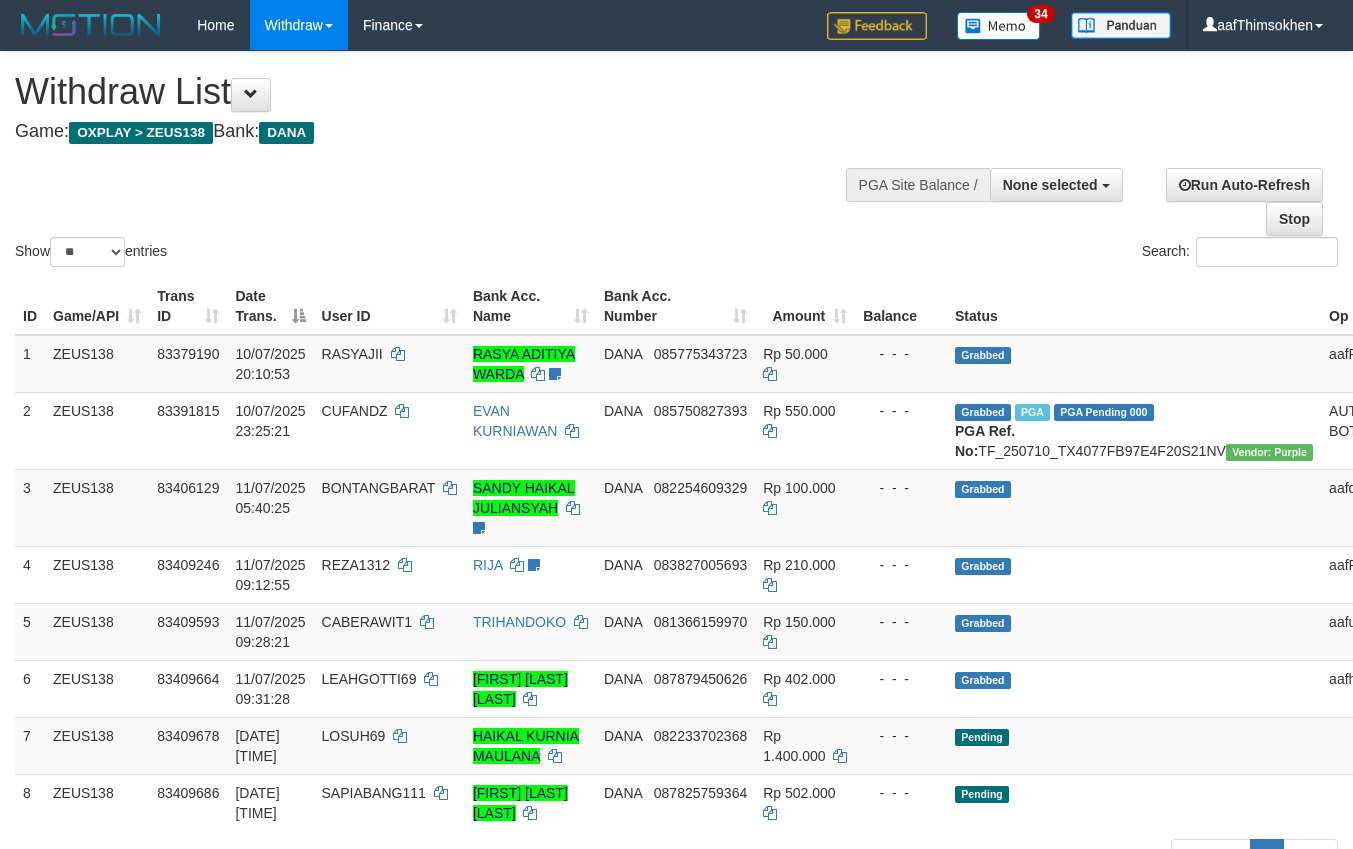 select 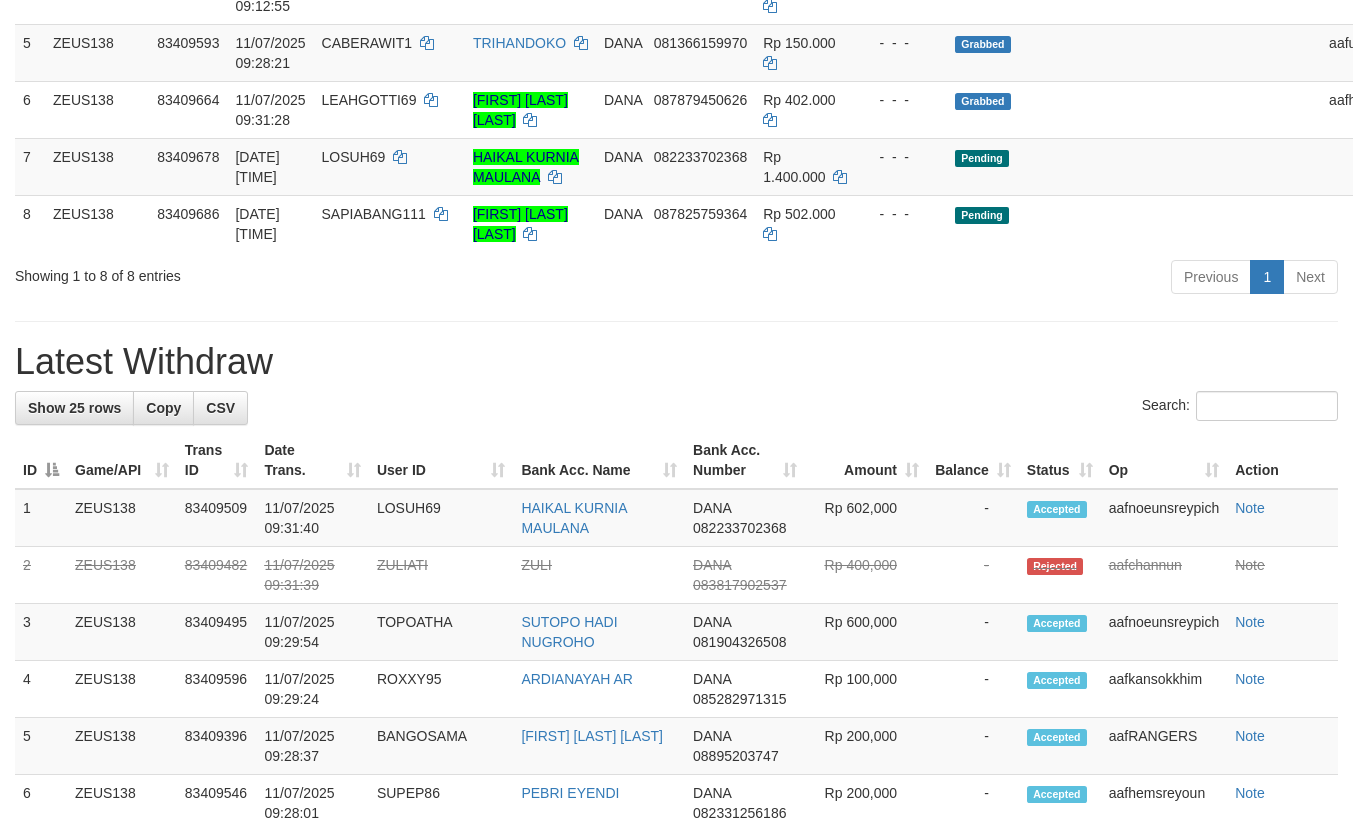 scroll, scrollTop: 525, scrollLeft: 0, axis: vertical 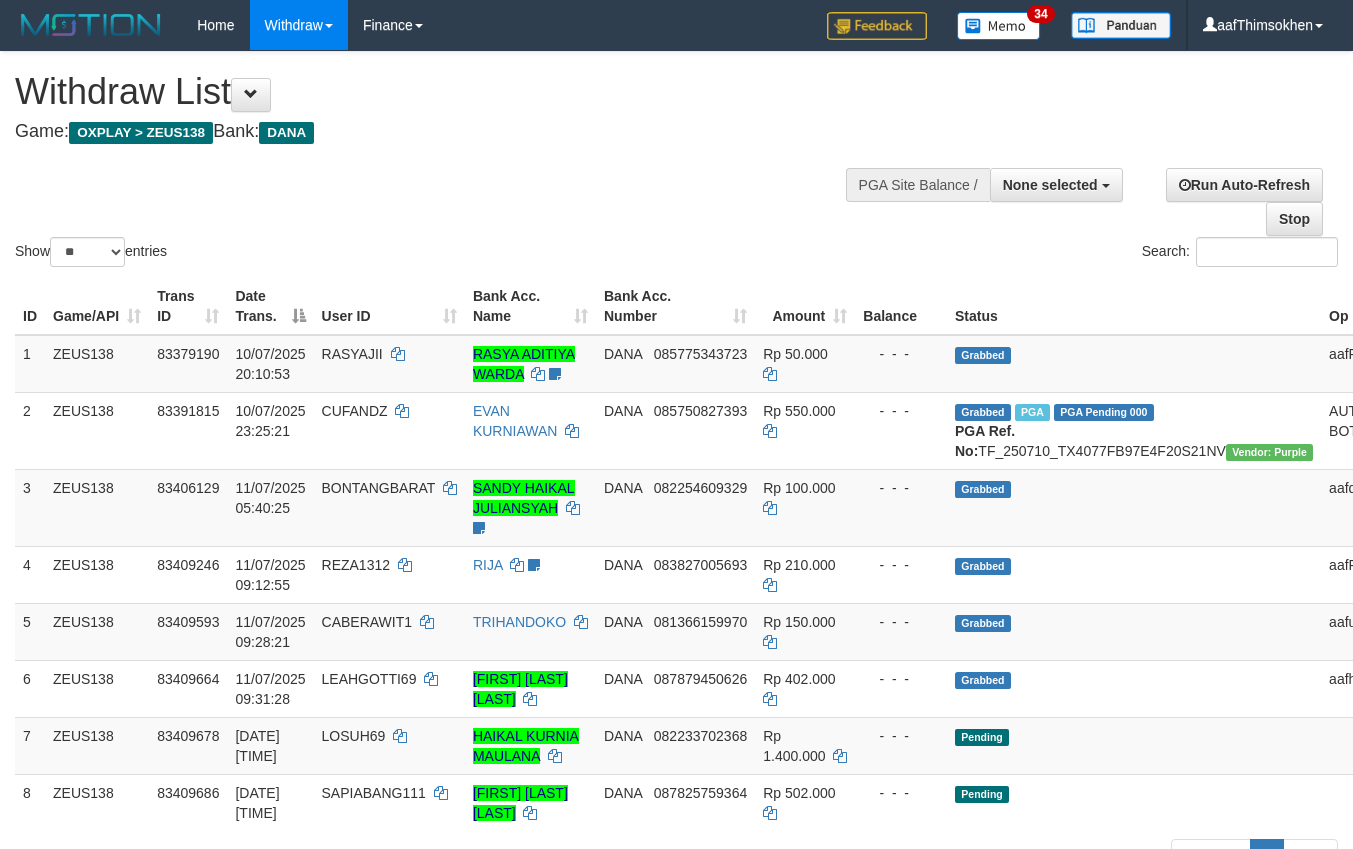 select 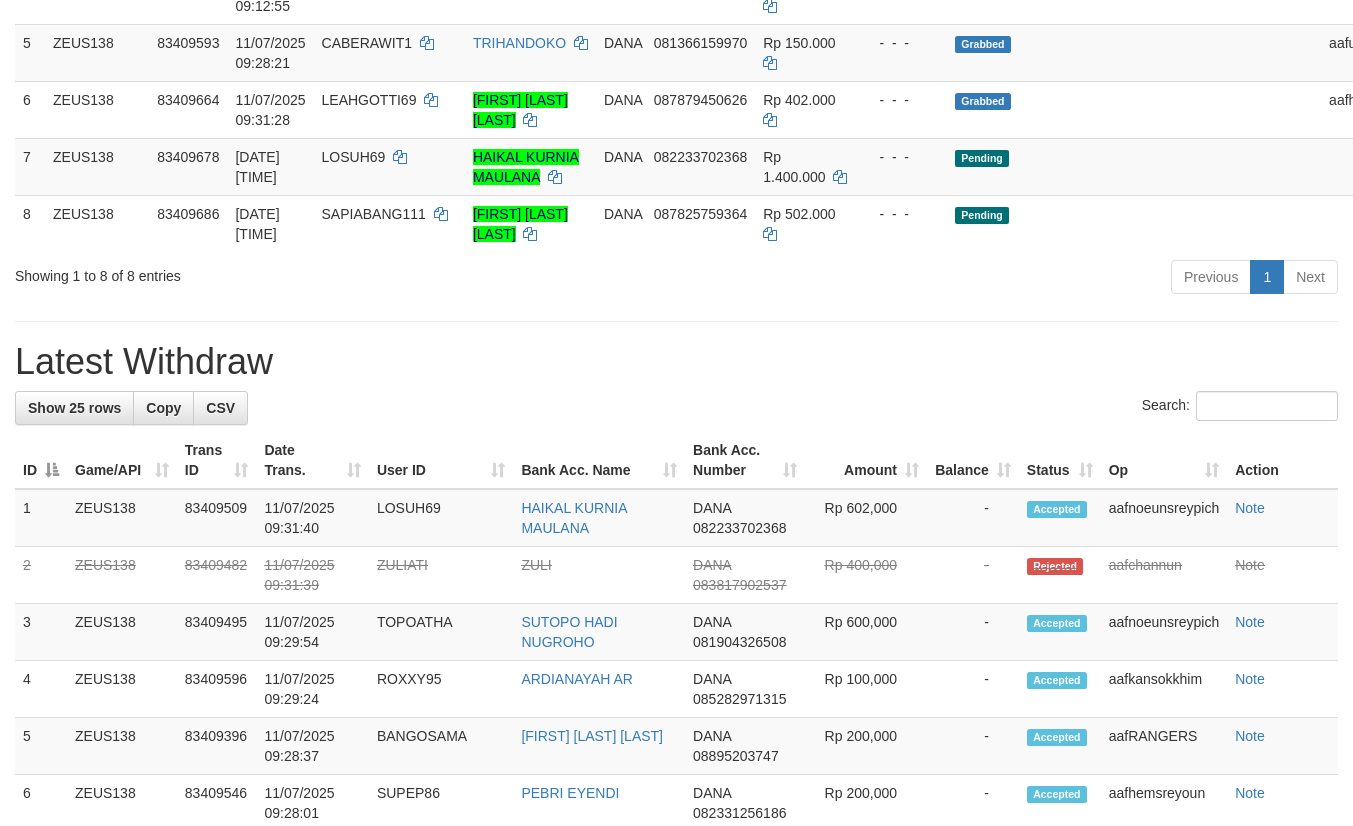 scroll, scrollTop: 525, scrollLeft: 0, axis: vertical 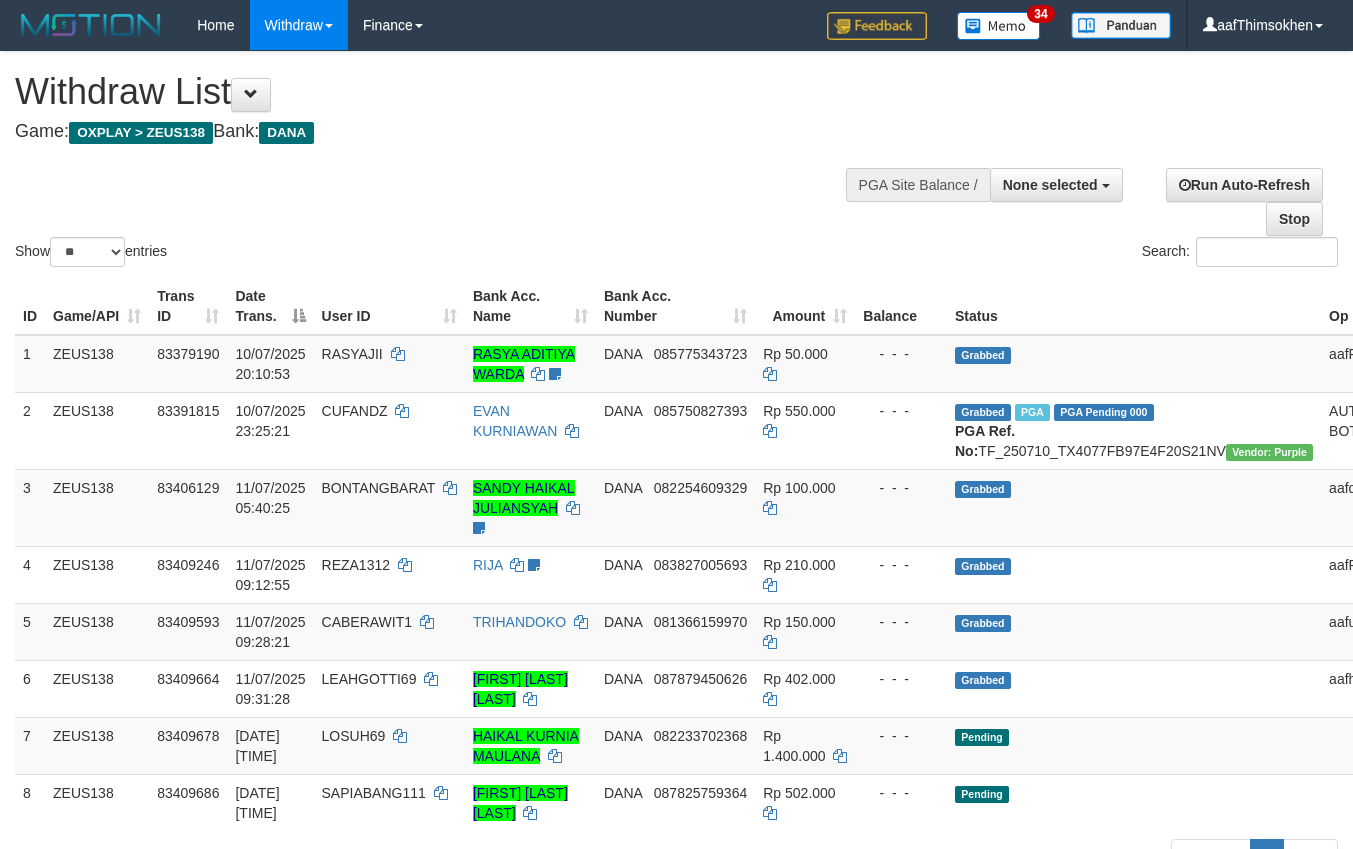 select 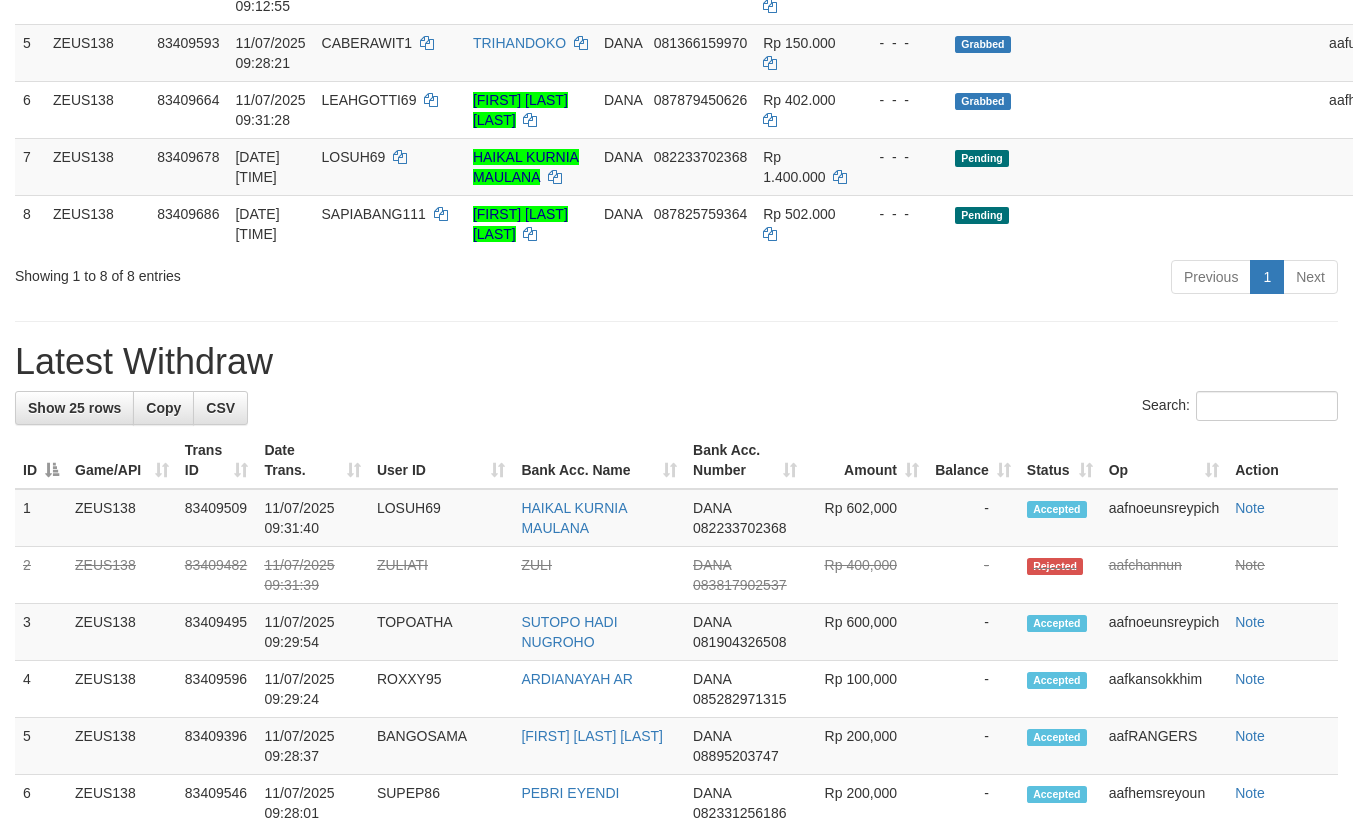 scroll, scrollTop: 525, scrollLeft: 0, axis: vertical 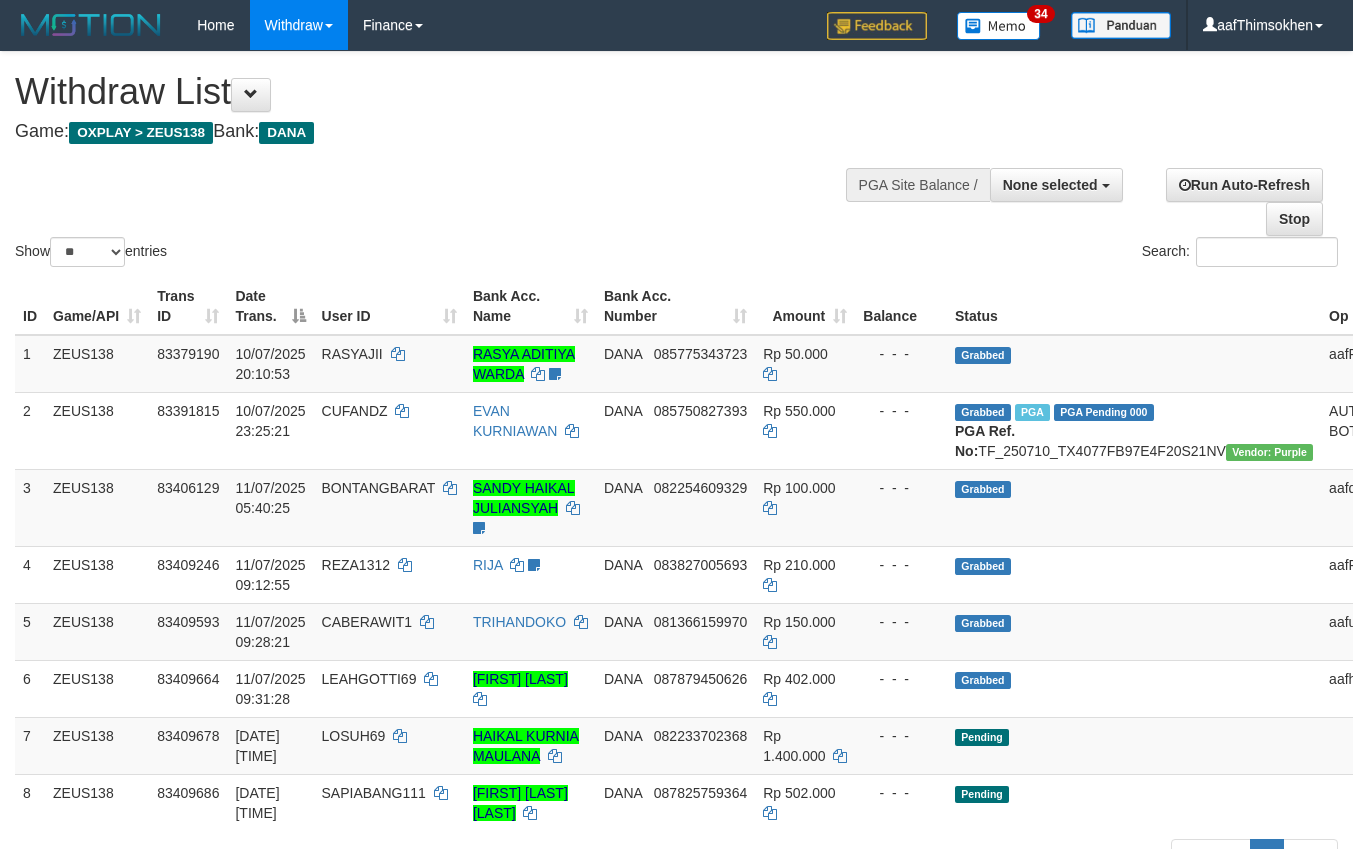 select 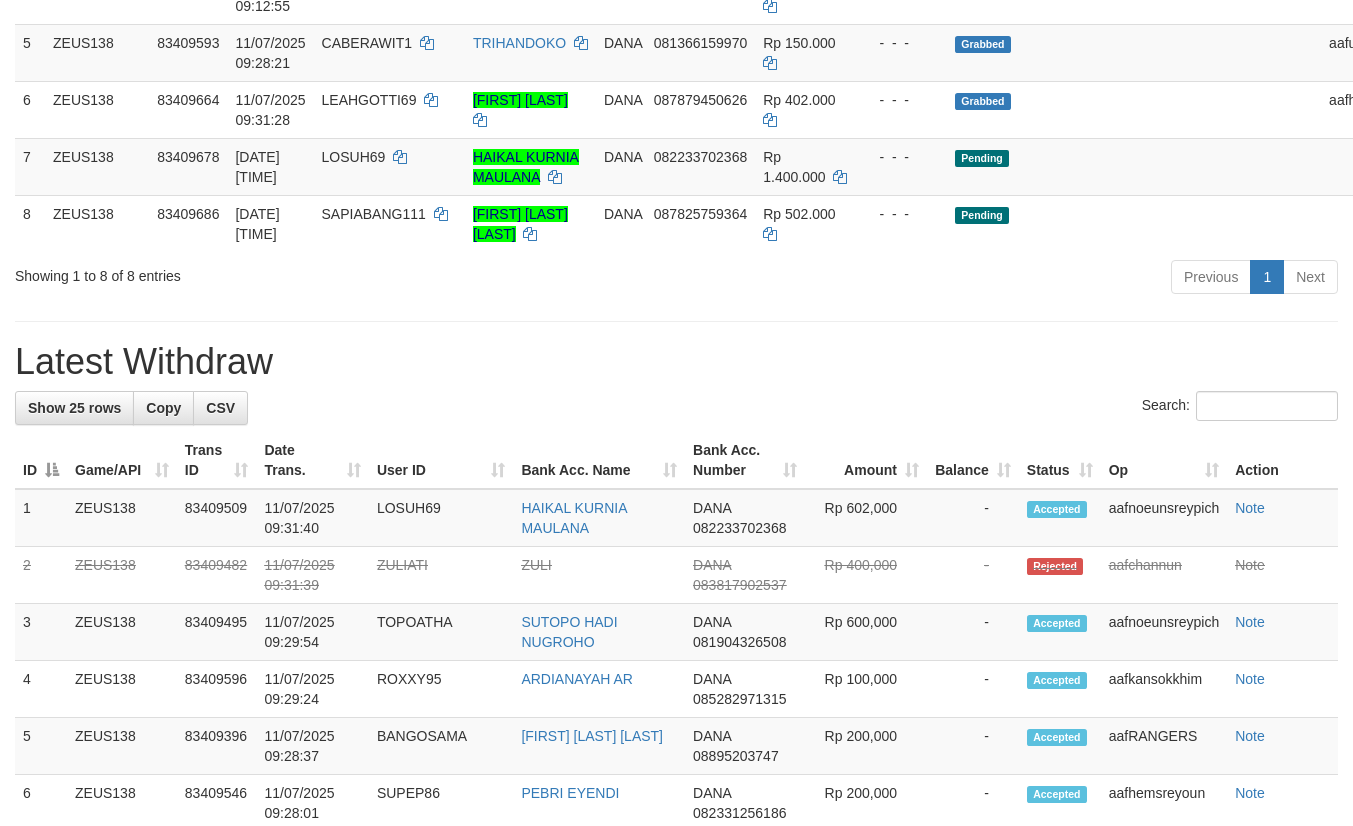 scroll, scrollTop: 525, scrollLeft: 0, axis: vertical 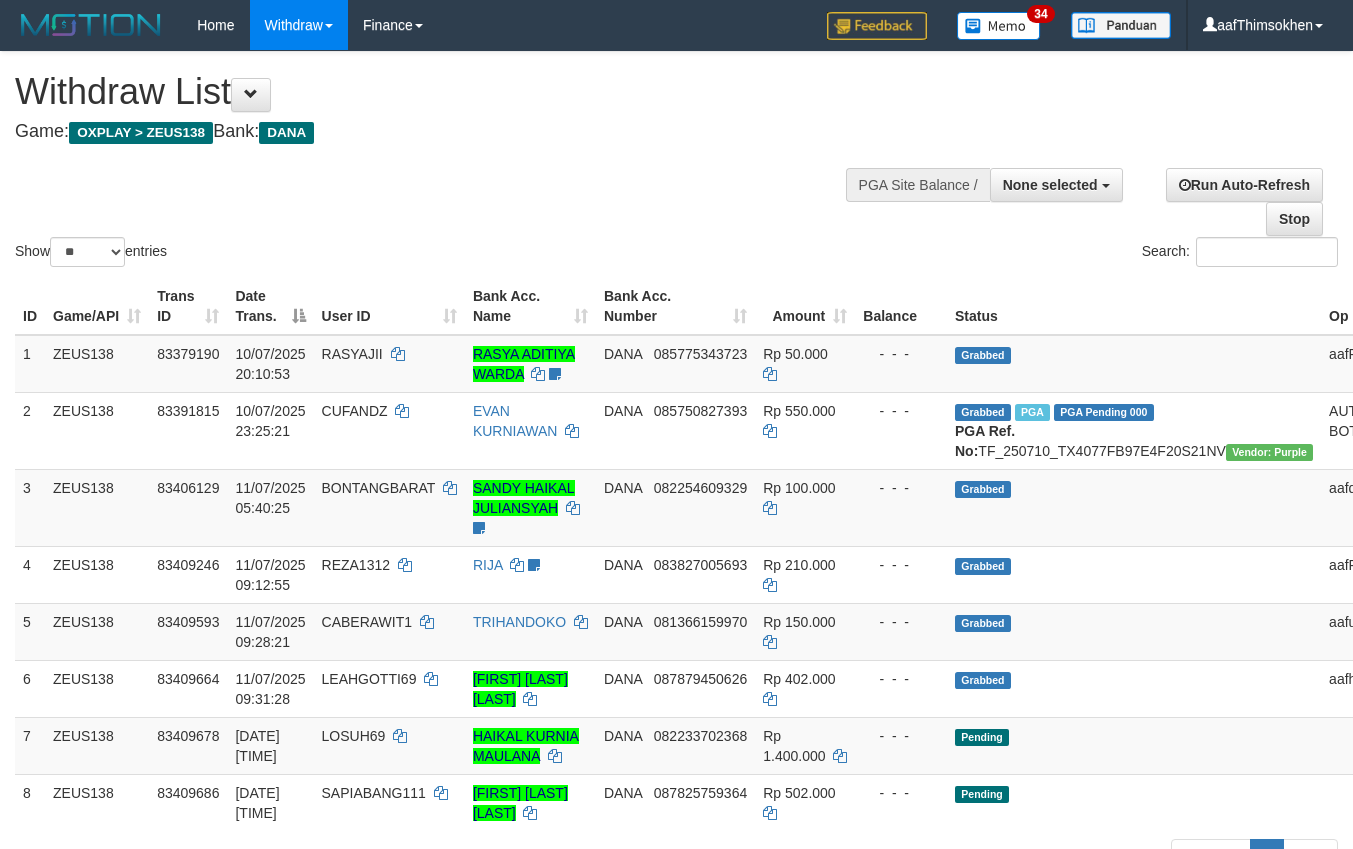 select 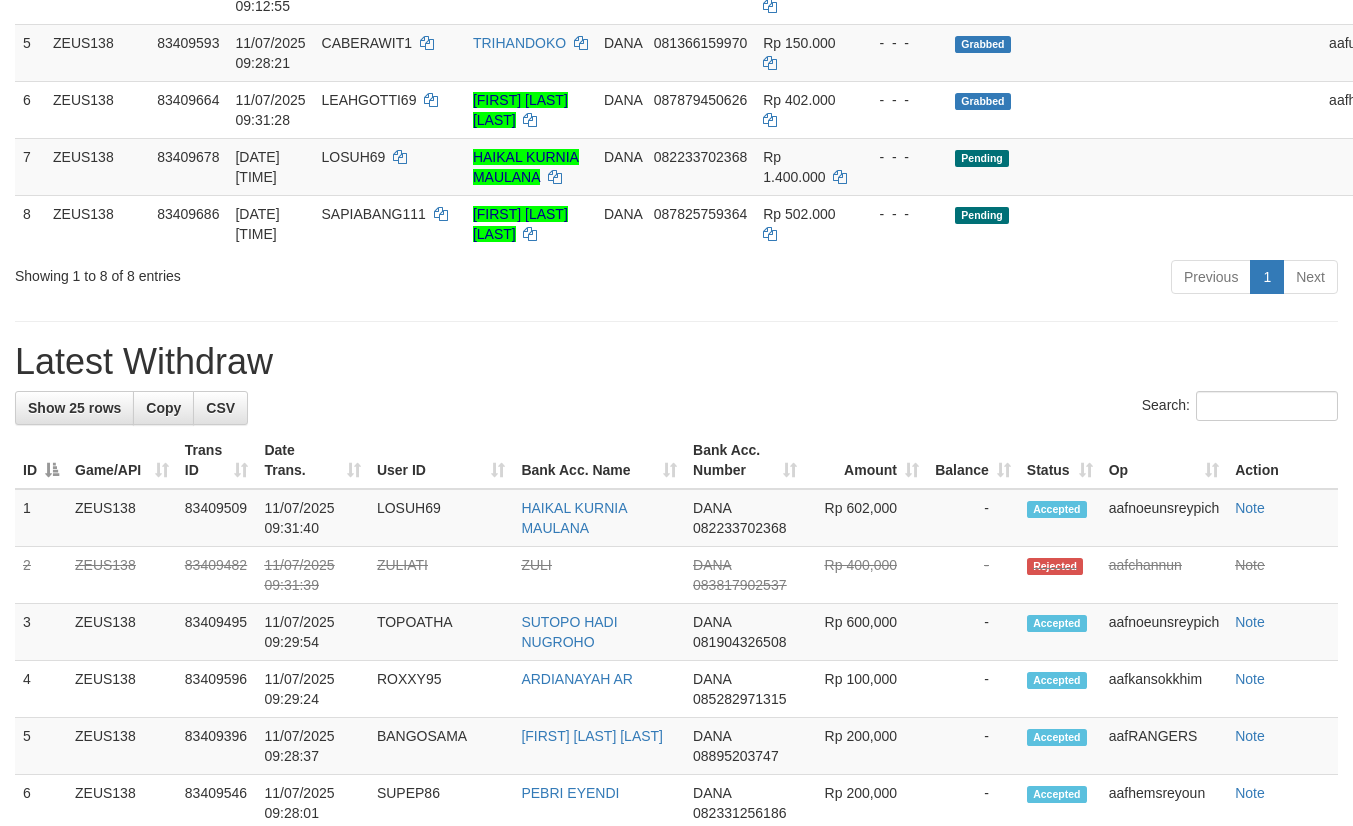 scroll, scrollTop: 525, scrollLeft: 0, axis: vertical 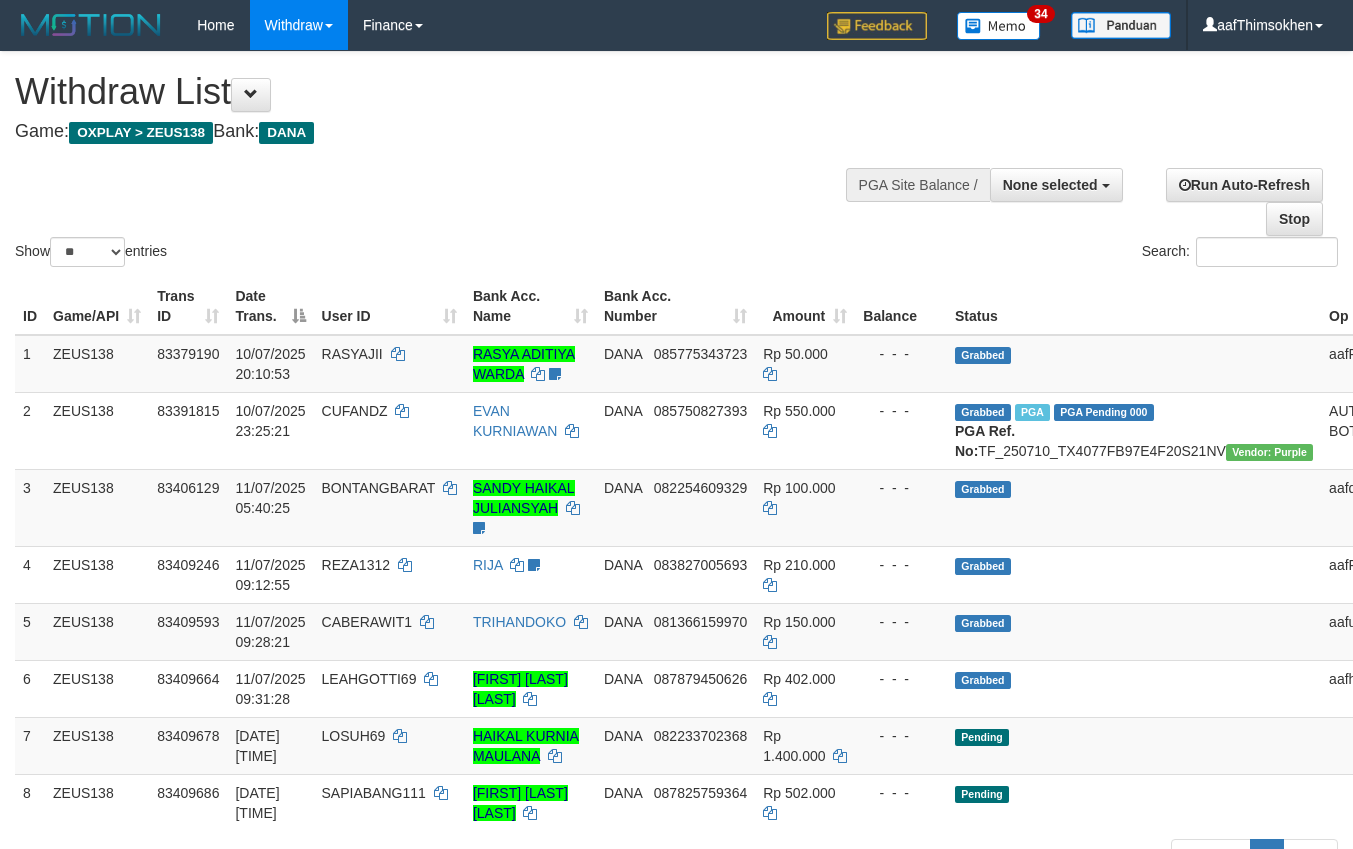 select 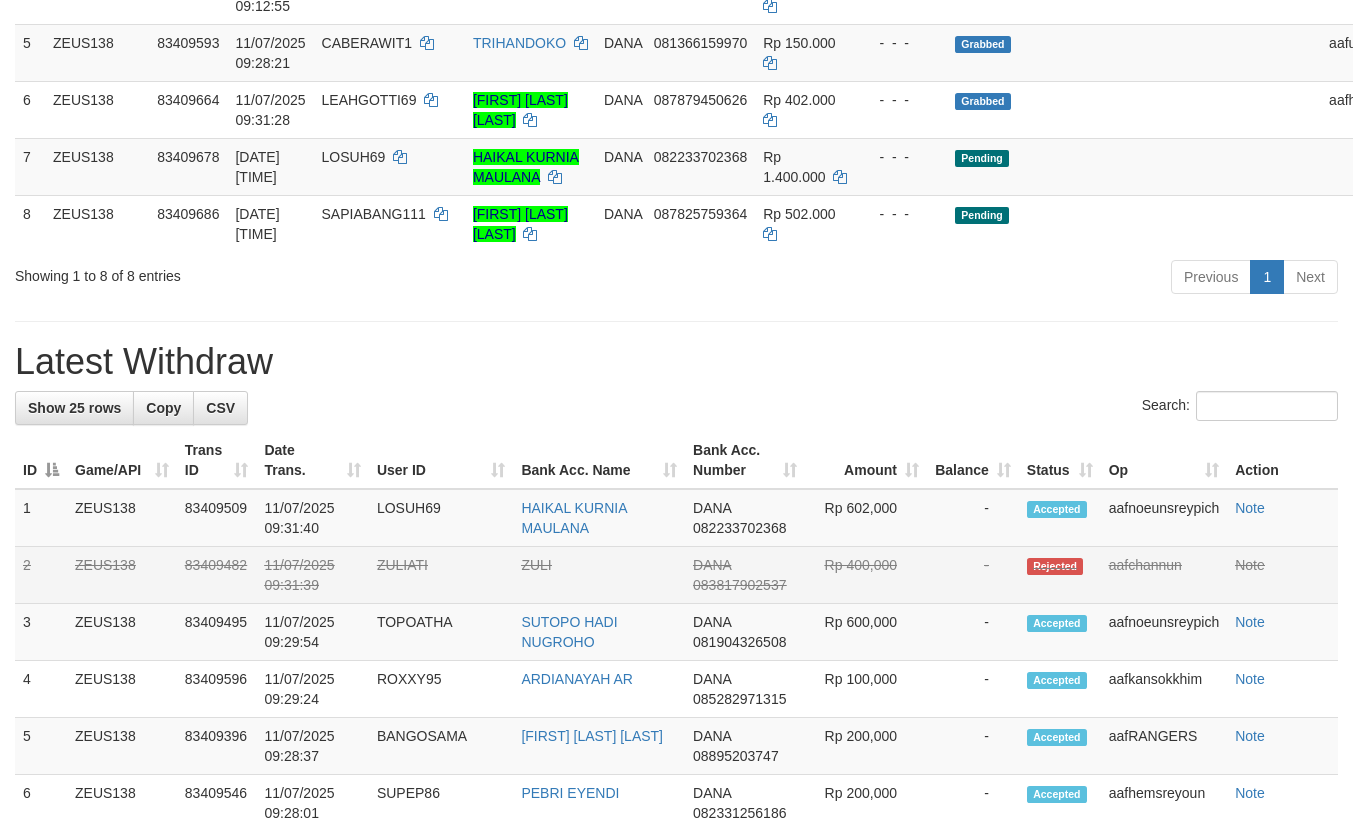 scroll, scrollTop: 525, scrollLeft: 0, axis: vertical 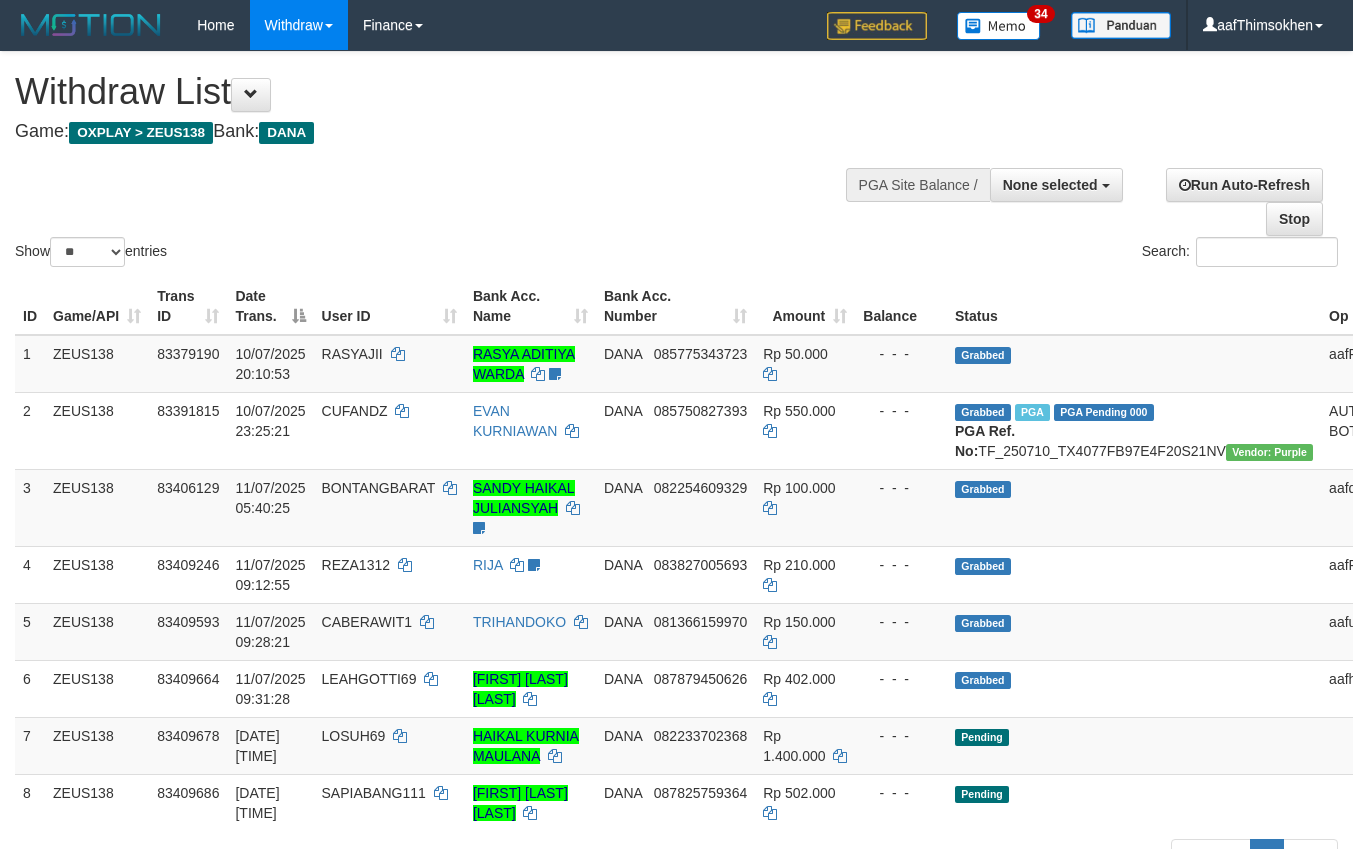 select 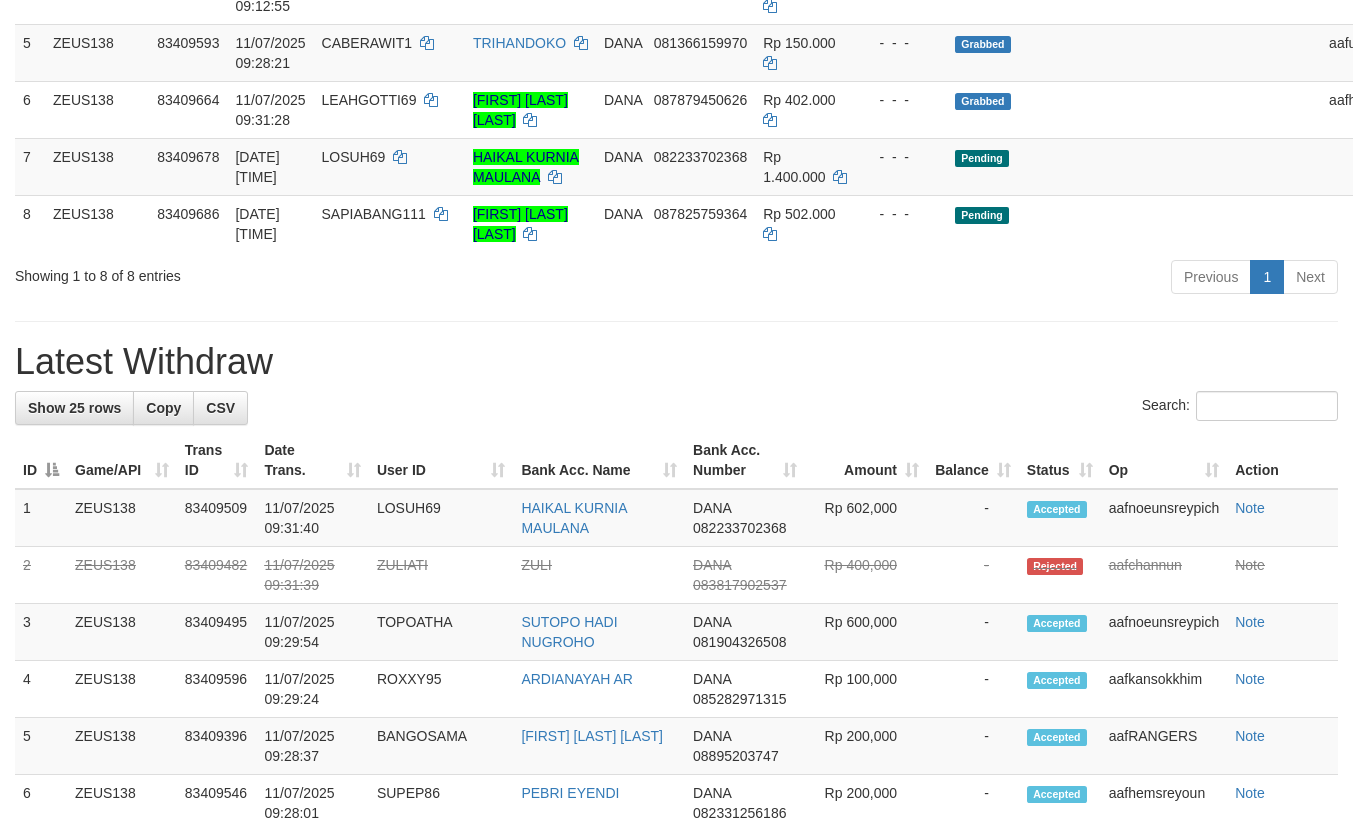 scroll, scrollTop: 525, scrollLeft: 0, axis: vertical 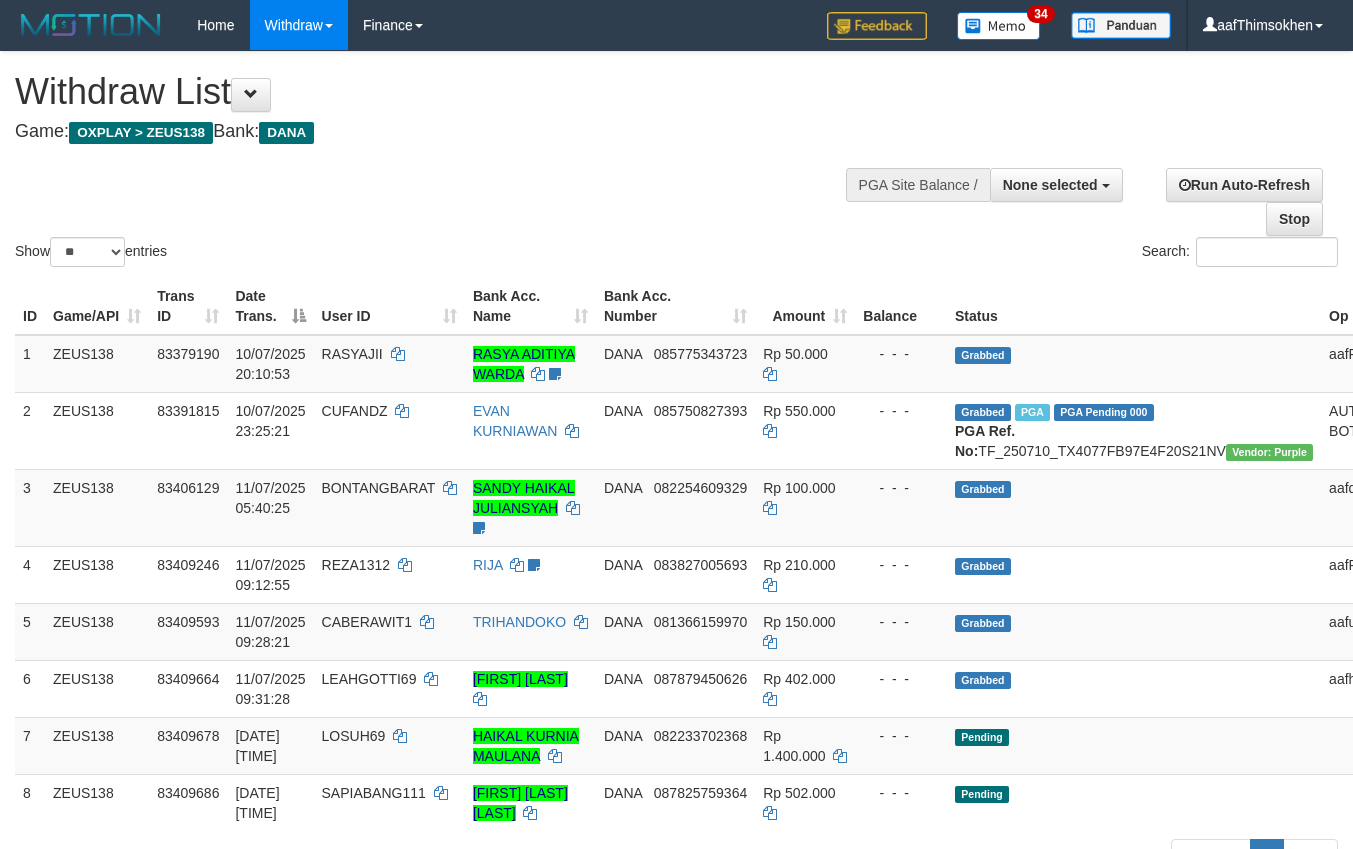 select 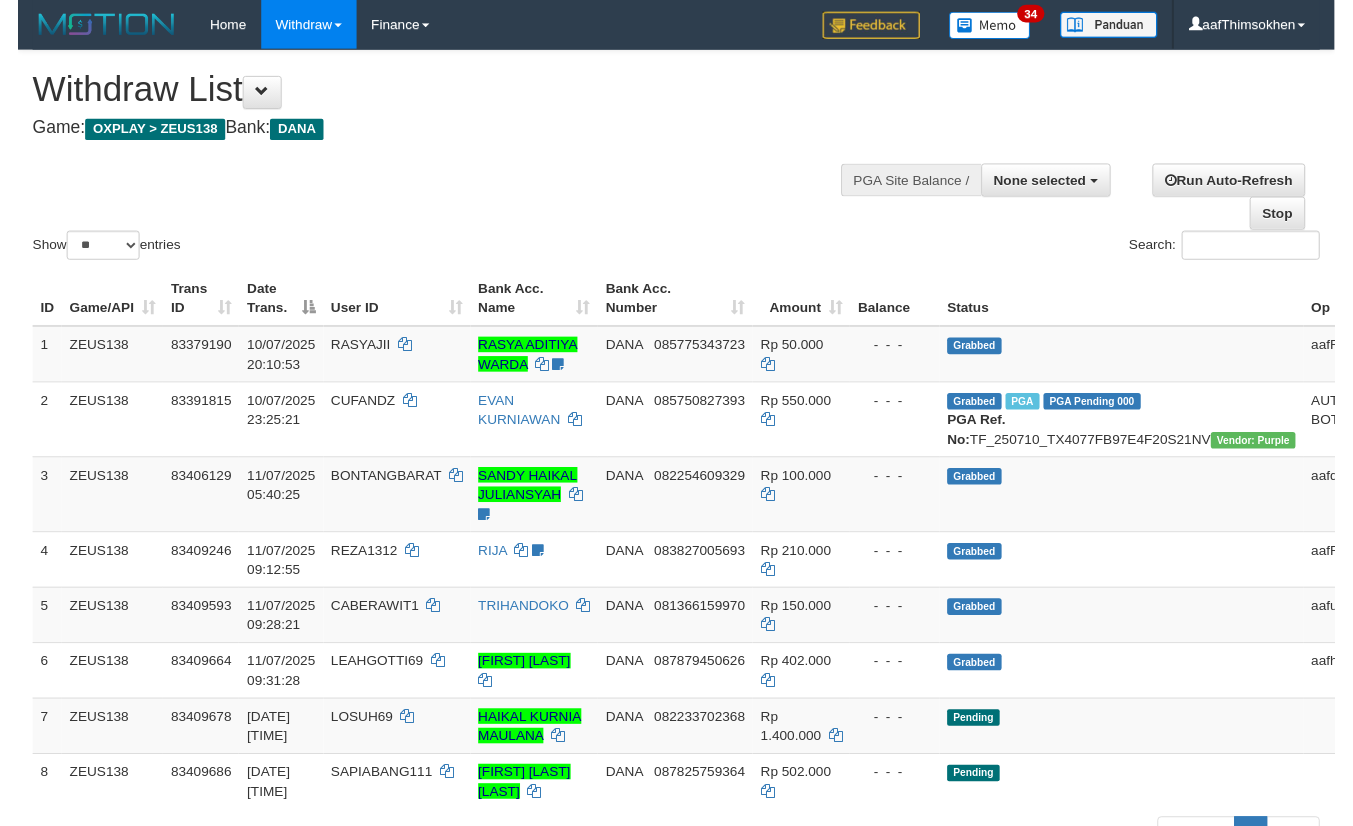 scroll, scrollTop: 579, scrollLeft: 0, axis: vertical 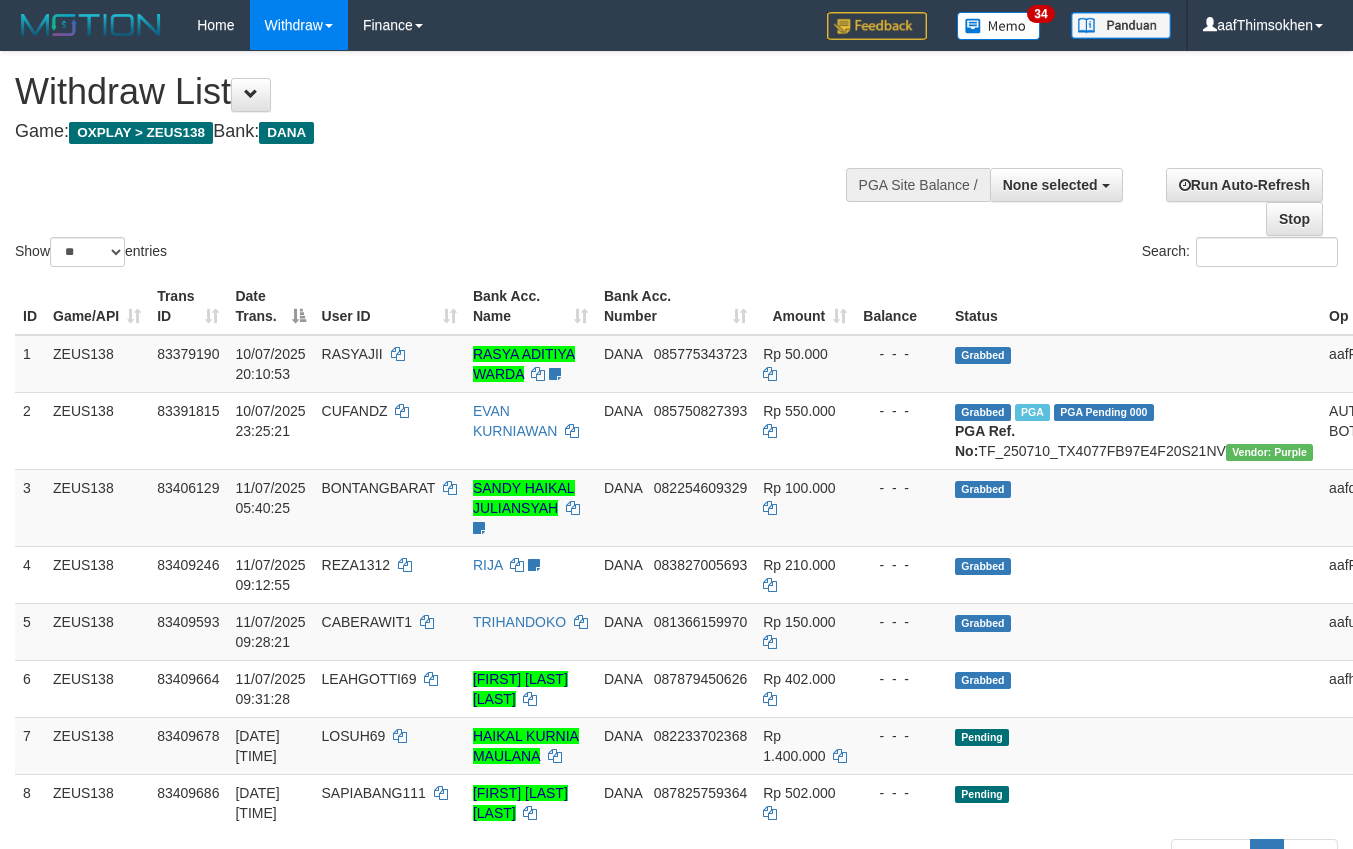 select 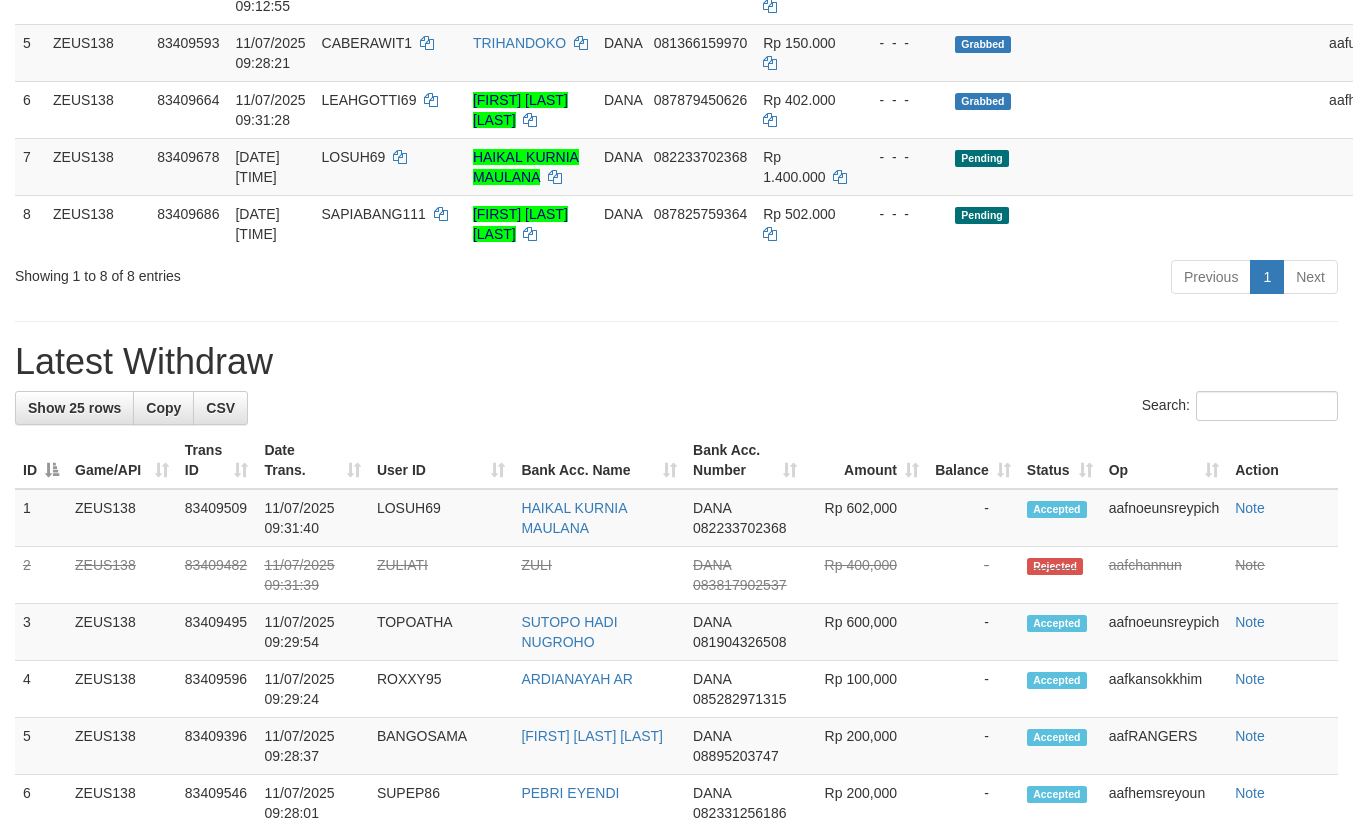 scroll, scrollTop: 525, scrollLeft: 0, axis: vertical 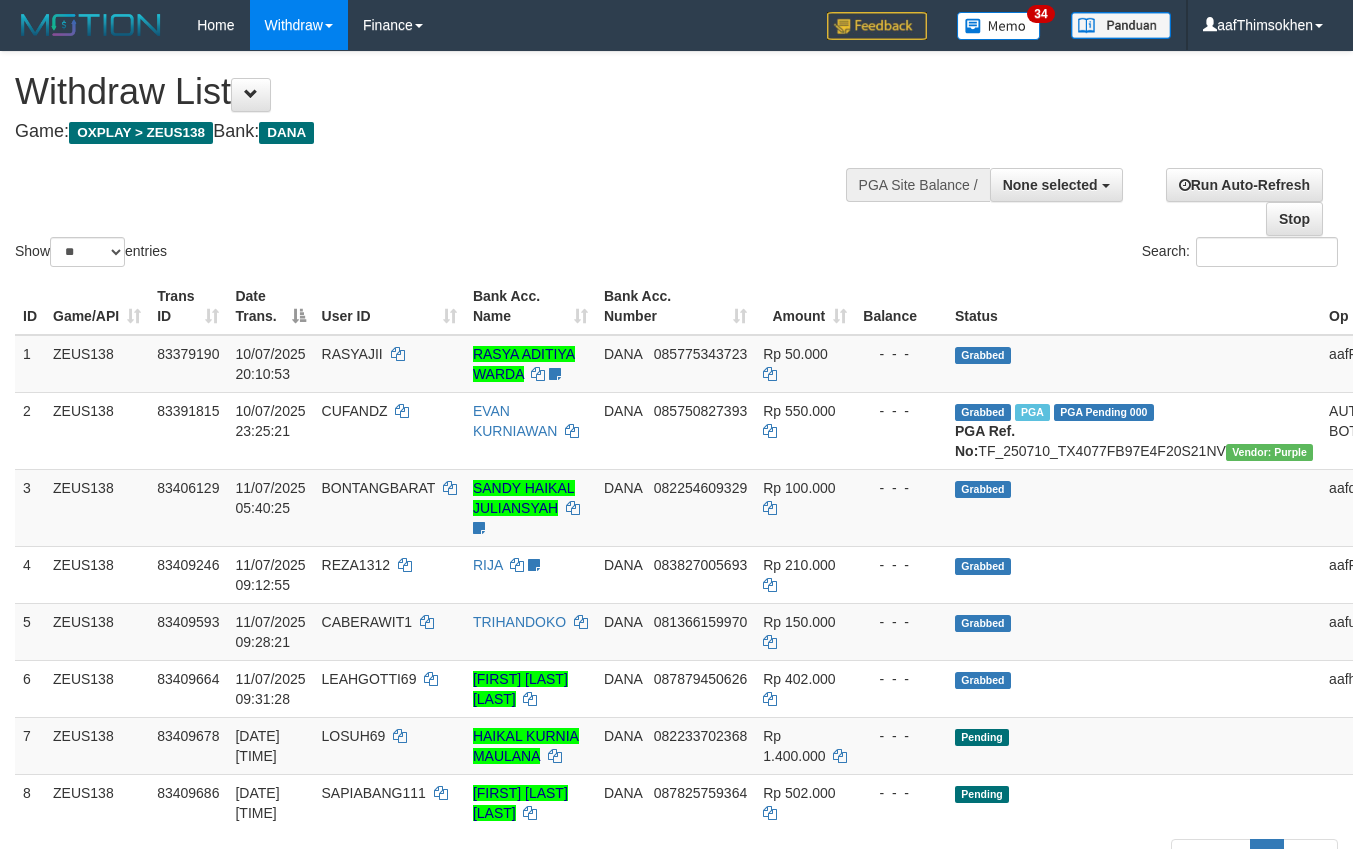 select 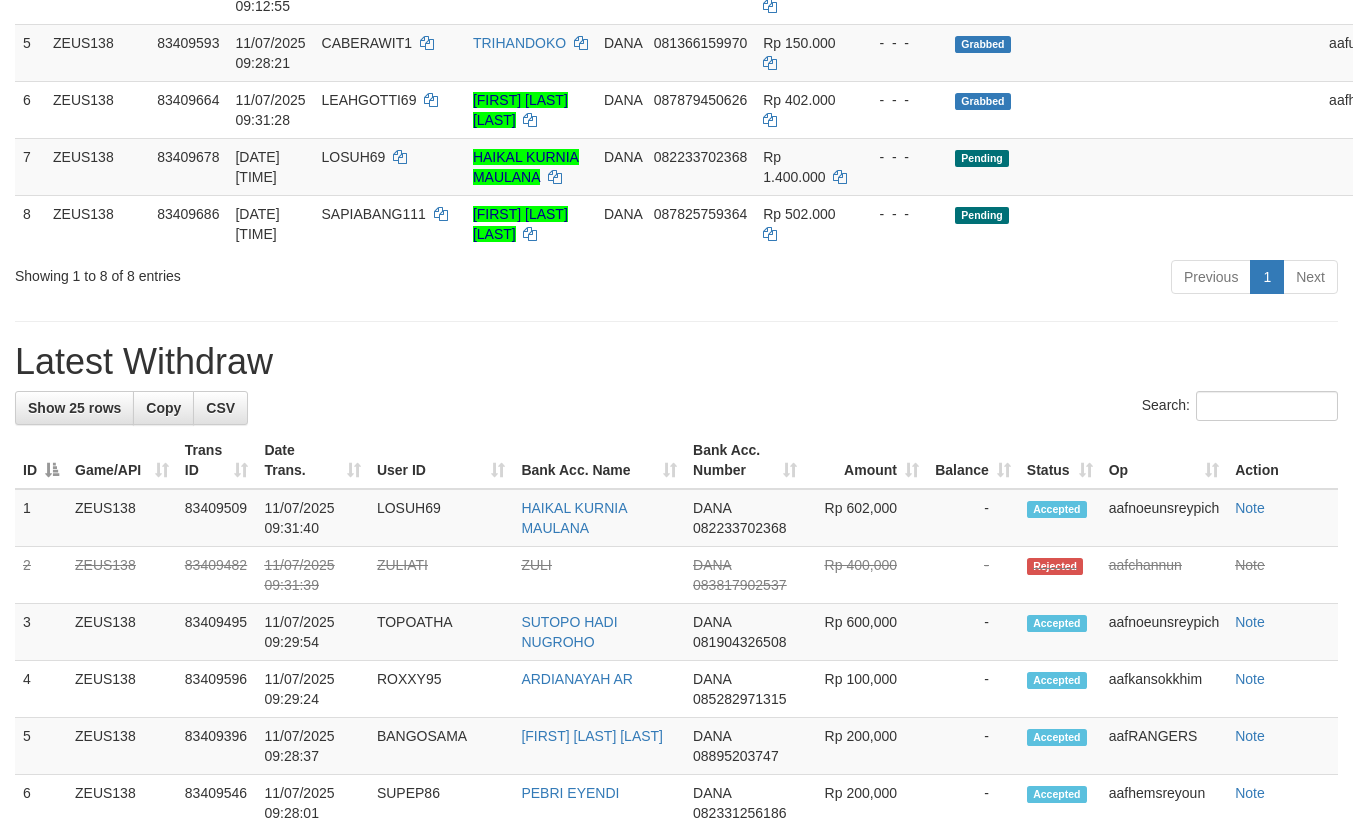 scroll, scrollTop: 525, scrollLeft: 0, axis: vertical 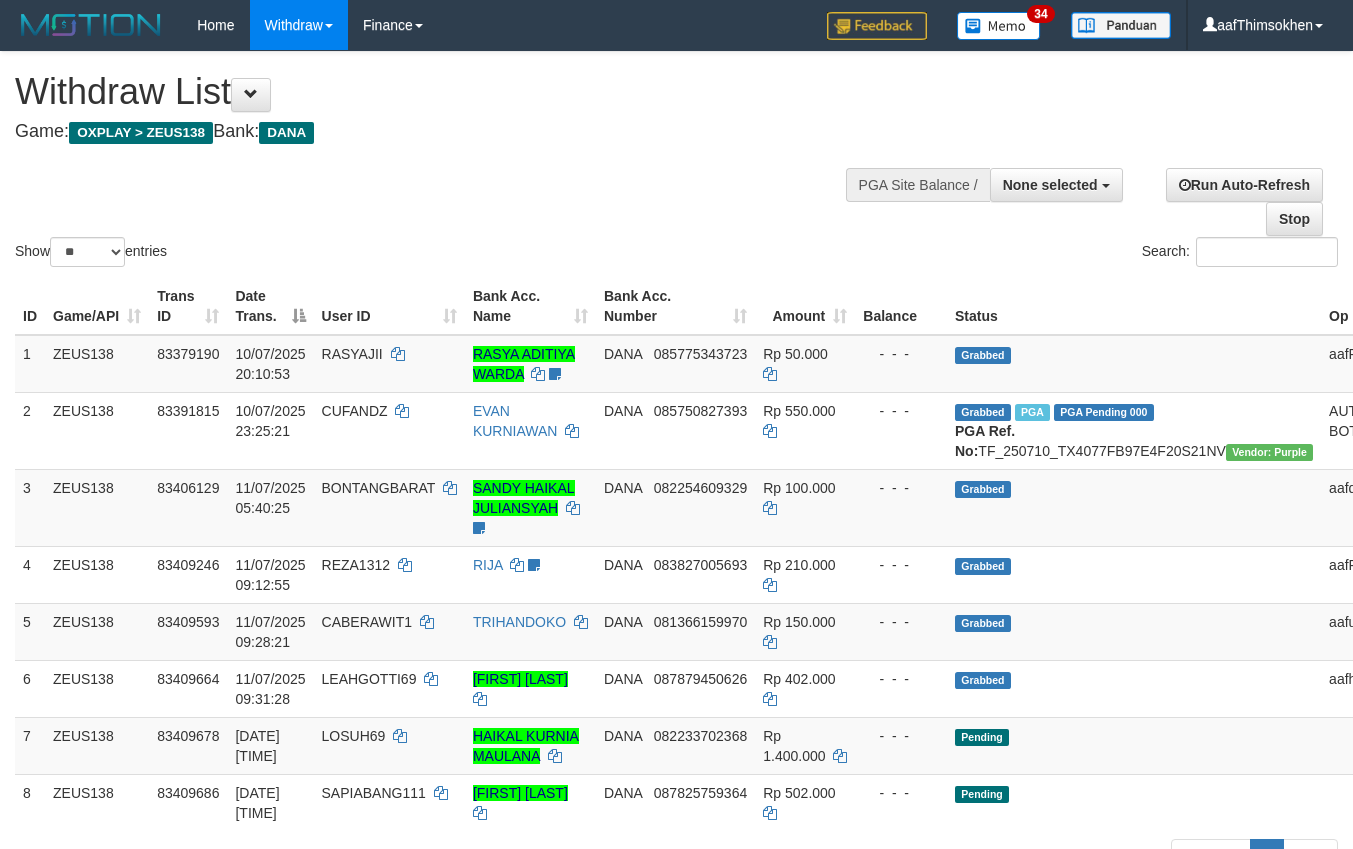 select 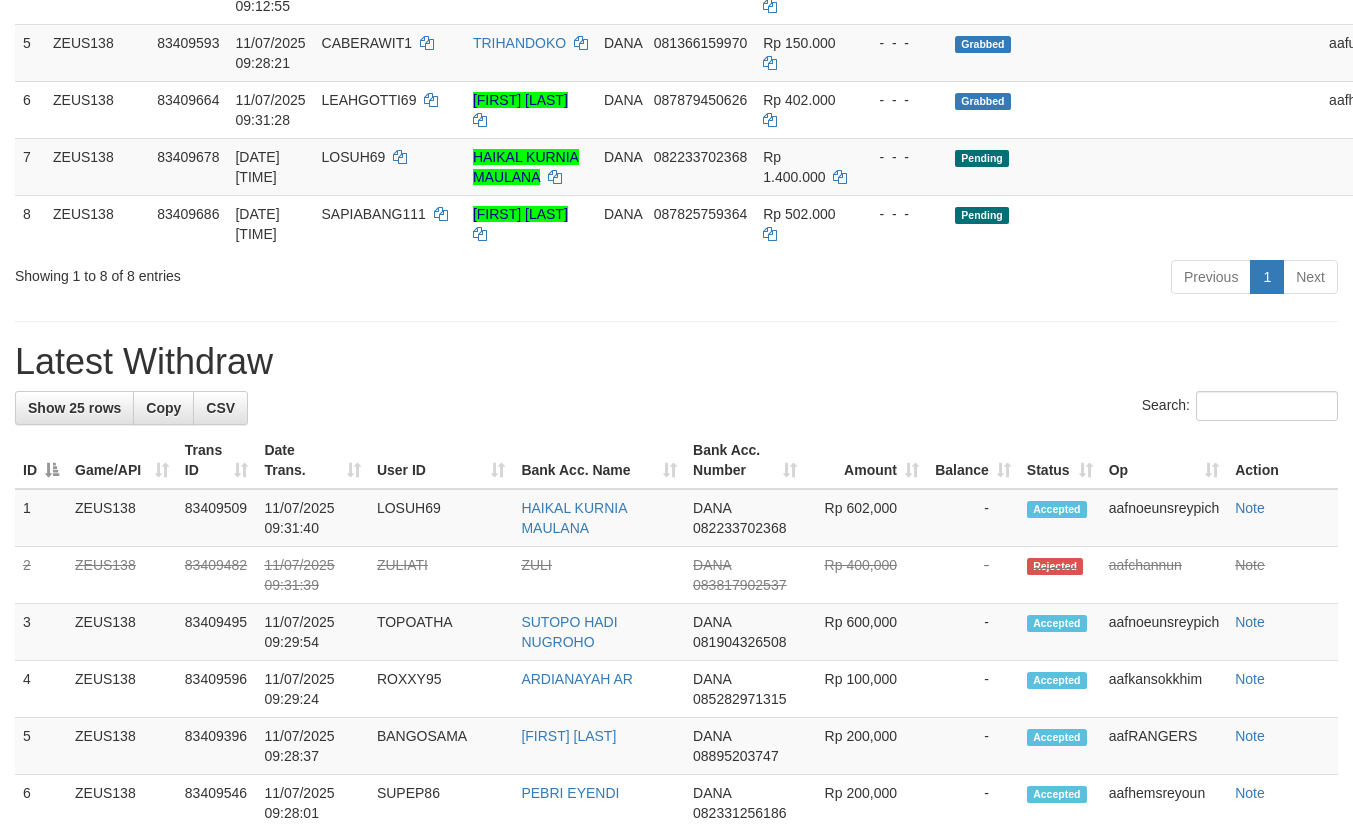 scroll, scrollTop: 525, scrollLeft: 0, axis: vertical 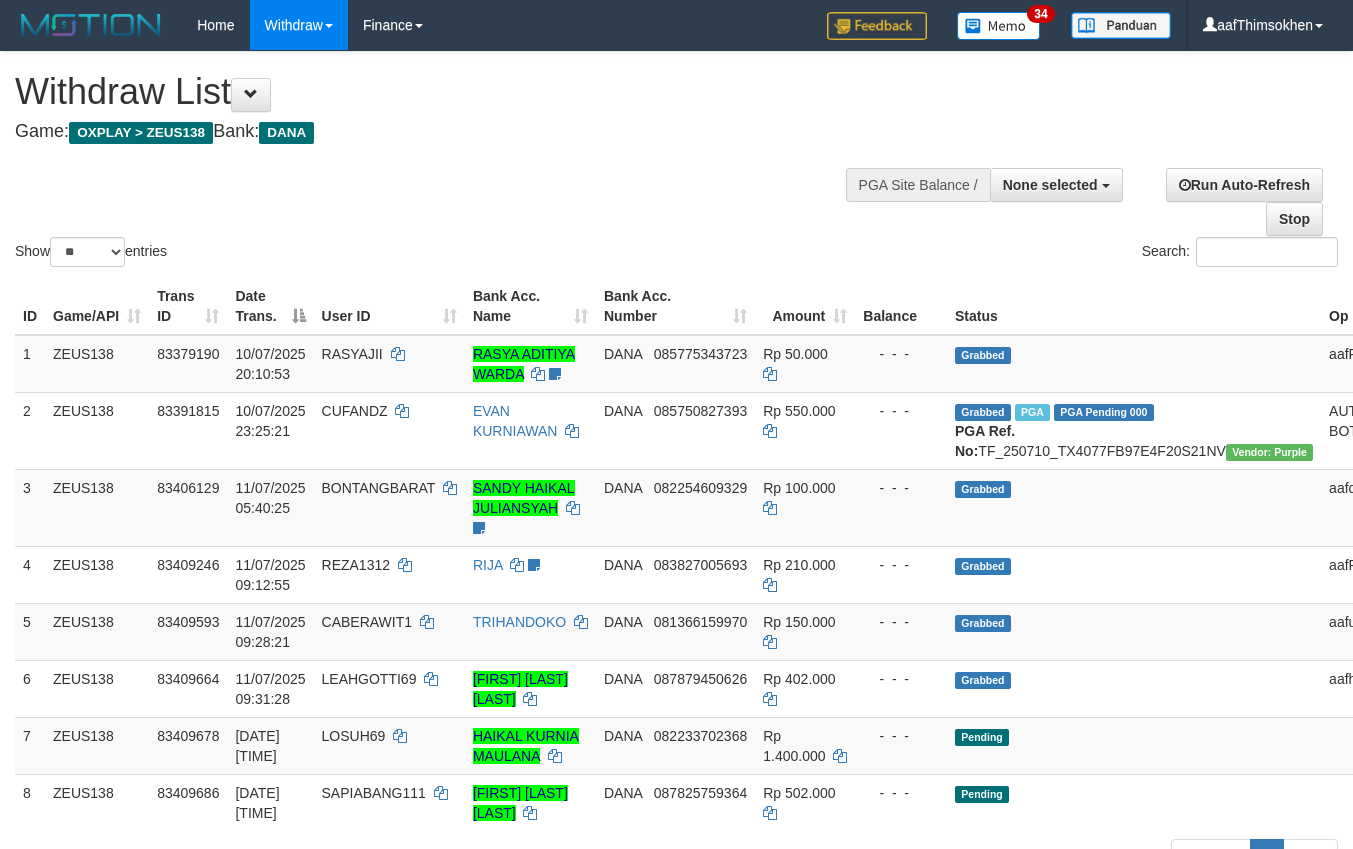 select 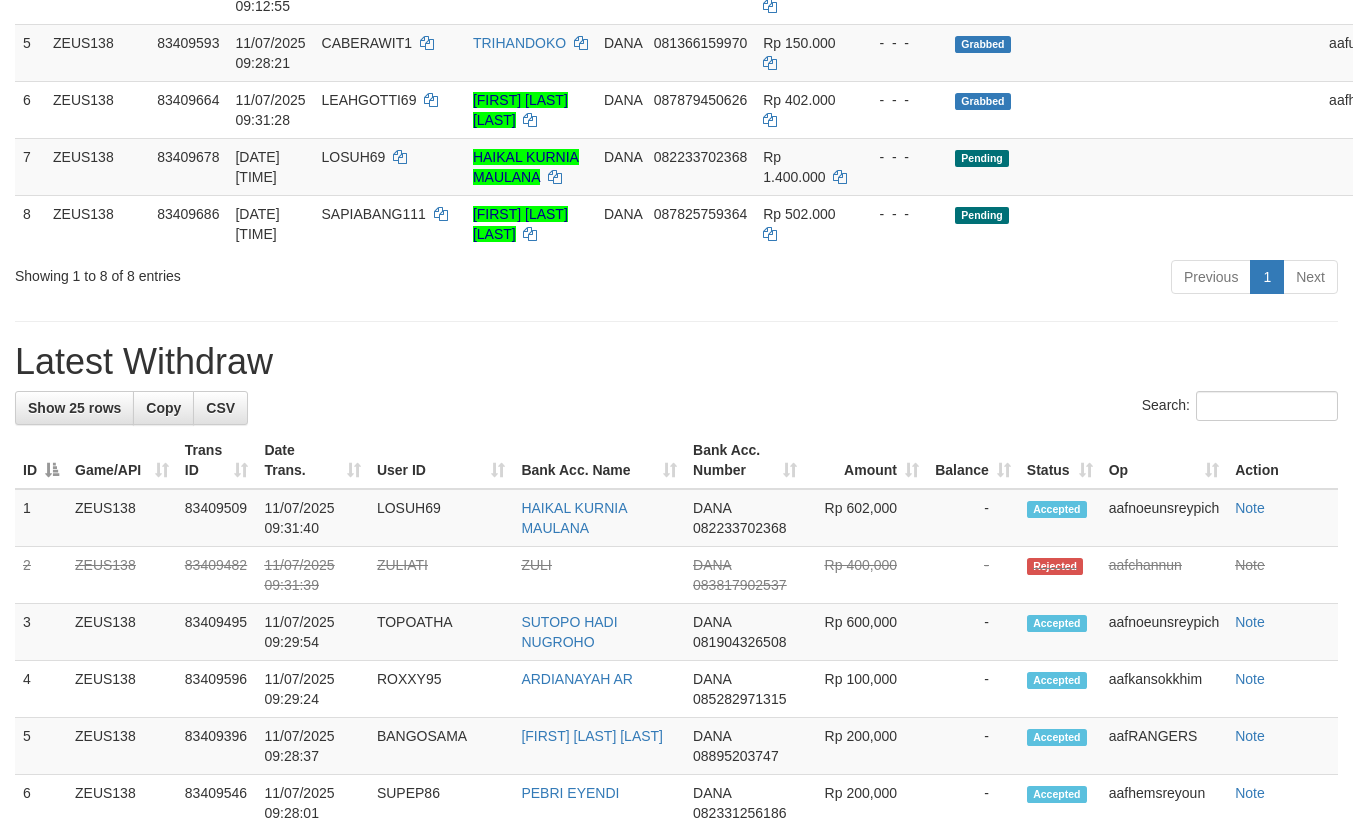 scroll, scrollTop: 525, scrollLeft: 0, axis: vertical 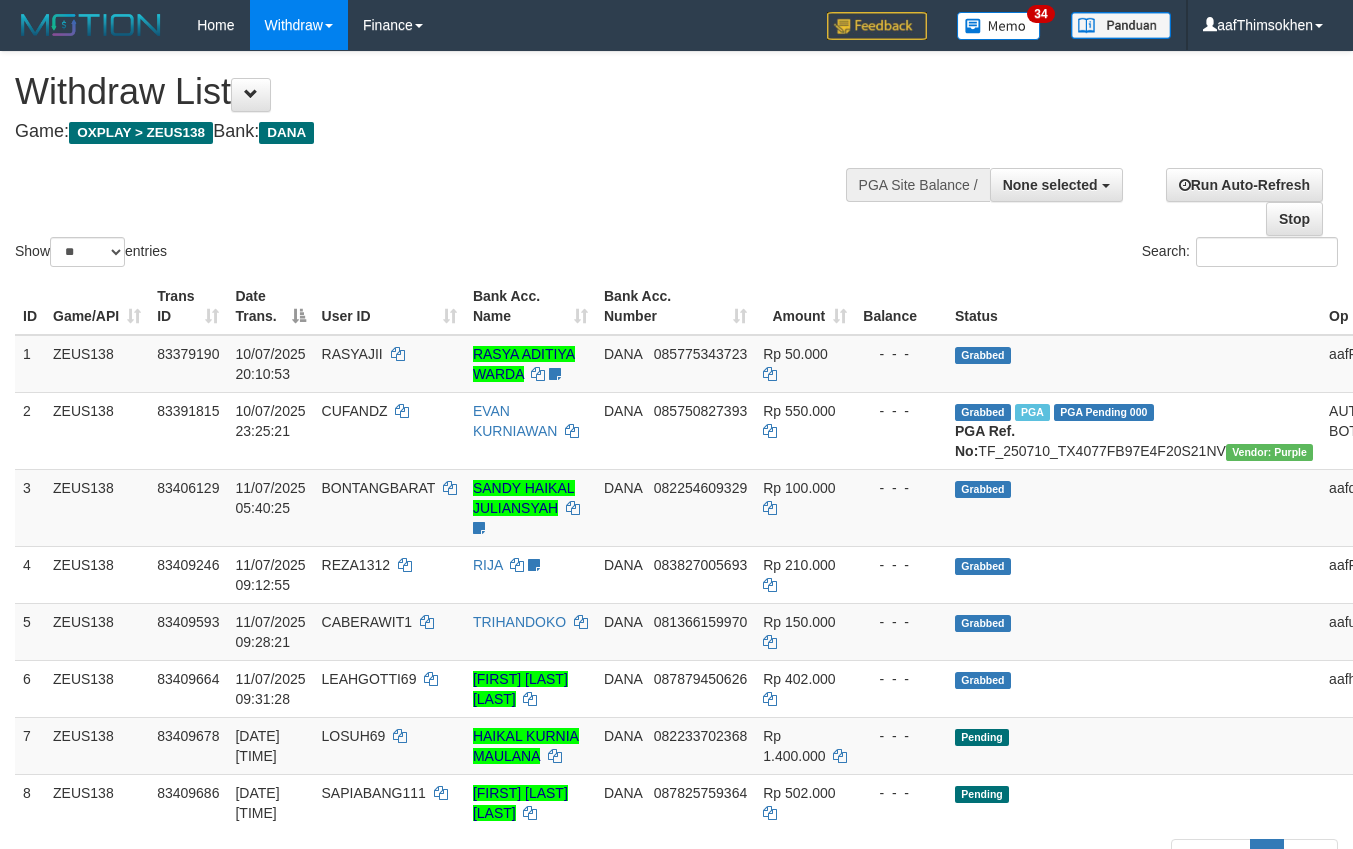 select 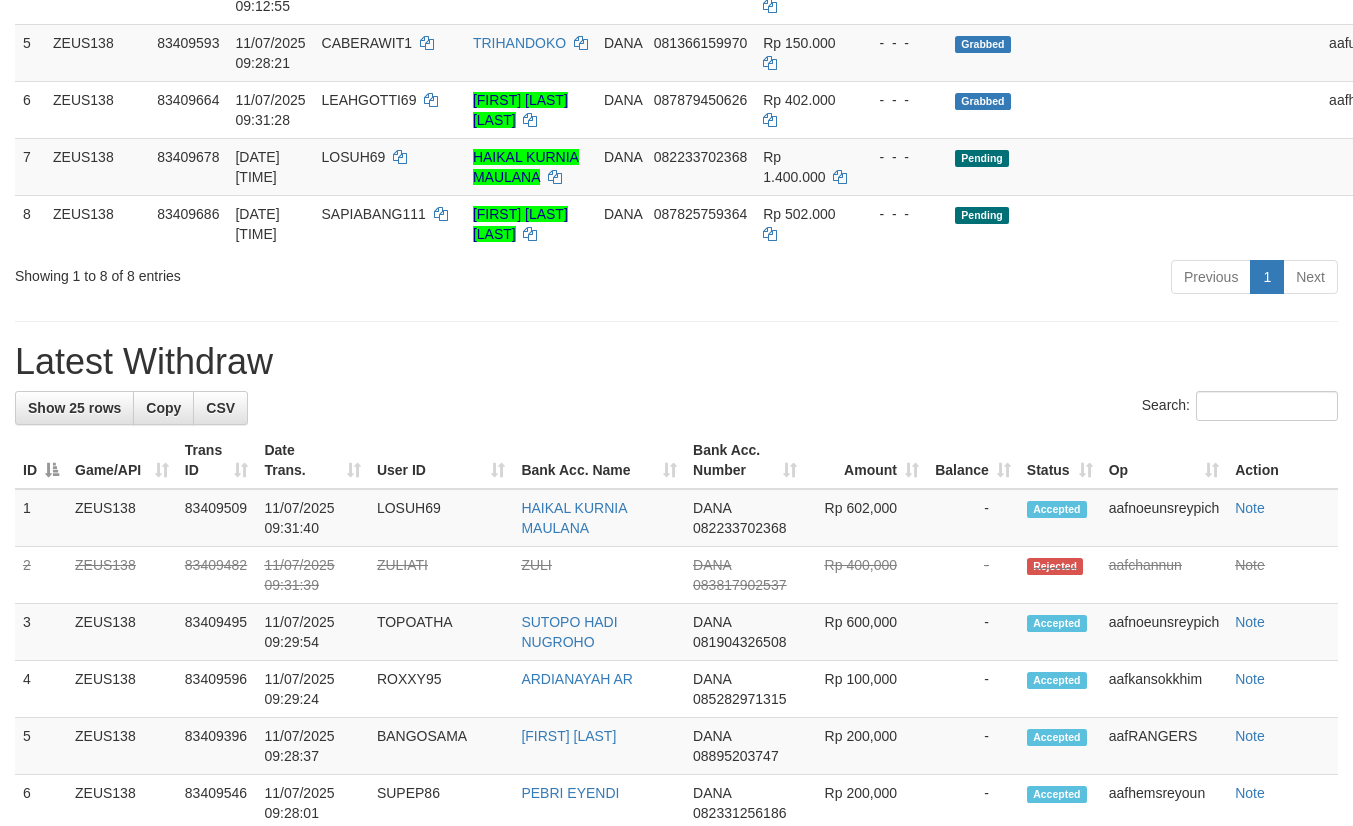 scroll, scrollTop: 525, scrollLeft: 0, axis: vertical 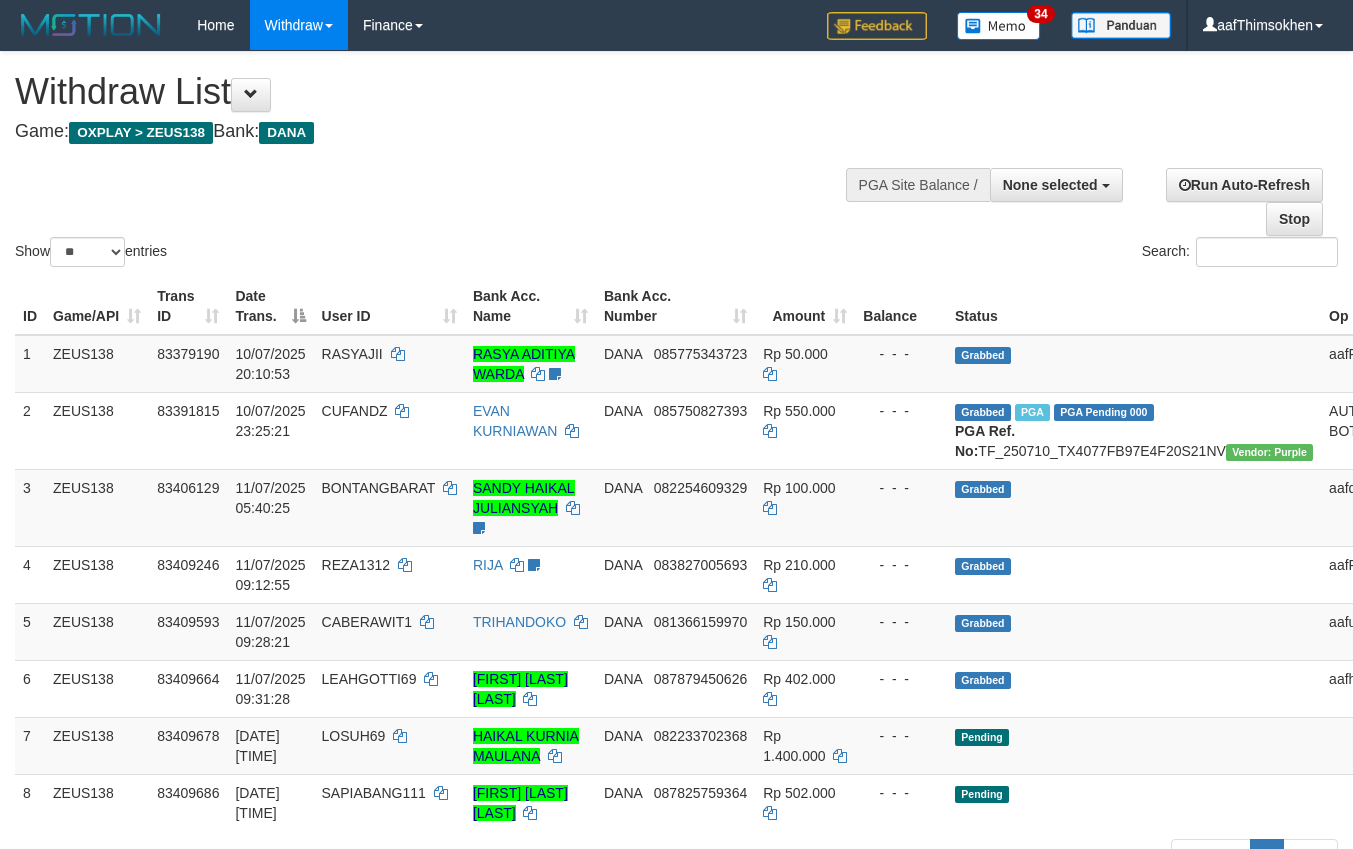 select 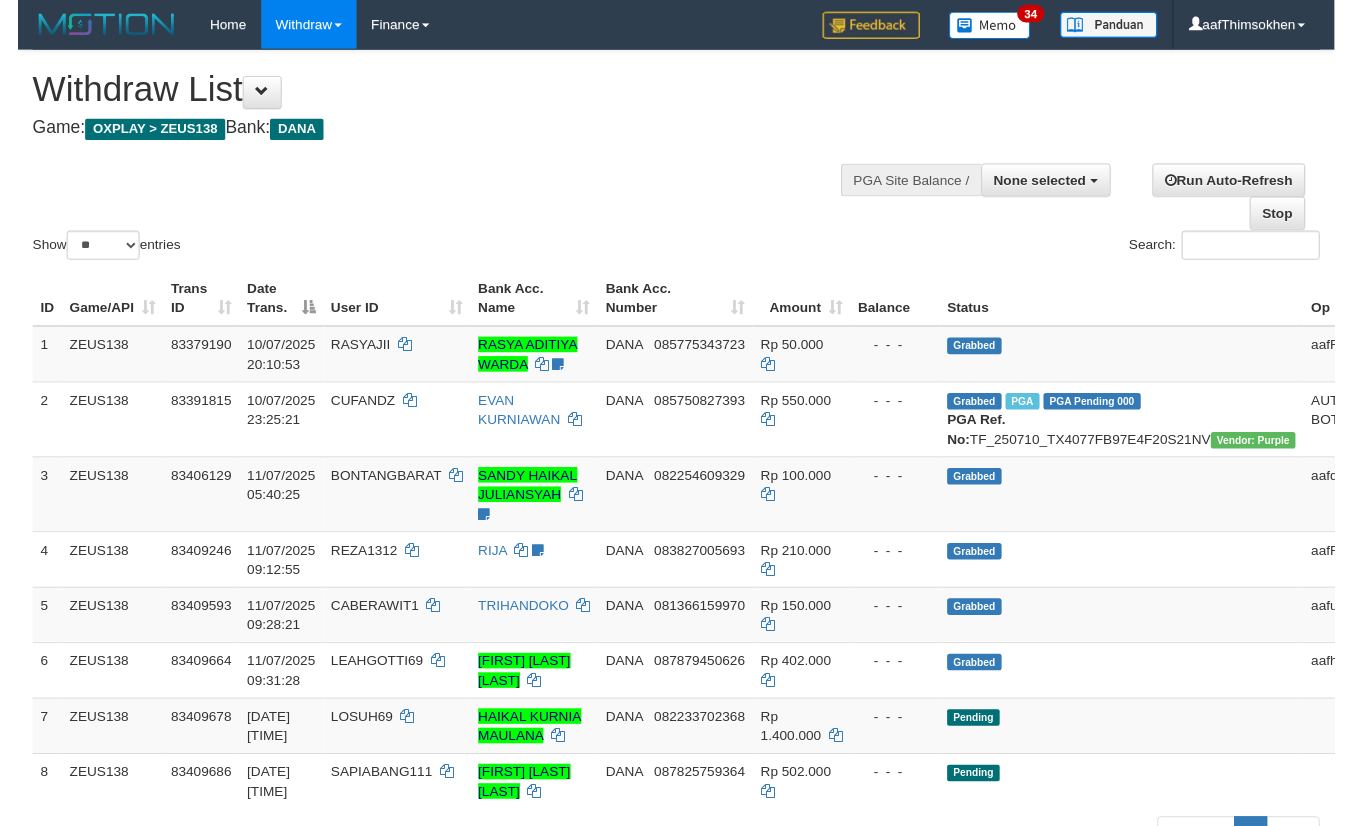scroll, scrollTop: 579, scrollLeft: 0, axis: vertical 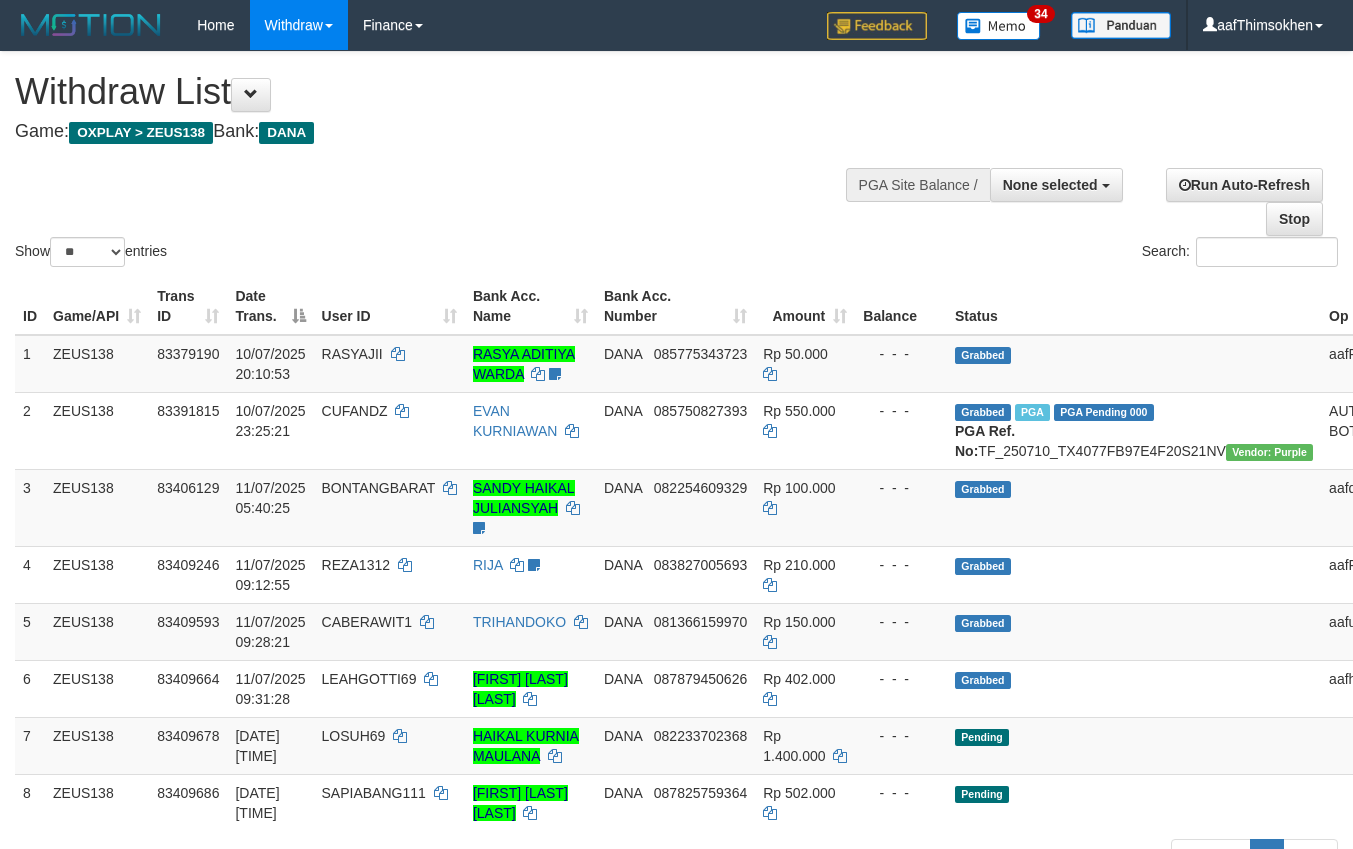select 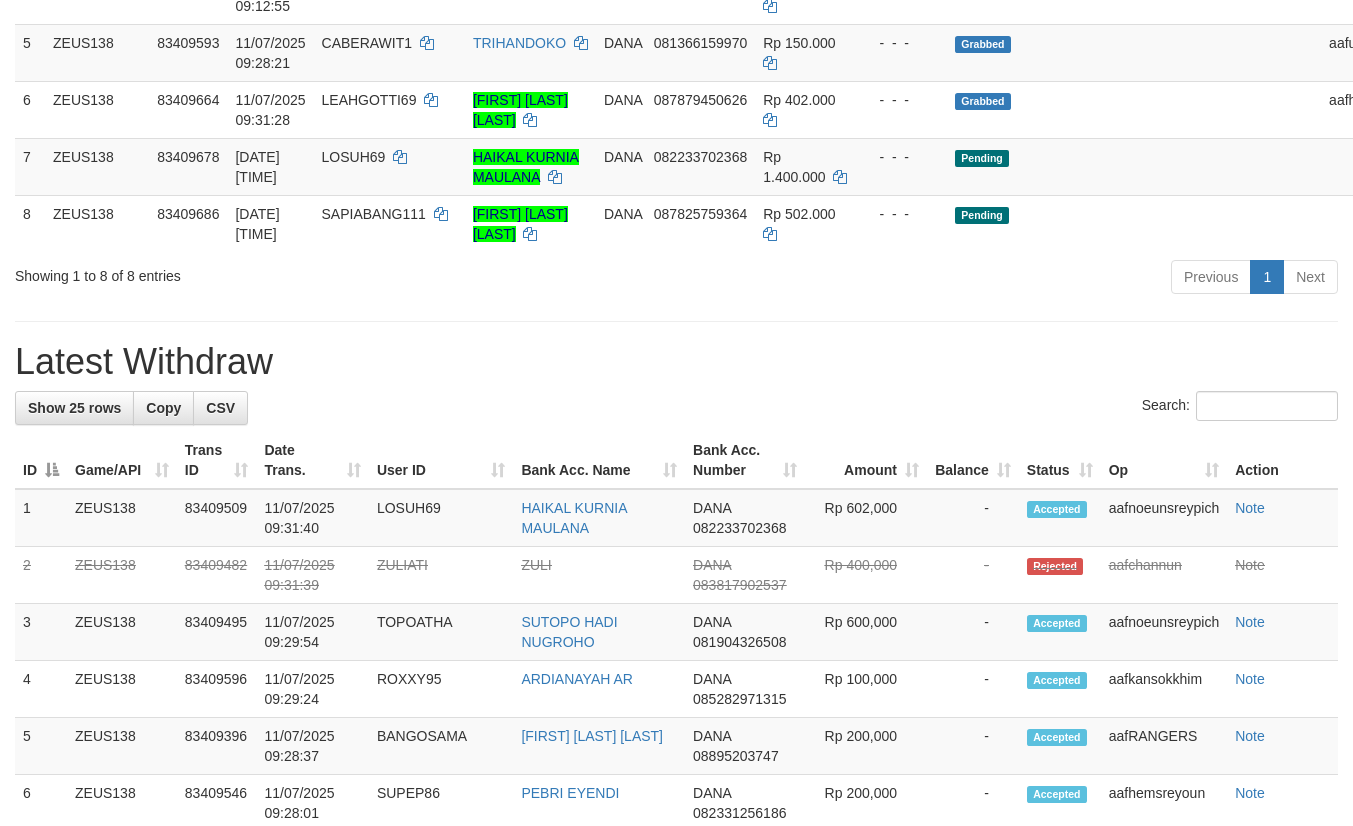 scroll, scrollTop: 525, scrollLeft: 0, axis: vertical 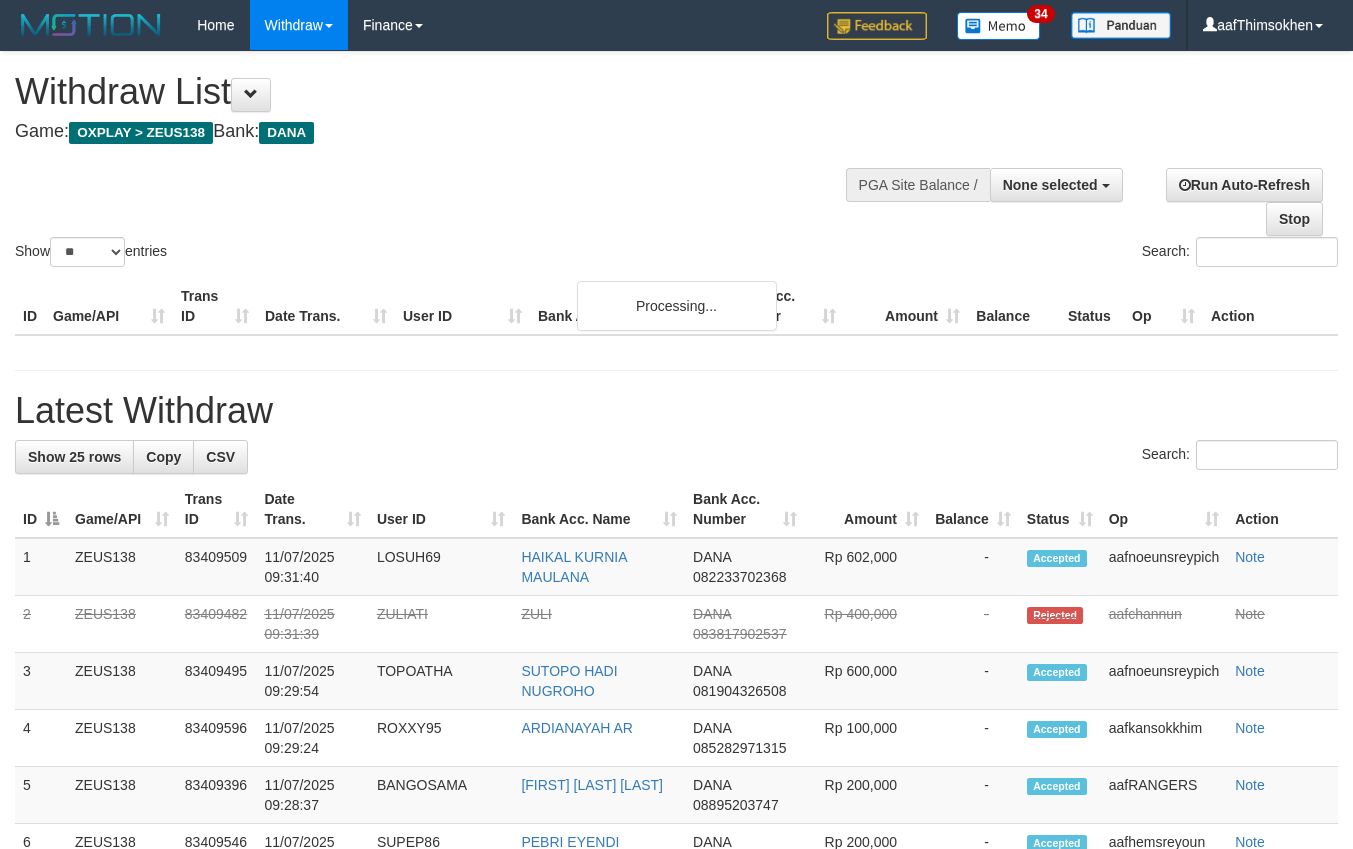 select 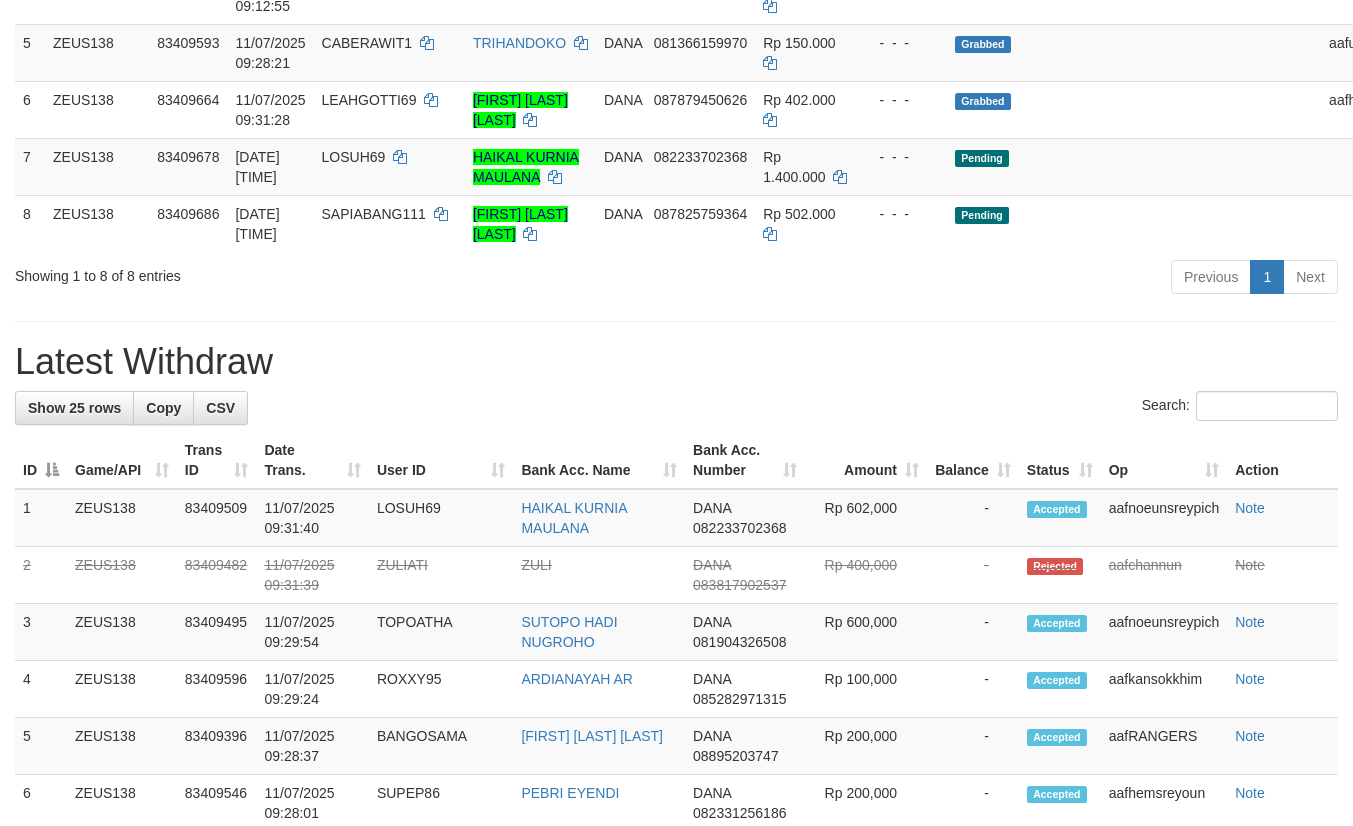 scroll, scrollTop: 525, scrollLeft: 0, axis: vertical 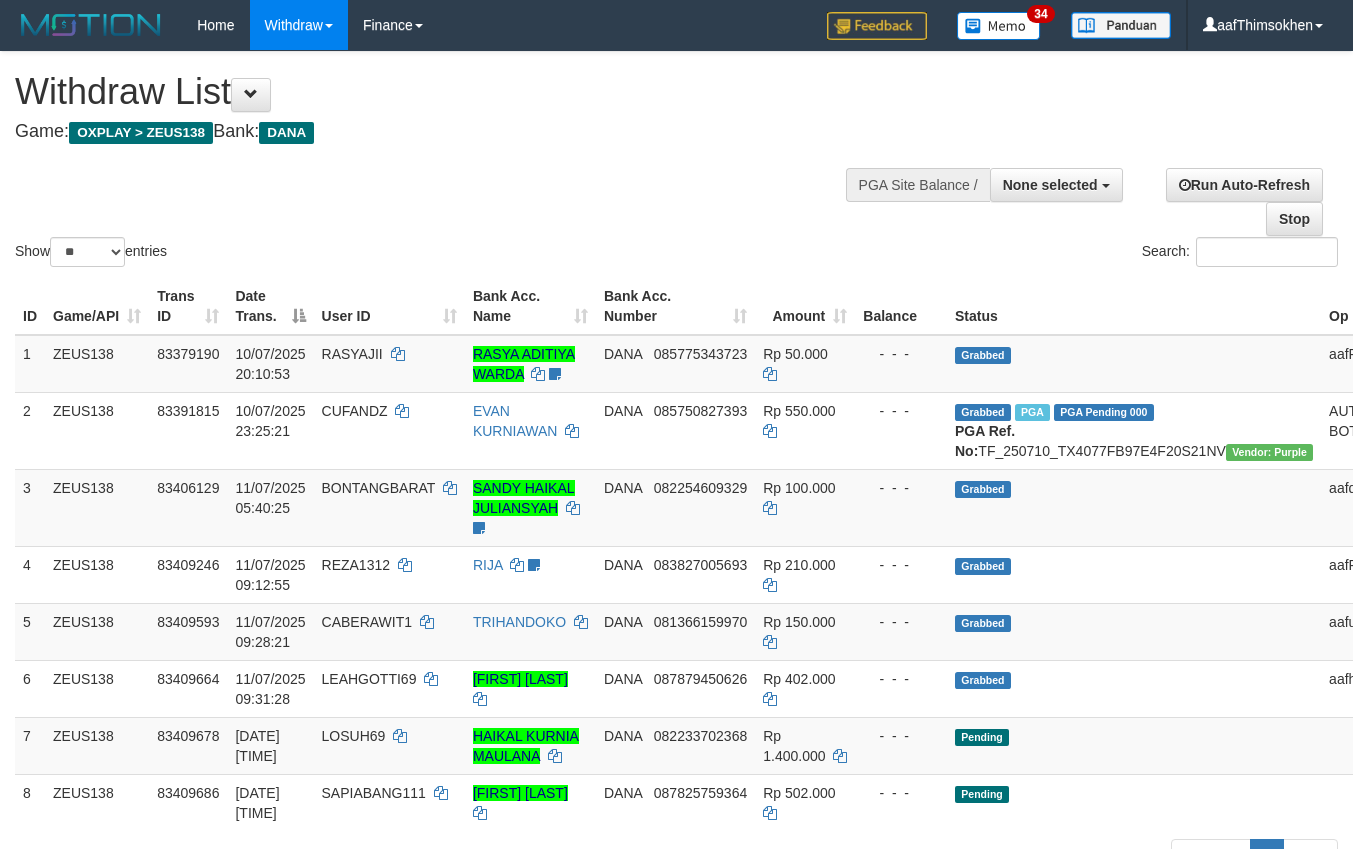 select 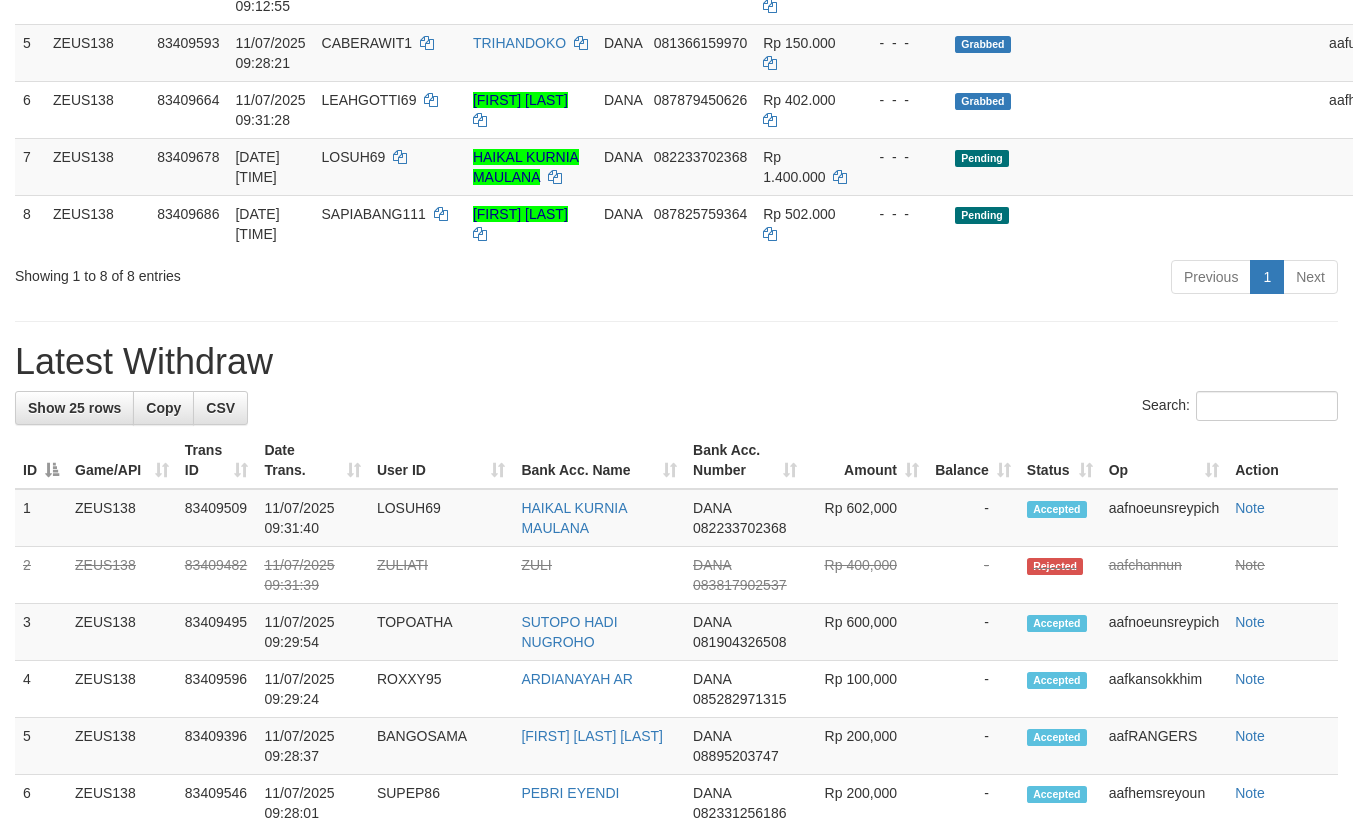 scroll, scrollTop: 525, scrollLeft: 0, axis: vertical 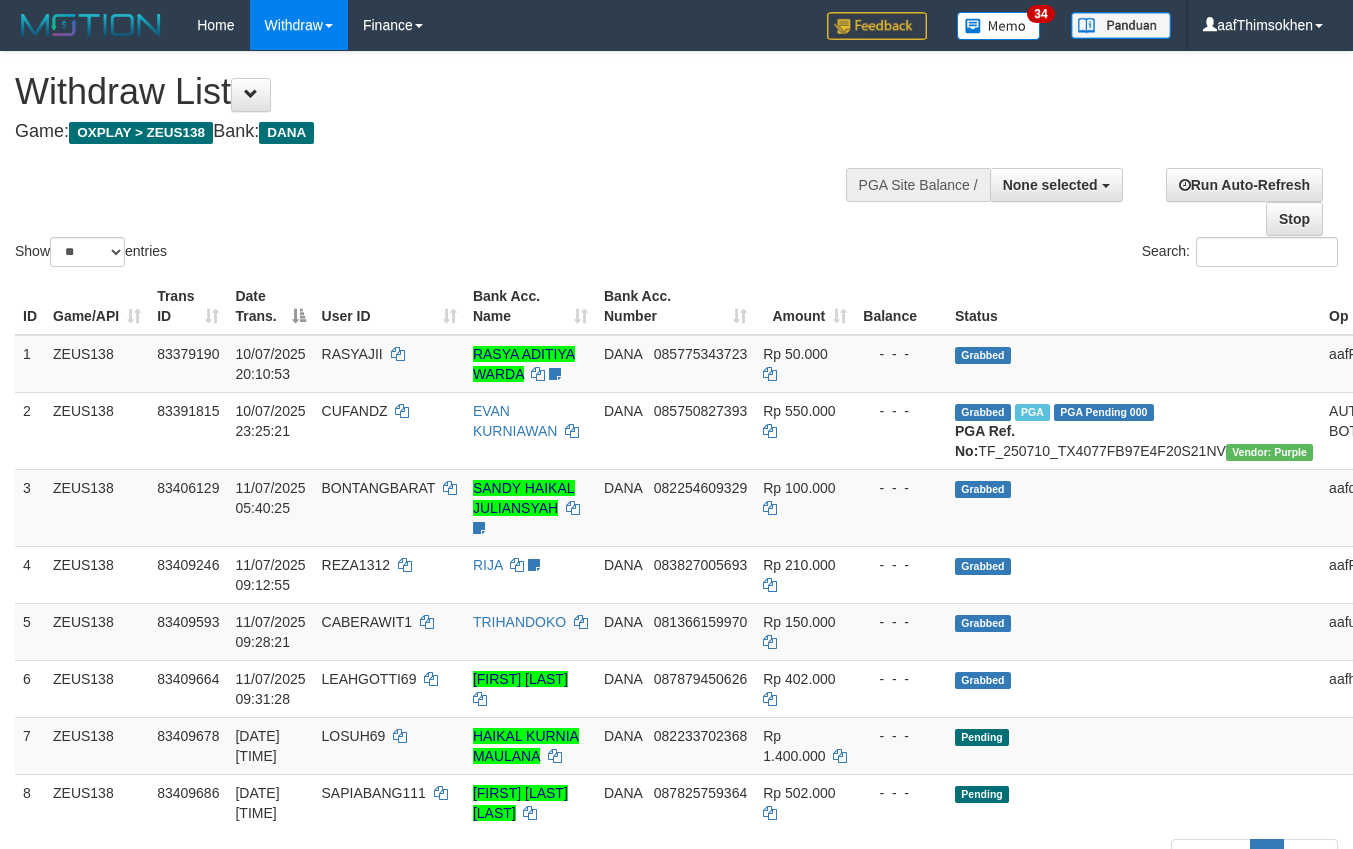 select 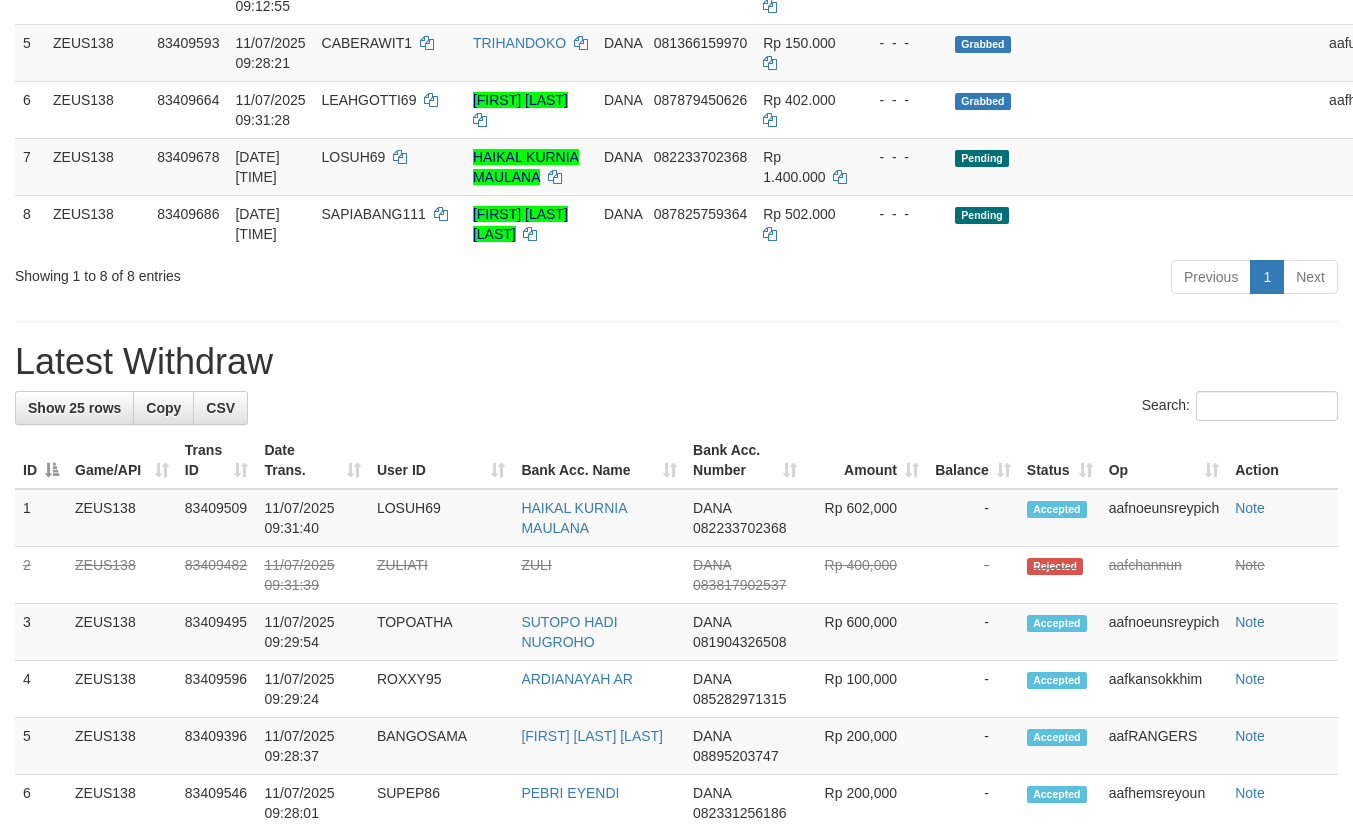scroll, scrollTop: 525, scrollLeft: 0, axis: vertical 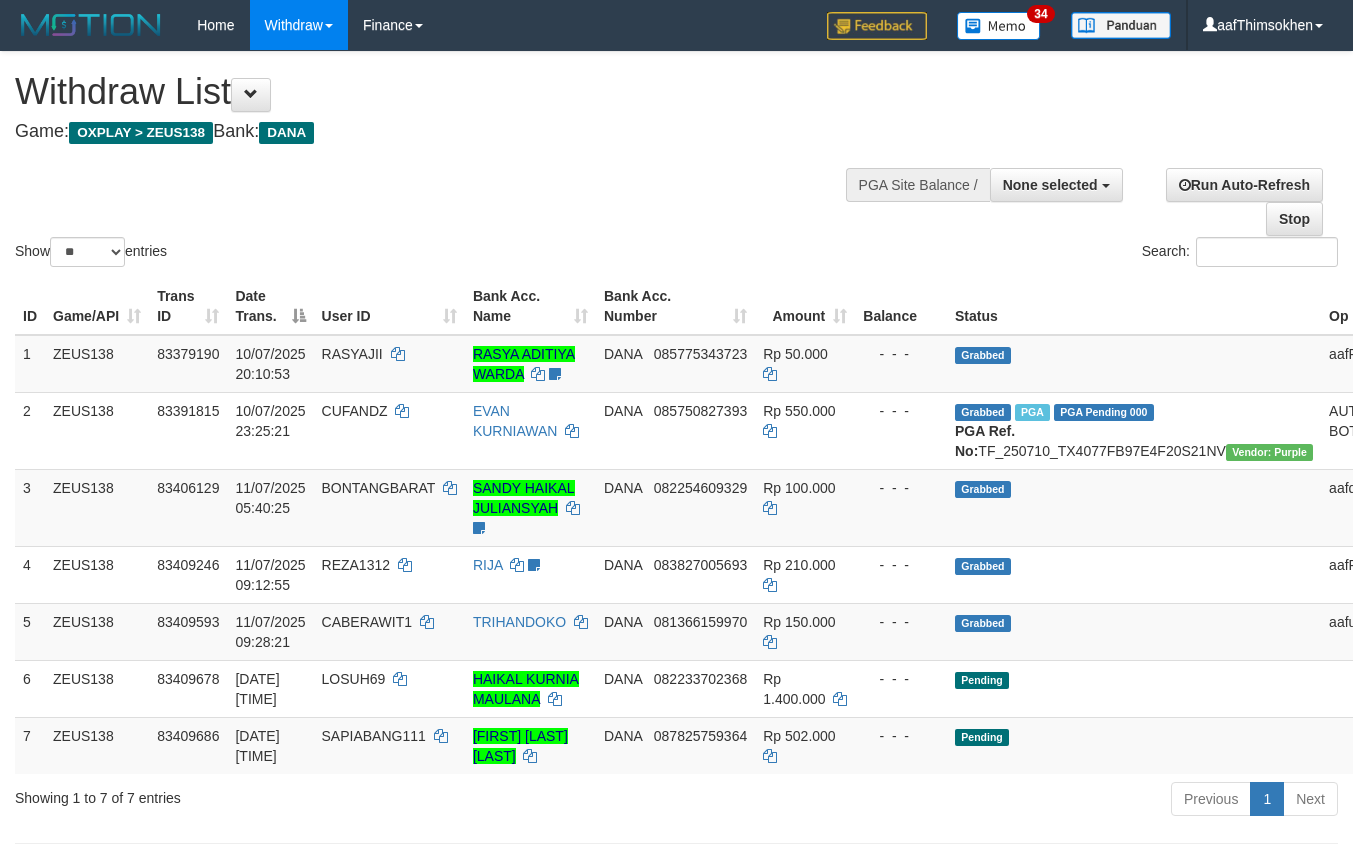 select 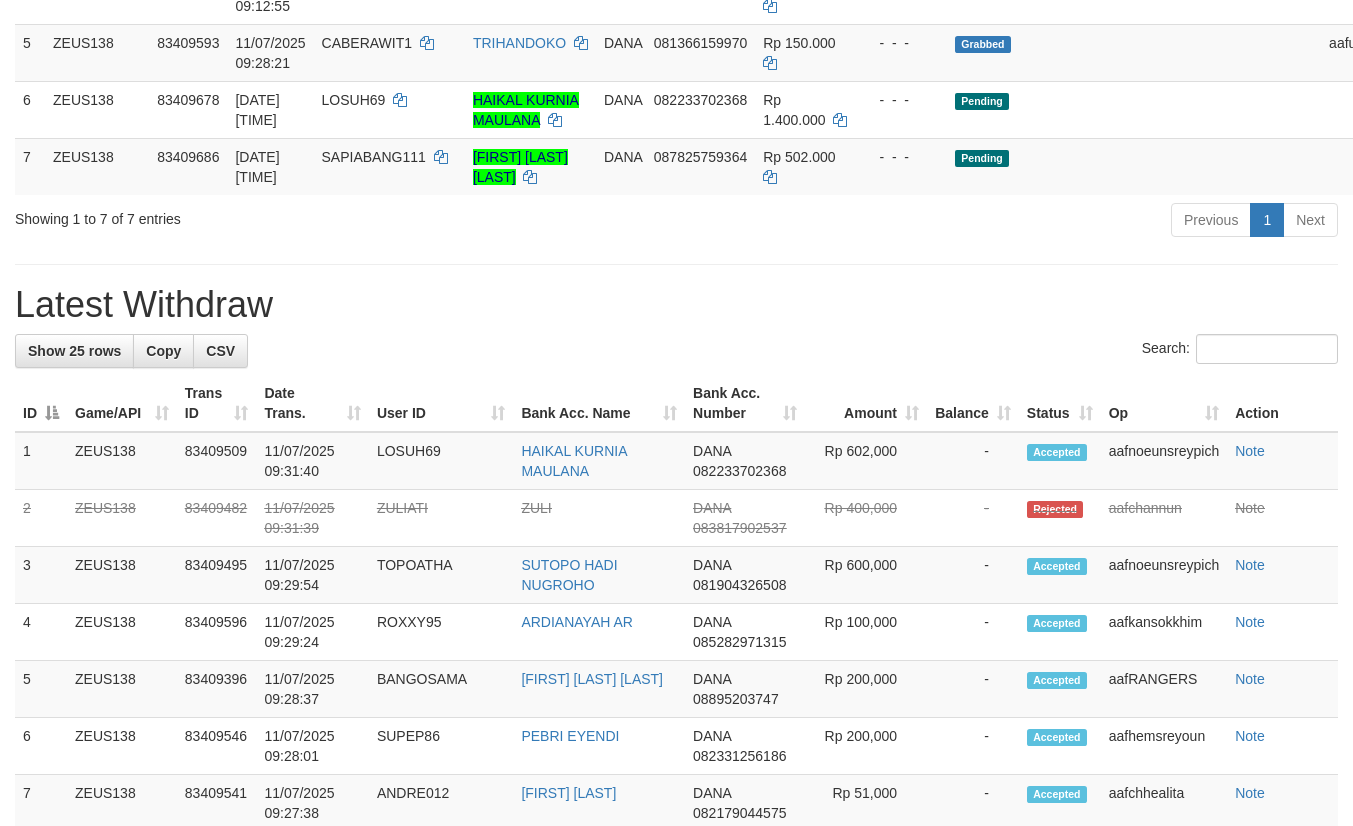 scroll, scrollTop: 525, scrollLeft: 0, axis: vertical 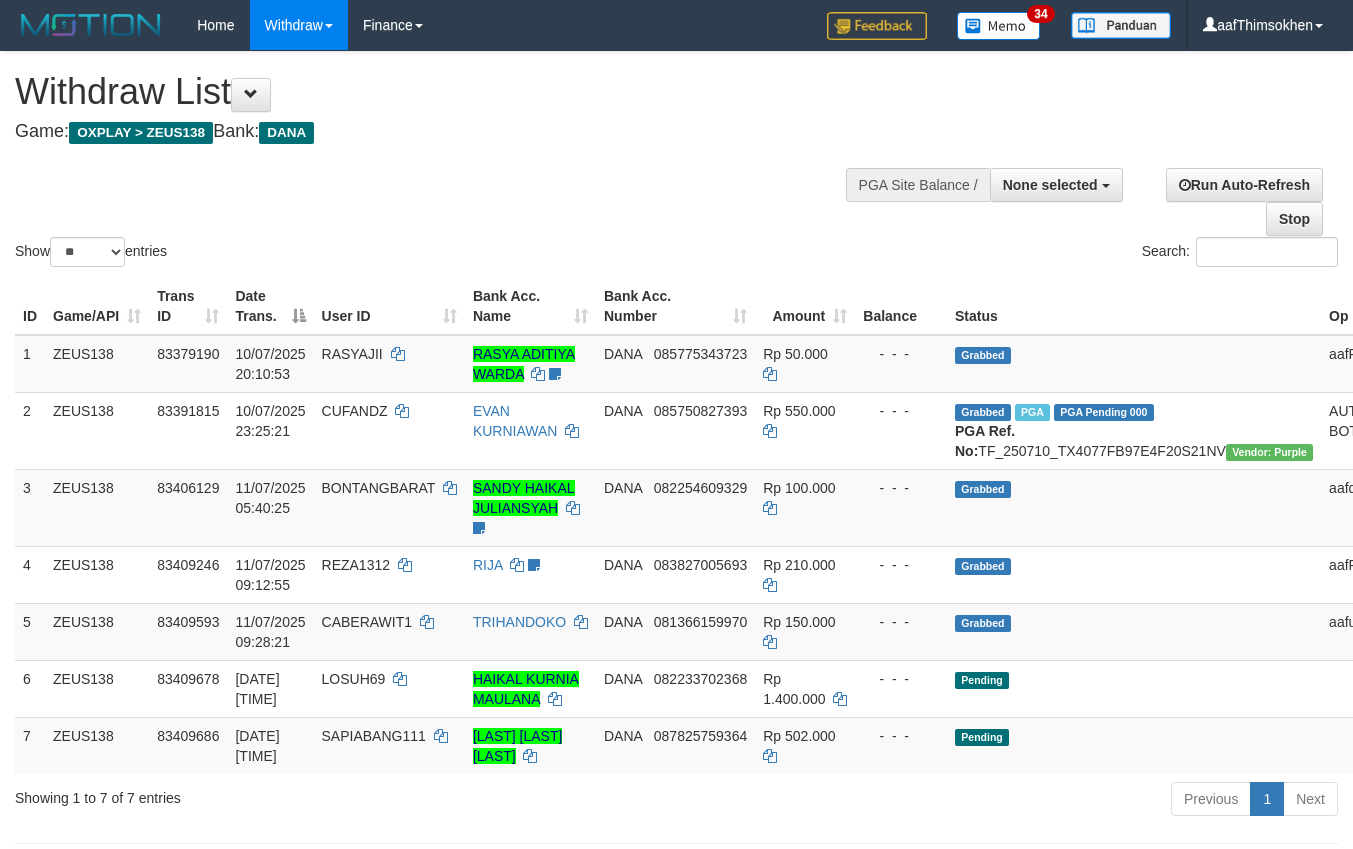 select 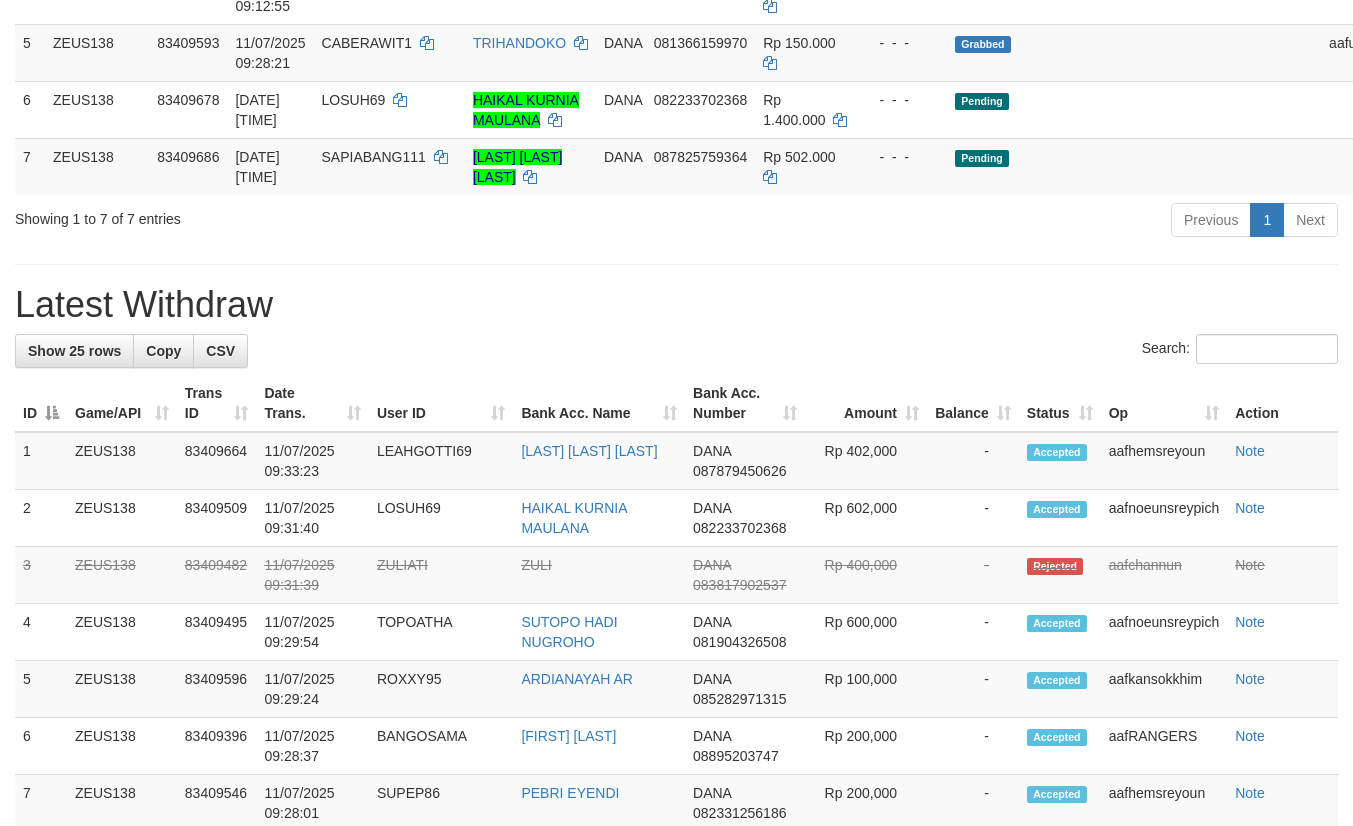 scroll, scrollTop: 525, scrollLeft: 0, axis: vertical 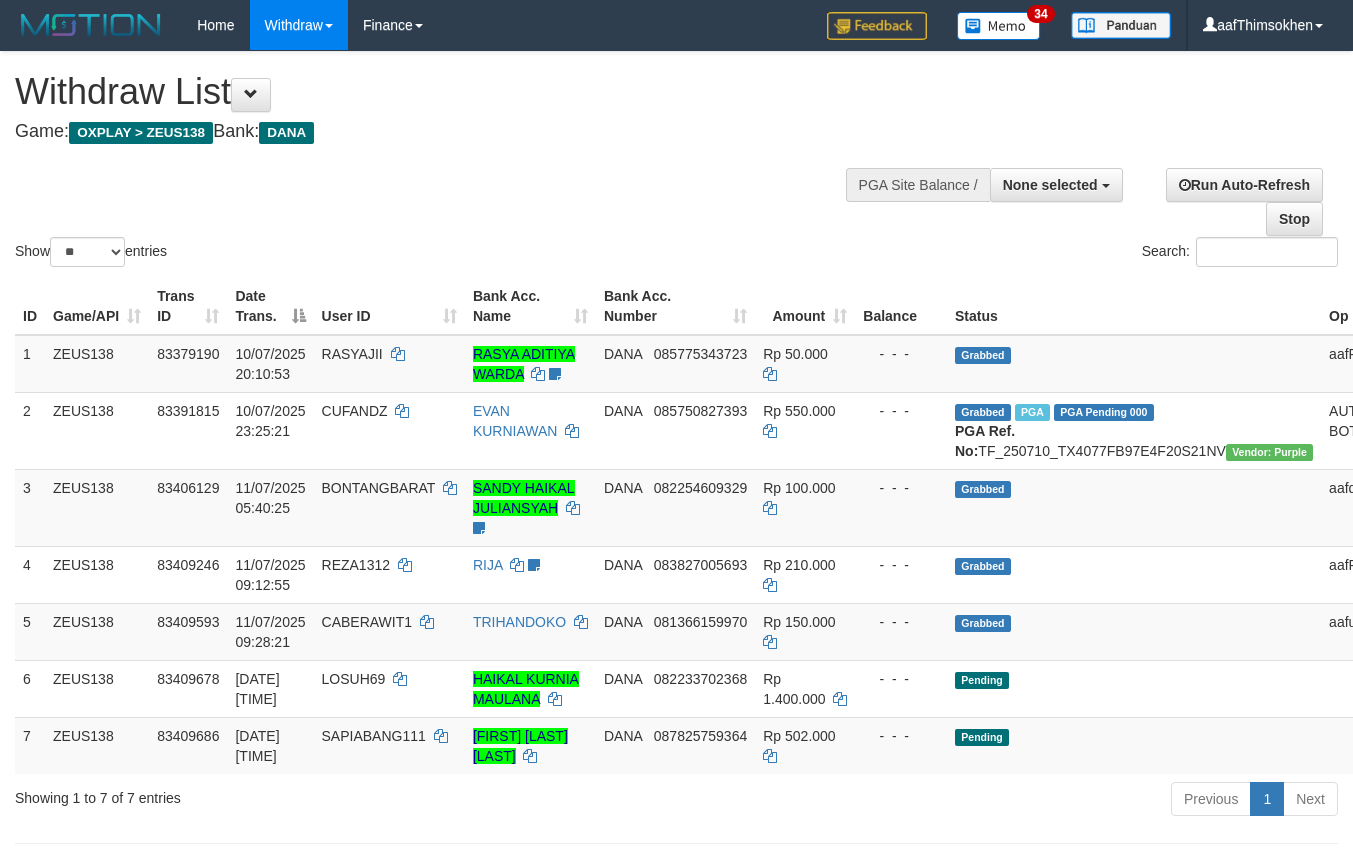 select 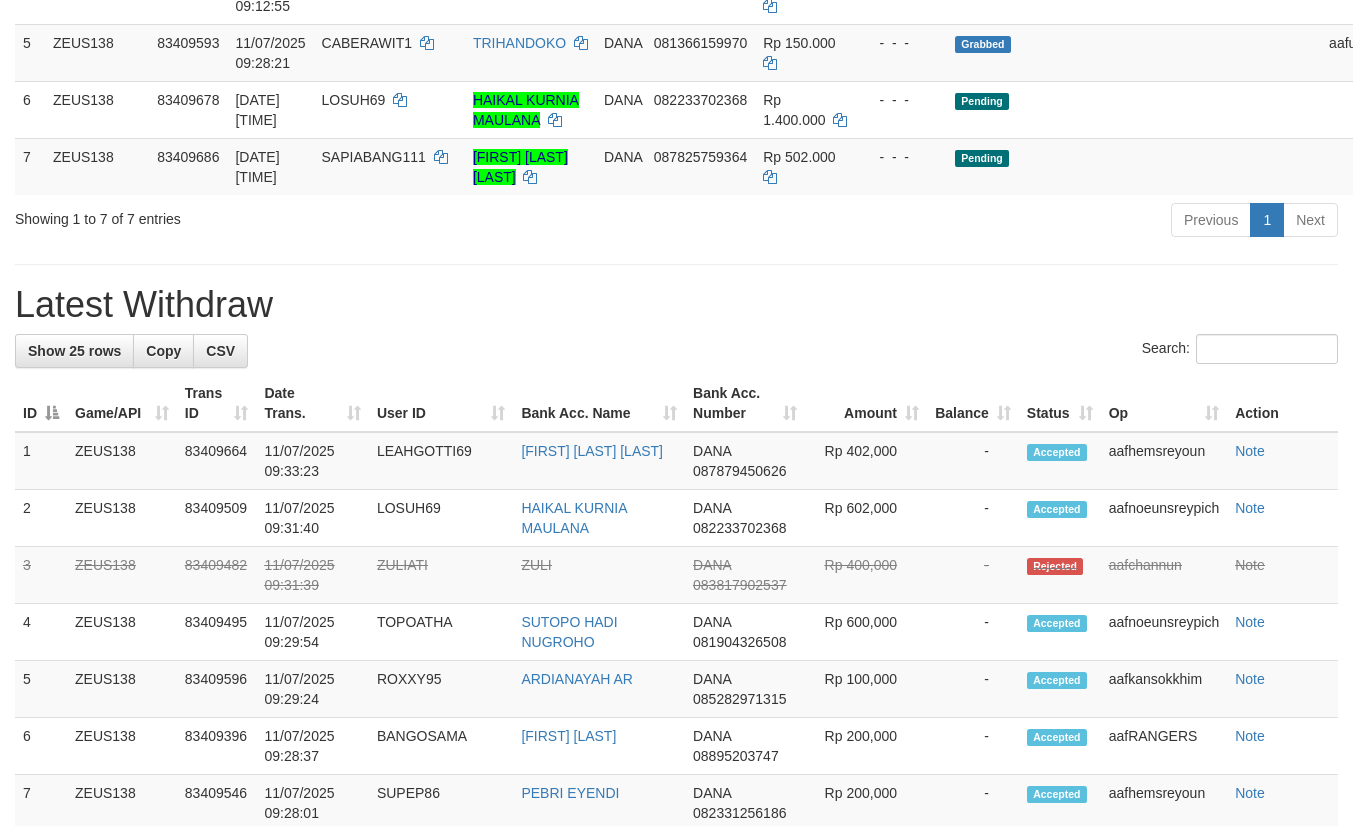 scroll, scrollTop: 525, scrollLeft: 0, axis: vertical 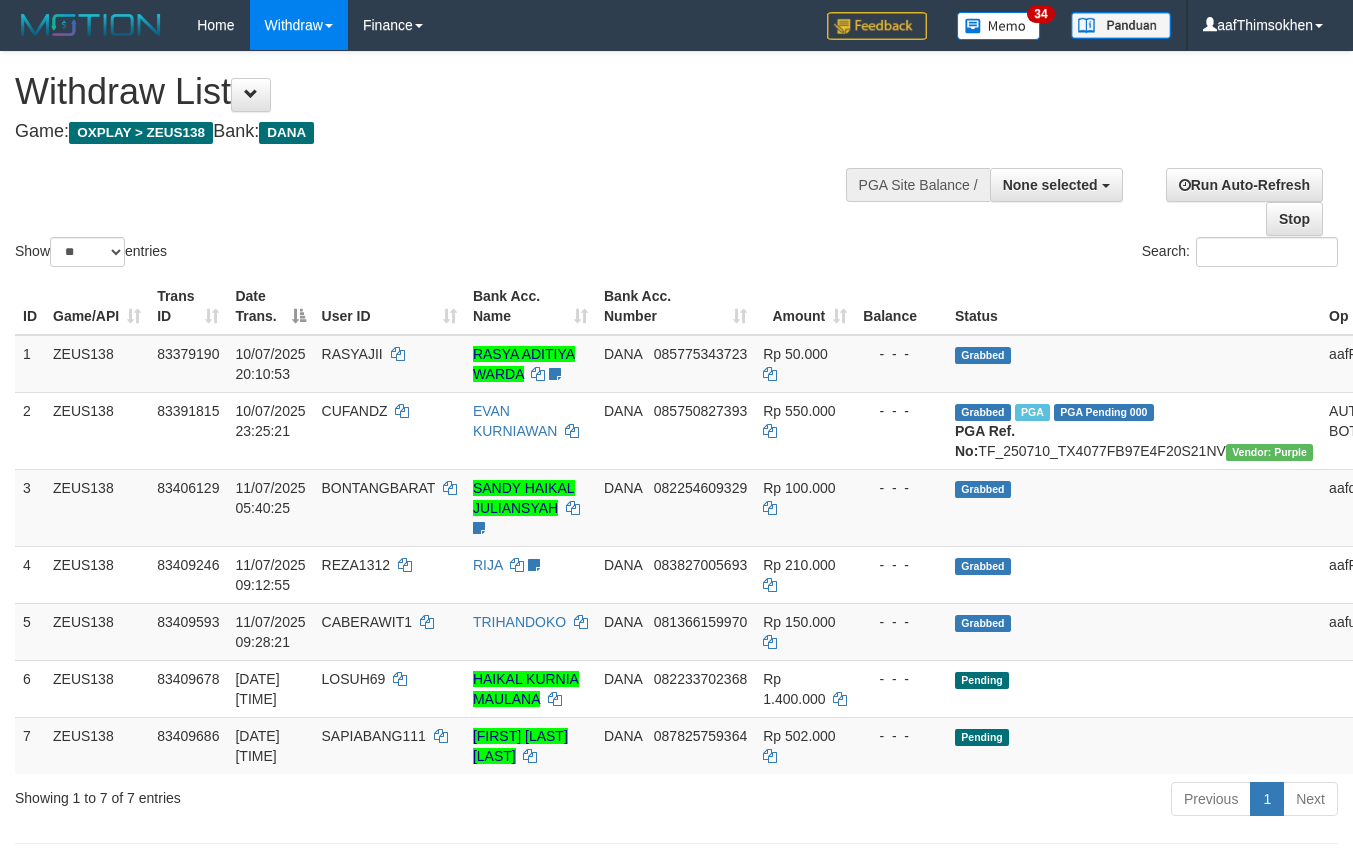 select 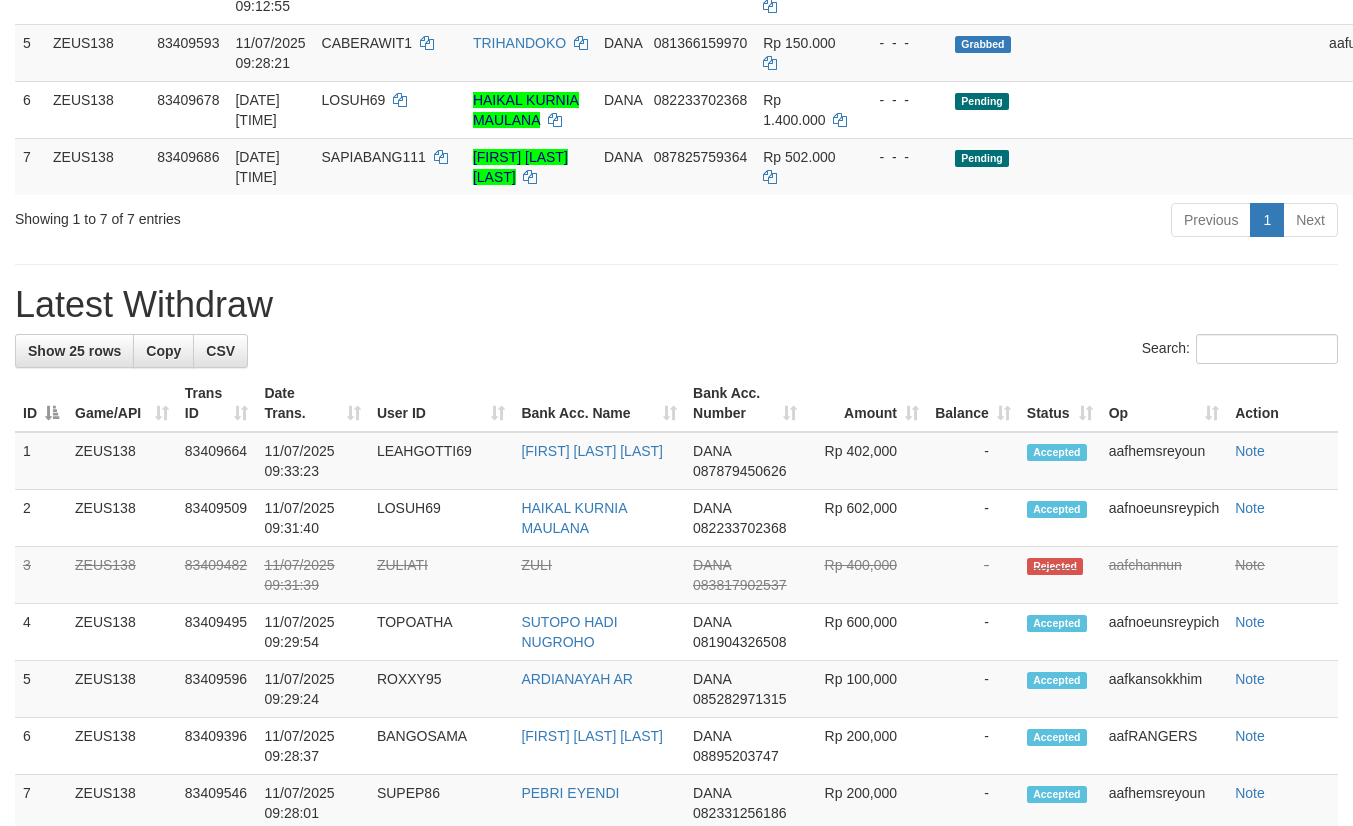 scroll, scrollTop: 525, scrollLeft: 0, axis: vertical 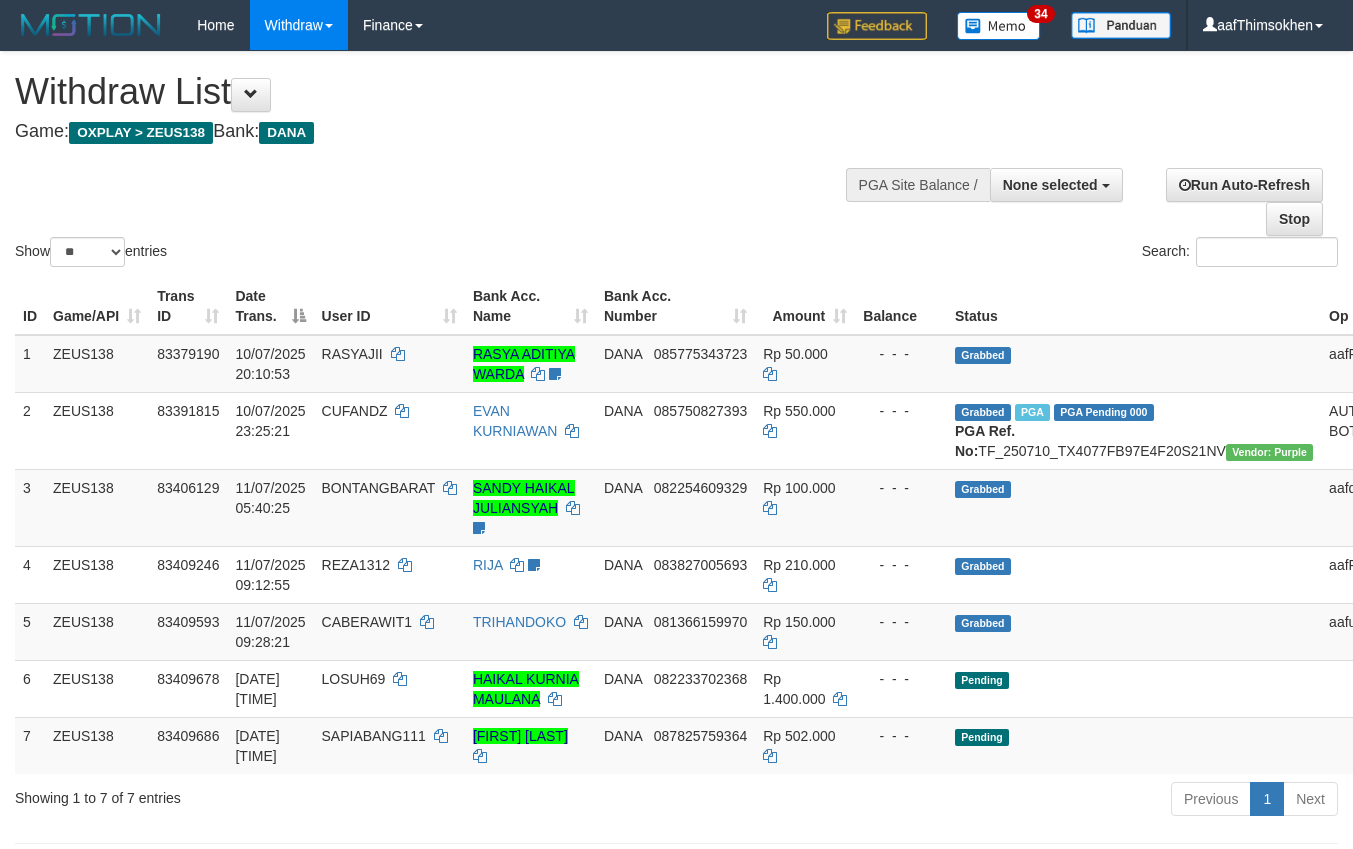 select 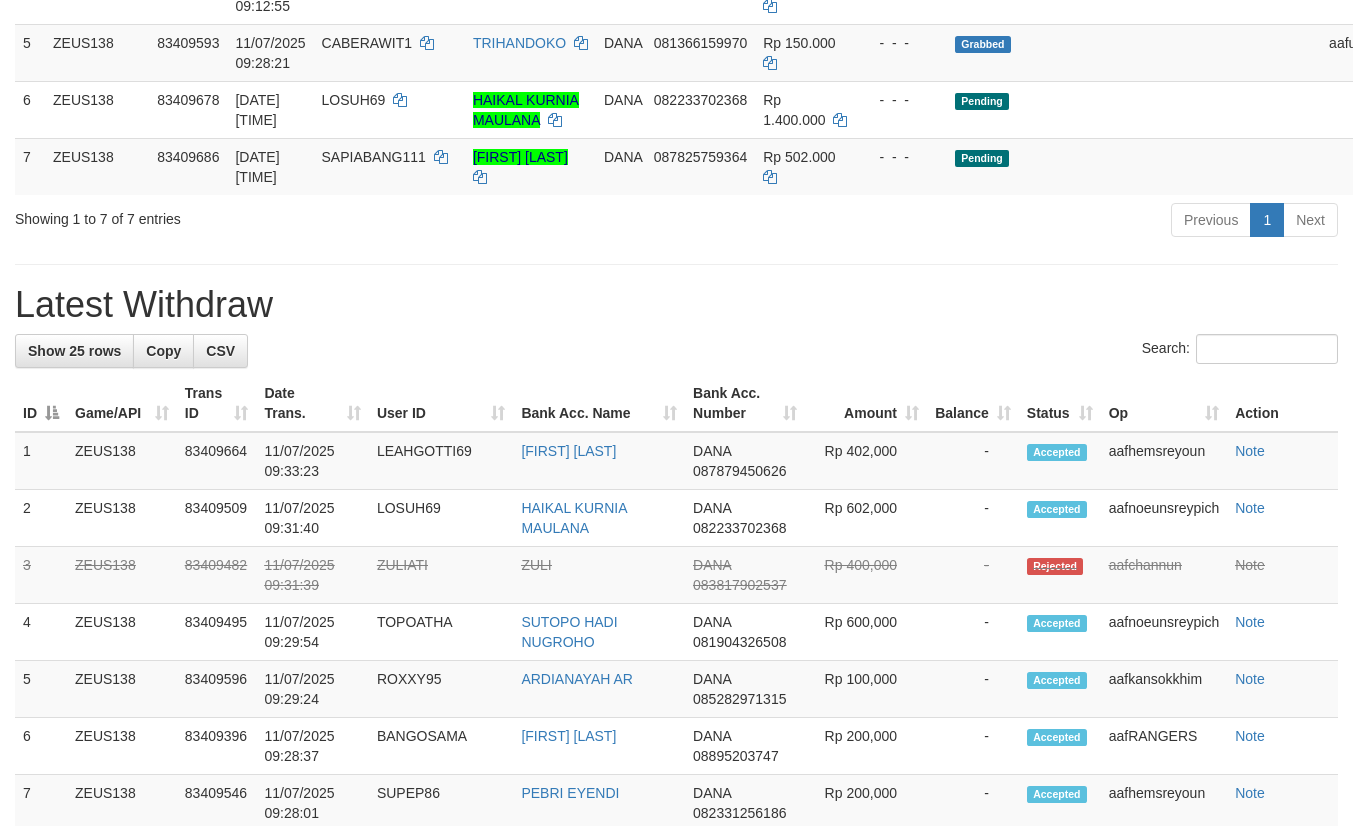 scroll, scrollTop: 525, scrollLeft: 0, axis: vertical 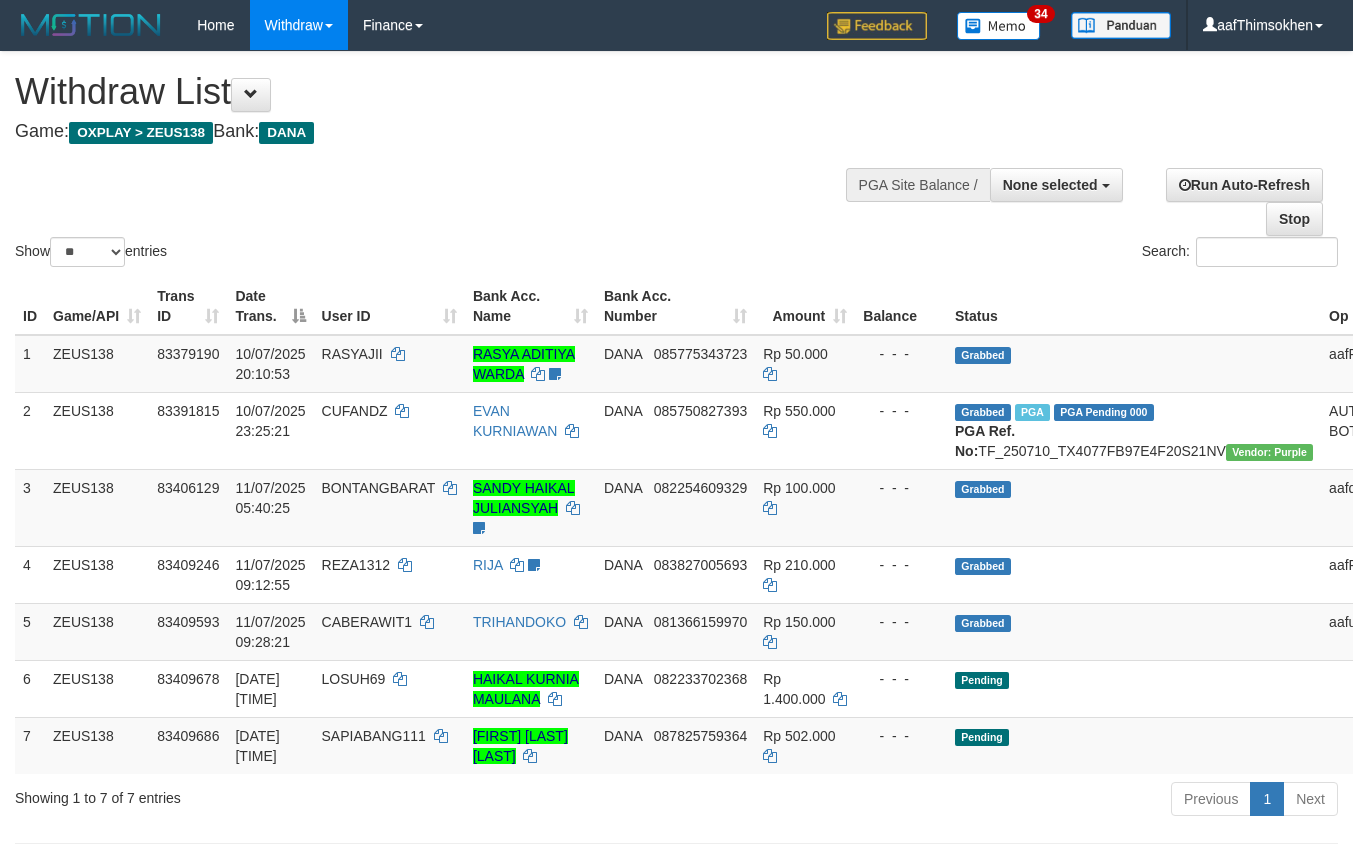 select 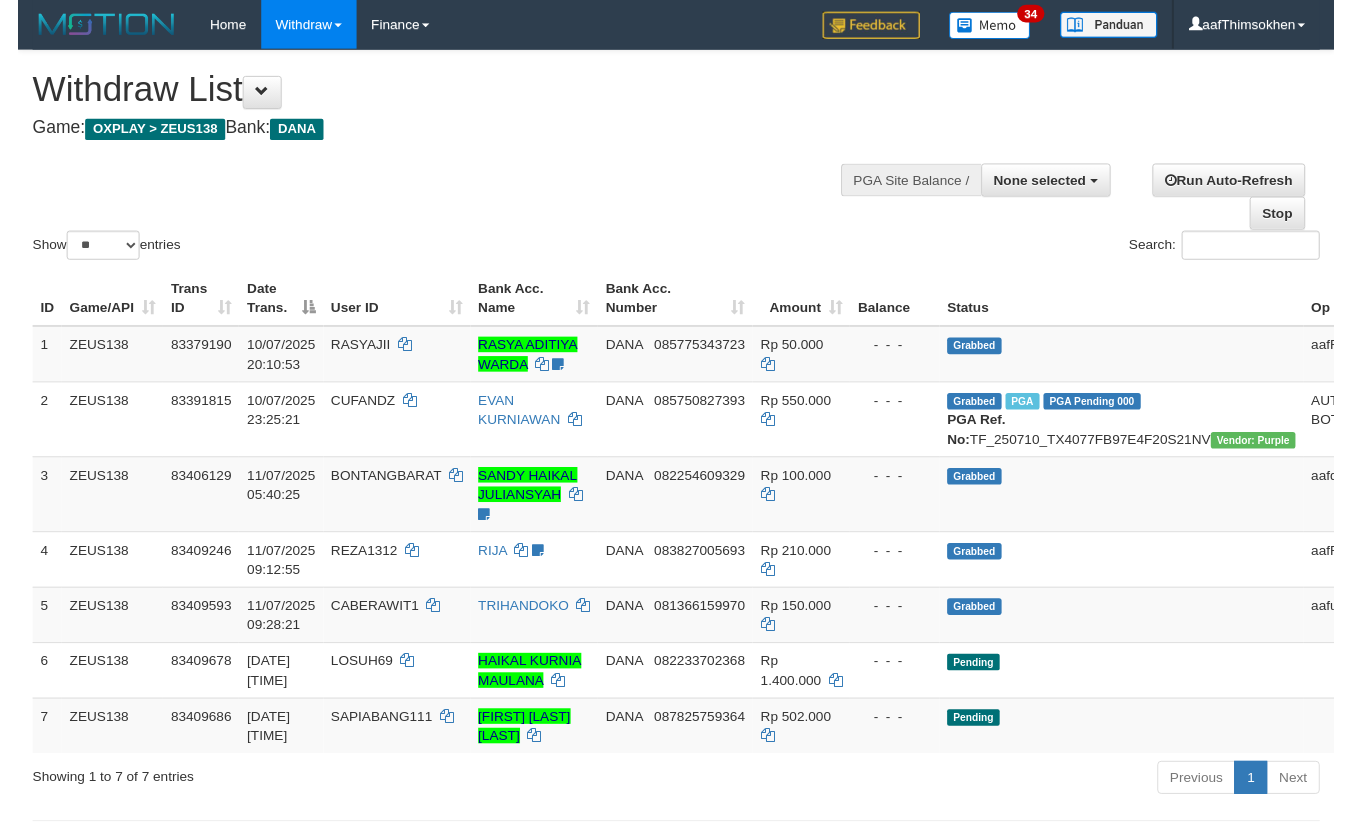 scroll, scrollTop: 579, scrollLeft: 0, axis: vertical 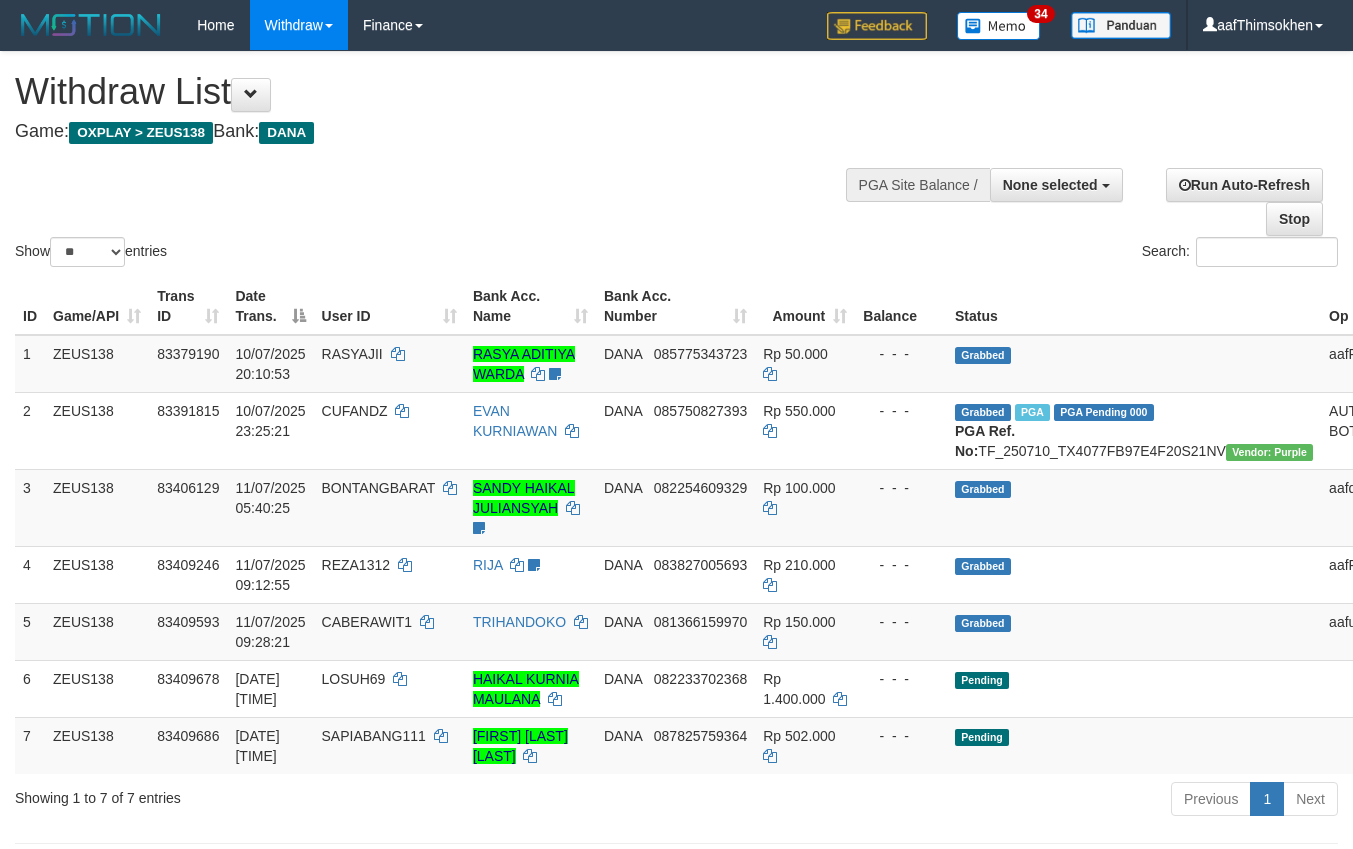 select 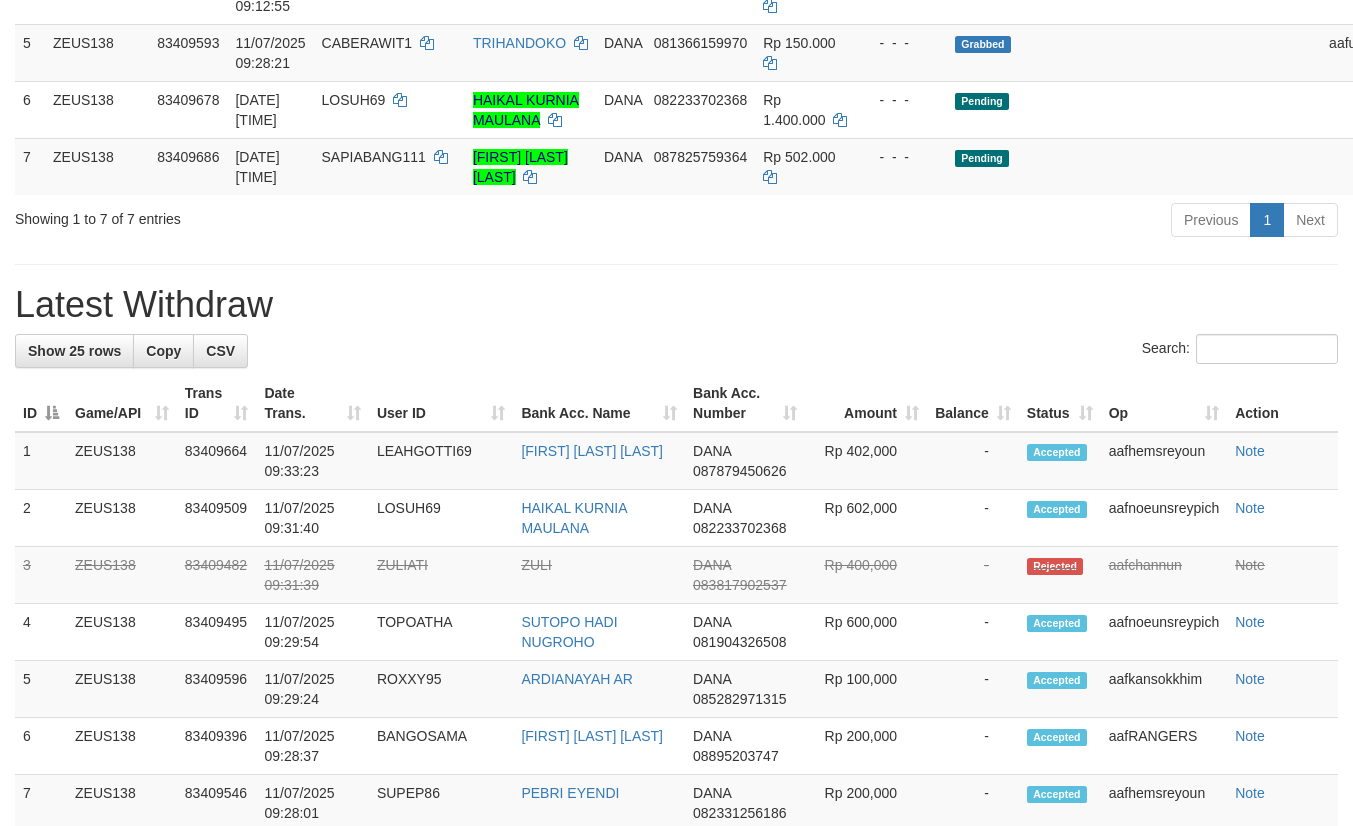 scroll, scrollTop: 525, scrollLeft: 0, axis: vertical 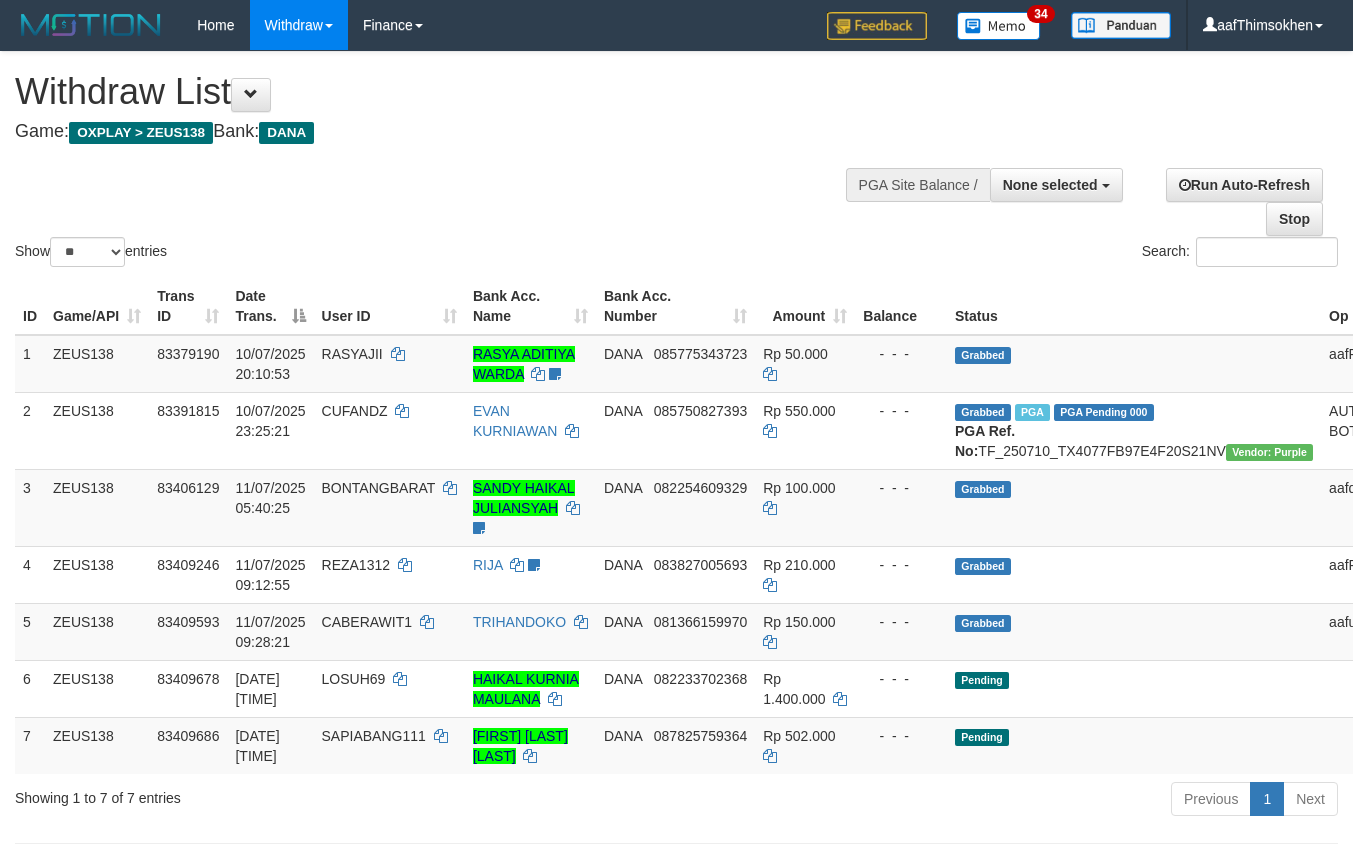 select 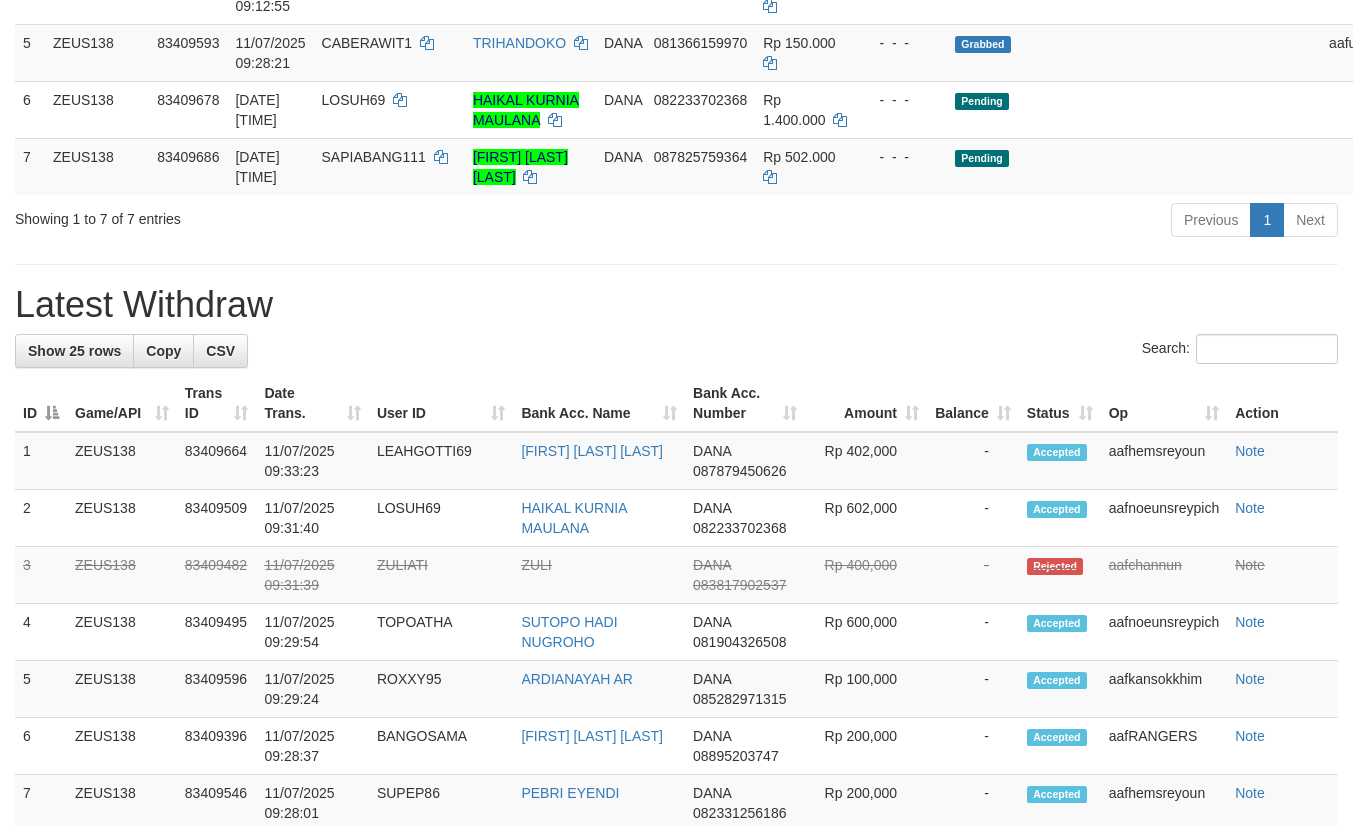scroll, scrollTop: 525, scrollLeft: 0, axis: vertical 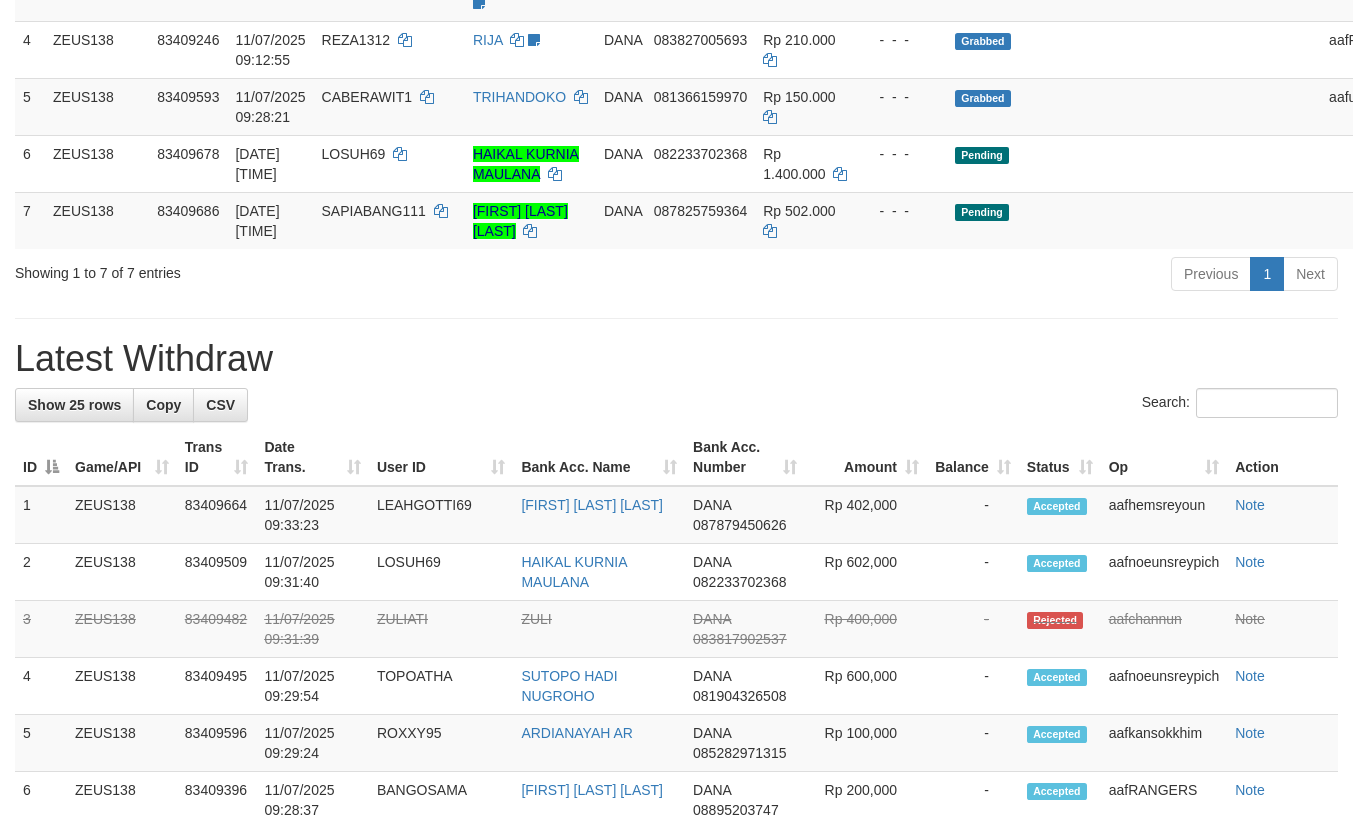 drag, startPoint x: 760, startPoint y: 270, endPoint x: 750, endPoint y: 382, distance: 112.44554 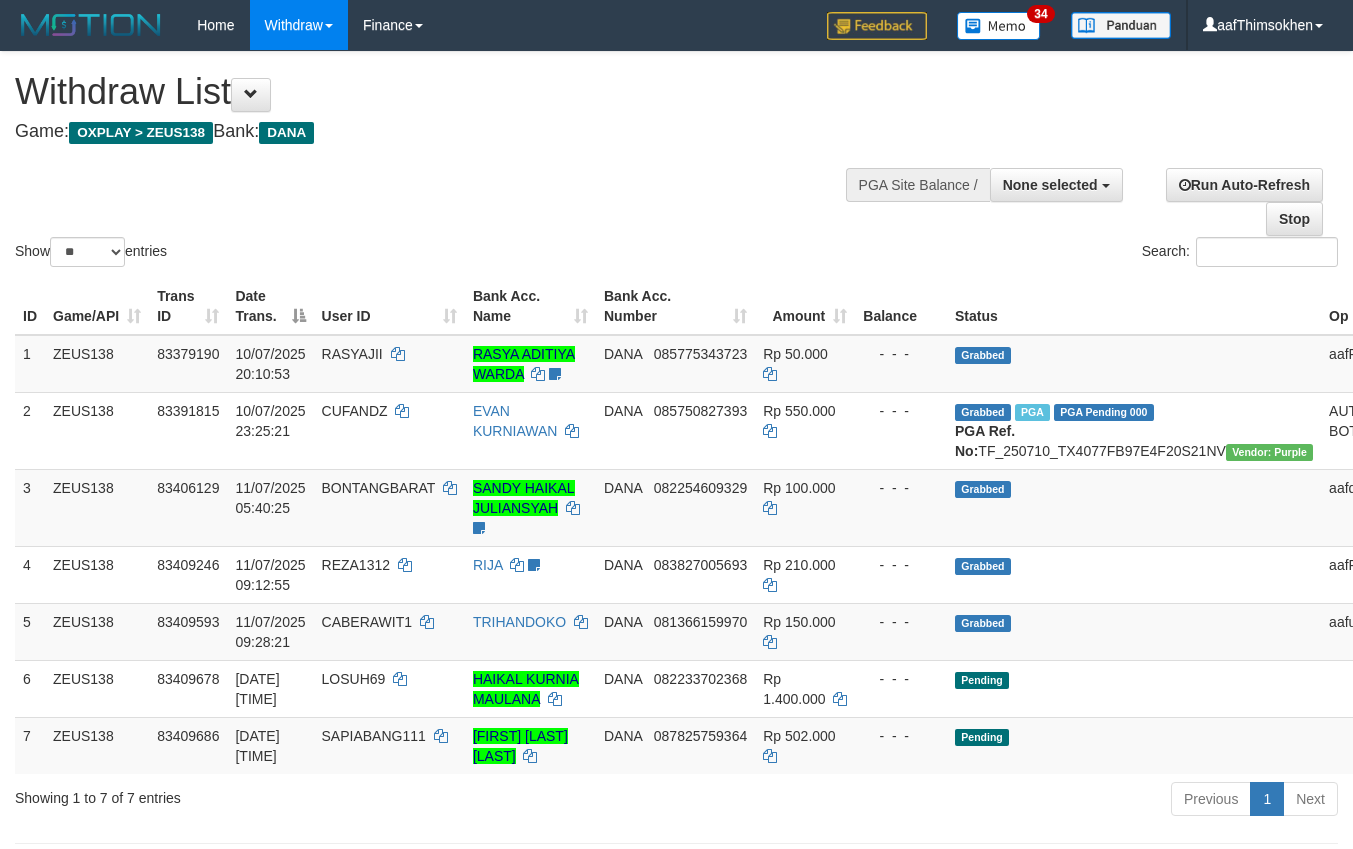 select 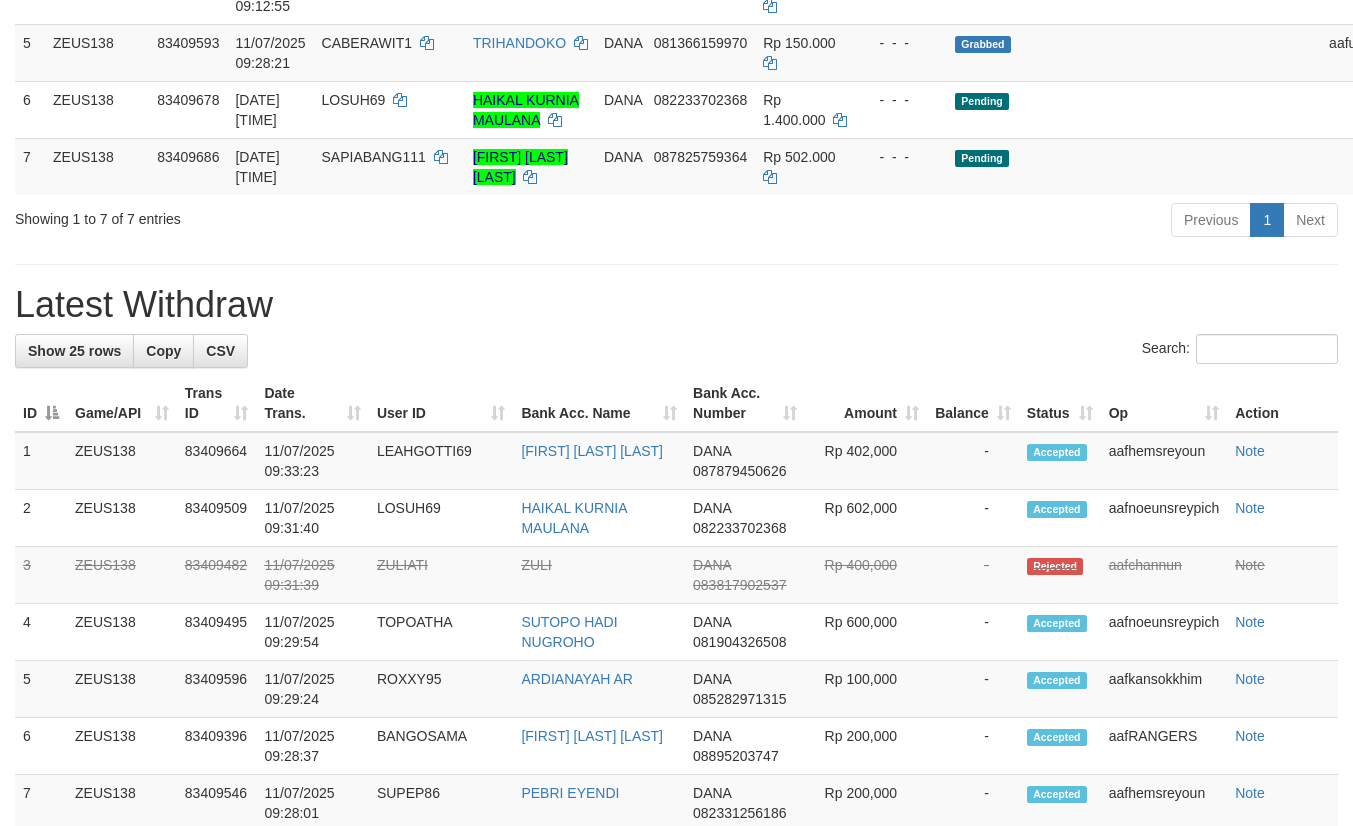 scroll, scrollTop: 525, scrollLeft: 0, axis: vertical 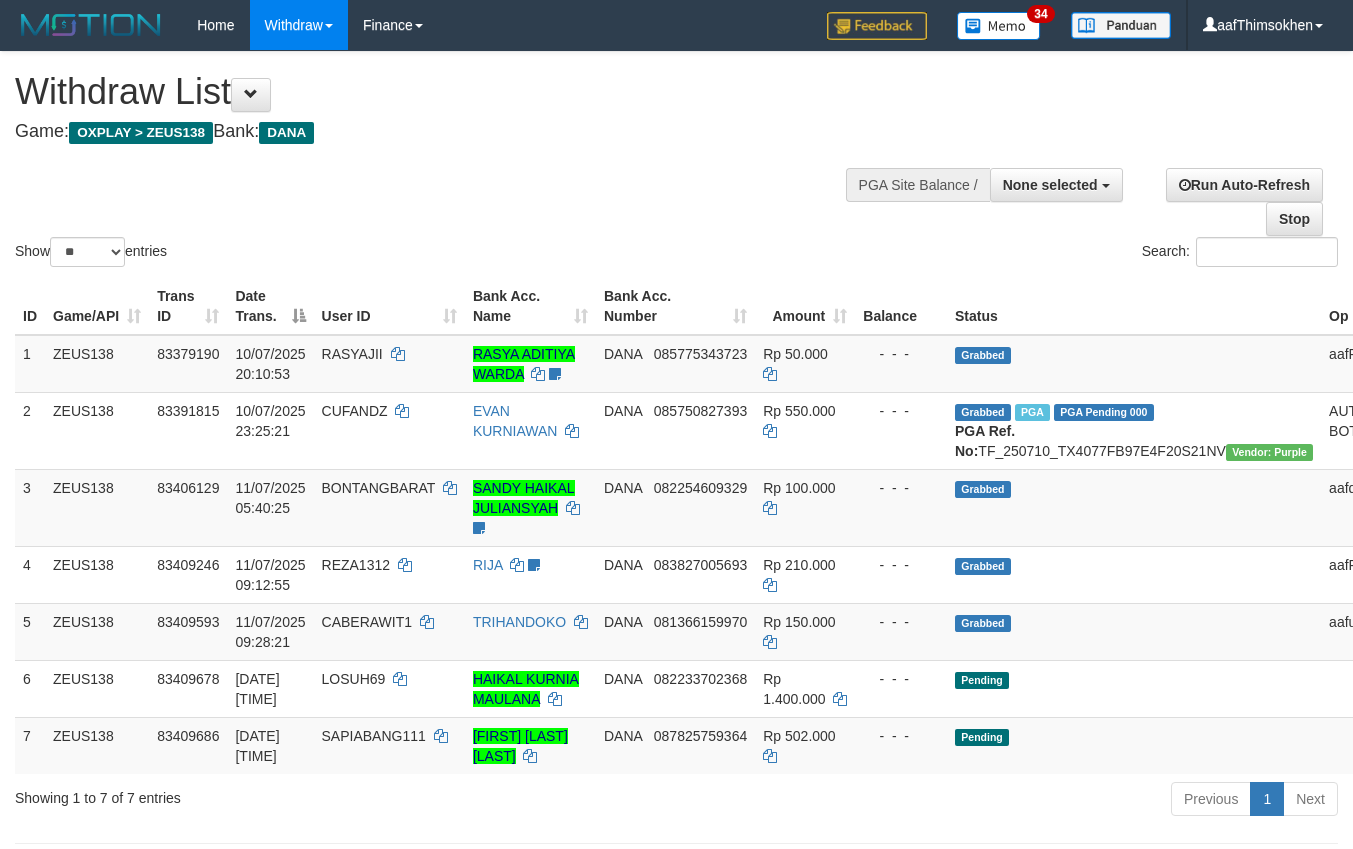 select 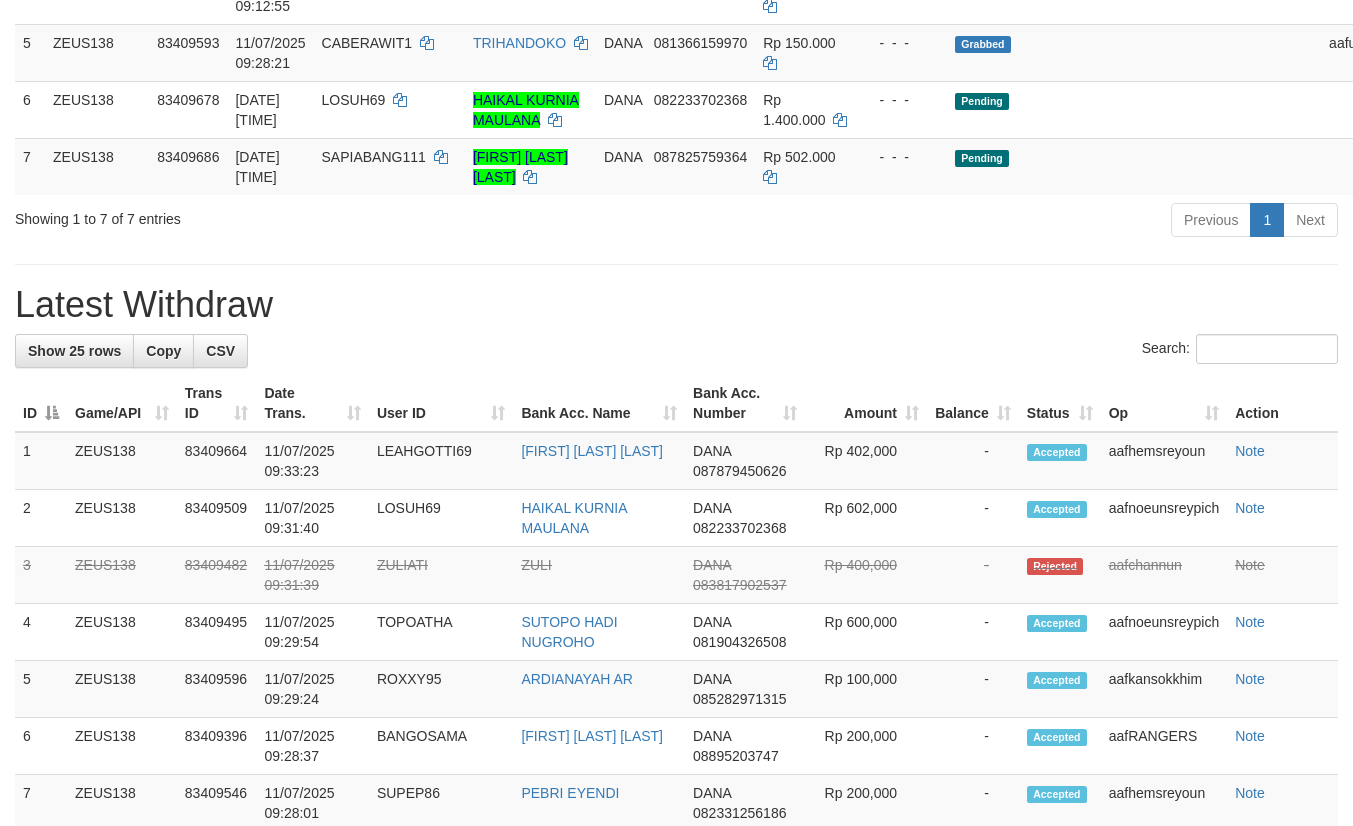 scroll, scrollTop: 525, scrollLeft: 0, axis: vertical 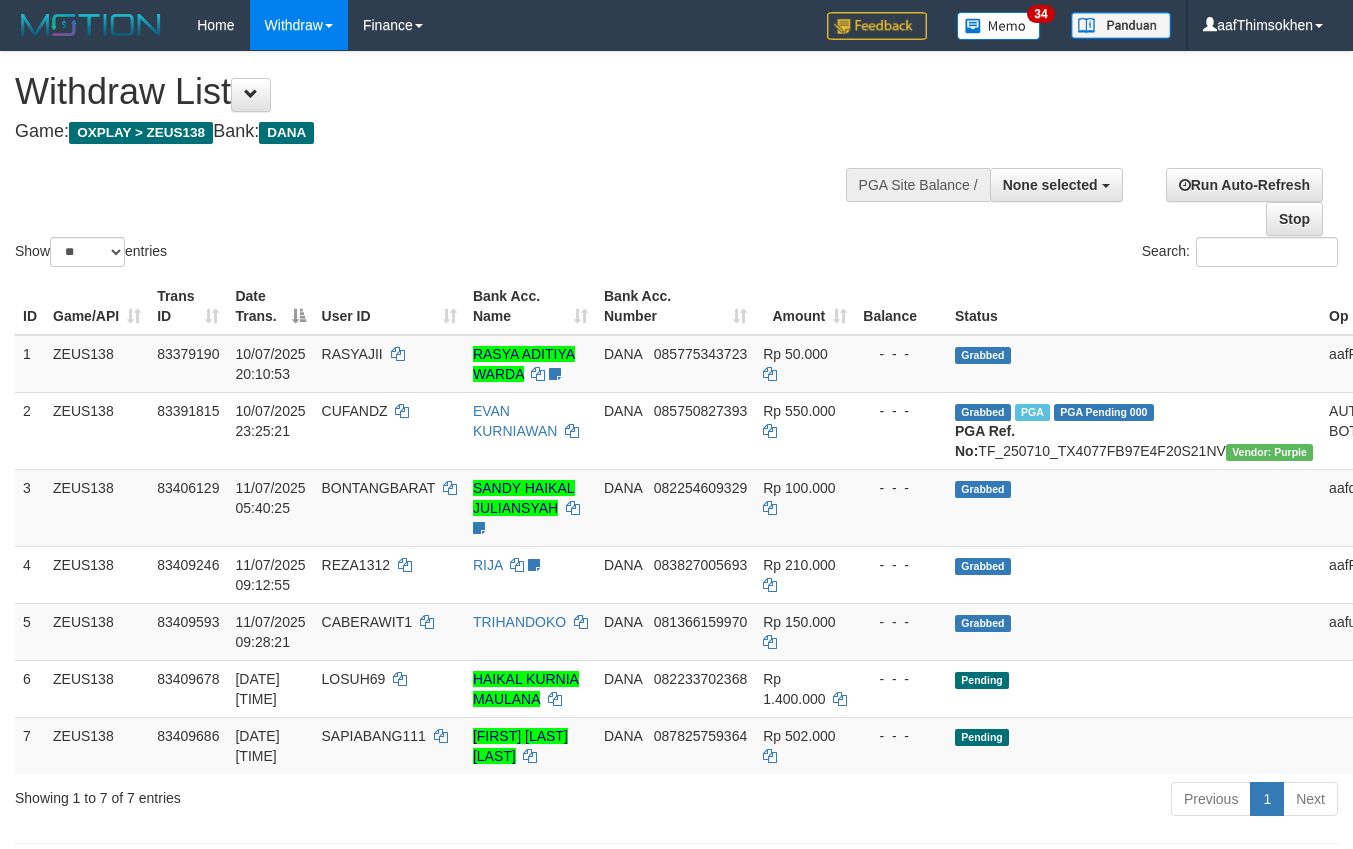 select 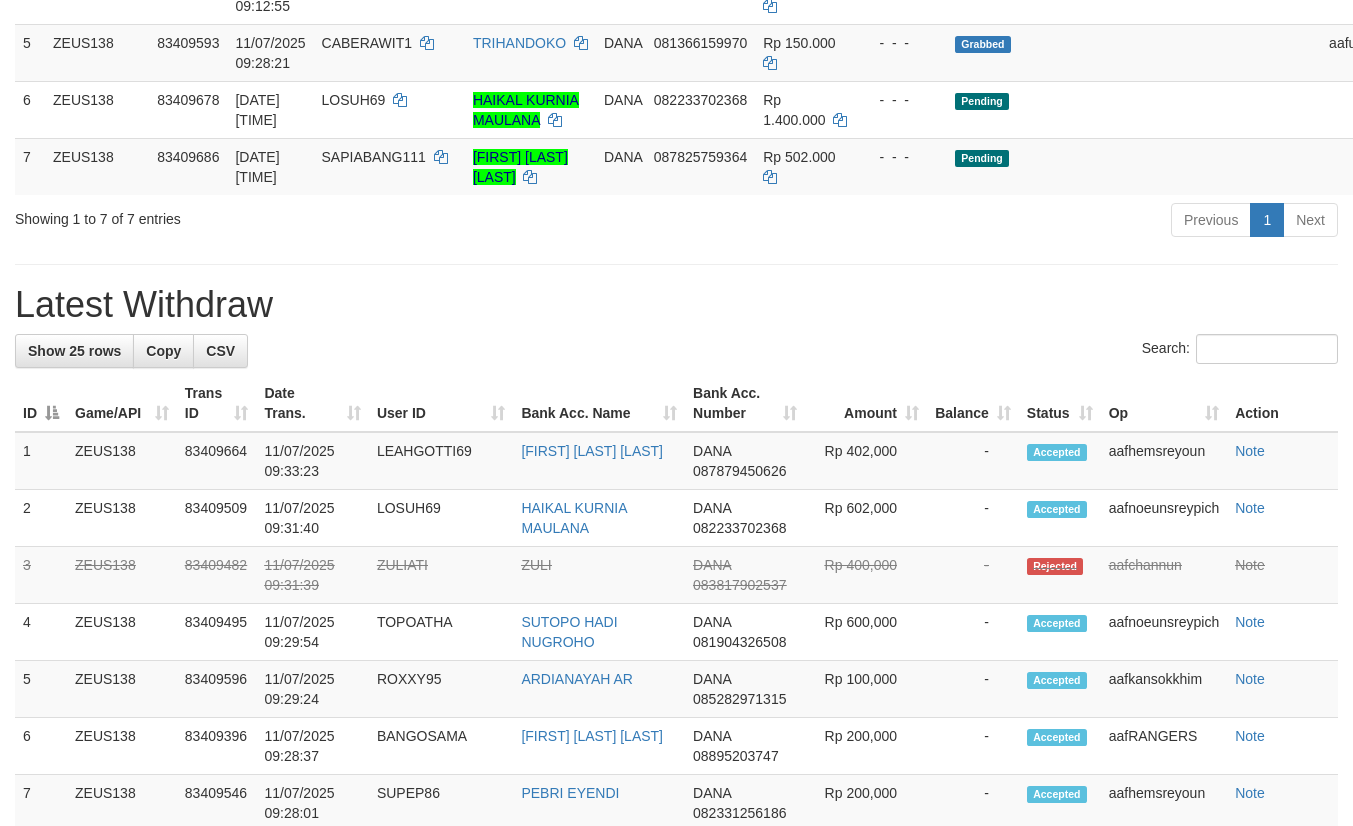 scroll, scrollTop: 525, scrollLeft: 0, axis: vertical 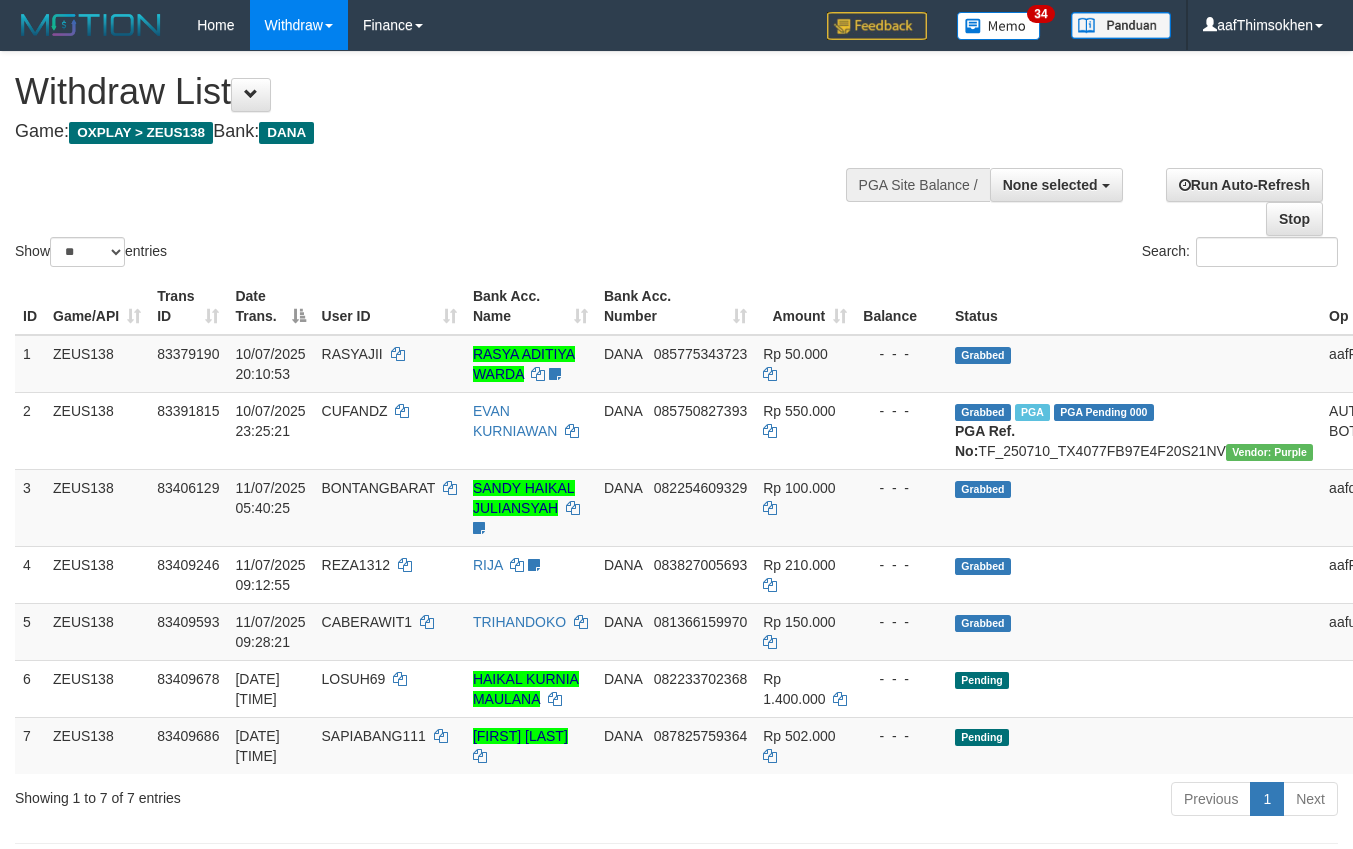 select 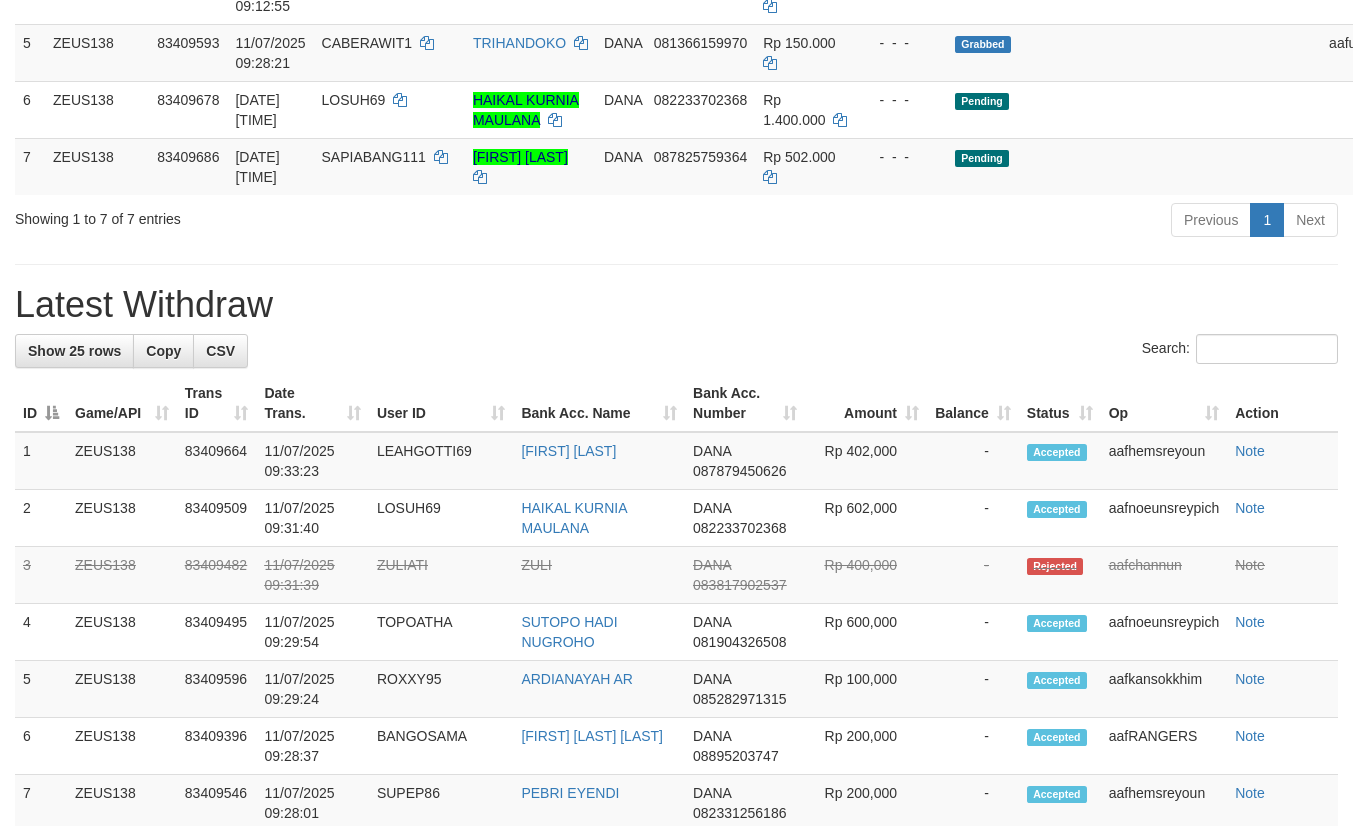 scroll, scrollTop: 525, scrollLeft: 0, axis: vertical 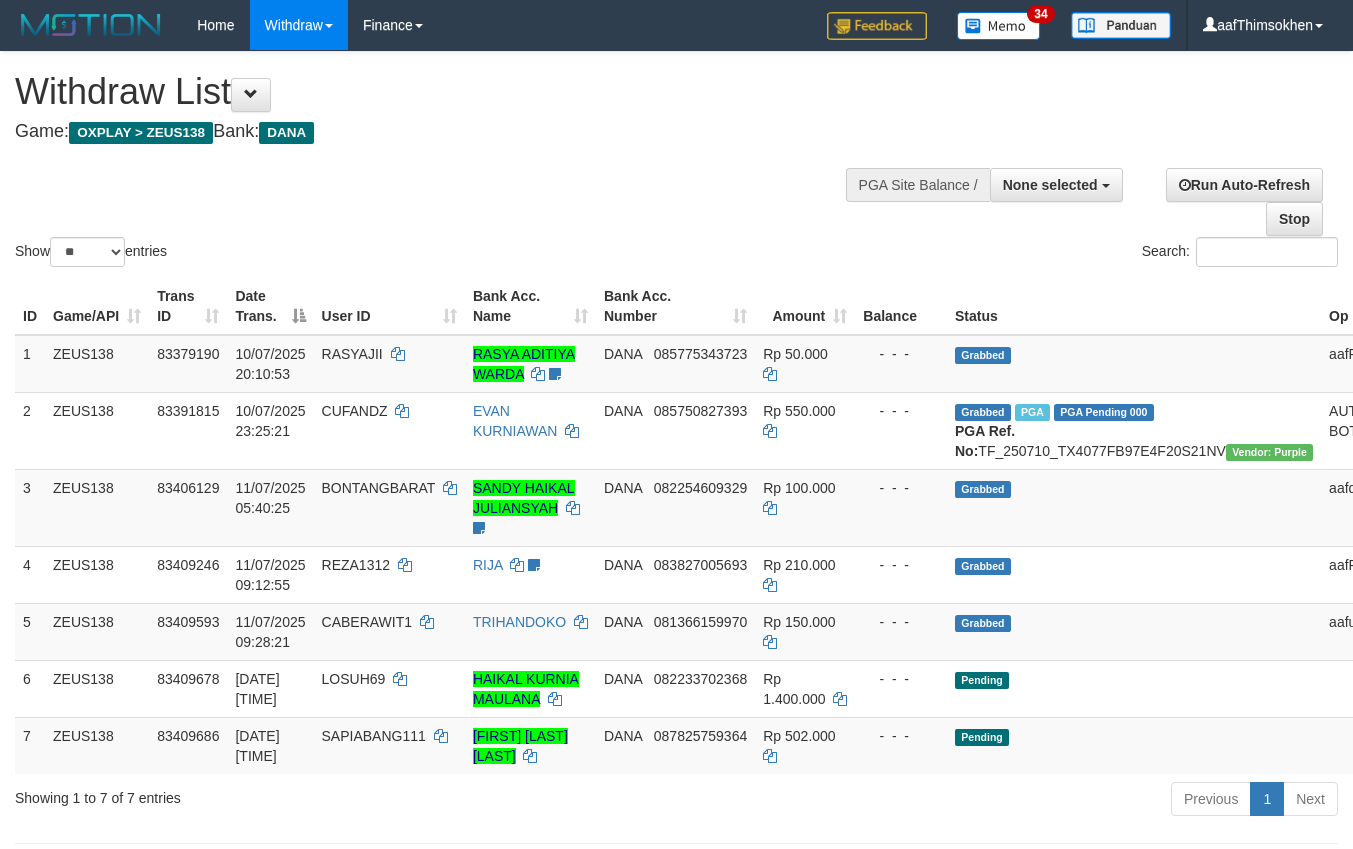 select 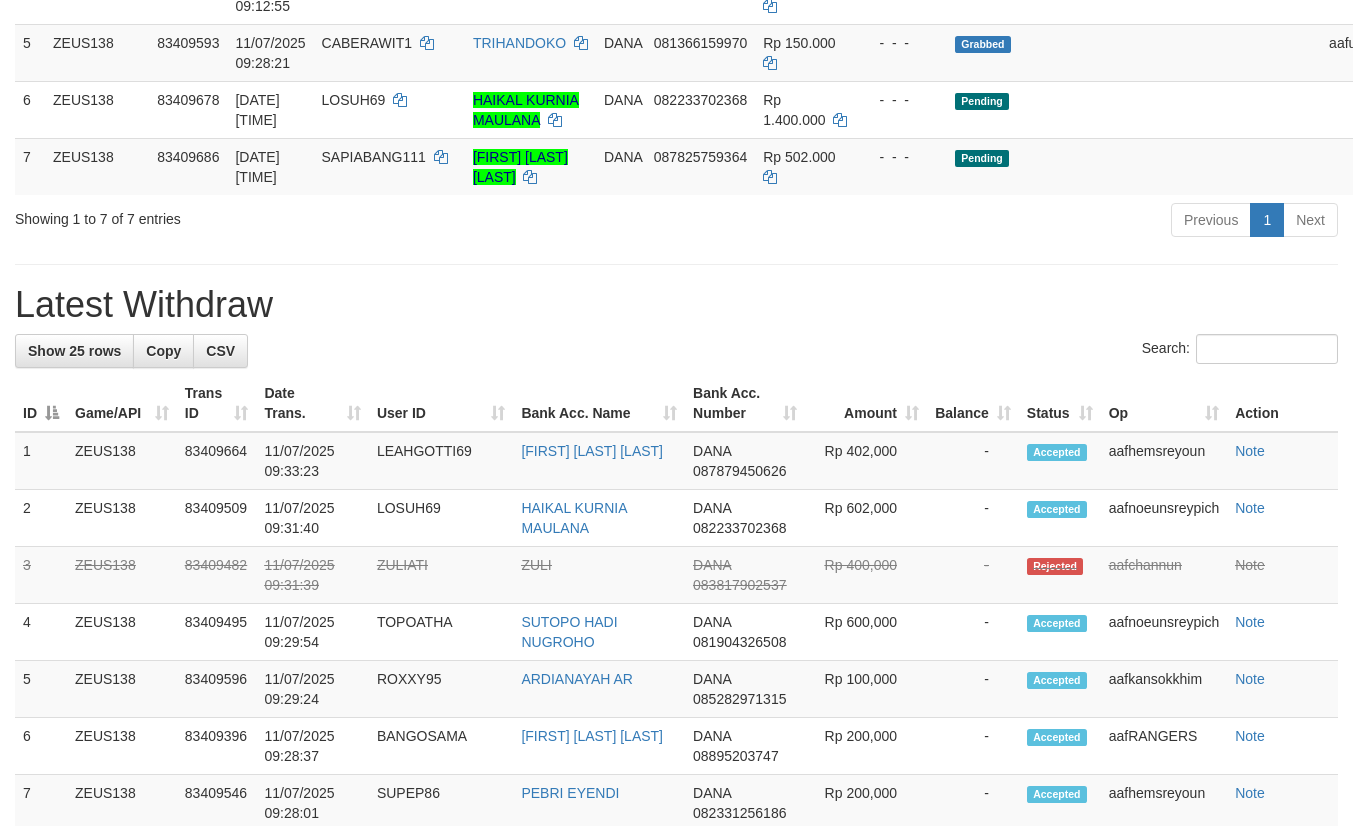 scroll, scrollTop: 525, scrollLeft: 0, axis: vertical 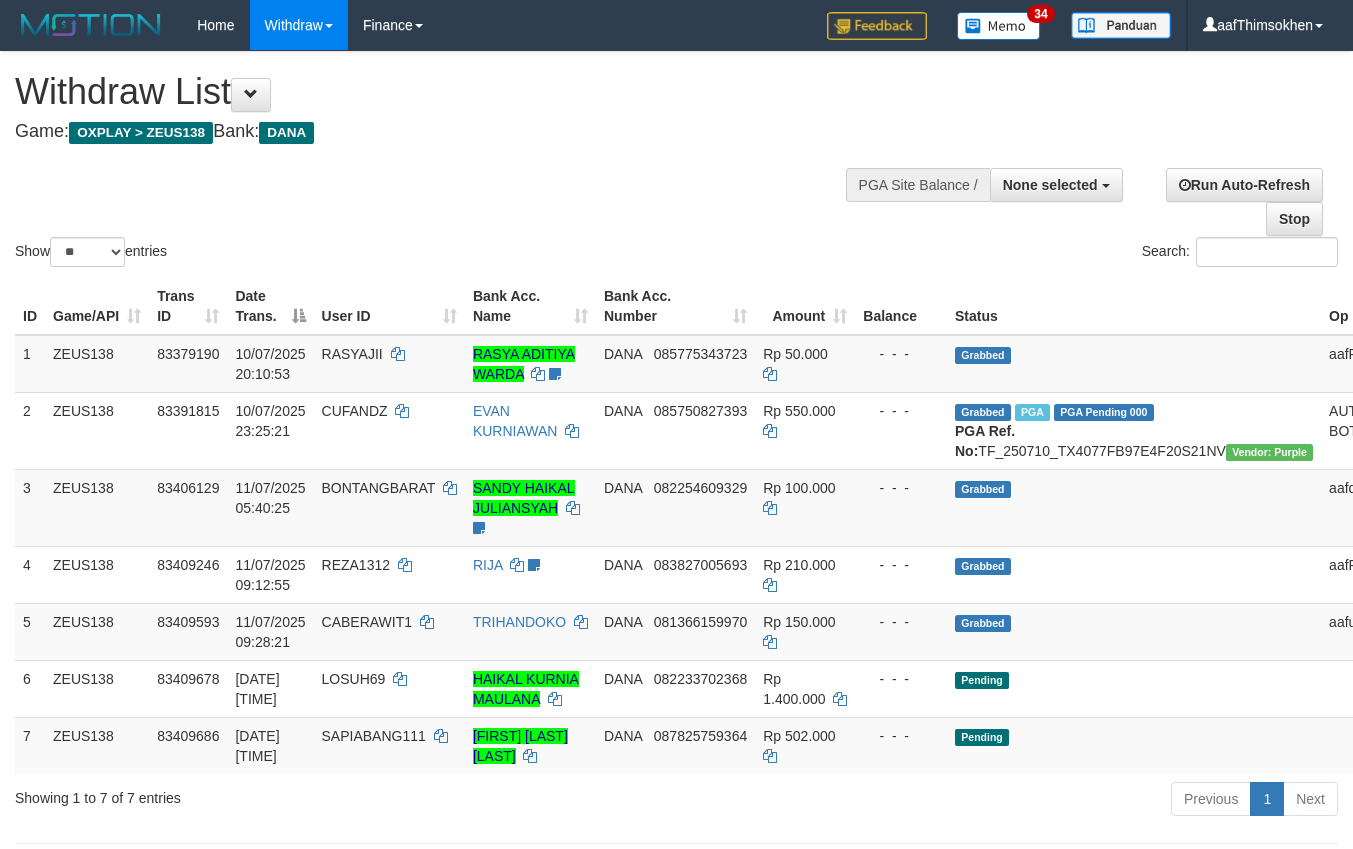select 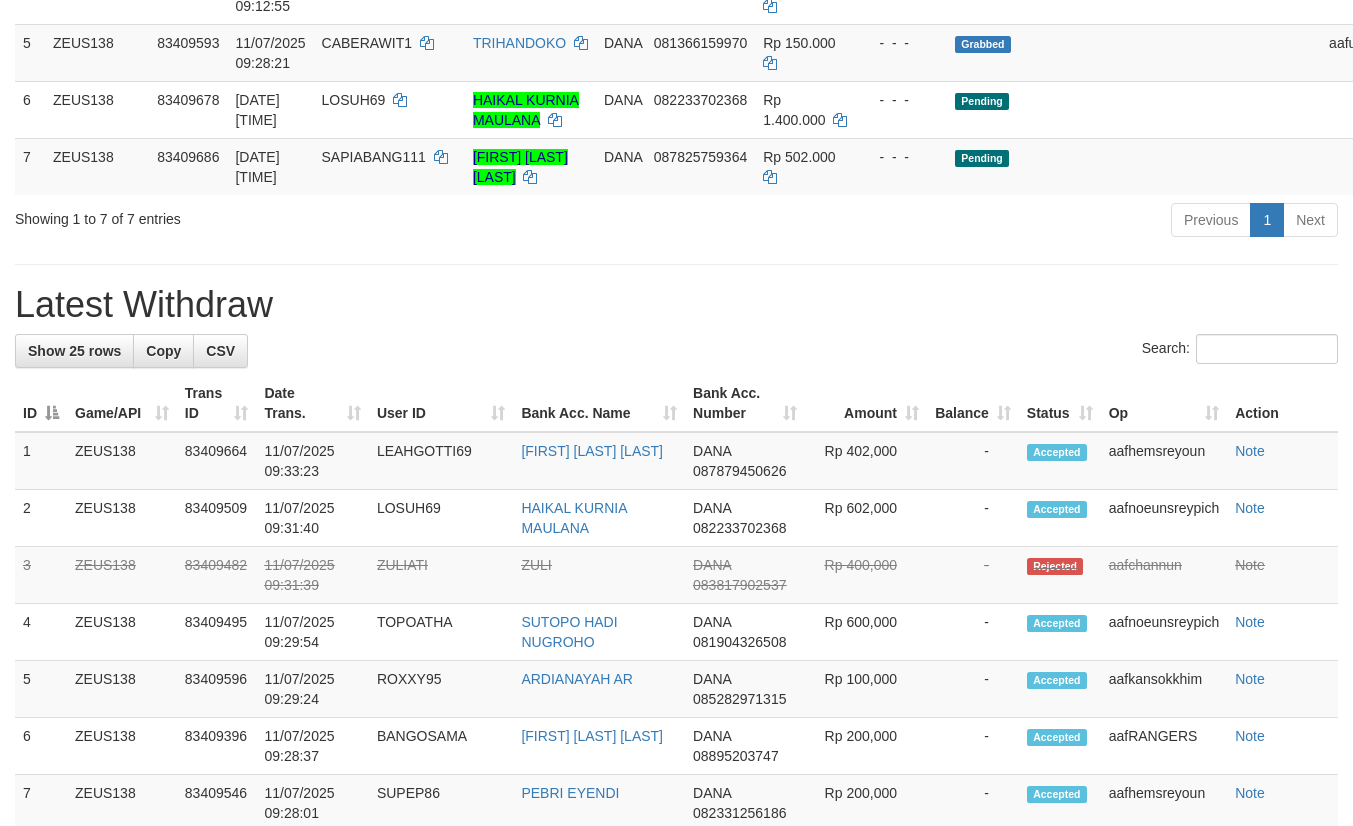 scroll, scrollTop: 525, scrollLeft: 0, axis: vertical 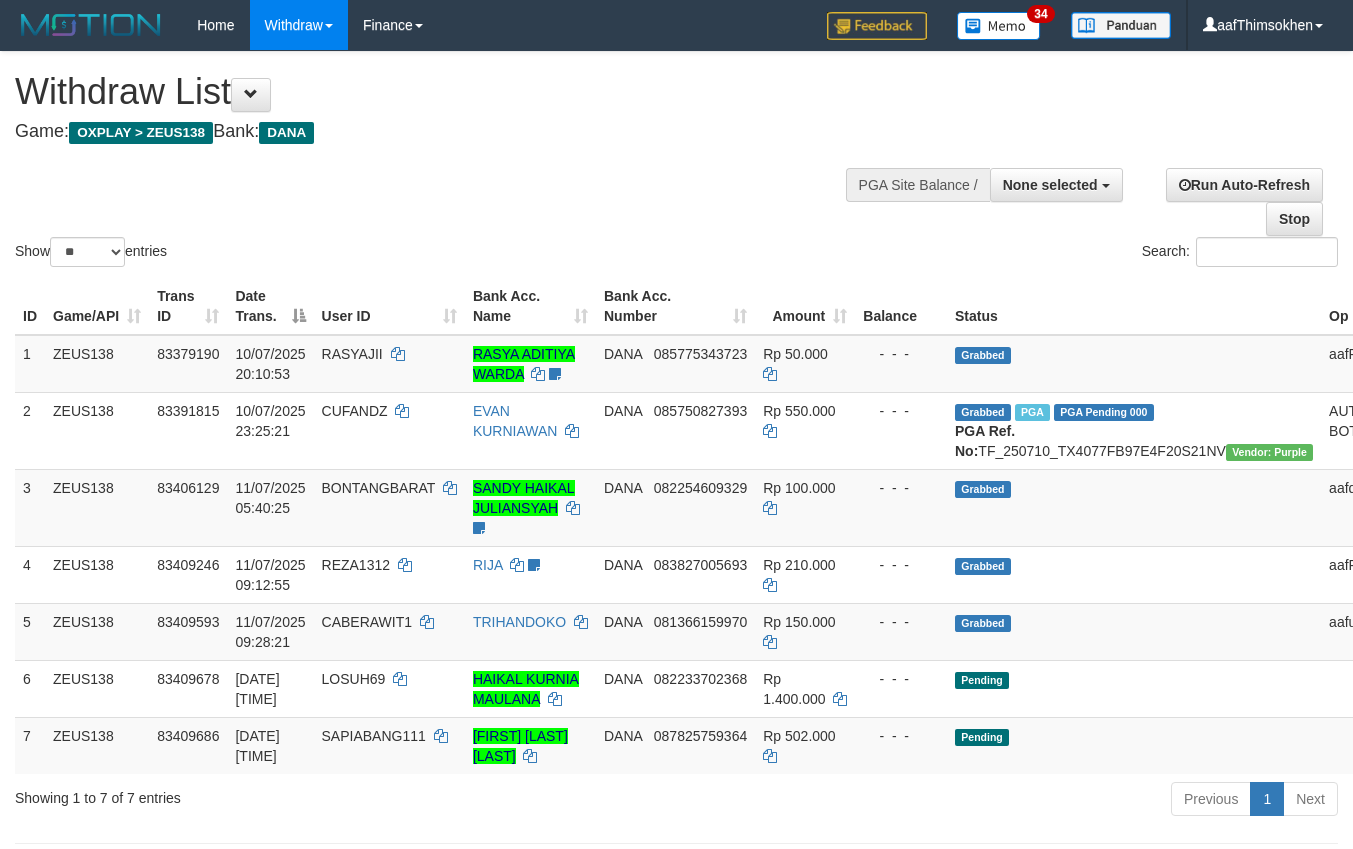 select 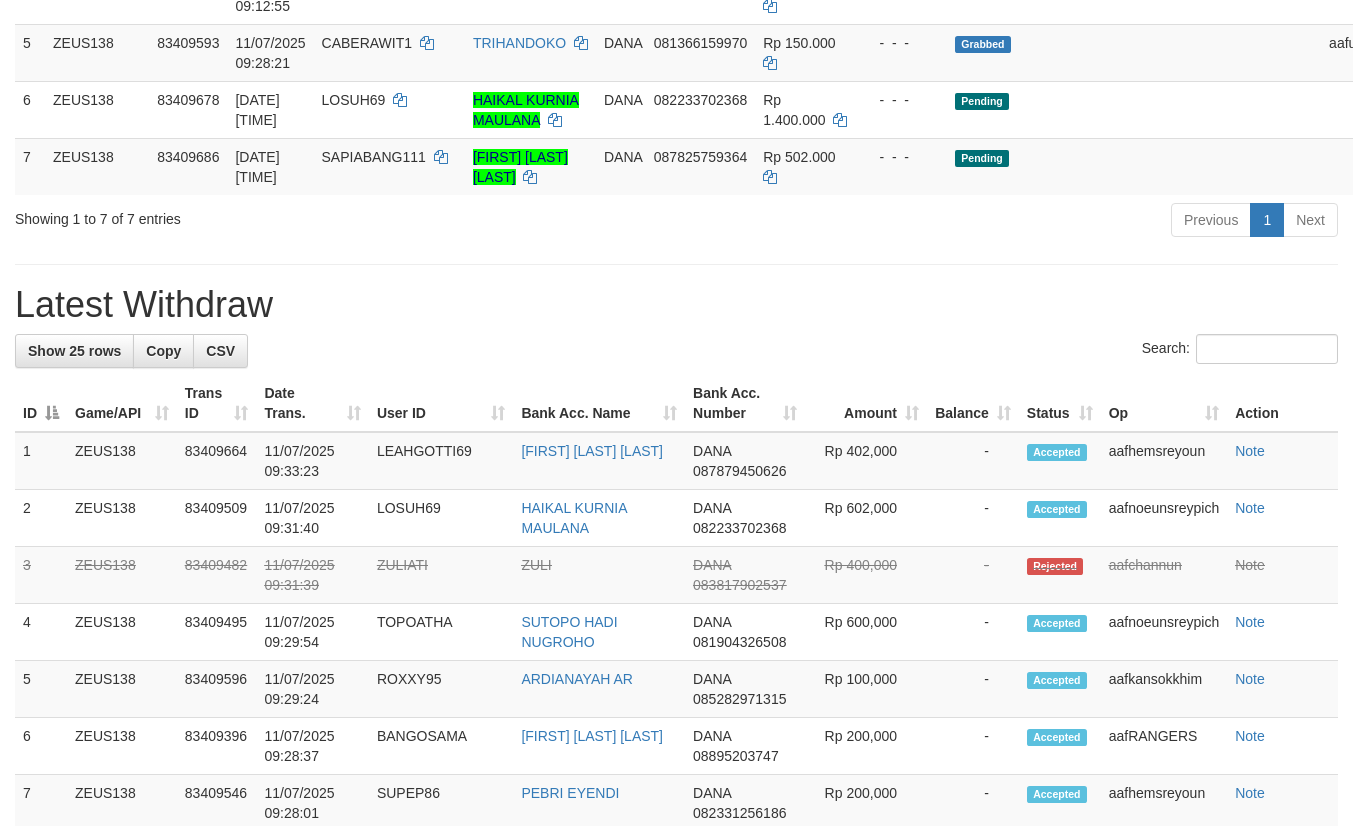 scroll, scrollTop: 525, scrollLeft: 0, axis: vertical 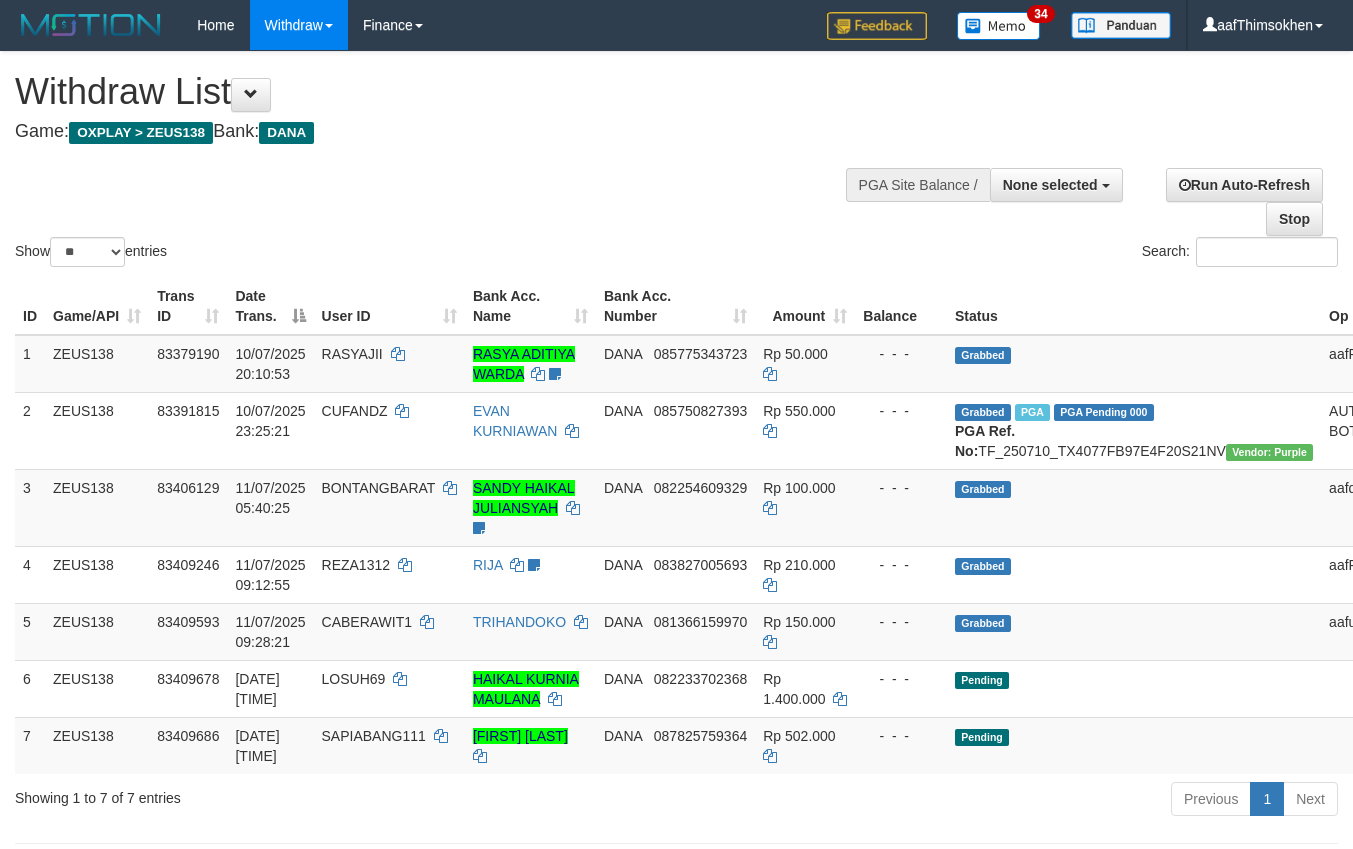 select 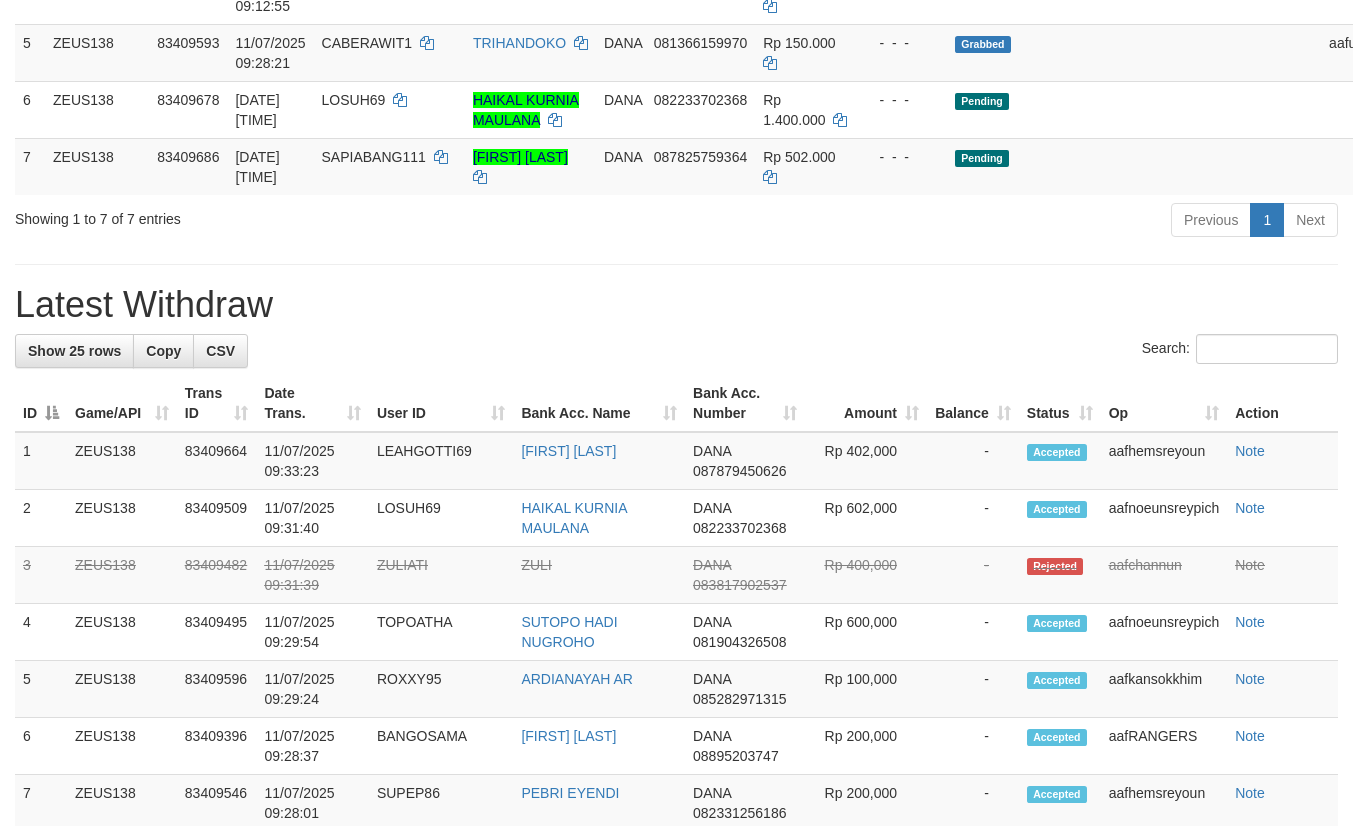 scroll, scrollTop: 525, scrollLeft: 0, axis: vertical 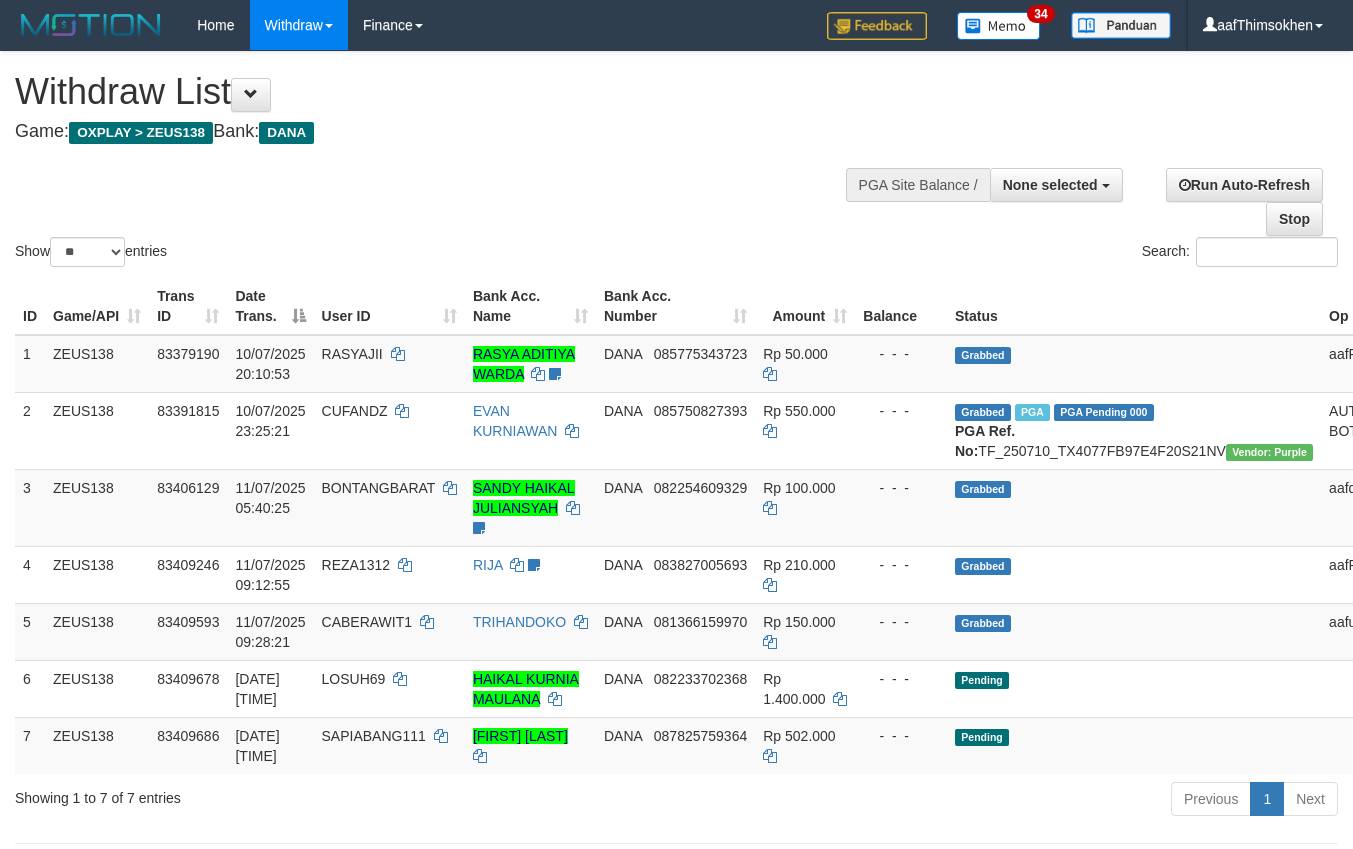 select 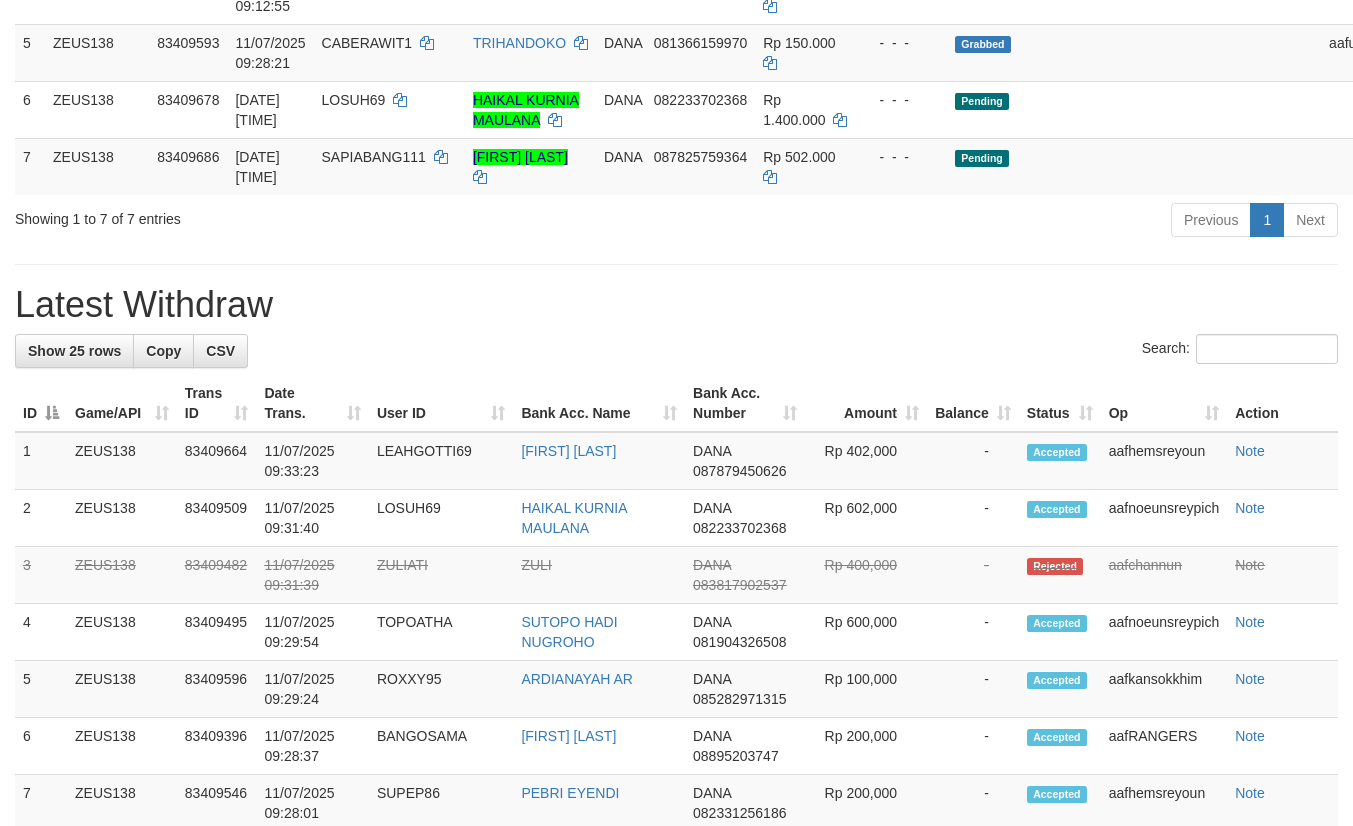 scroll, scrollTop: 525, scrollLeft: 0, axis: vertical 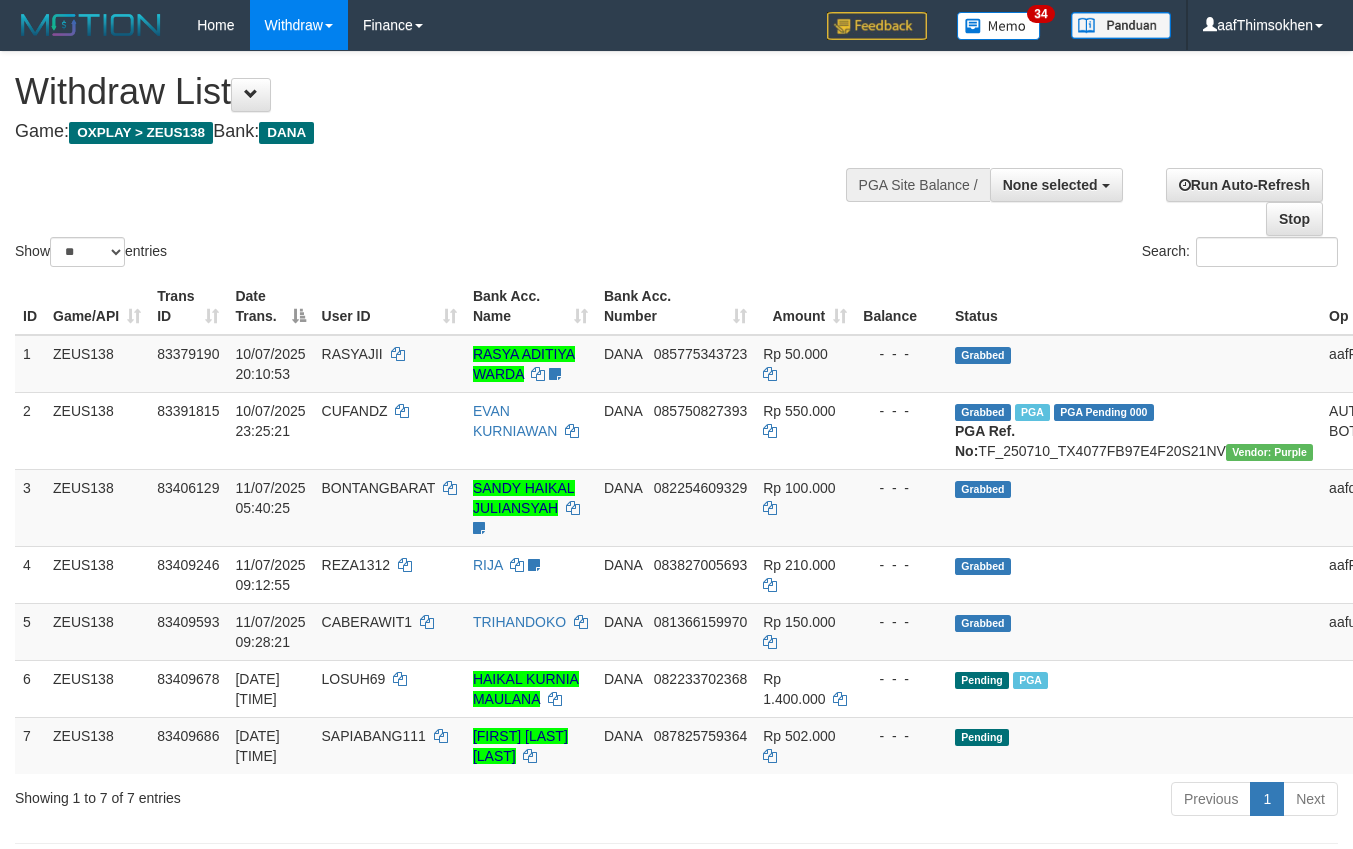 select 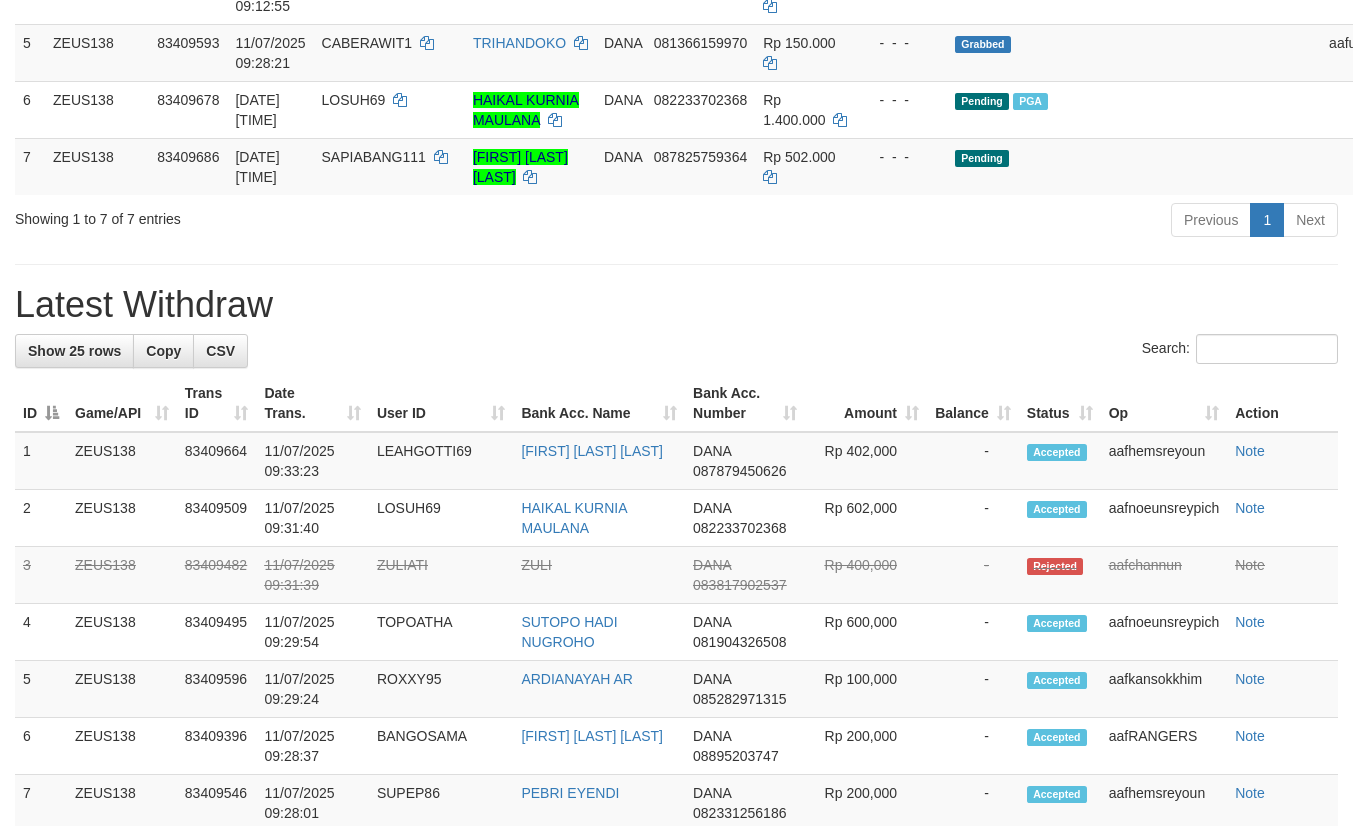 scroll, scrollTop: 525, scrollLeft: 0, axis: vertical 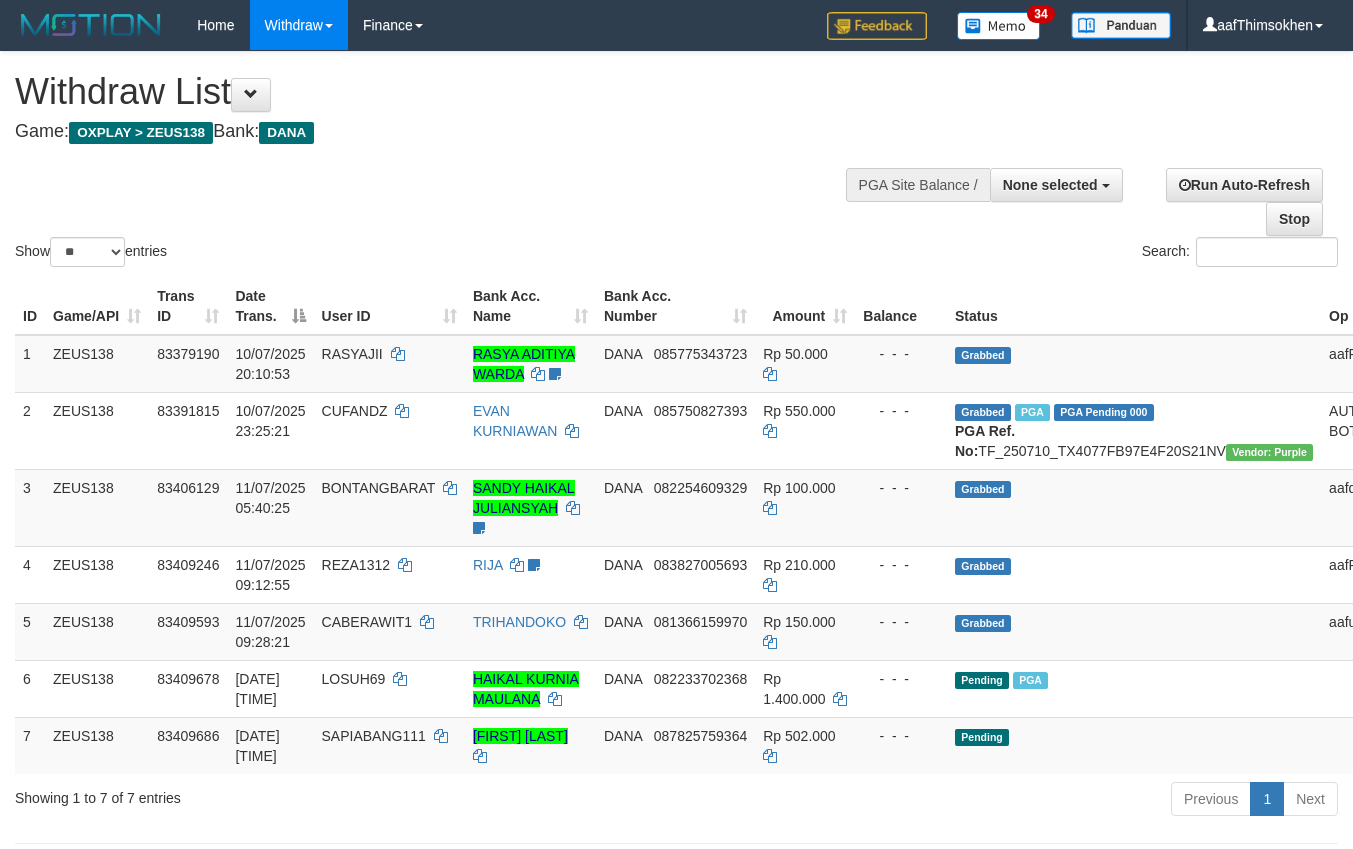 select 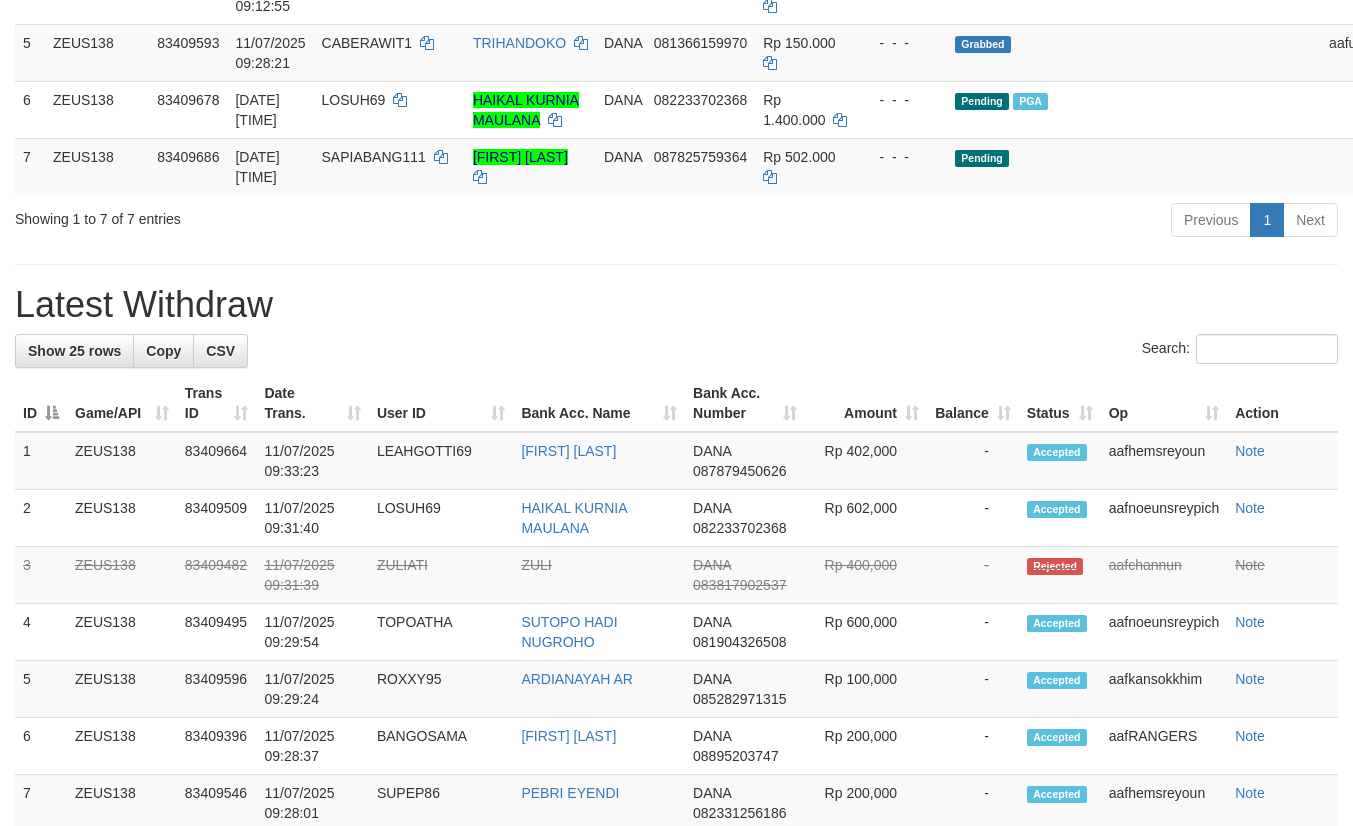 scroll, scrollTop: 525, scrollLeft: 0, axis: vertical 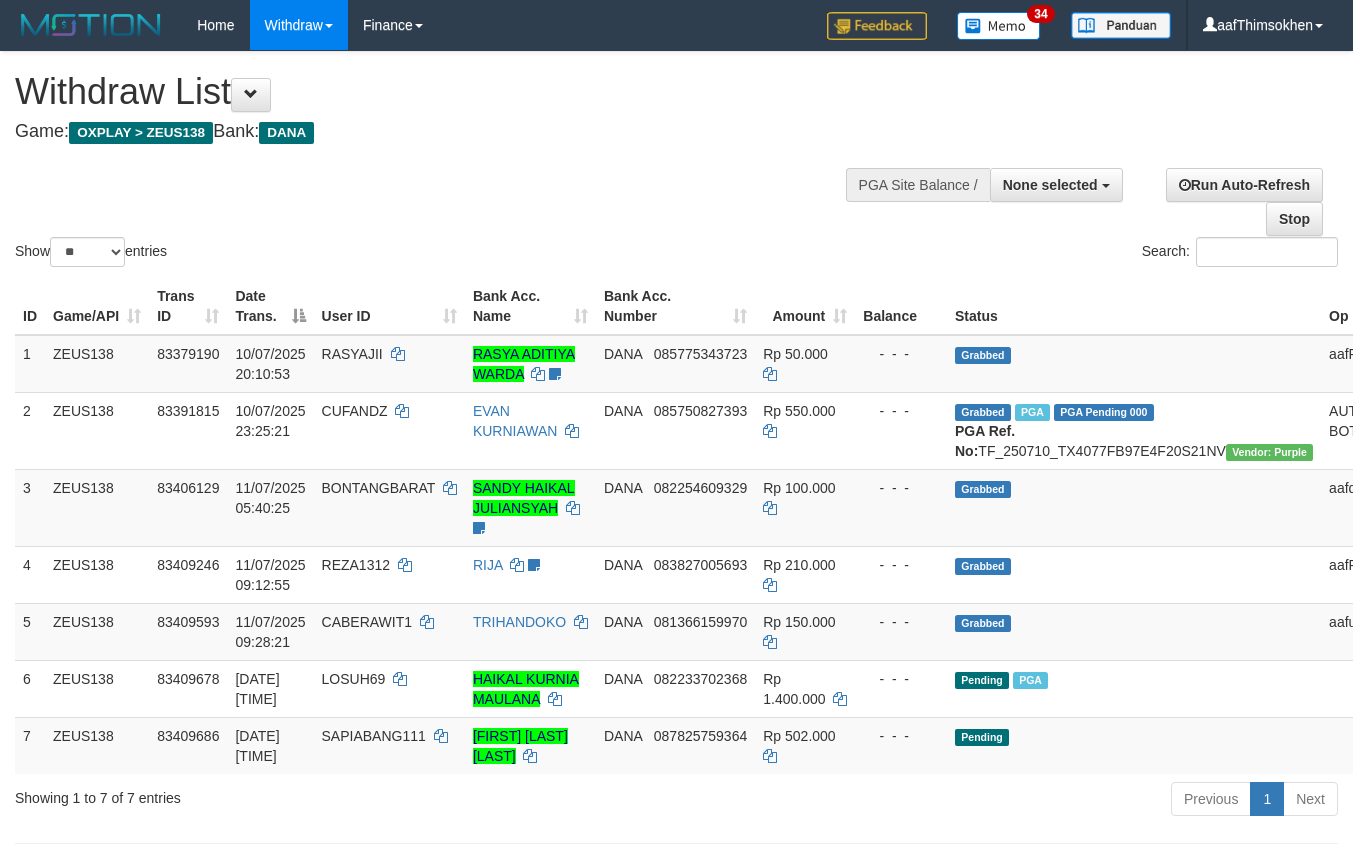 select 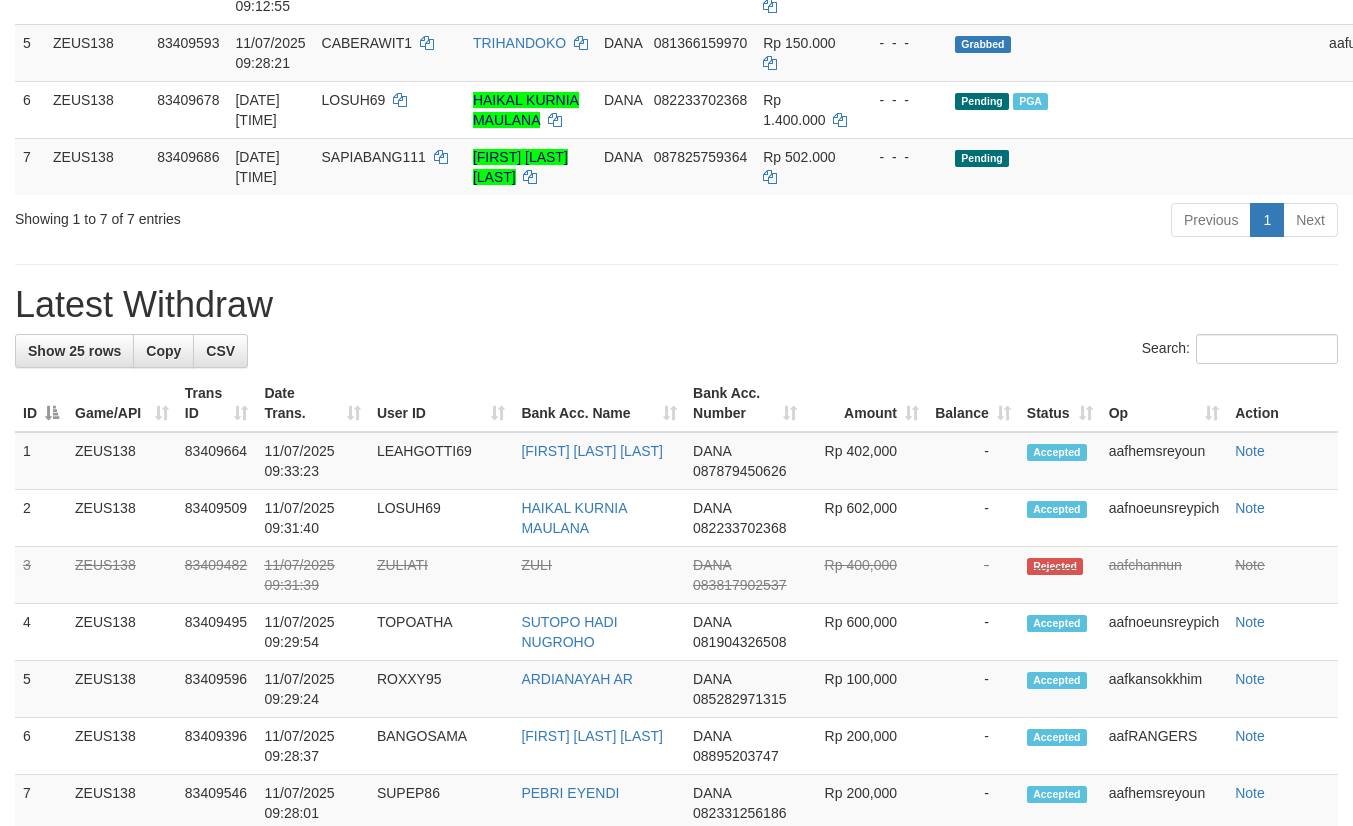 scroll, scrollTop: 525, scrollLeft: 0, axis: vertical 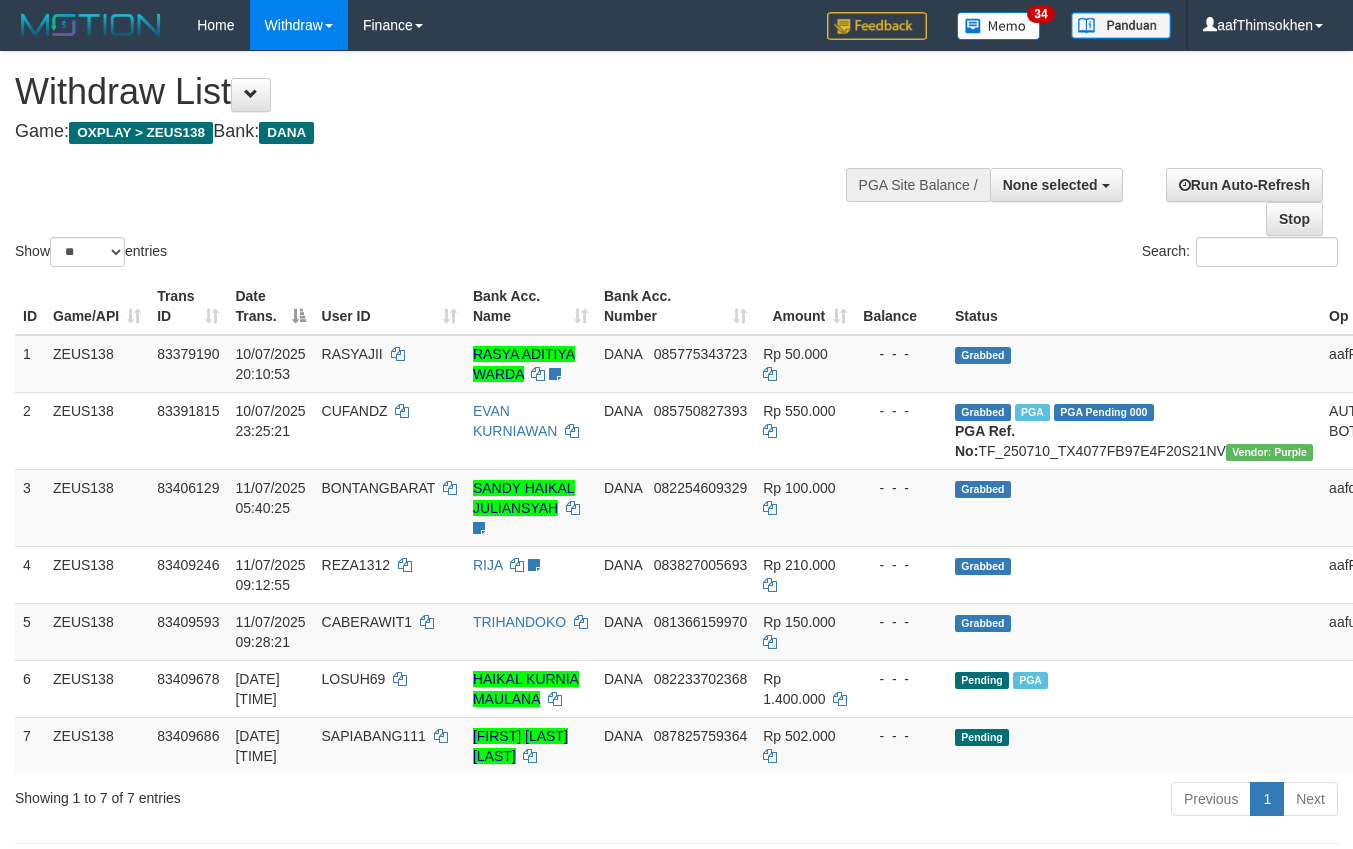 select 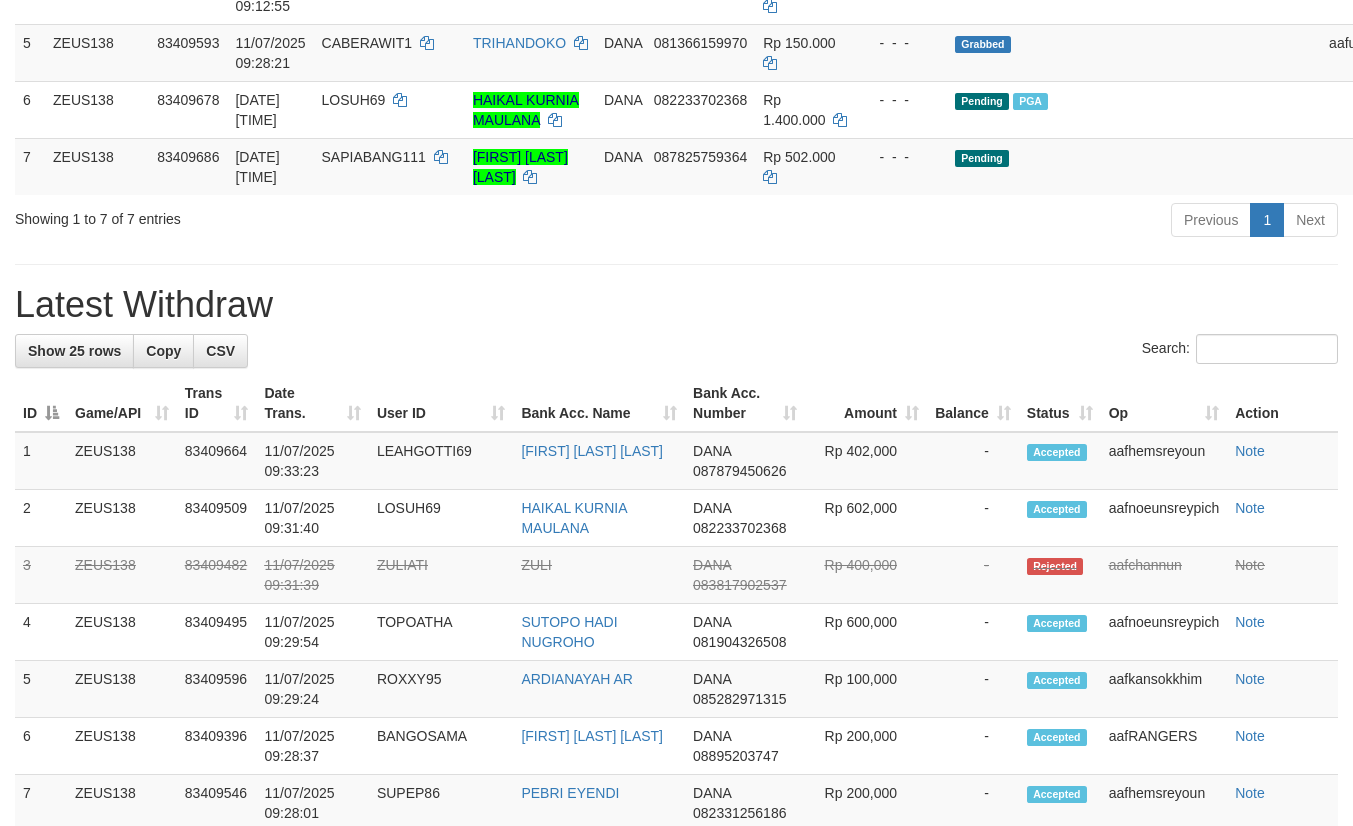 scroll, scrollTop: 525, scrollLeft: 0, axis: vertical 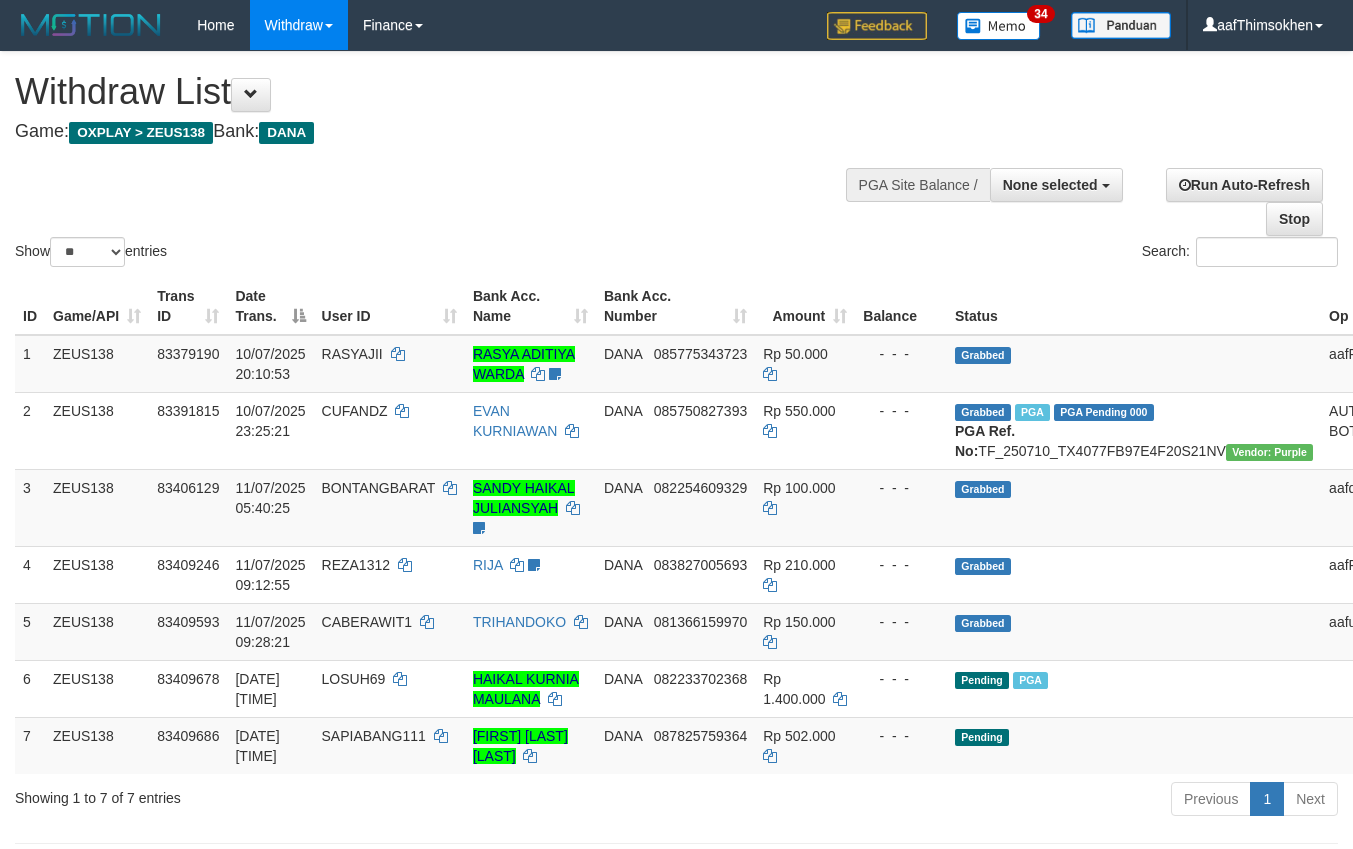 select 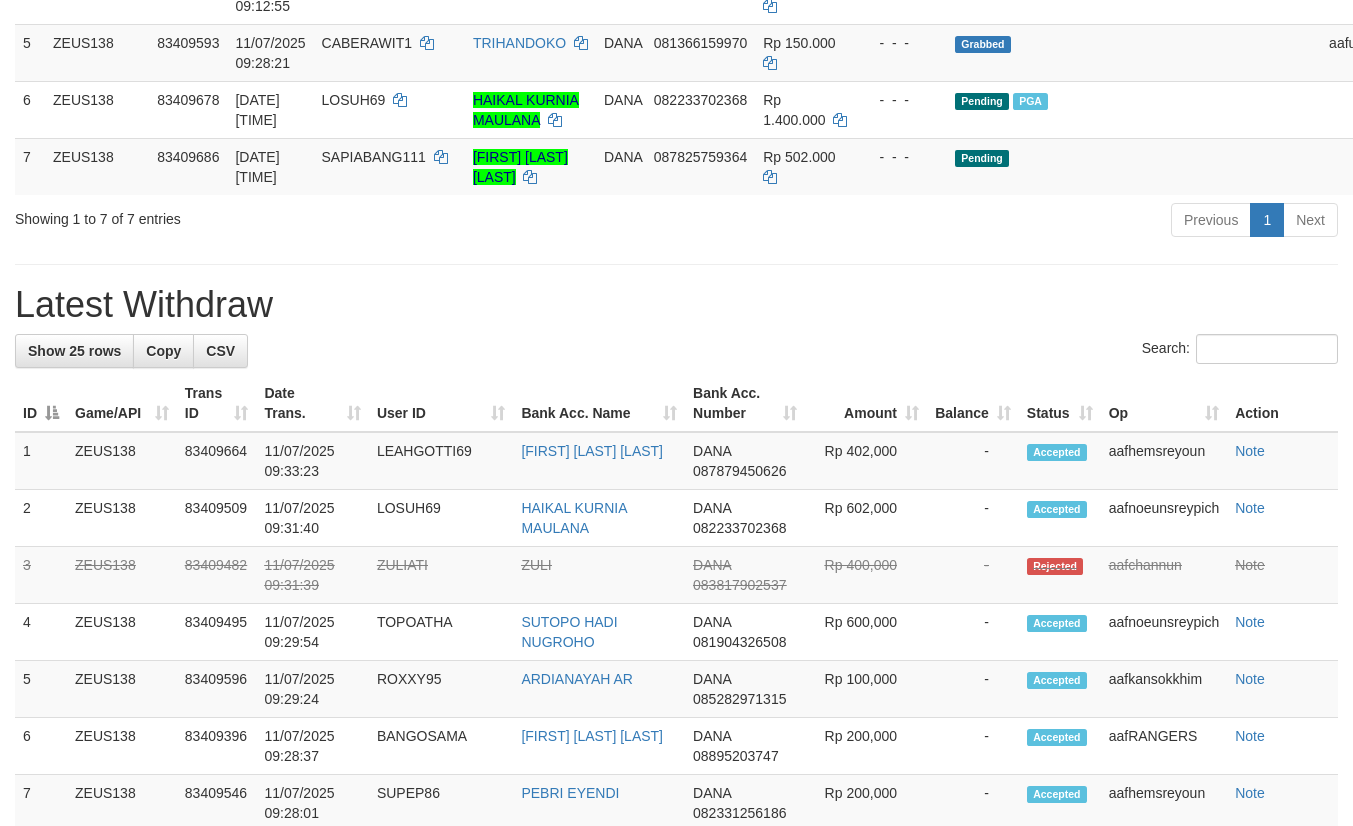 scroll, scrollTop: 525, scrollLeft: 0, axis: vertical 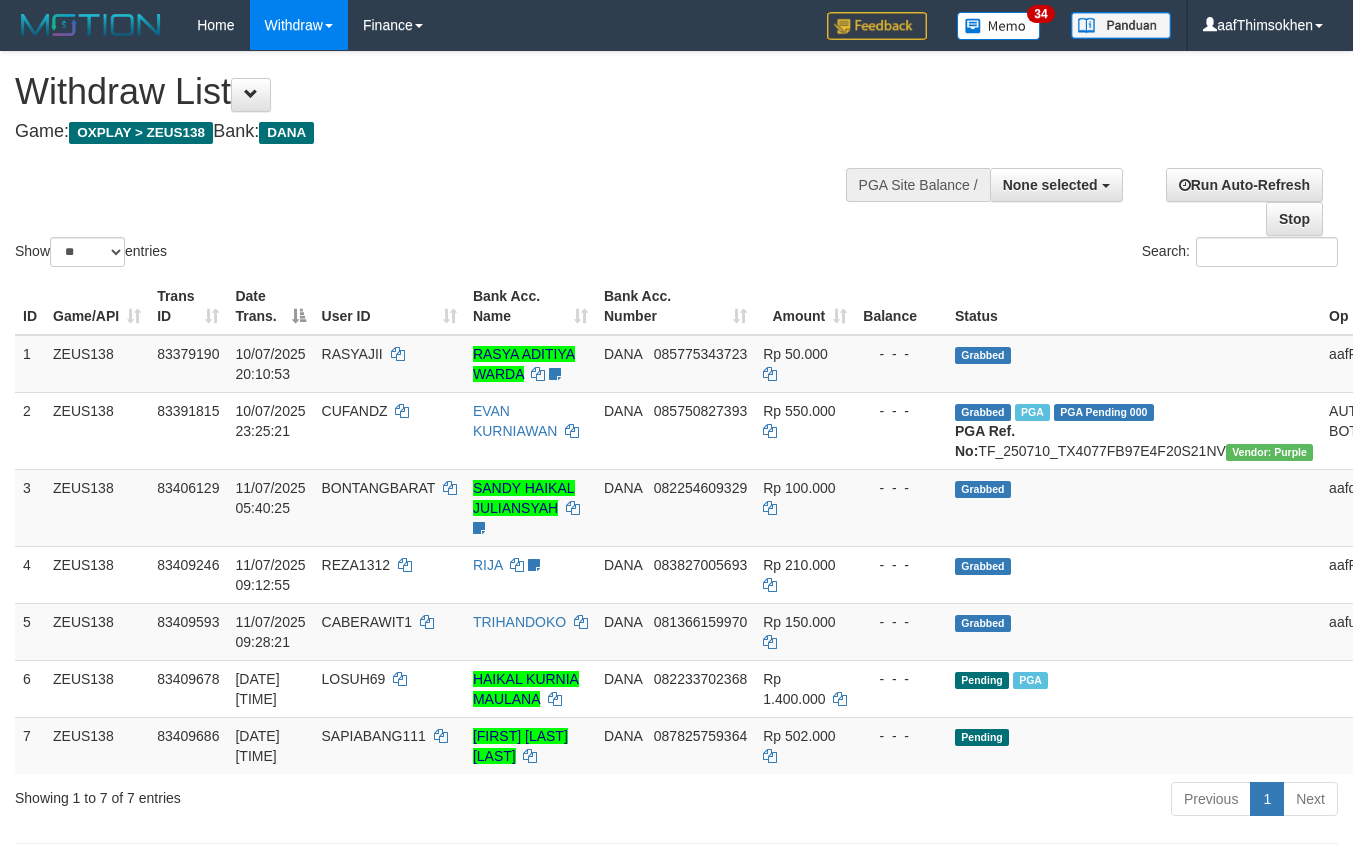select 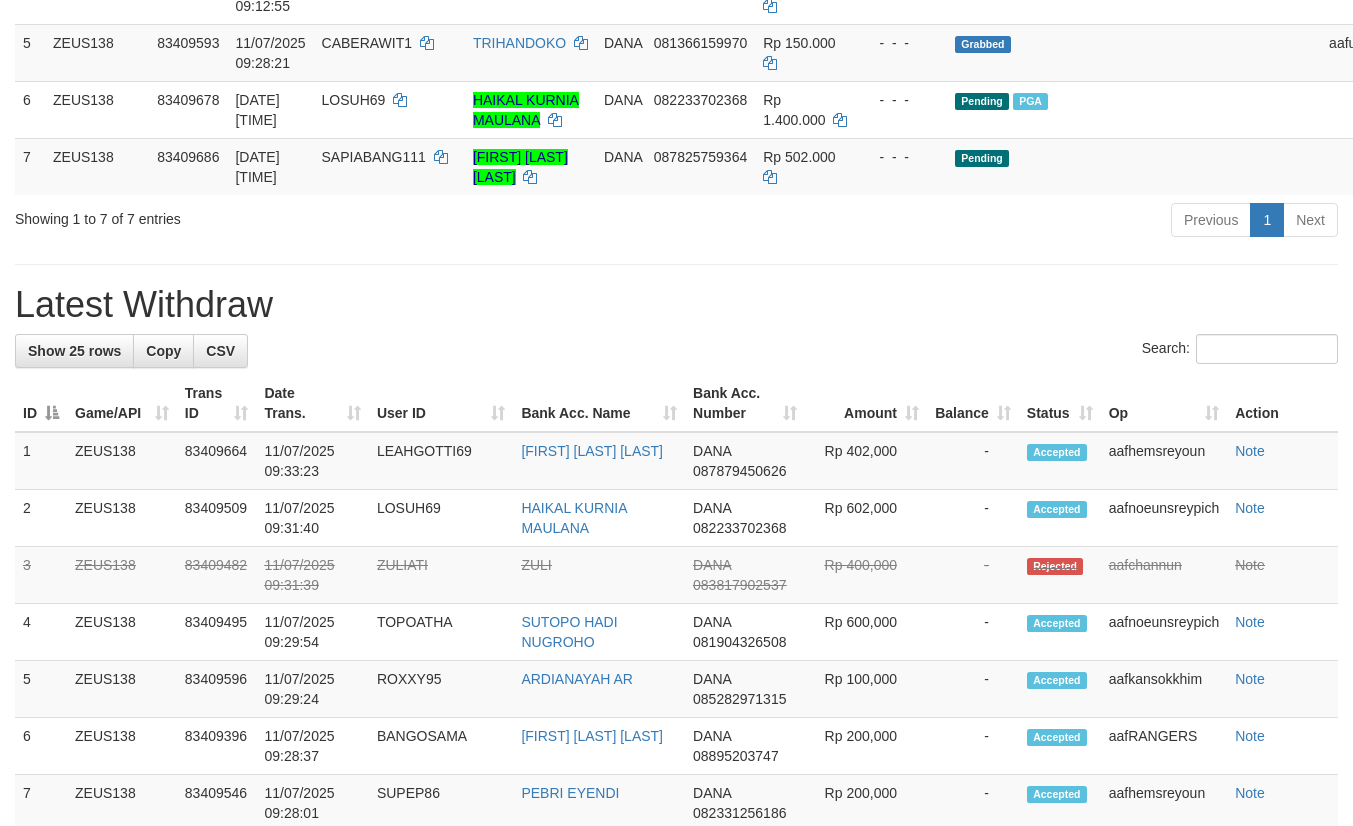 scroll, scrollTop: 525, scrollLeft: 0, axis: vertical 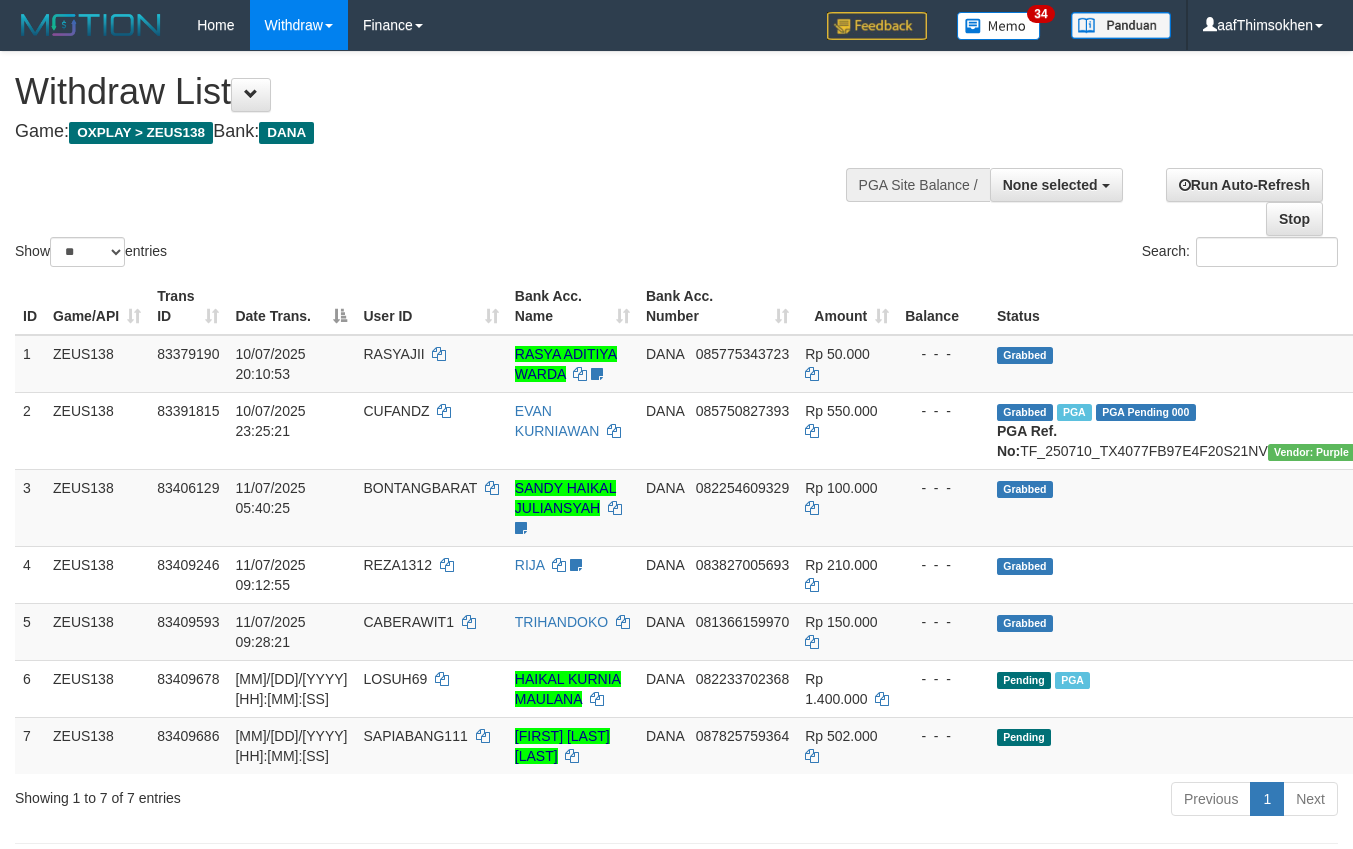 select 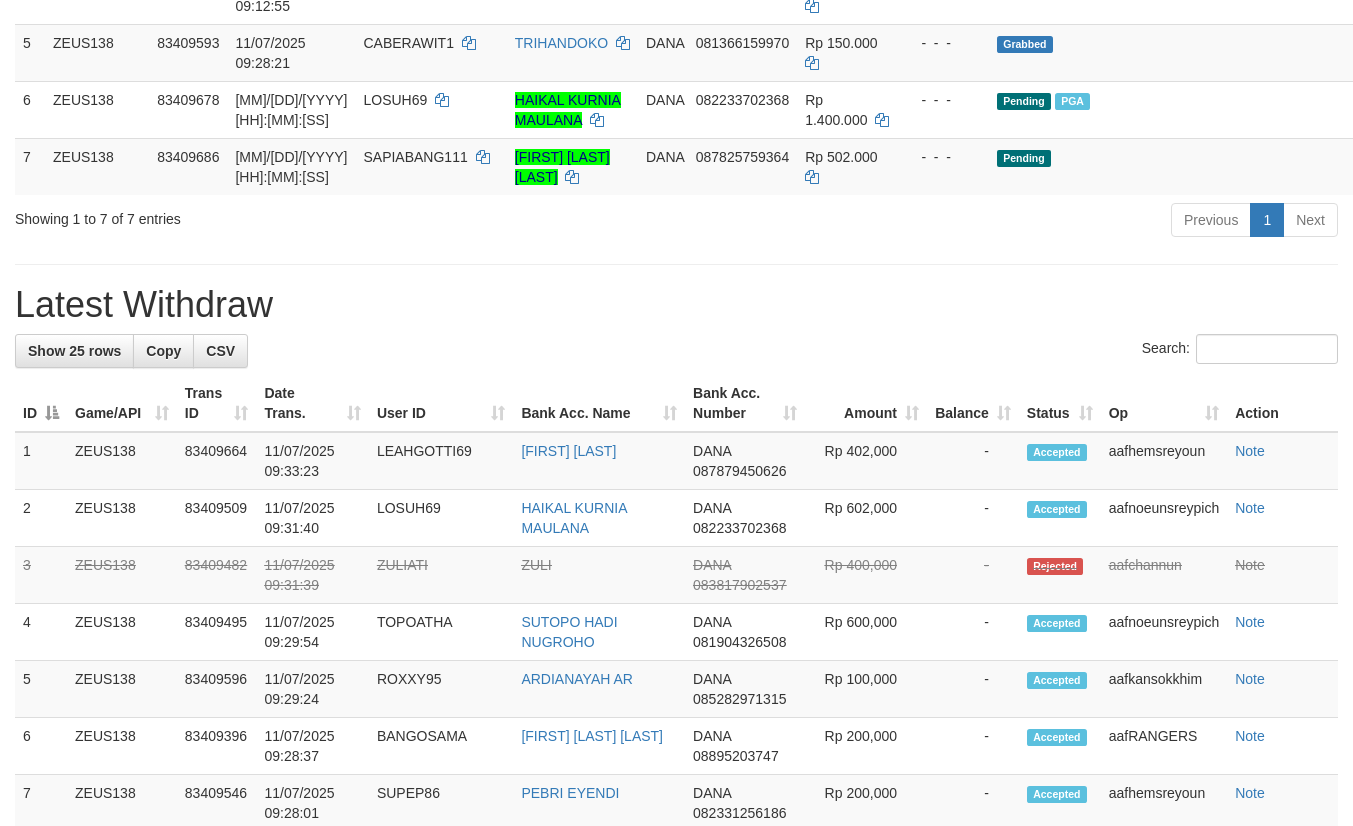 scroll, scrollTop: 525, scrollLeft: 0, axis: vertical 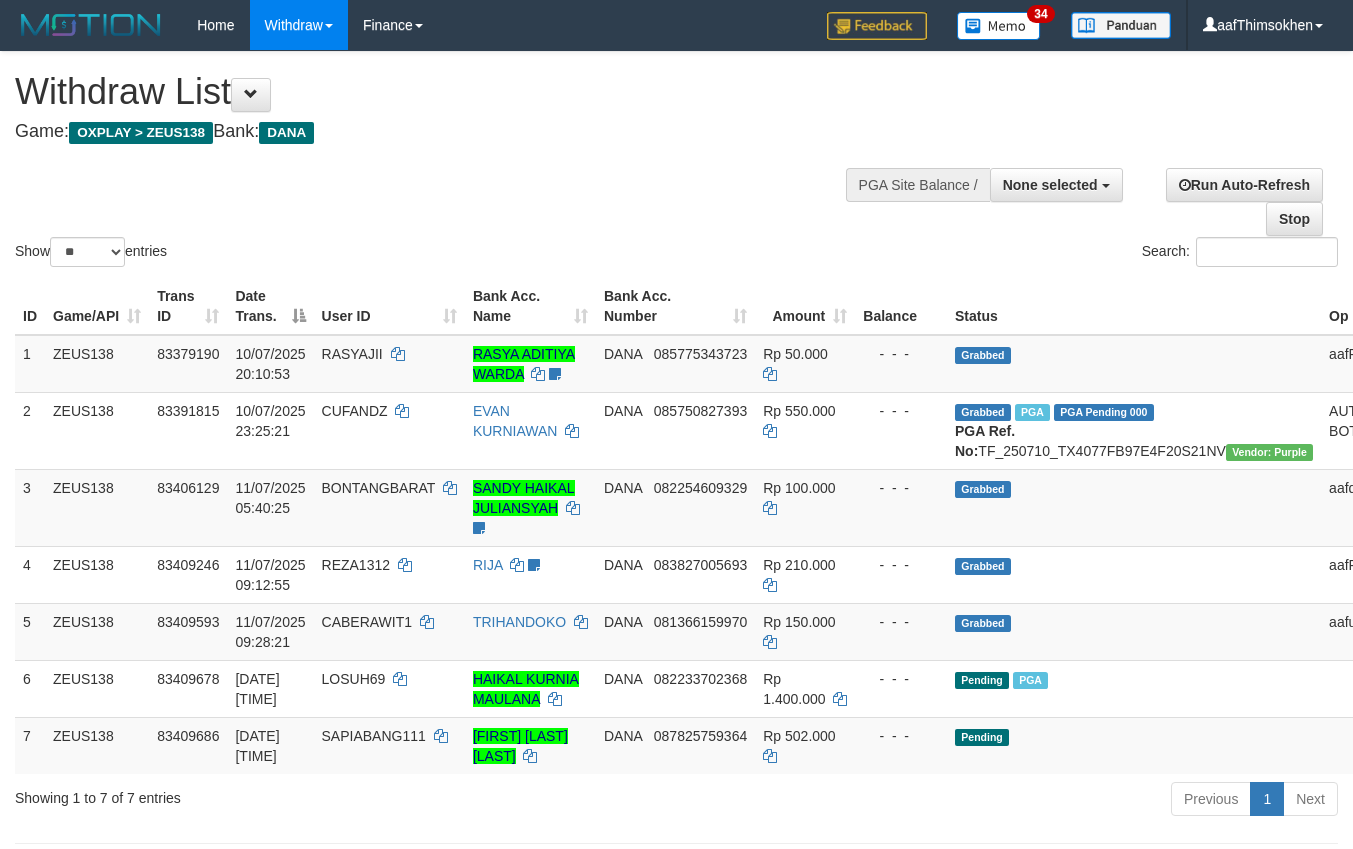 select 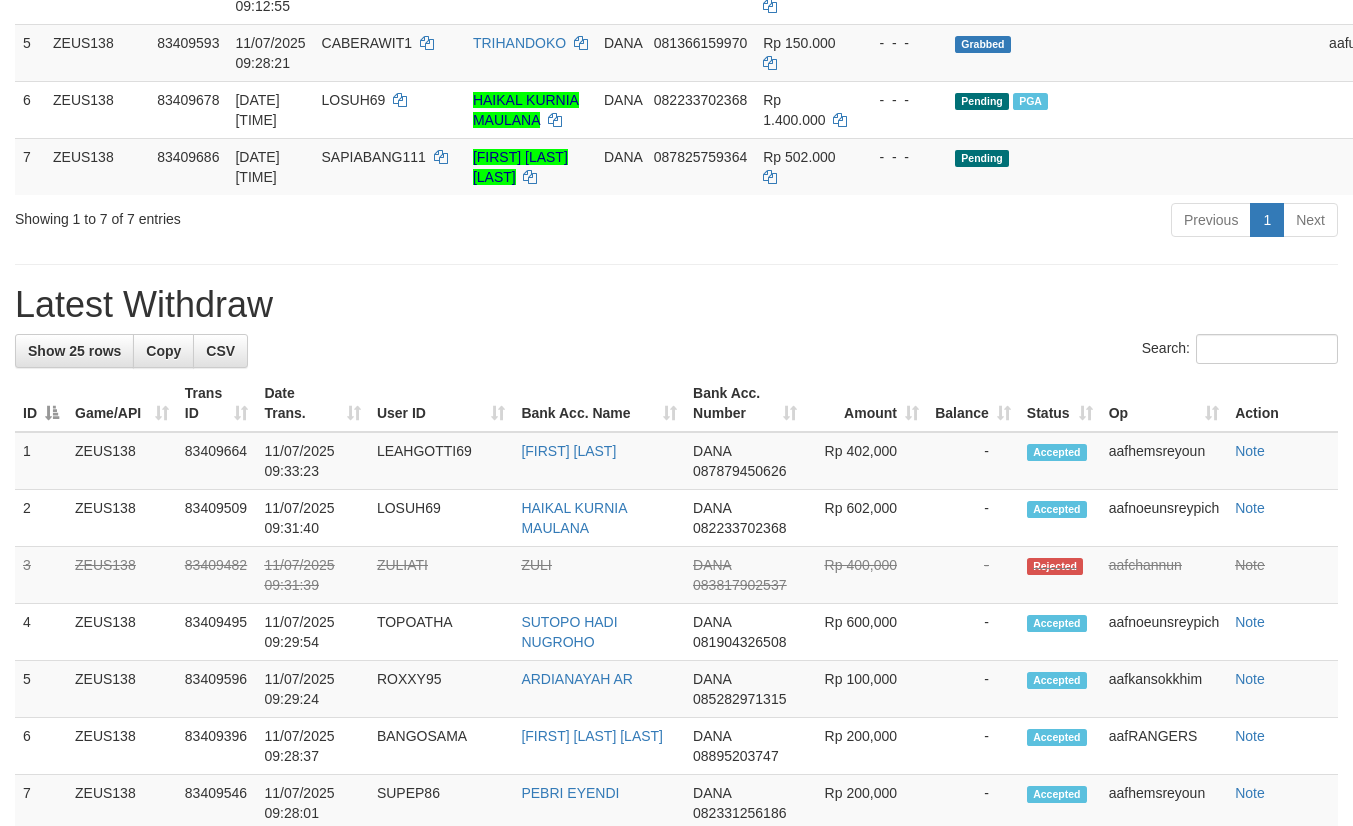 scroll, scrollTop: 525, scrollLeft: 0, axis: vertical 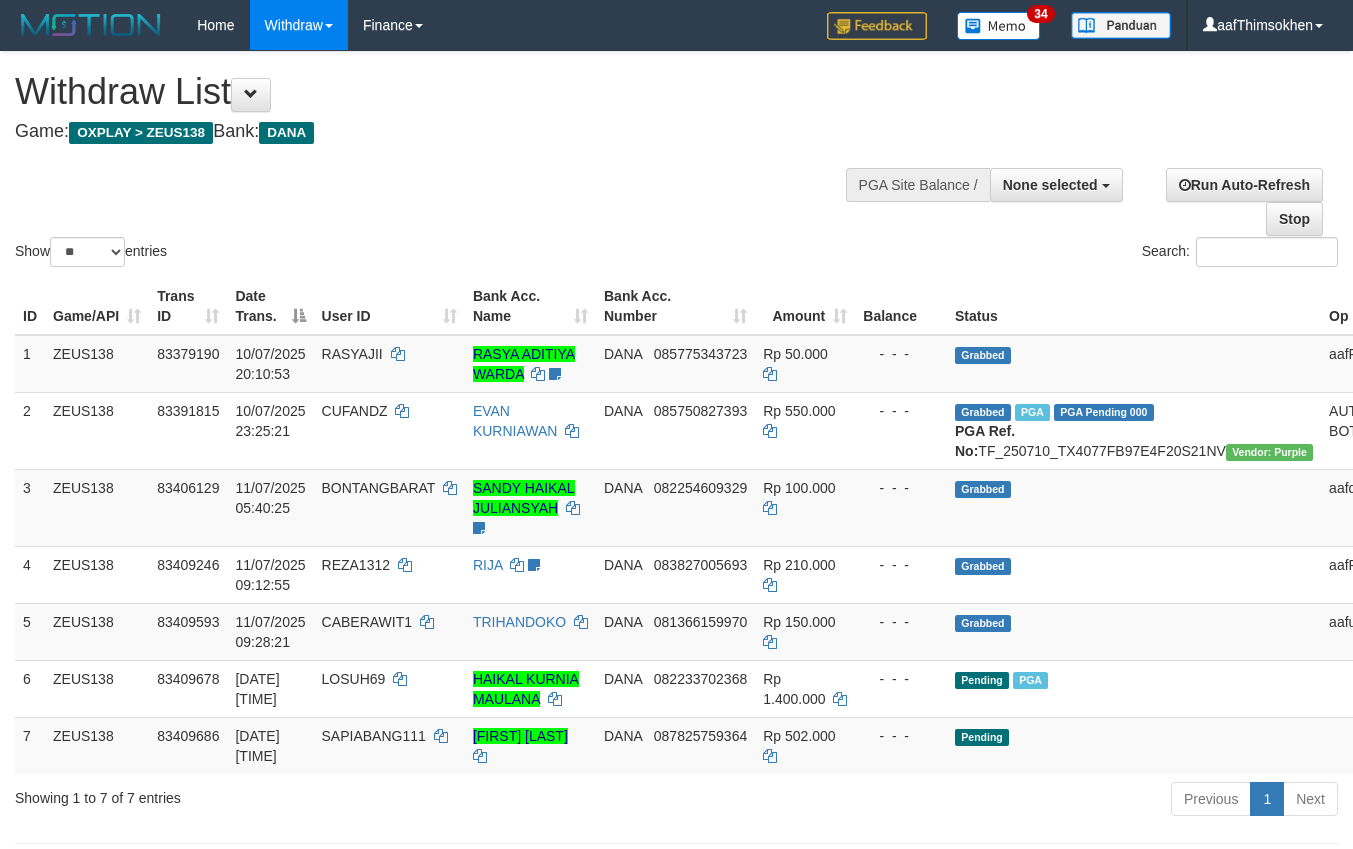 select 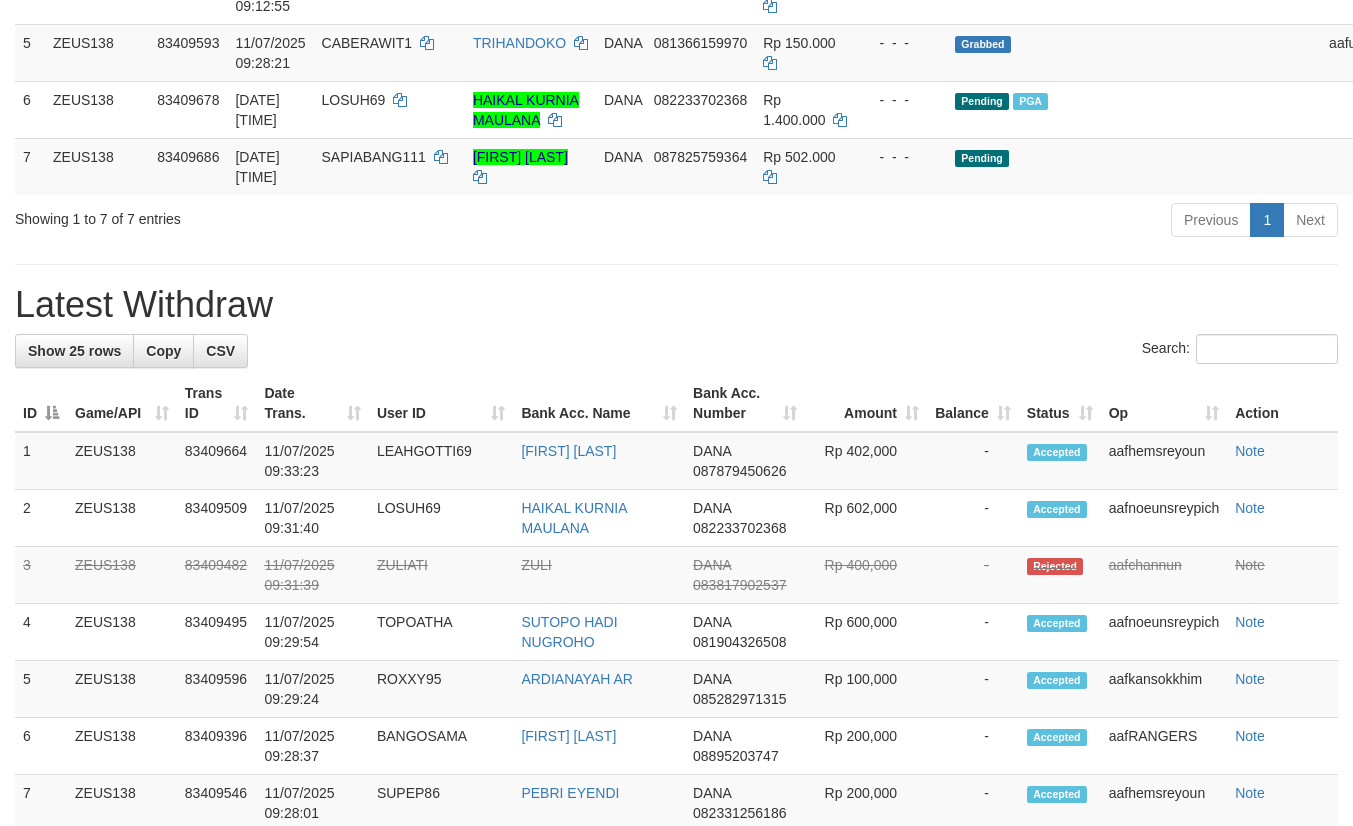 scroll, scrollTop: 525, scrollLeft: 0, axis: vertical 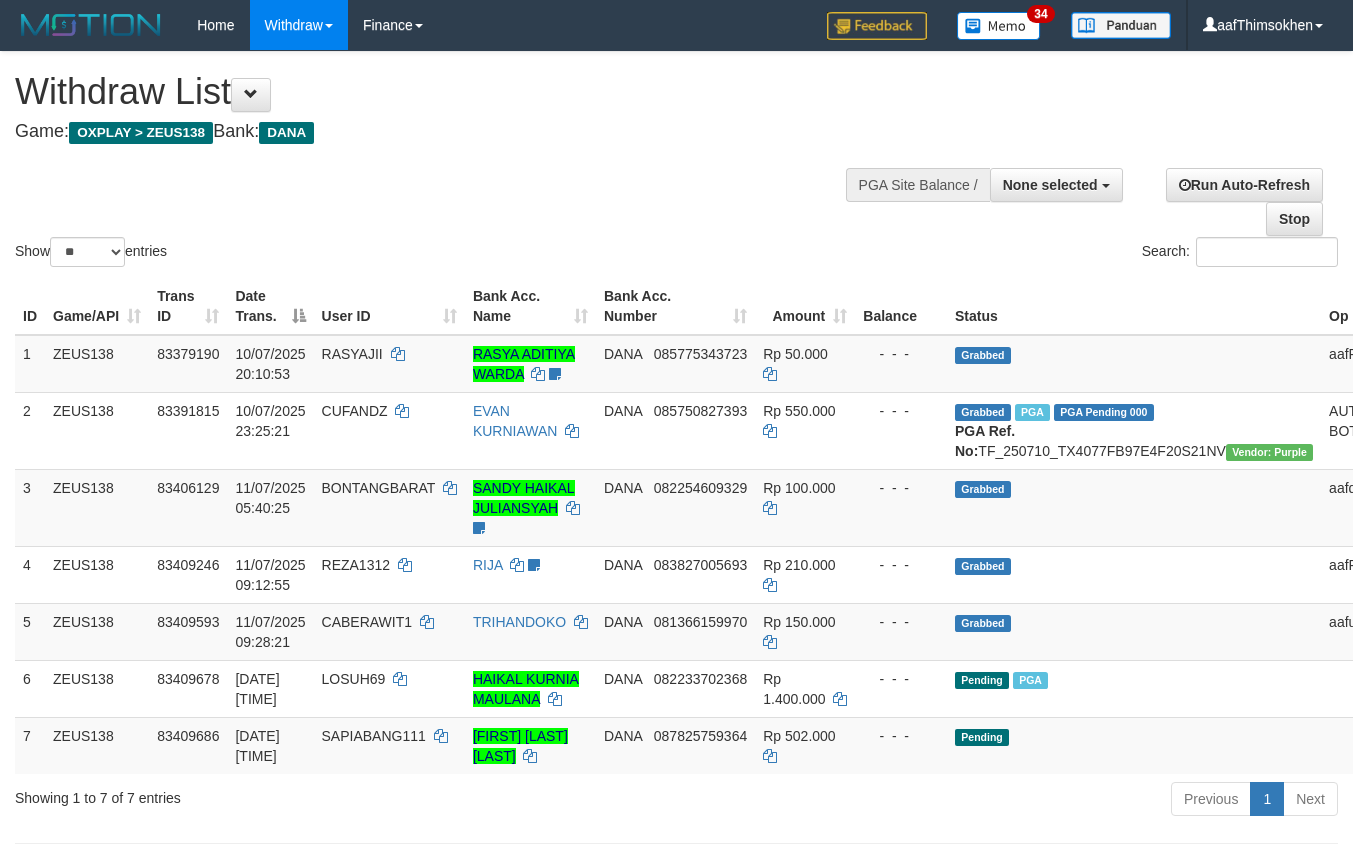 select 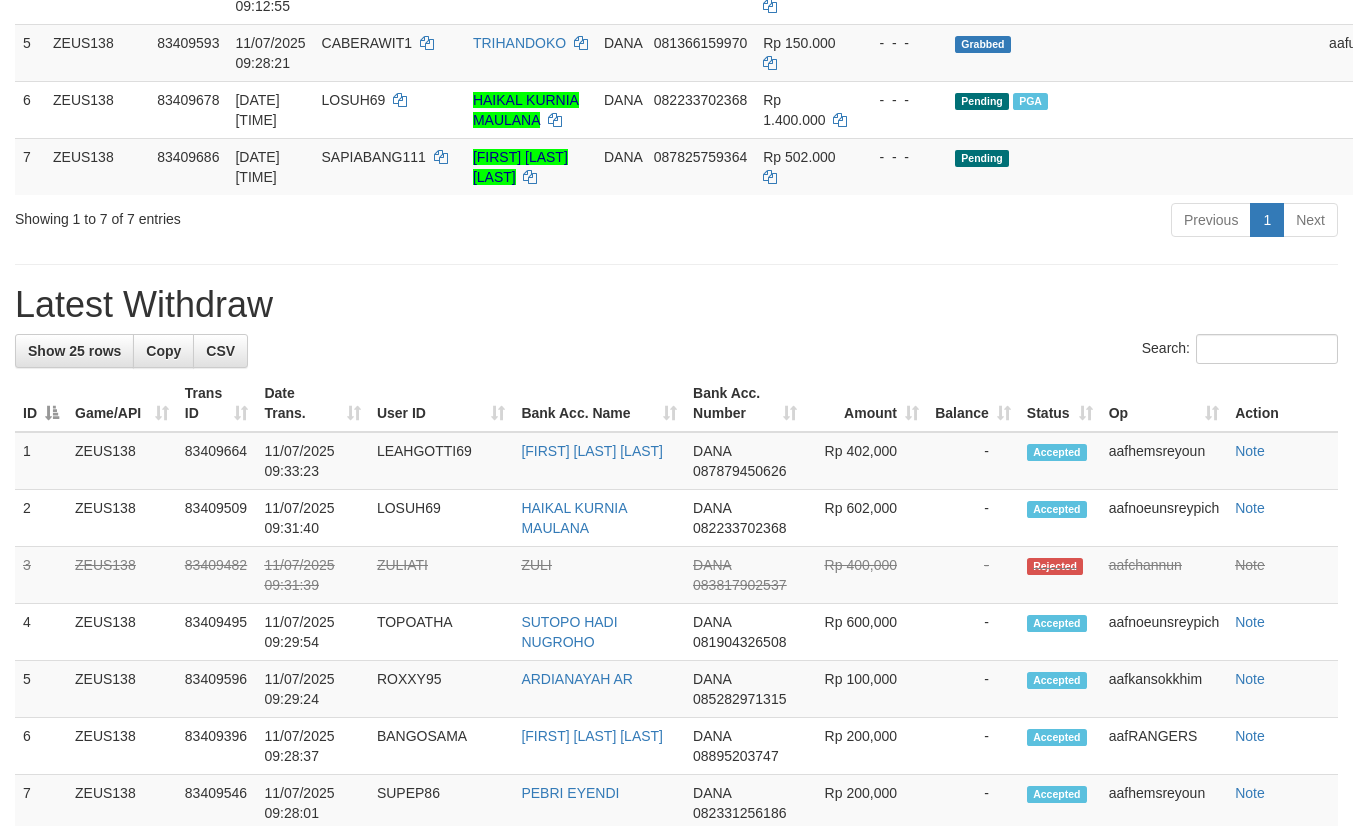 scroll, scrollTop: 525, scrollLeft: 0, axis: vertical 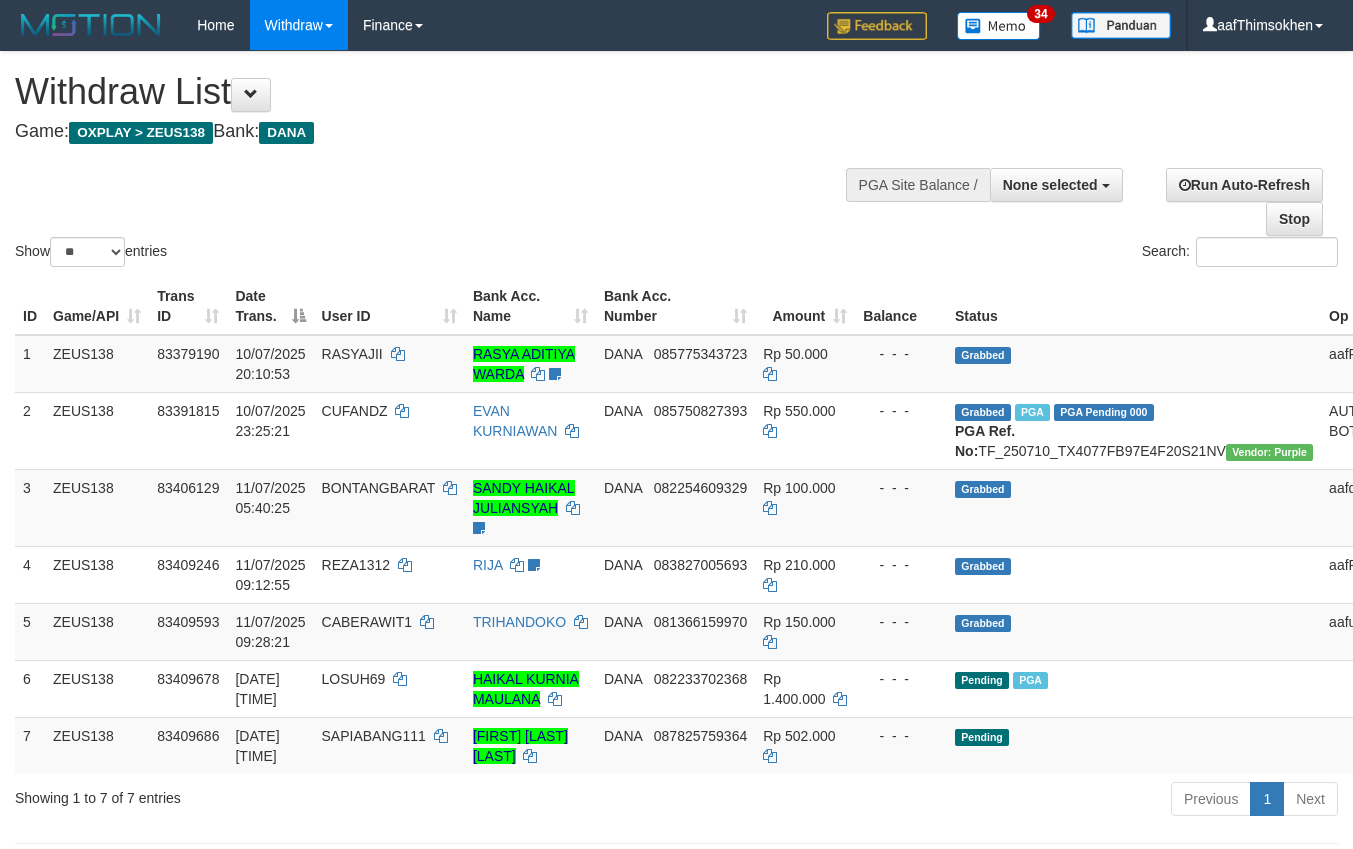 select 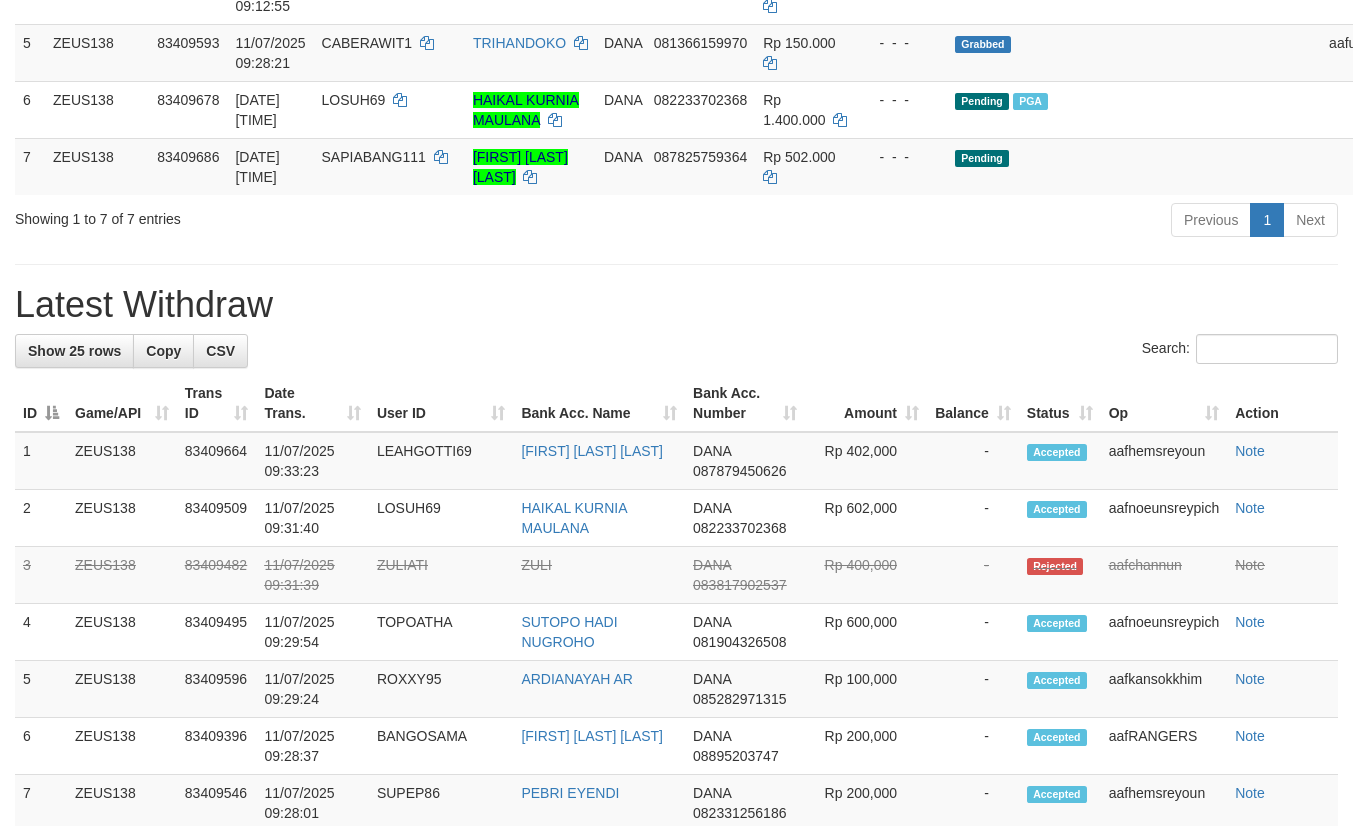 scroll, scrollTop: 525, scrollLeft: 0, axis: vertical 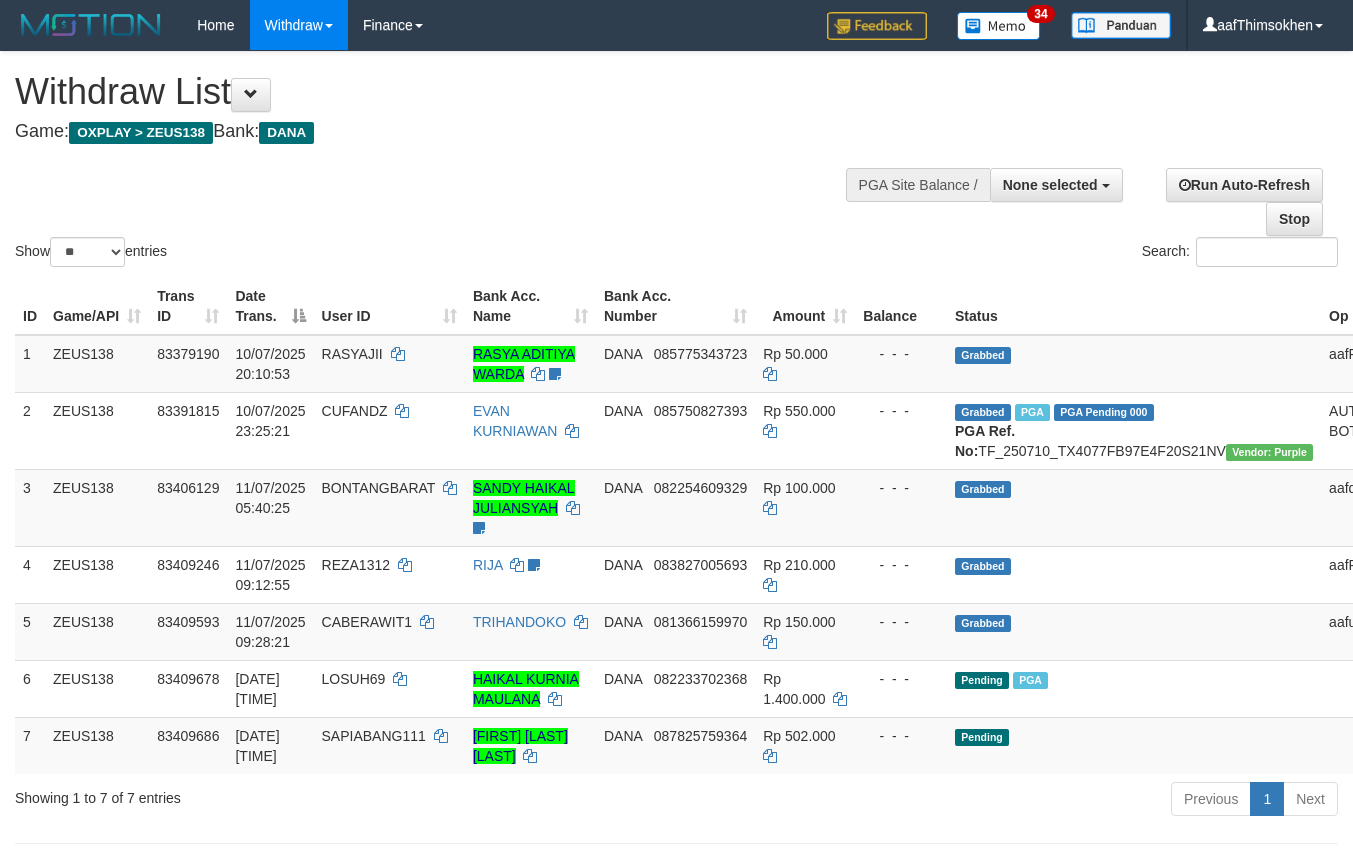 select 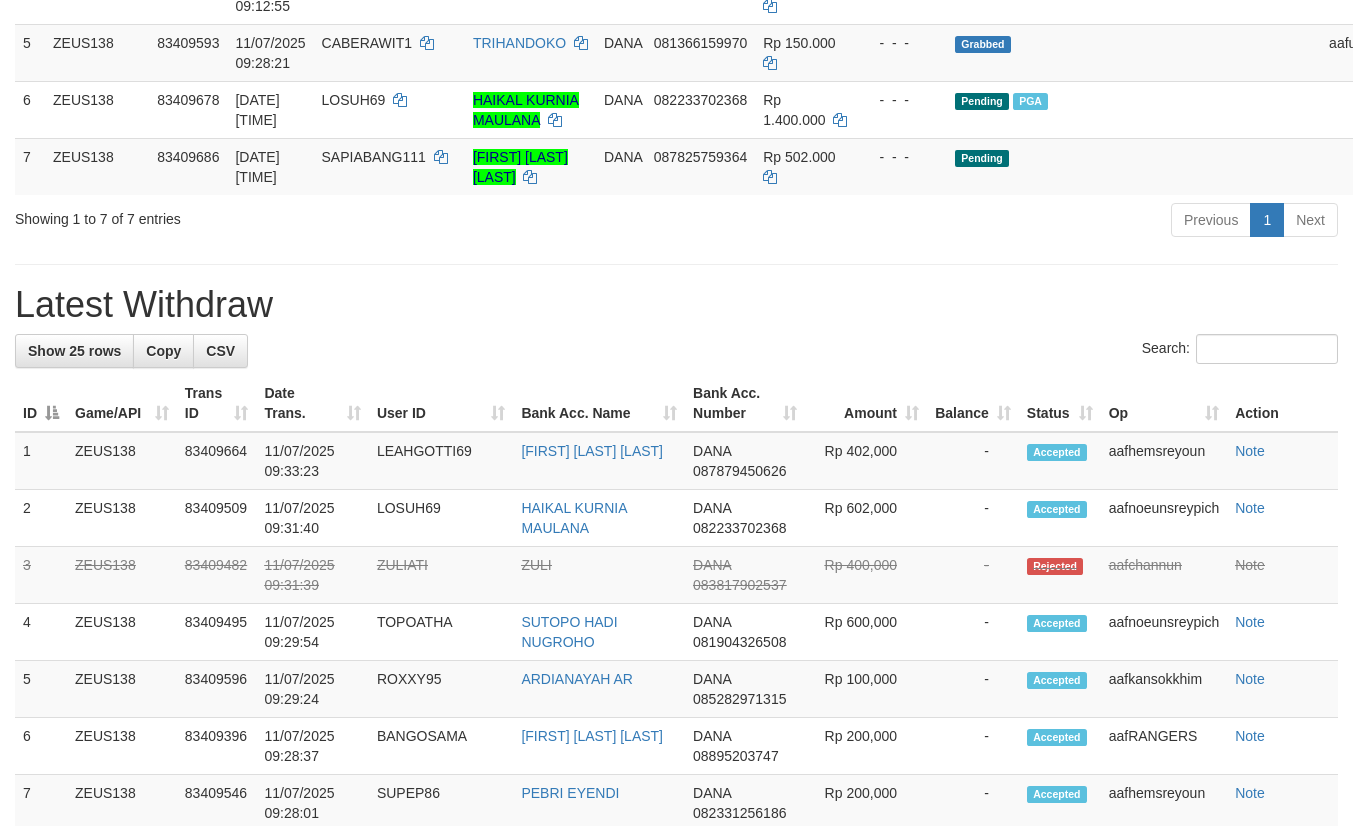 scroll, scrollTop: 525, scrollLeft: 0, axis: vertical 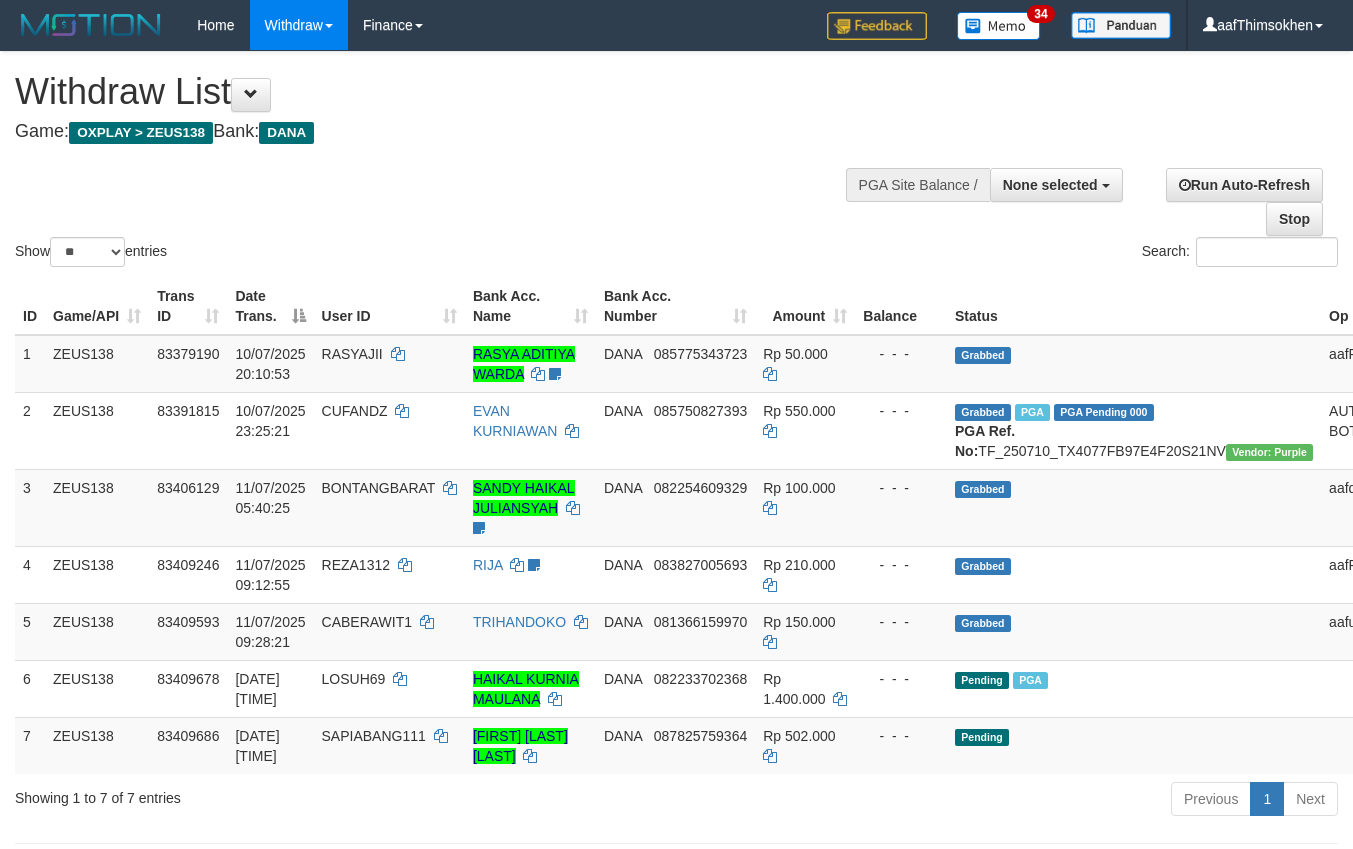 select 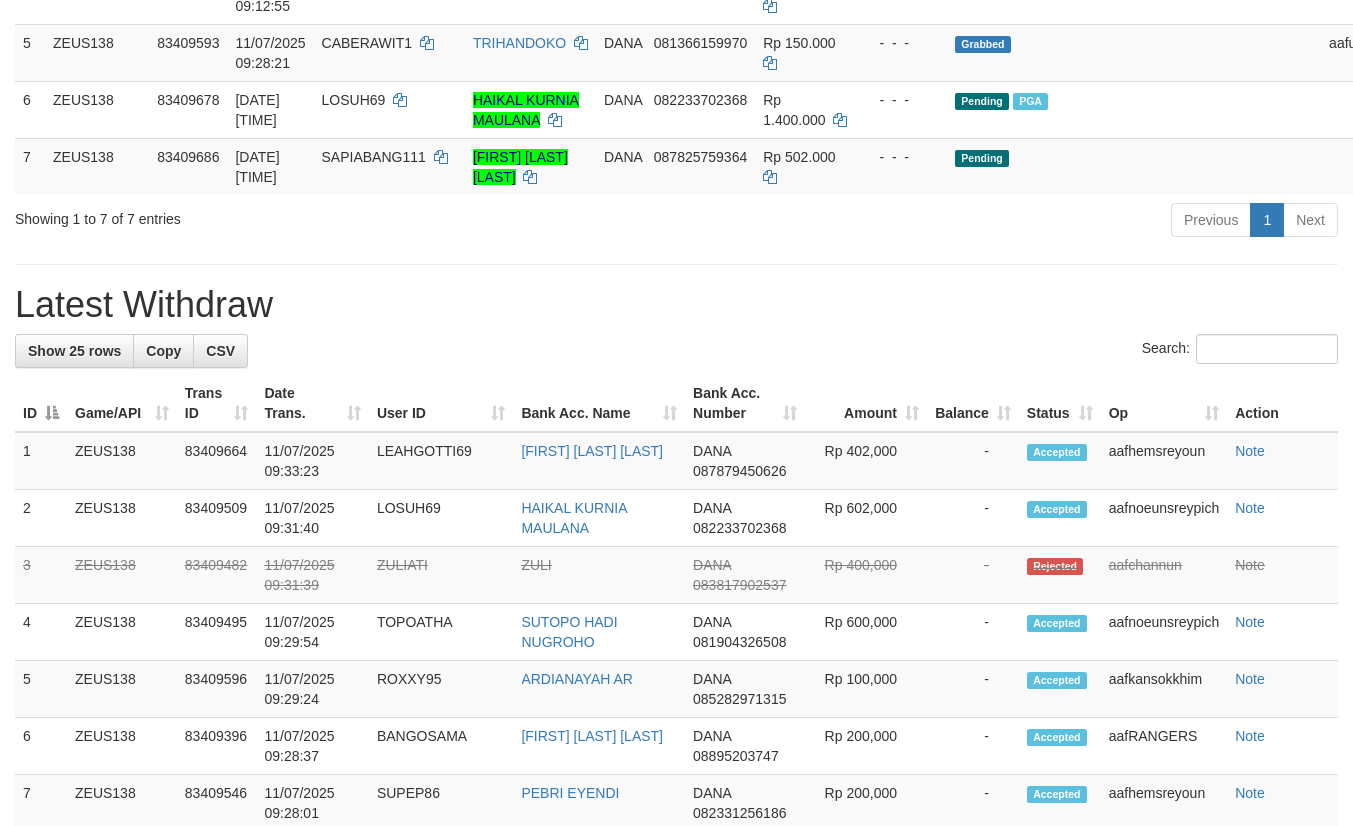 scroll, scrollTop: 525, scrollLeft: 0, axis: vertical 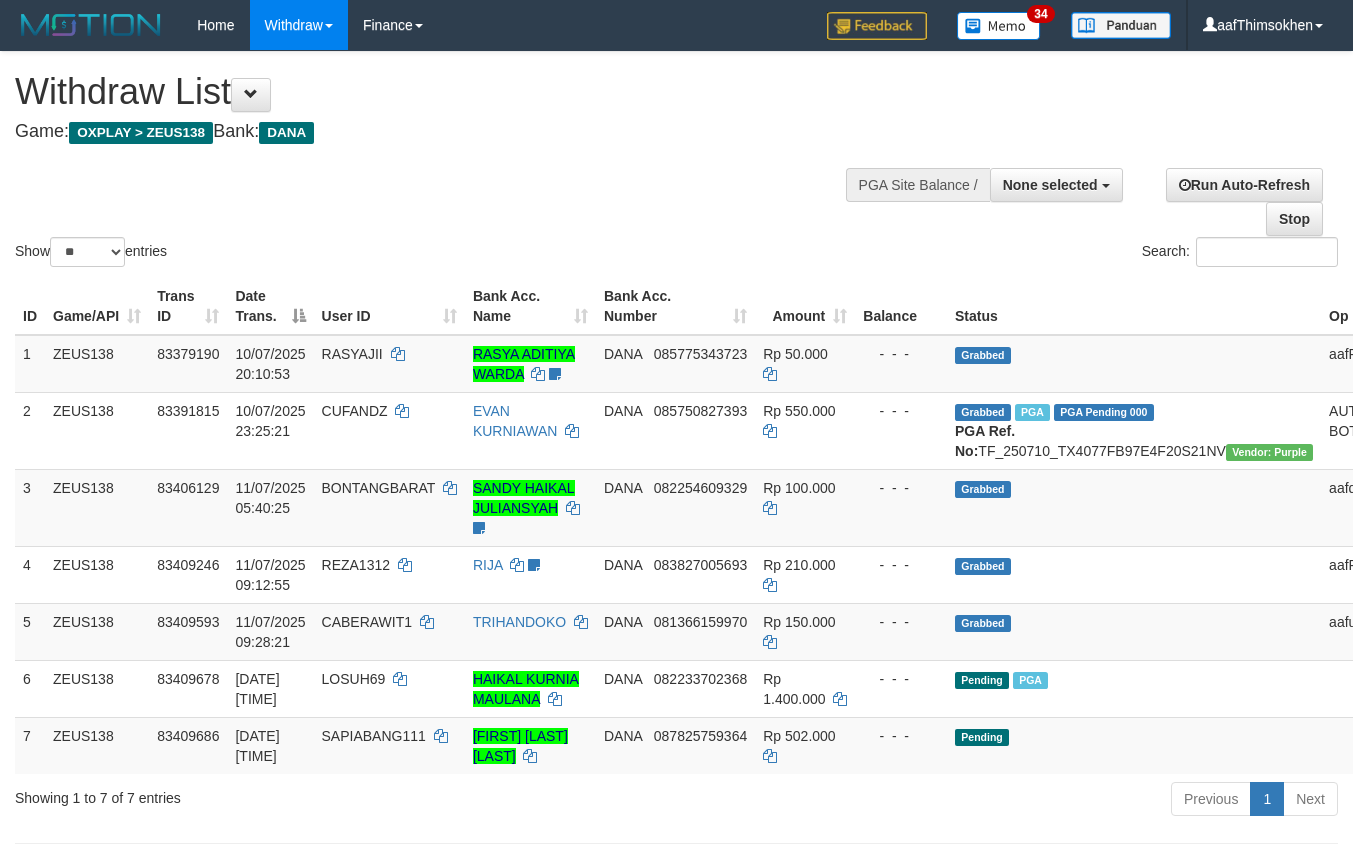 select 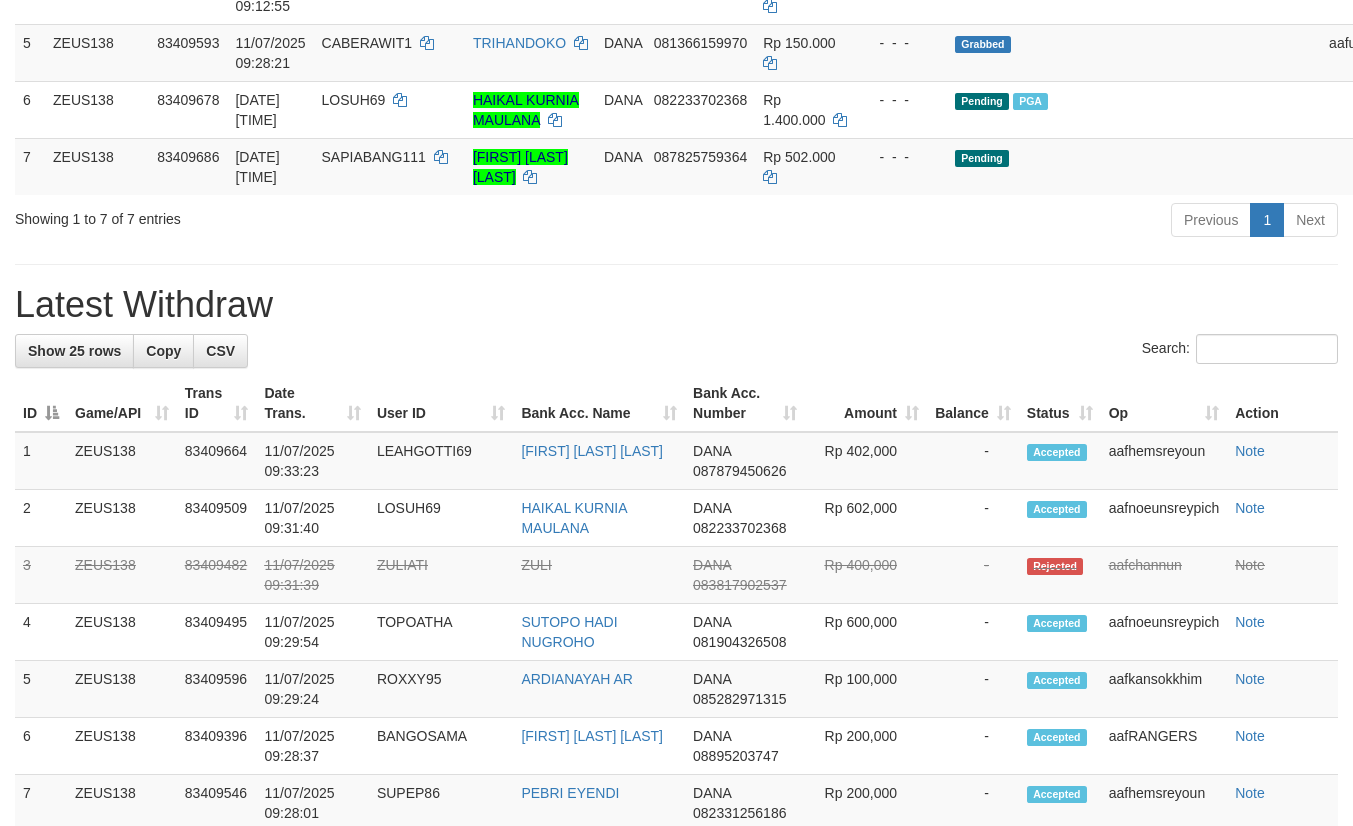 scroll, scrollTop: 525, scrollLeft: 0, axis: vertical 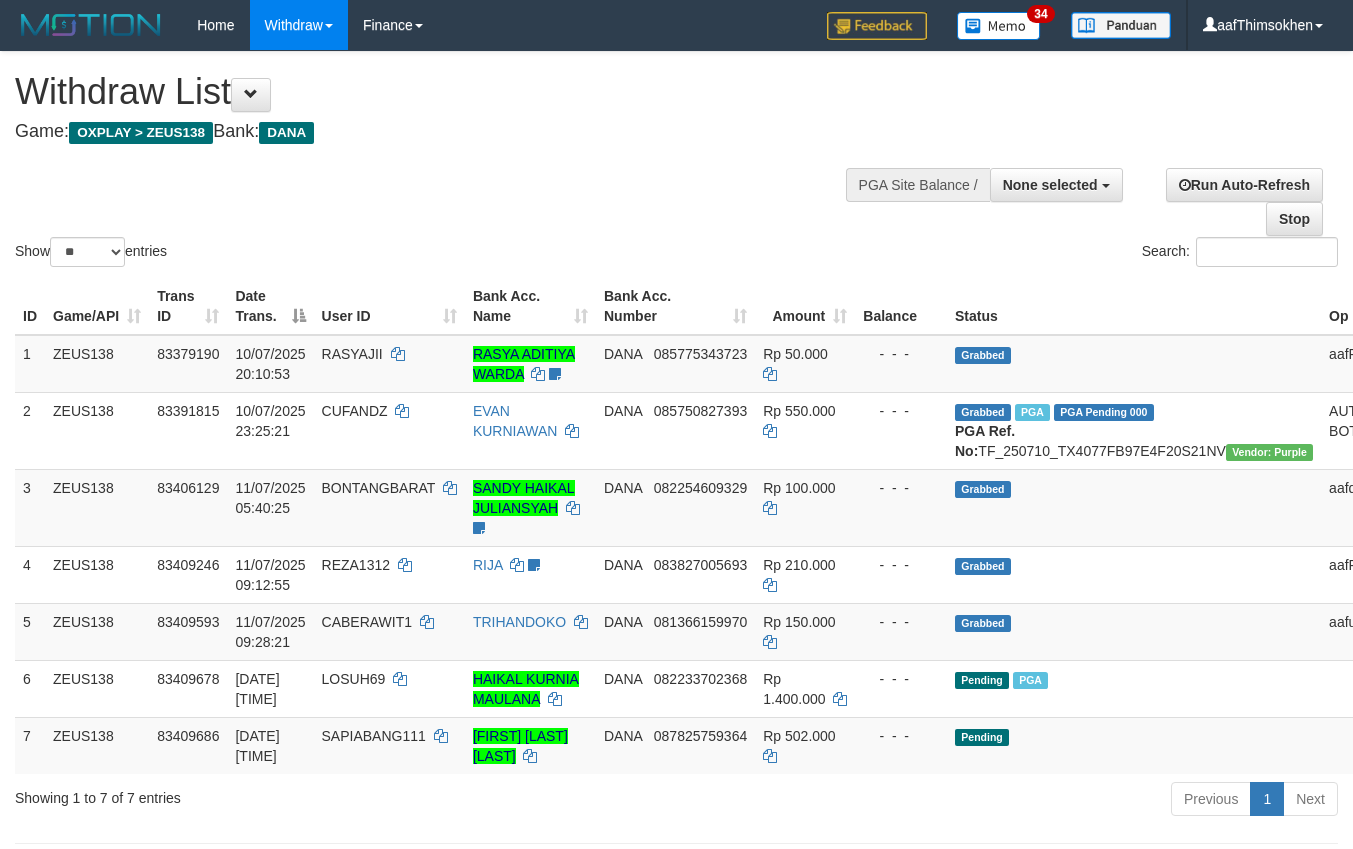 select 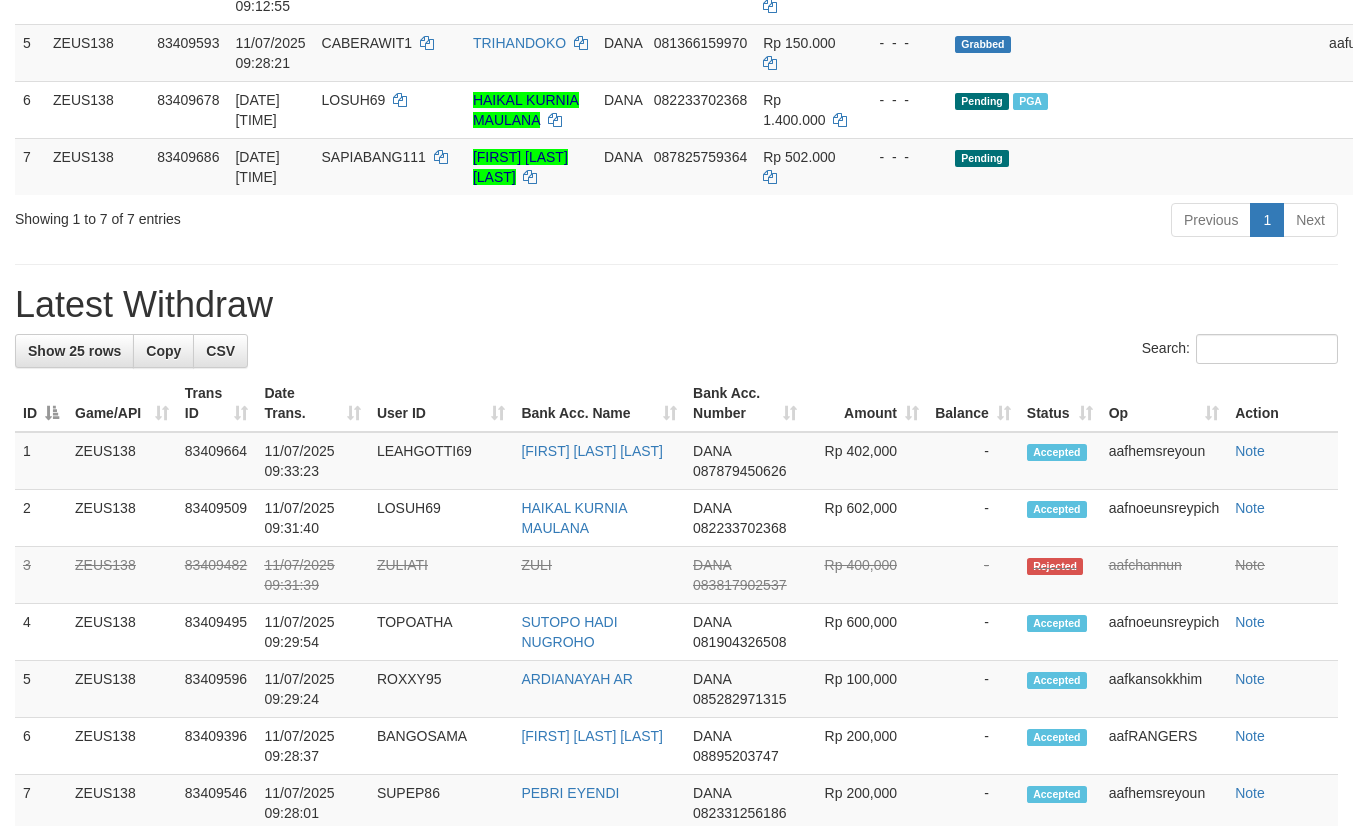 scroll, scrollTop: 525, scrollLeft: 0, axis: vertical 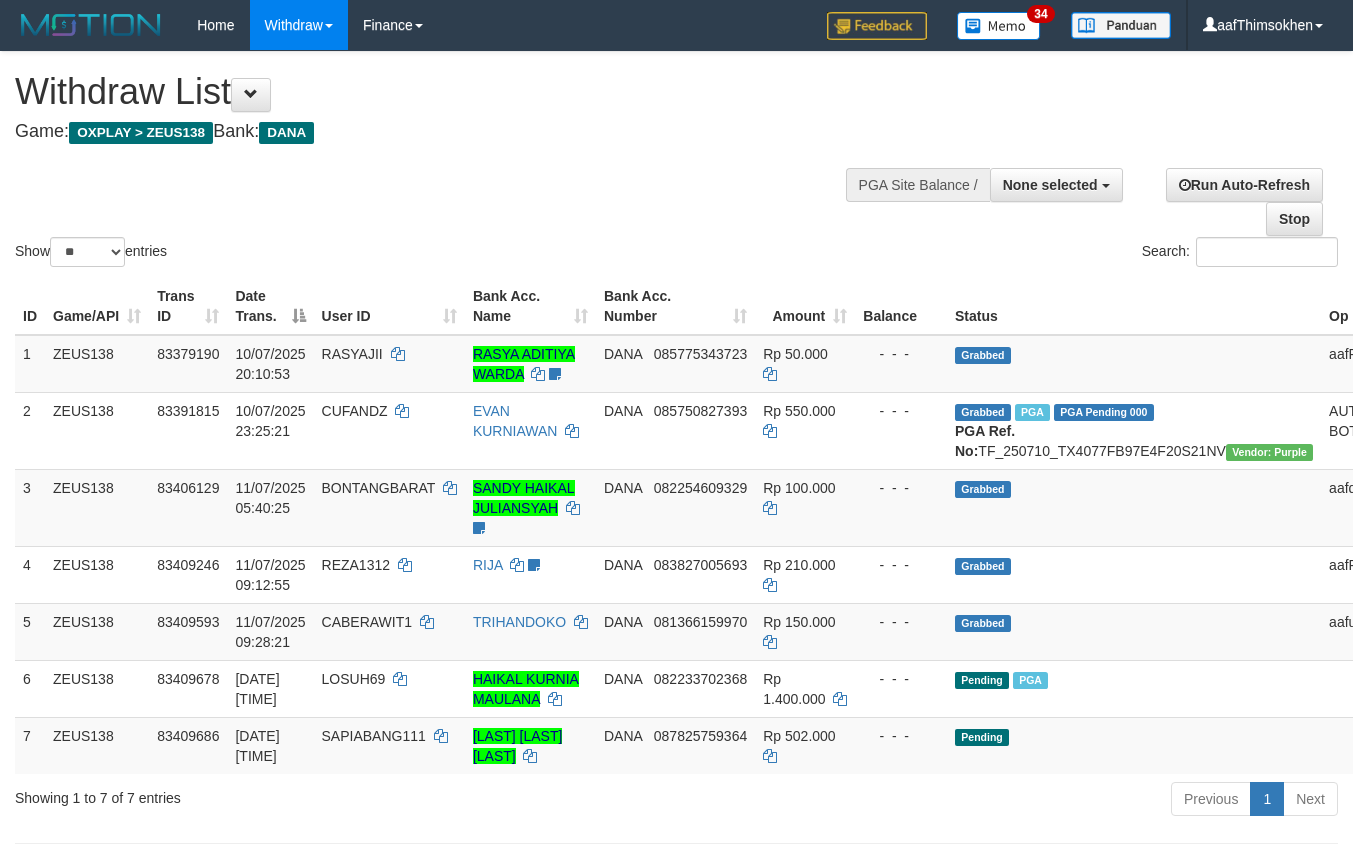 select 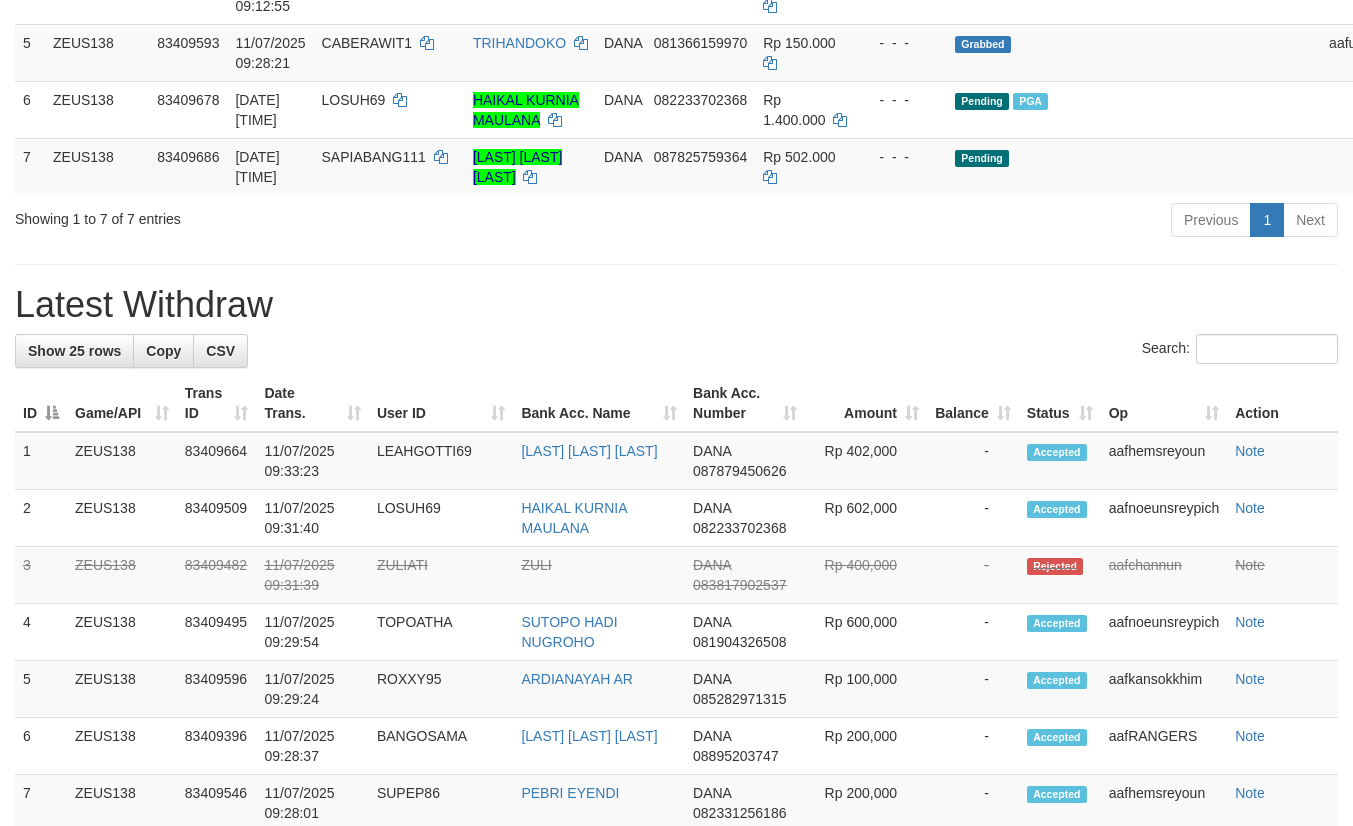 scroll, scrollTop: 525, scrollLeft: 0, axis: vertical 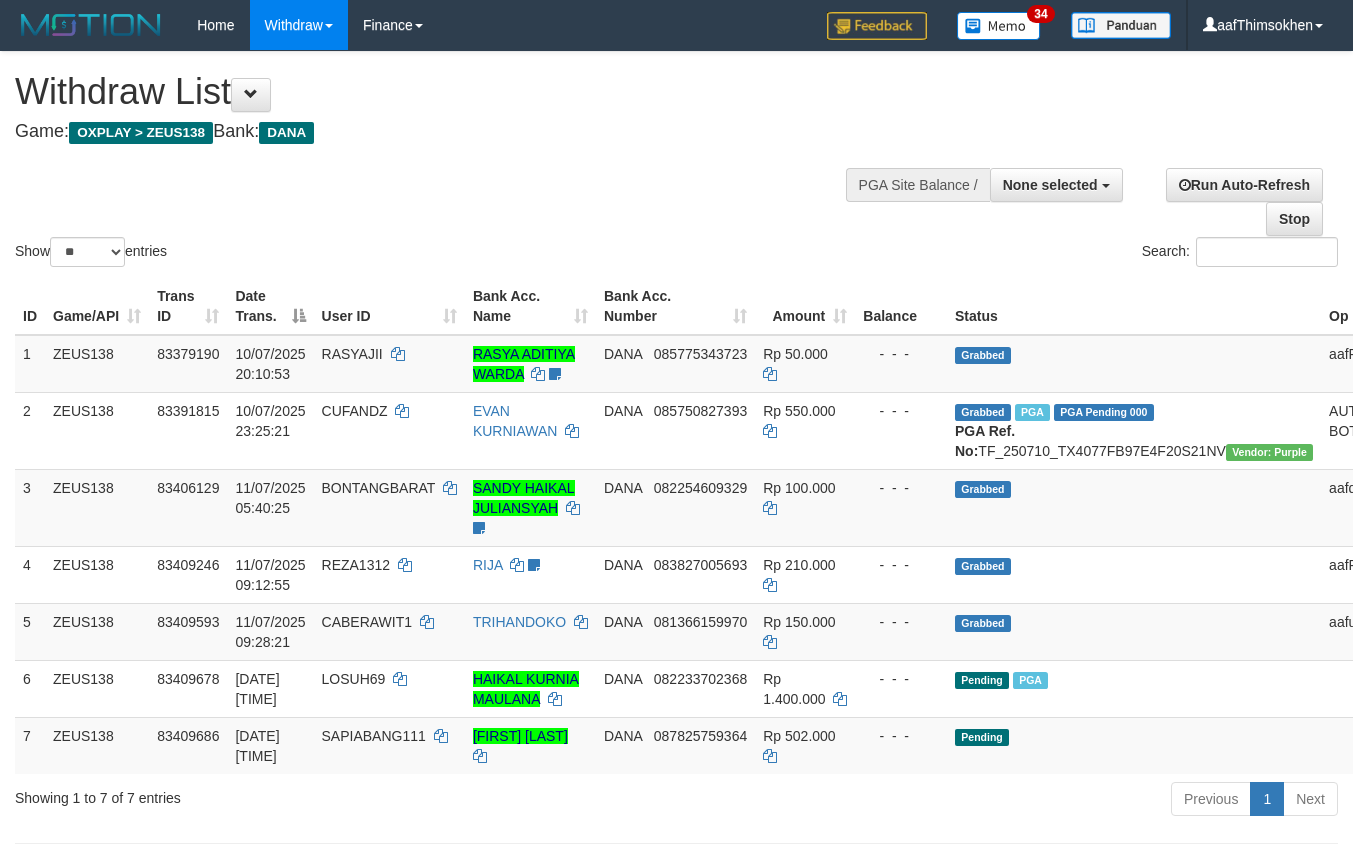 select 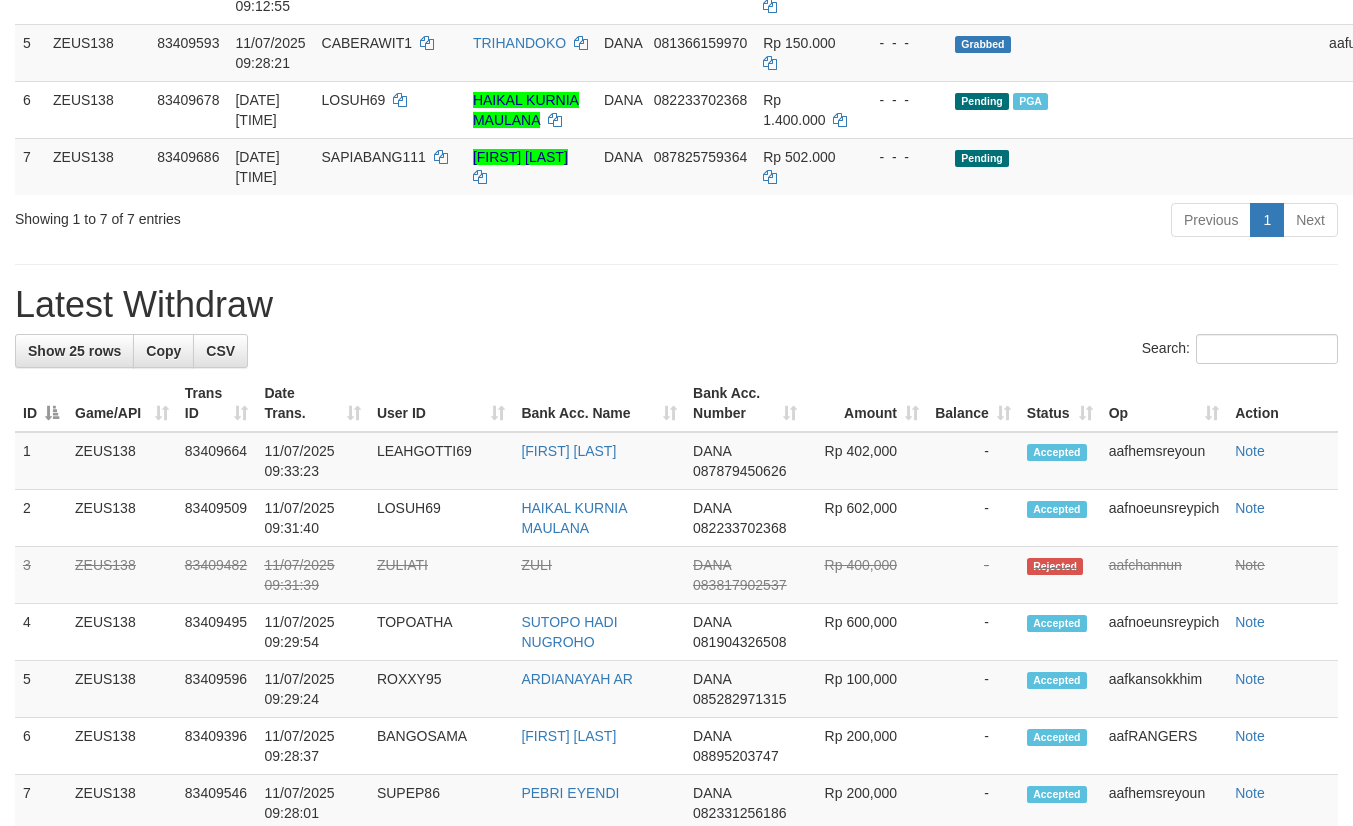 scroll, scrollTop: 525, scrollLeft: 0, axis: vertical 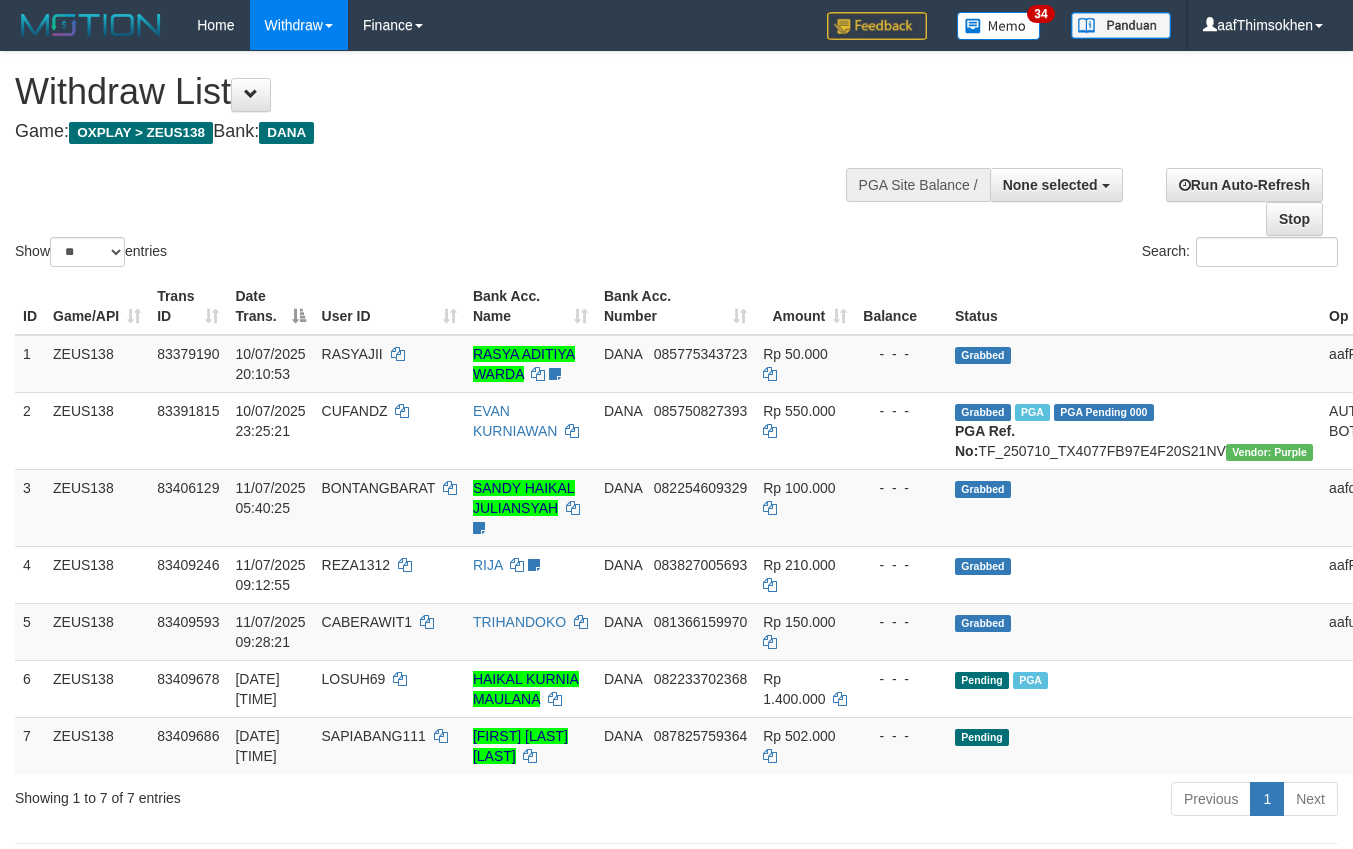 select 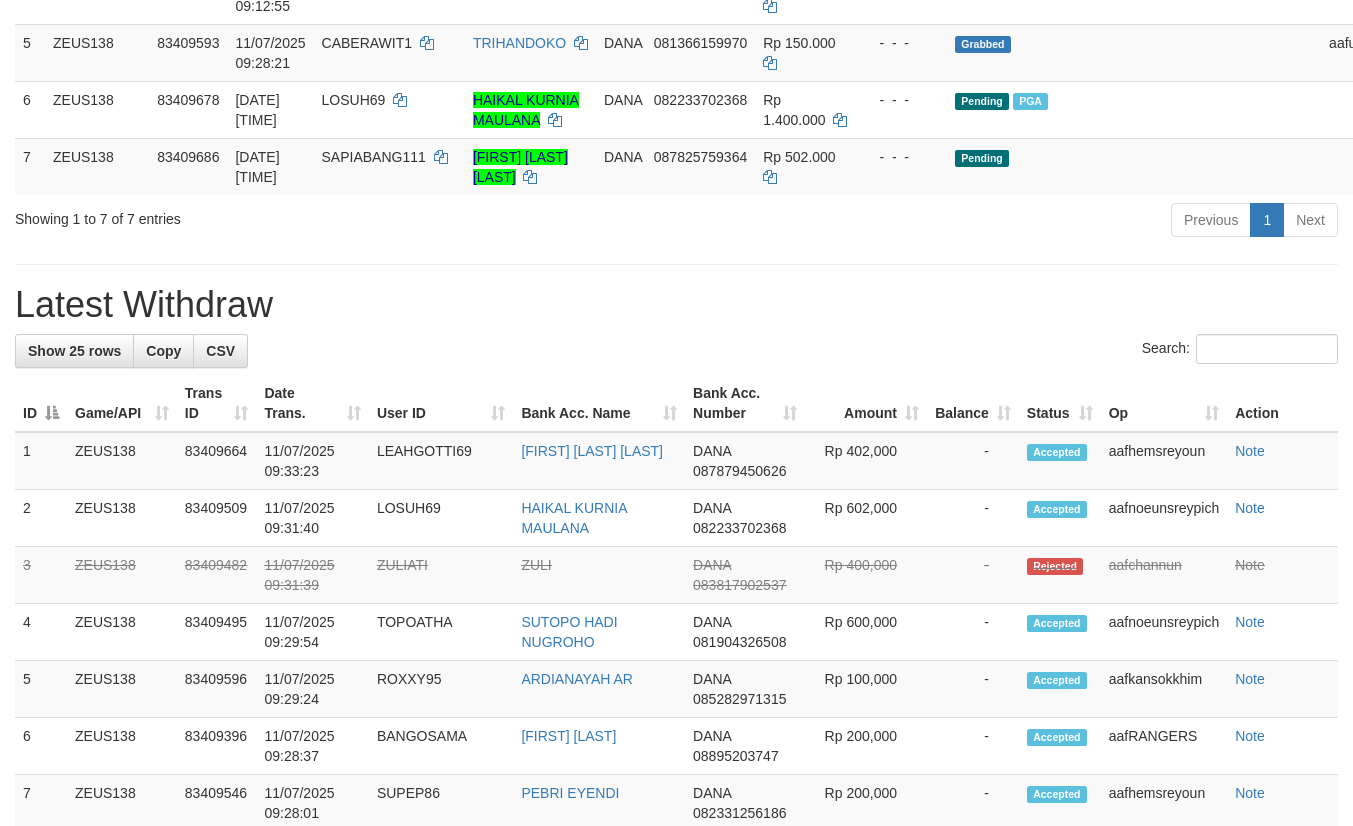 scroll, scrollTop: 525, scrollLeft: 0, axis: vertical 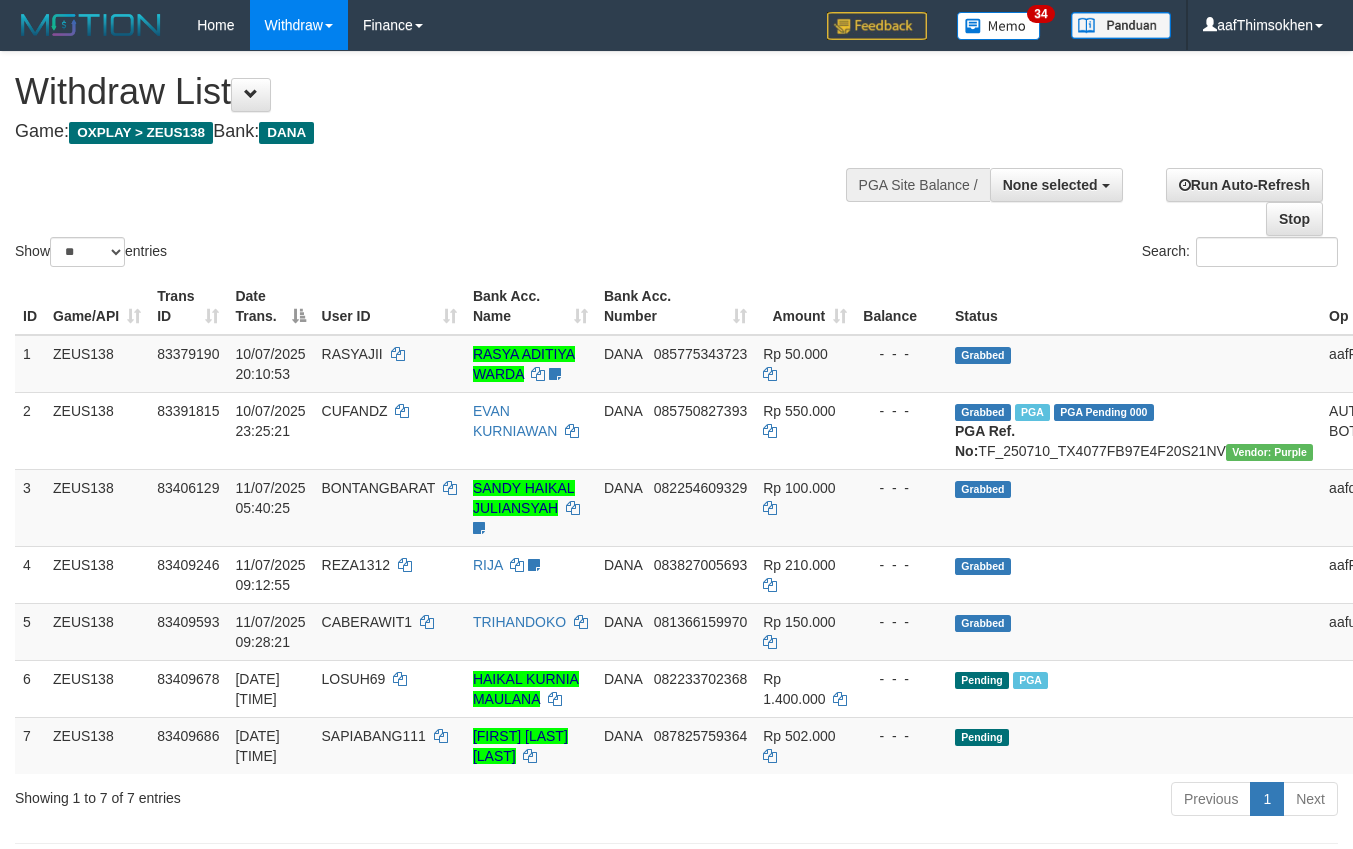 select 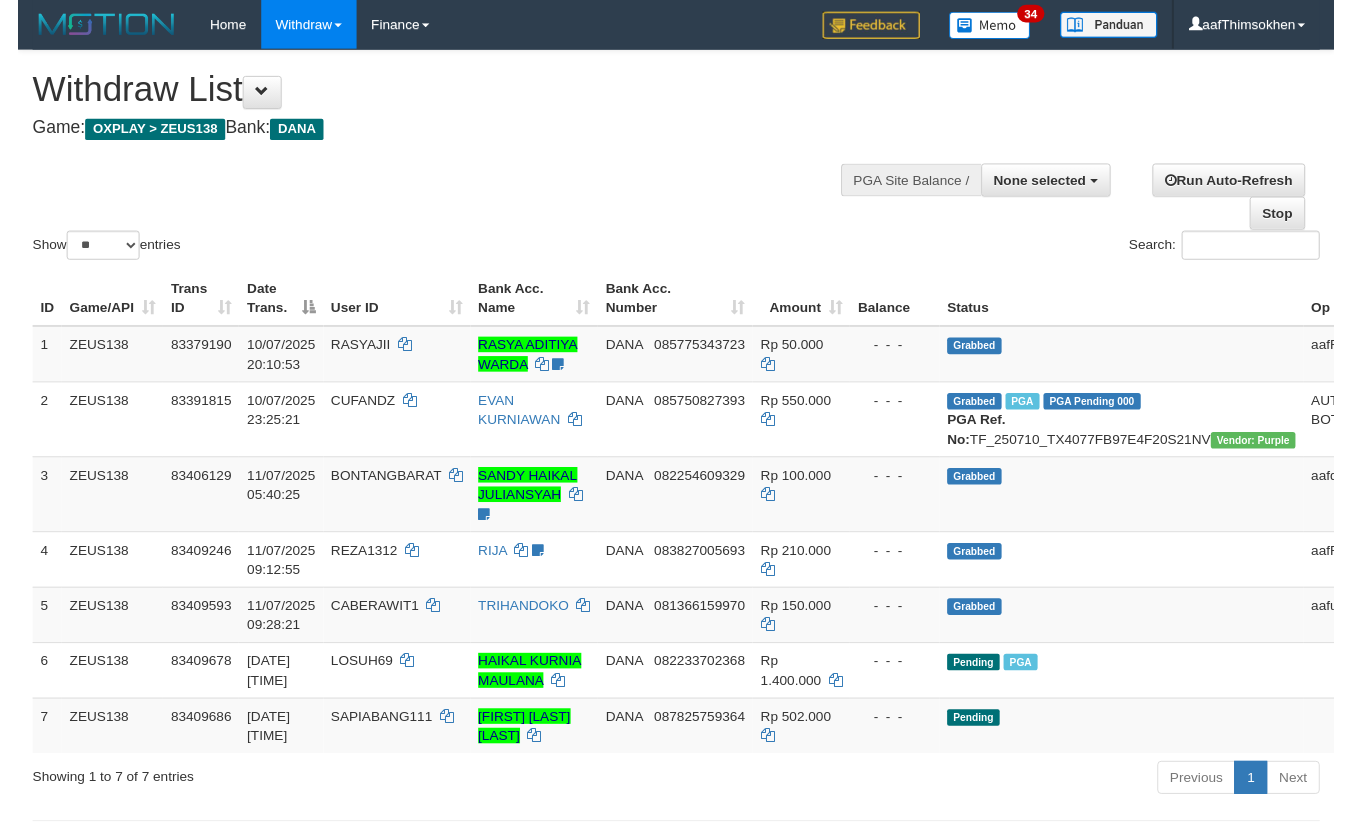 scroll, scrollTop: 579, scrollLeft: 0, axis: vertical 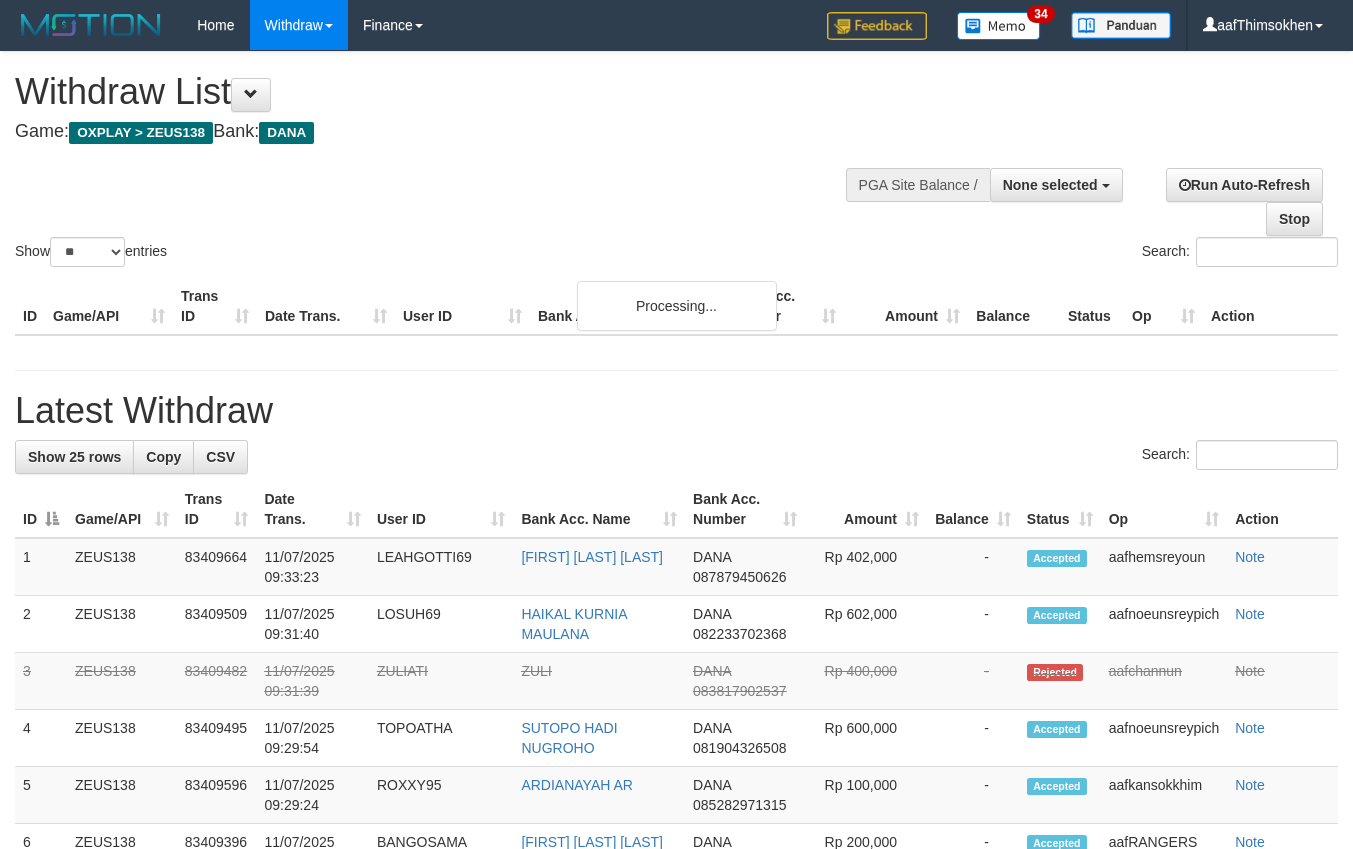 select 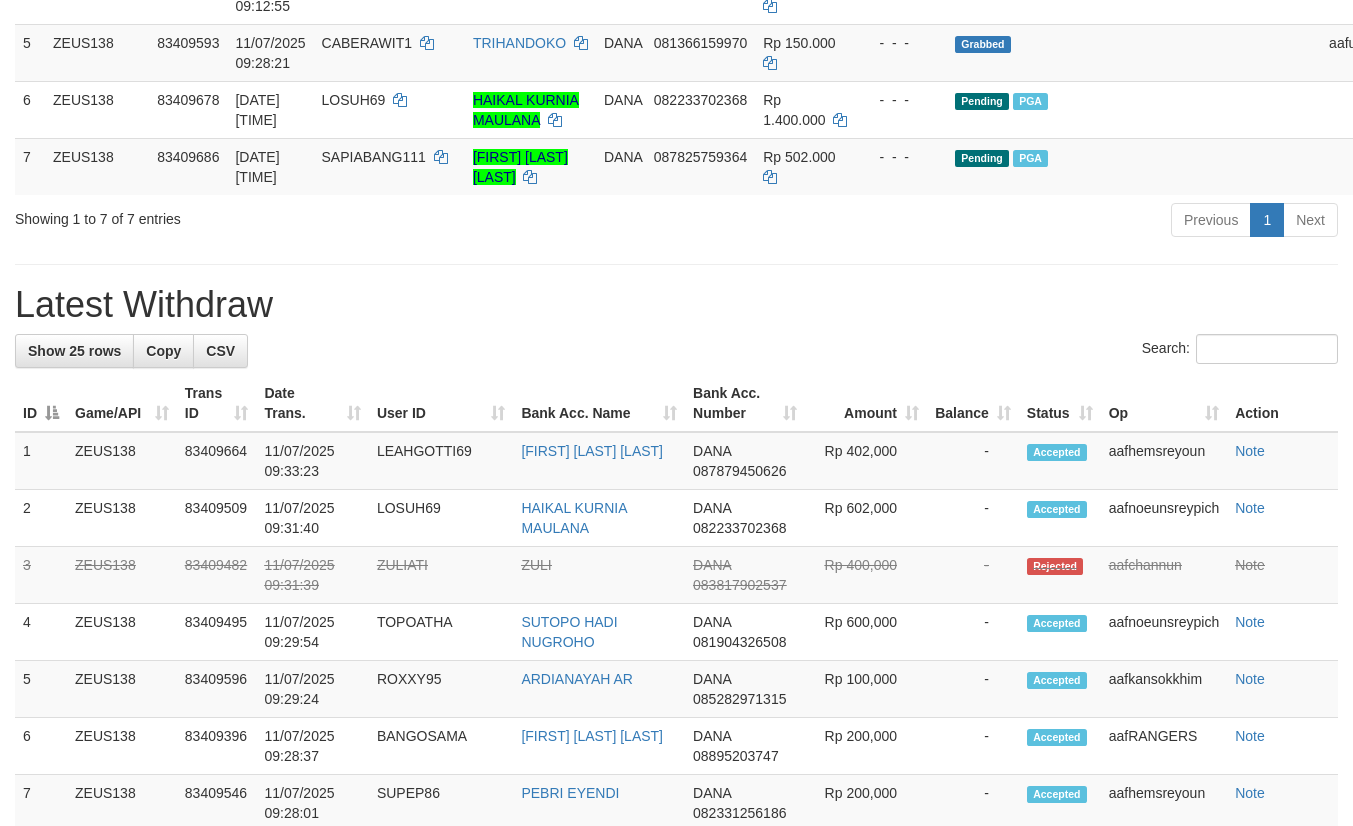 scroll, scrollTop: 525, scrollLeft: 0, axis: vertical 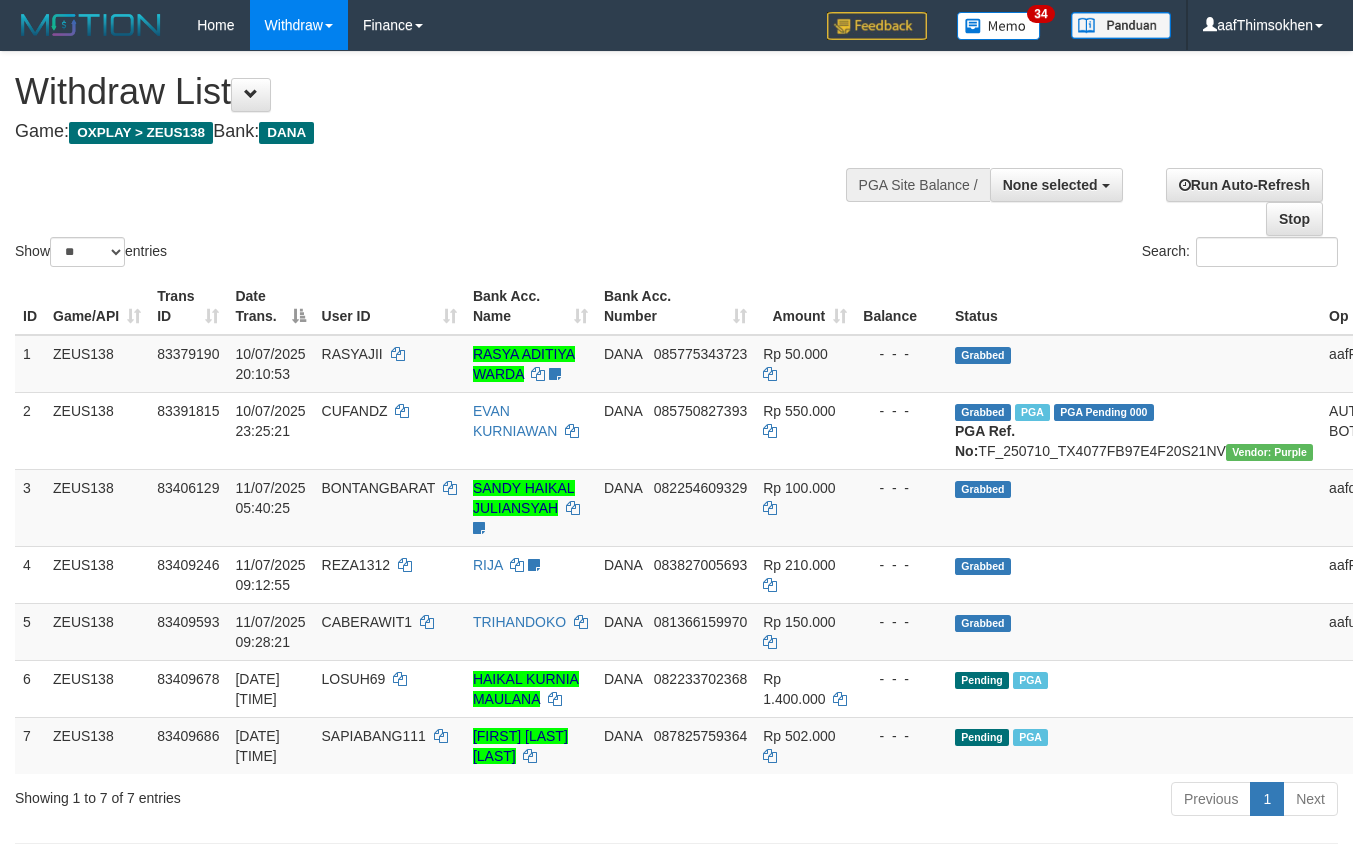 select 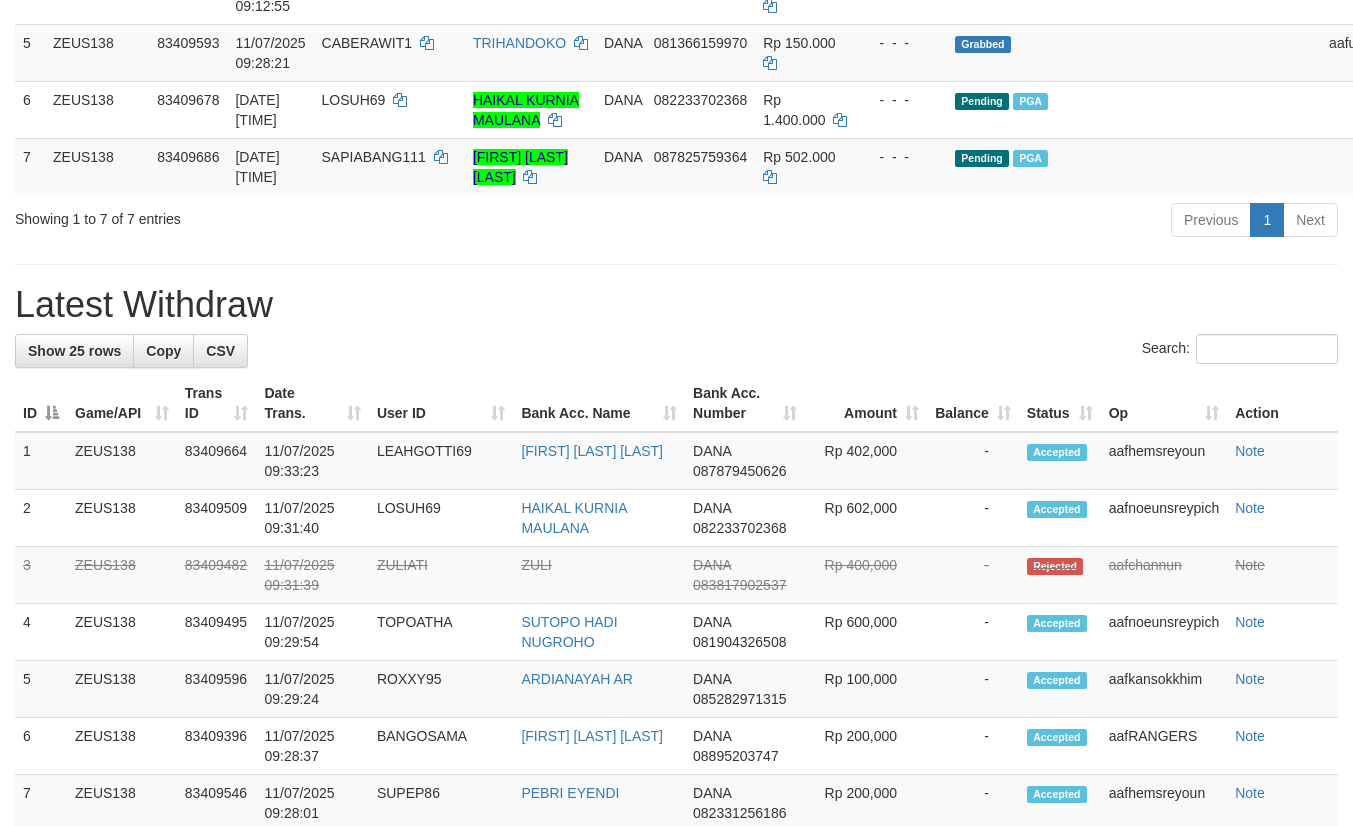 scroll, scrollTop: 525, scrollLeft: 0, axis: vertical 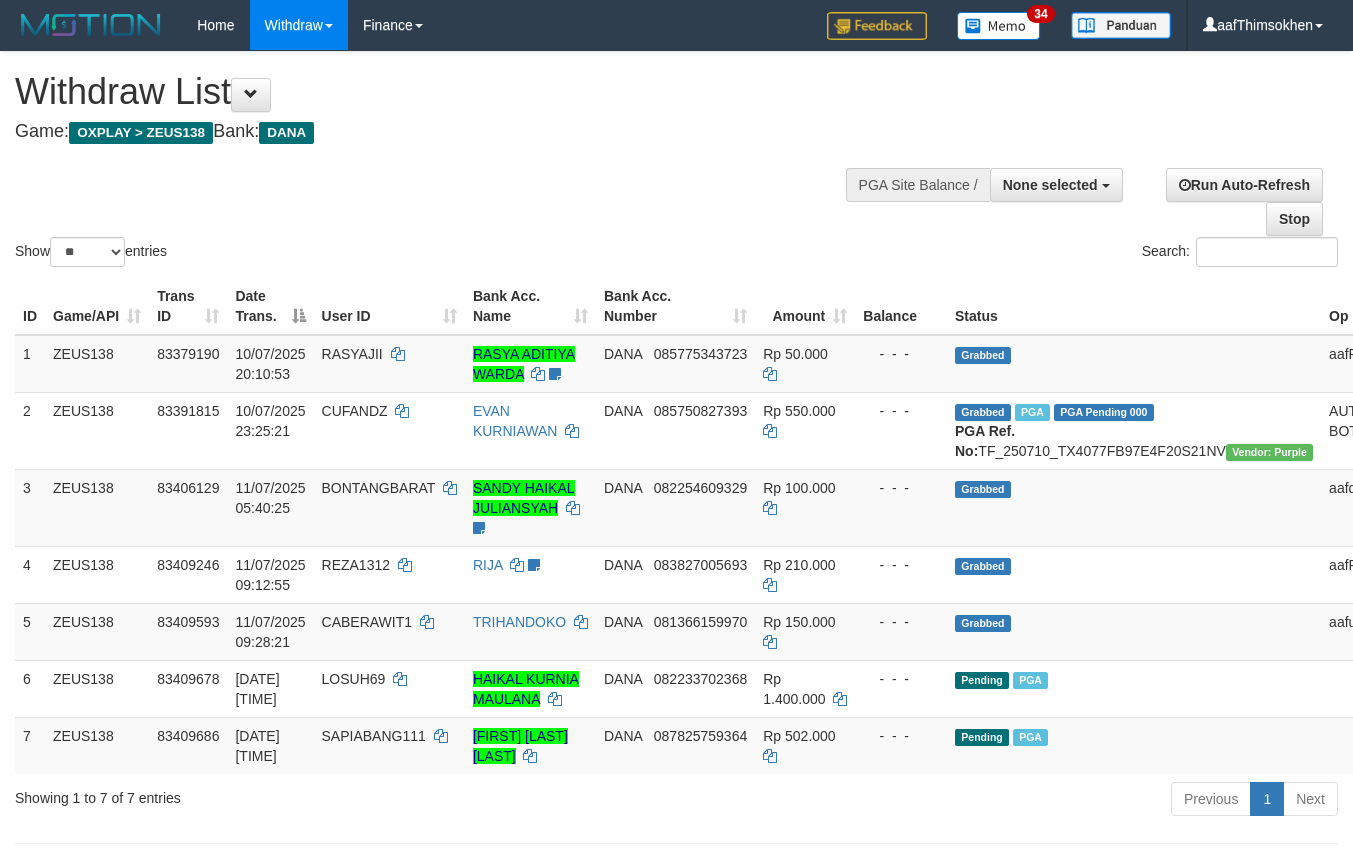 select 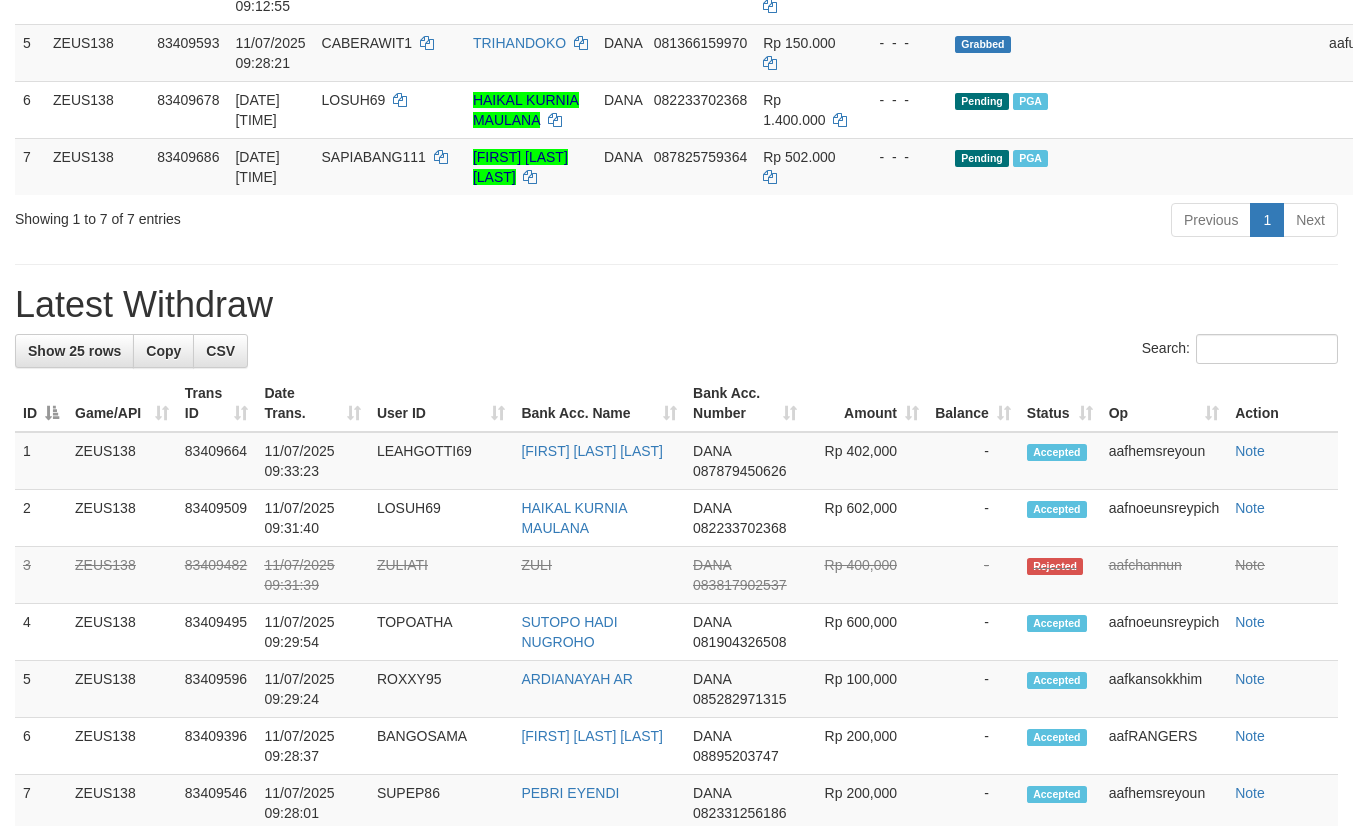 scroll, scrollTop: 525, scrollLeft: 0, axis: vertical 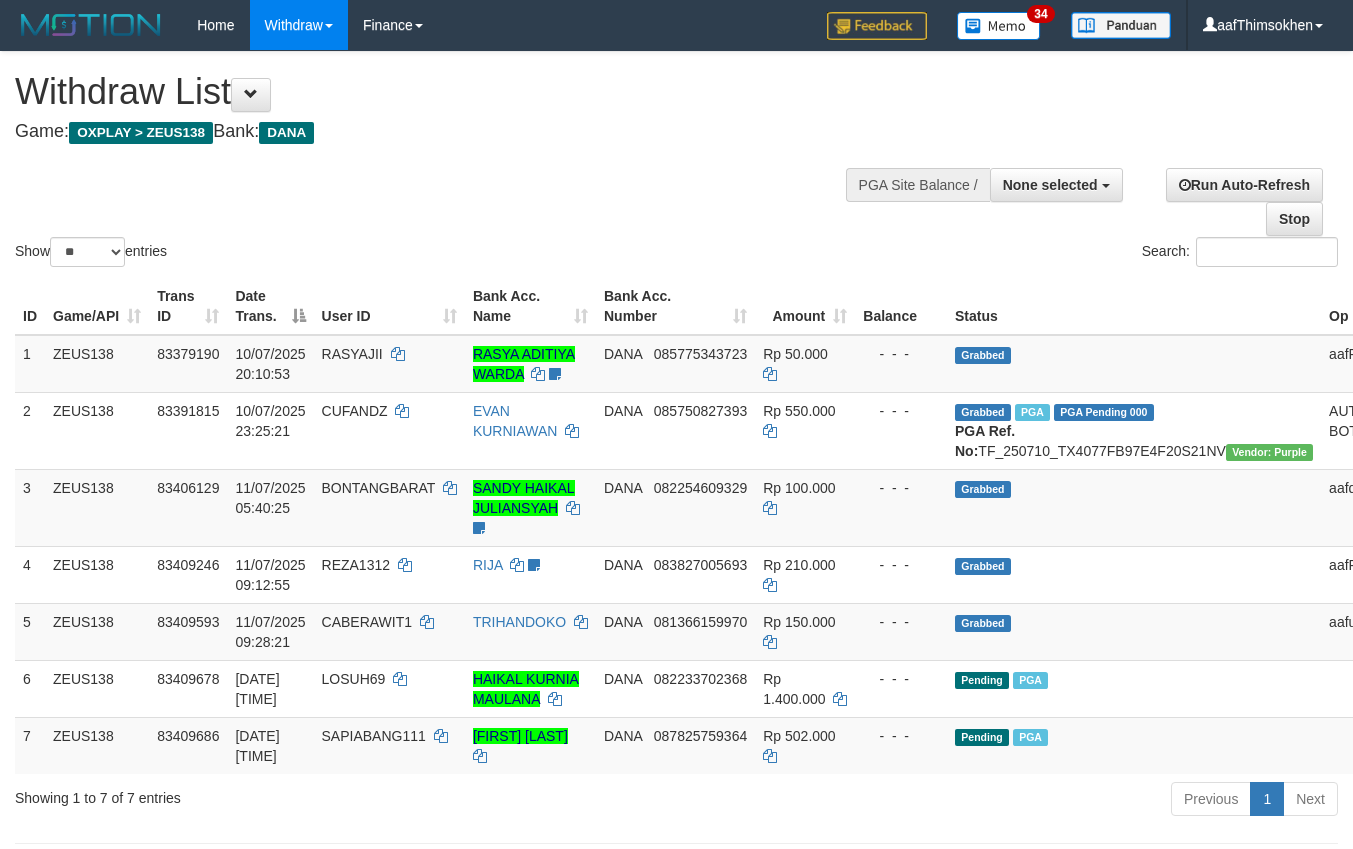 select 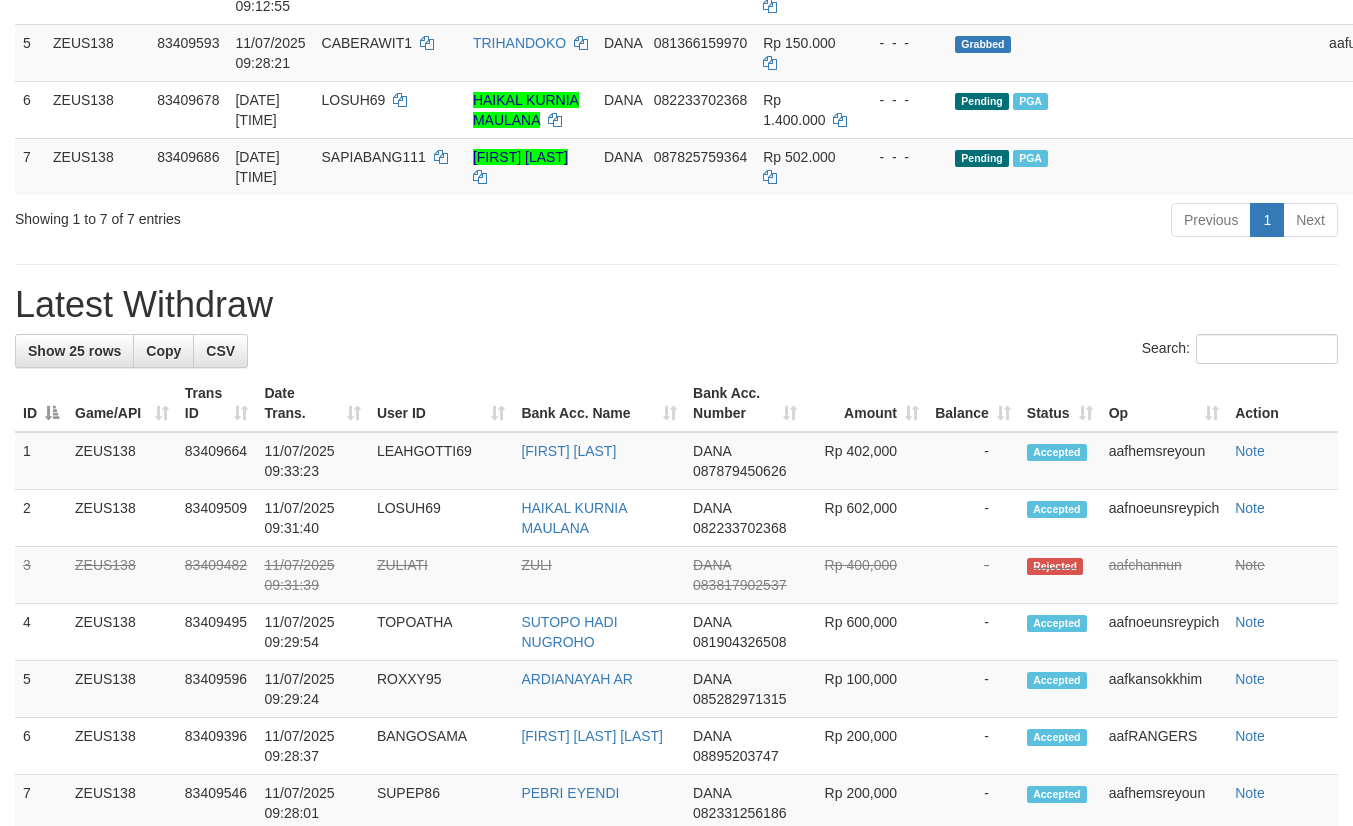 scroll, scrollTop: 525, scrollLeft: 0, axis: vertical 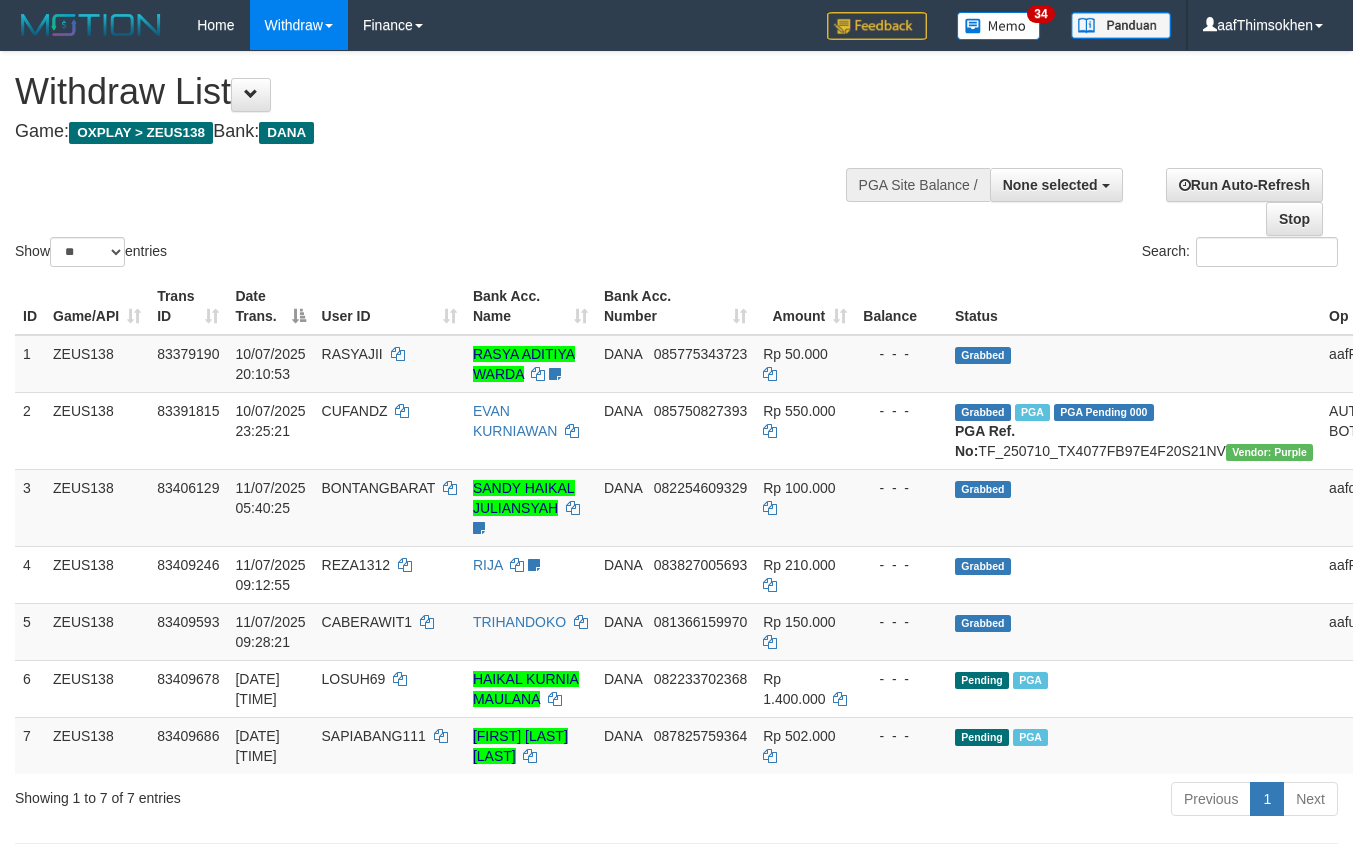 select 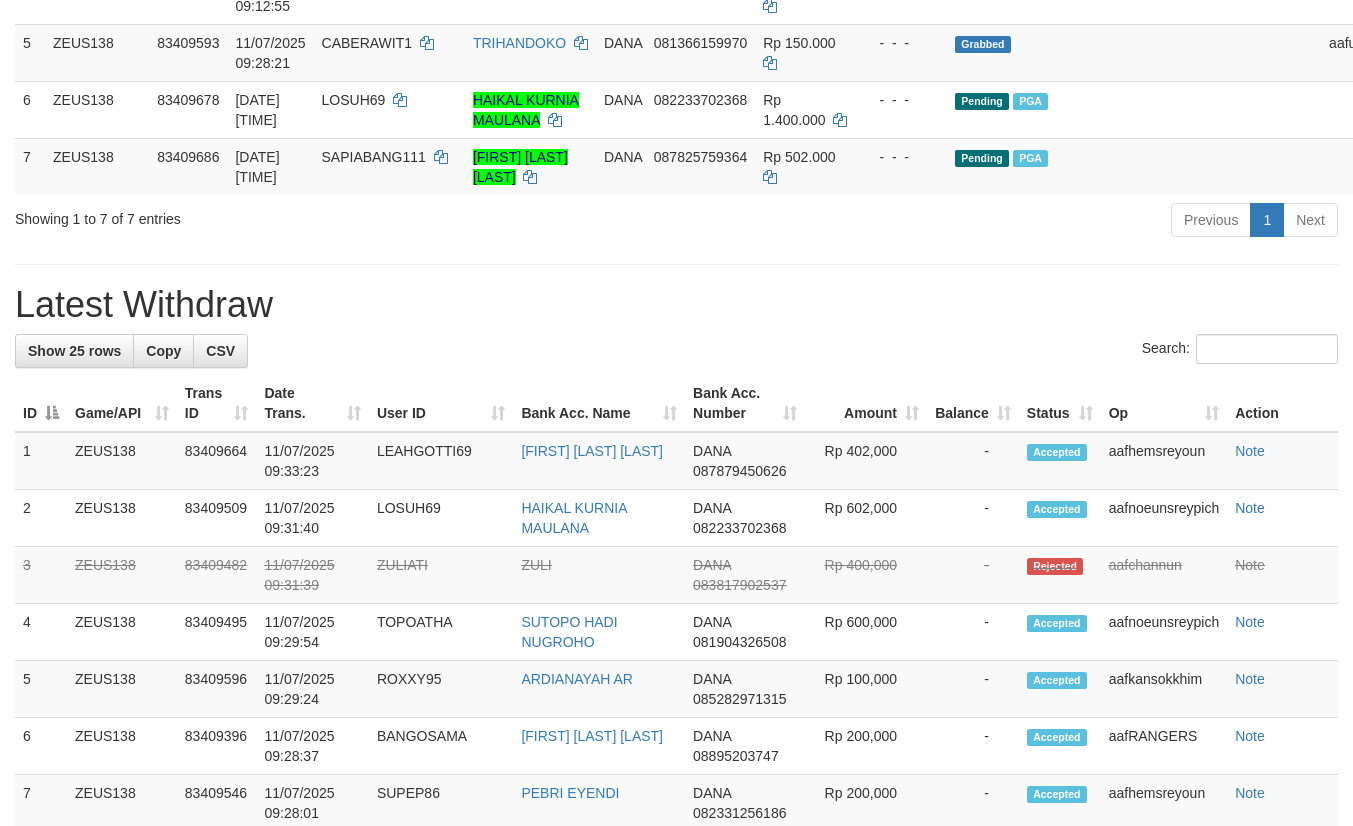 scroll, scrollTop: 525, scrollLeft: 0, axis: vertical 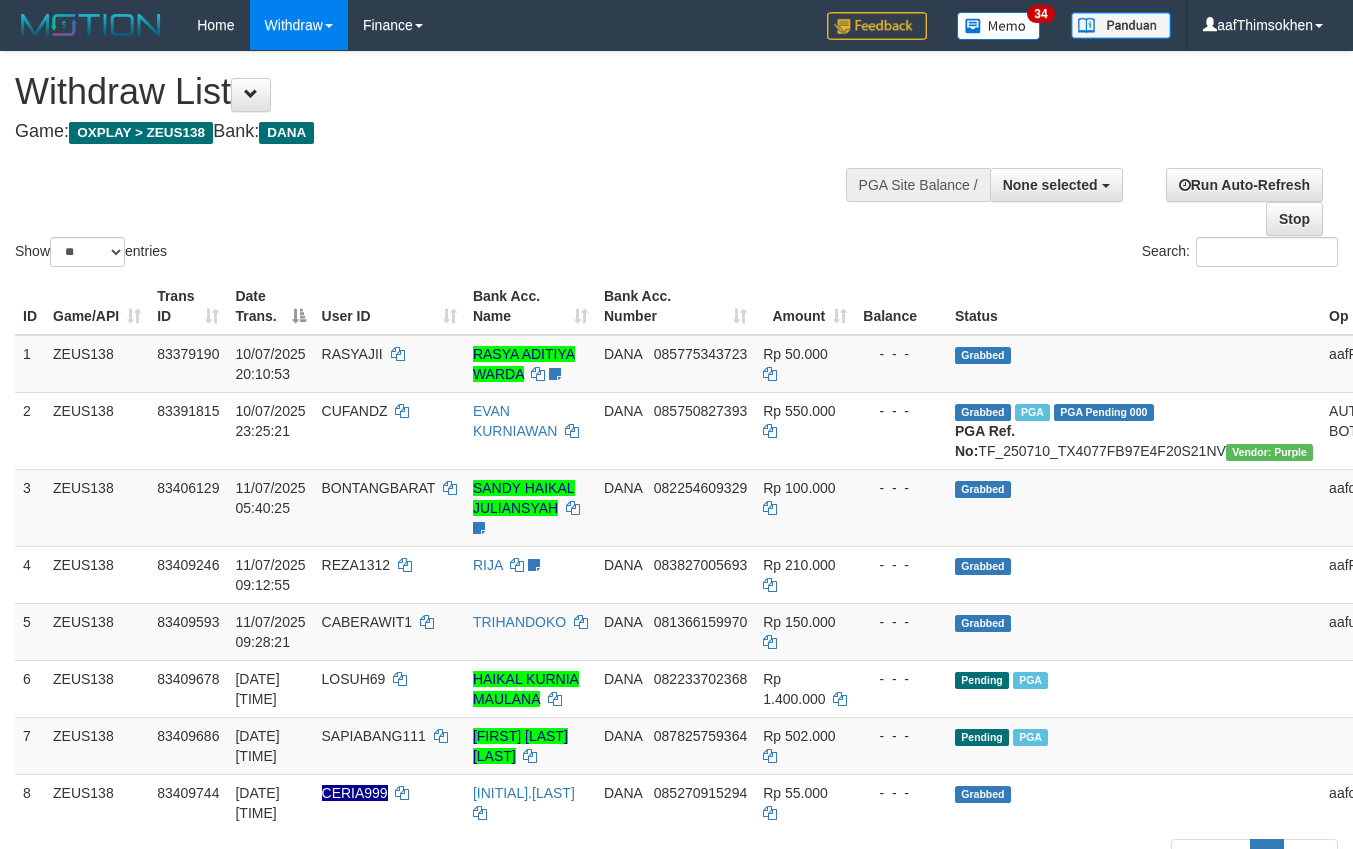 select 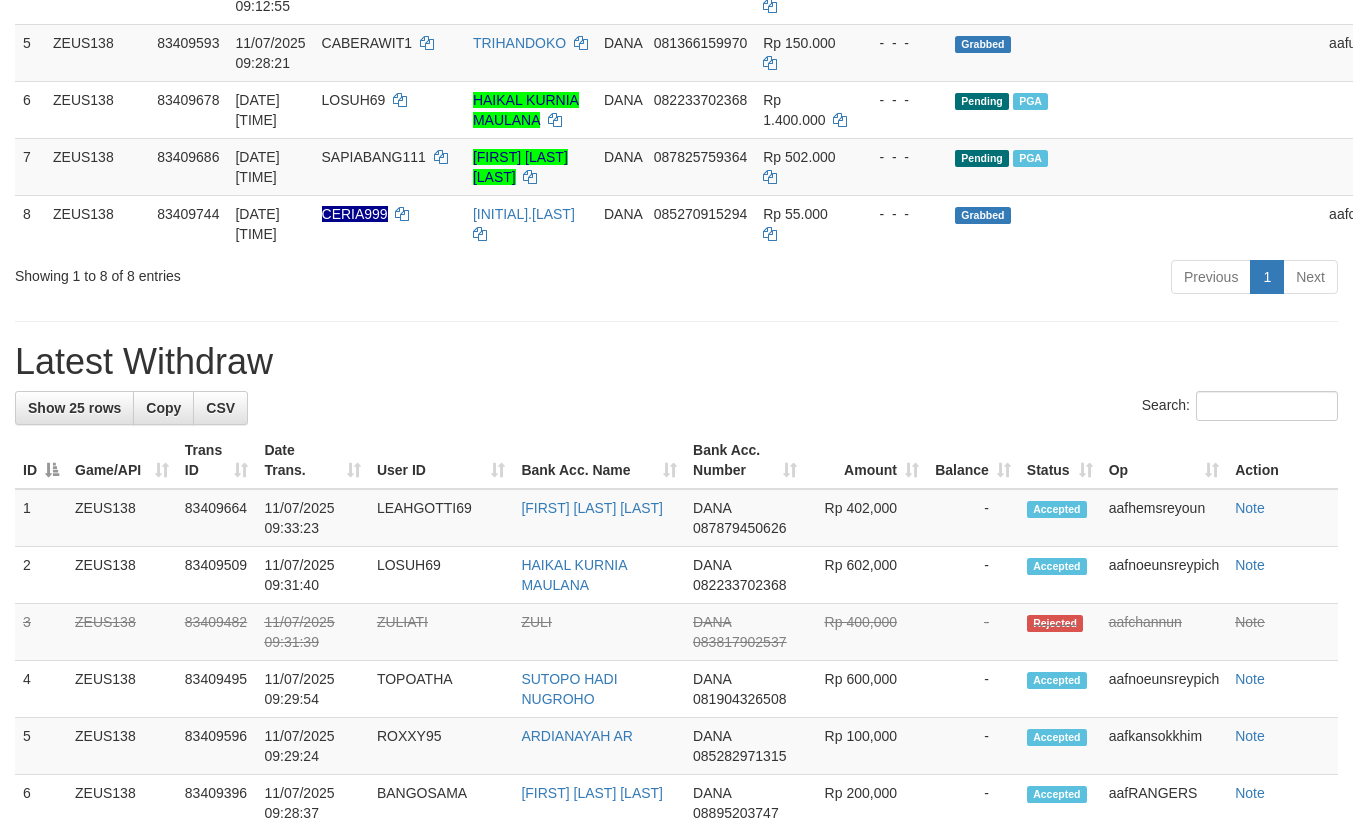 scroll, scrollTop: 525, scrollLeft: 0, axis: vertical 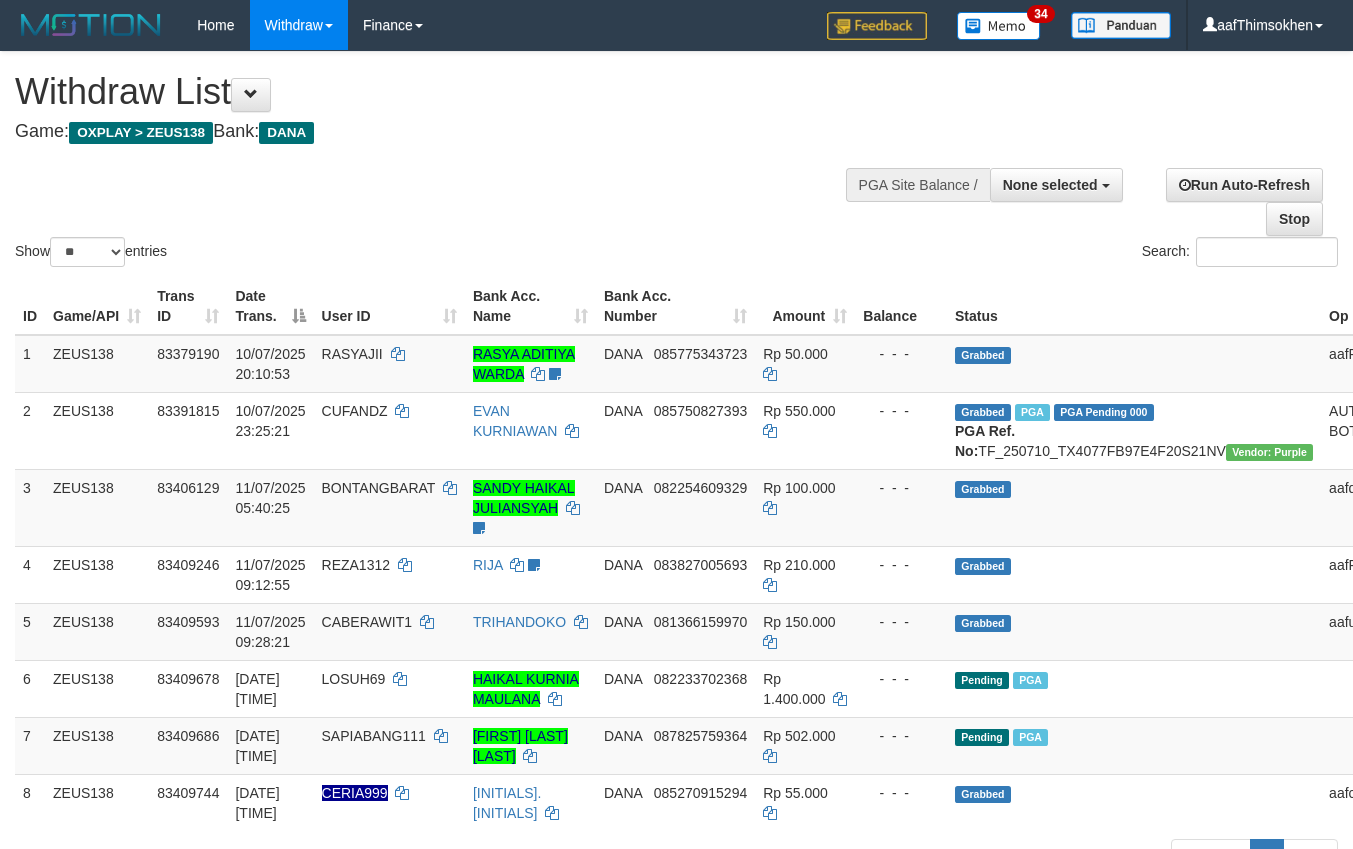 select 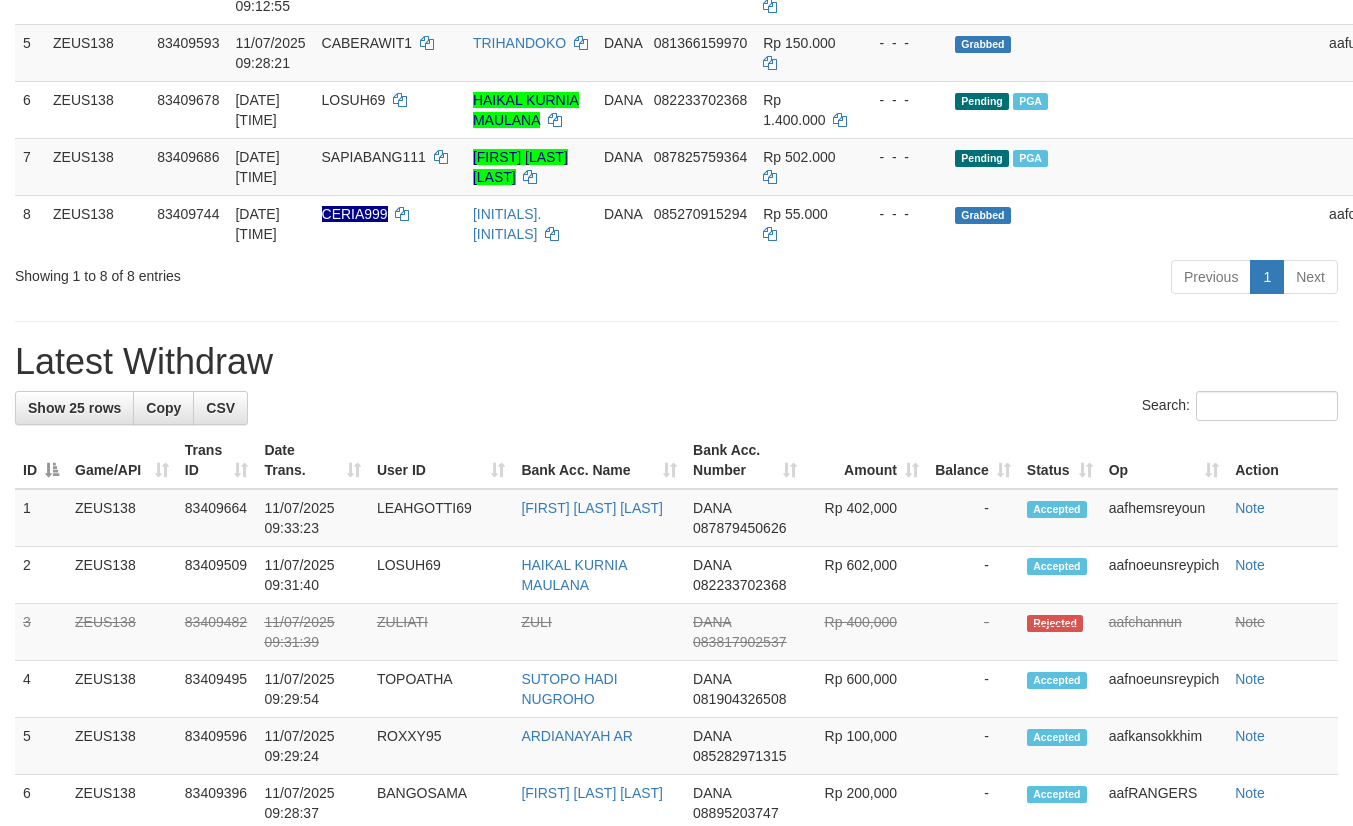 scroll, scrollTop: 525, scrollLeft: 0, axis: vertical 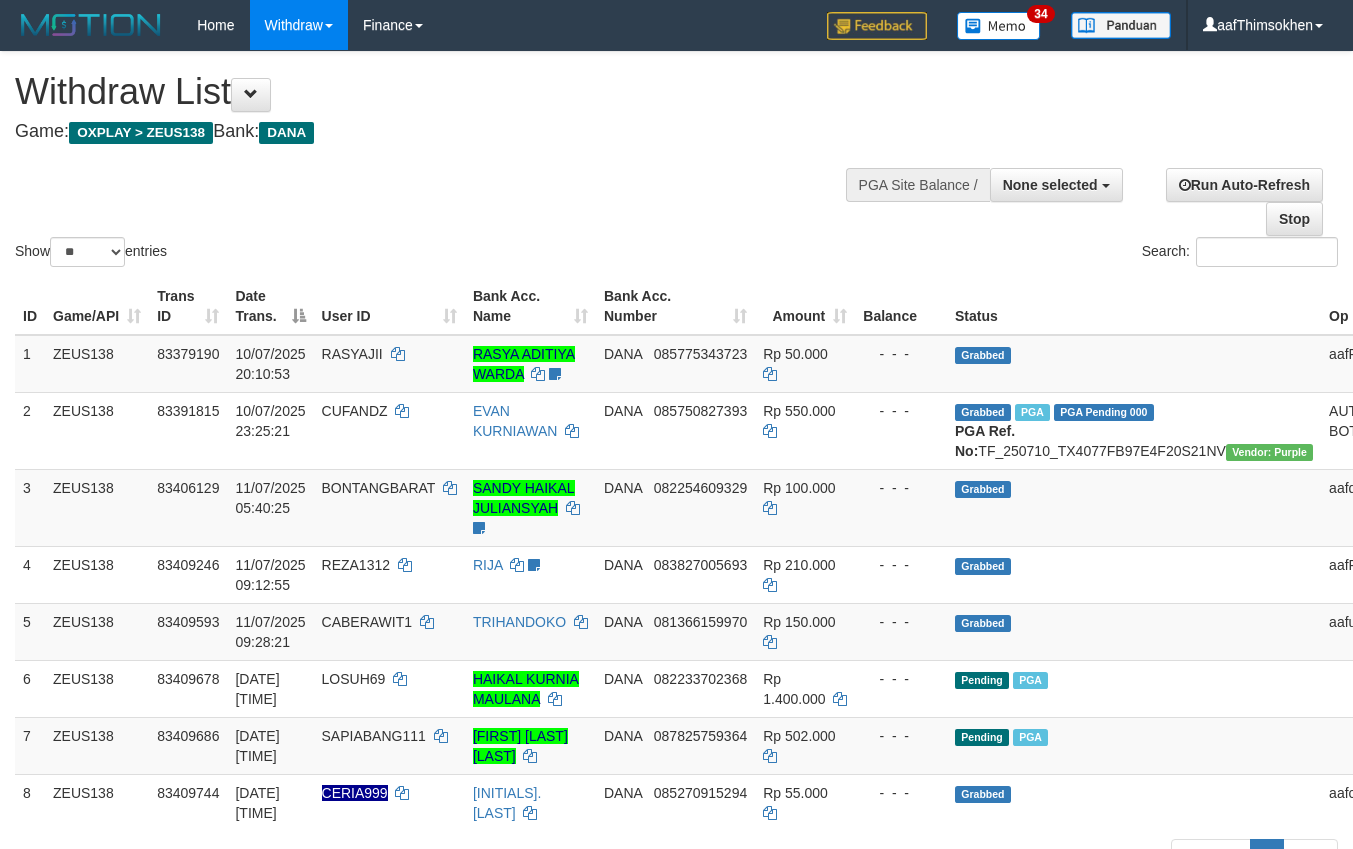 select 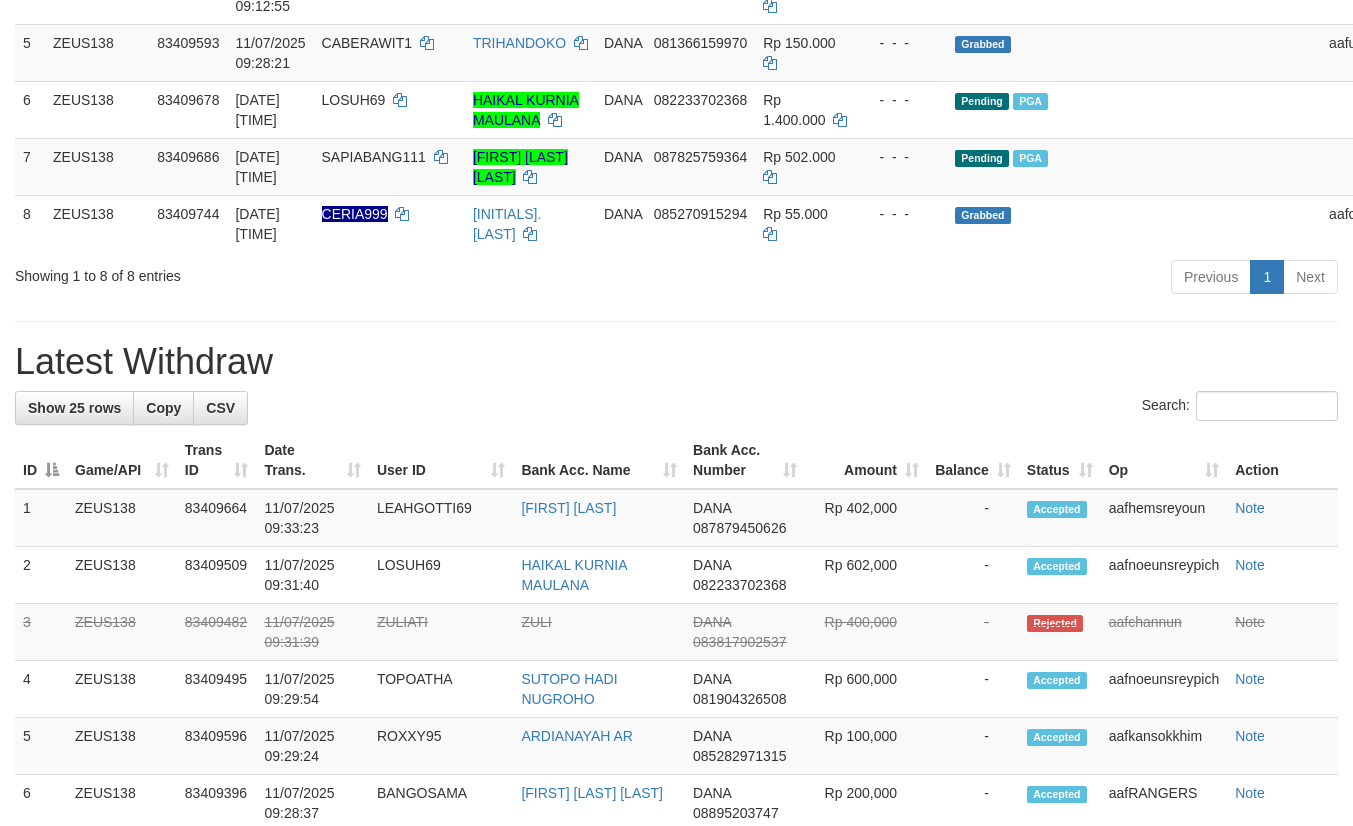 scroll, scrollTop: 525, scrollLeft: 0, axis: vertical 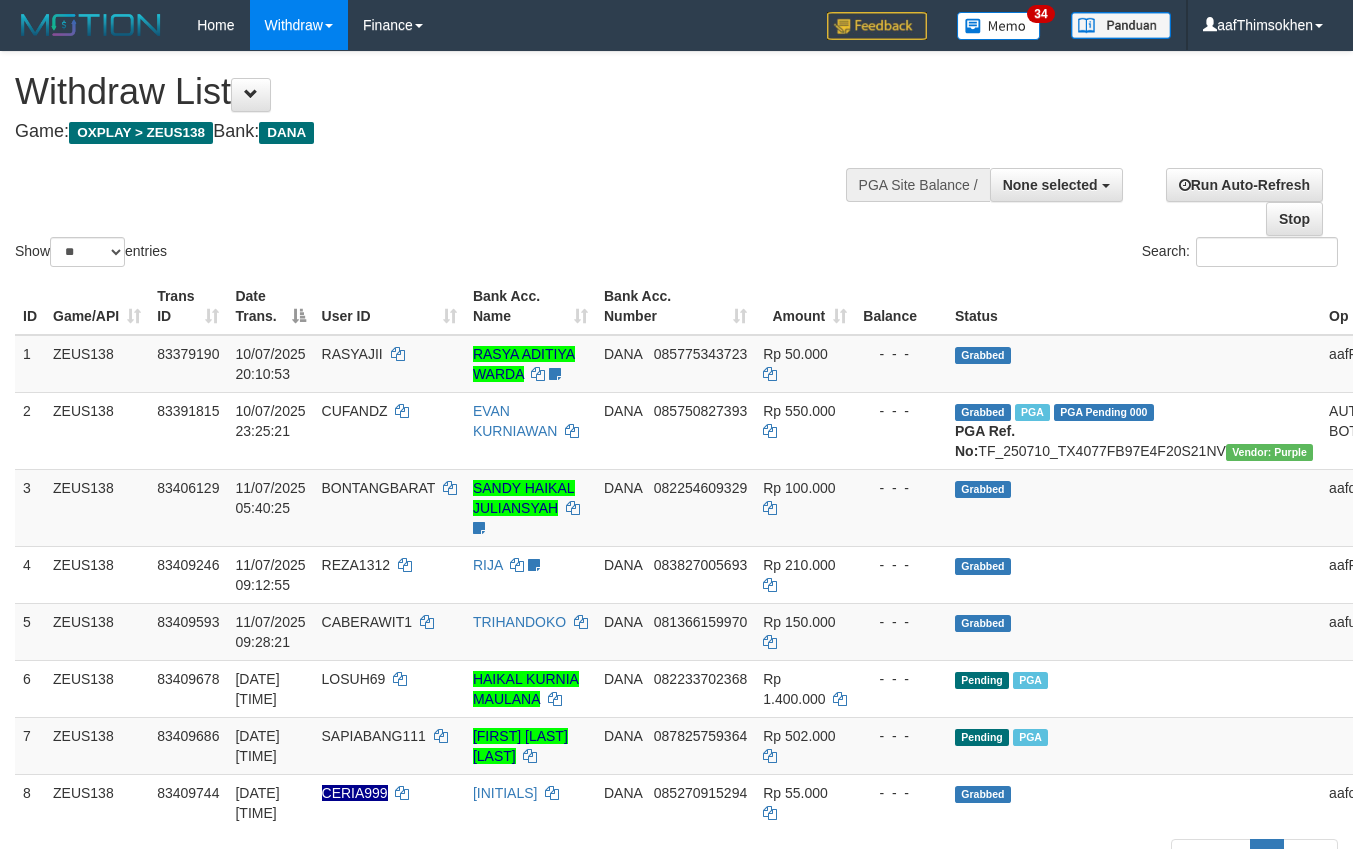 select 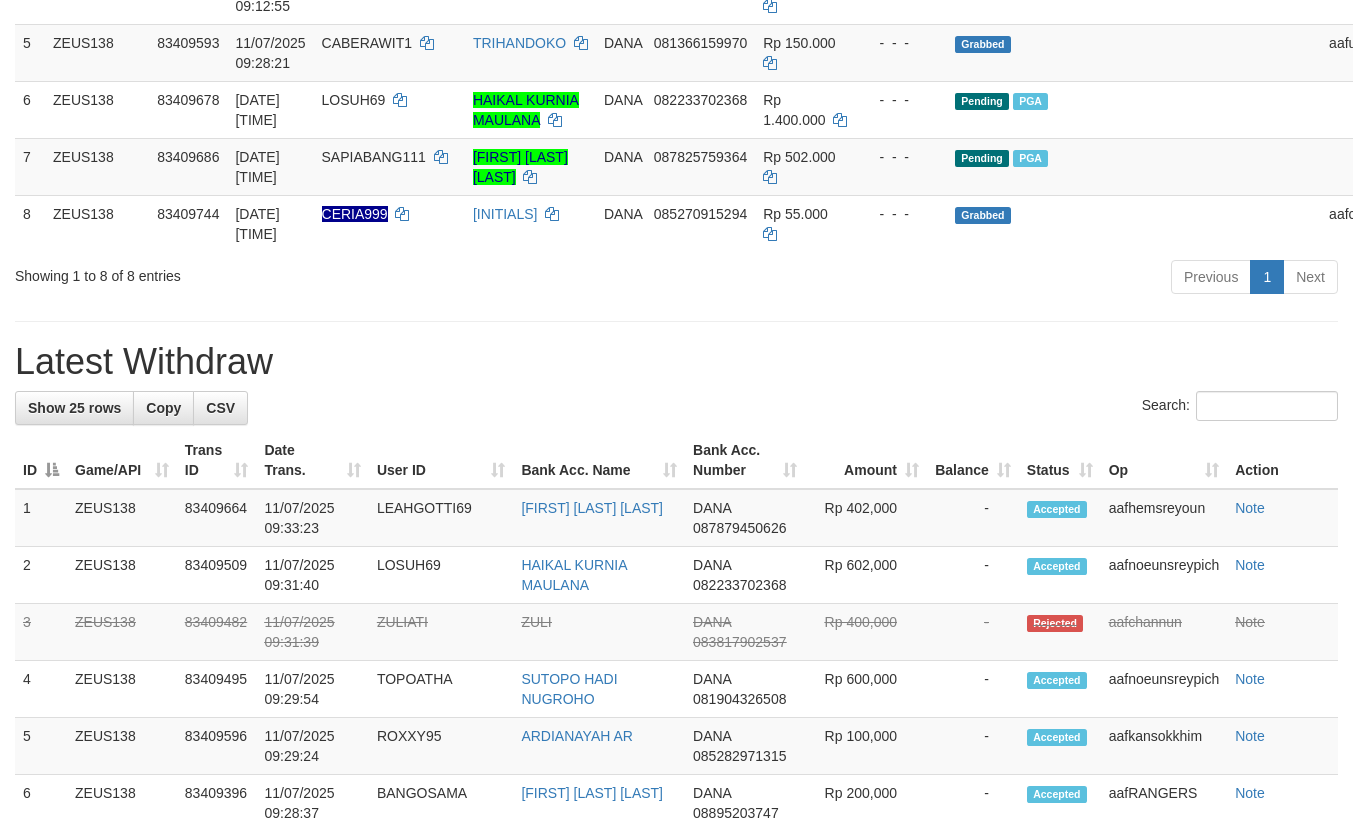 scroll, scrollTop: 525, scrollLeft: 0, axis: vertical 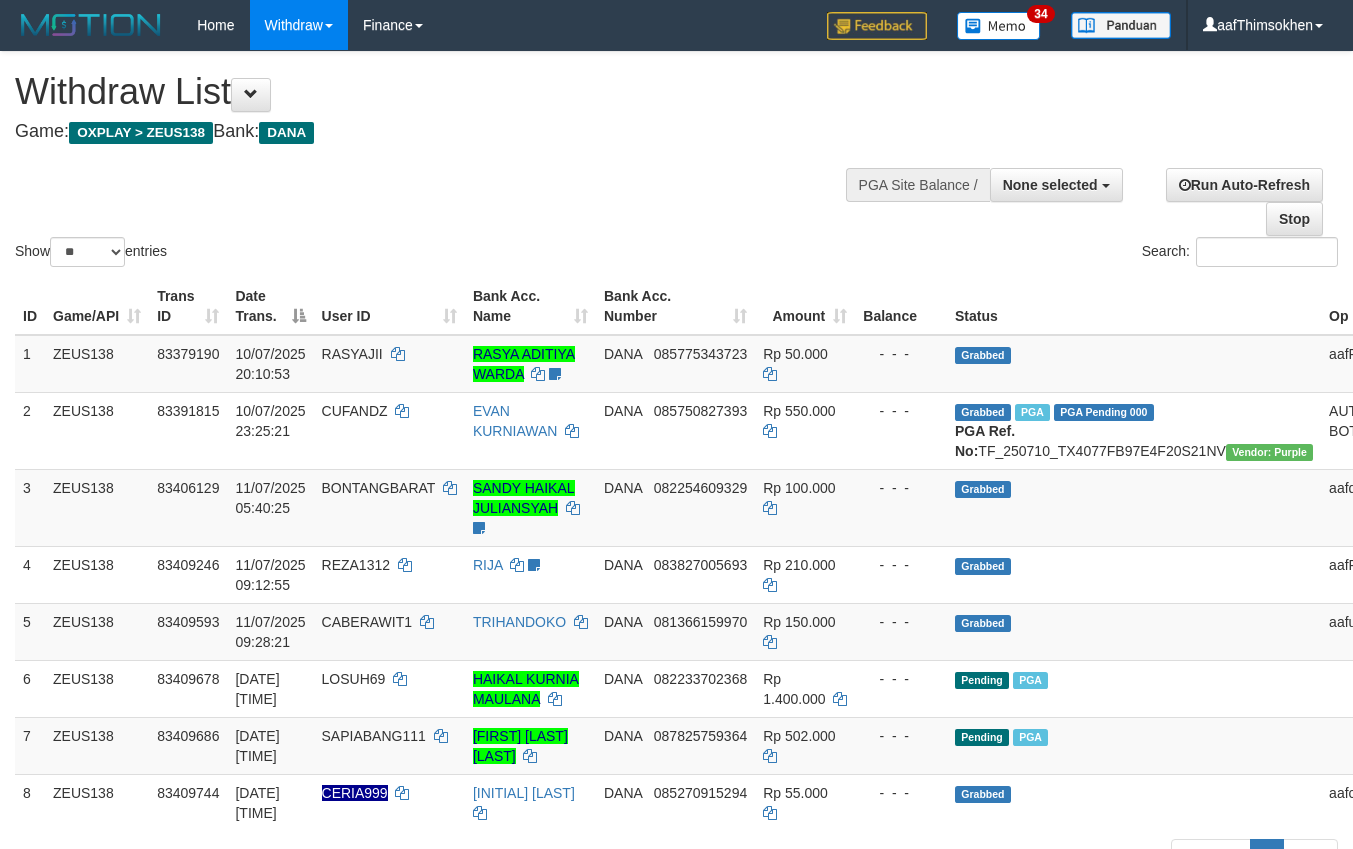 select 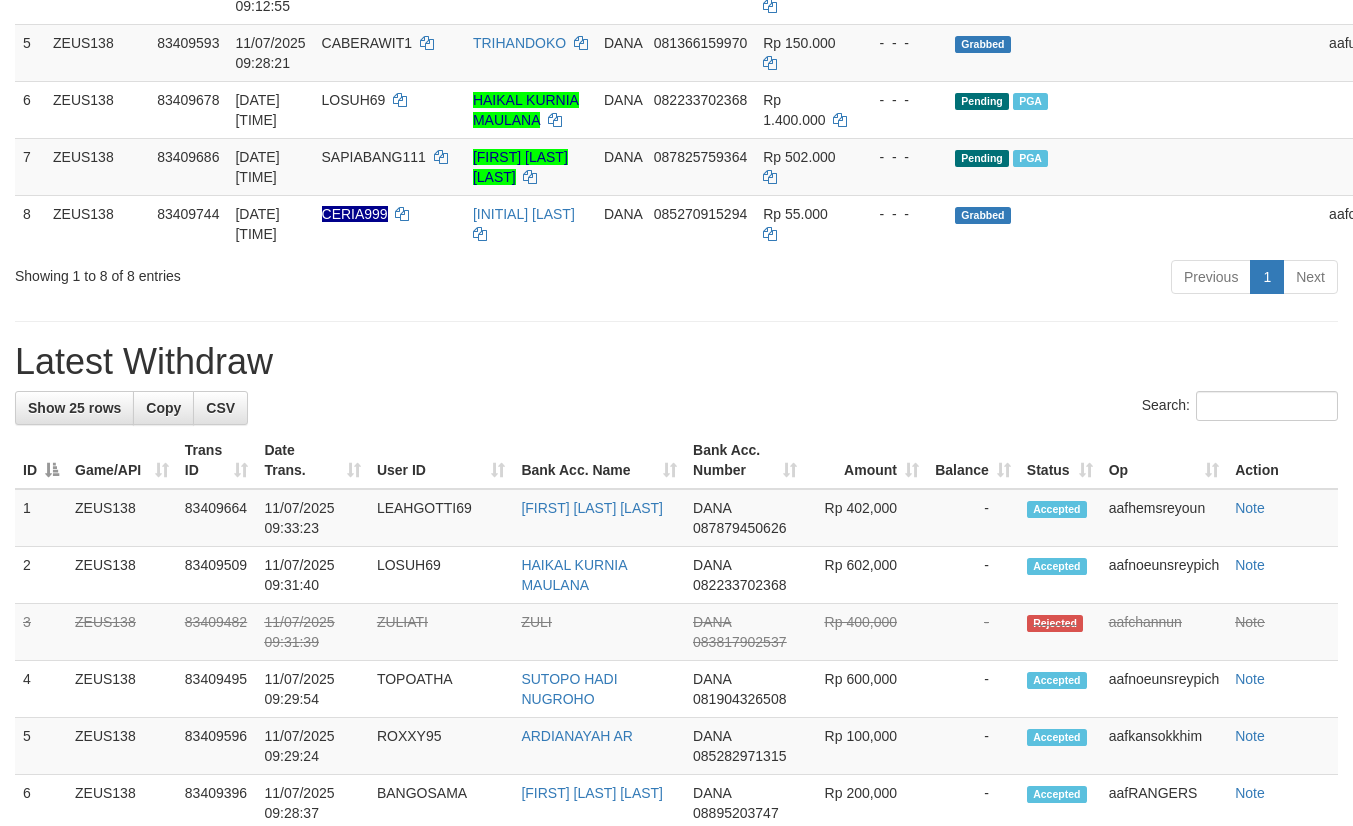 scroll, scrollTop: 525, scrollLeft: 0, axis: vertical 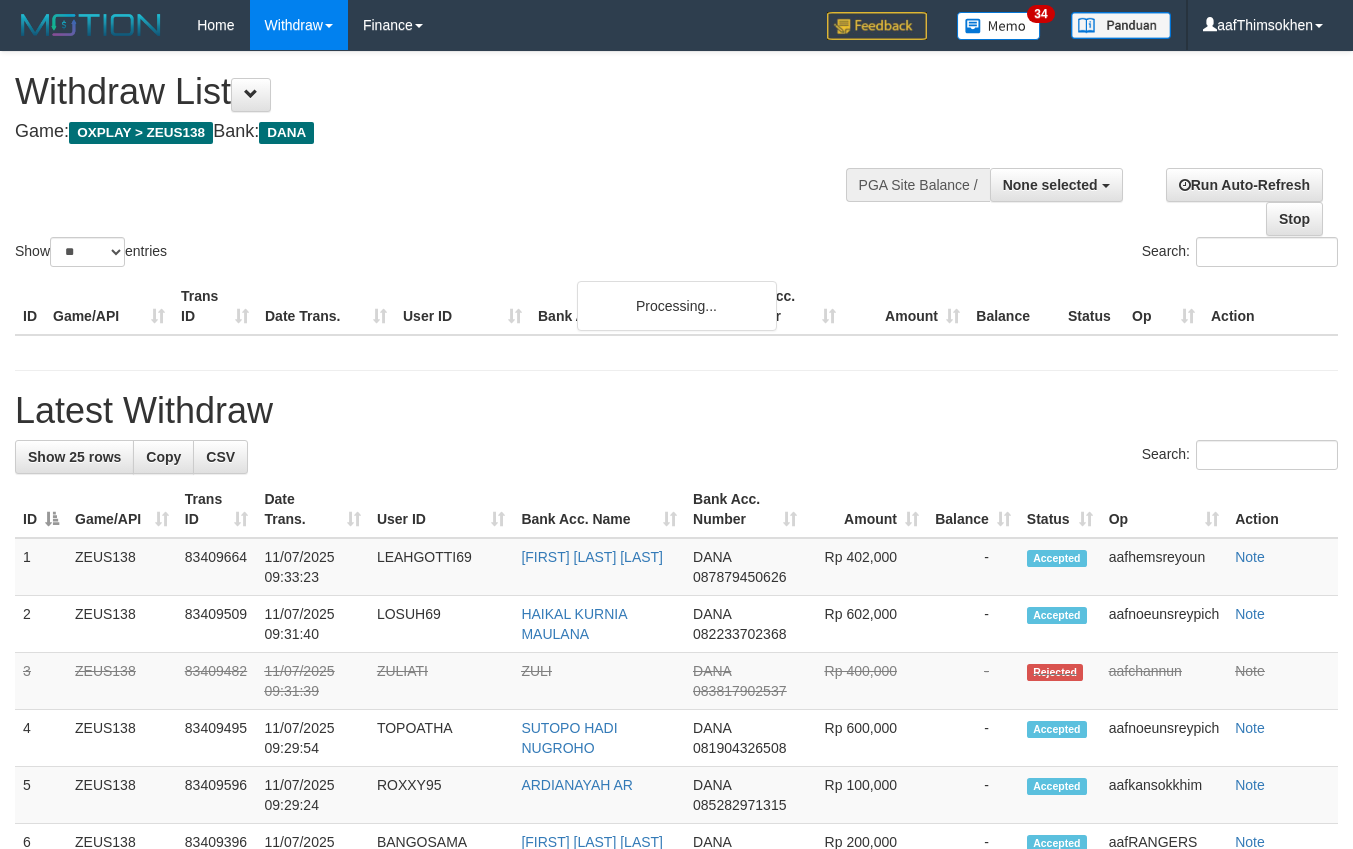 select 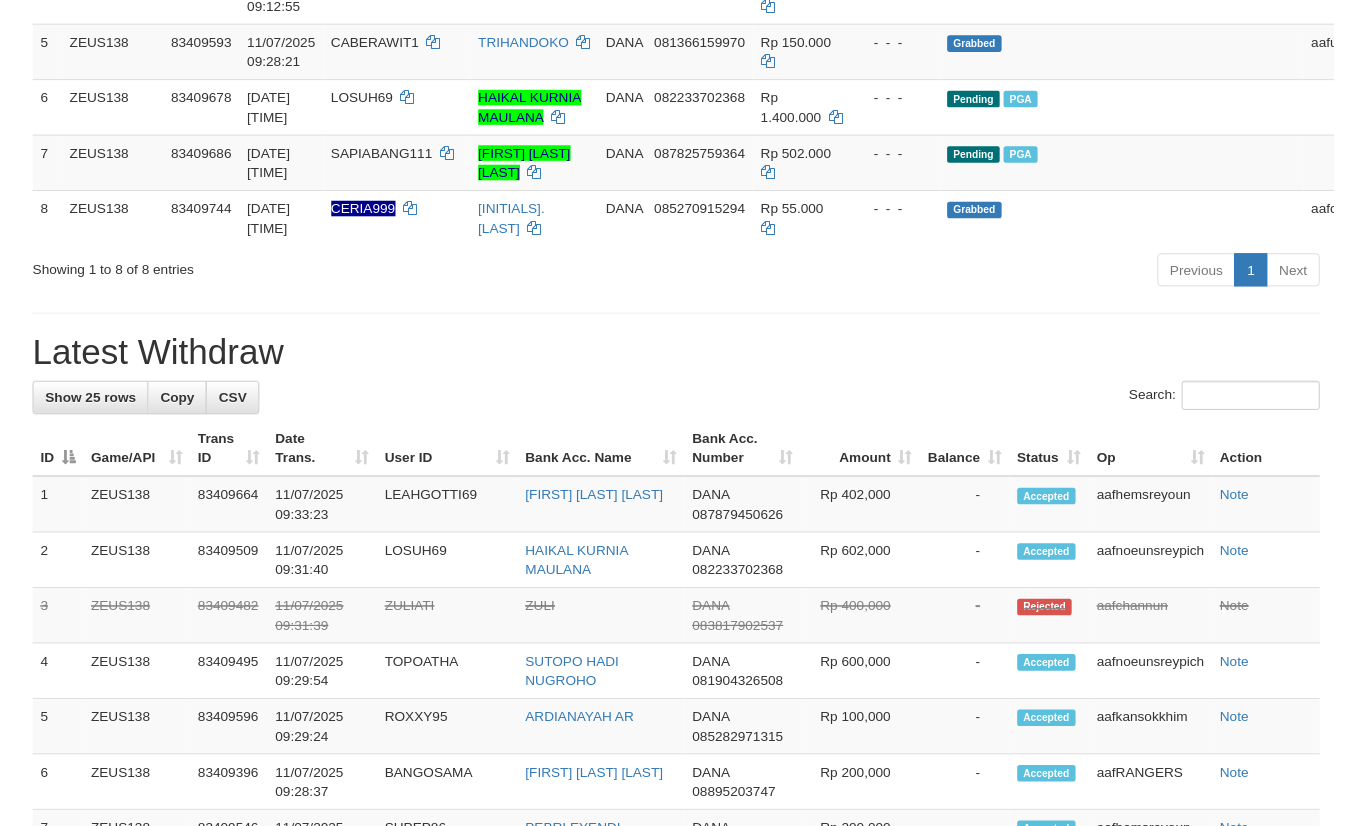 scroll, scrollTop: 525, scrollLeft: 0, axis: vertical 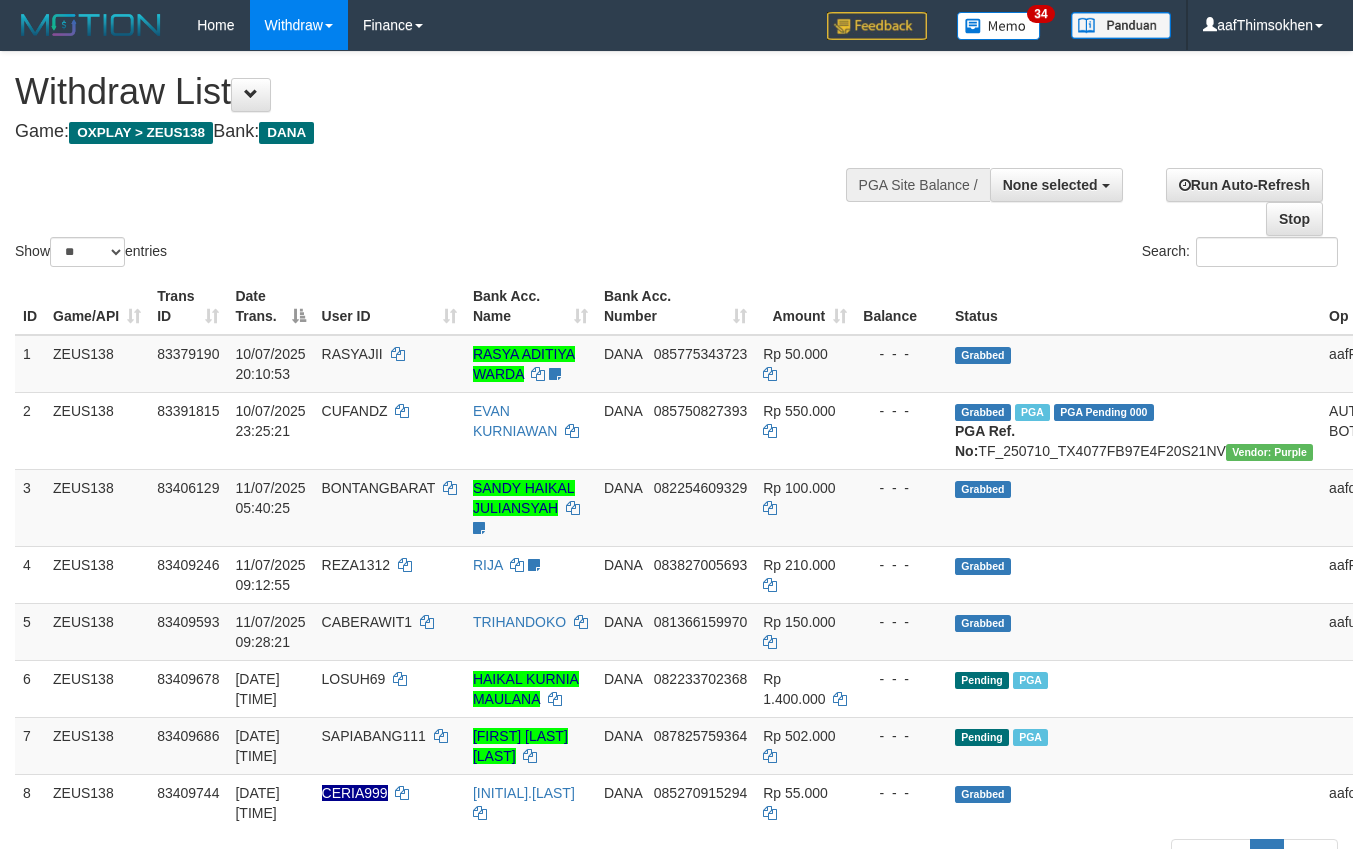 select 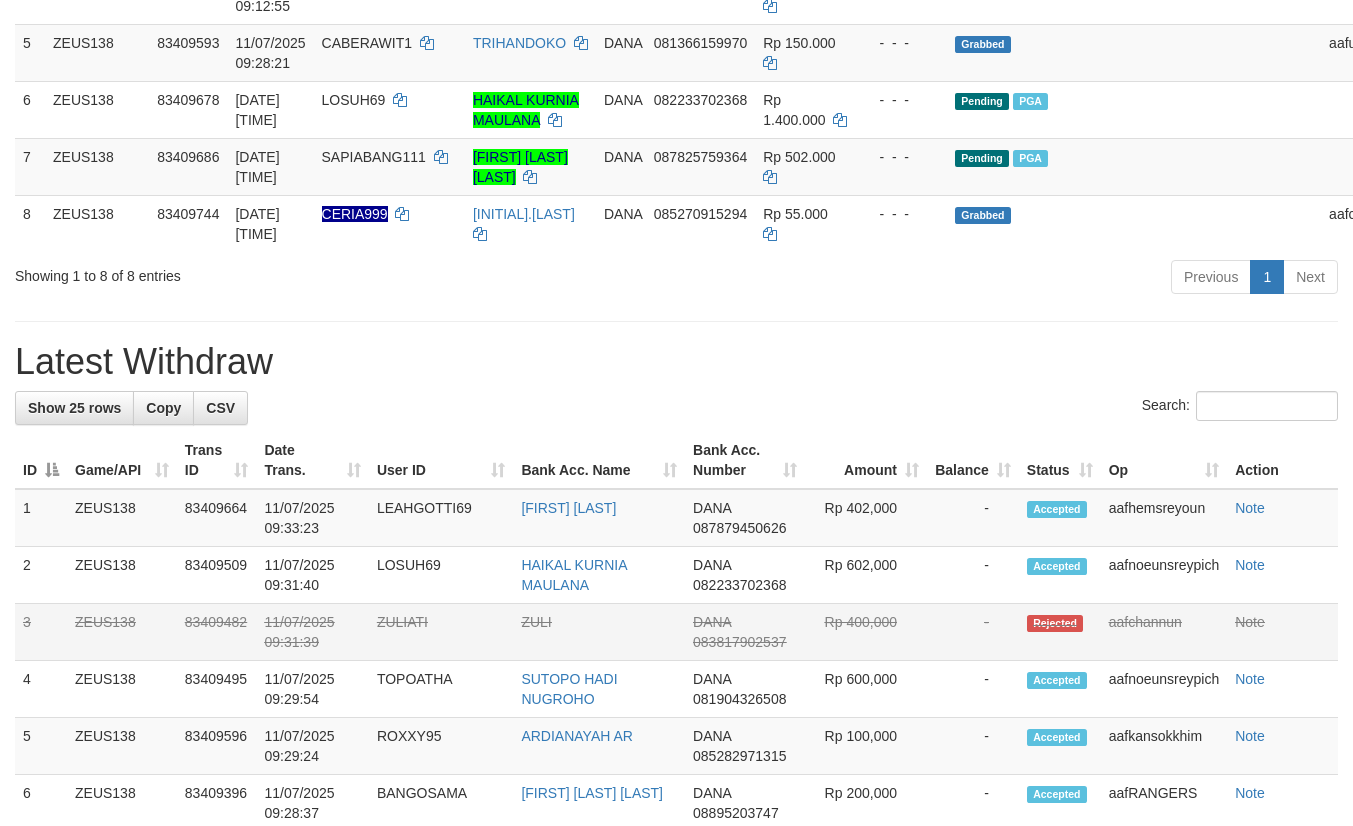 scroll, scrollTop: 525, scrollLeft: 0, axis: vertical 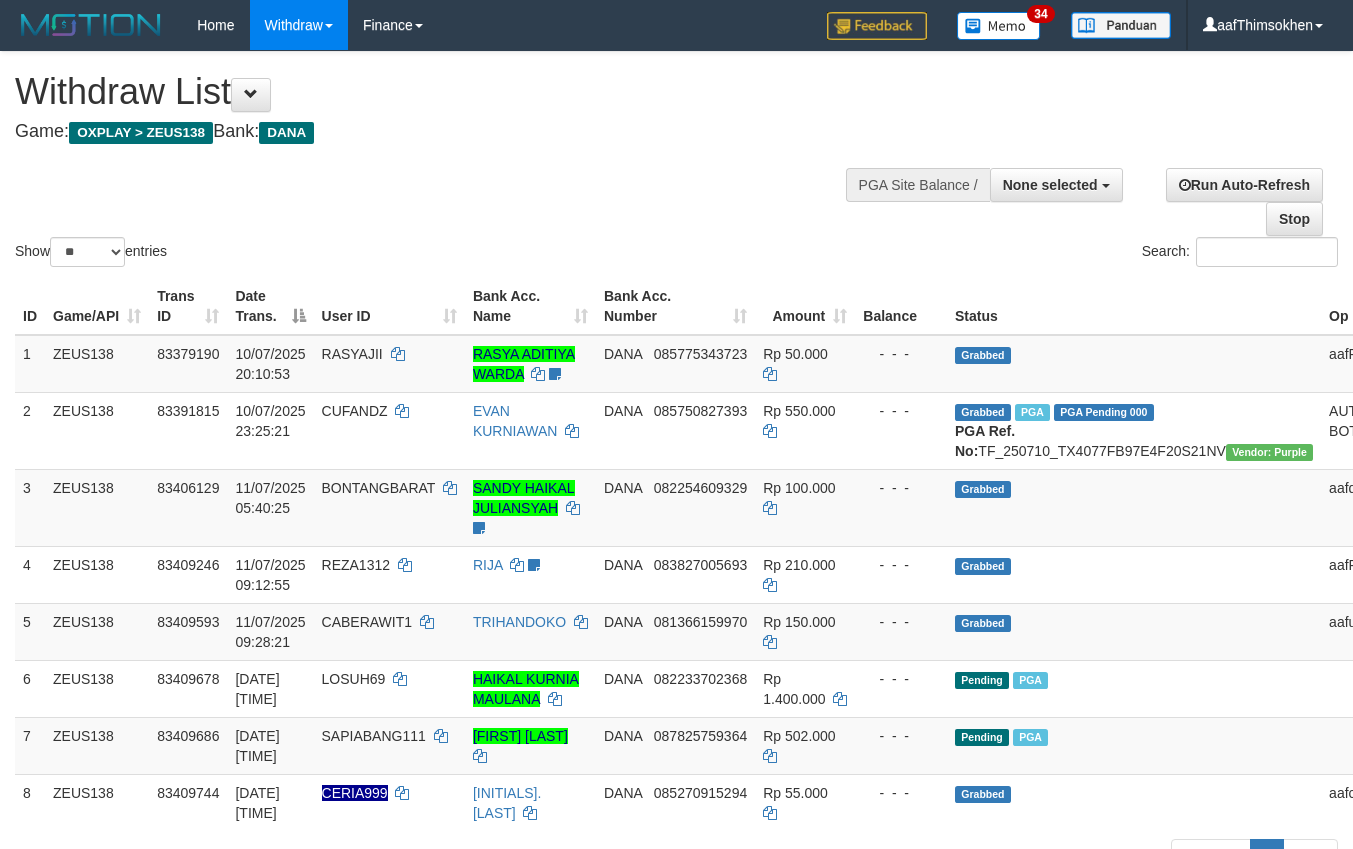 select 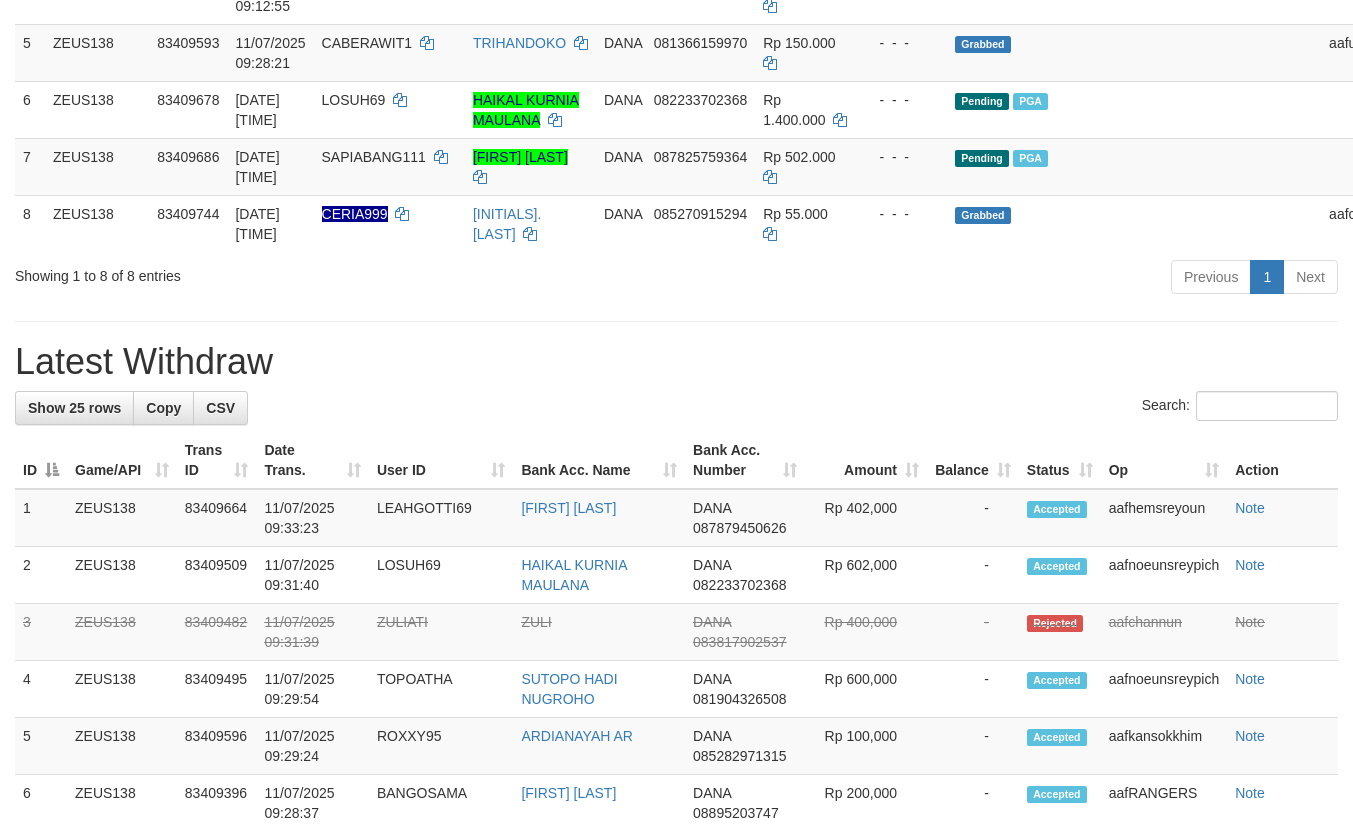 scroll, scrollTop: 525, scrollLeft: 0, axis: vertical 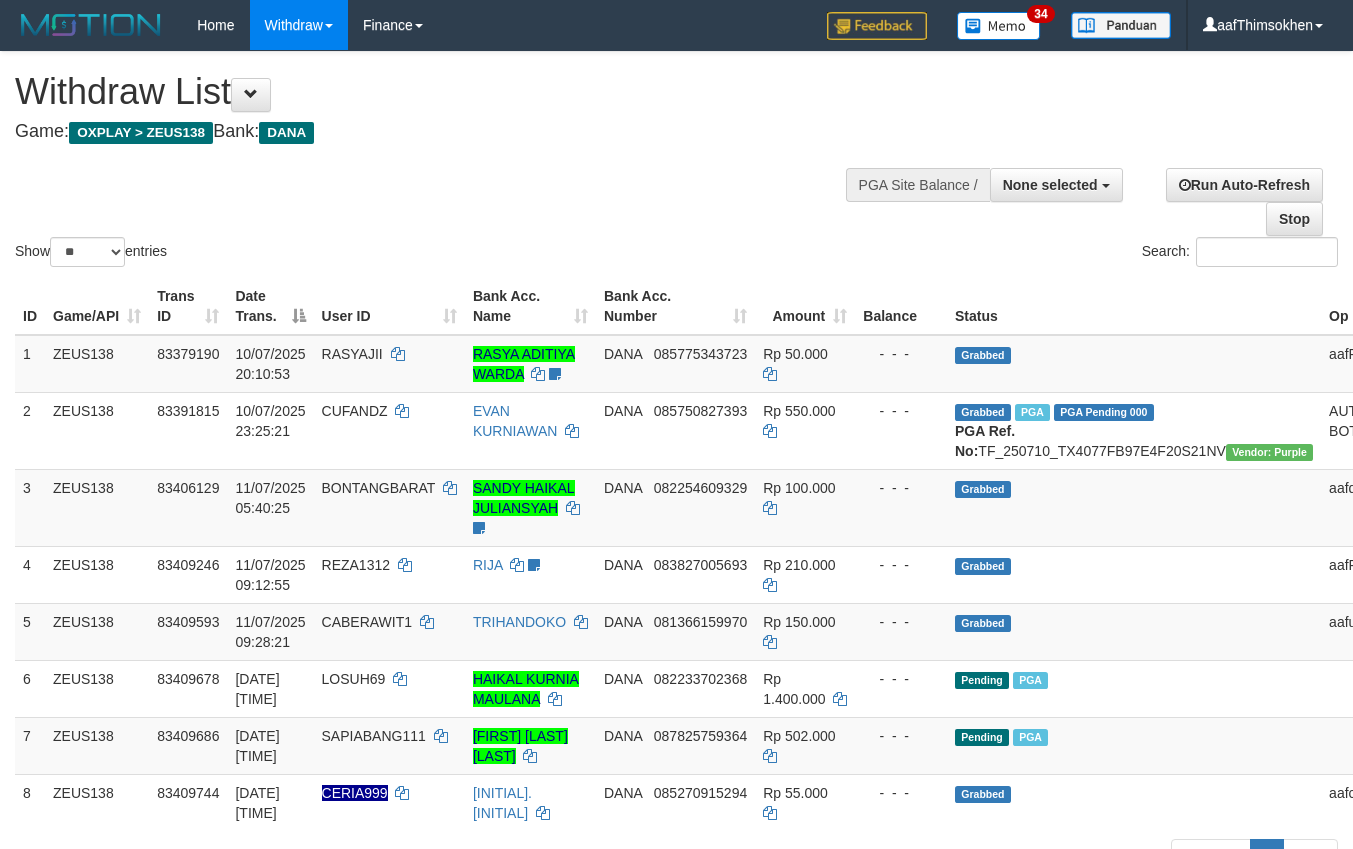 select 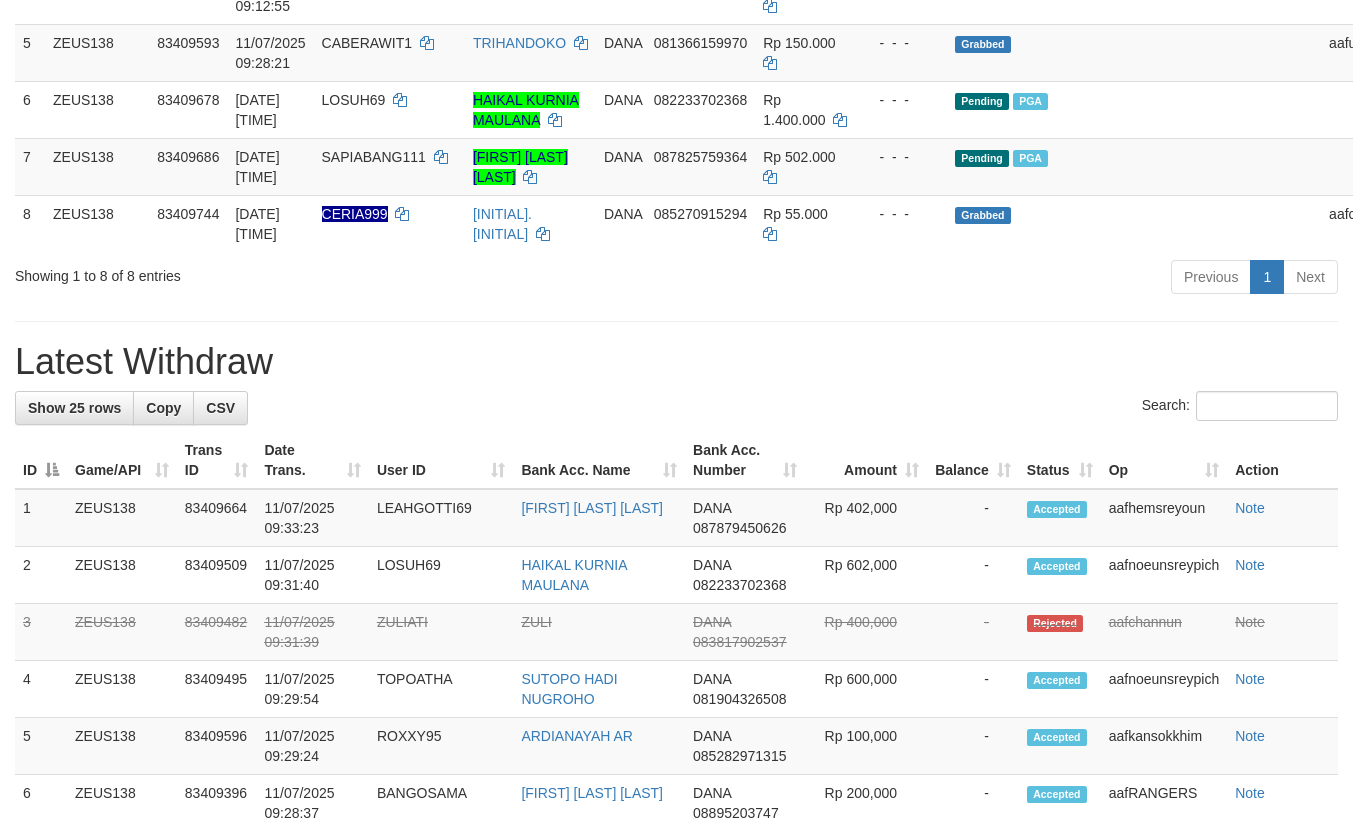 scroll, scrollTop: 525, scrollLeft: 0, axis: vertical 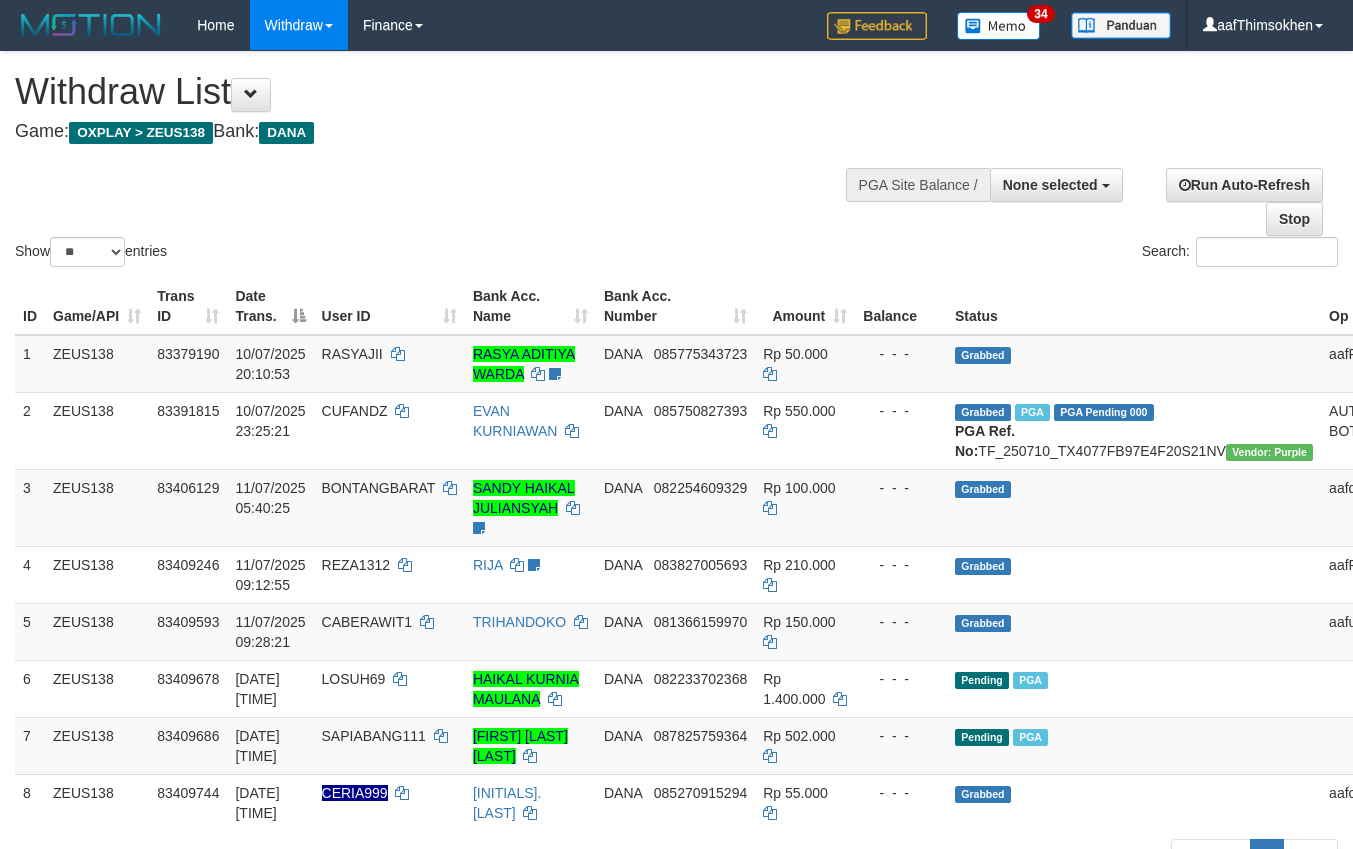 select 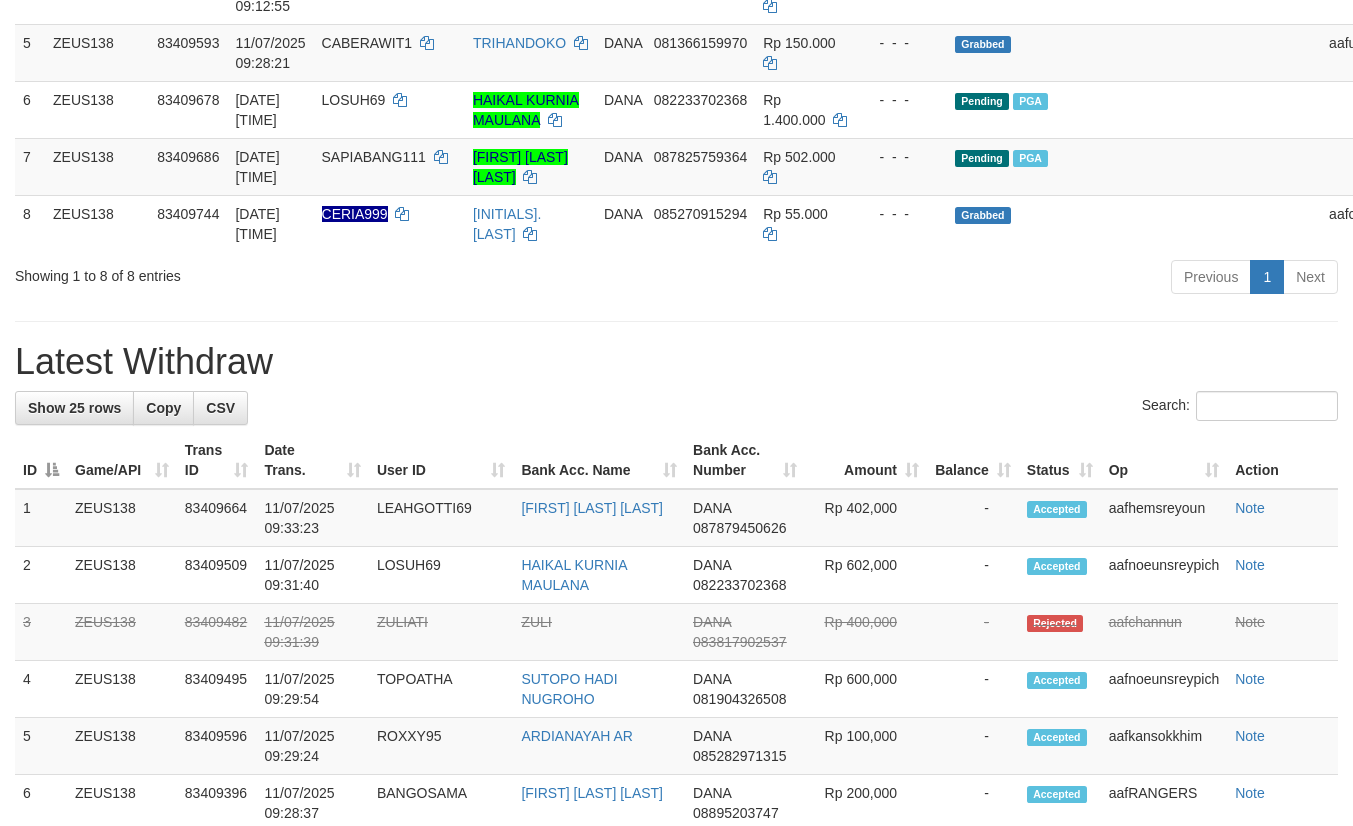 scroll, scrollTop: 525, scrollLeft: 0, axis: vertical 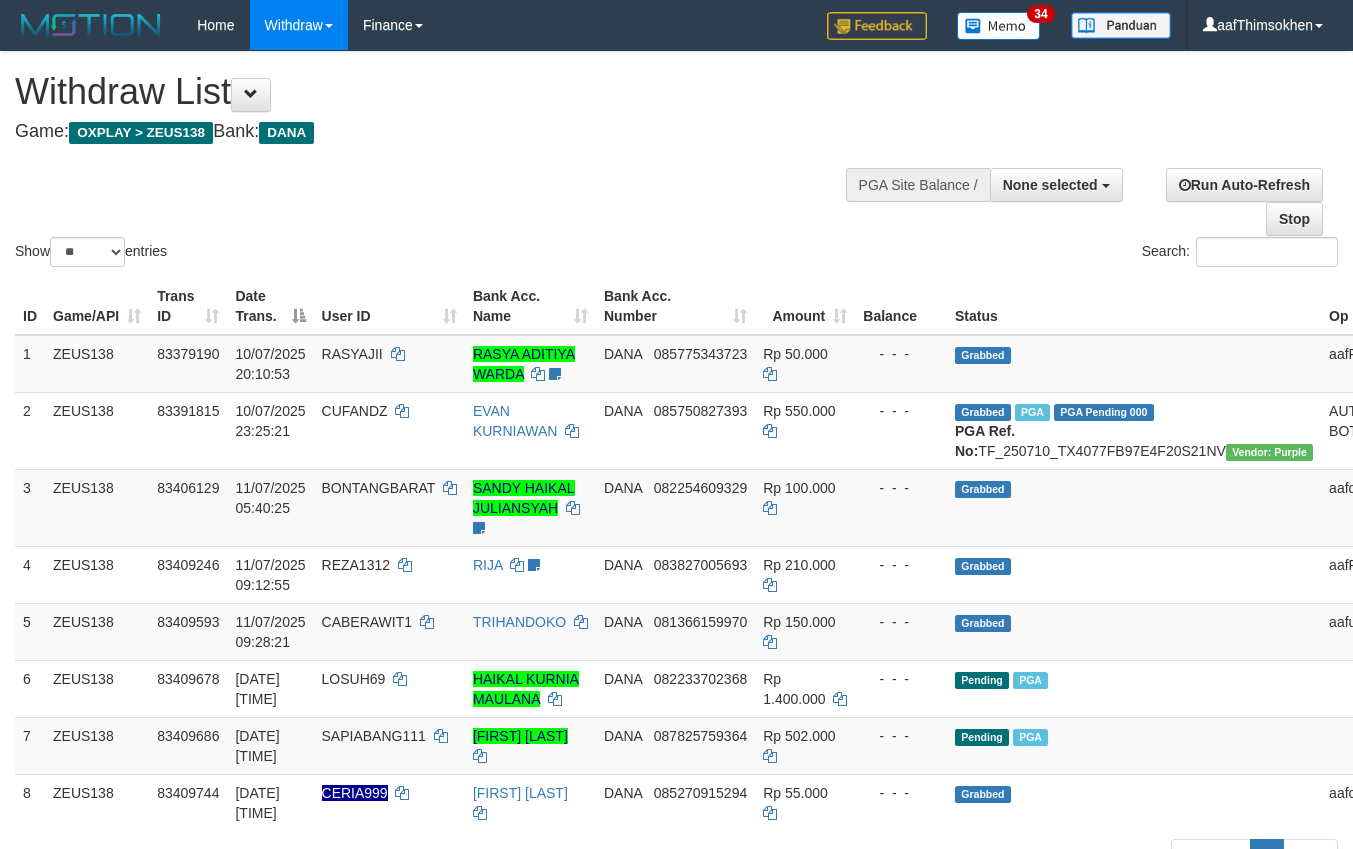 select 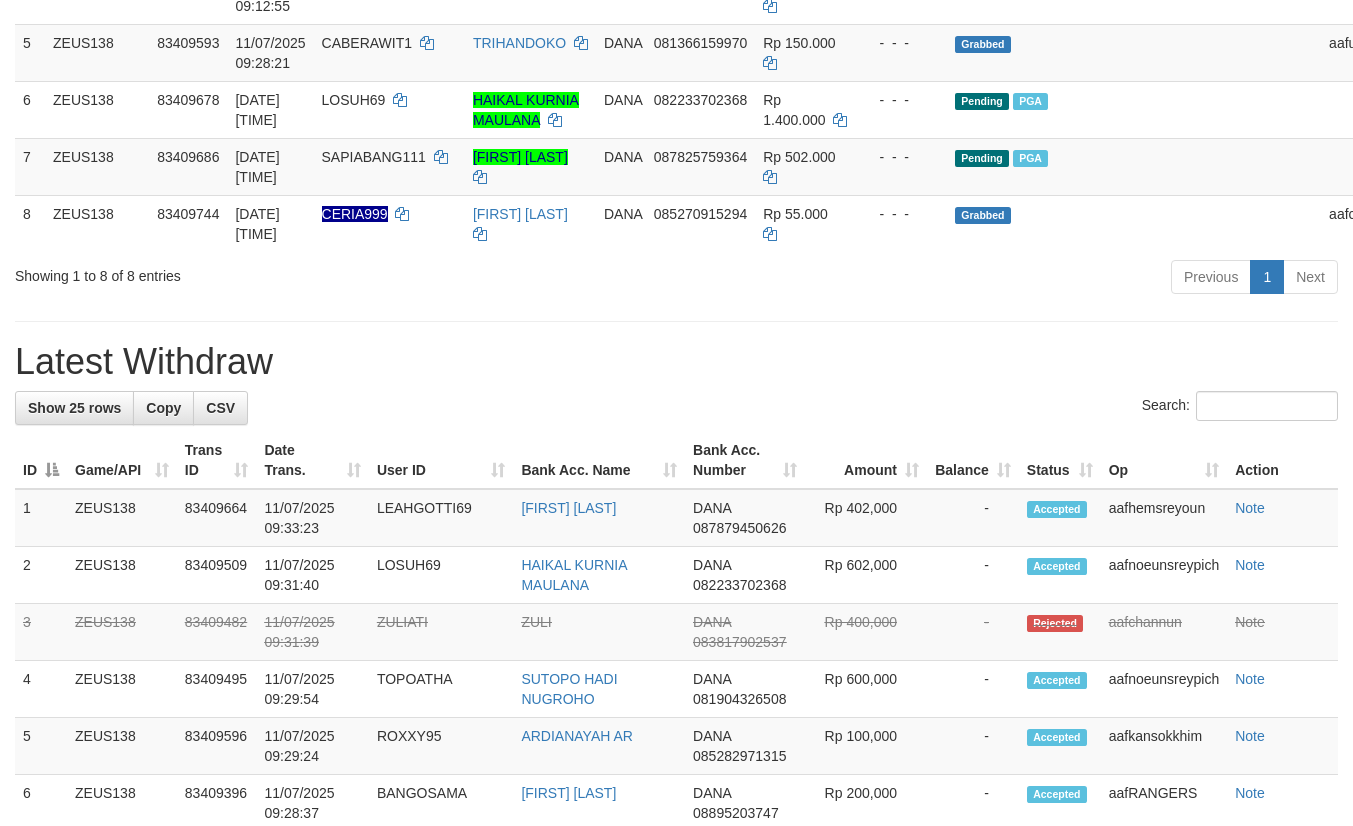 scroll, scrollTop: 525, scrollLeft: 0, axis: vertical 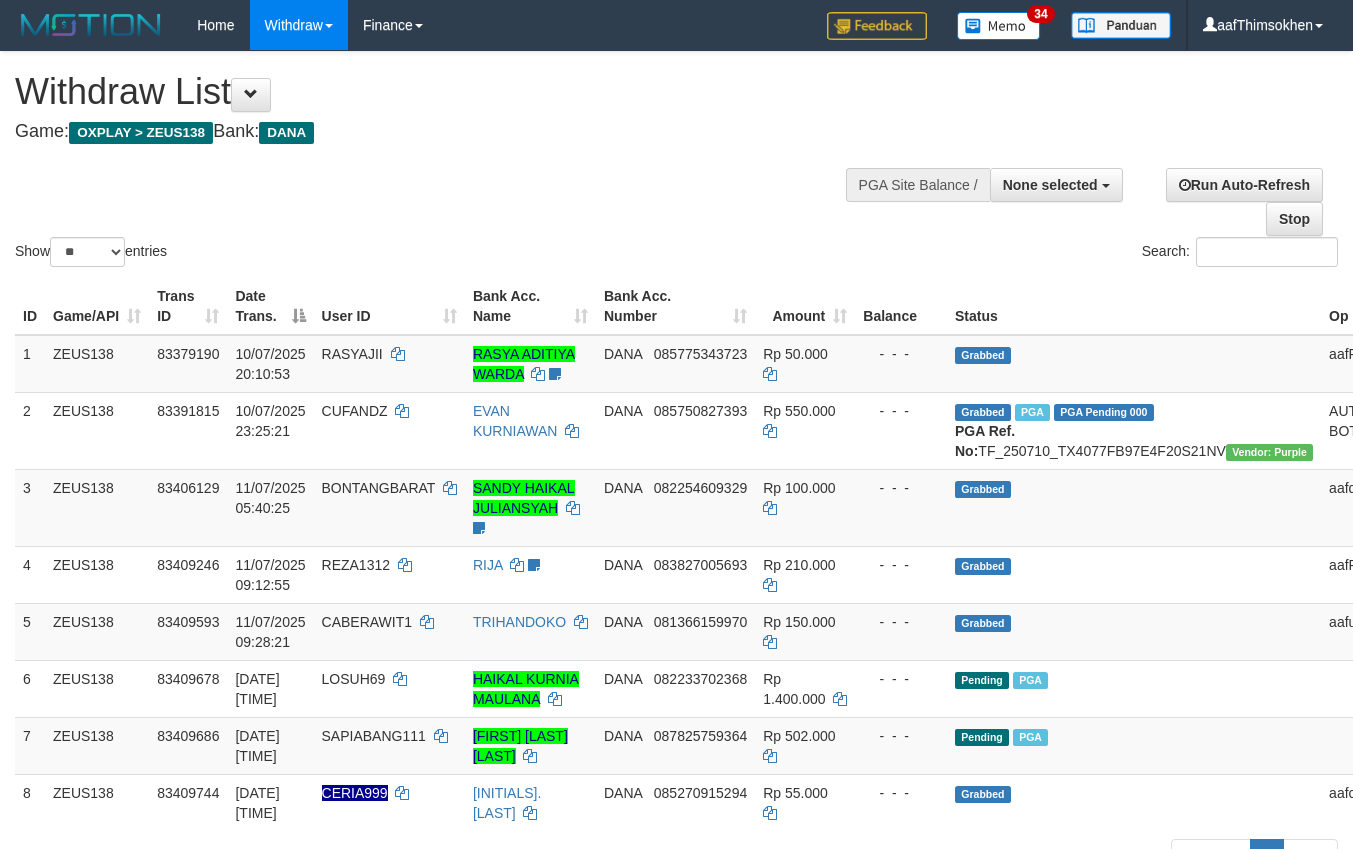 select 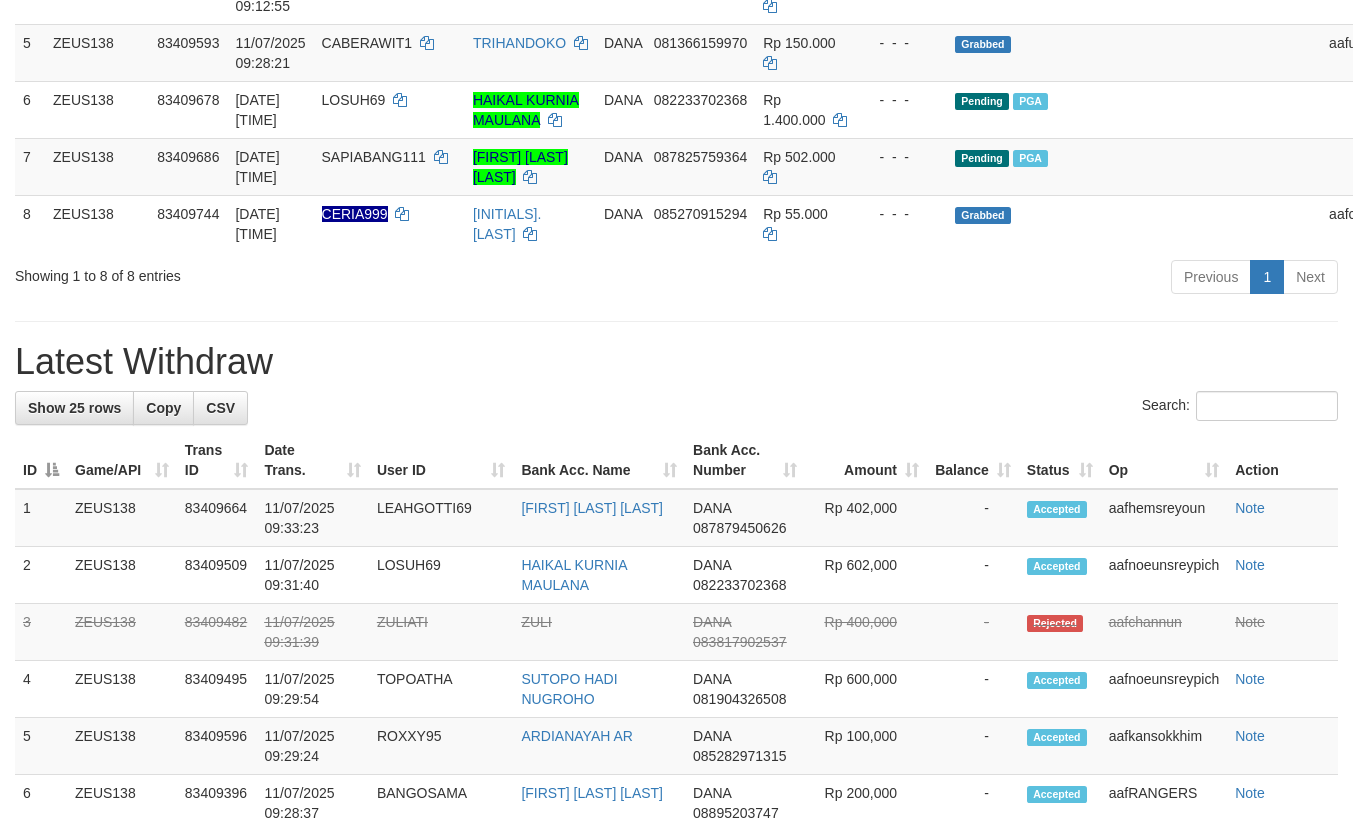 scroll, scrollTop: 525, scrollLeft: 0, axis: vertical 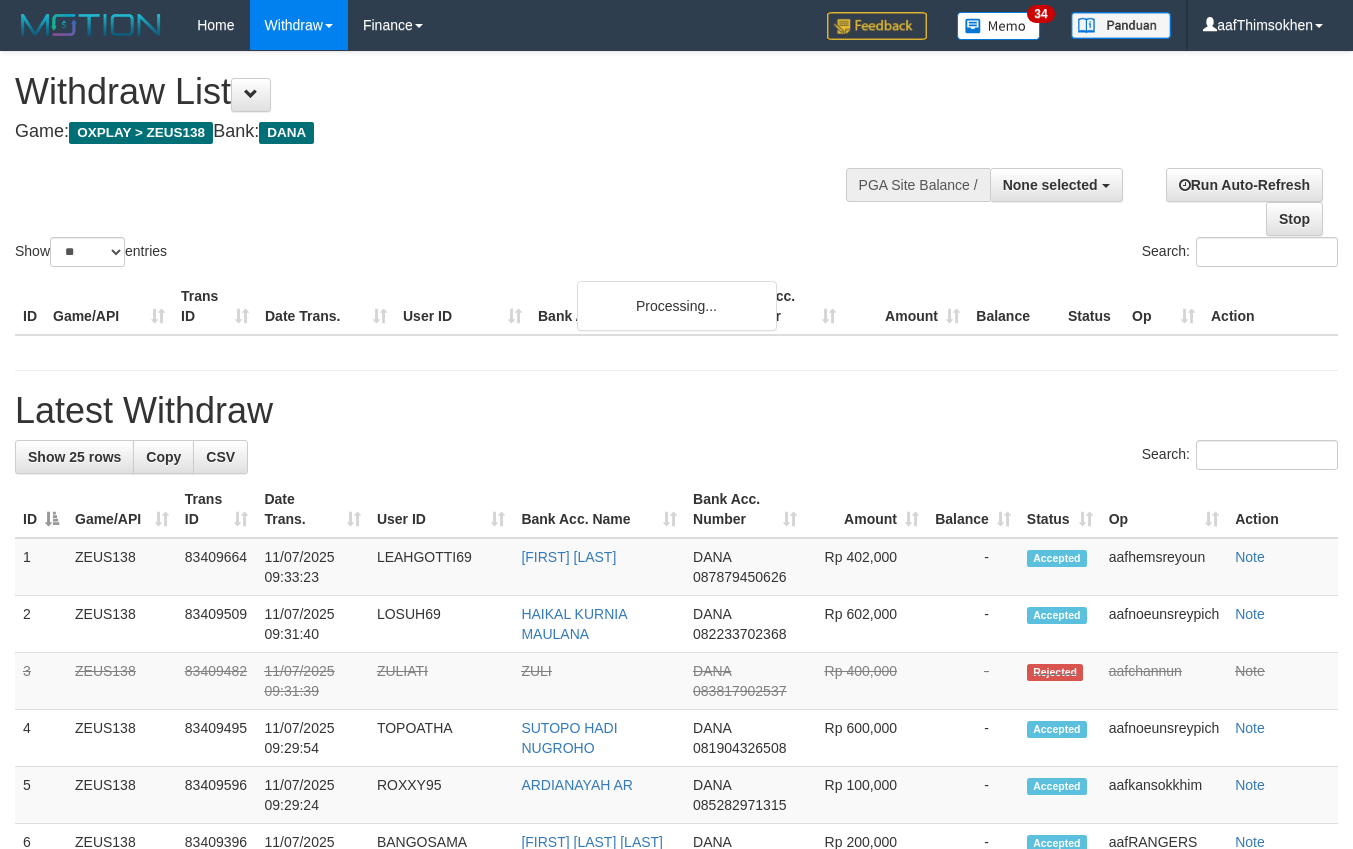 select 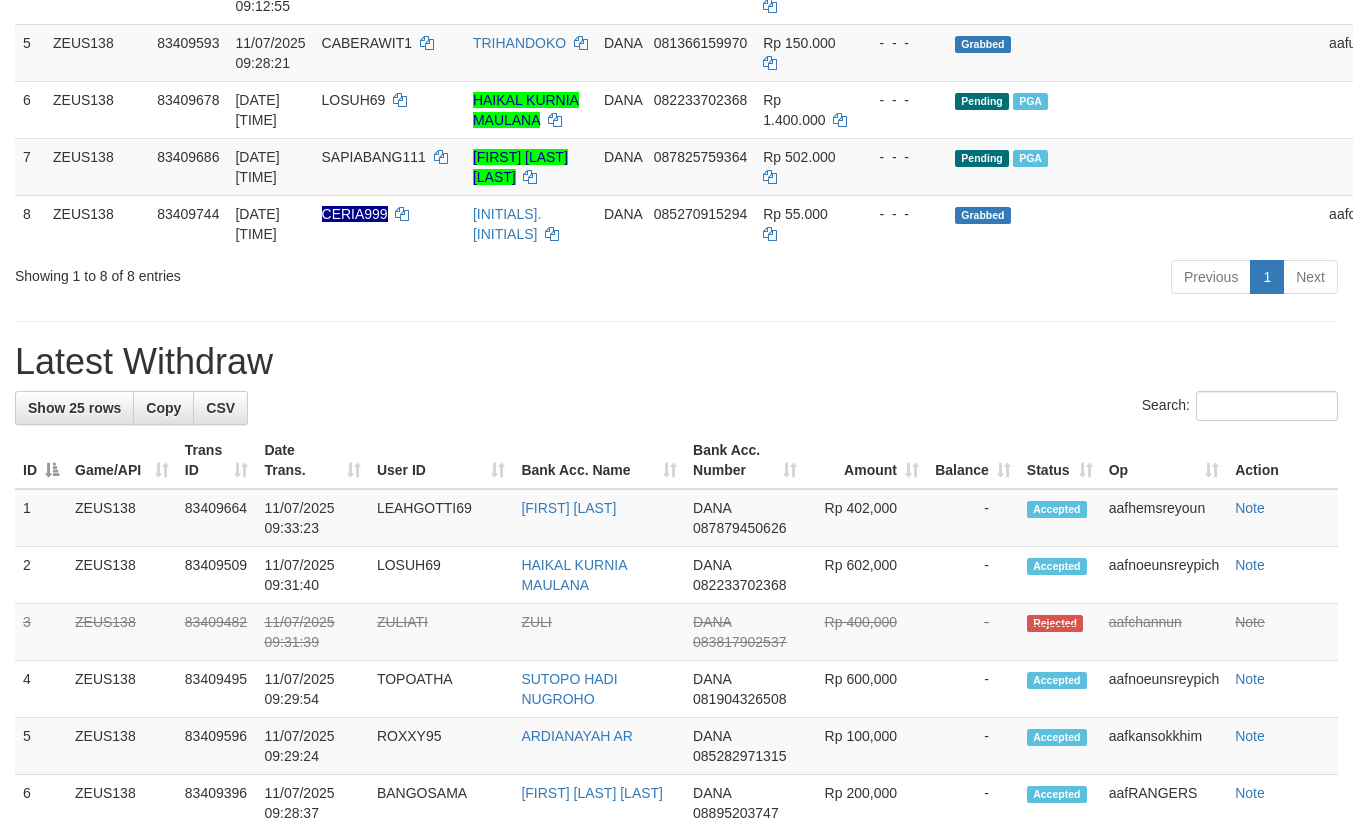 scroll, scrollTop: 525, scrollLeft: 0, axis: vertical 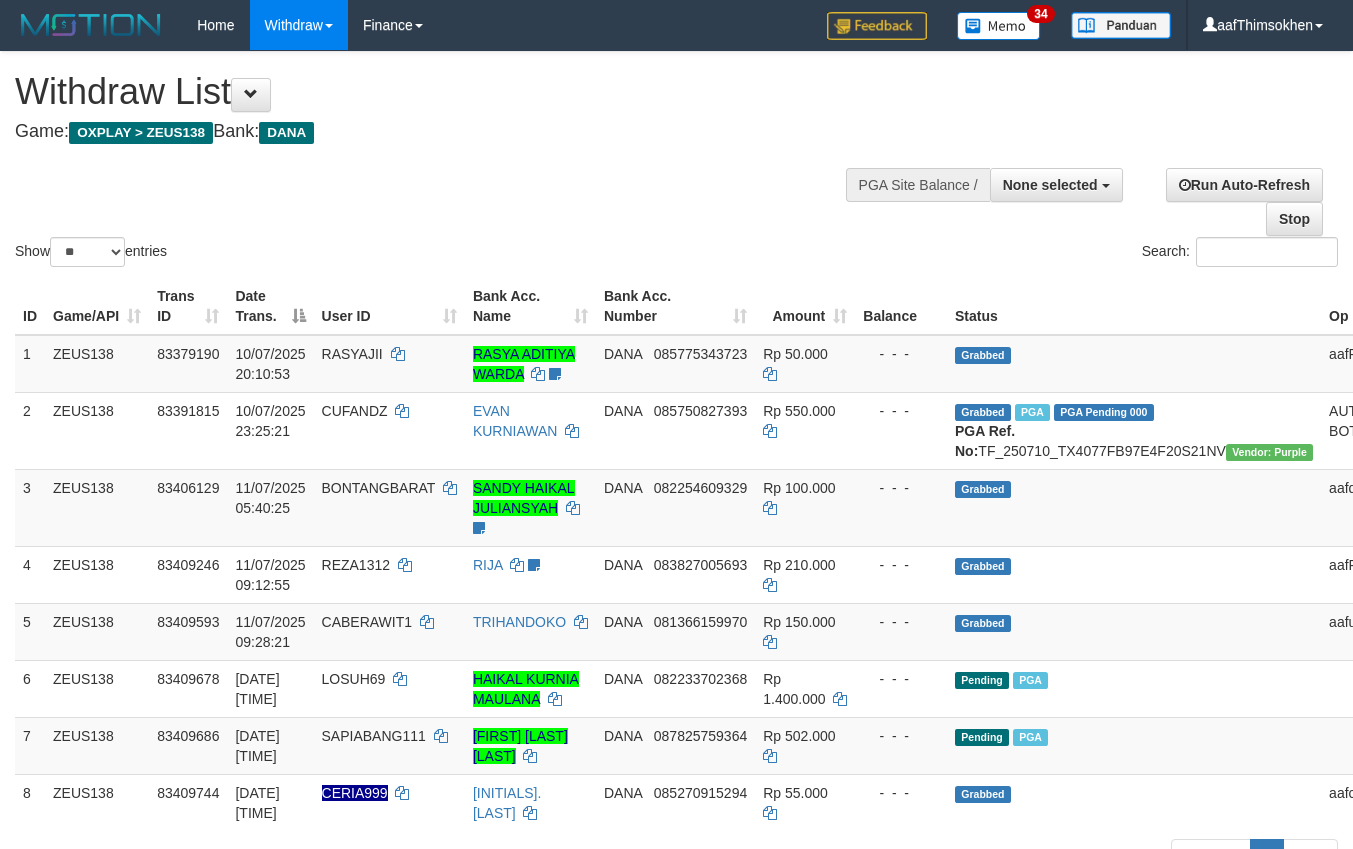 select 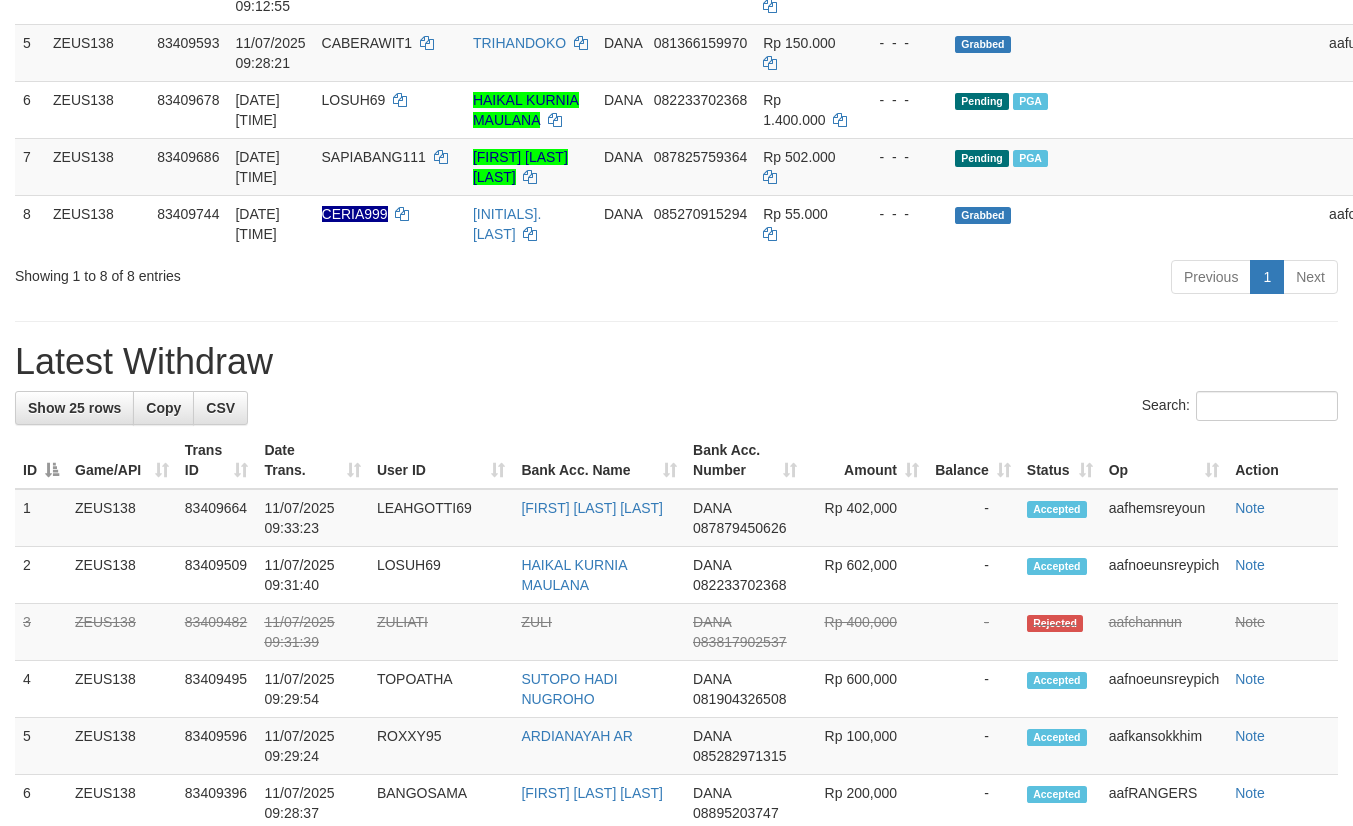 scroll, scrollTop: 525, scrollLeft: 0, axis: vertical 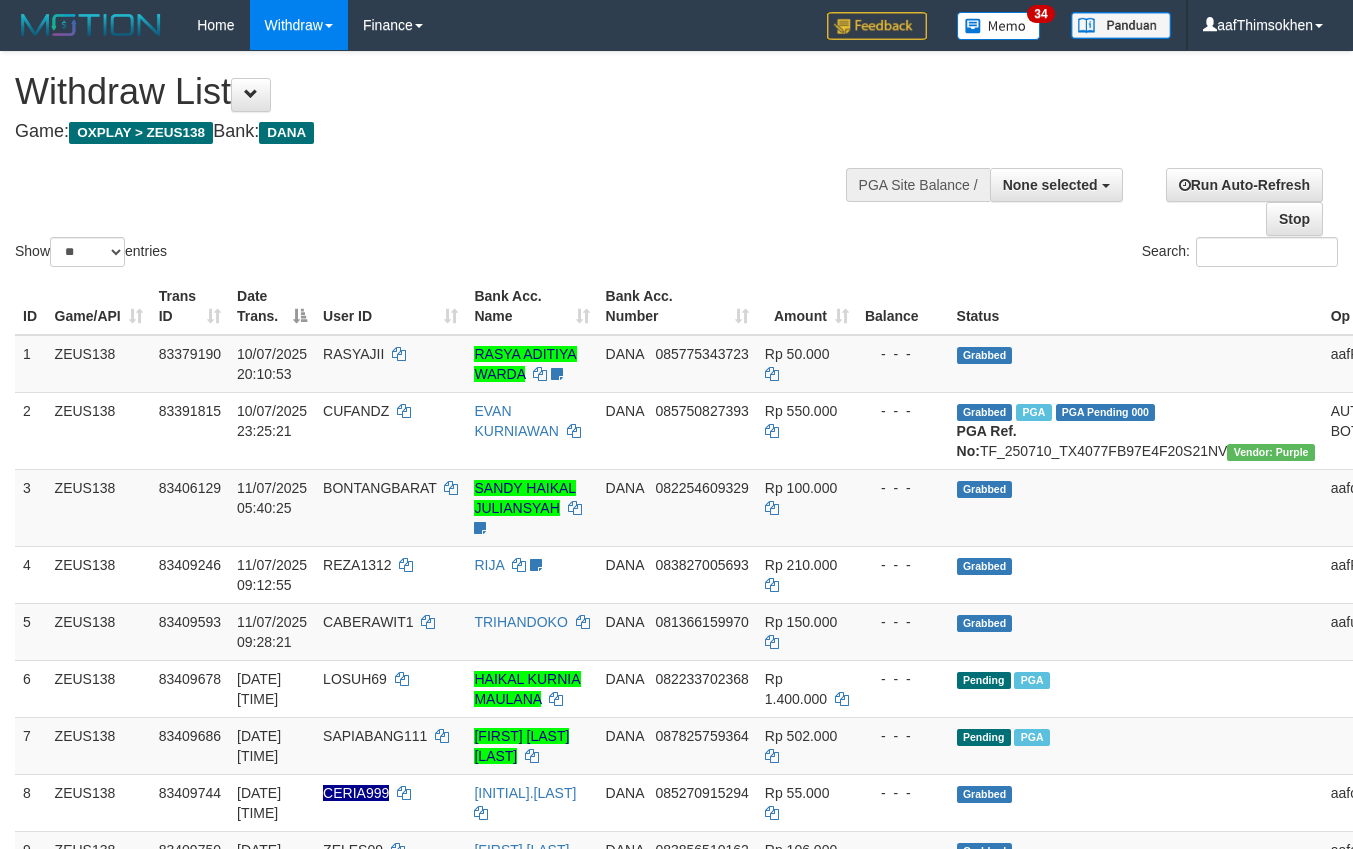 select 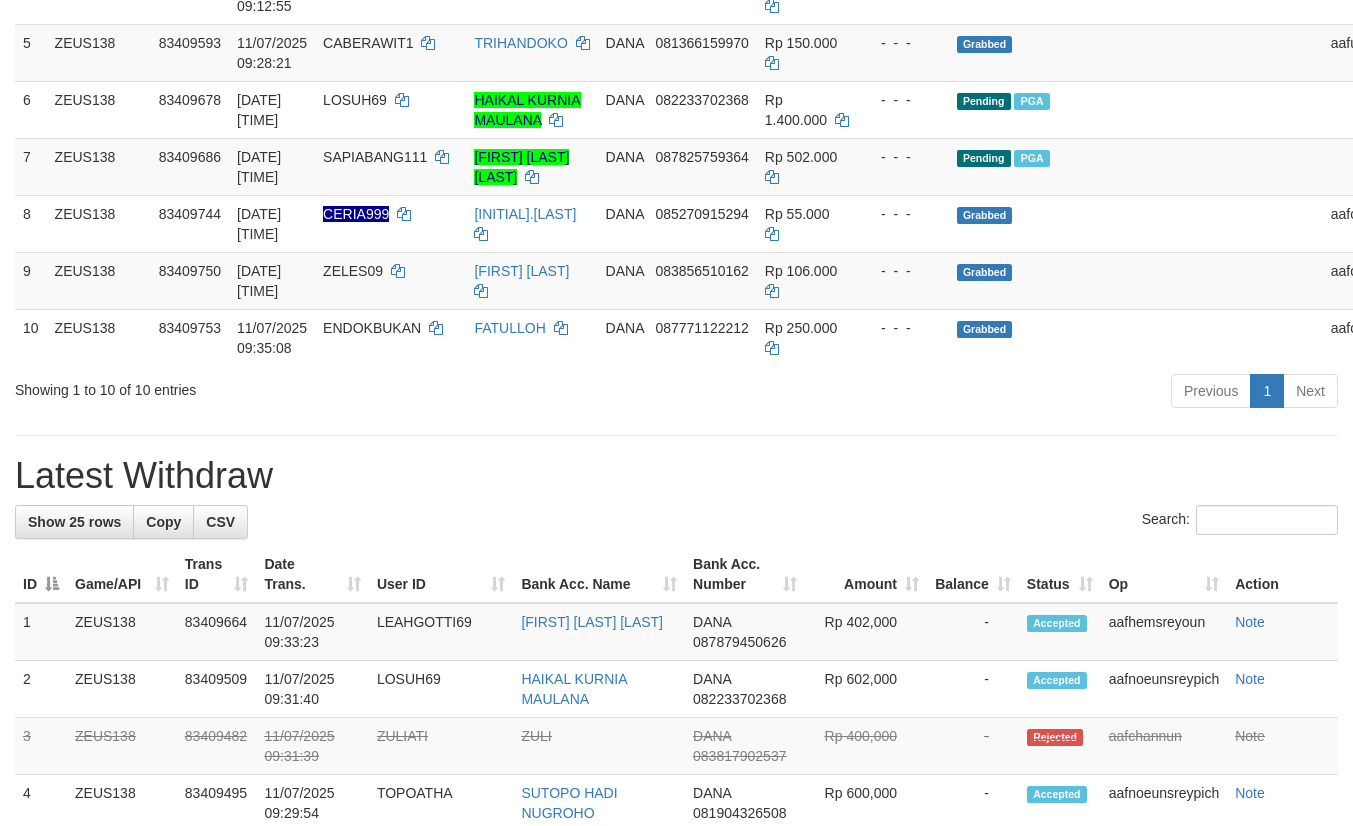 scroll, scrollTop: 525, scrollLeft: 0, axis: vertical 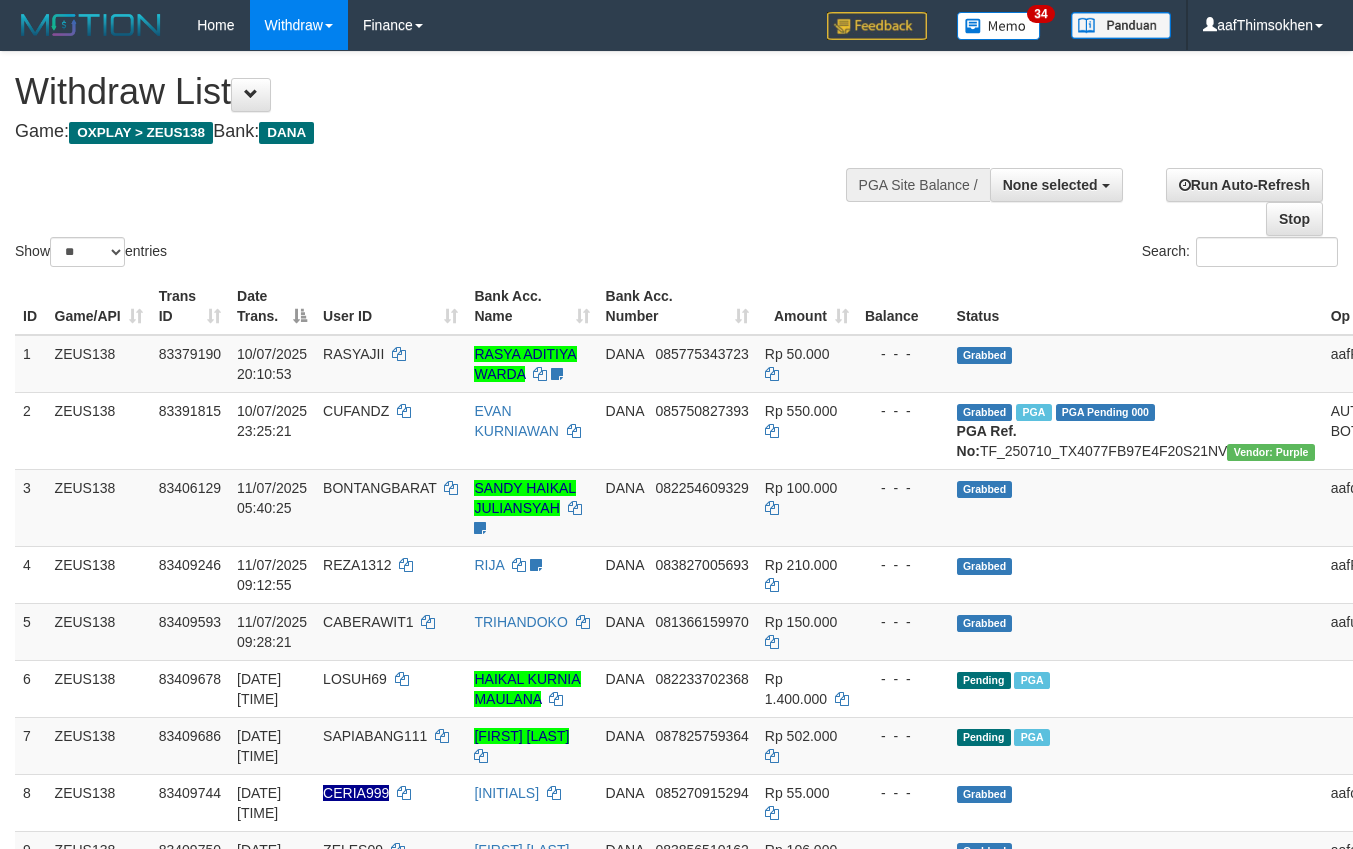 select 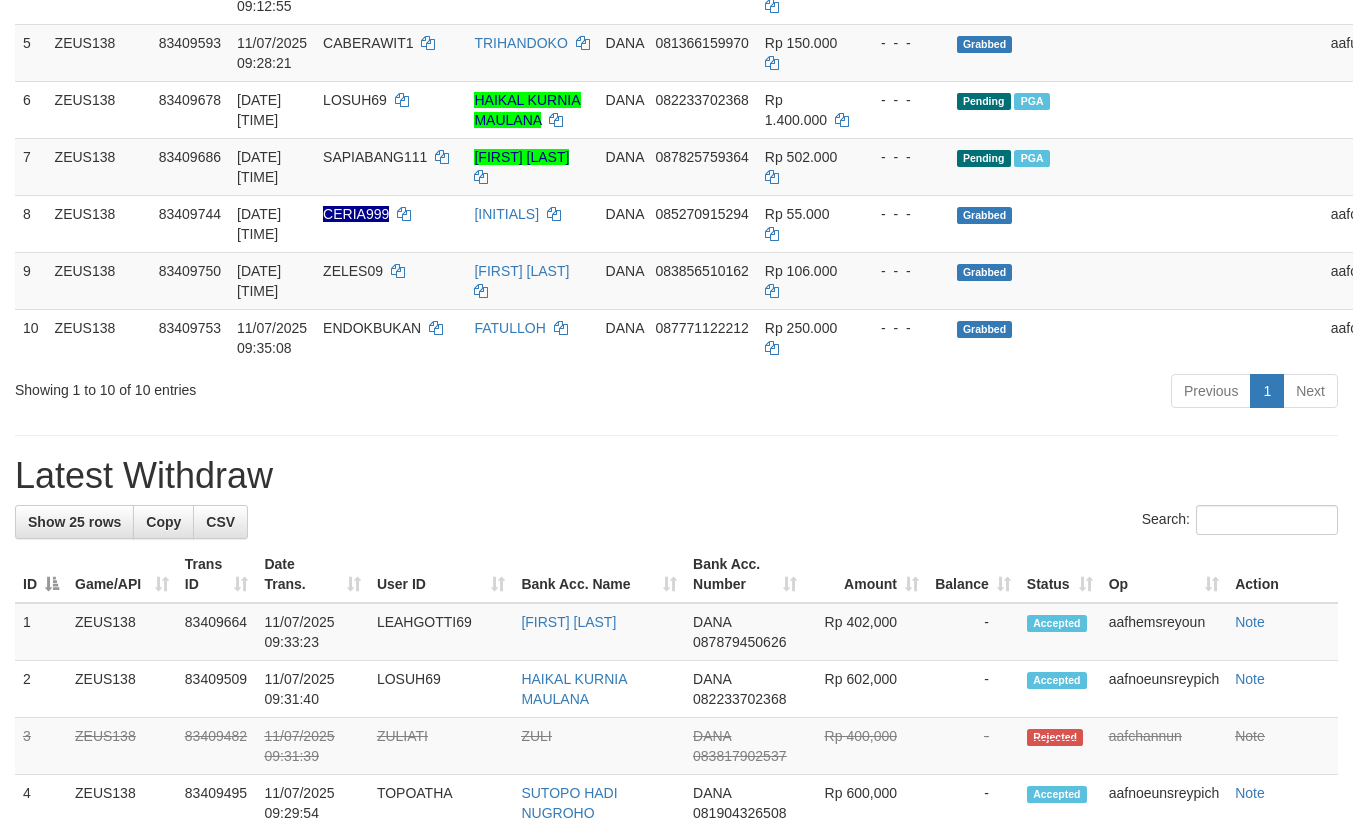 scroll, scrollTop: 525, scrollLeft: 0, axis: vertical 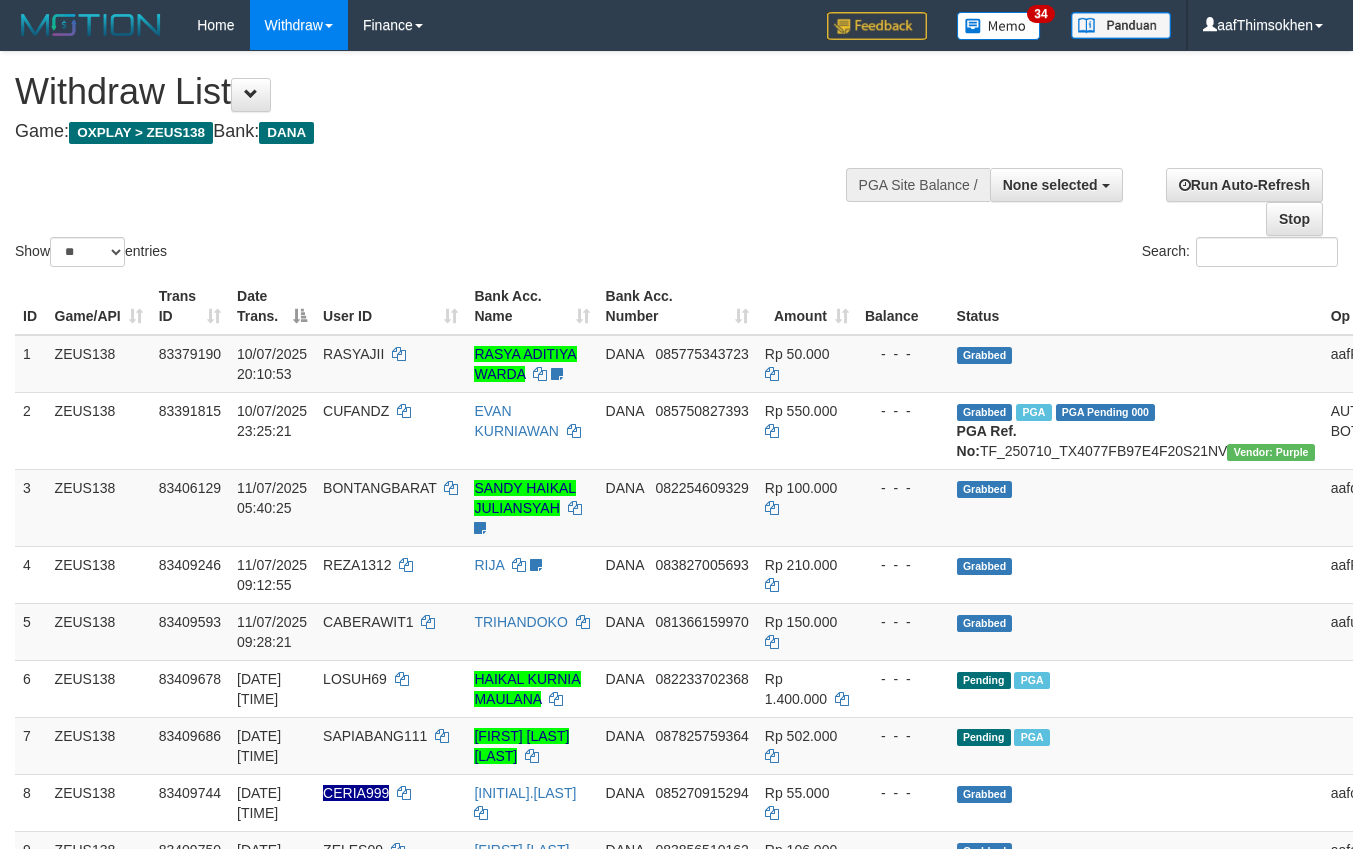 select 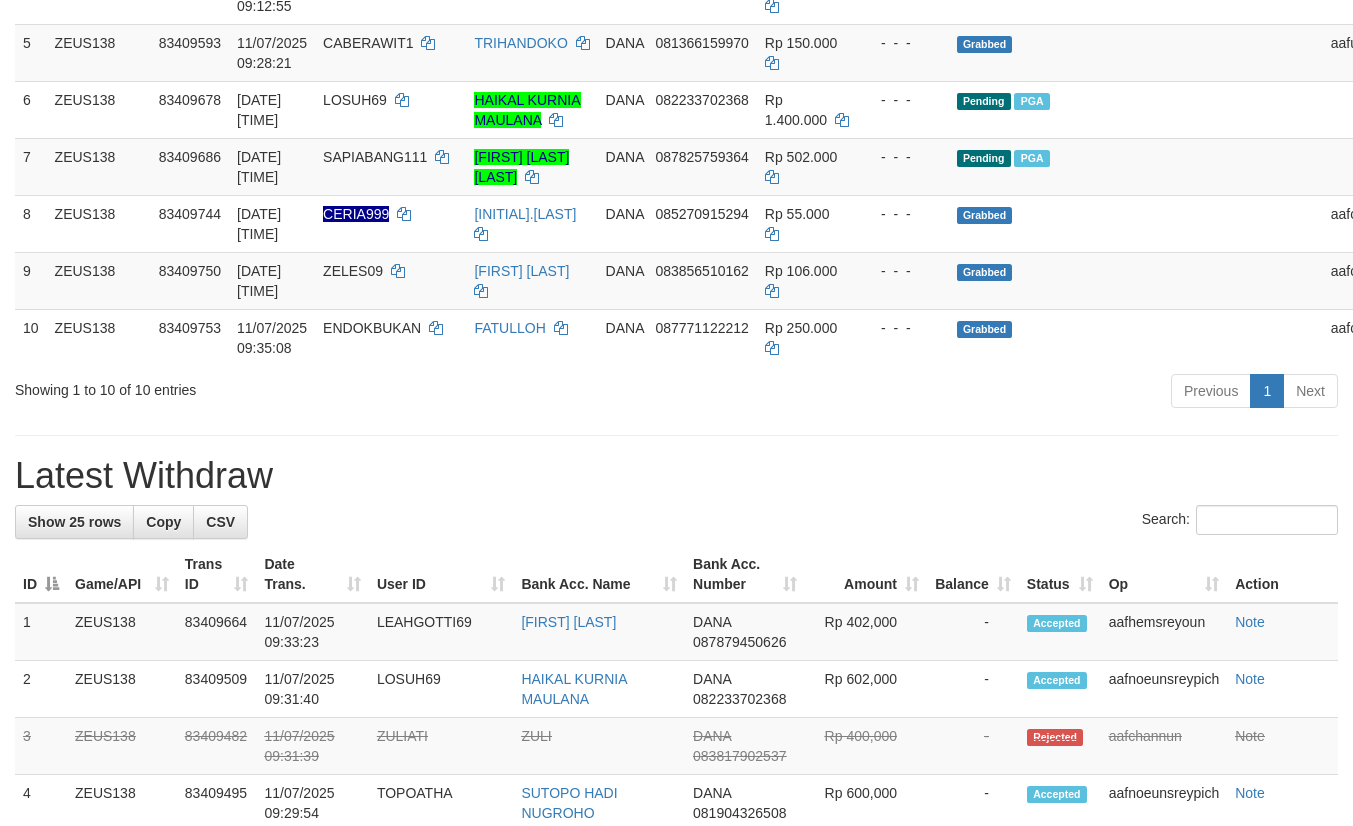 scroll, scrollTop: 525, scrollLeft: 0, axis: vertical 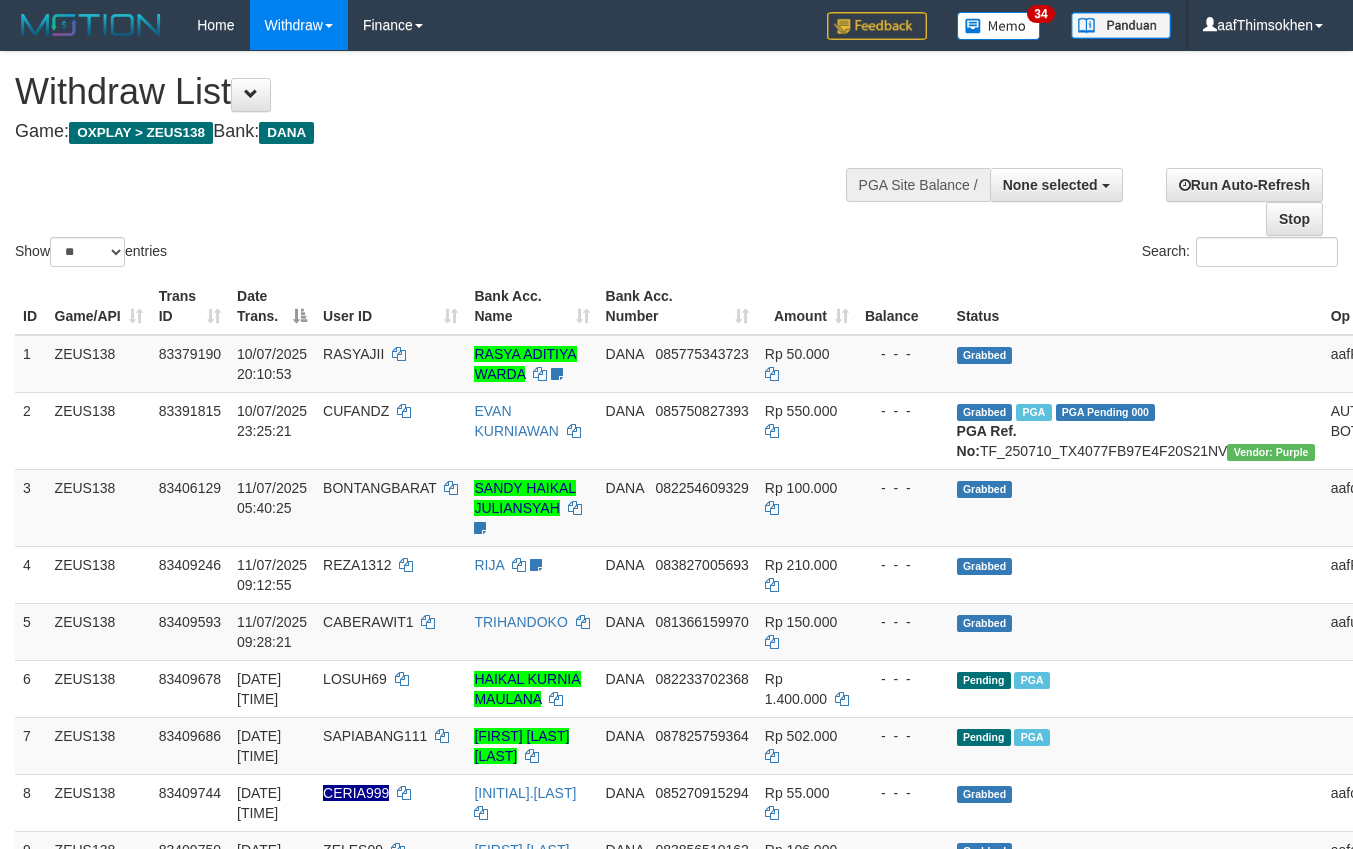 select 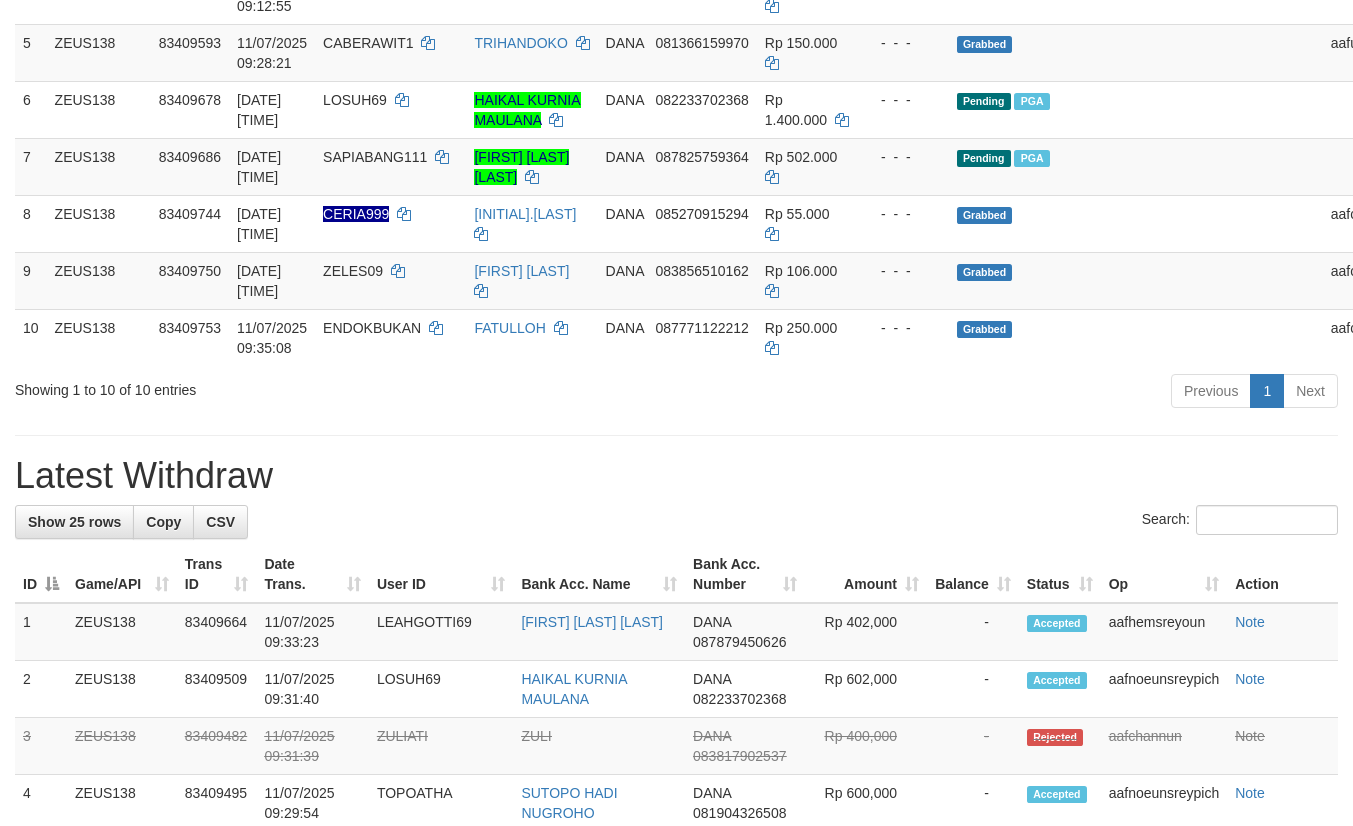 scroll, scrollTop: 525, scrollLeft: 0, axis: vertical 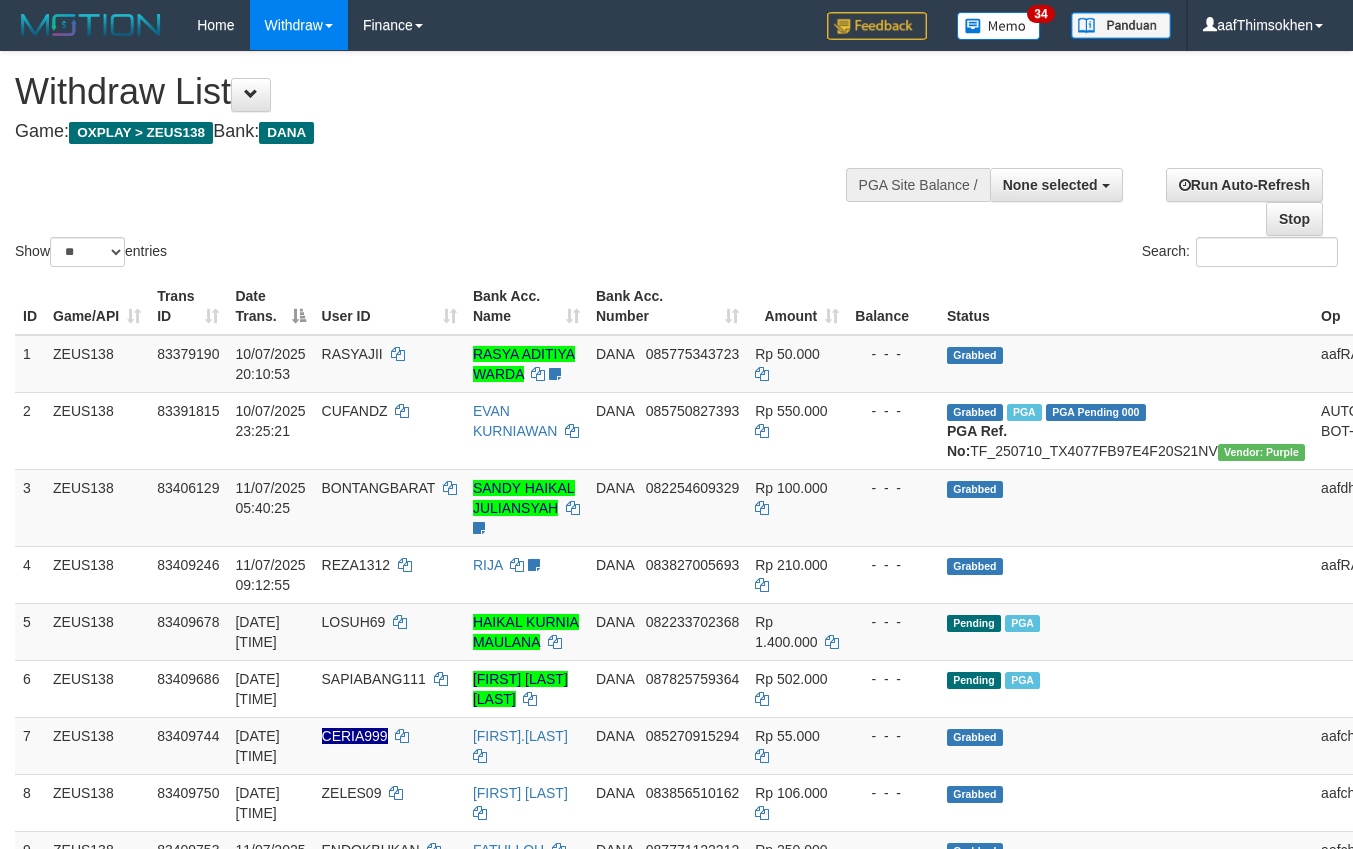 select 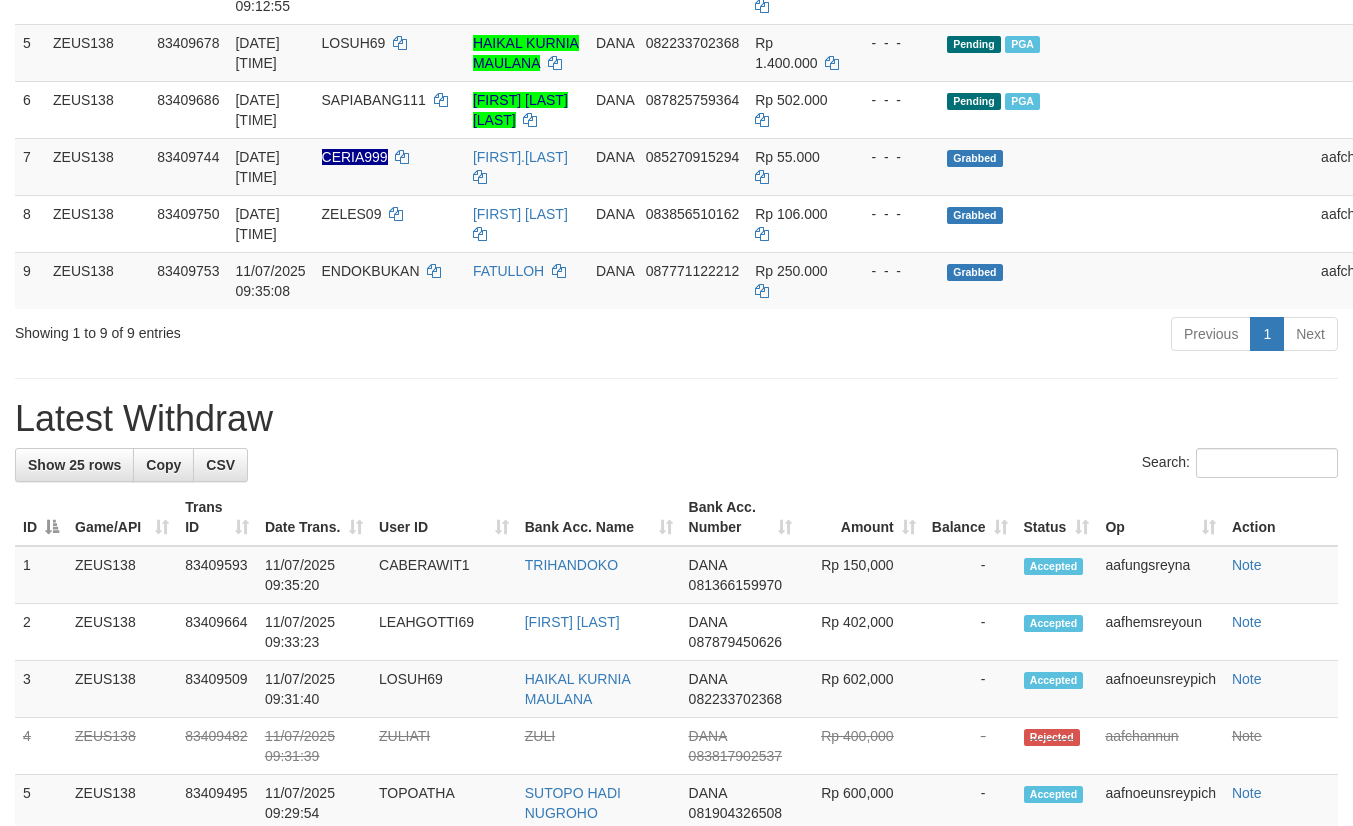 scroll, scrollTop: 525, scrollLeft: 0, axis: vertical 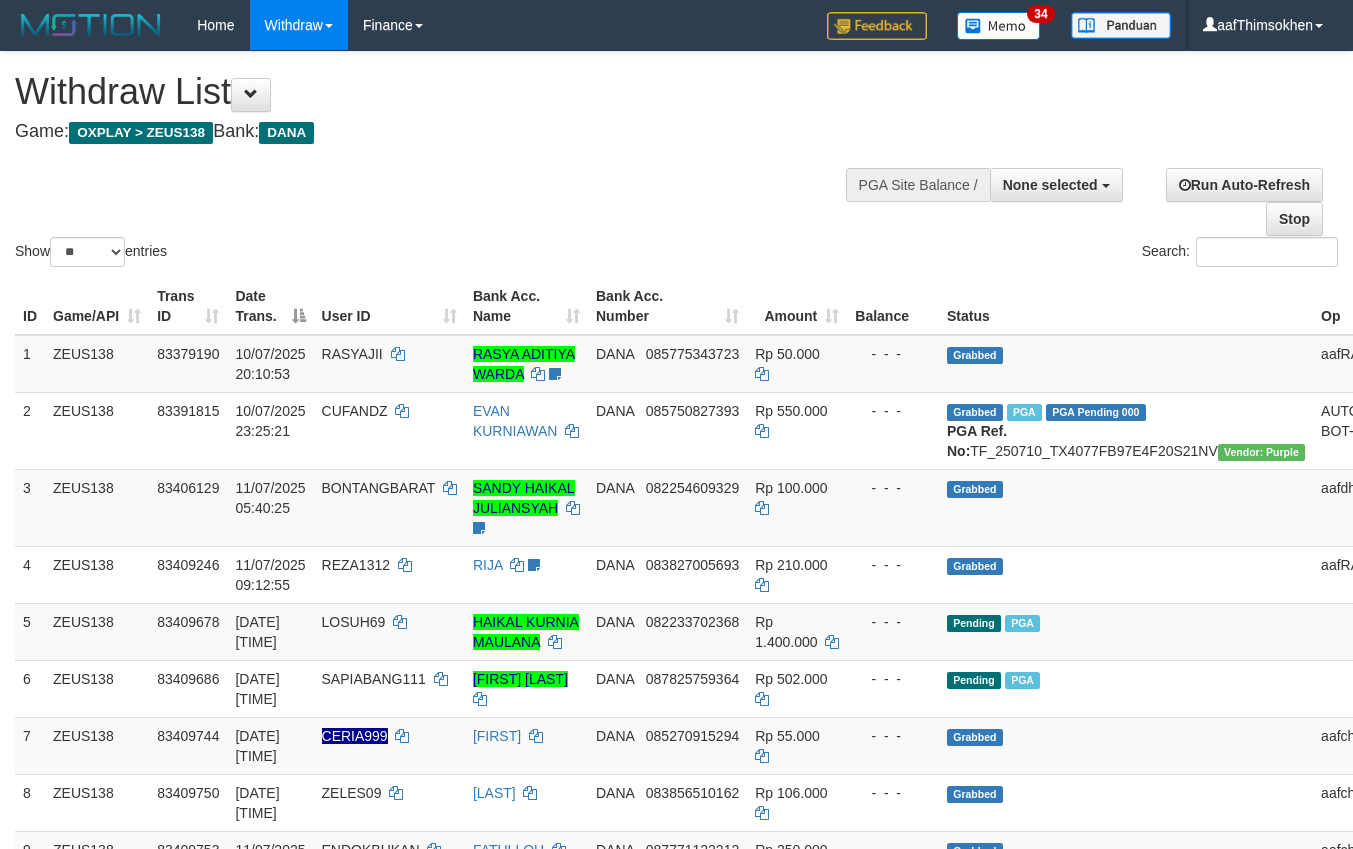 select 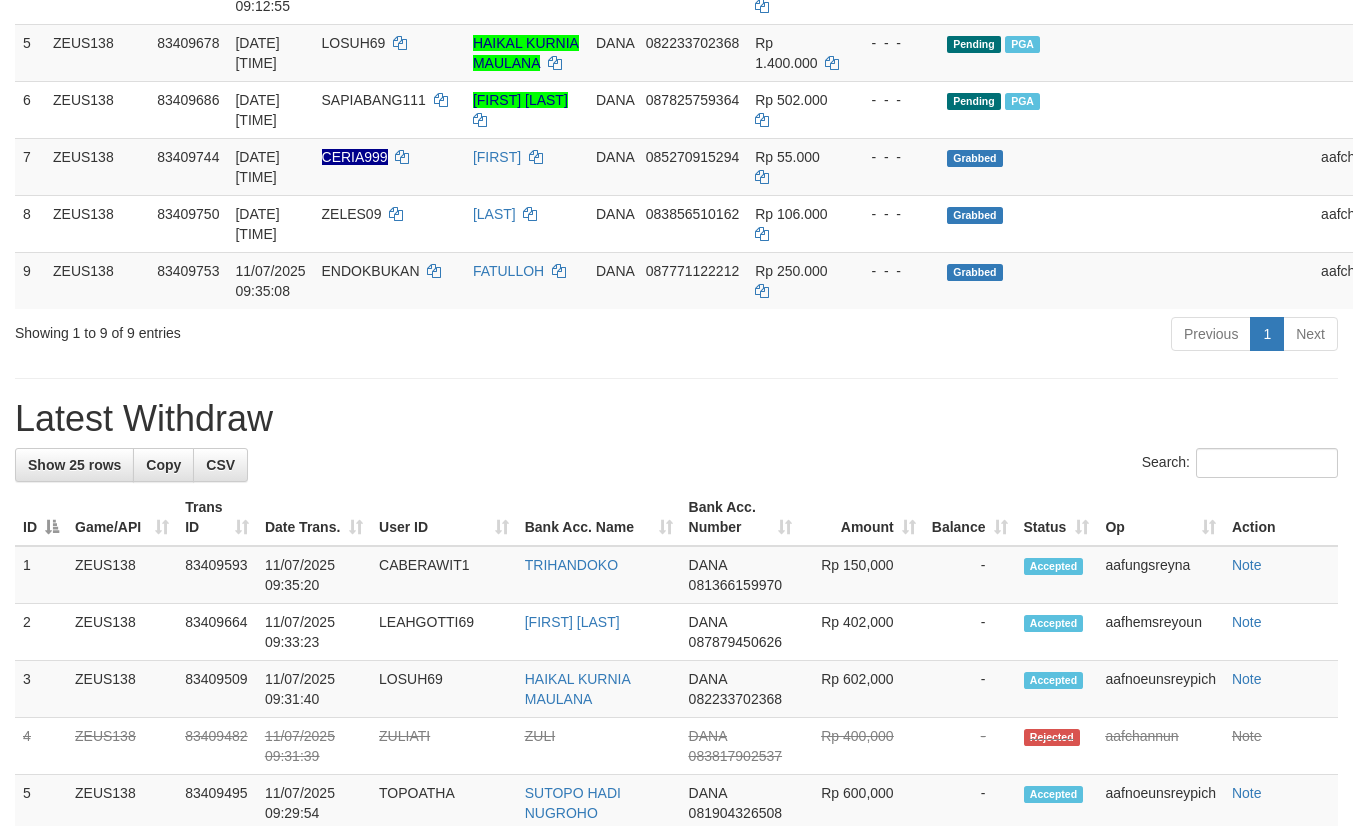 scroll, scrollTop: 525, scrollLeft: 0, axis: vertical 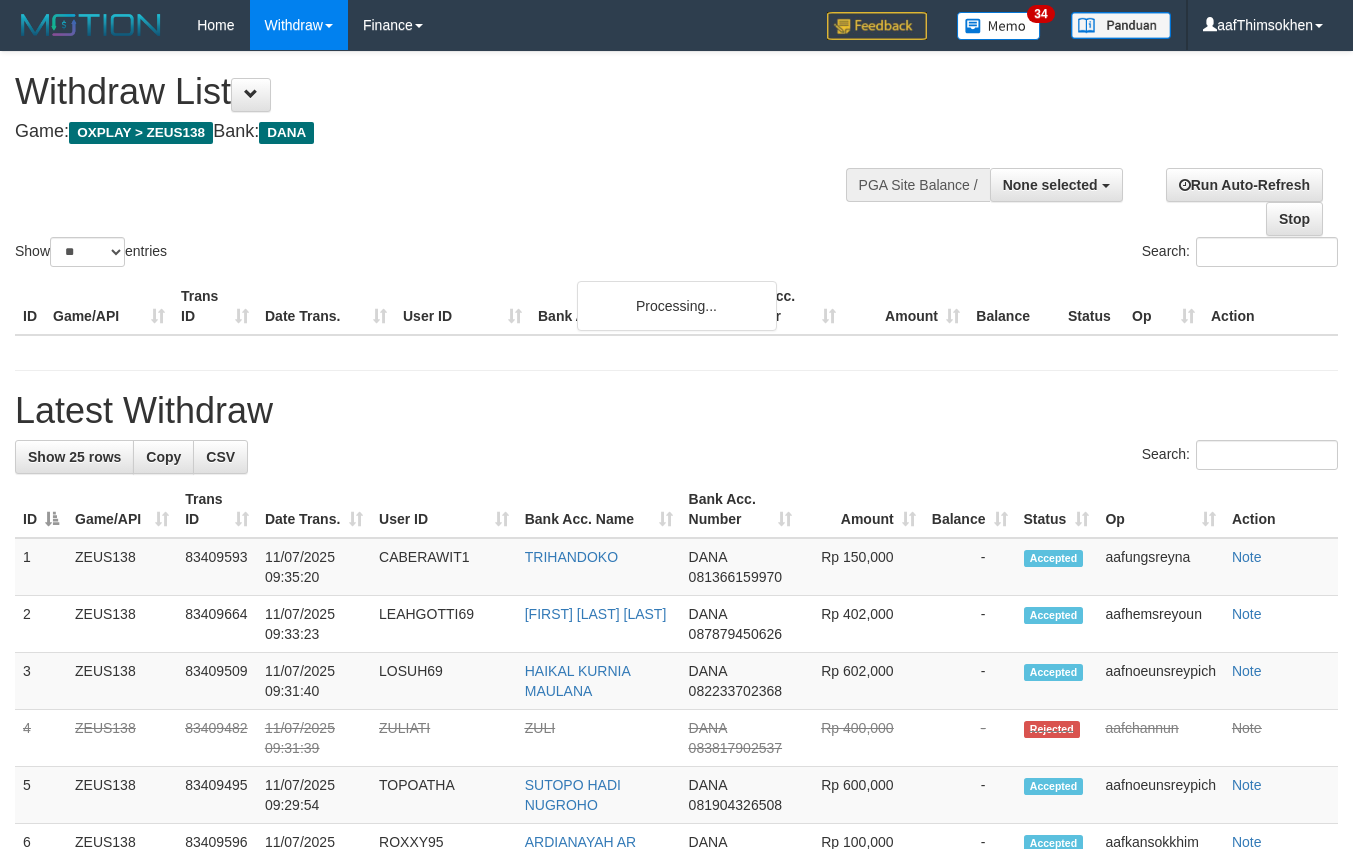select 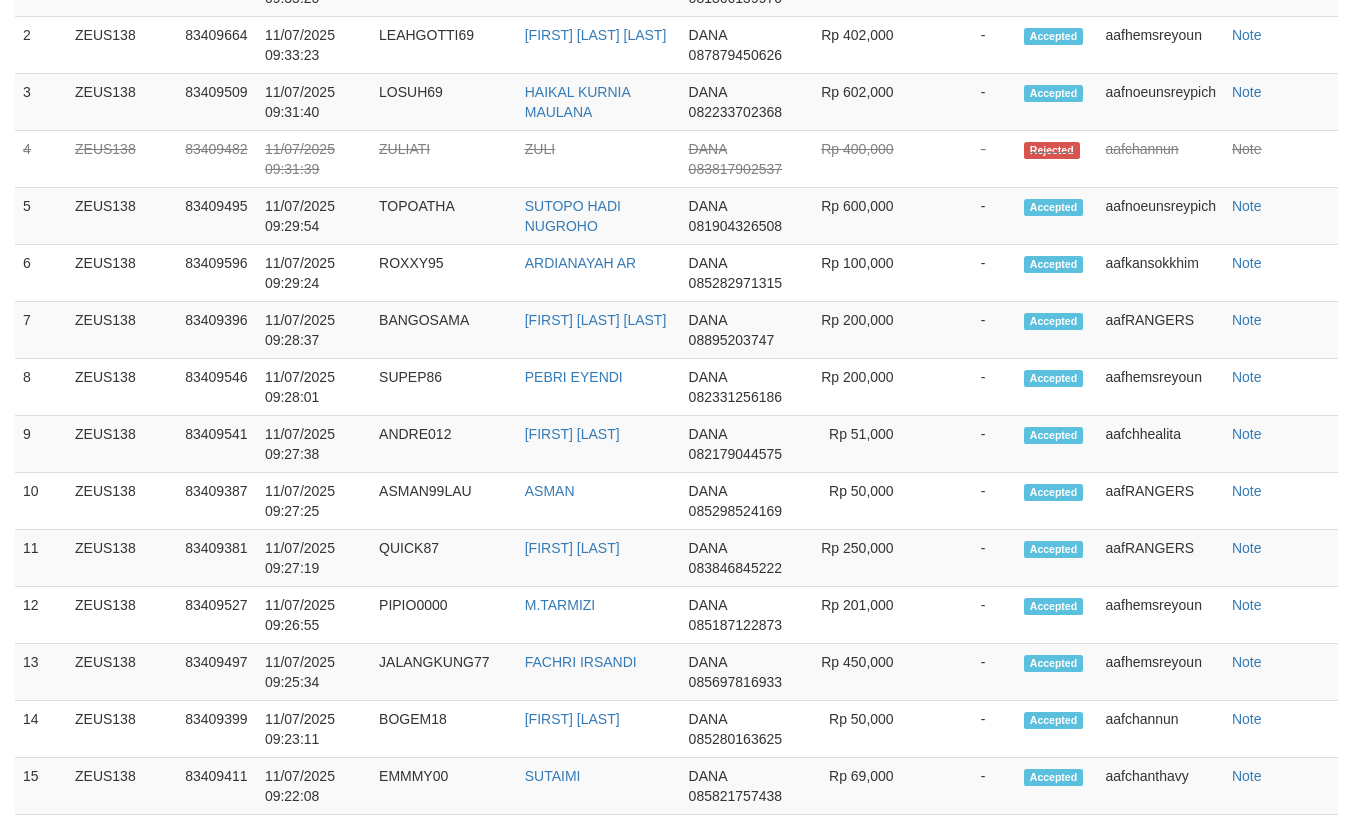 scroll, scrollTop: 525, scrollLeft: 0, axis: vertical 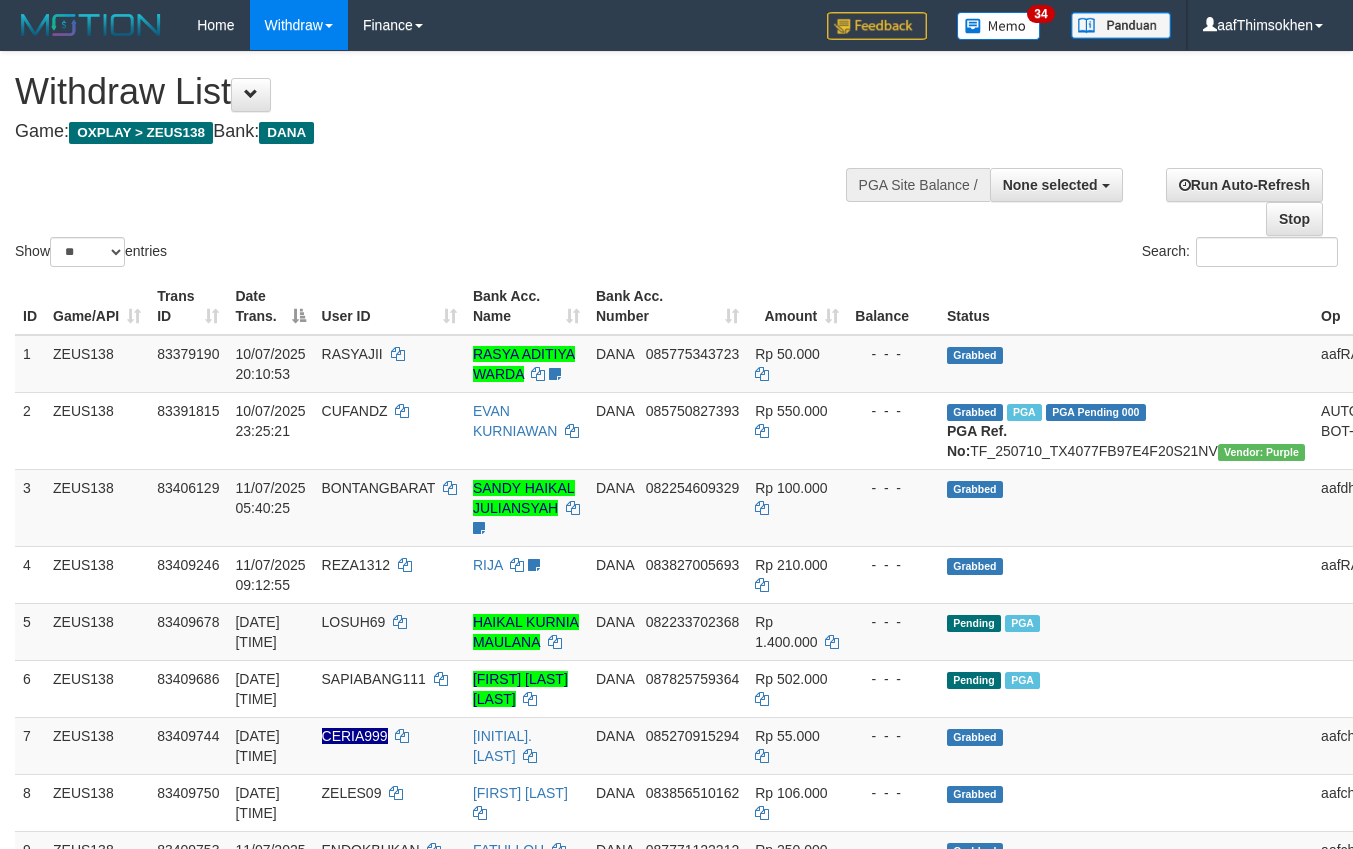 select 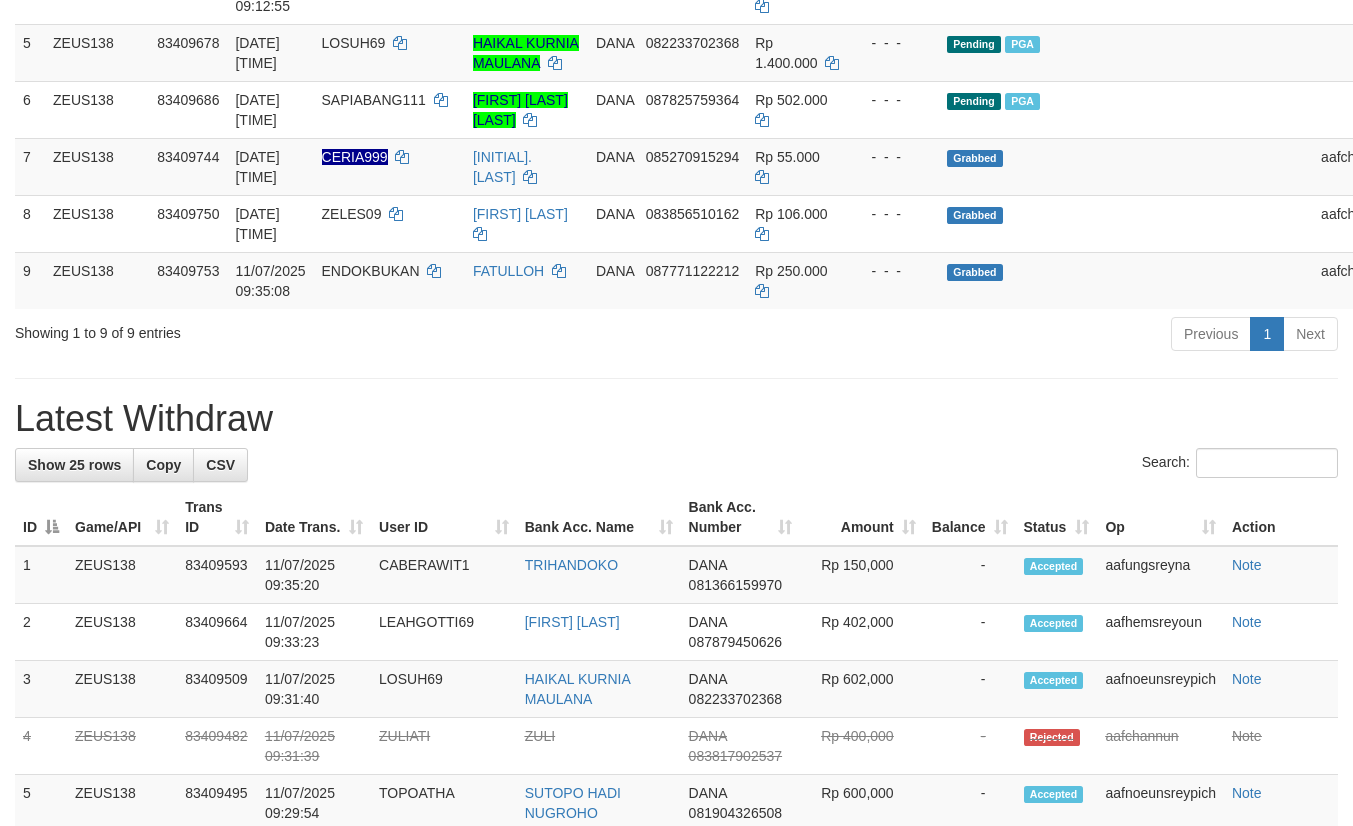 scroll, scrollTop: 525, scrollLeft: 0, axis: vertical 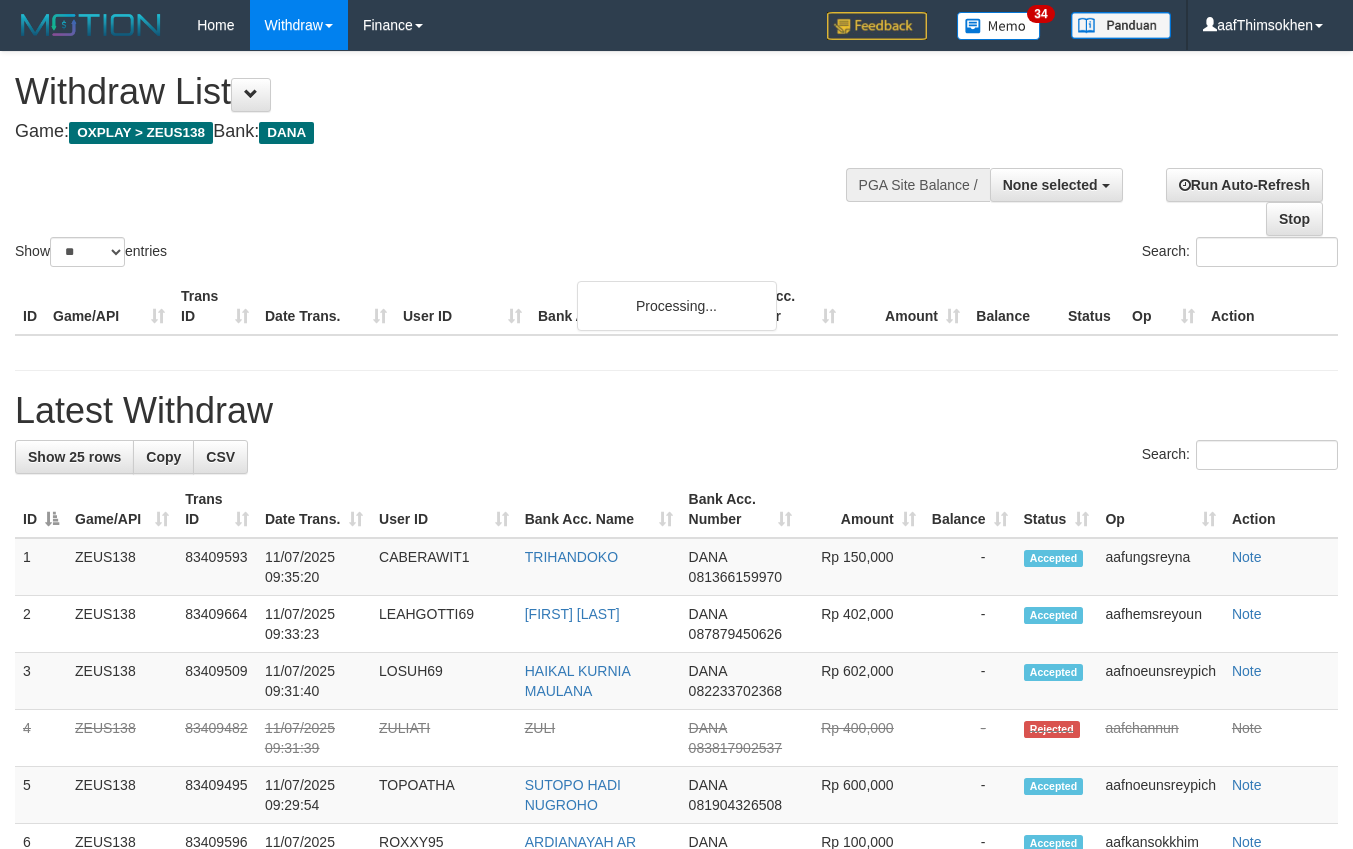 select 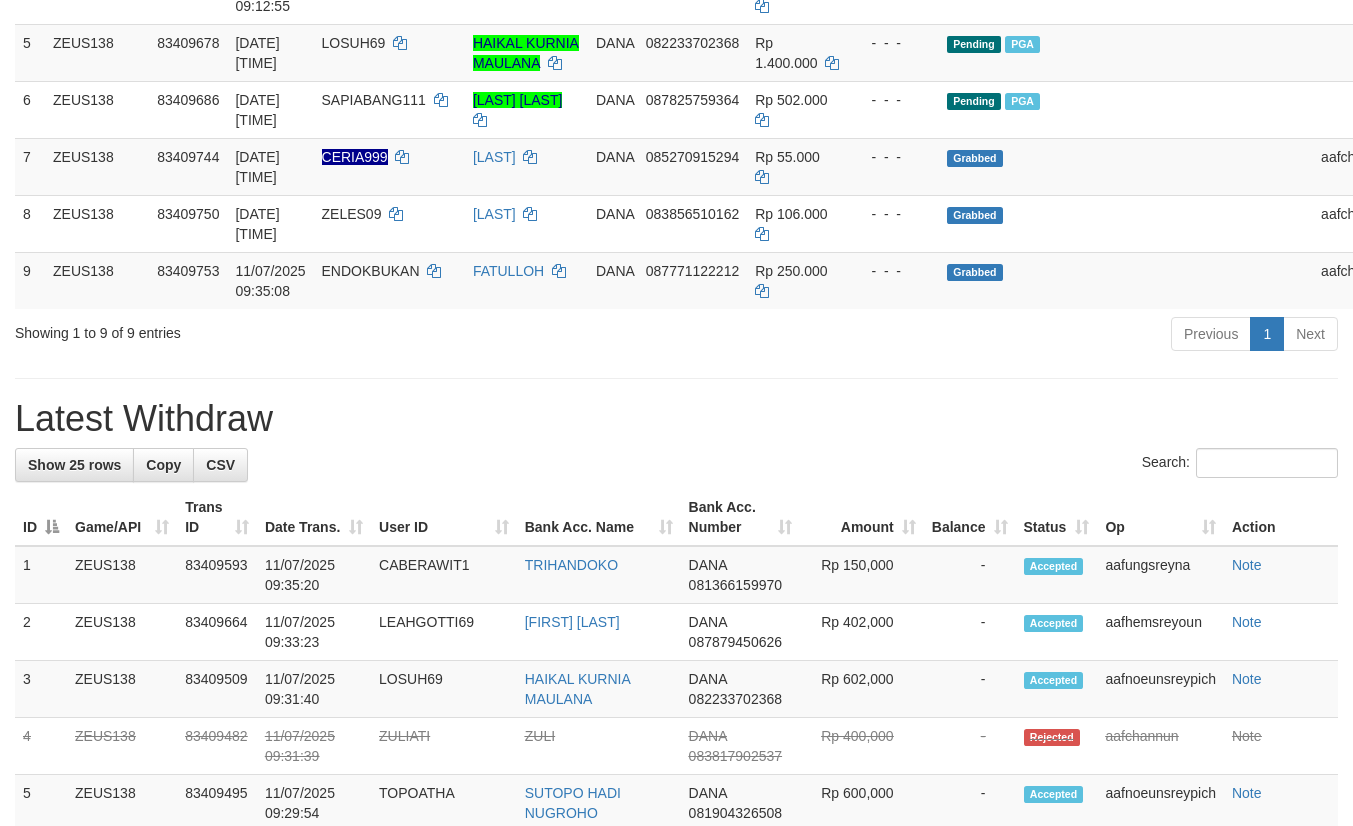 scroll, scrollTop: 525, scrollLeft: 0, axis: vertical 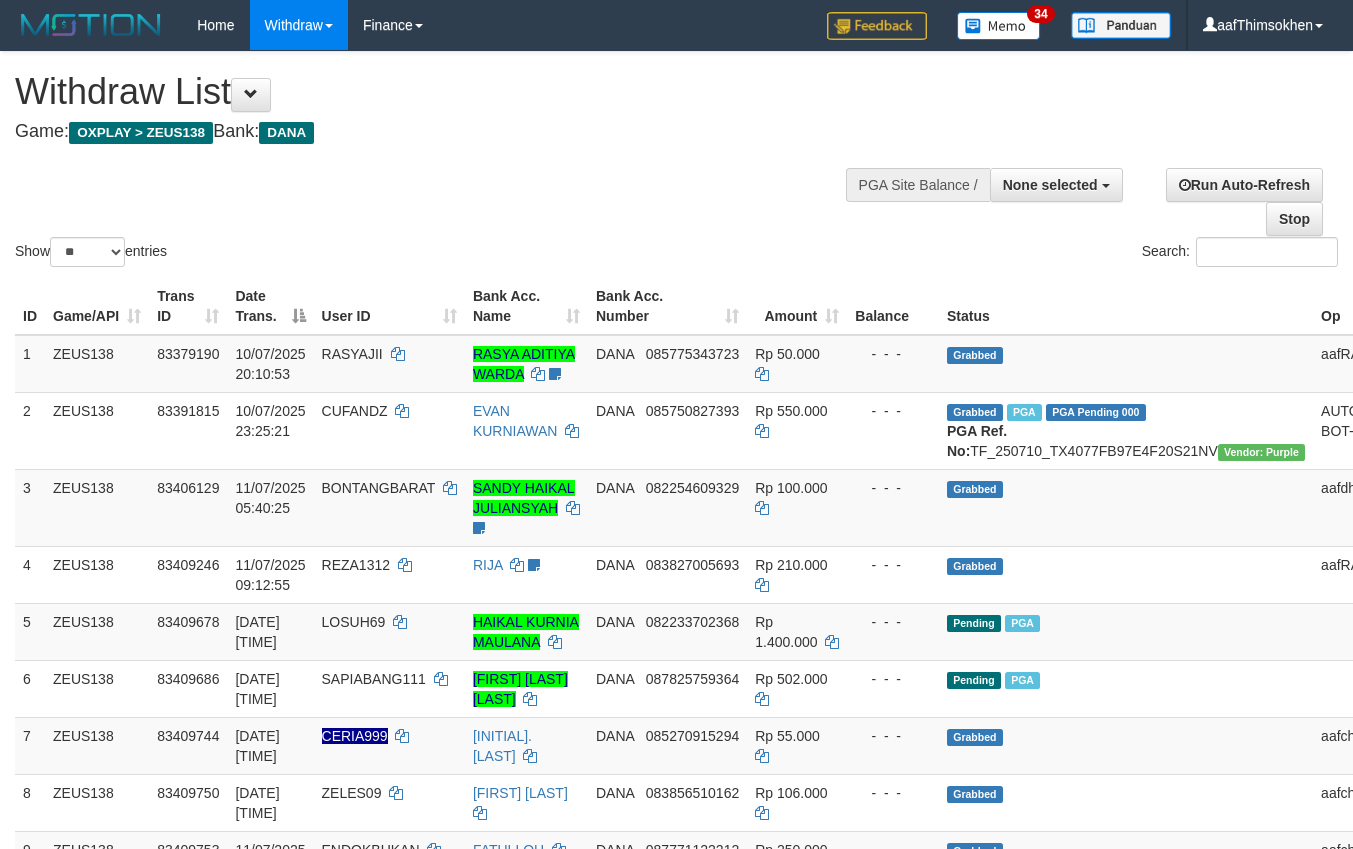 select 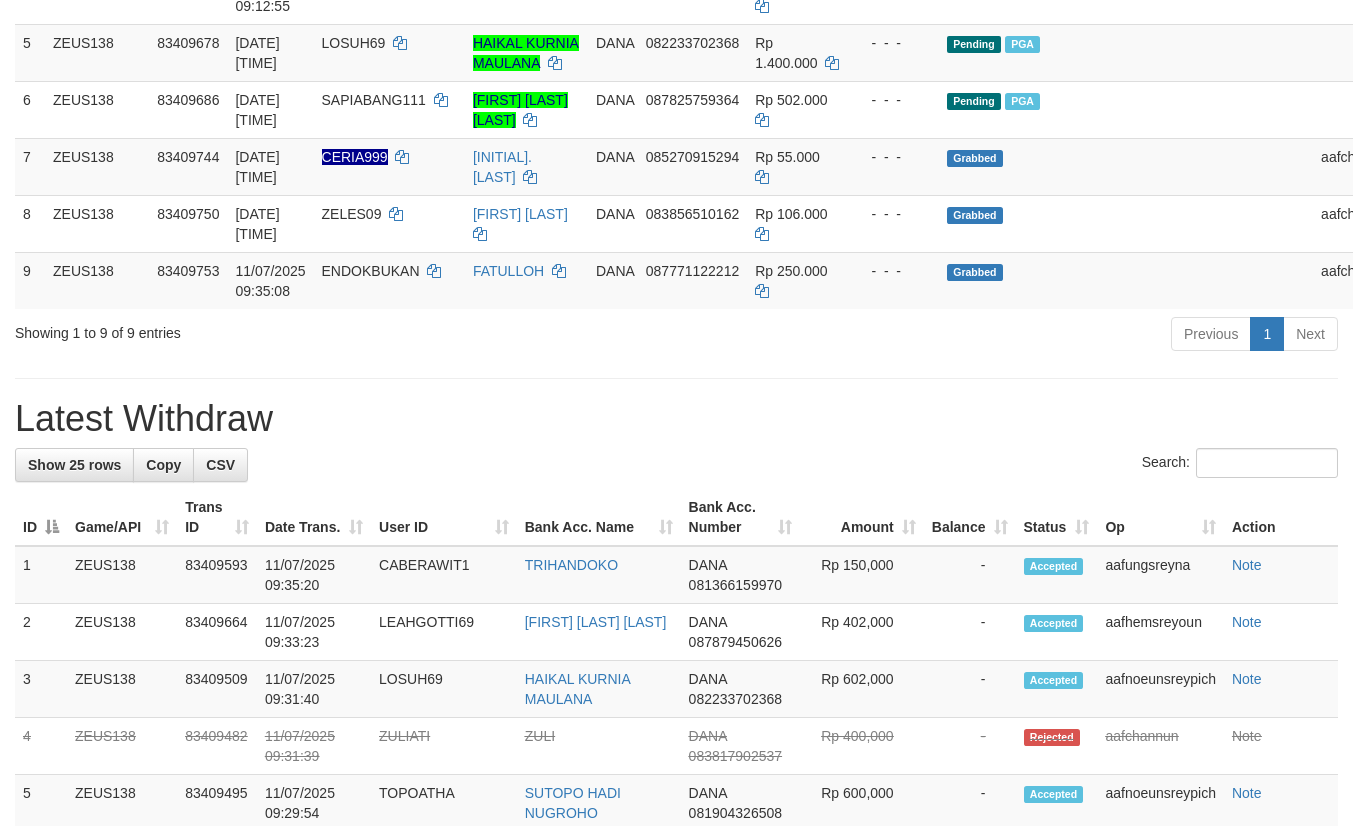 scroll, scrollTop: 525, scrollLeft: 0, axis: vertical 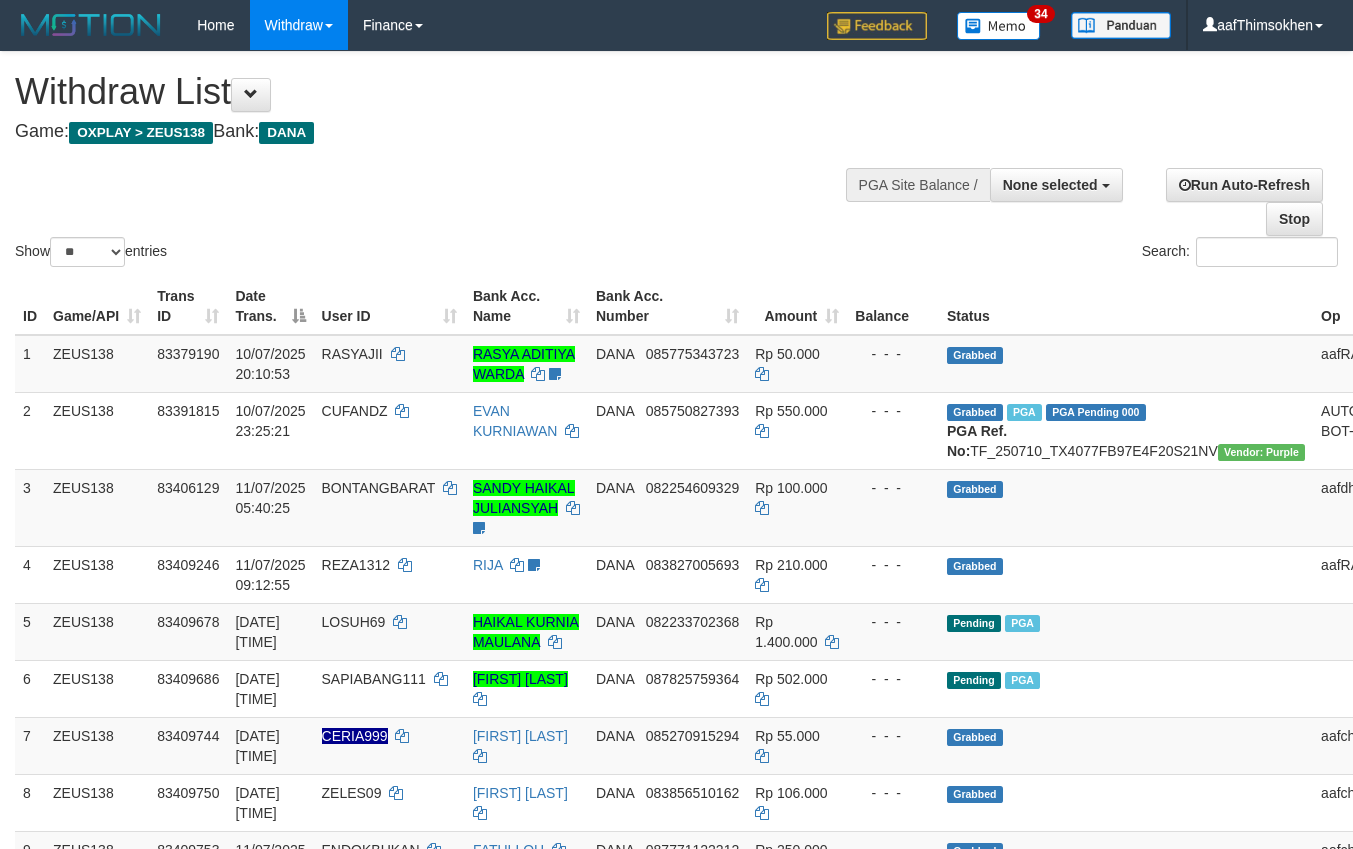 select 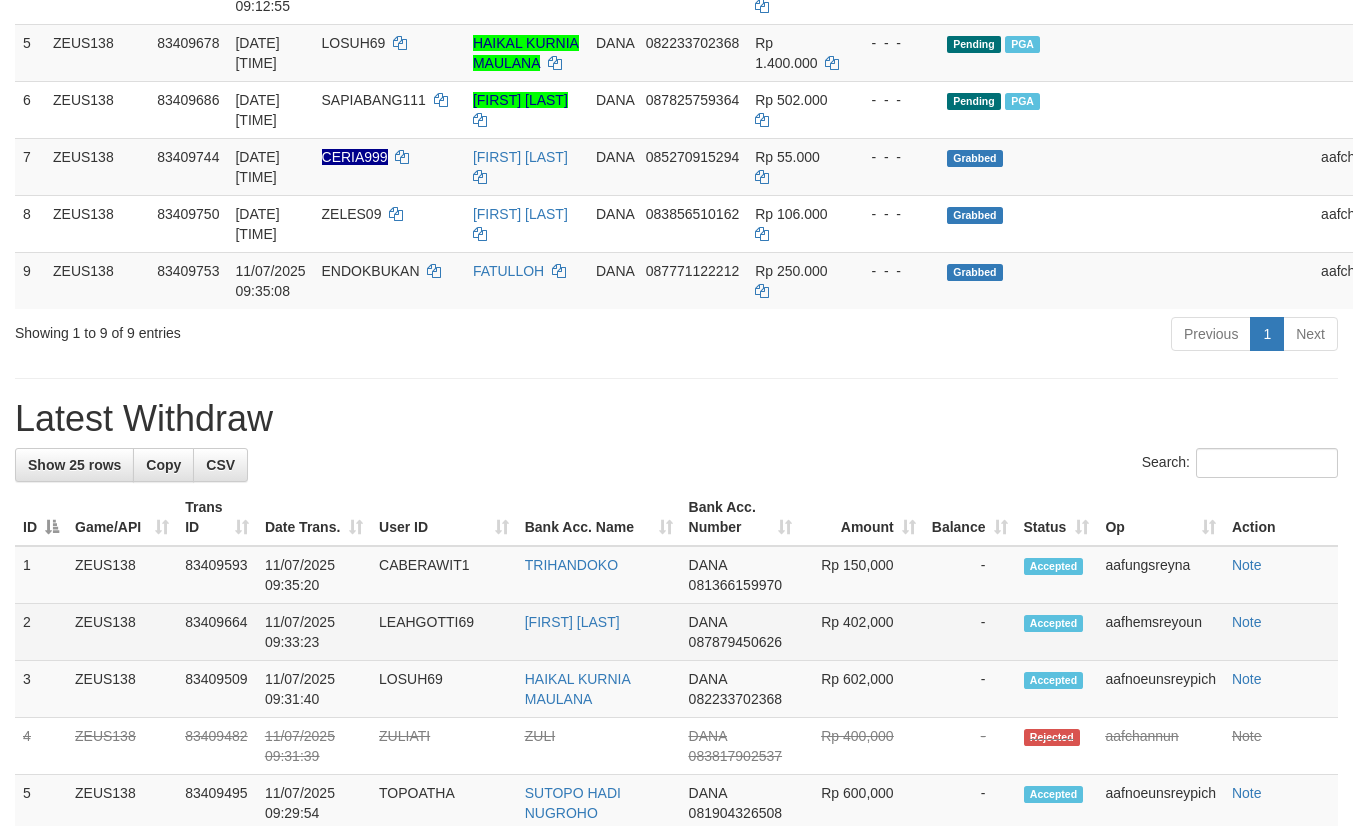 scroll, scrollTop: 525, scrollLeft: 0, axis: vertical 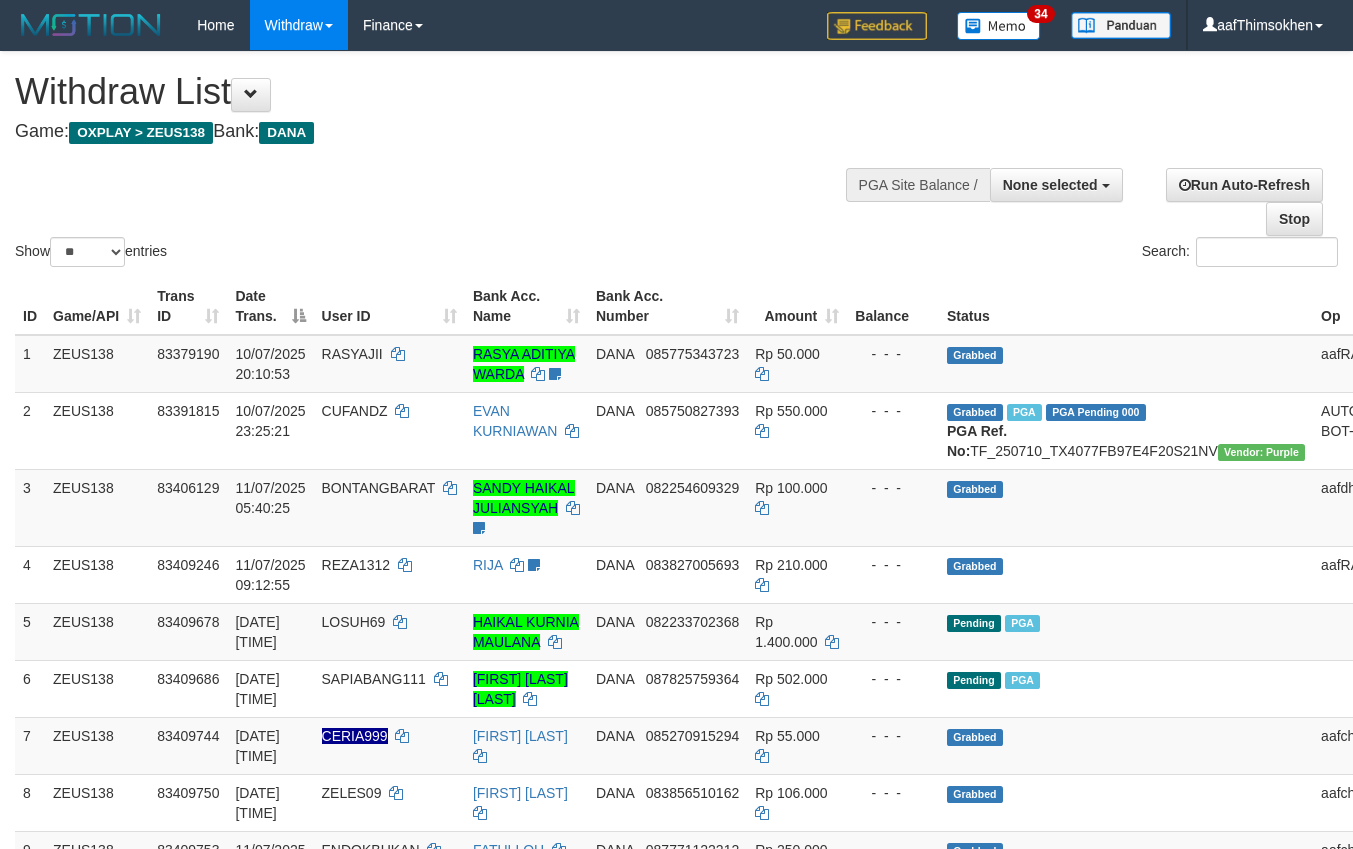 select 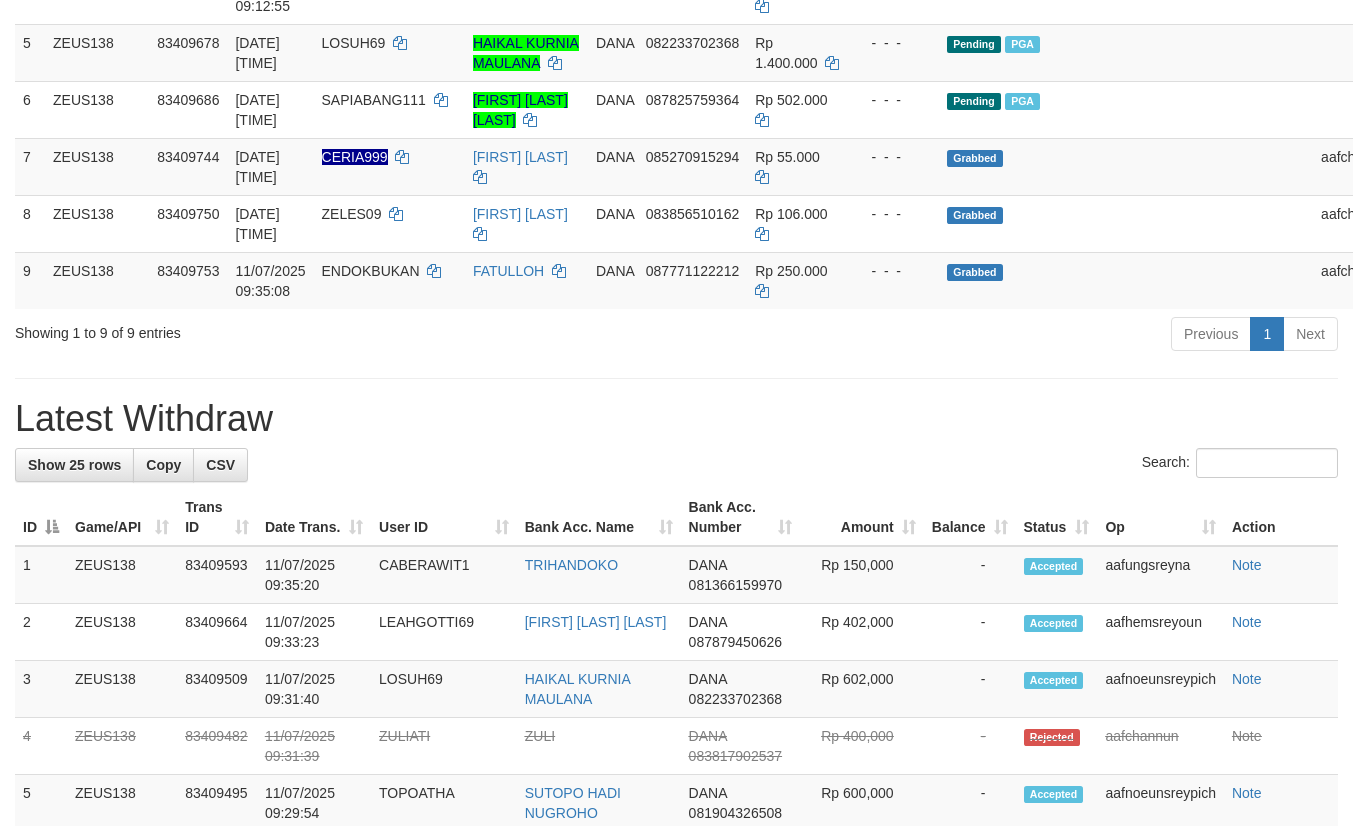 scroll, scrollTop: 525, scrollLeft: 0, axis: vertical 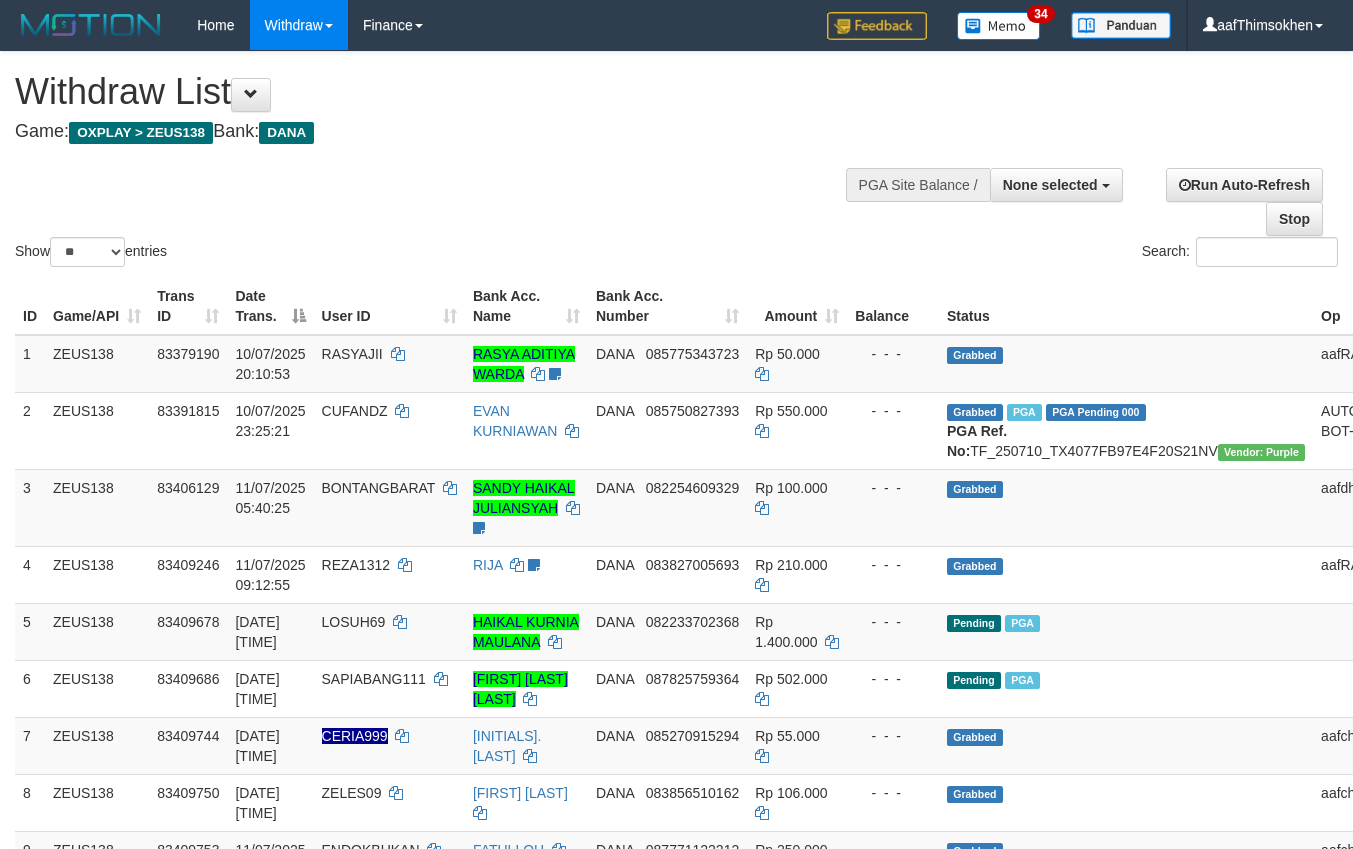 select 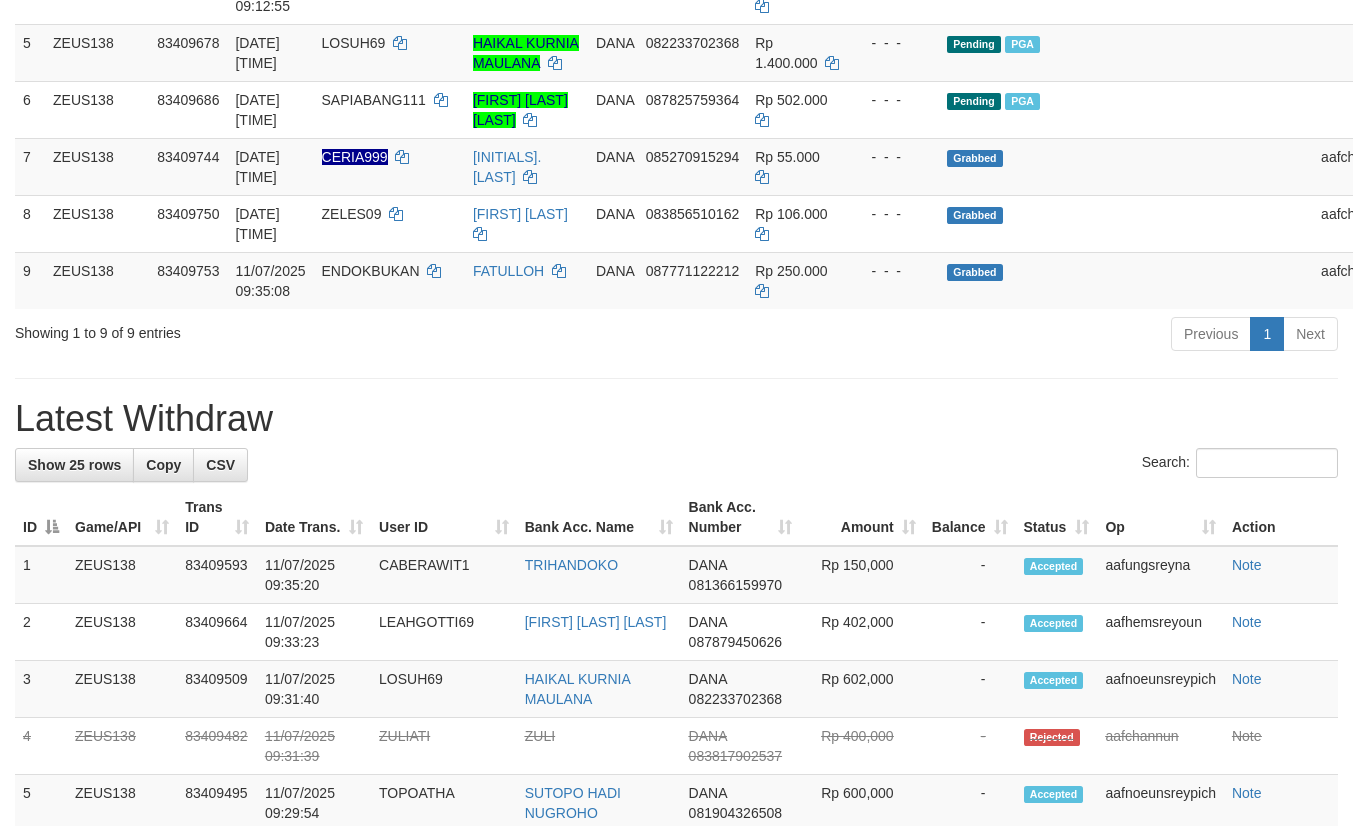 scroll, scrollTop: 525, scrollLeft: 0, axis: vertical 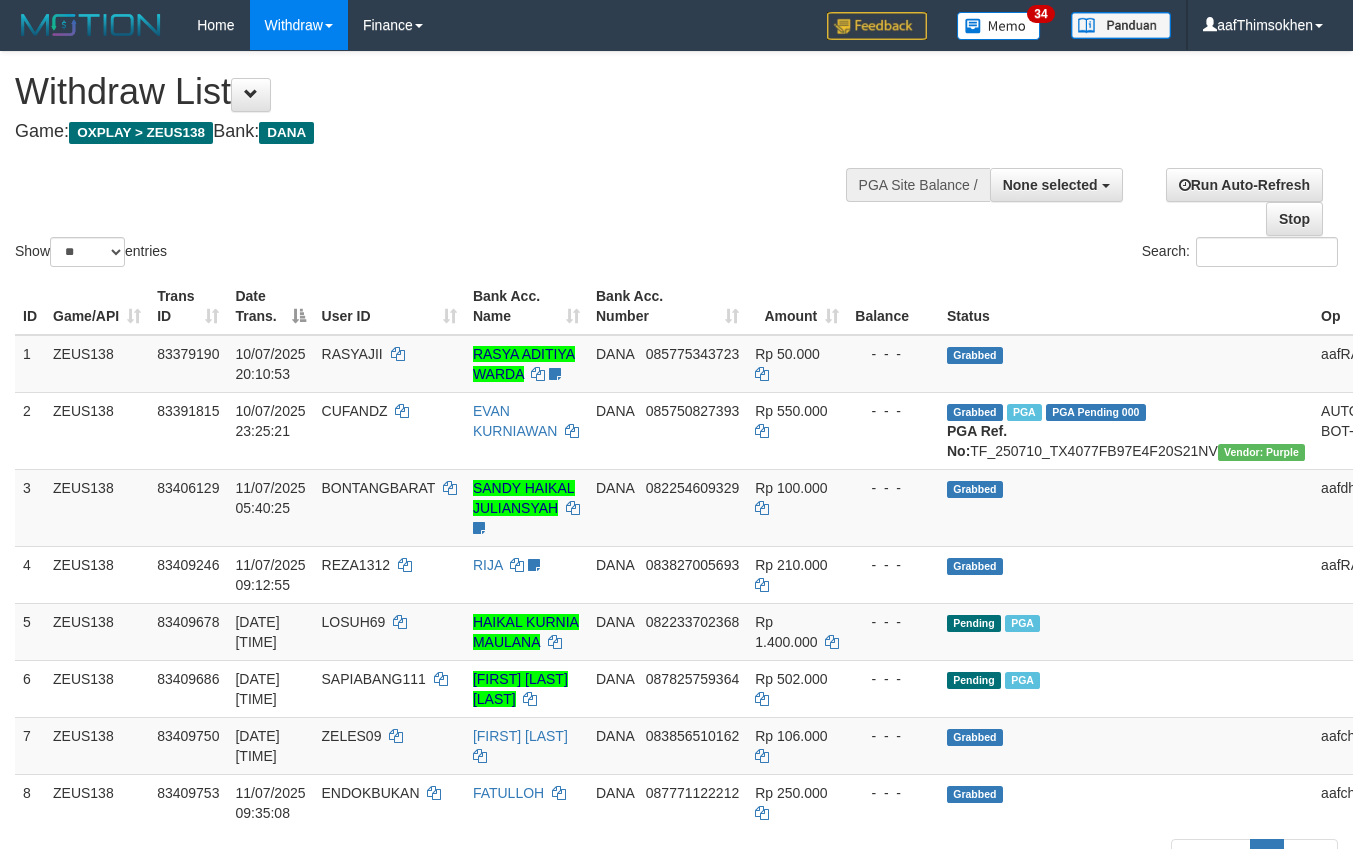 select 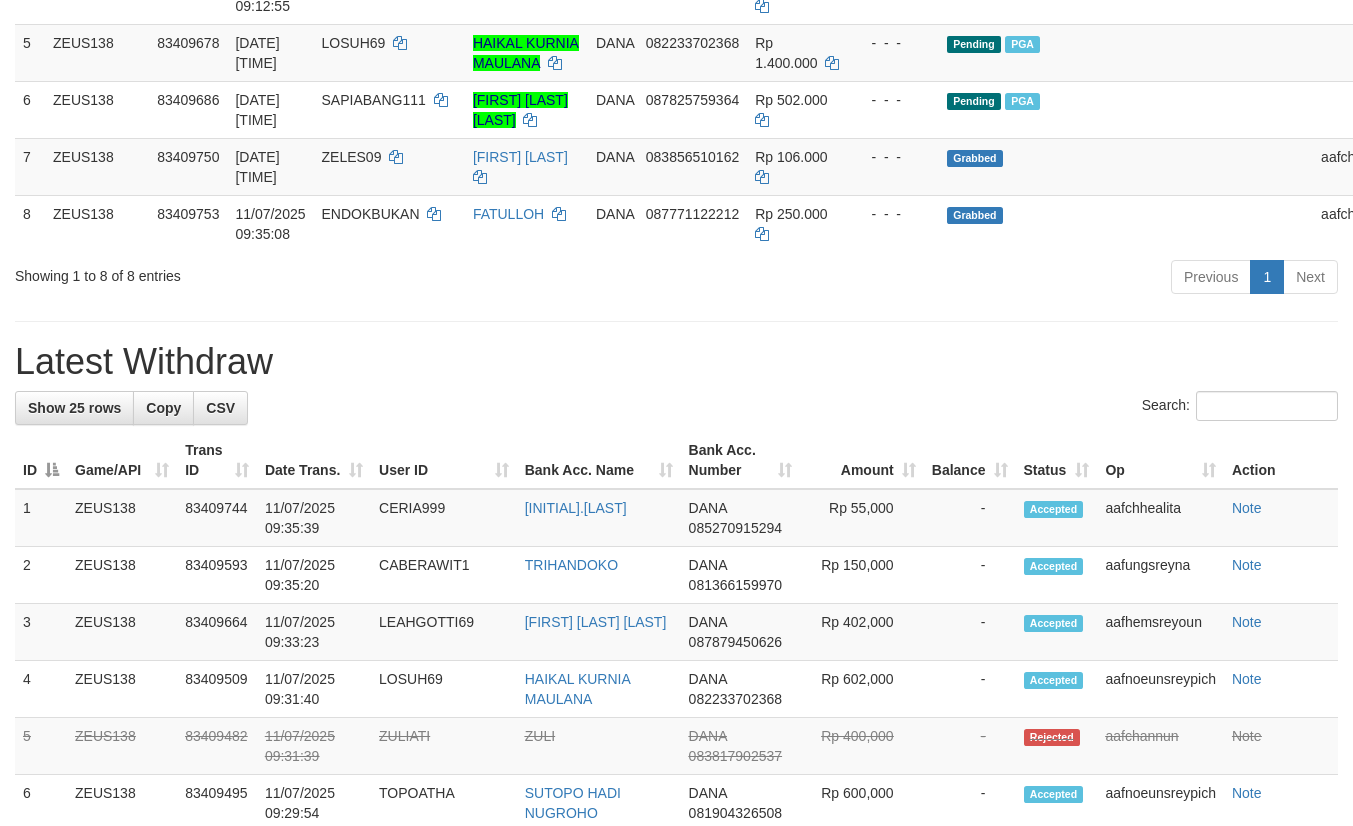 scroll, scrollTop: 525, scrollLeft: 0, axis: vertical 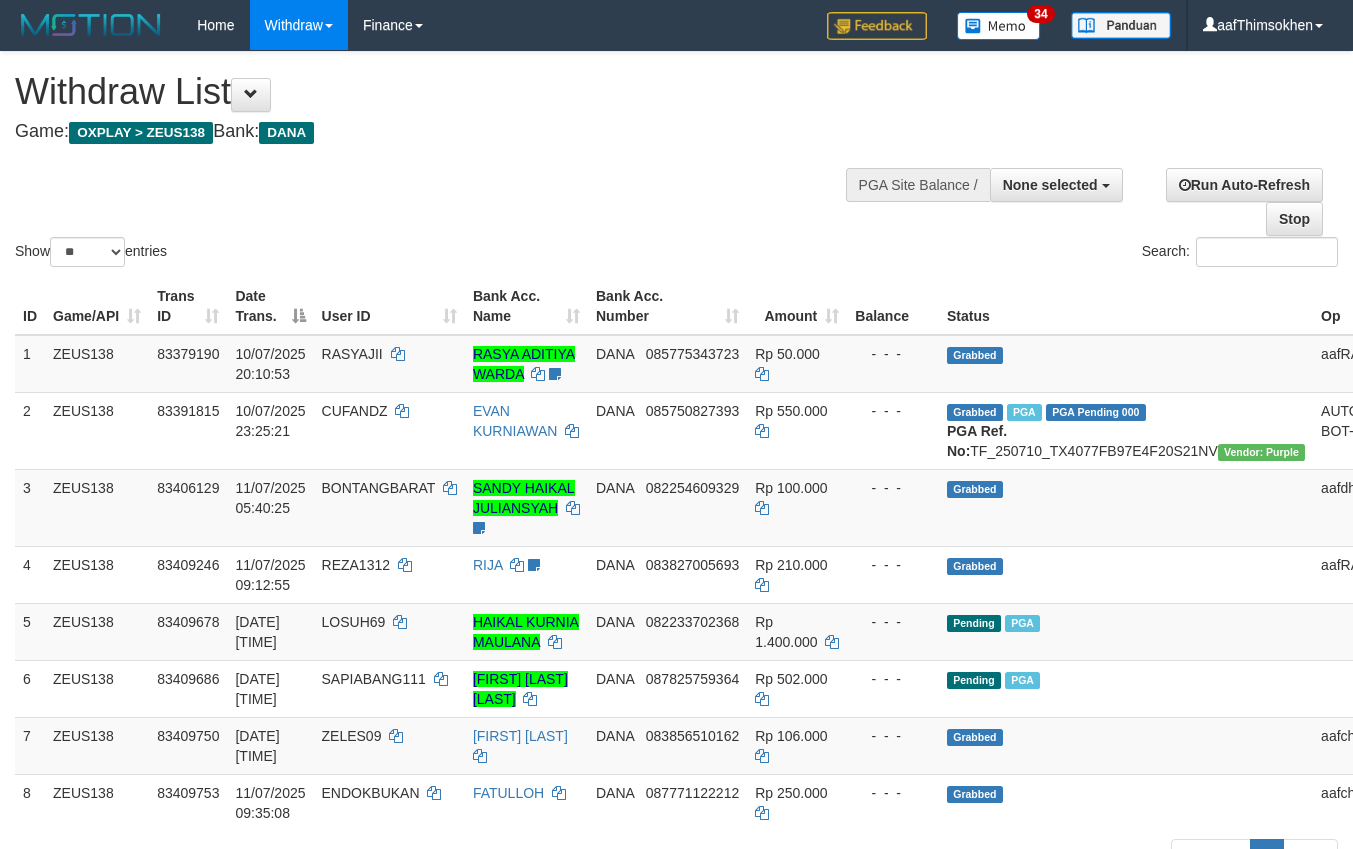 select 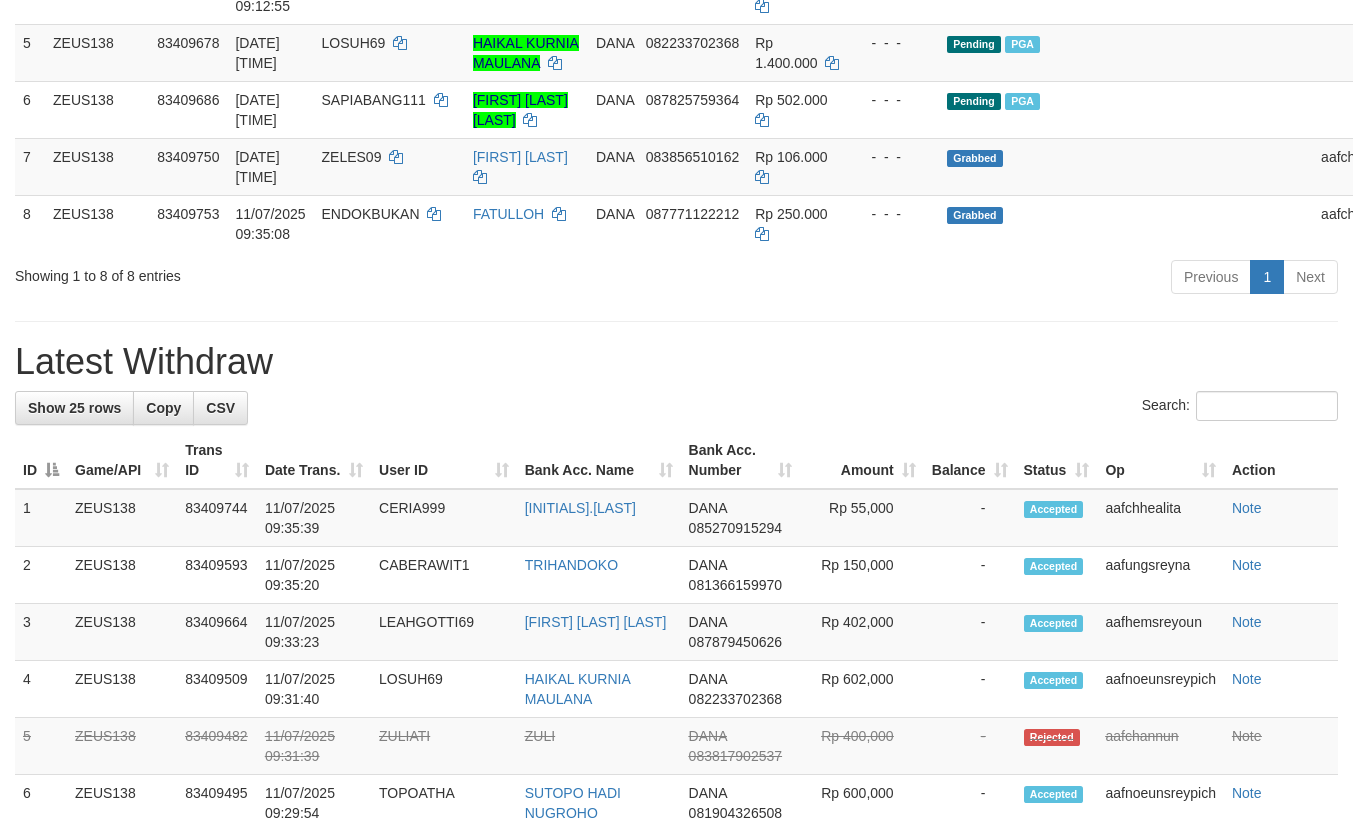 scroll, scrollTop: 525, scrollLeft: 0, axis: vertical 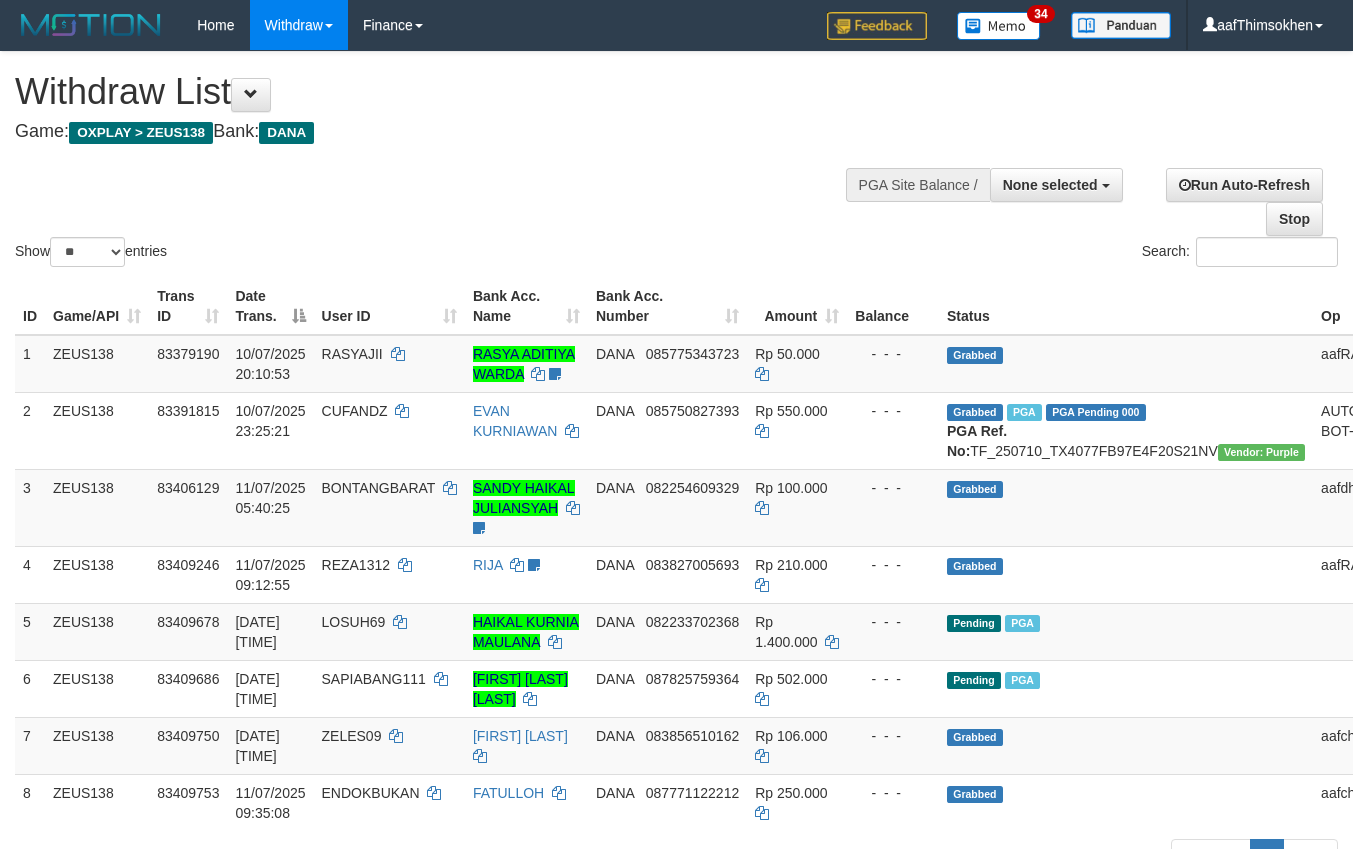 select 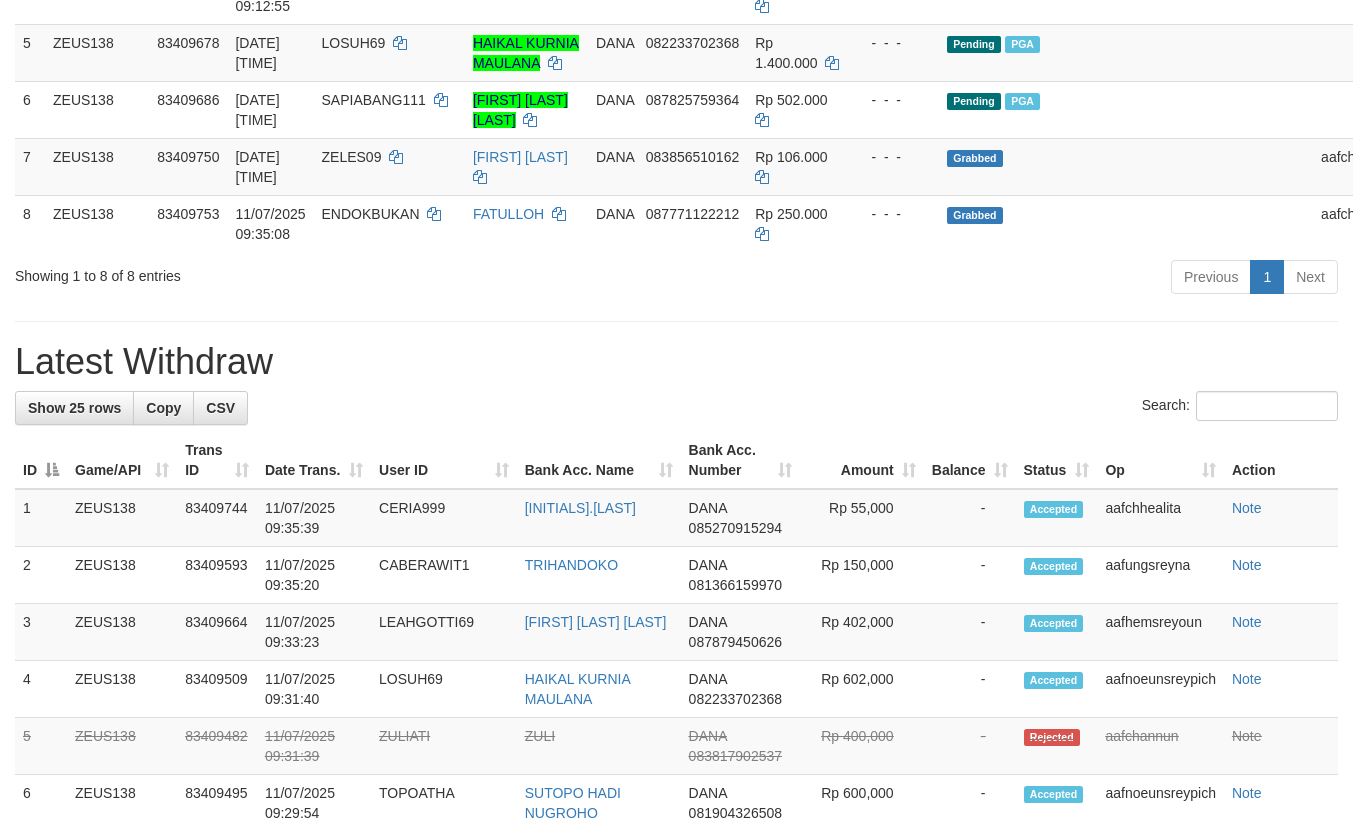 scroll, scrollTop: 525, scrollLeft: 0, axis: vertical 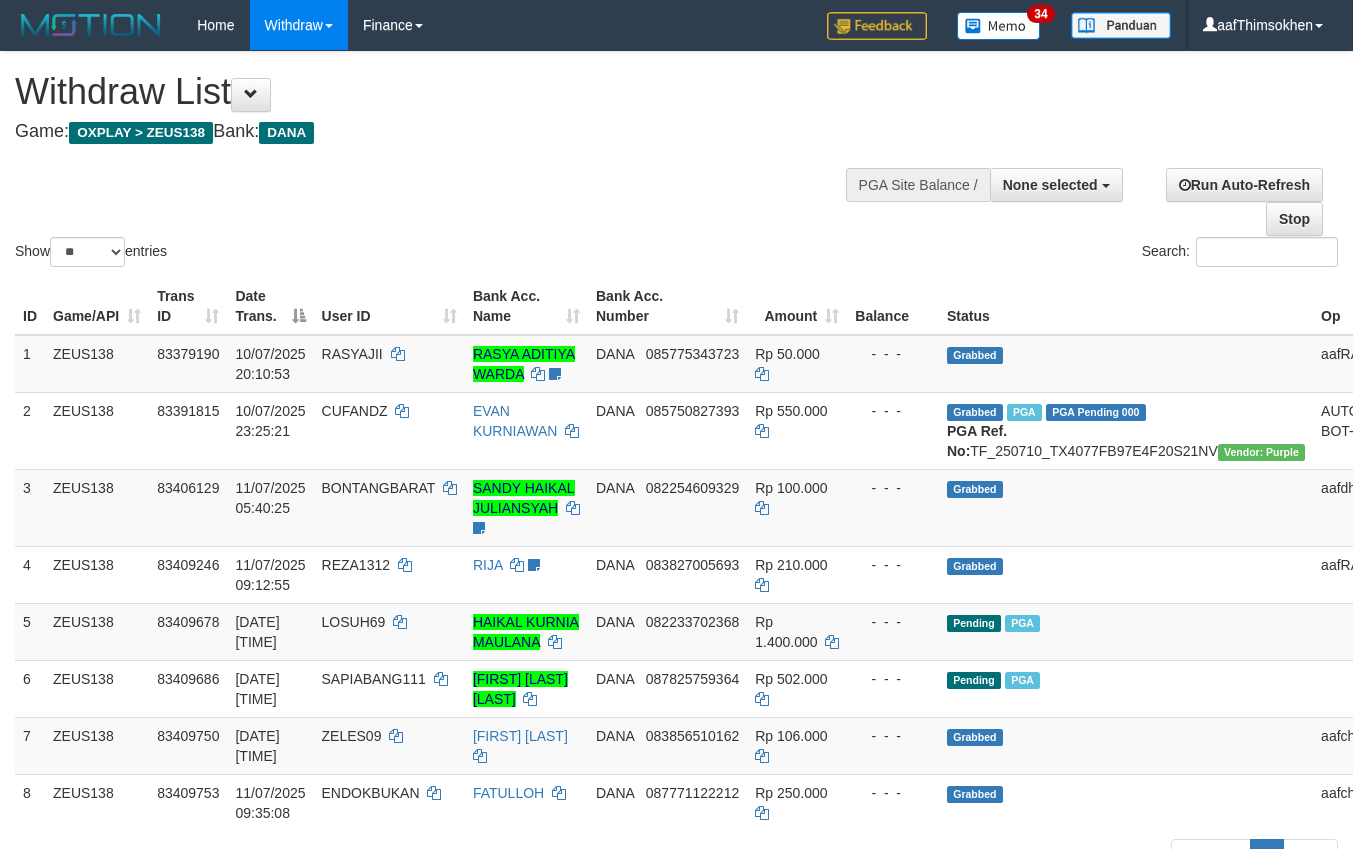 select 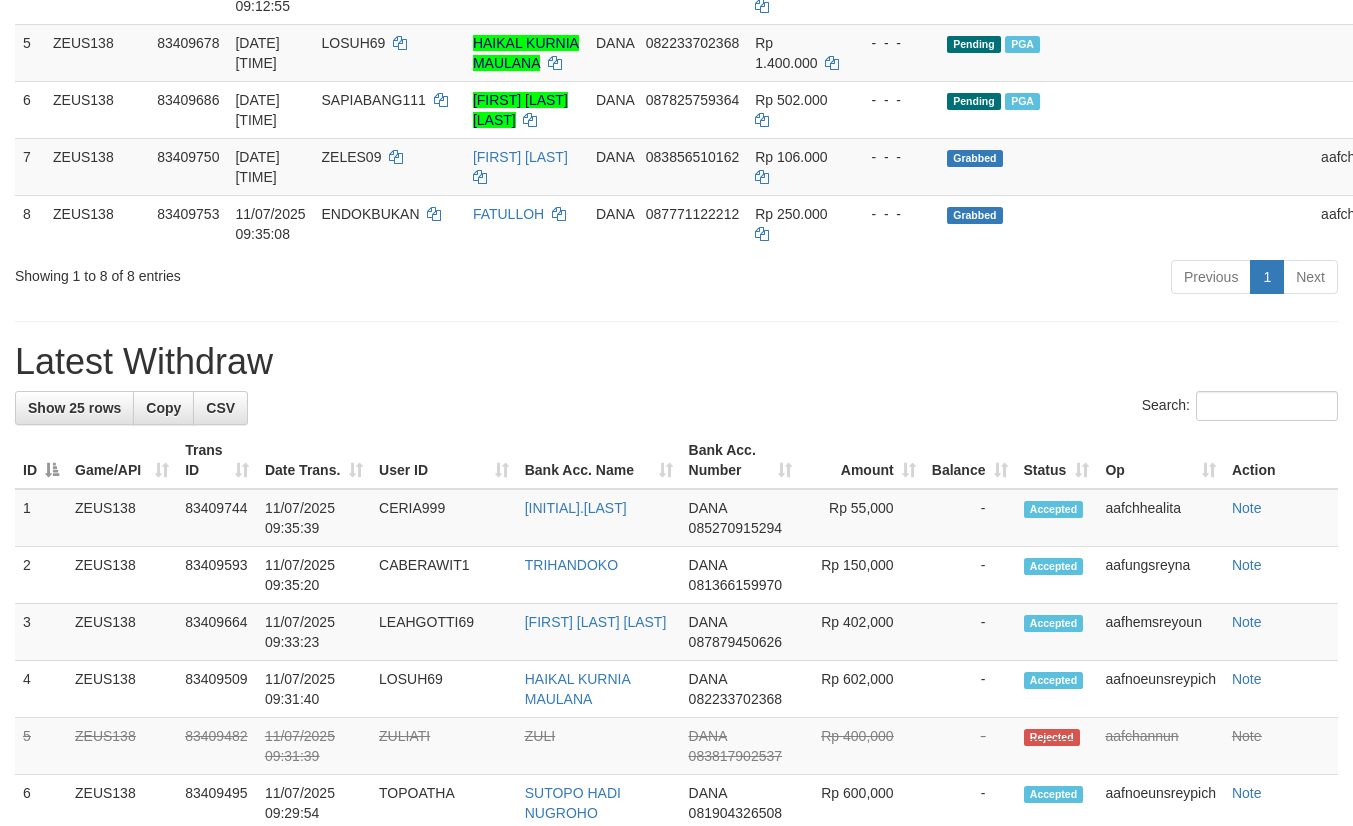scroll, scrollTop: 525, scrollLeft: 0, axis: vertical 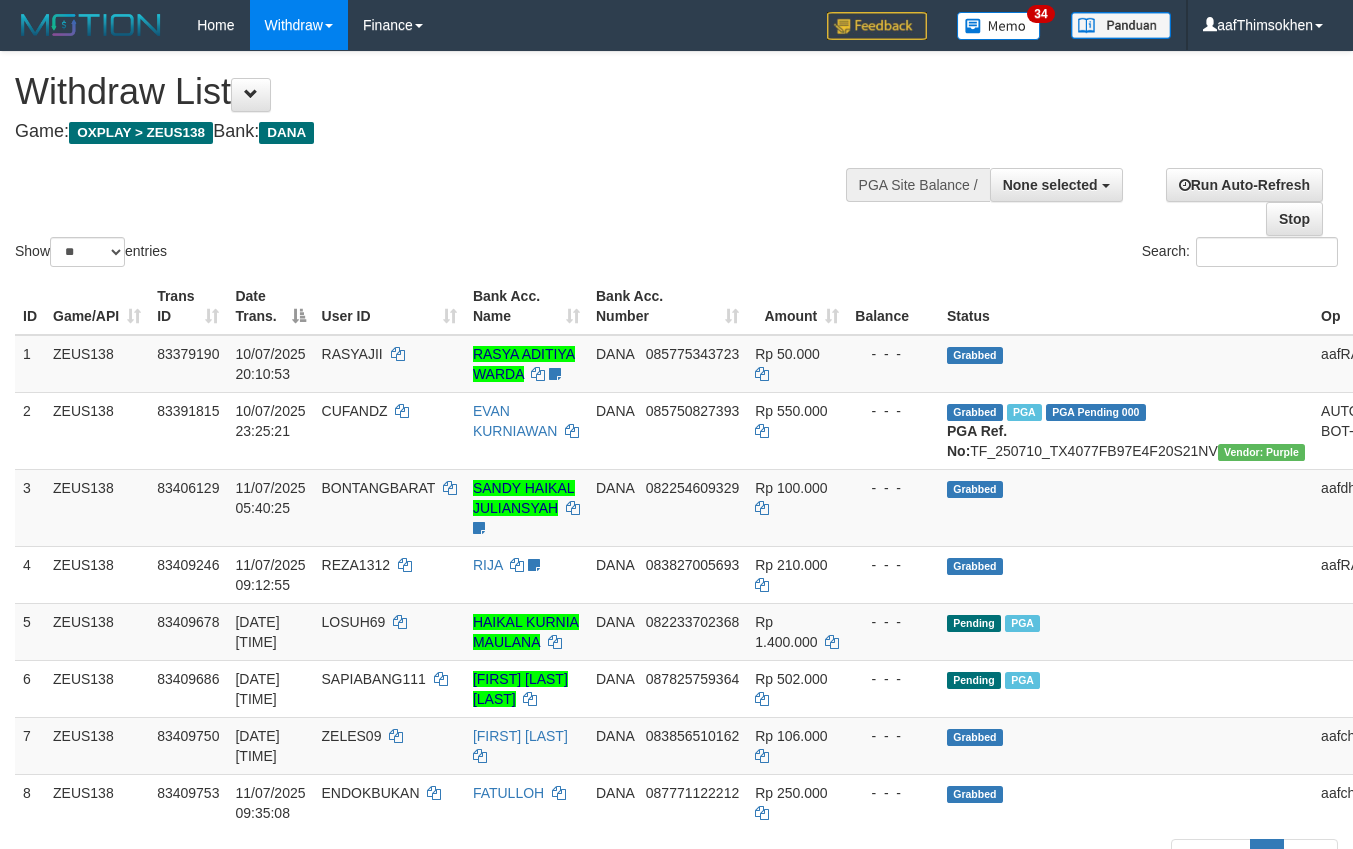 select 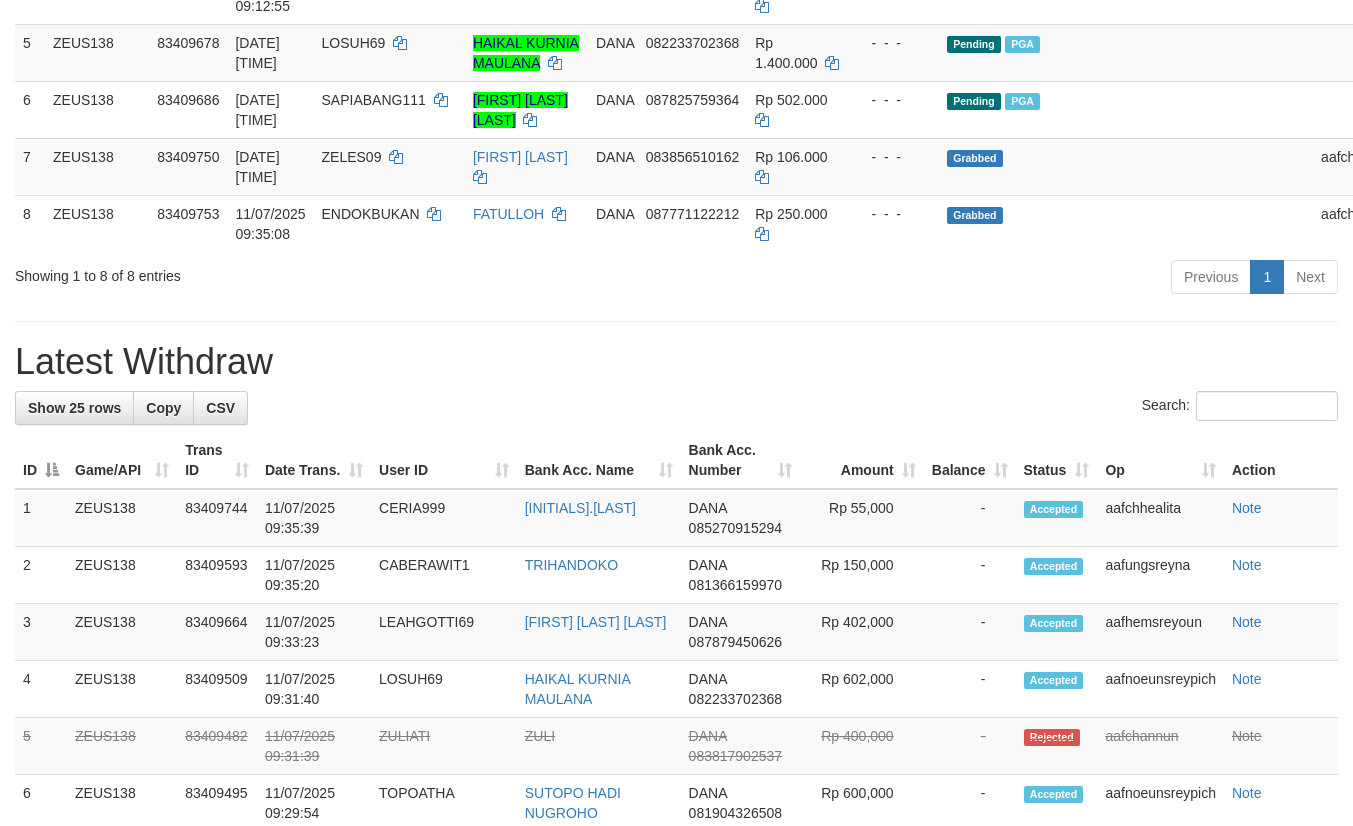 scroll, scrollTop: 525, scrollLeft: 0, axis: vertical 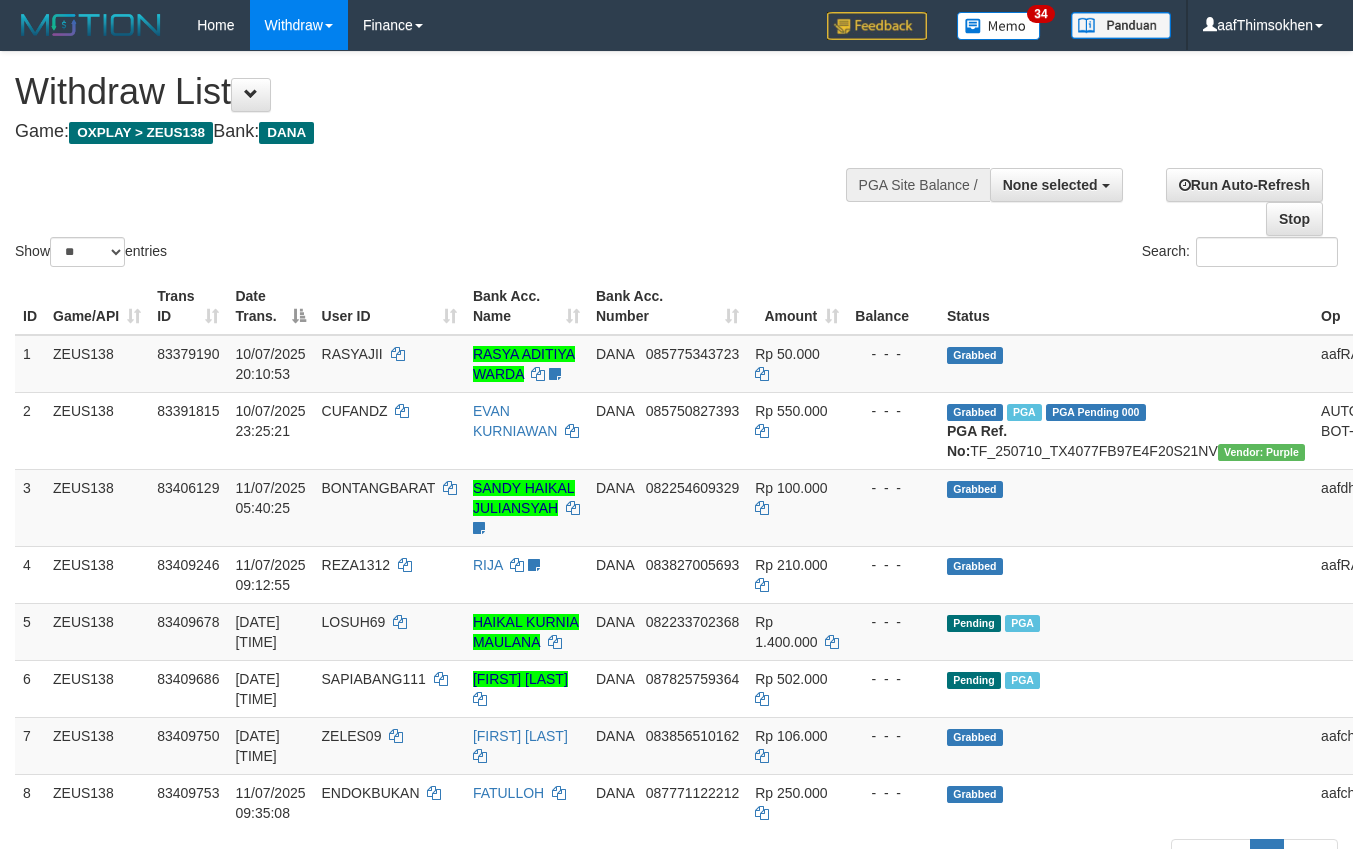 select 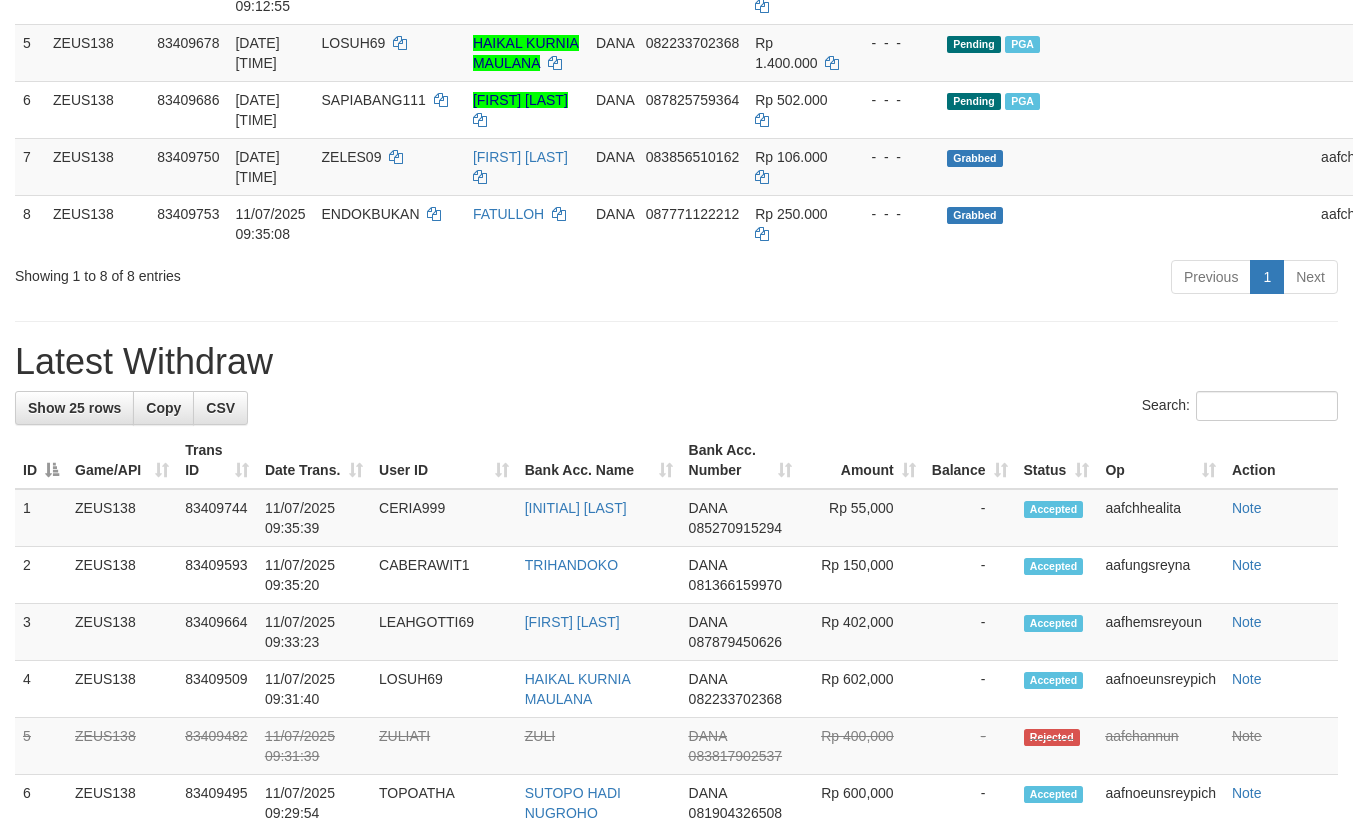 scroll, scrollTop: 525, scrollLeft: 0, axis: vertical 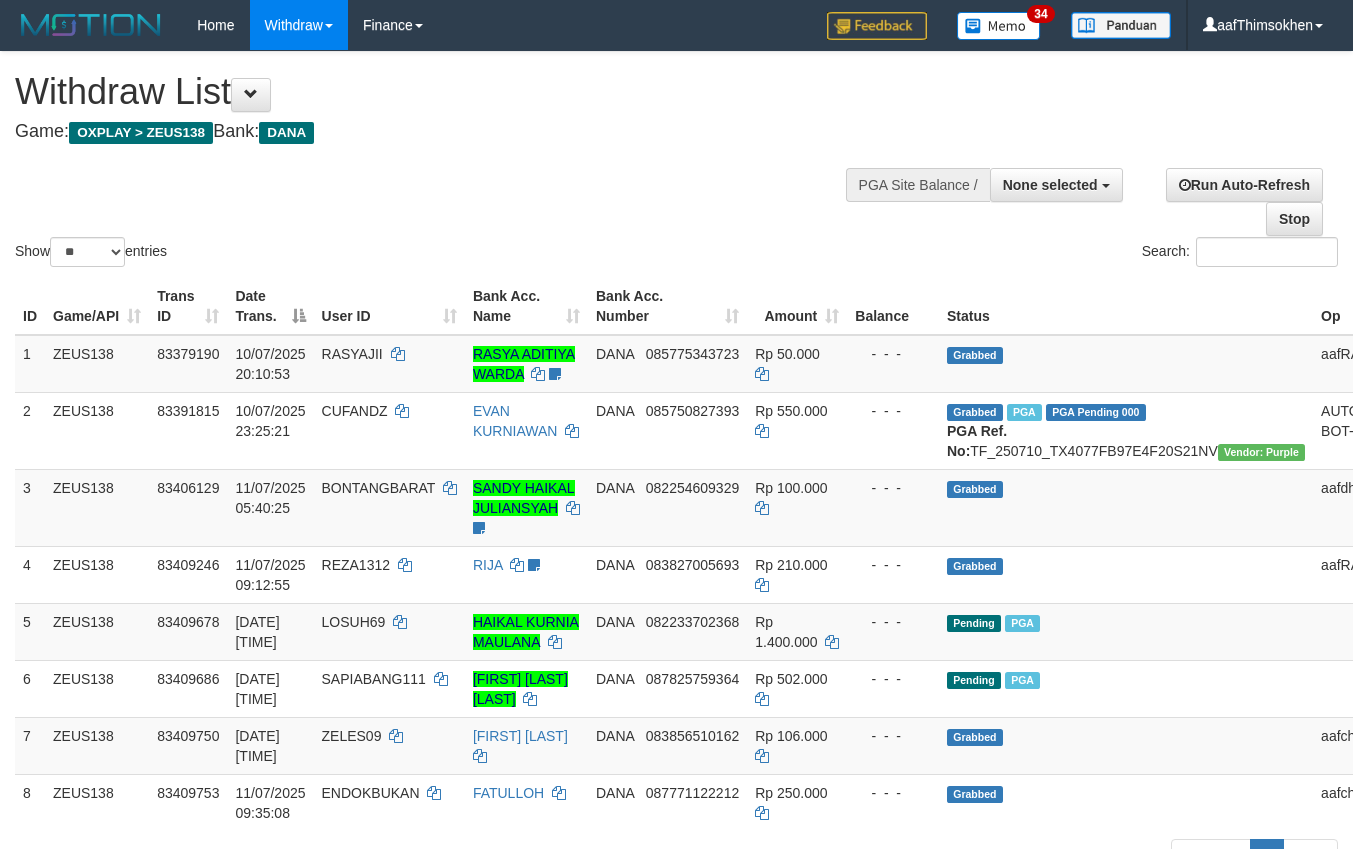 select 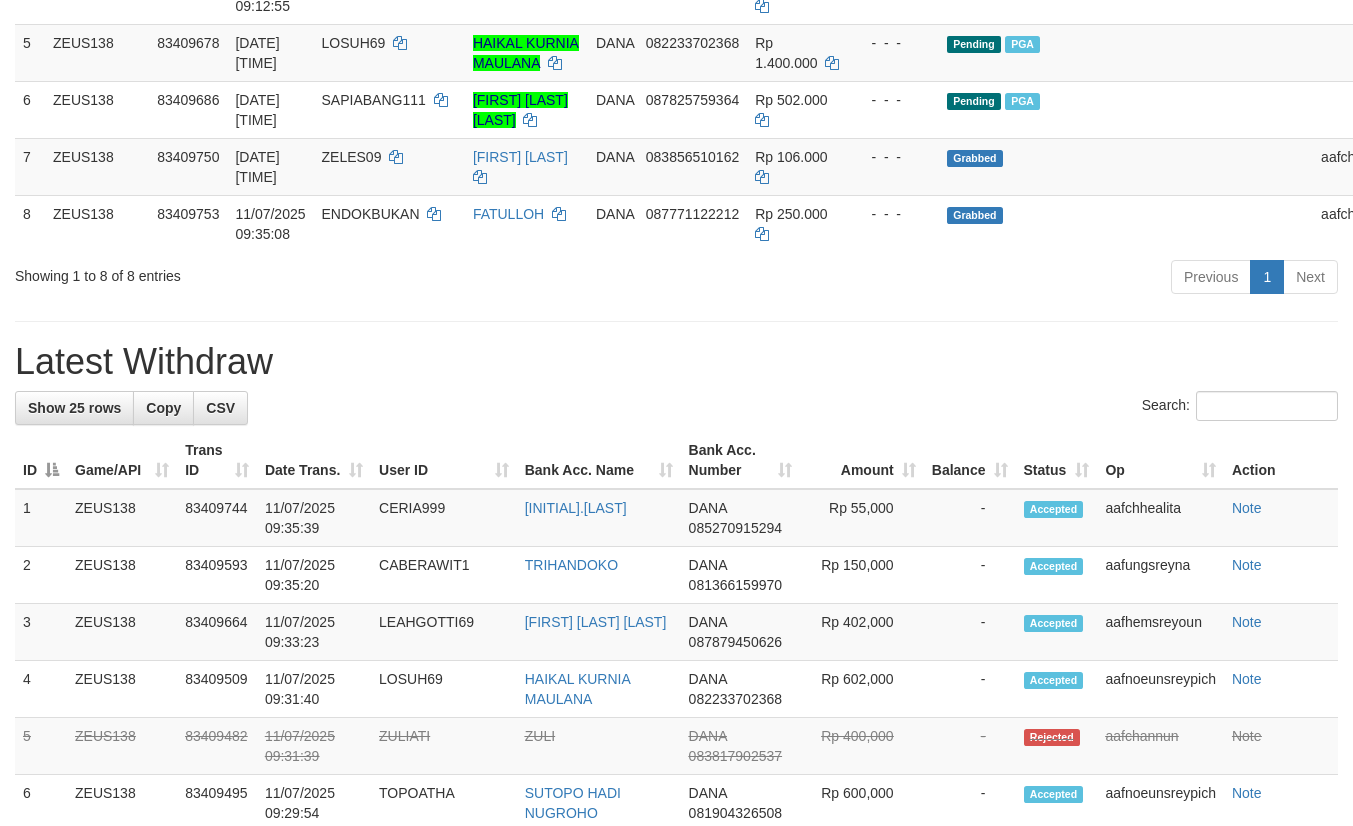 scroll, scrollTop: 525, scrollLeft: 0, axis: vertical 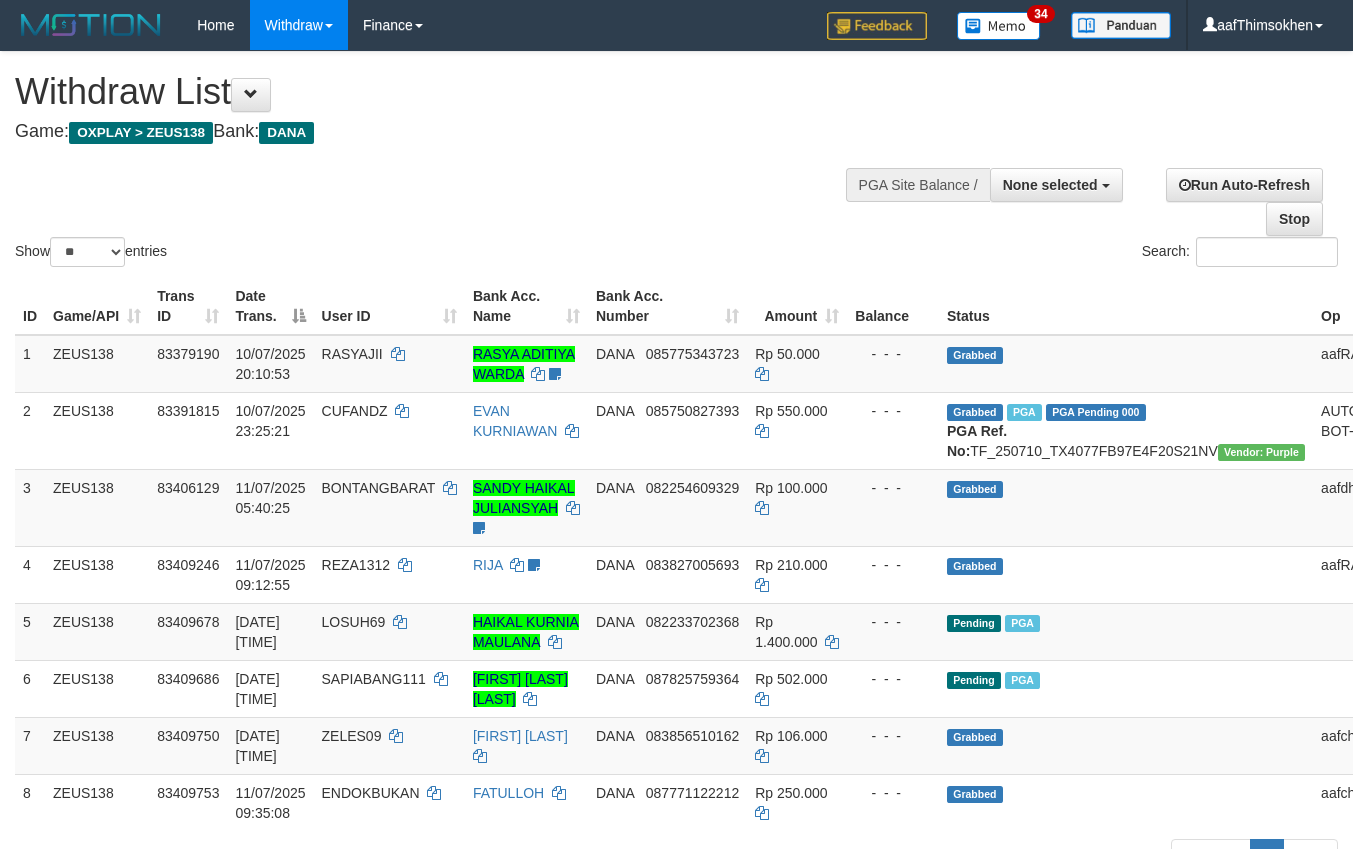 select 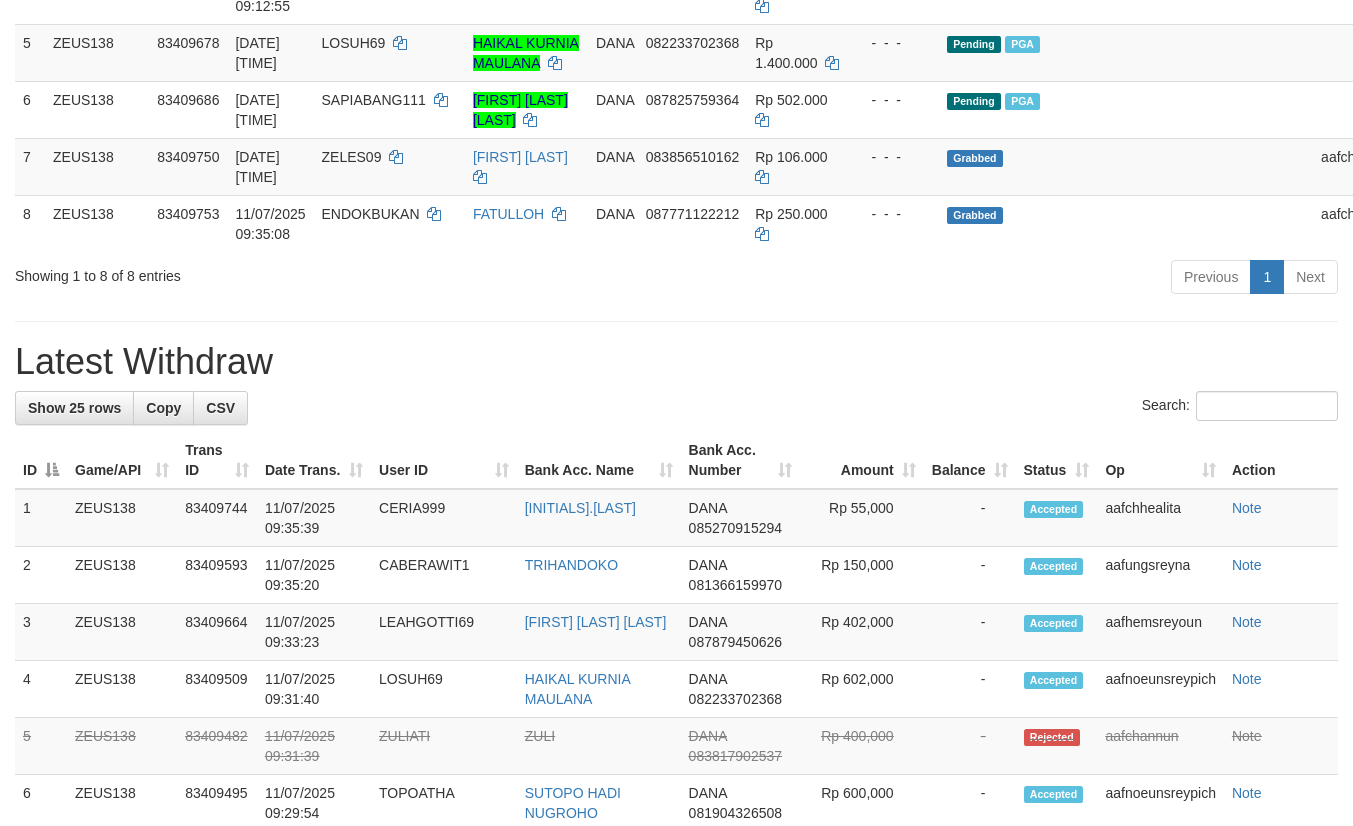 scroll, scrollTop: 525, scrollLeft: 0, axis: vertical 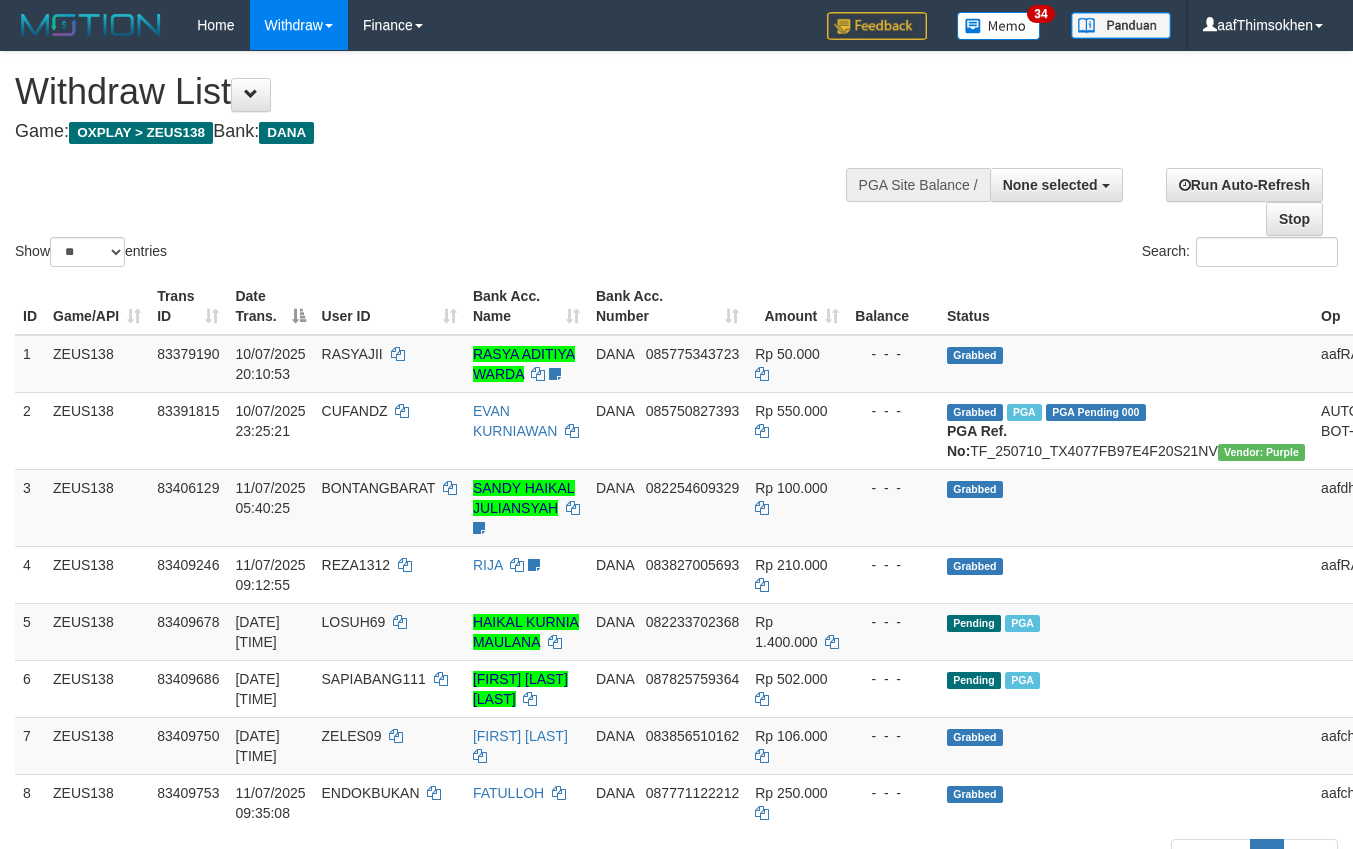select 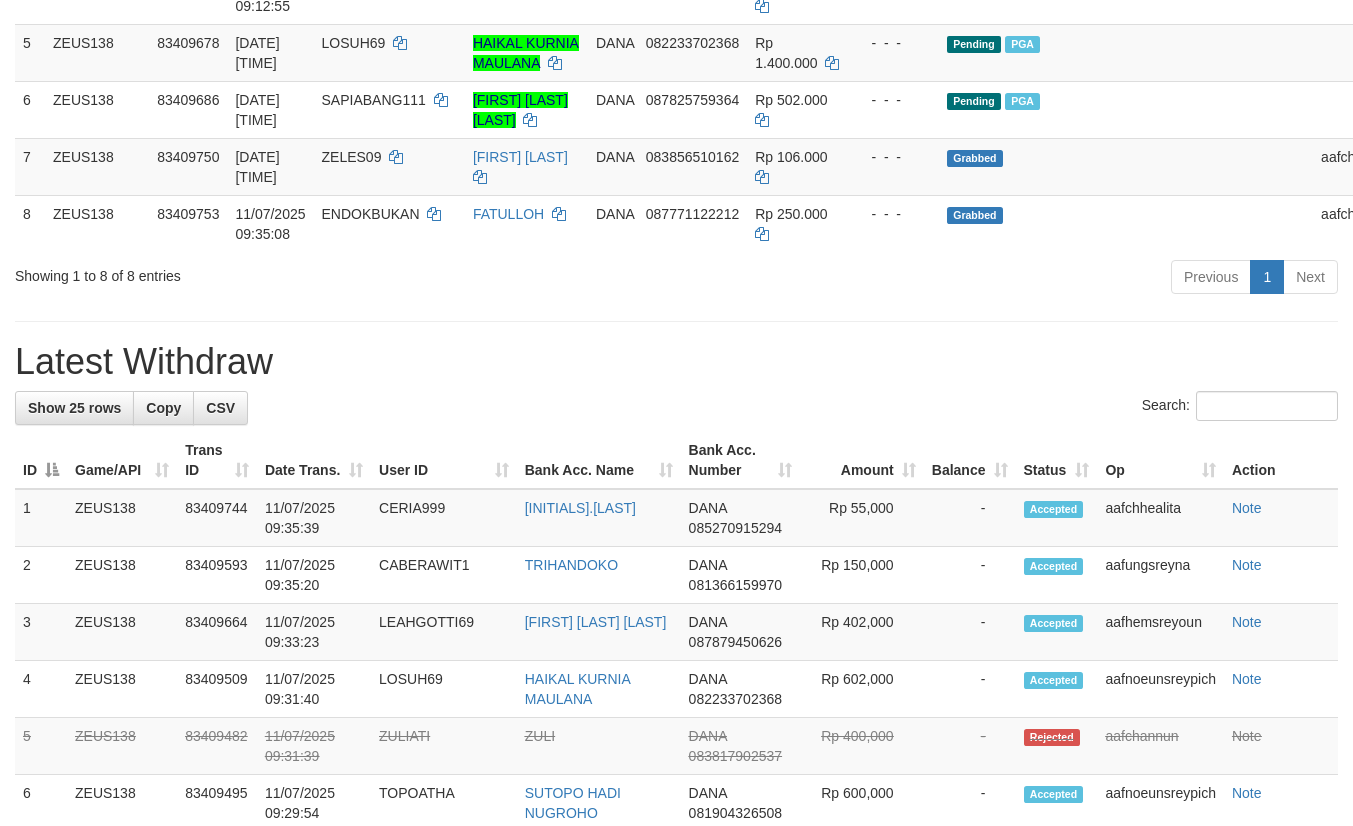 scroll, scrollTop: 525, scrollLeft: 0, axis: vertical 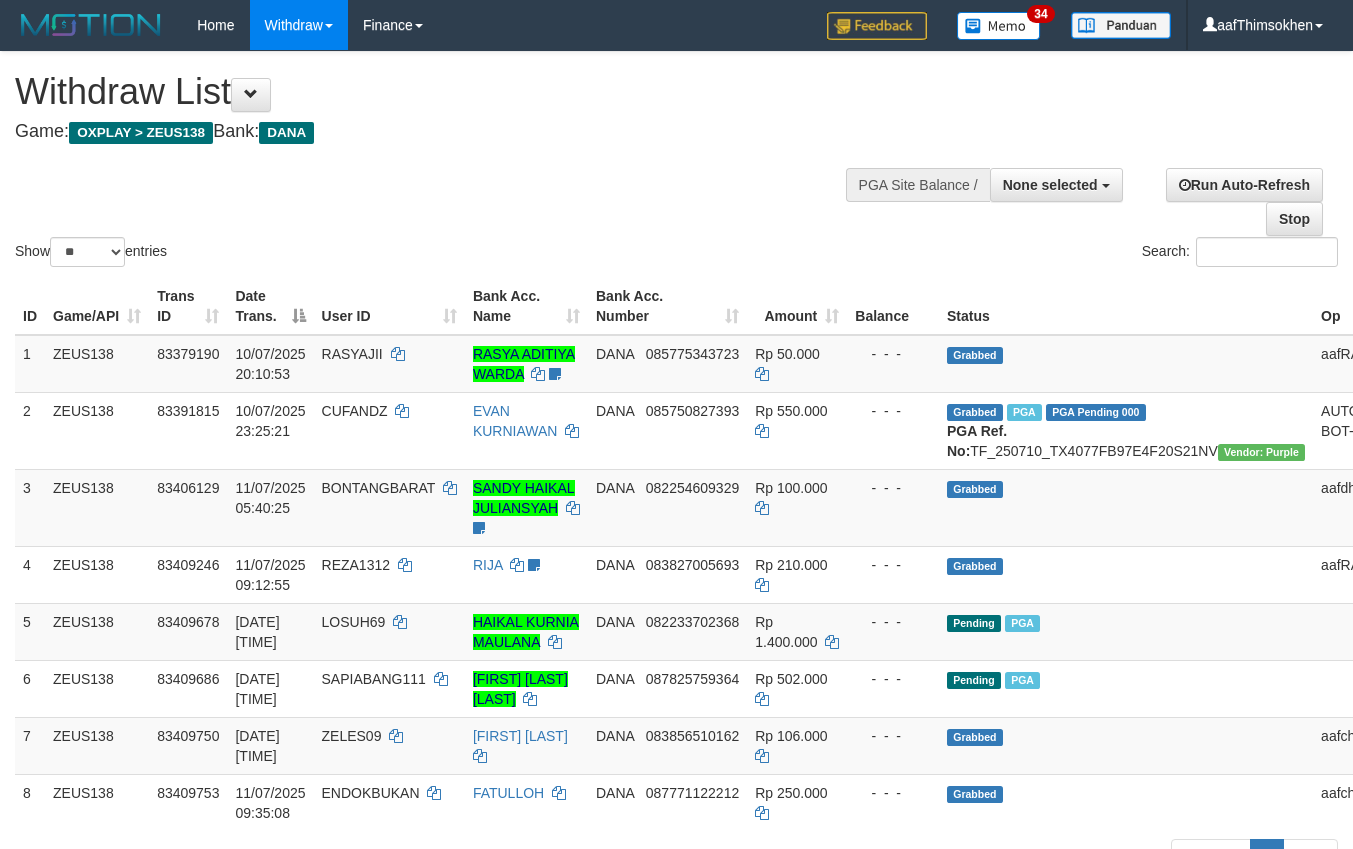 select 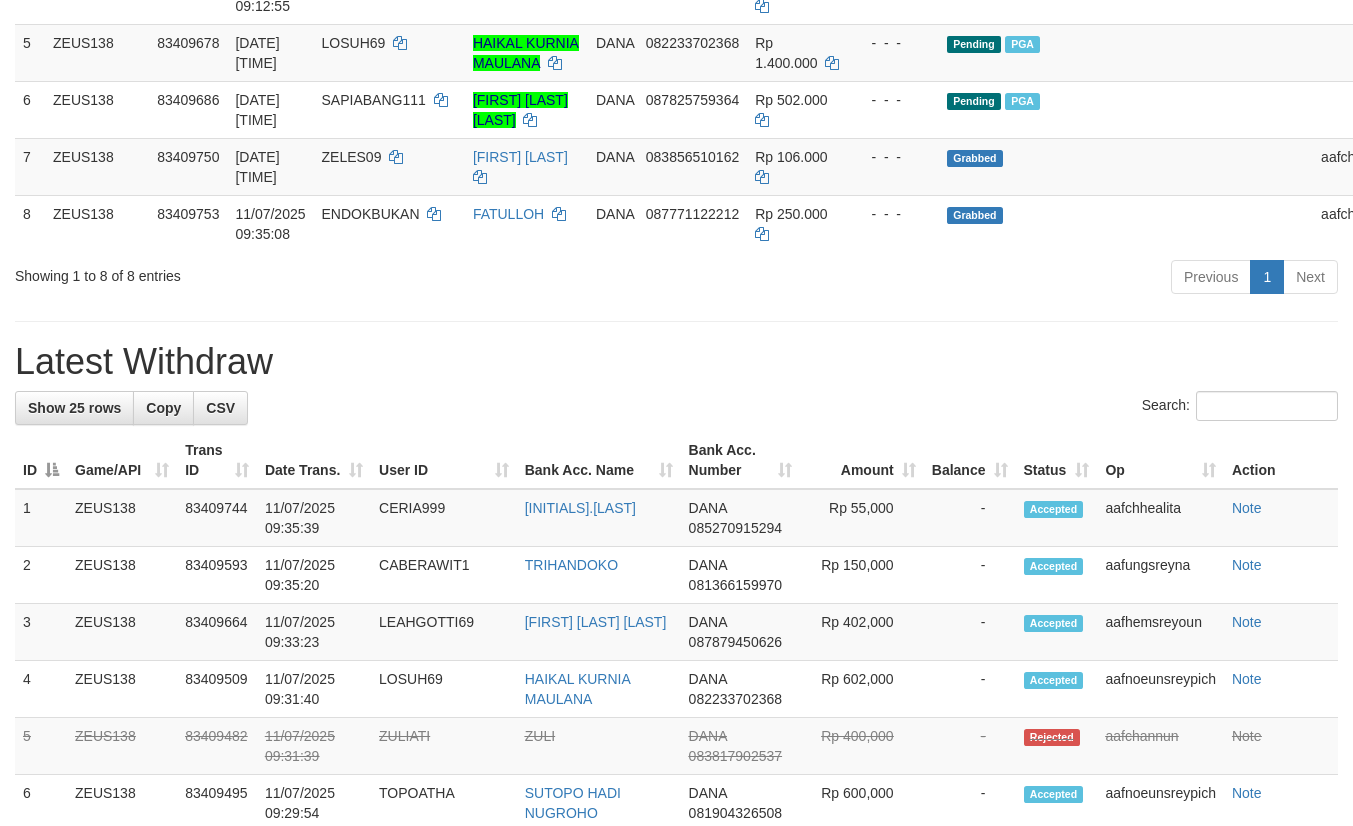 scroll, scrollTop: 525, scrollLeft: 0, axis: vertical 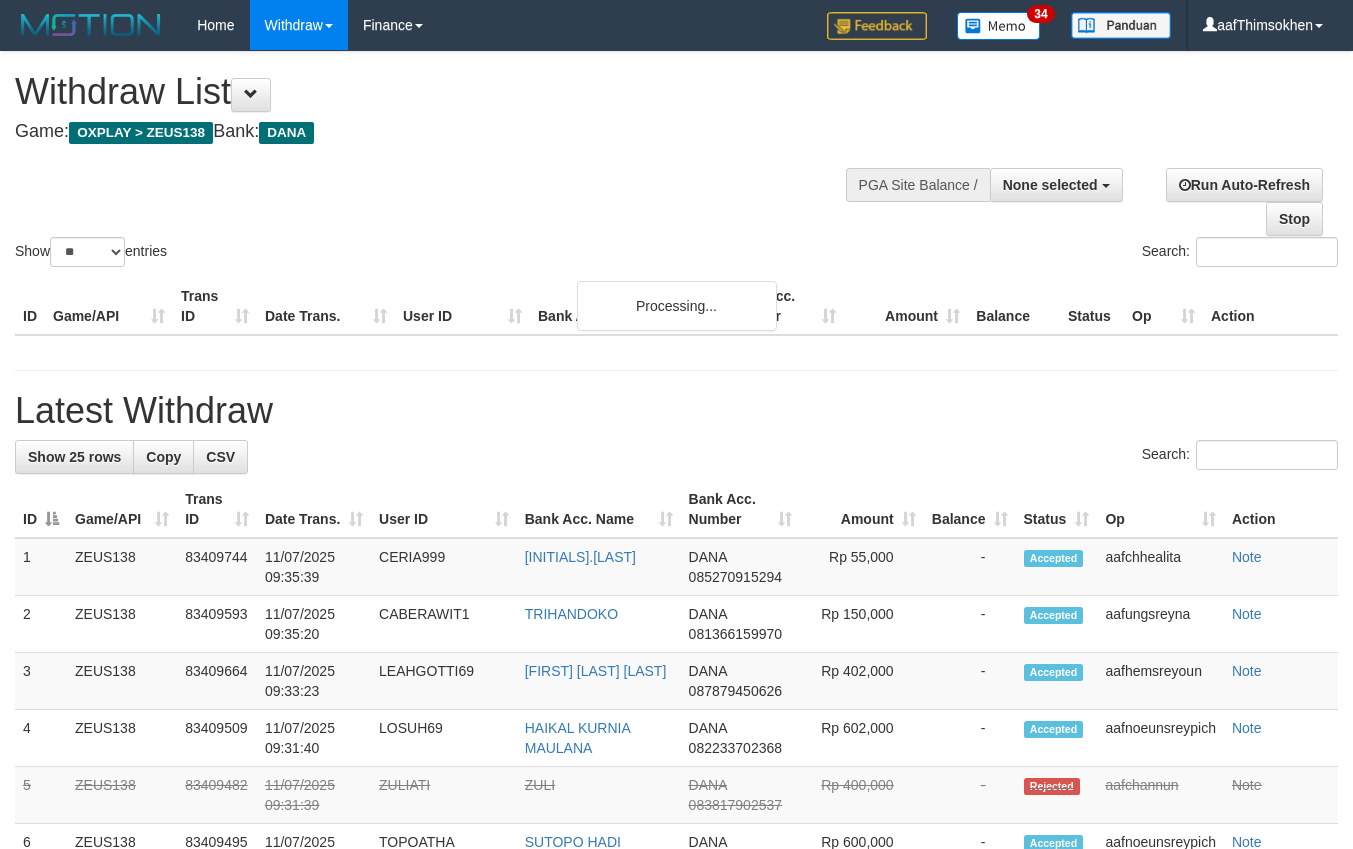 select 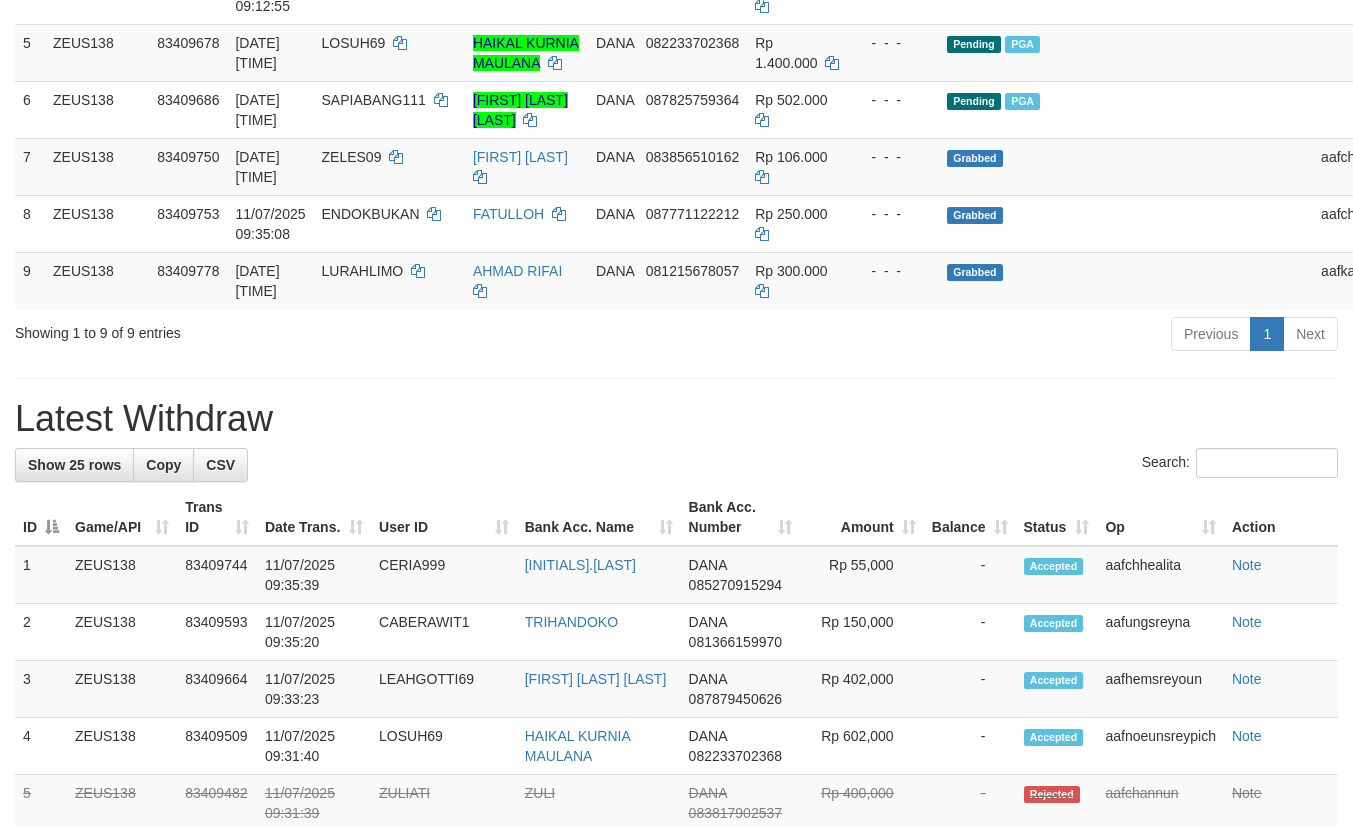 scroll, scrollTop: 525, scrollLeft: 0, axis: vertical 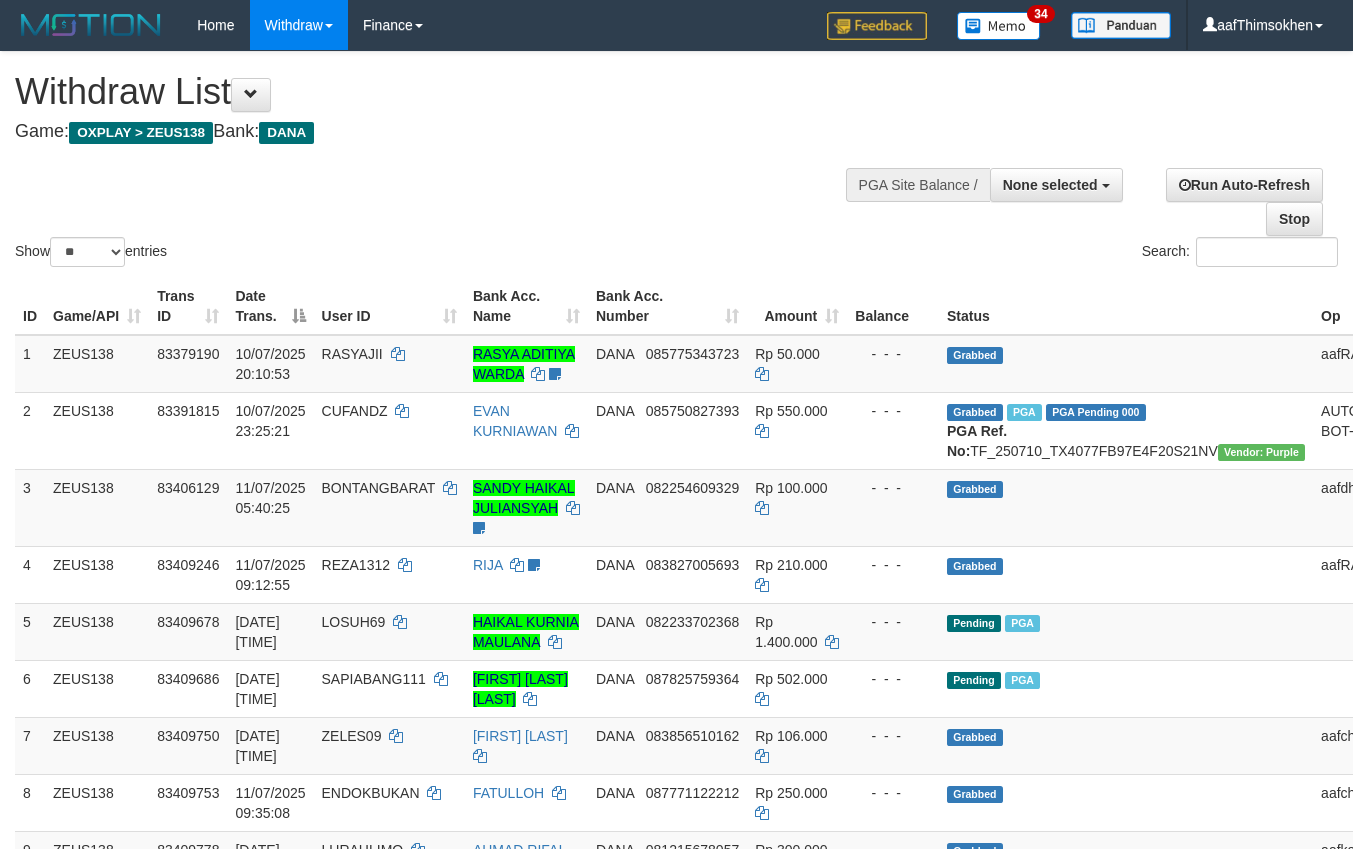 select 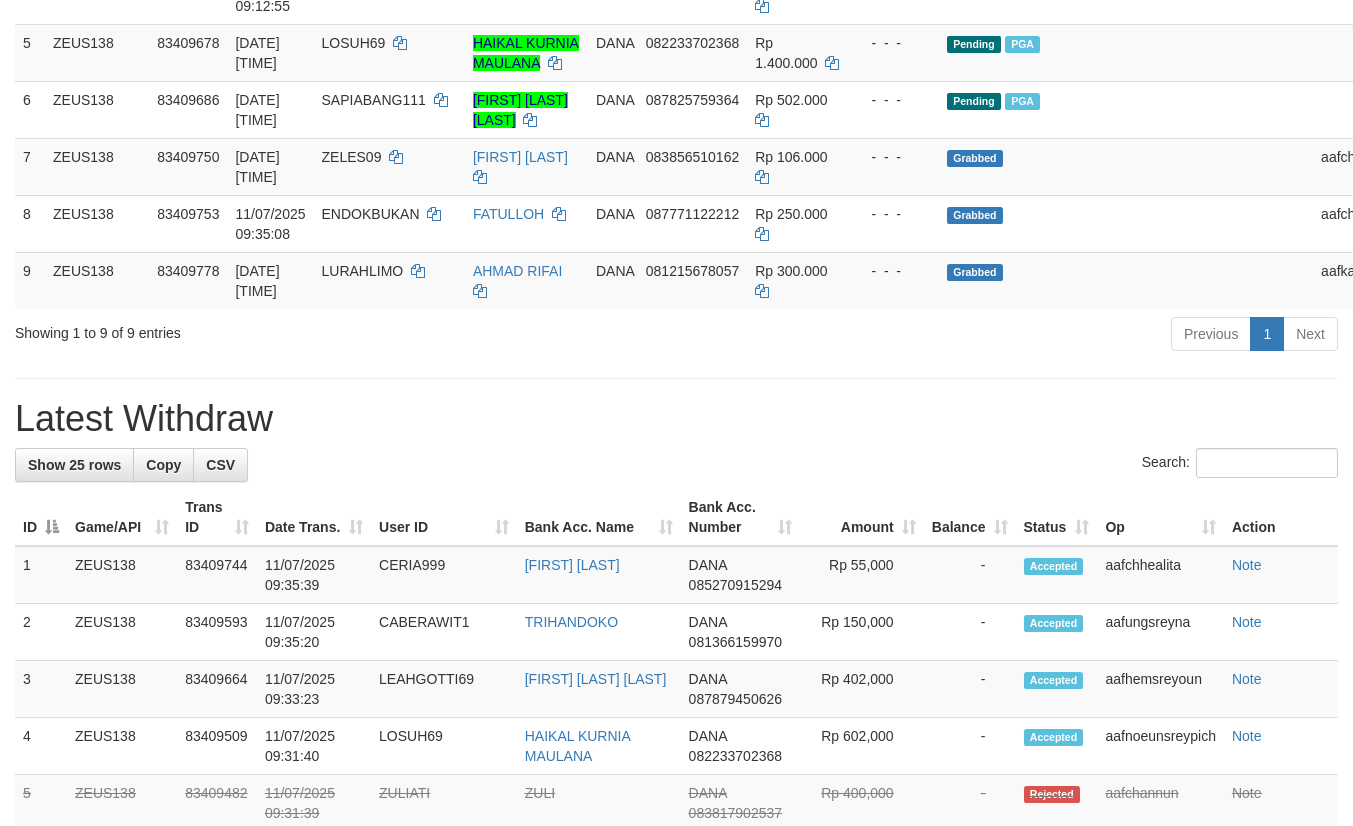 scroll, scrollTop: 525, scrollLeft: 0, axis: vertical 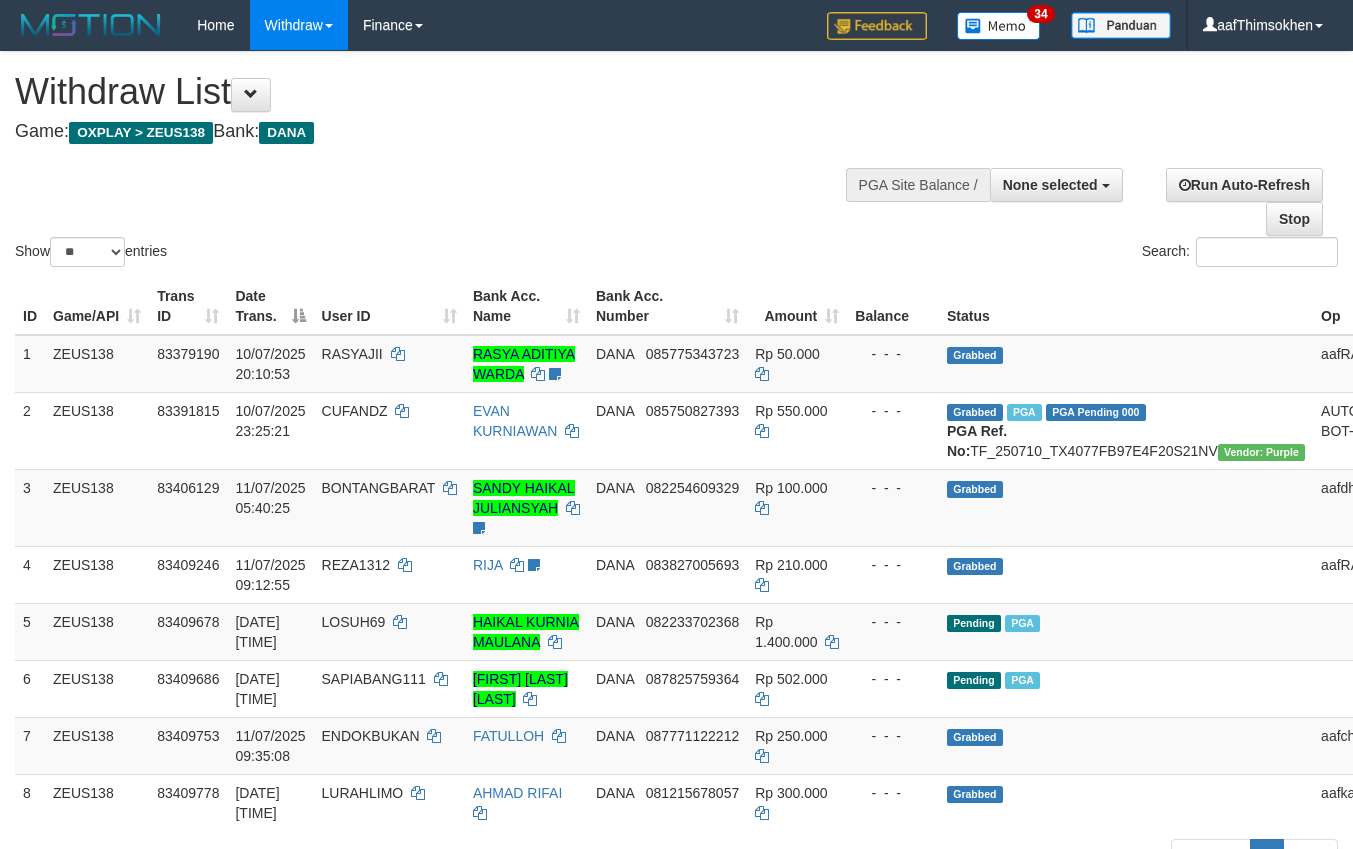 select 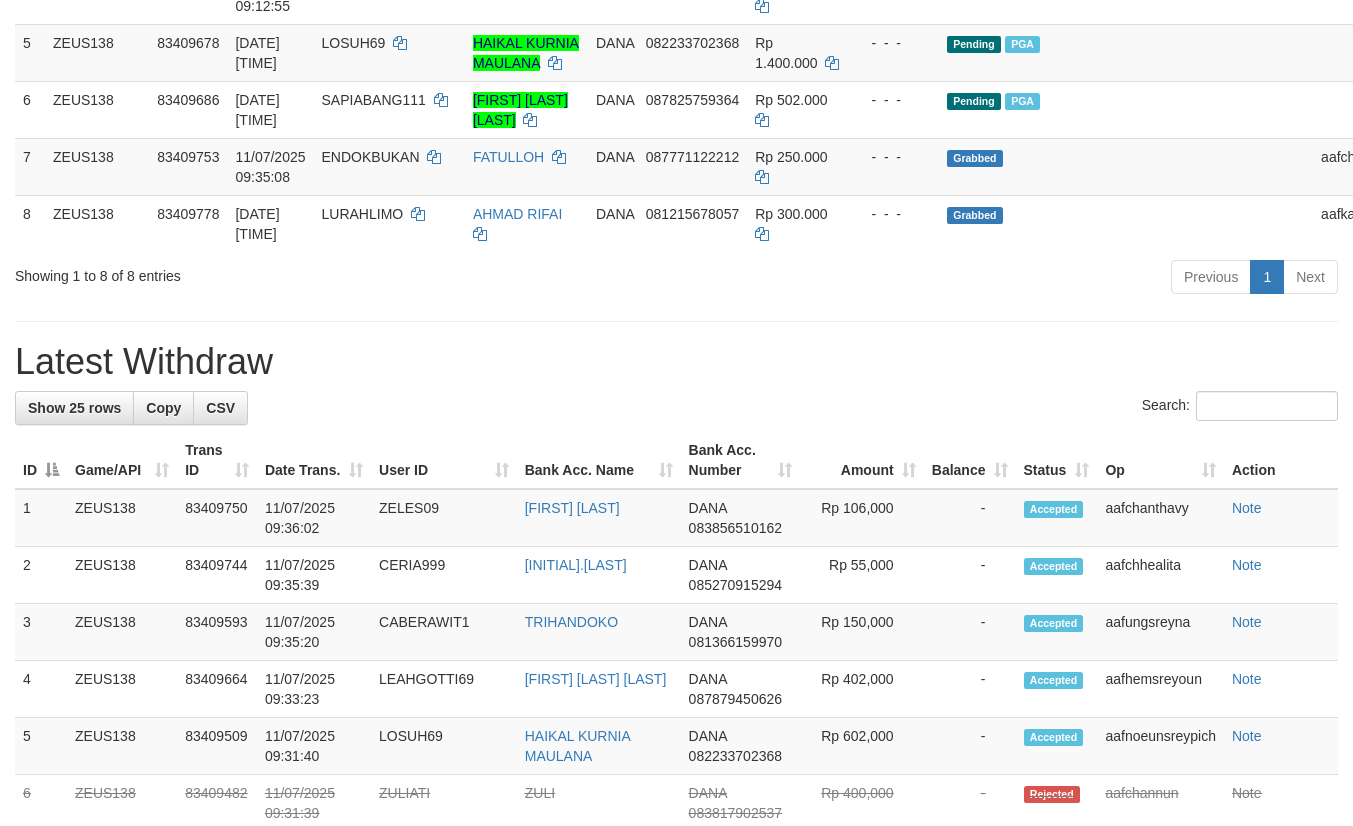 scroll, scrollTop: 525, scrollLeft: 0, axis: vertical 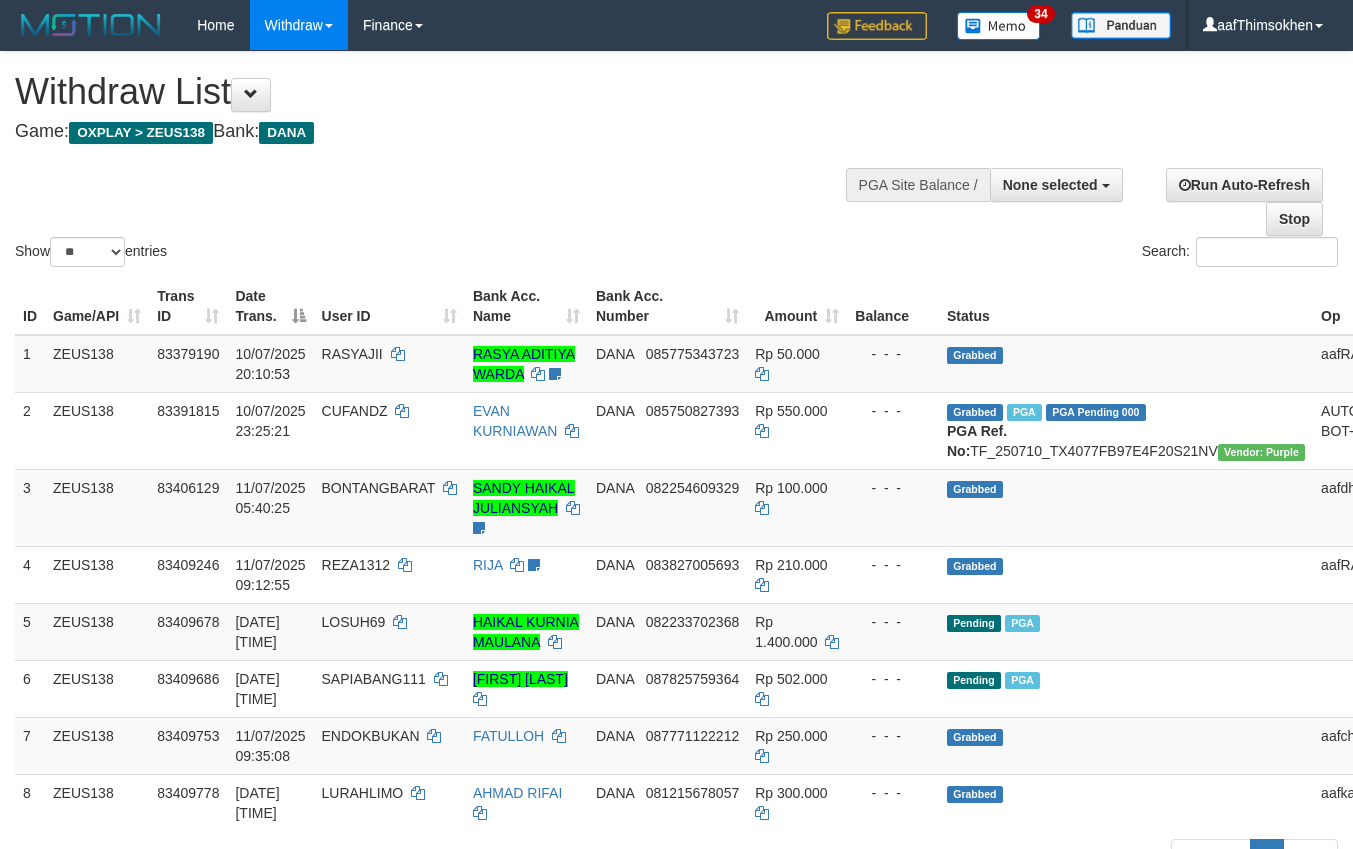 select 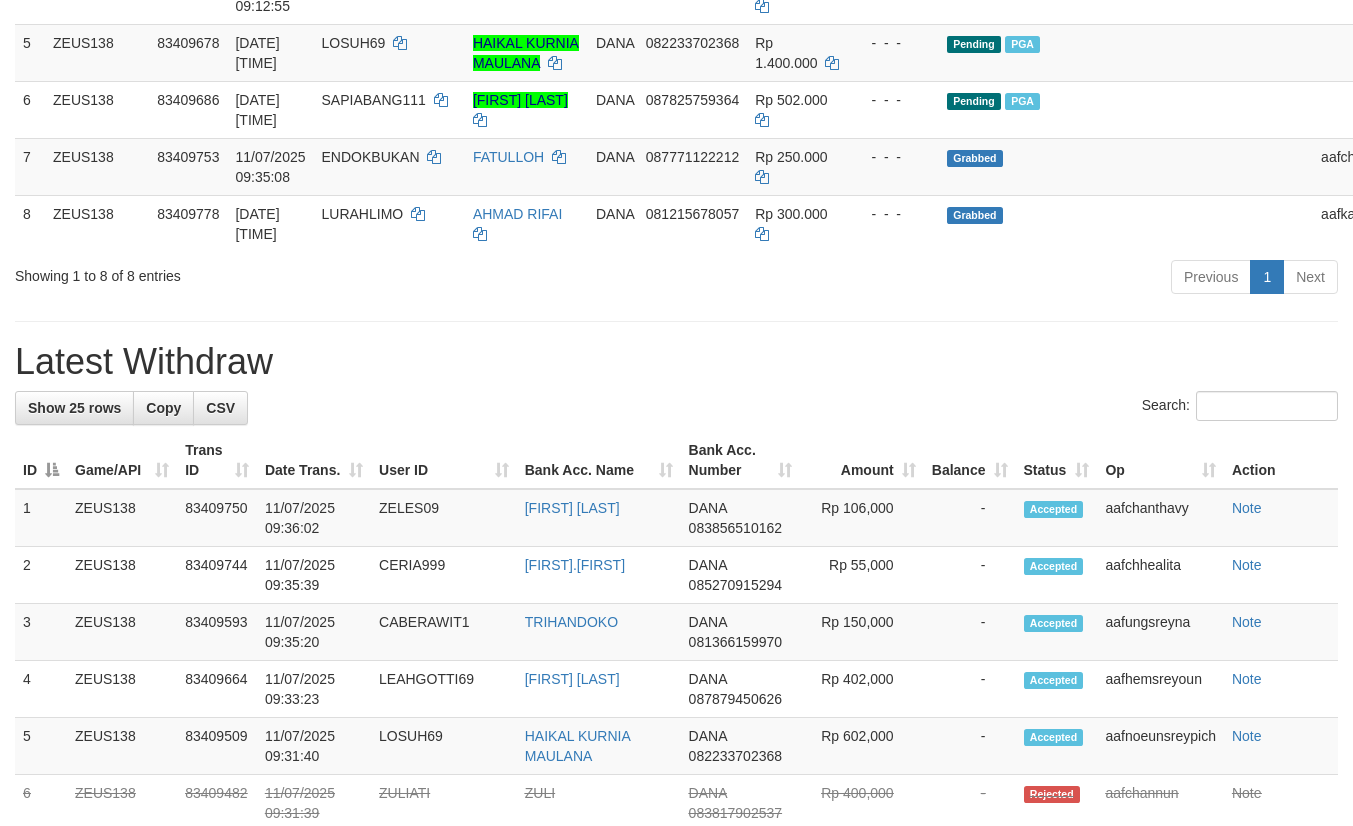 scroll, scrollTop: 525, scrollLeft: 0, axis: vertical 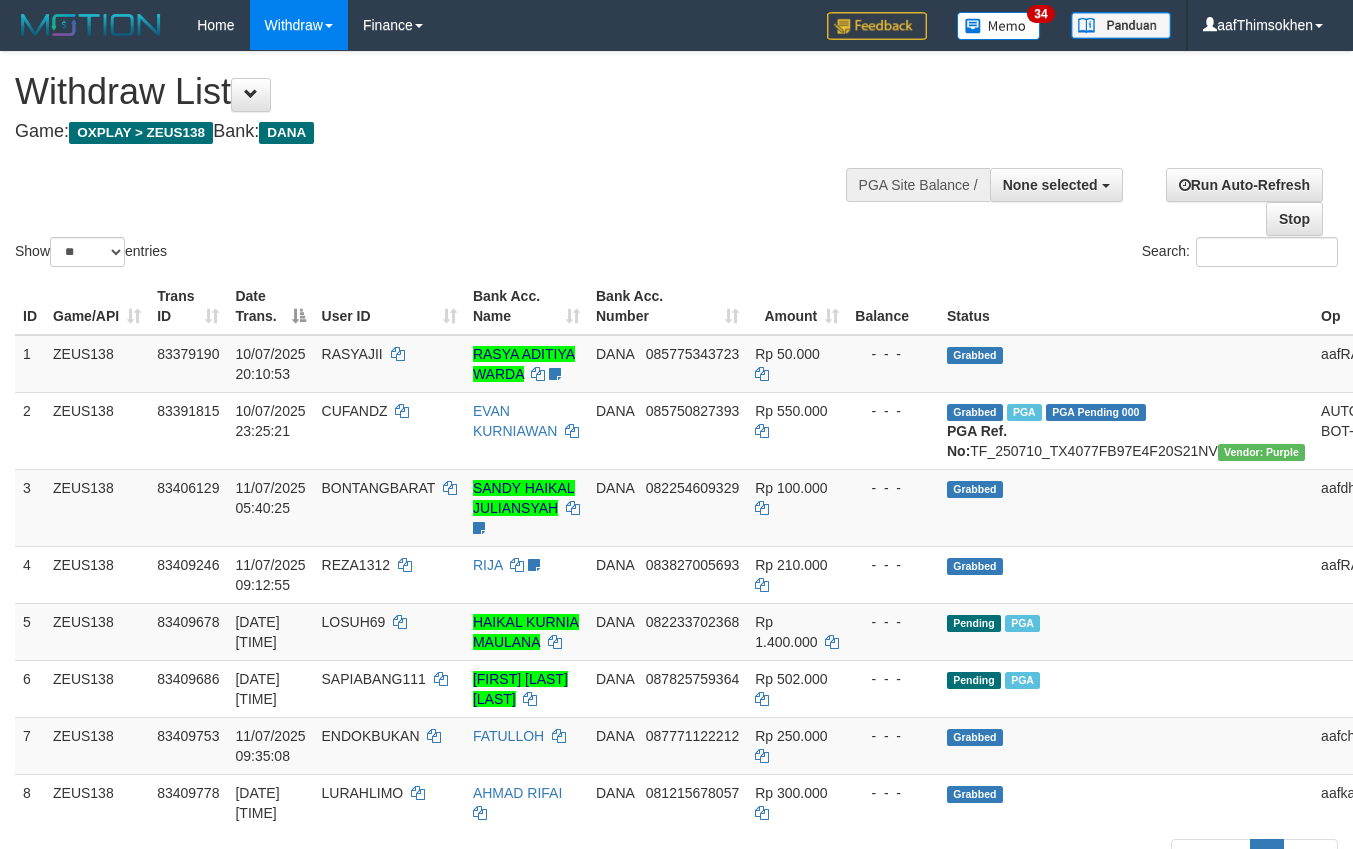 select 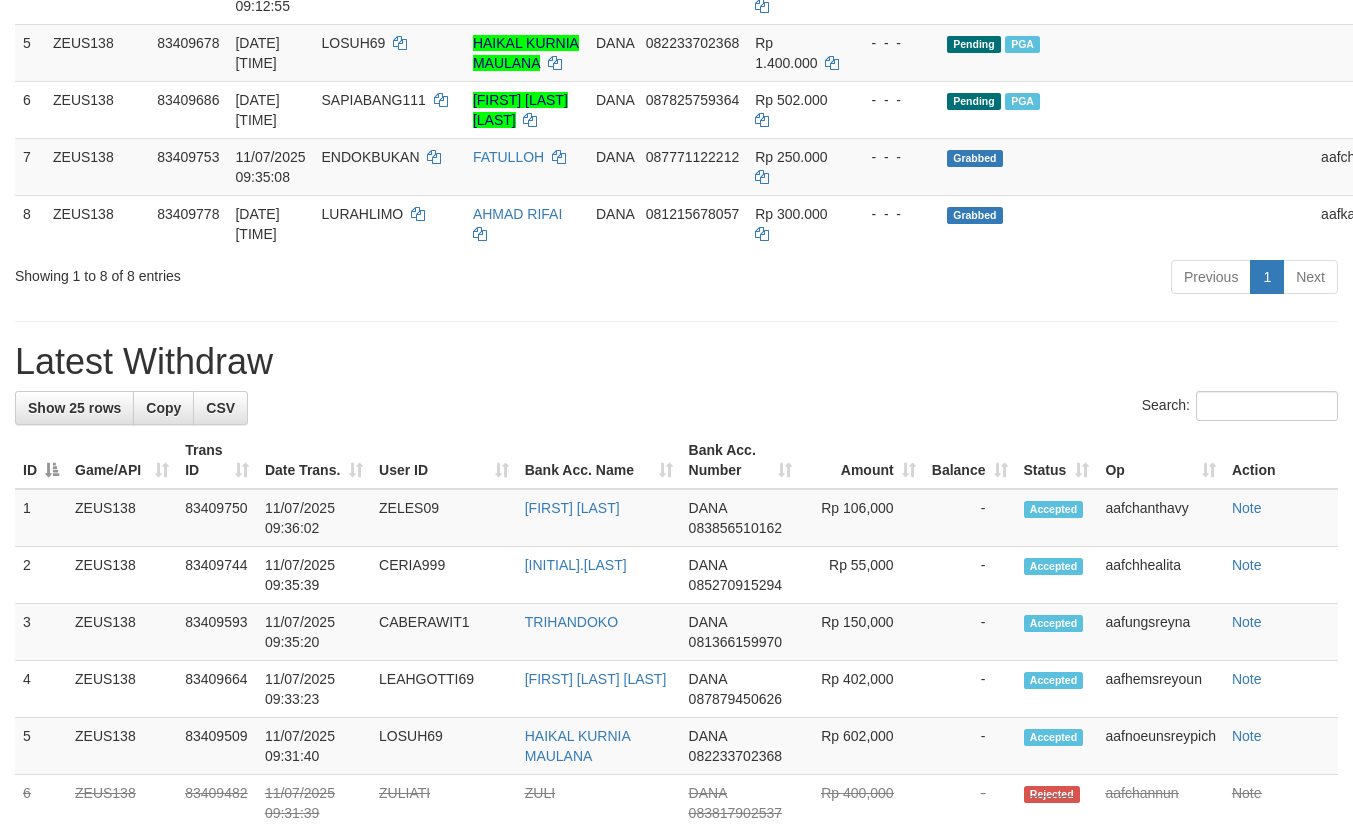 scroll, scrollTop: 525, scrollLeft: 0, axis: vertical 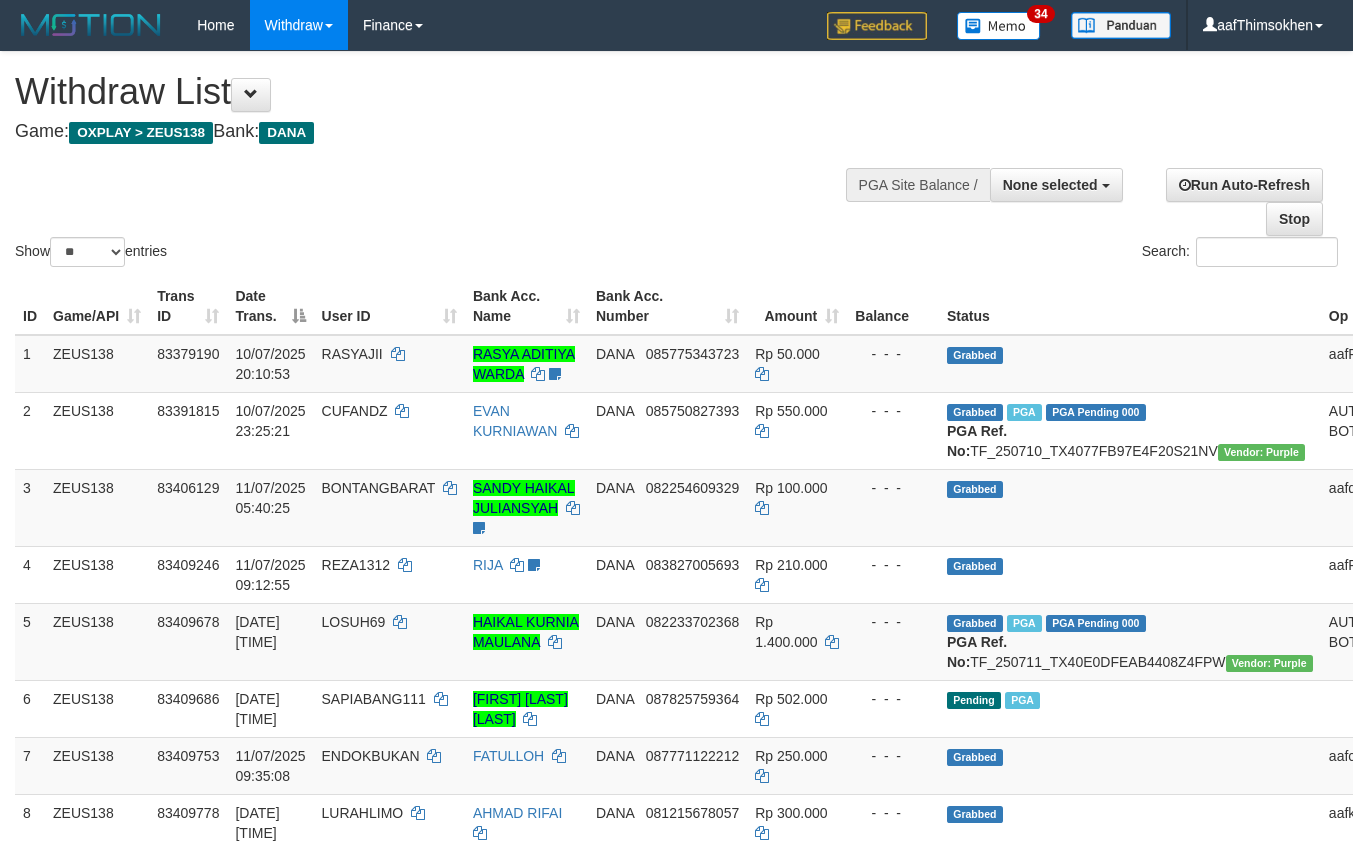 select 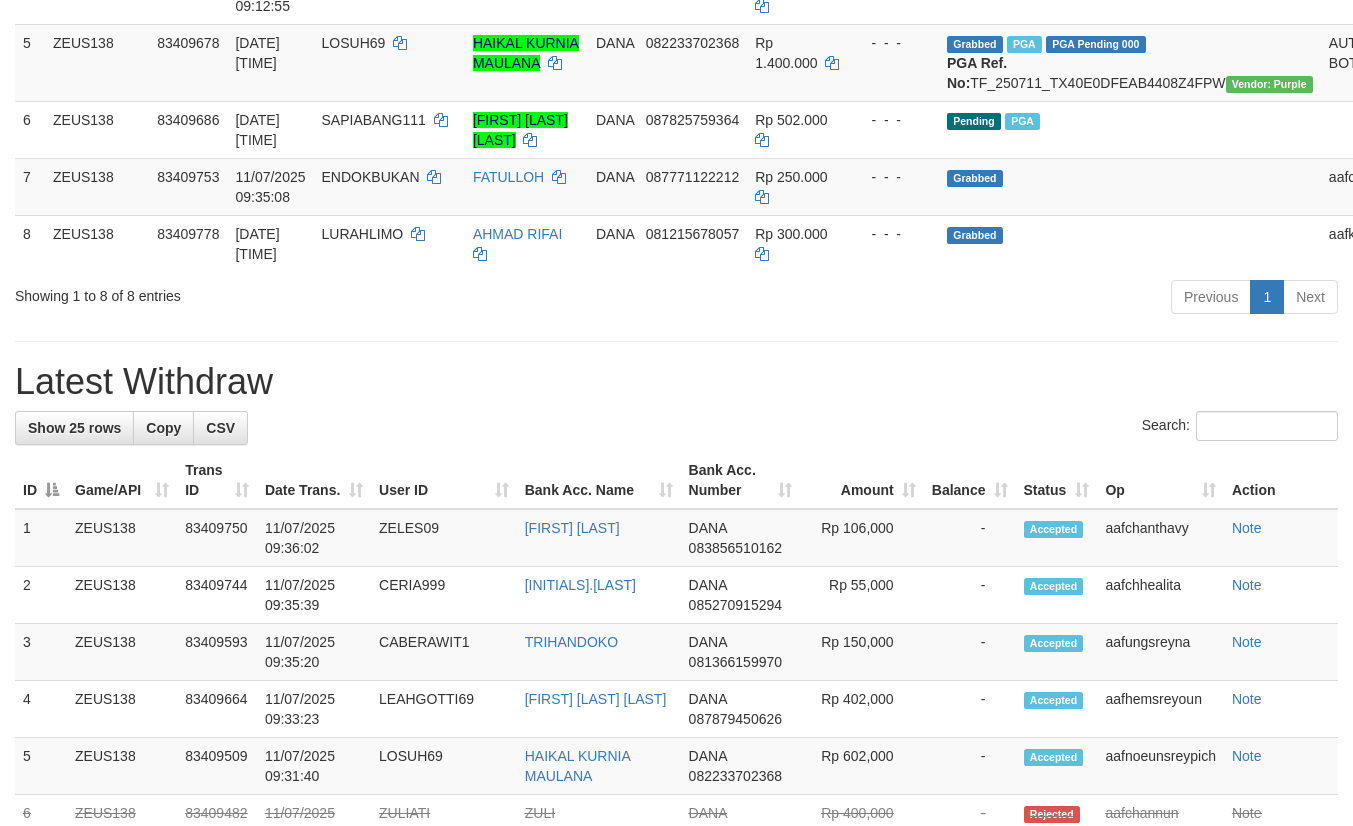 scroll, scrollTop: 525, scrollLeft: 0, axis: vertical 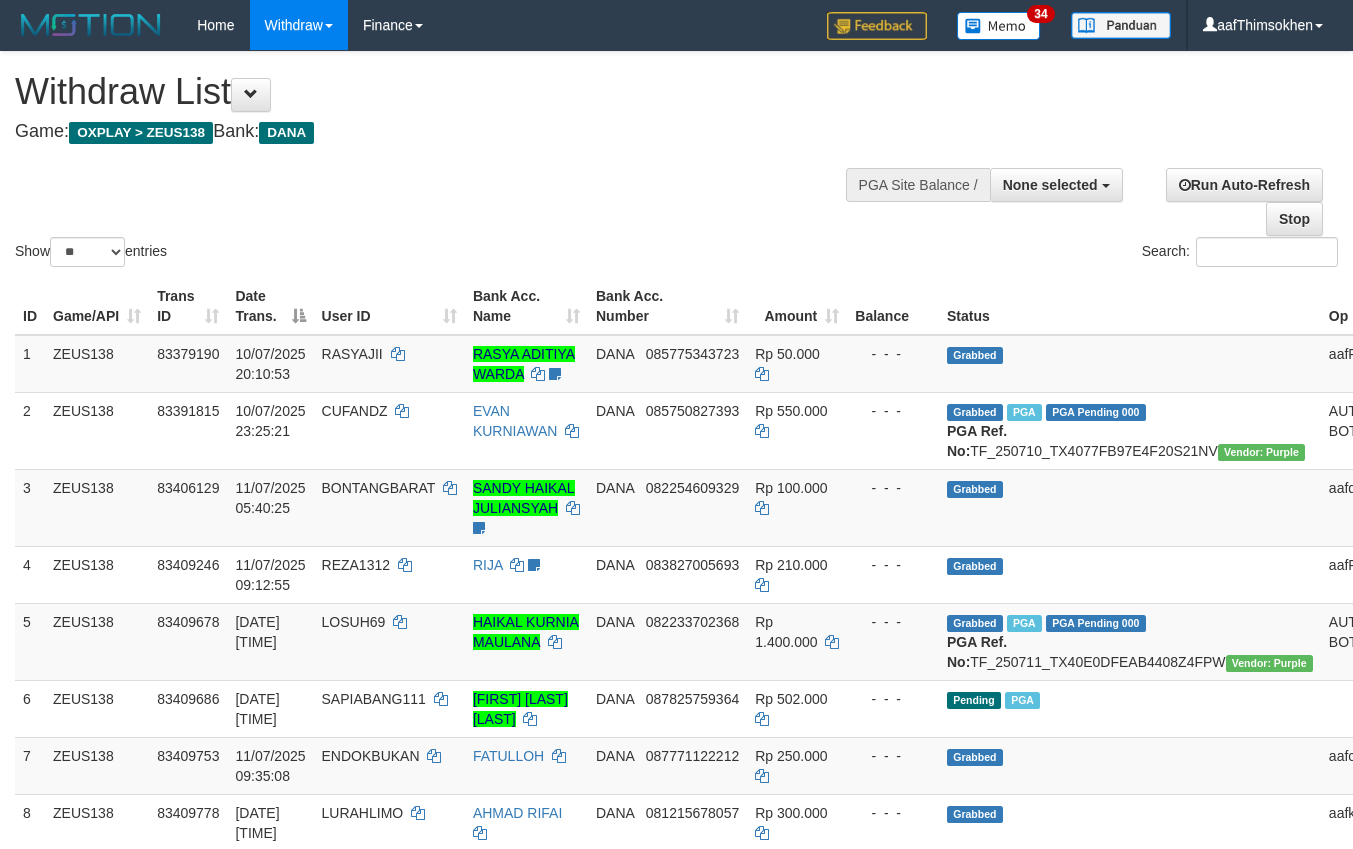 select 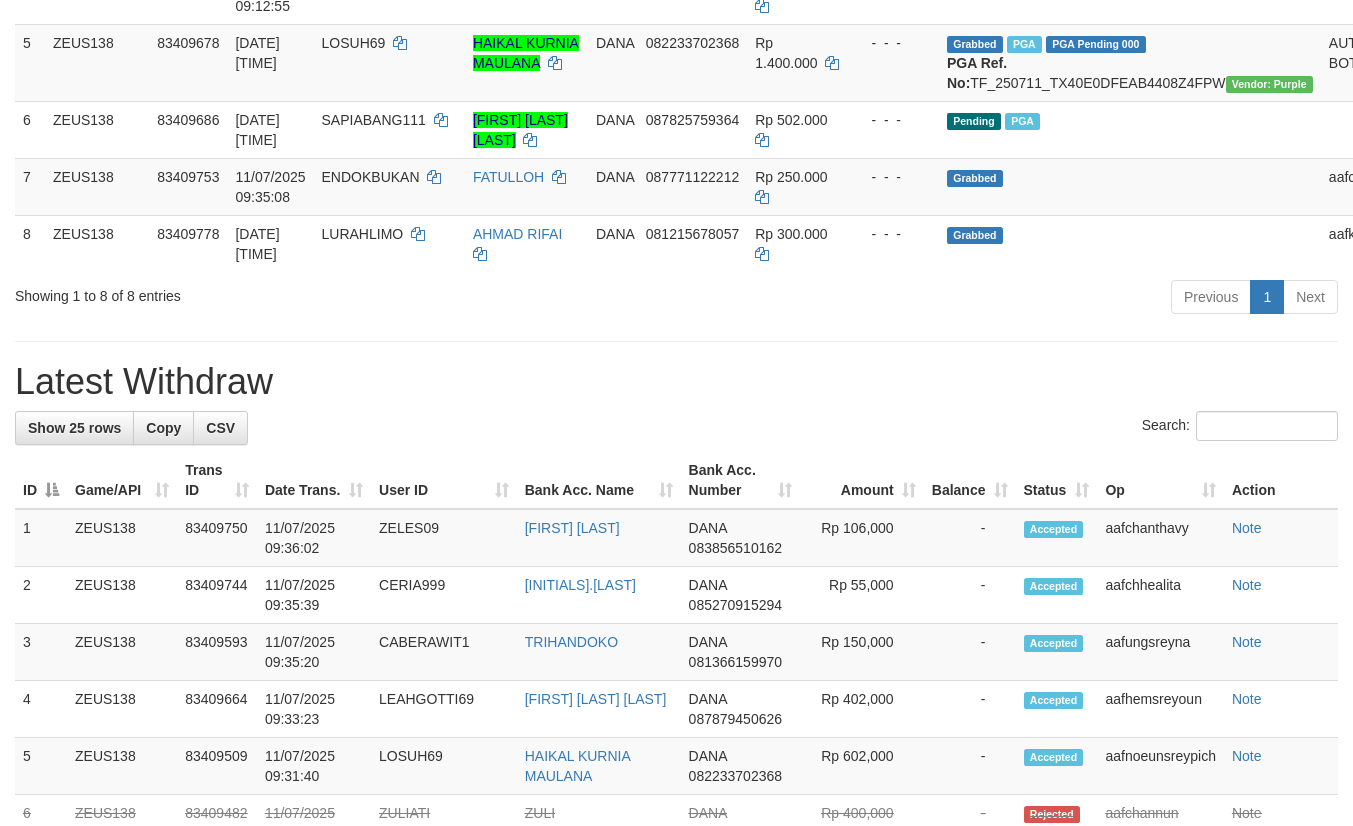 scroll, scrollTop: 525, scrollLeft: 0, axis: vertical 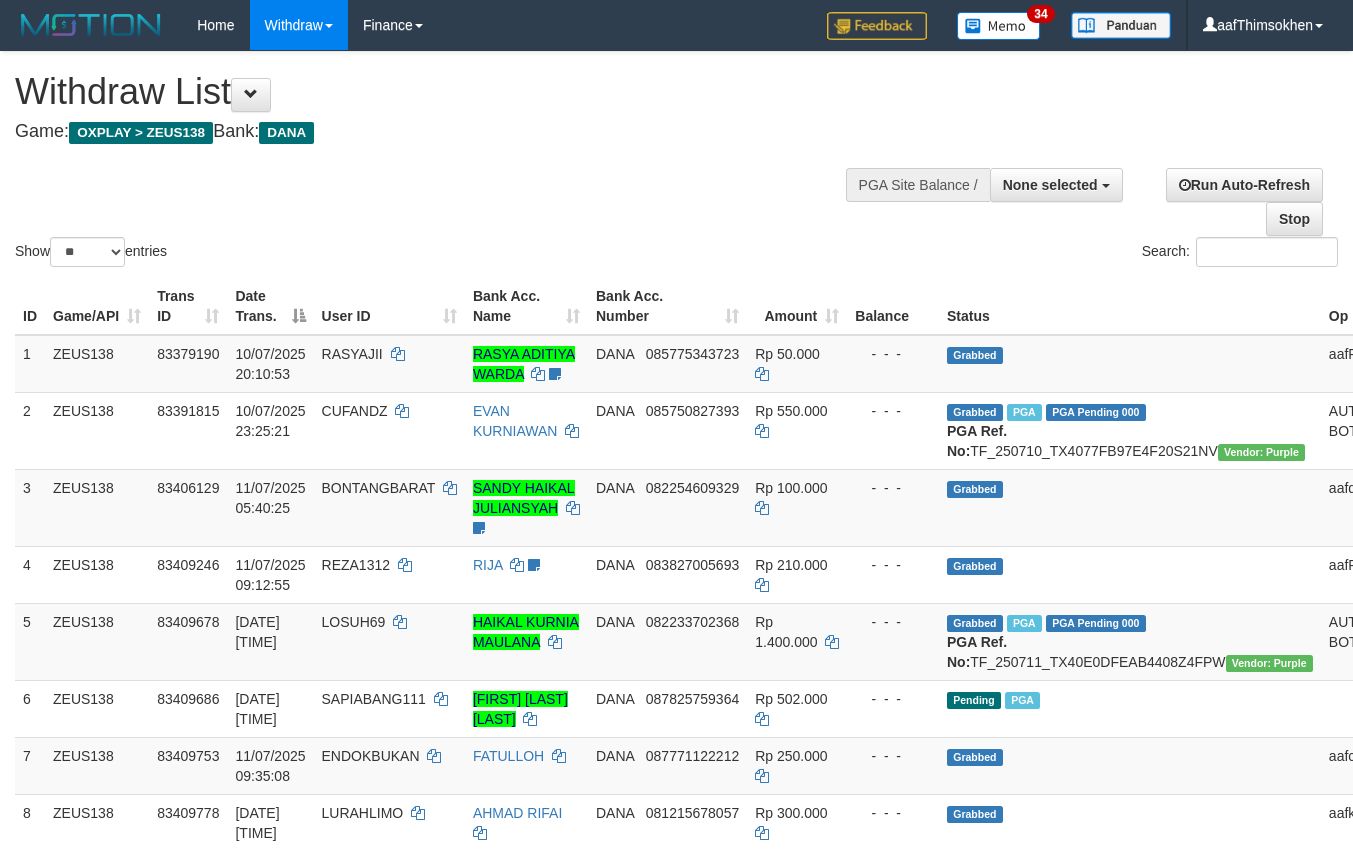 select 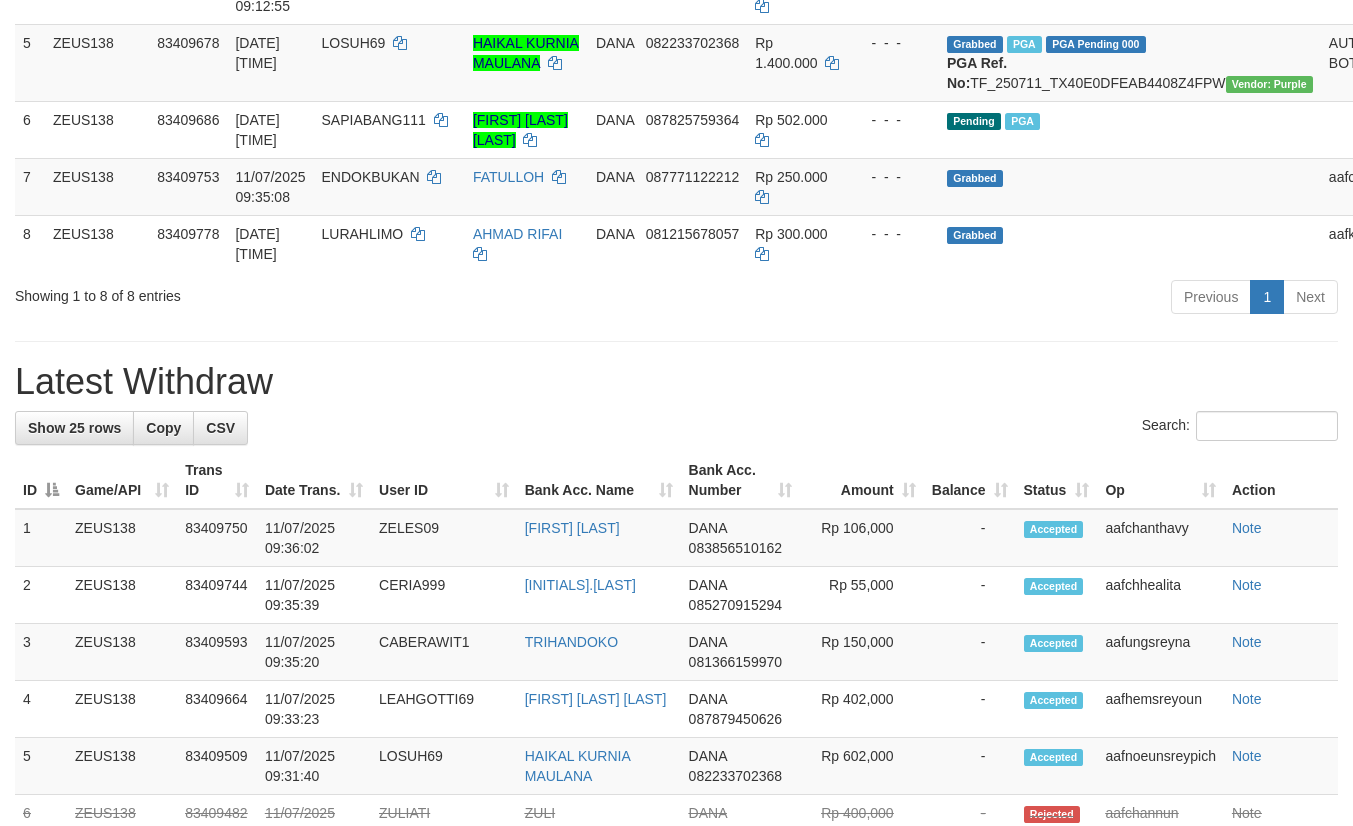 scroll, scrollTop: 525, scrollLeft: 0, axis: vertical 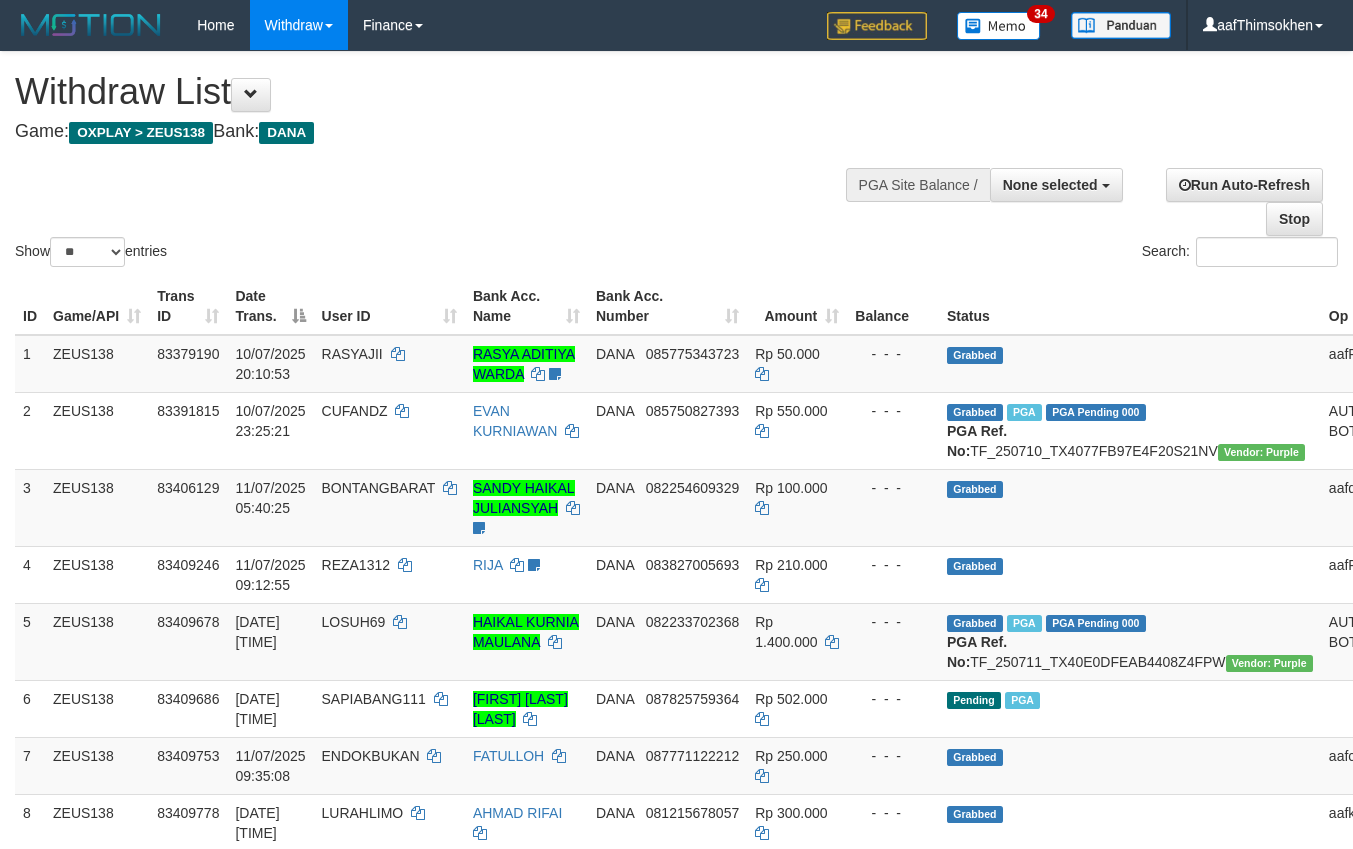 select 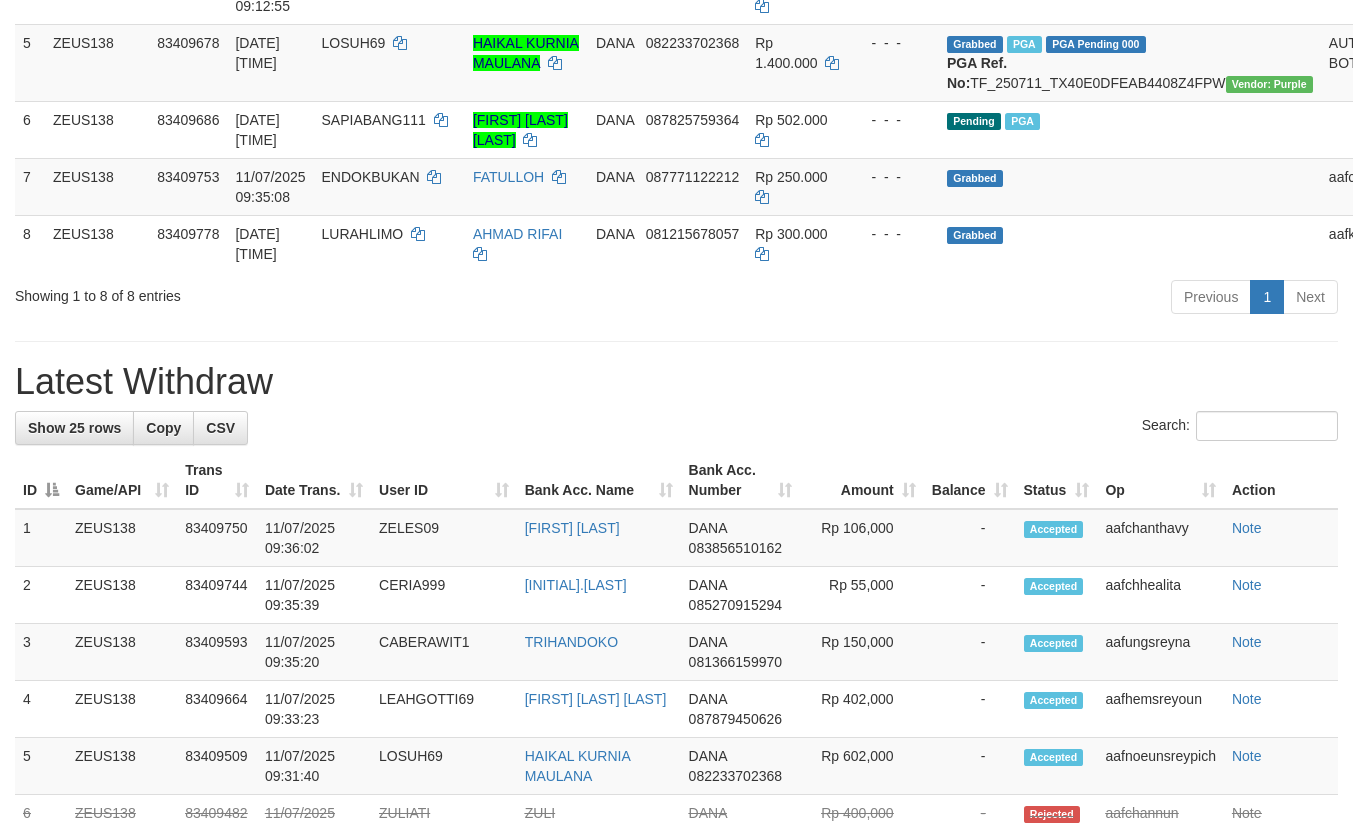 scroll, scrollTop: 525, scrollLeft: 0, axis: vertical 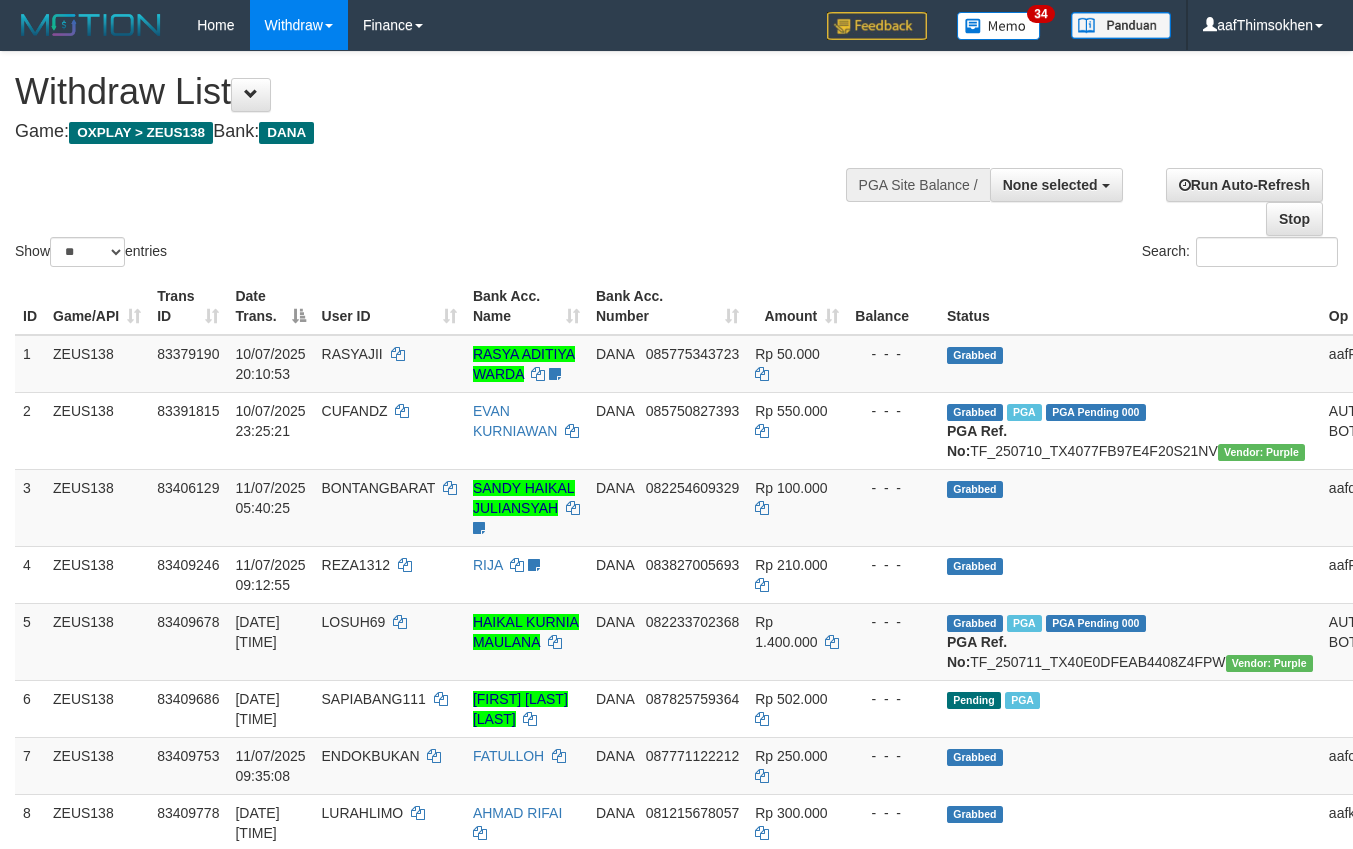 select 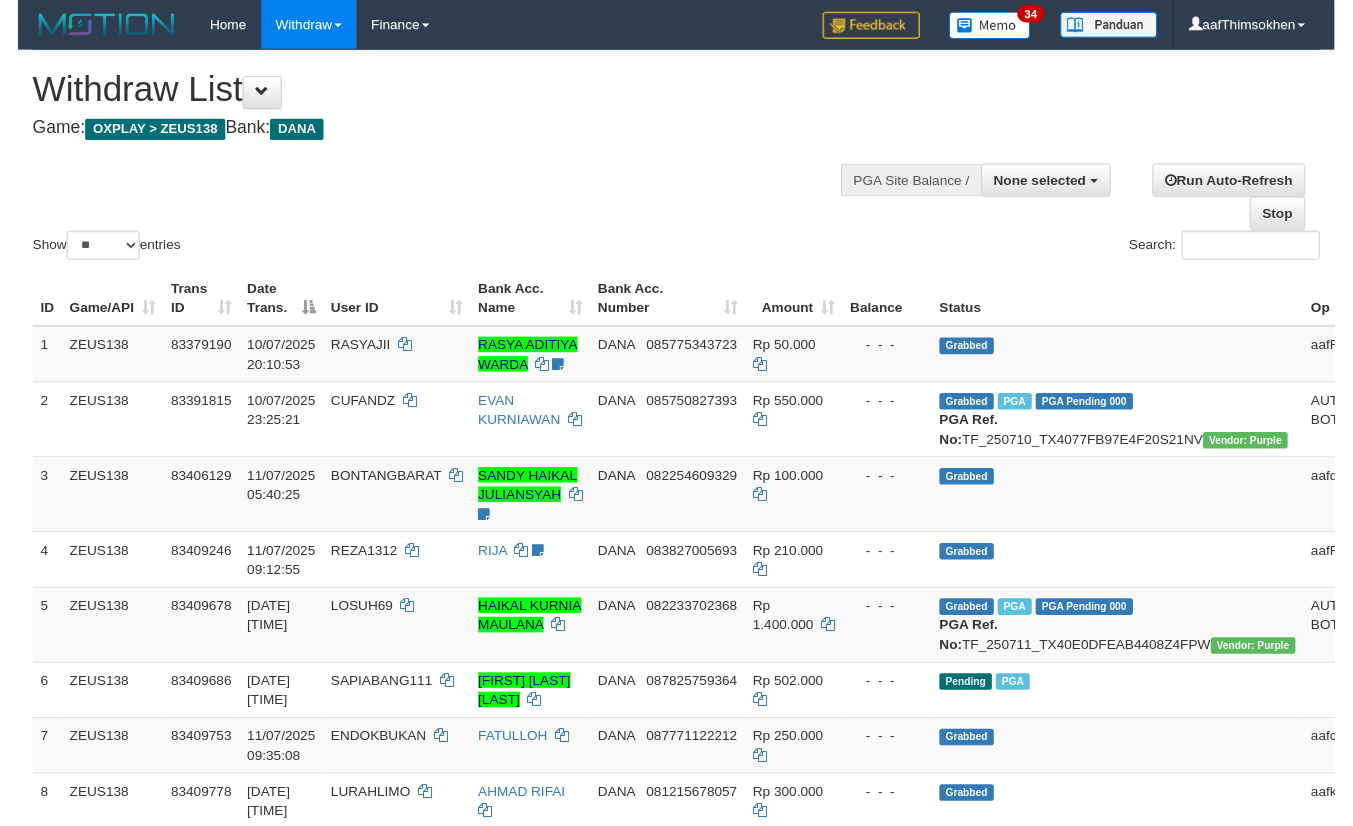 scroll, scrollTop: 579, scrollLeft: 0, axis: vertical 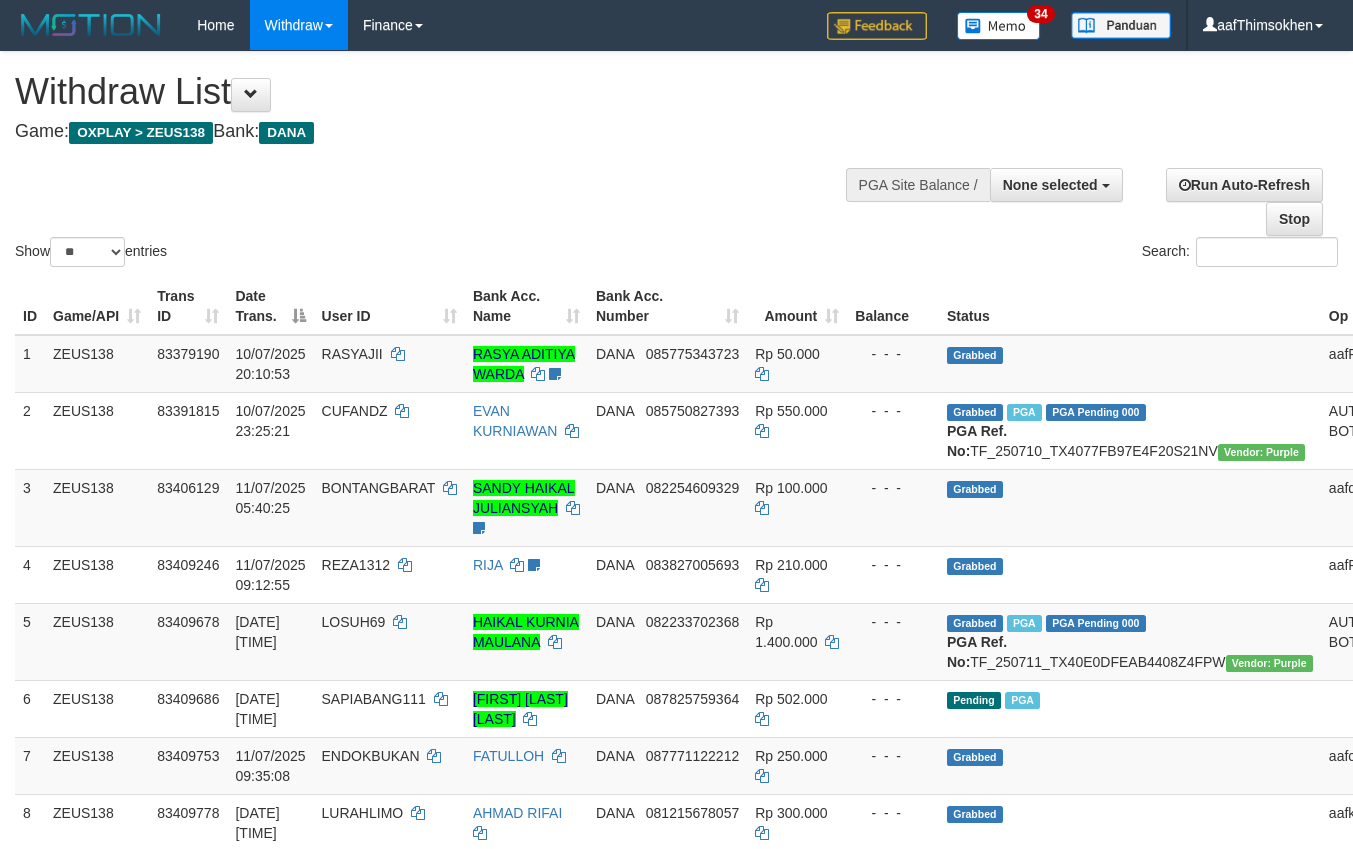 select 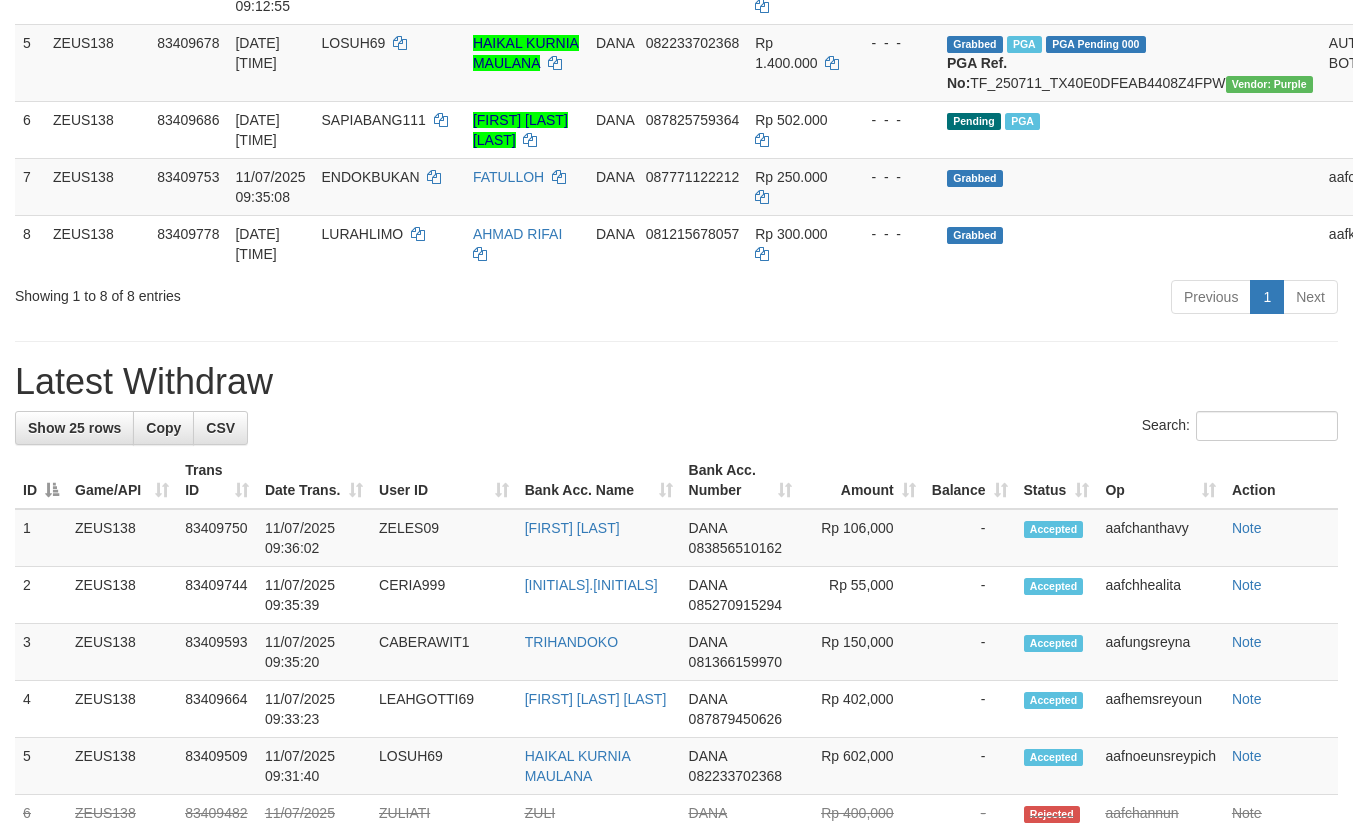 scroll, scrollTop: 525, scrollLeft: 0, axis: vertical 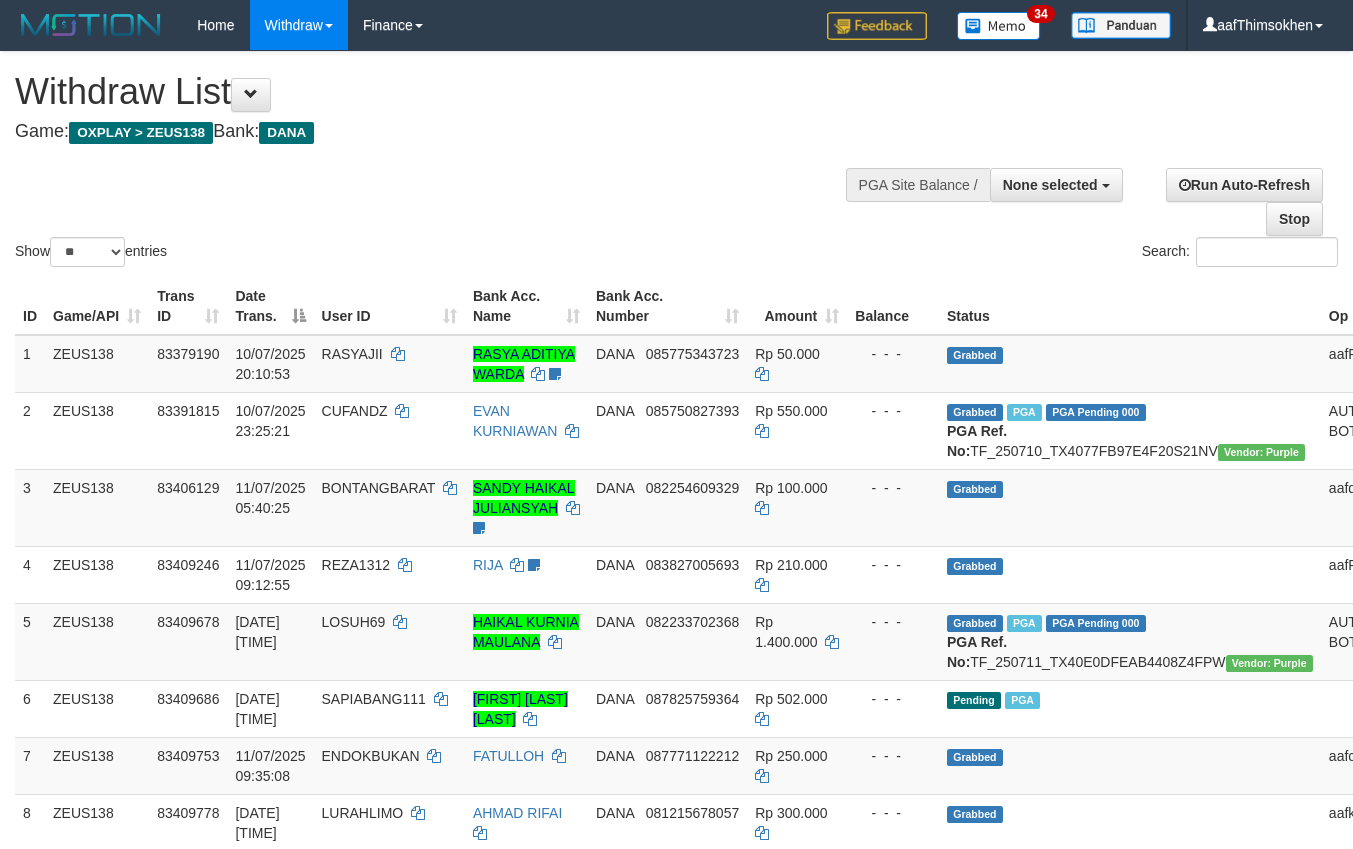 select 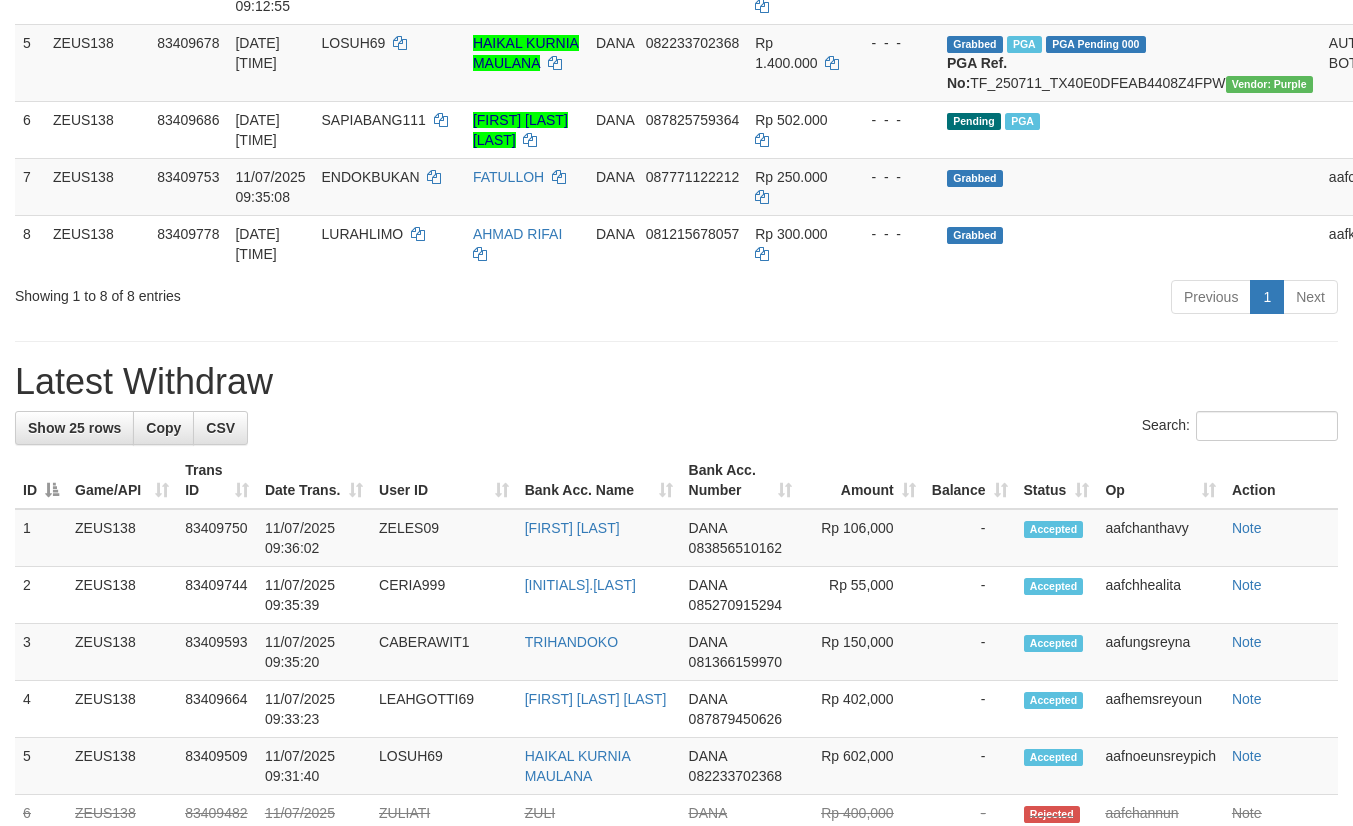 scroll, scrollTop: 525, scrollLeft: 0, axis: vertical 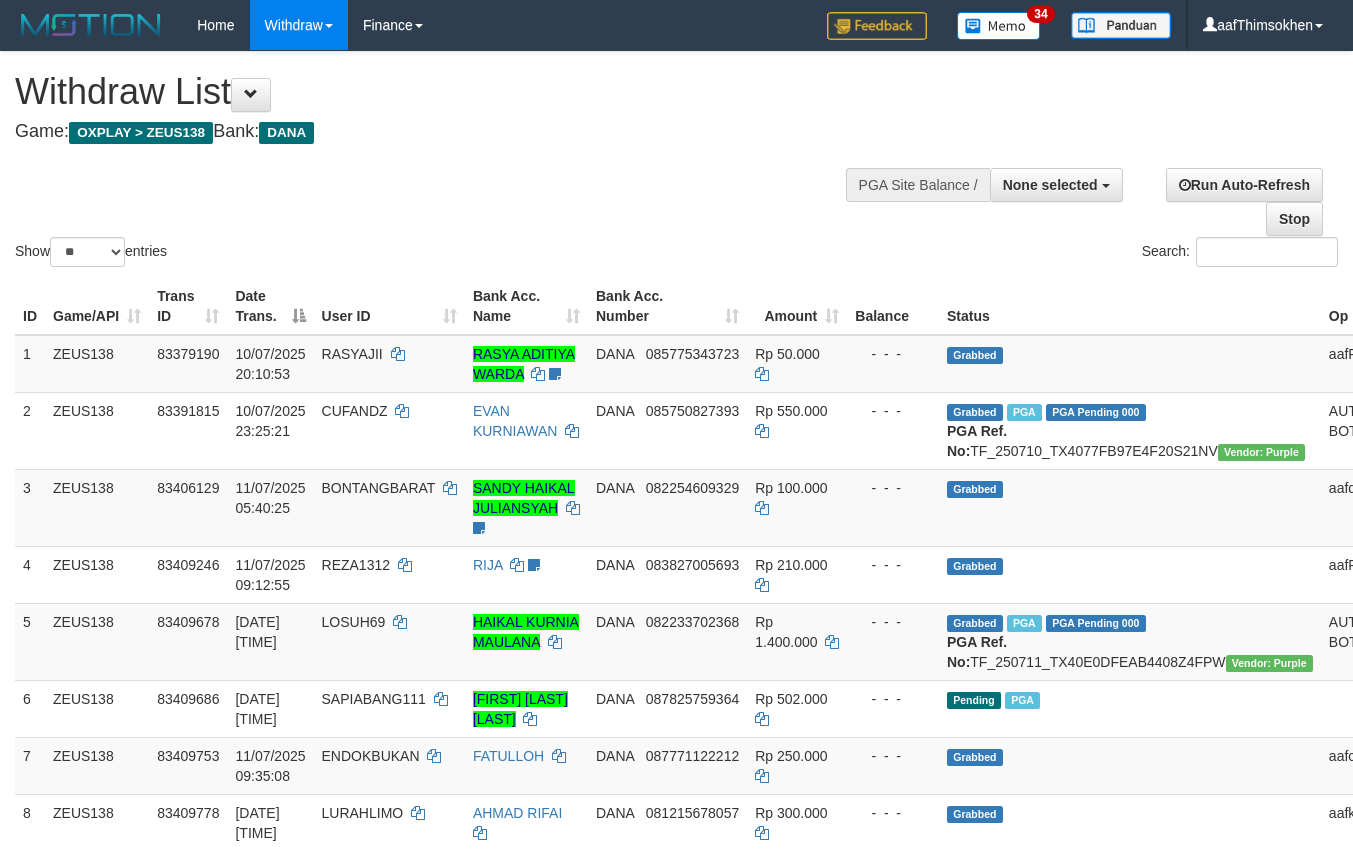 select 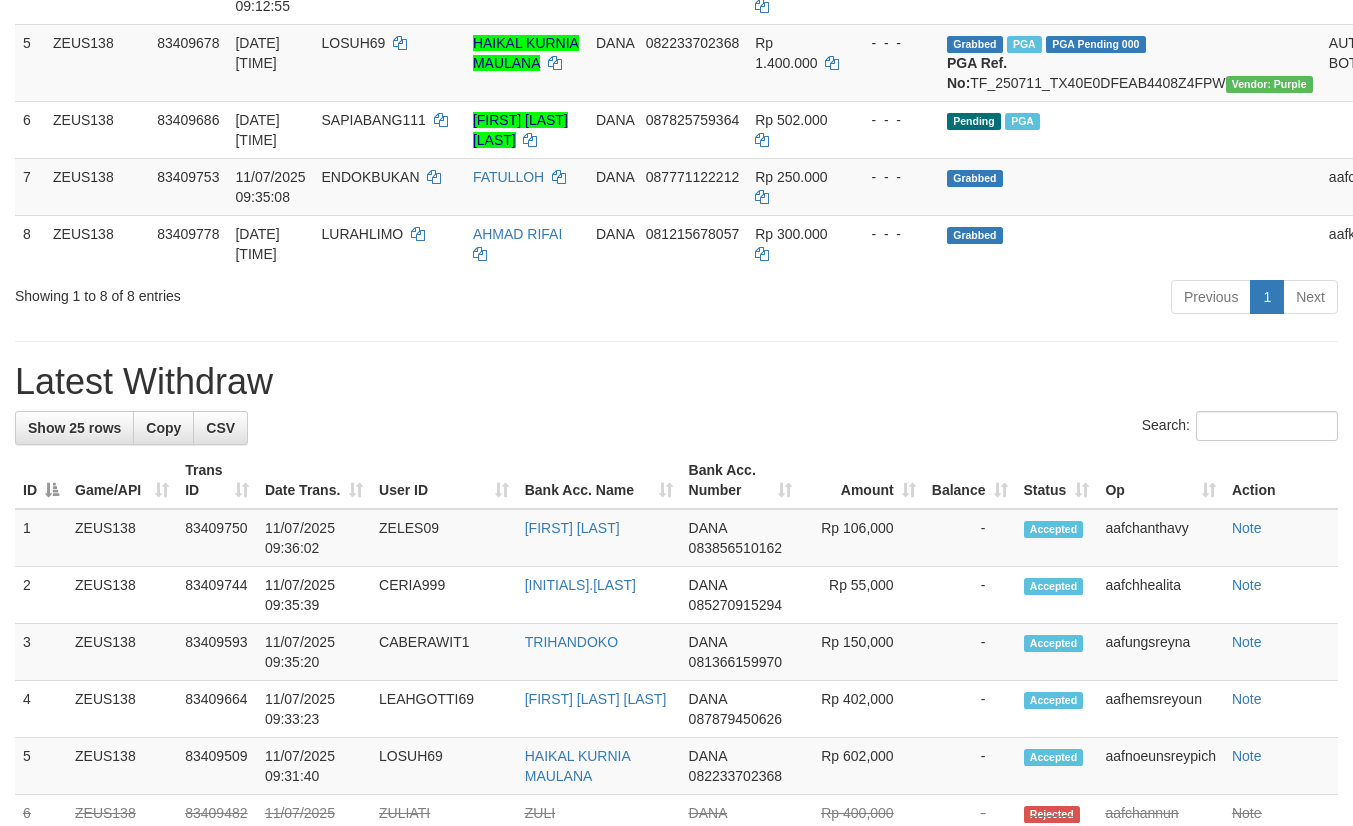 scroll, scrollTop: 525, scrollLeft: 0, axis: vertical 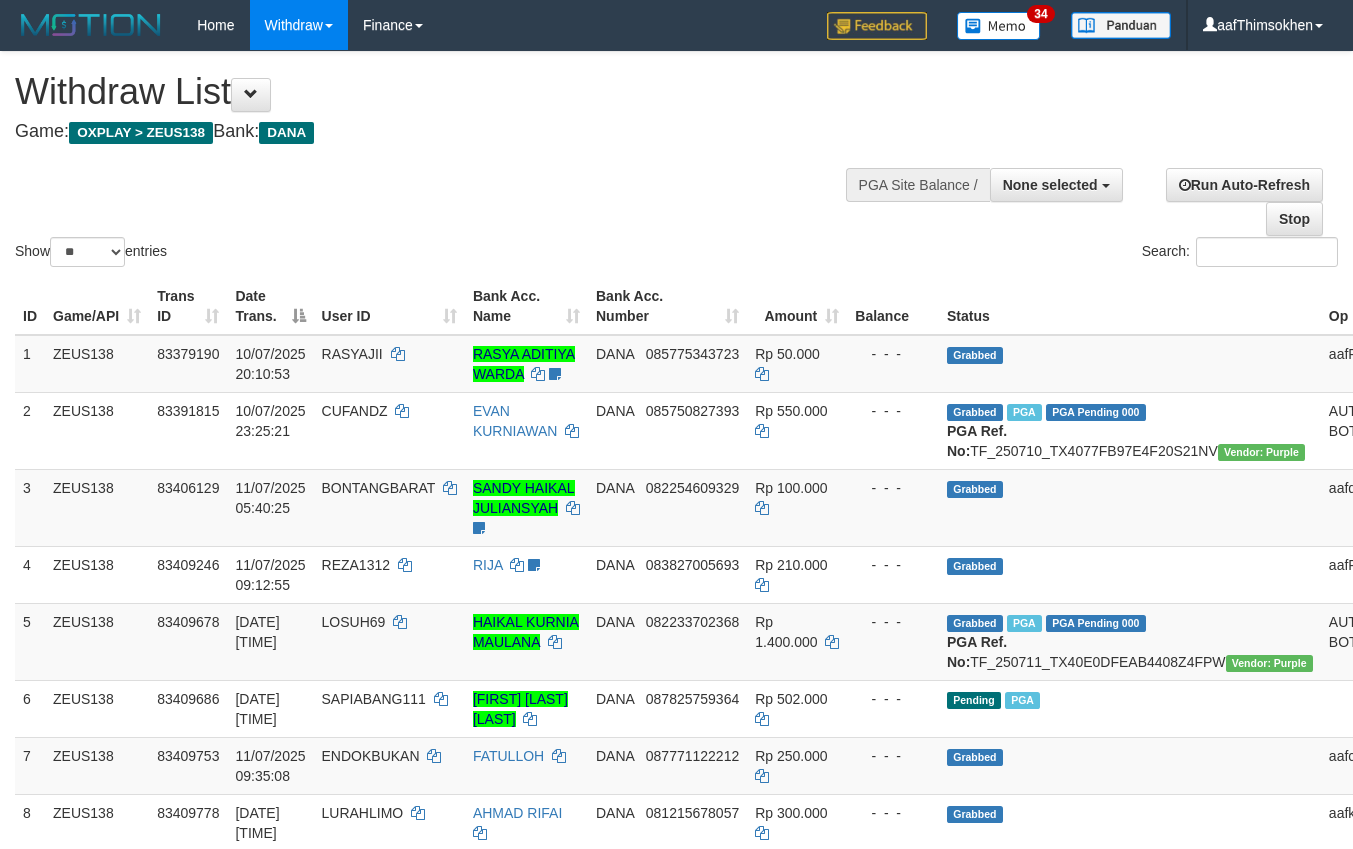 select 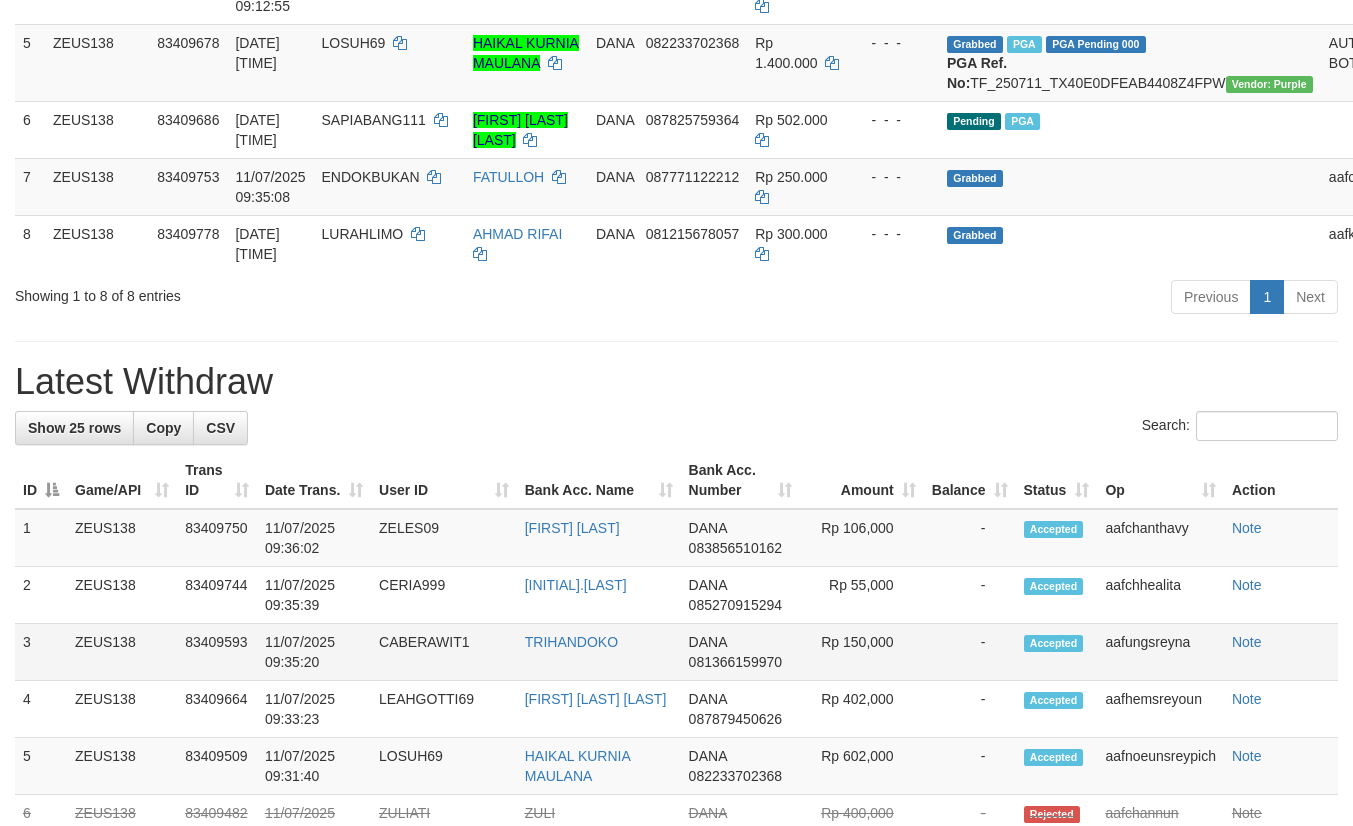 scroll, scrollTop: 525, scrollLeft: 0, axis: vertical 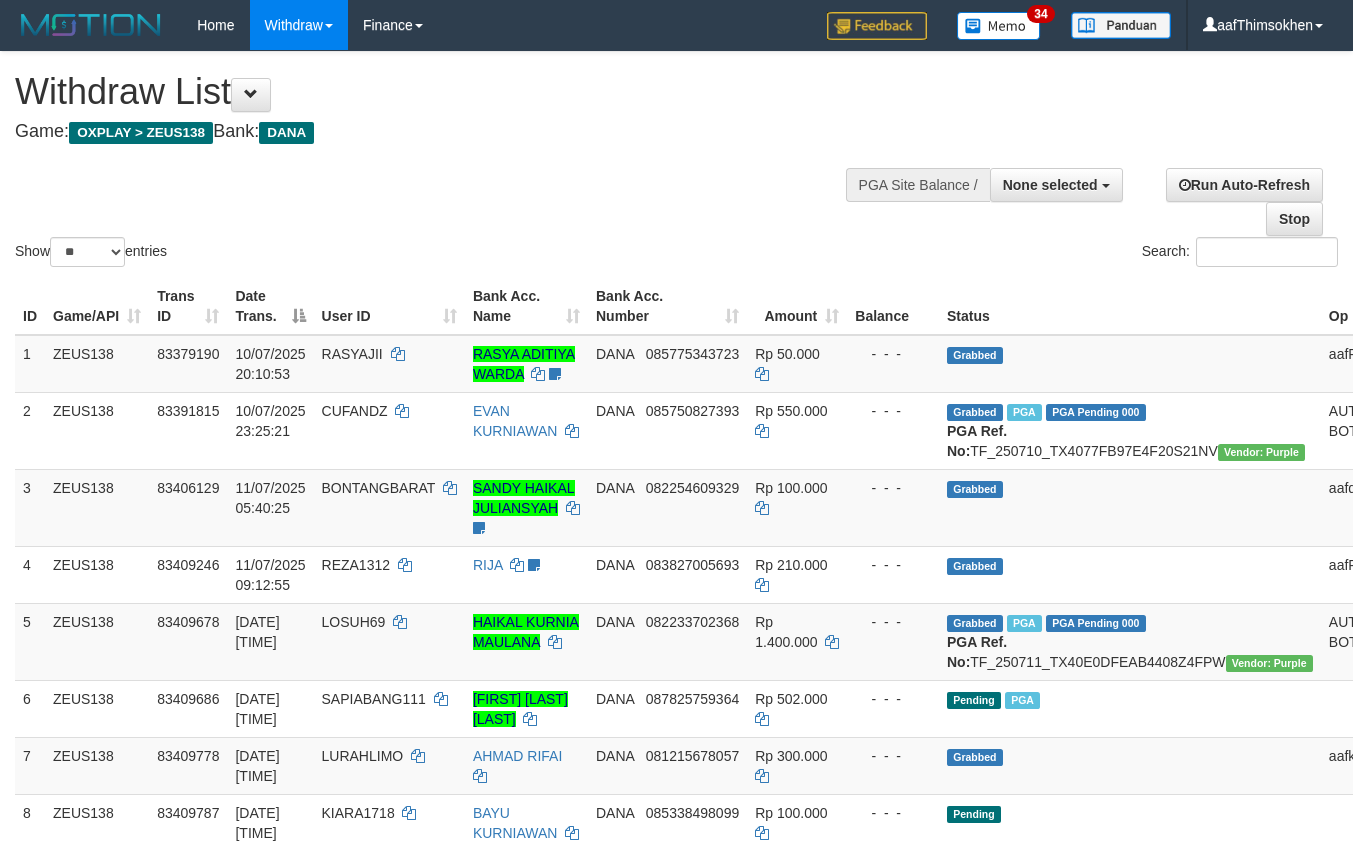 select 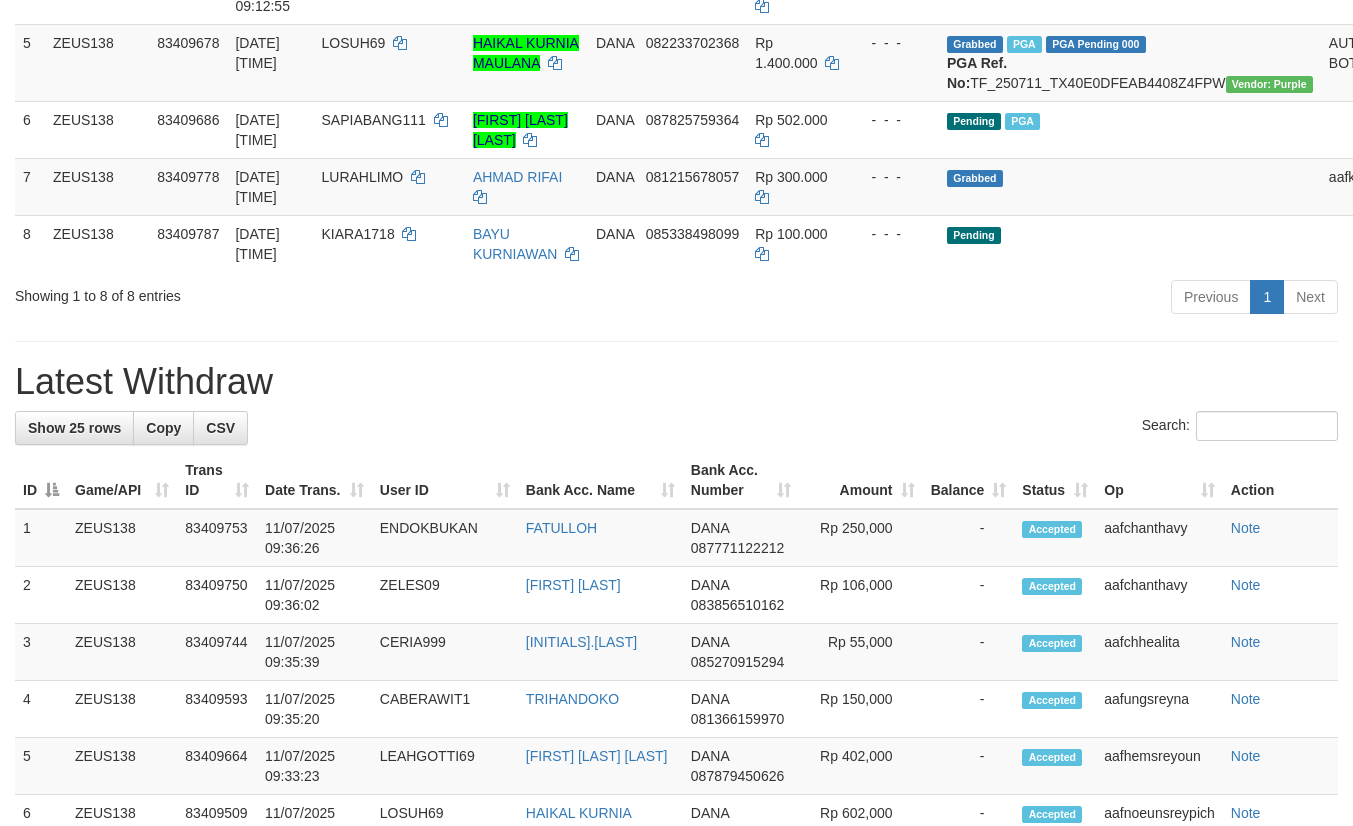 scroll, scrollTop: 525, scrollLeft: 0, axis: vertical 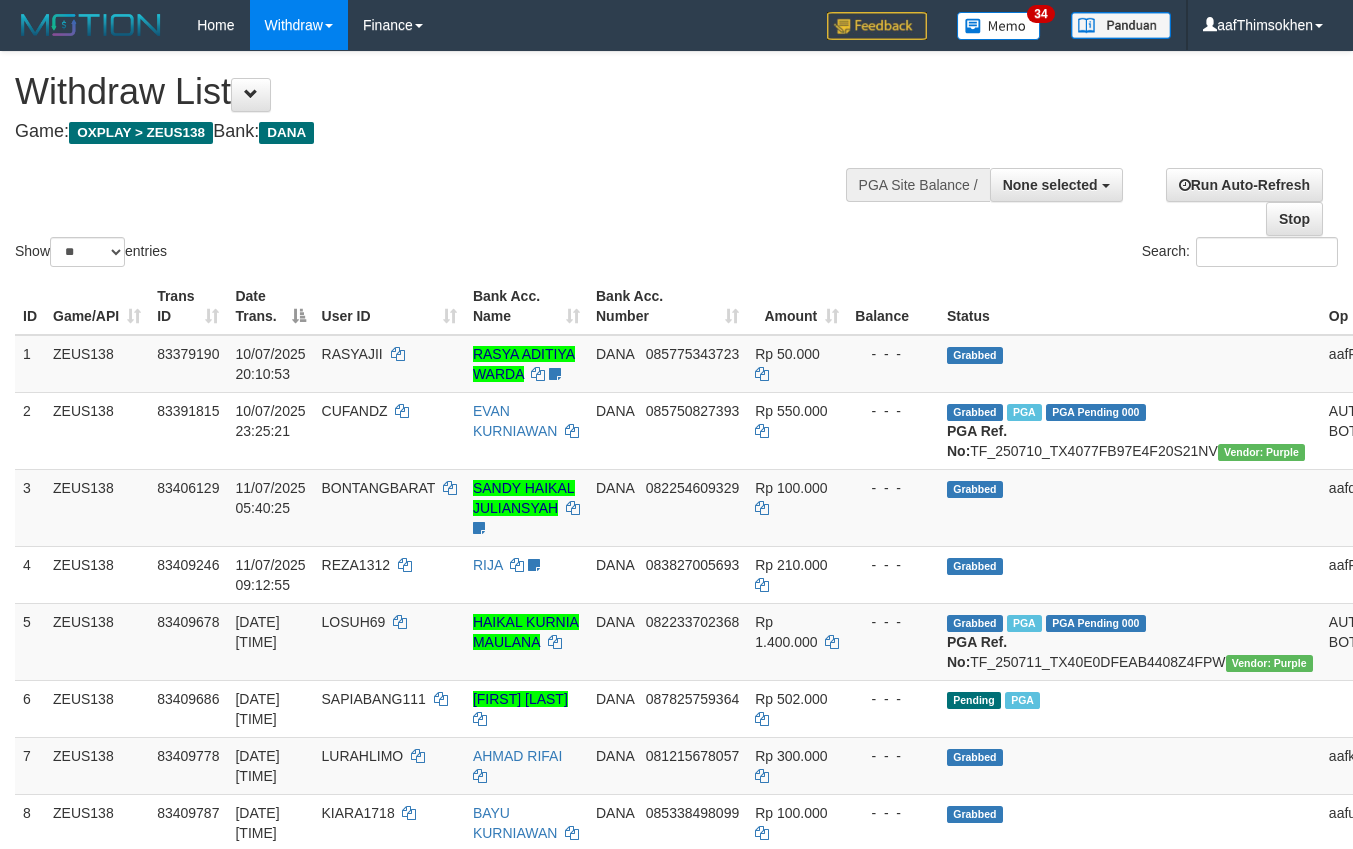 select 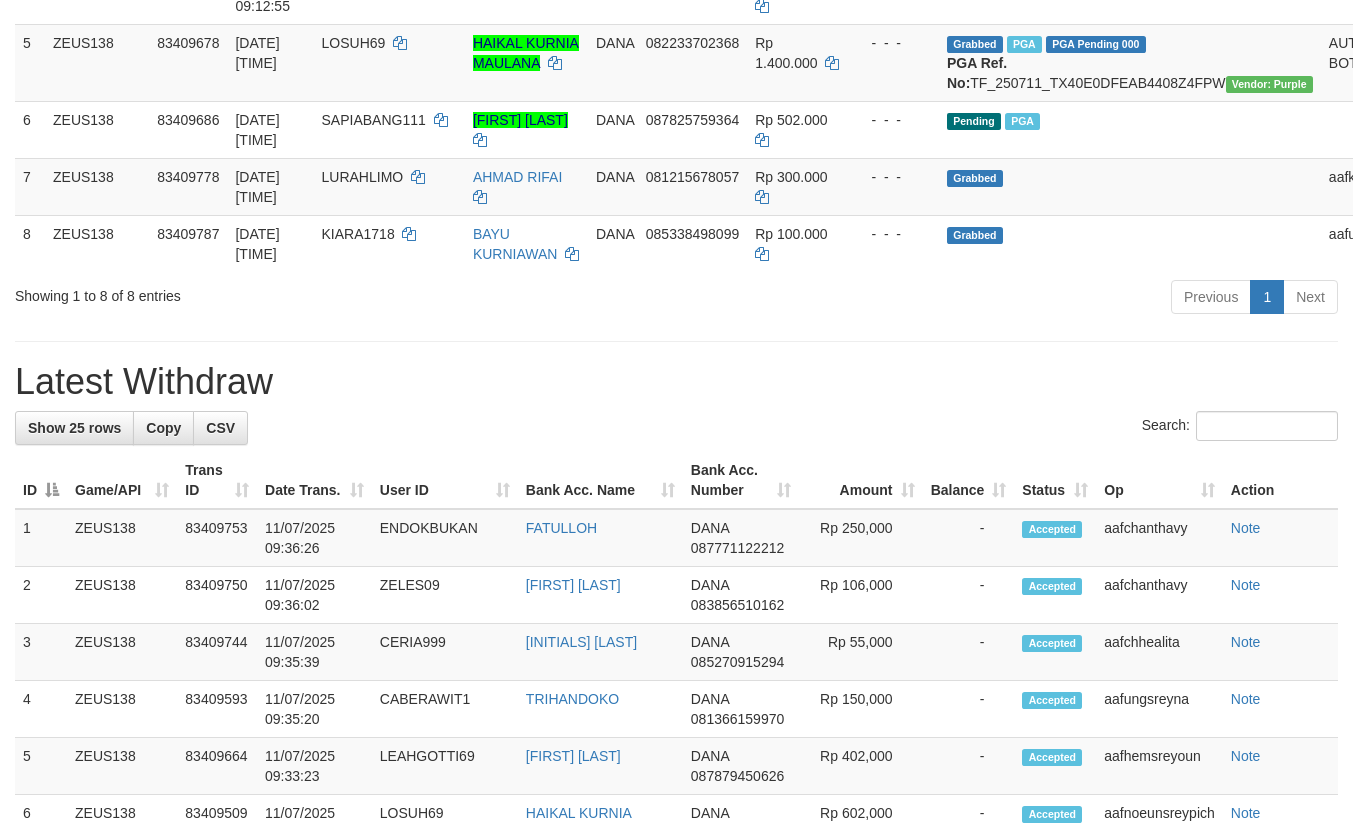 scroll, scrollTop: 525, scrollLeft: 0, axis: vertical 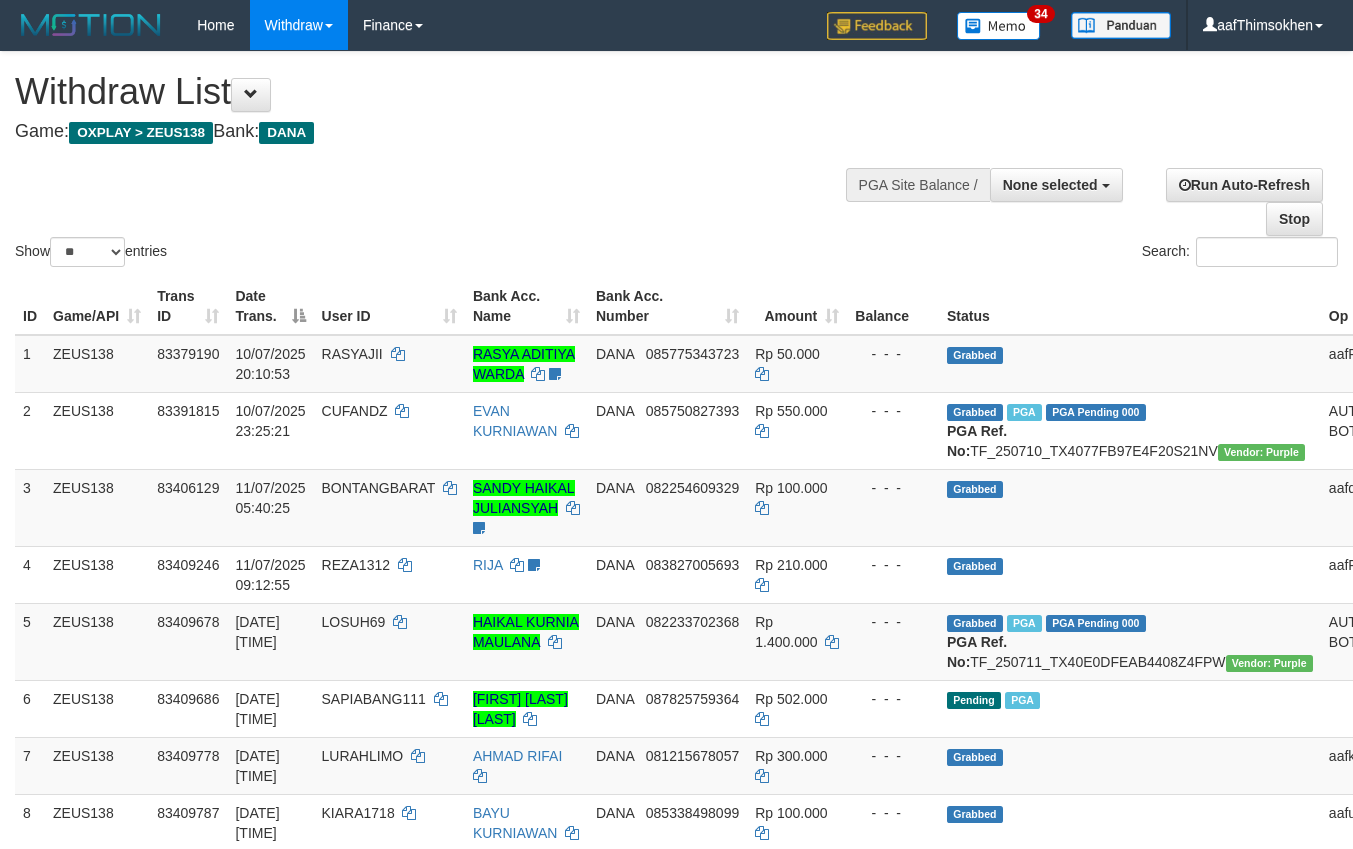 select 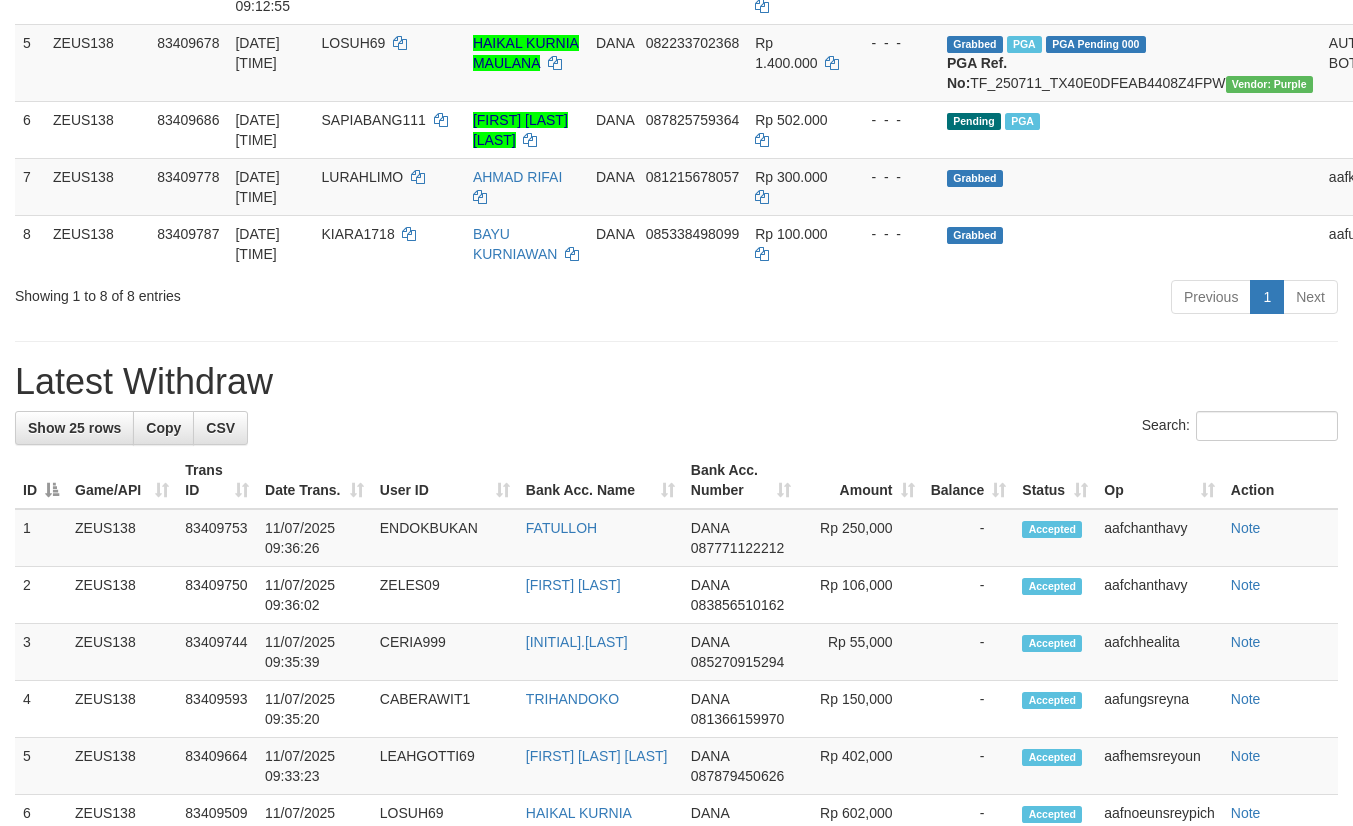 scroll, scrollTop: 525, scrollLeft: 0, axis: vertical 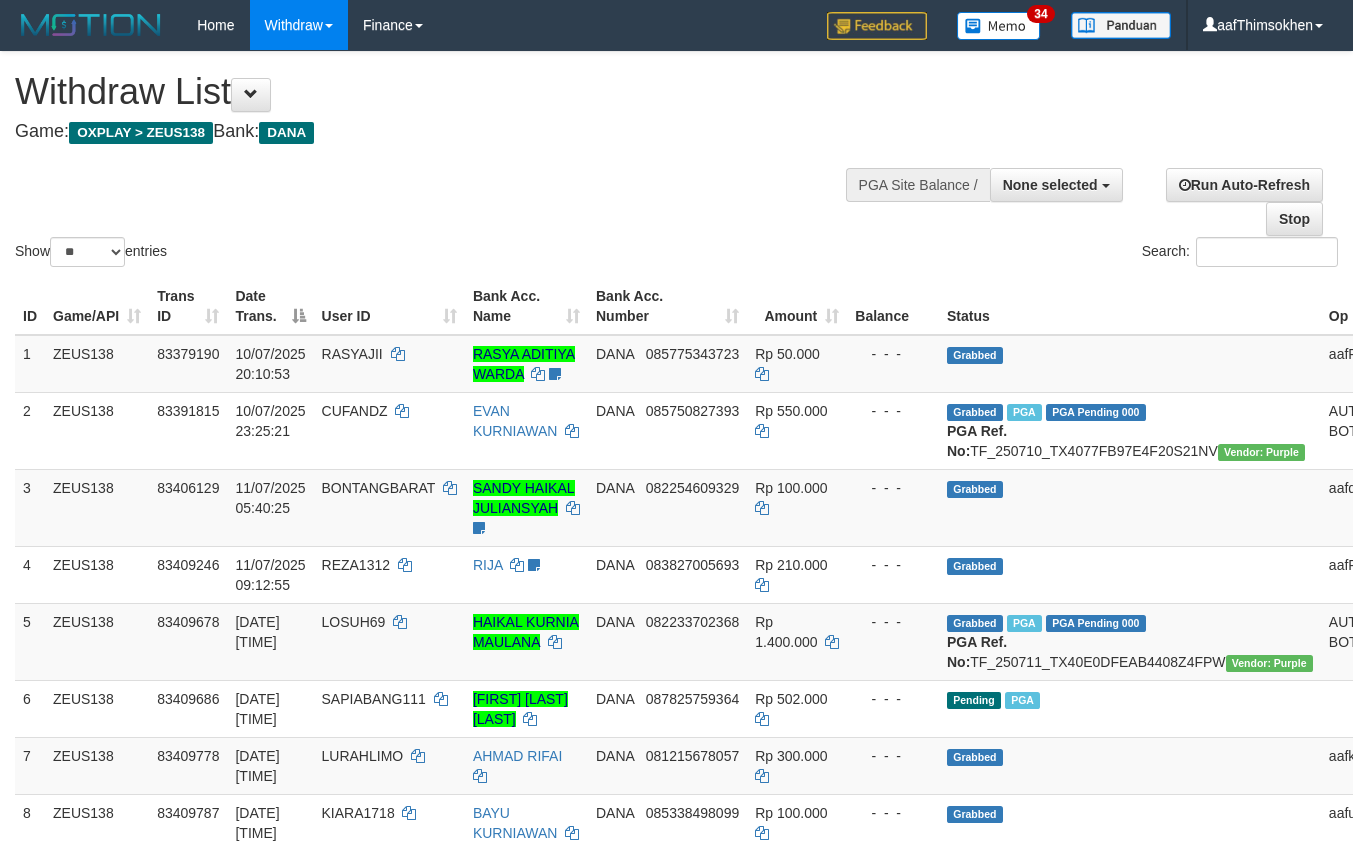 select 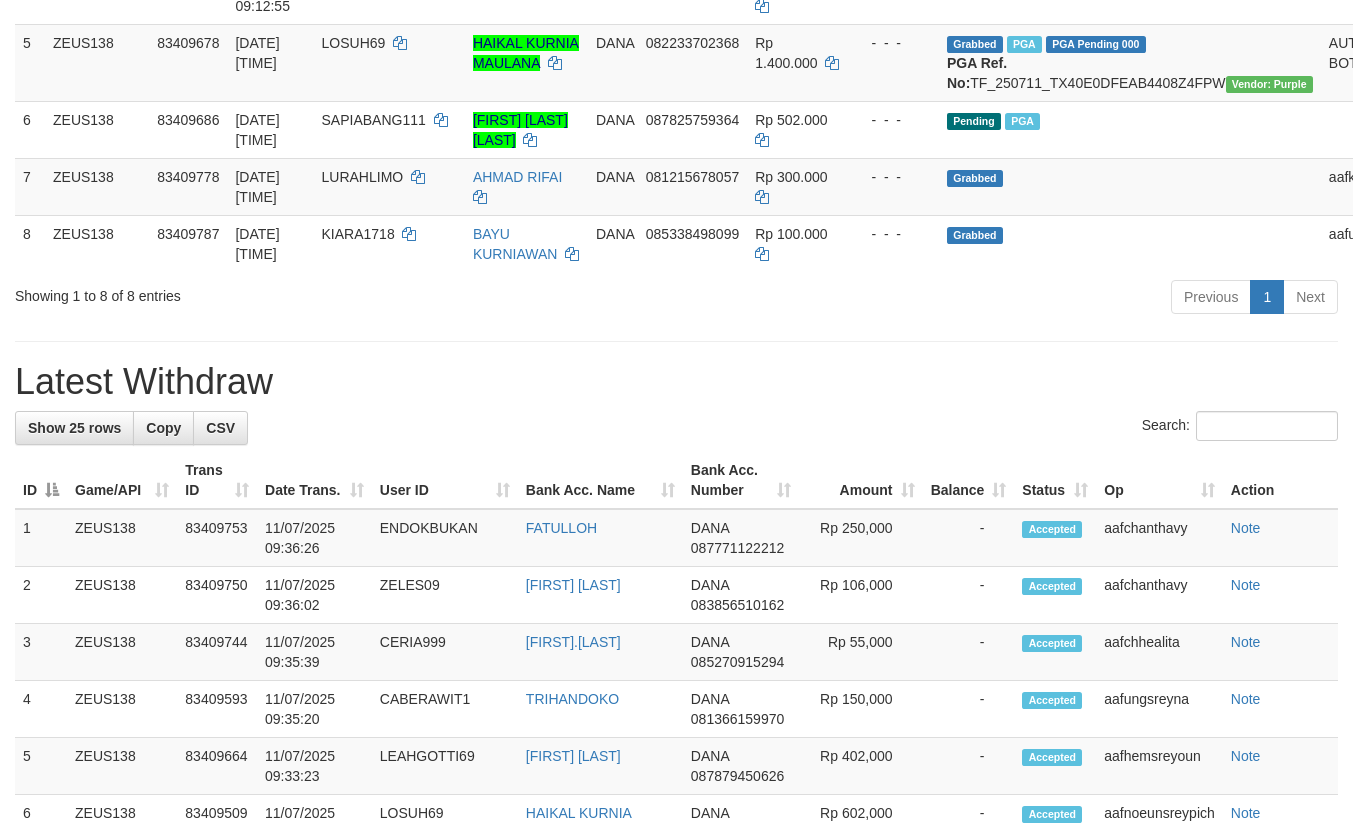 scroll, scrollTop: 525, scrollLeft: 0, axis: vertical 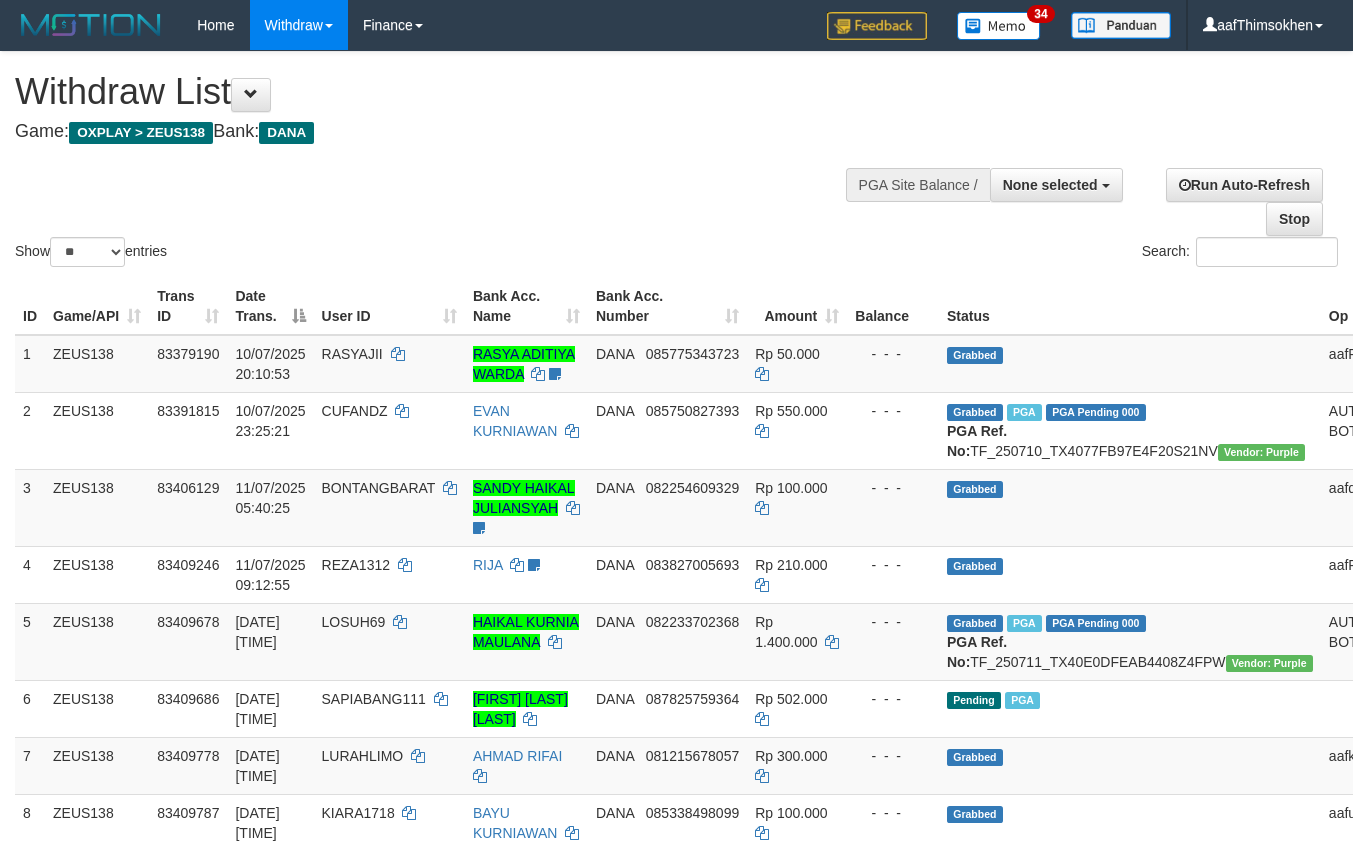 select 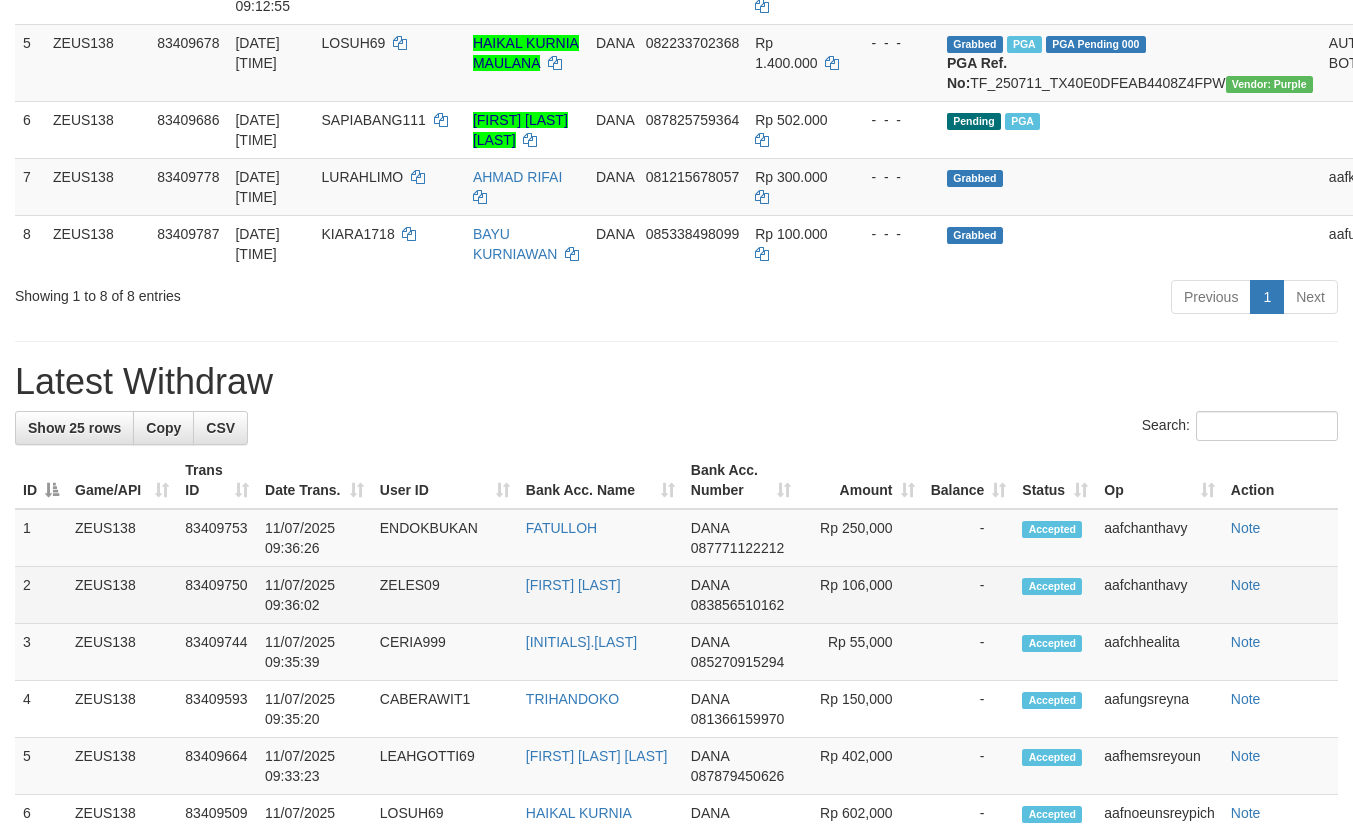 scroll, scrollTop: 525, scrollLeft: 0, axis: vertical 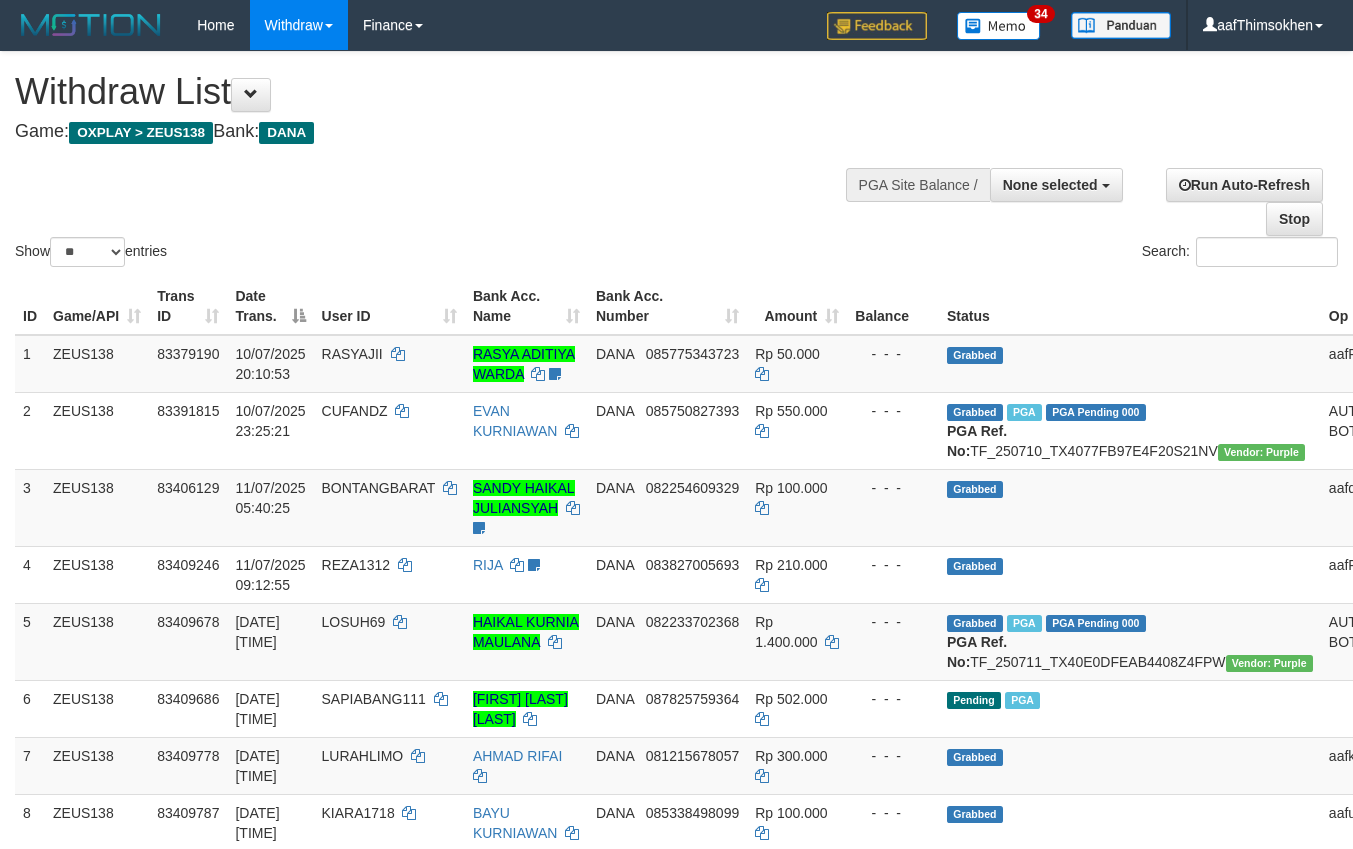 select 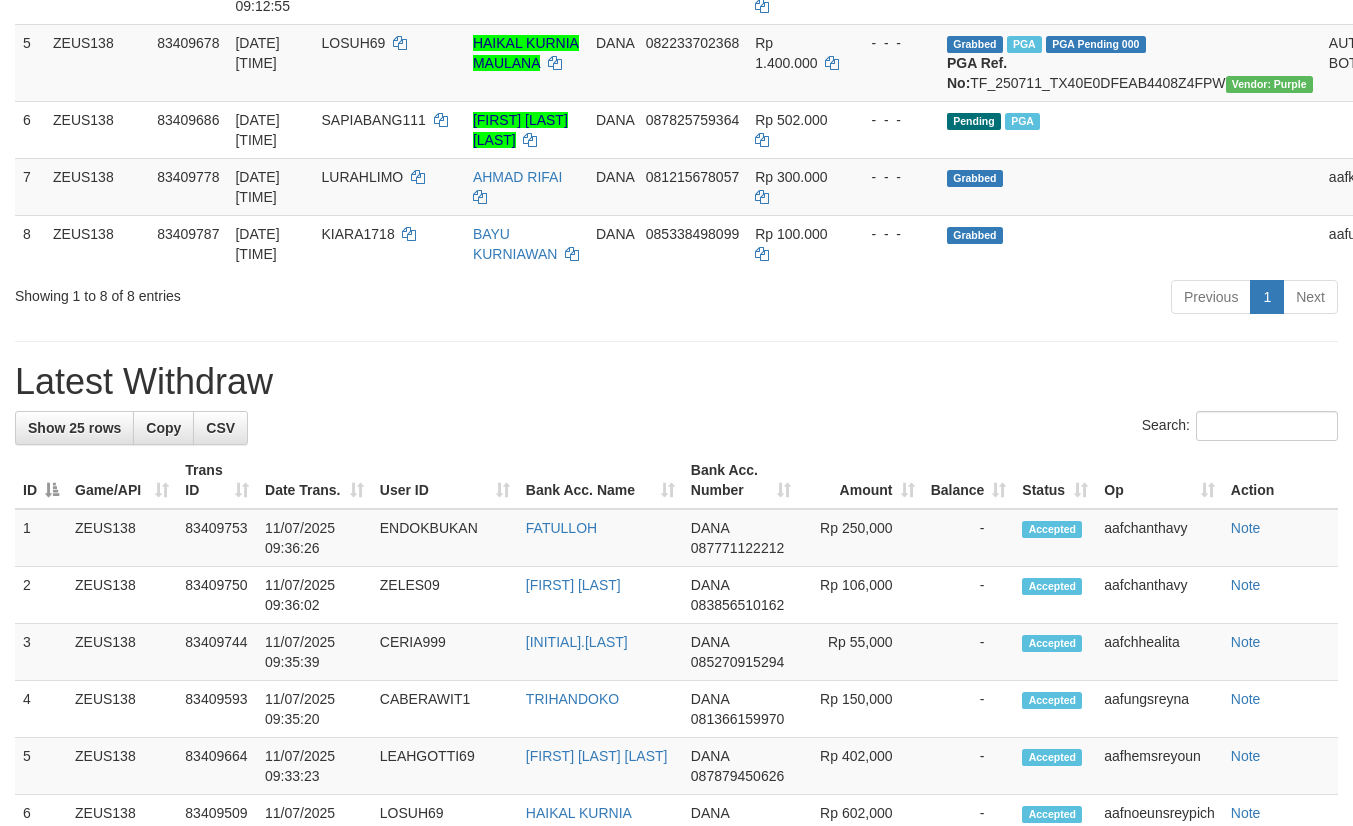 scroll, scrollTop: 525, scrollLeft: 0, axis: vertical 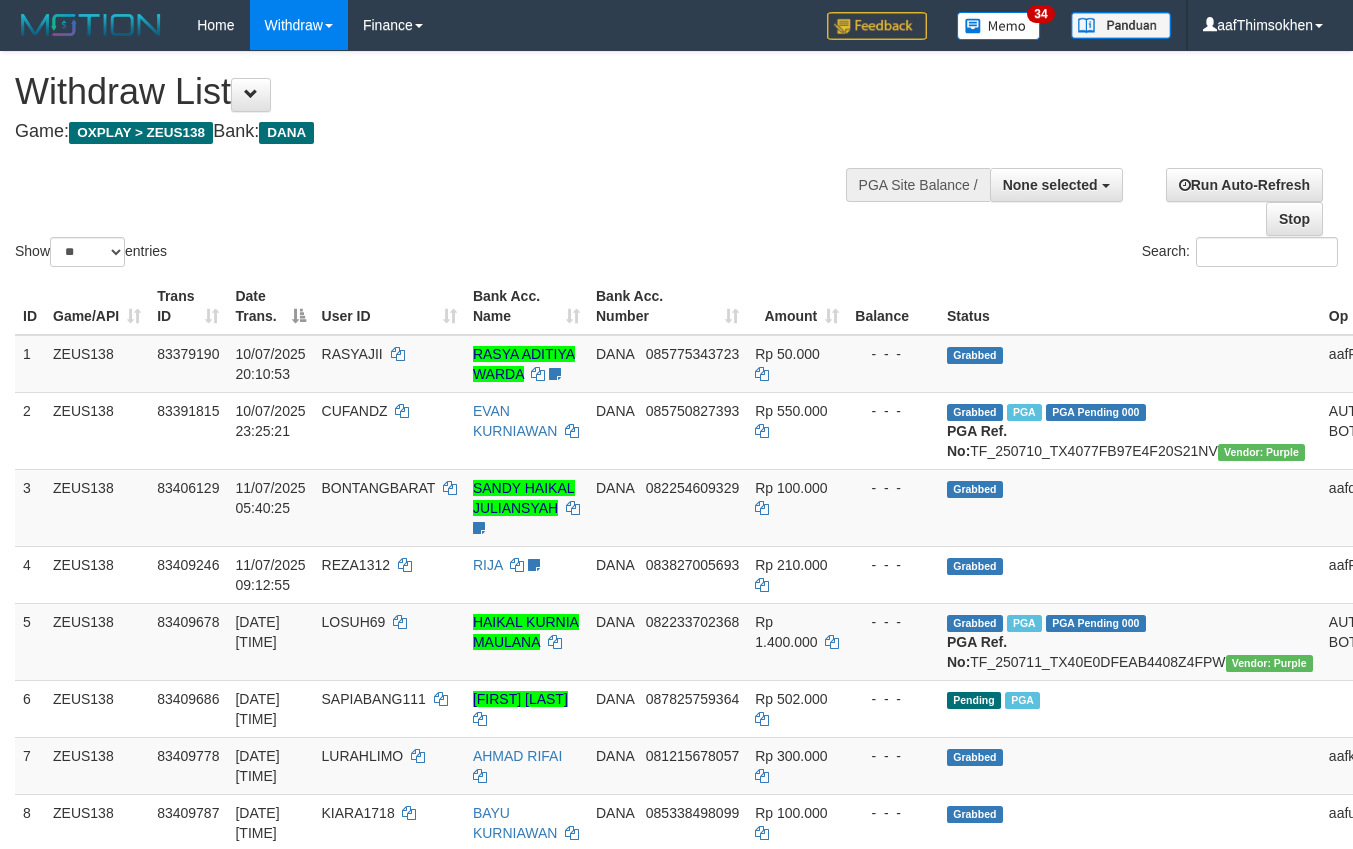select 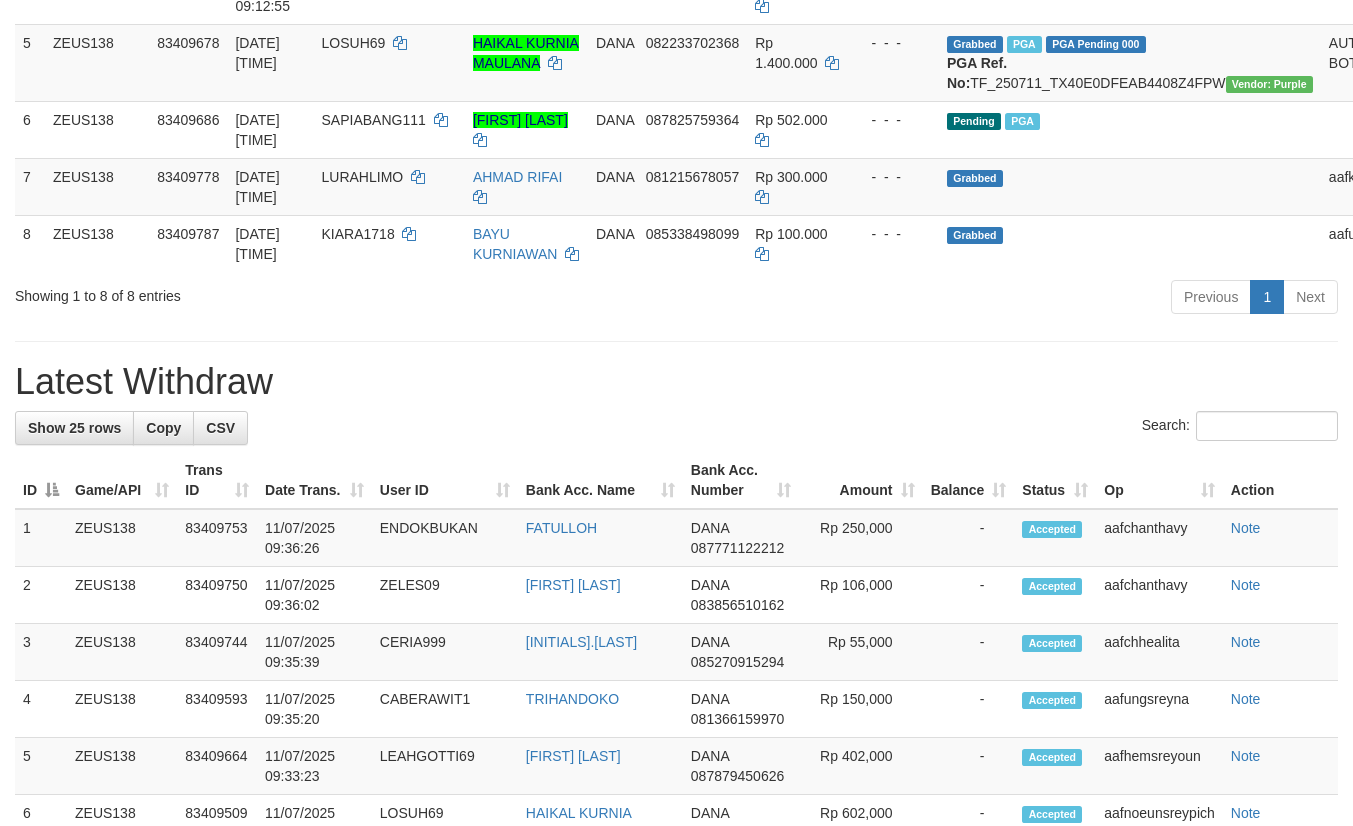 scroll, scrollTop: 525, scrollLeft: 0, axis: vertical 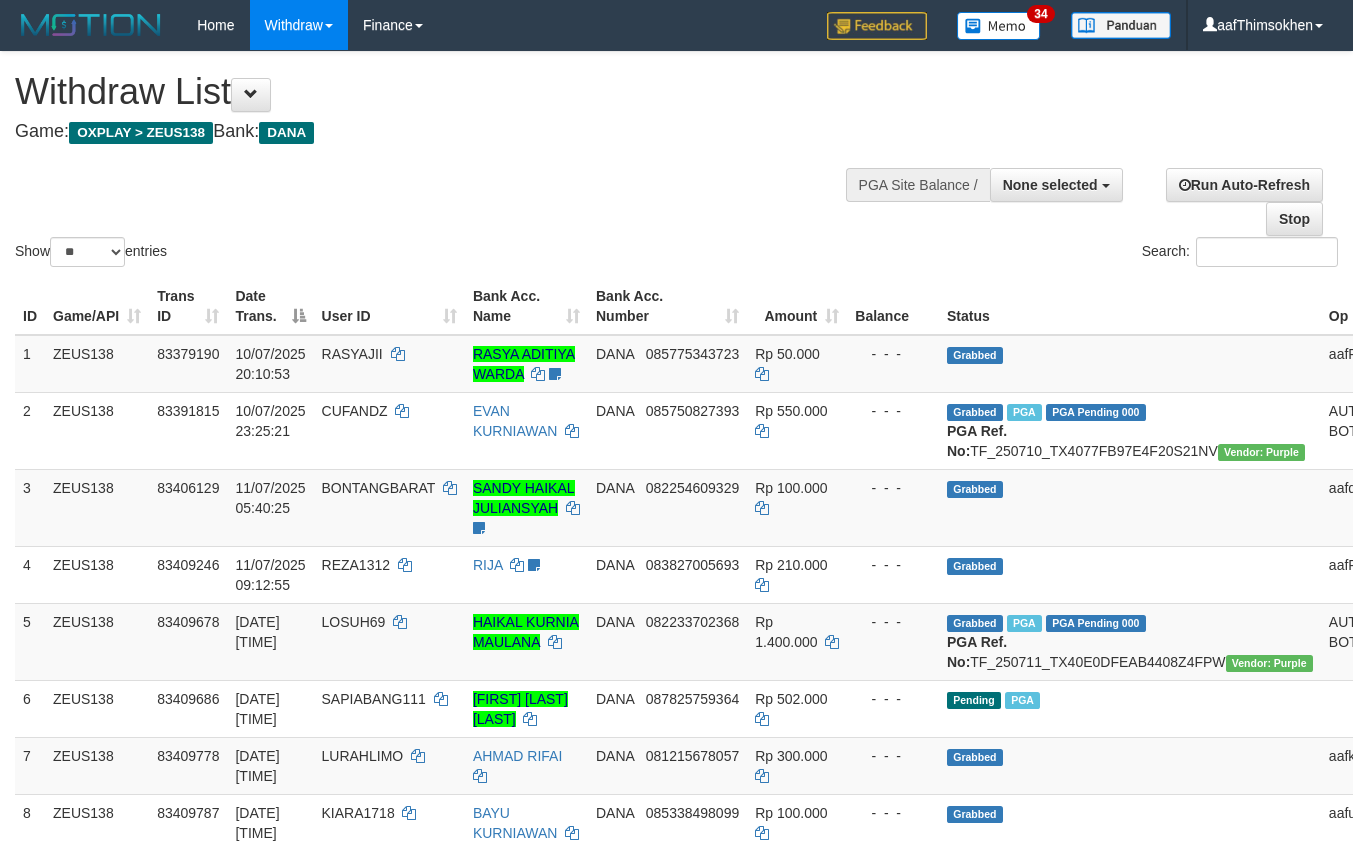 select 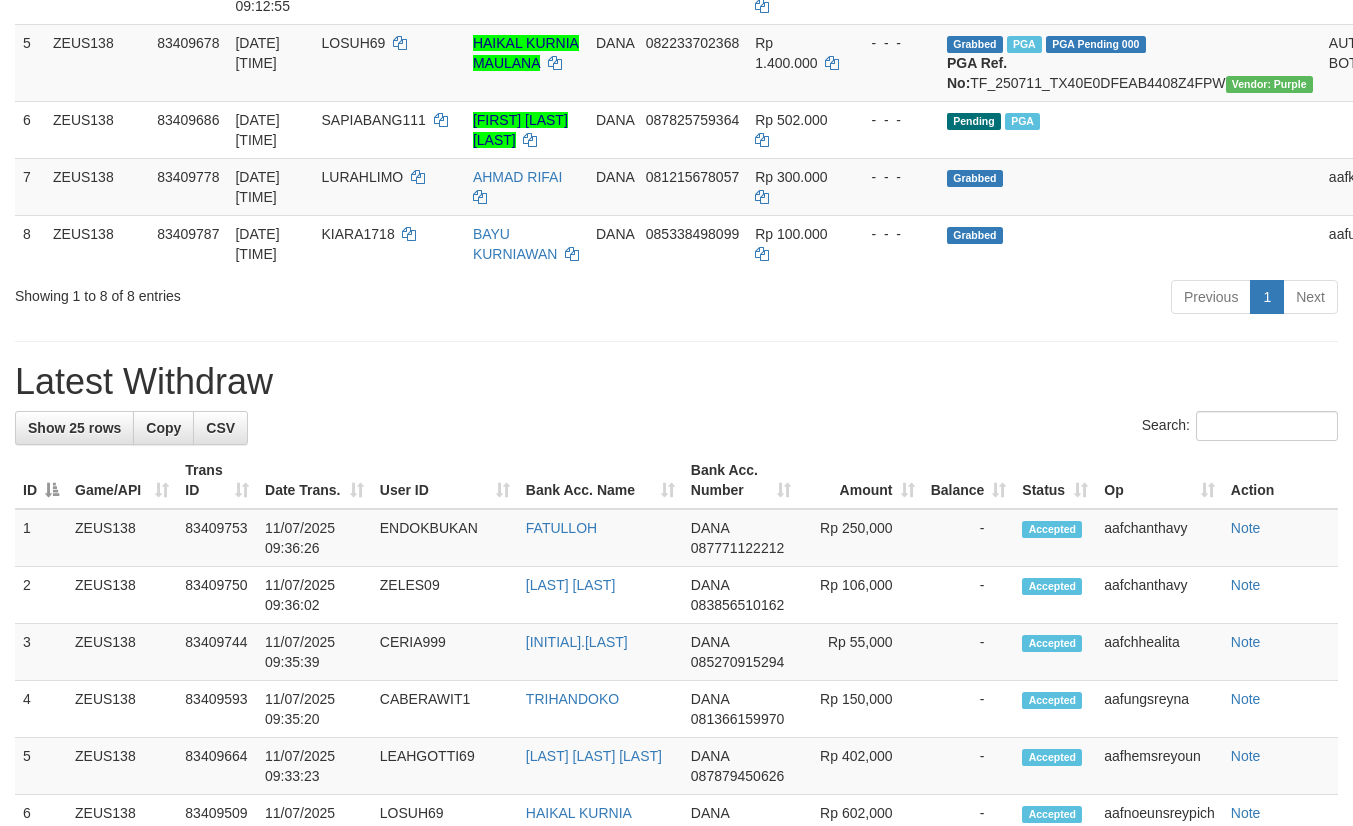scroll, scrollTop: 525, scrollLeft: 0, axis: vertical 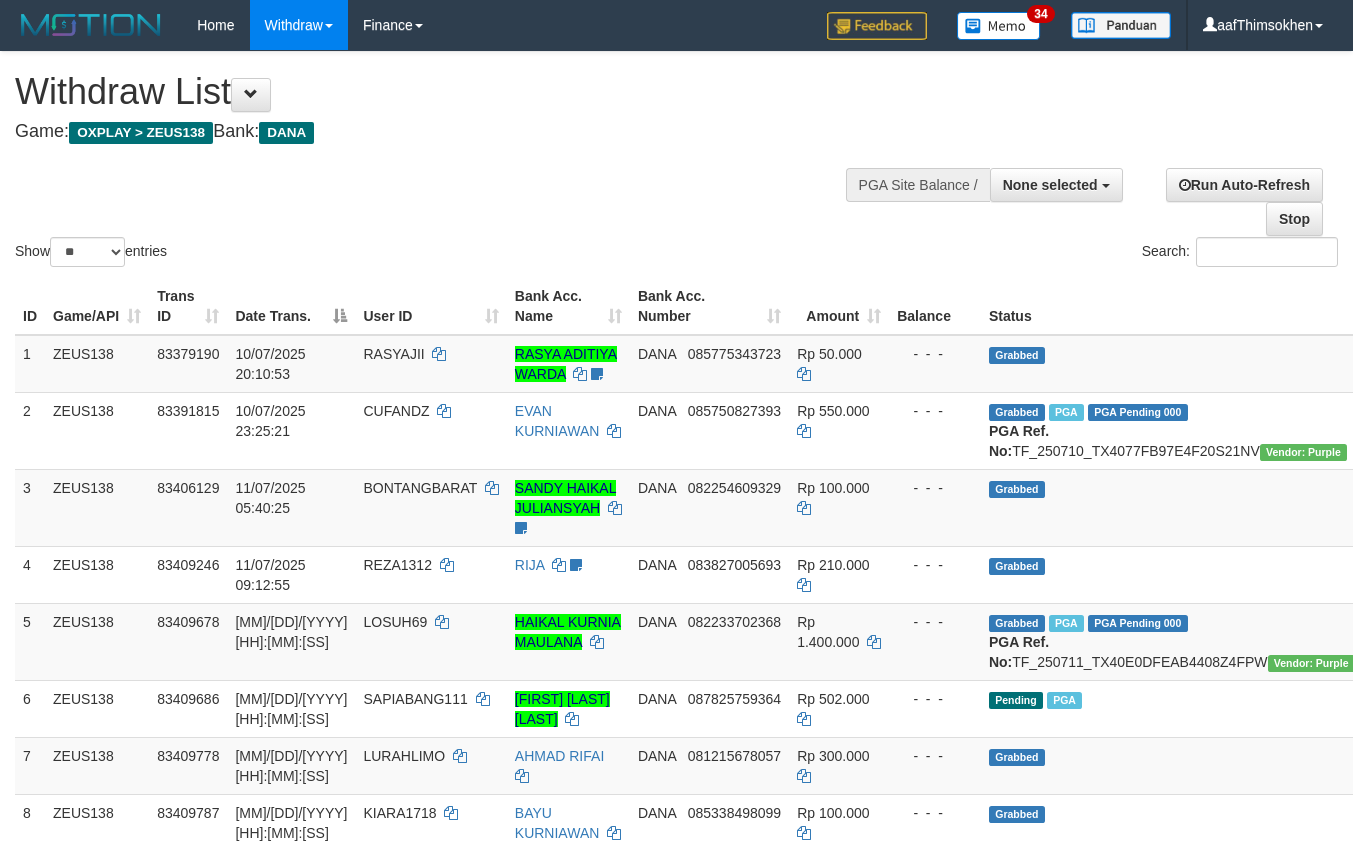 select 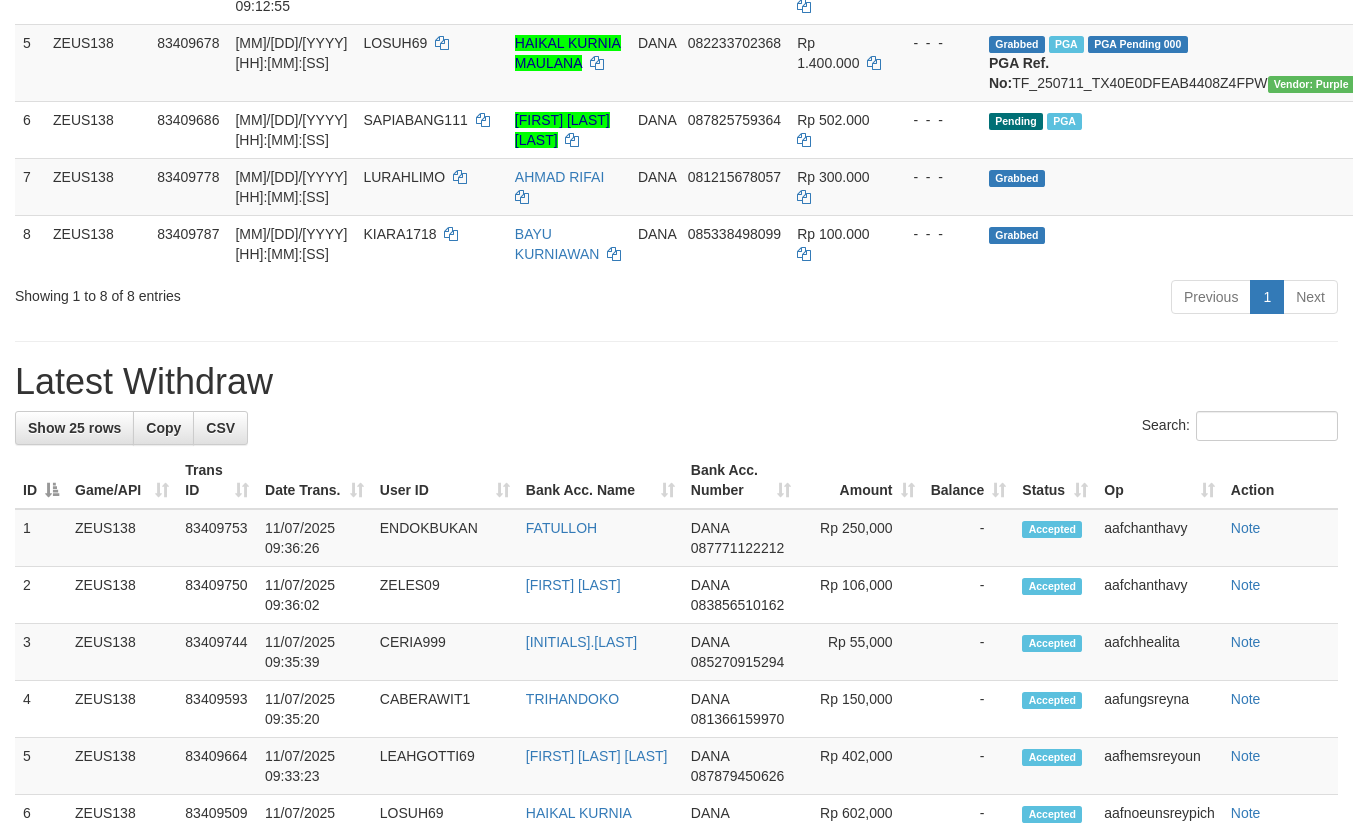 scroll, scrollTop: 525, scrollLeft: 0, axis: vertical 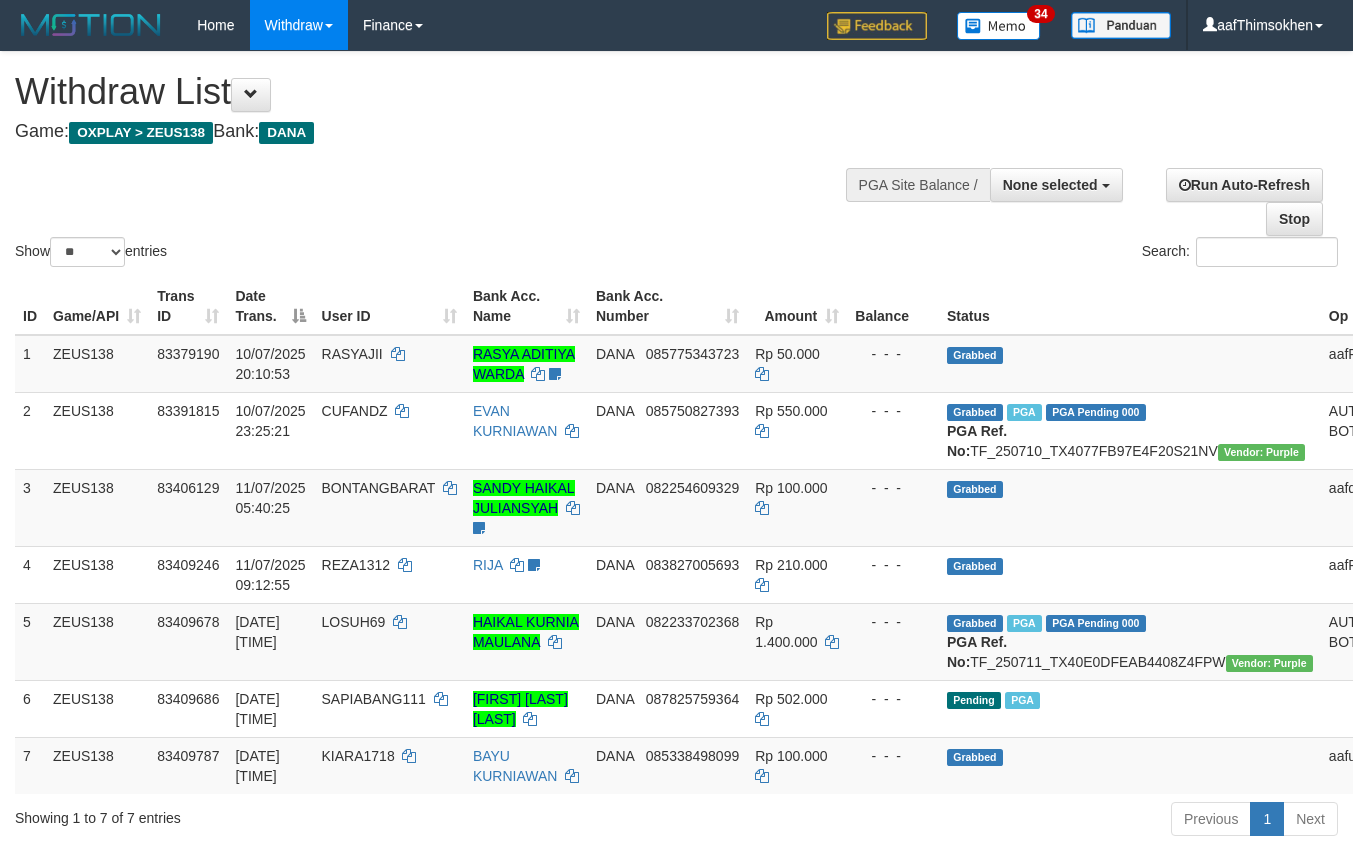 select 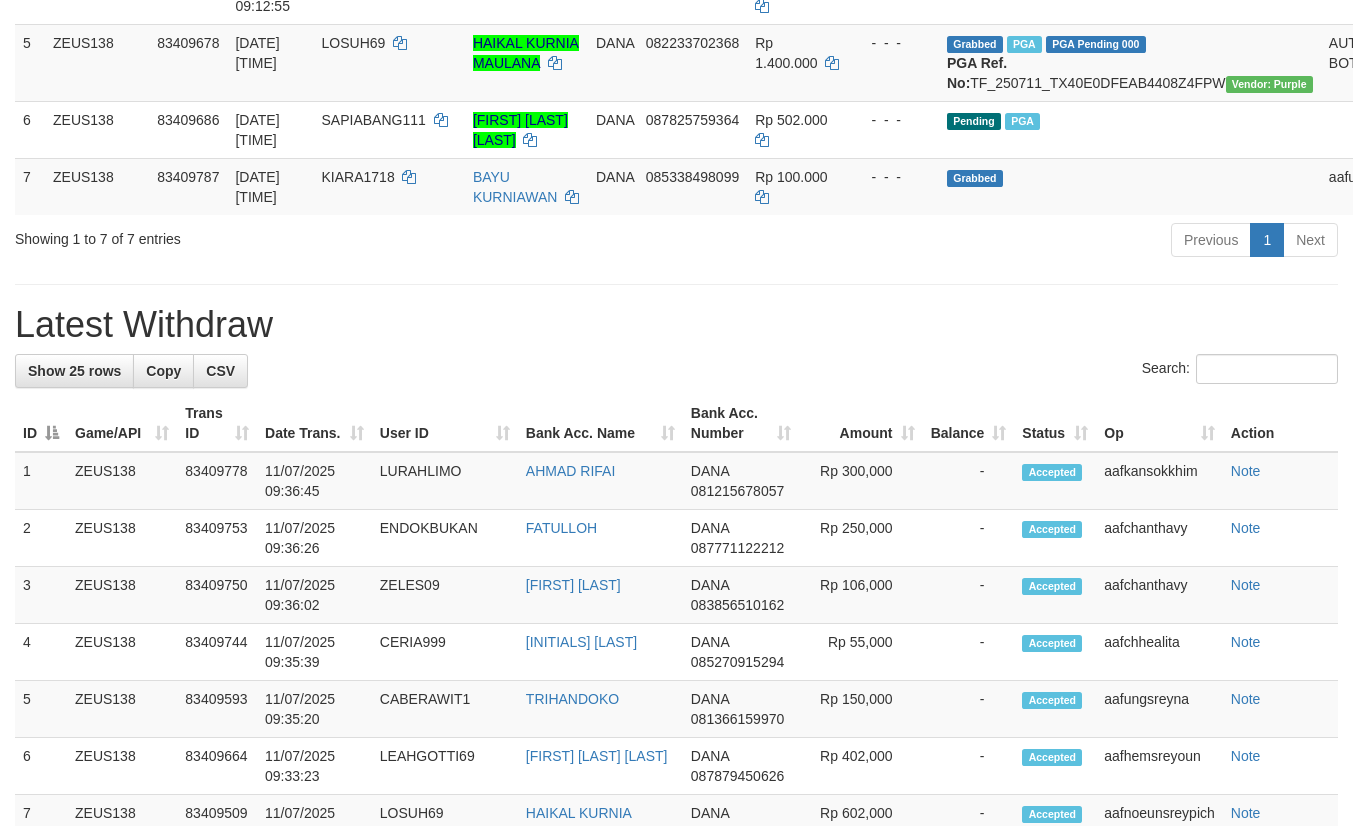 scroll, scrollTop: 525, scrollLeft: 0, axis: vertical 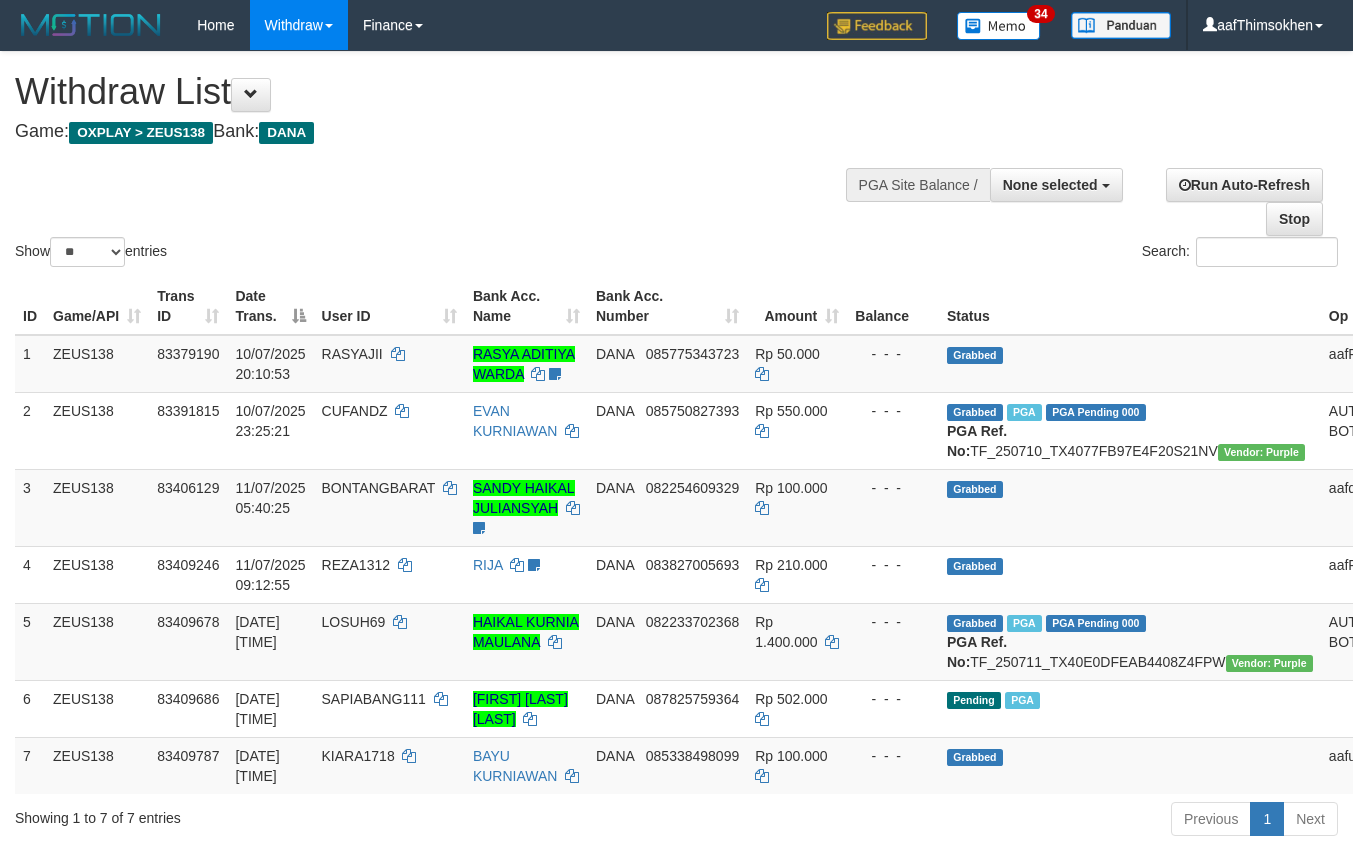 select 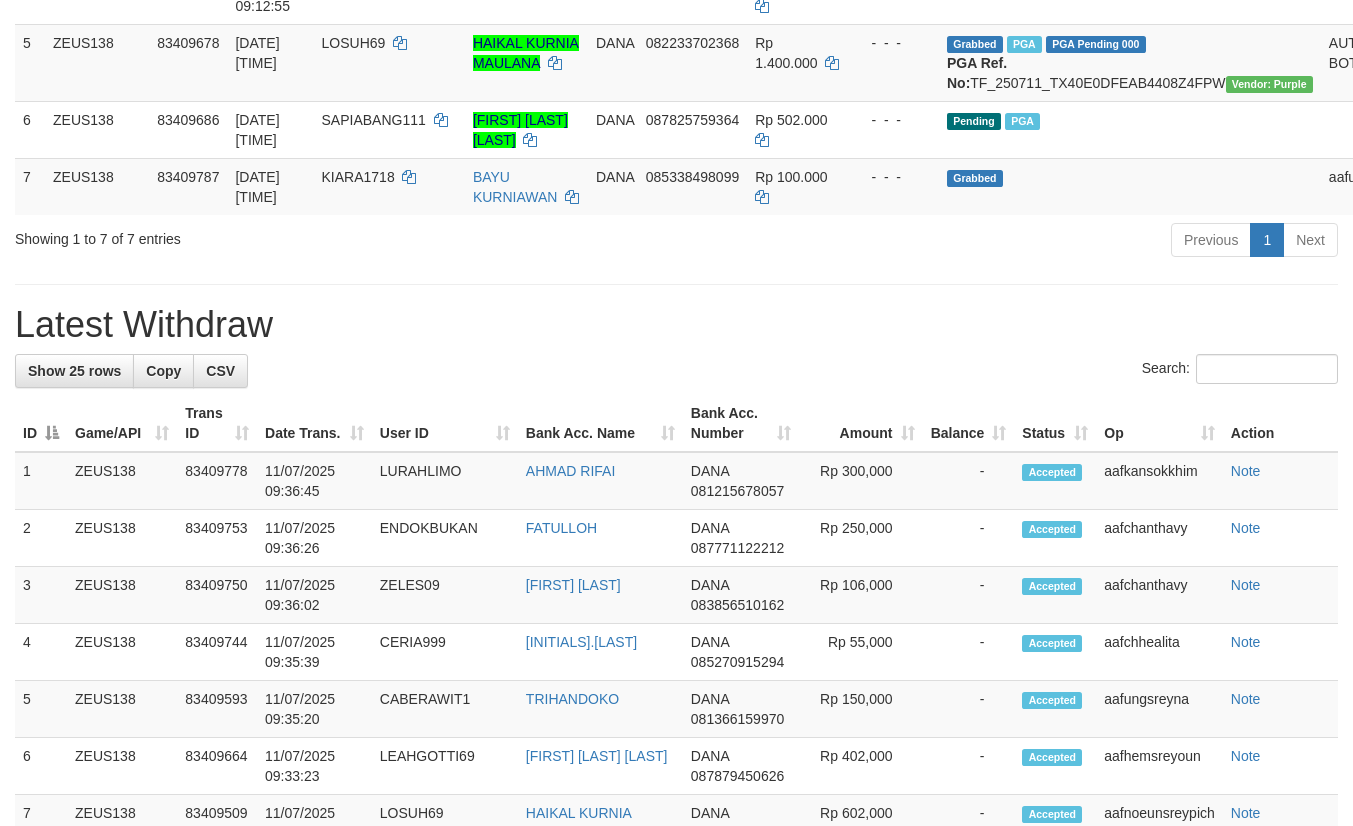 scroll, scrollTop: 525, scrollLeft: 0, axis: vertical 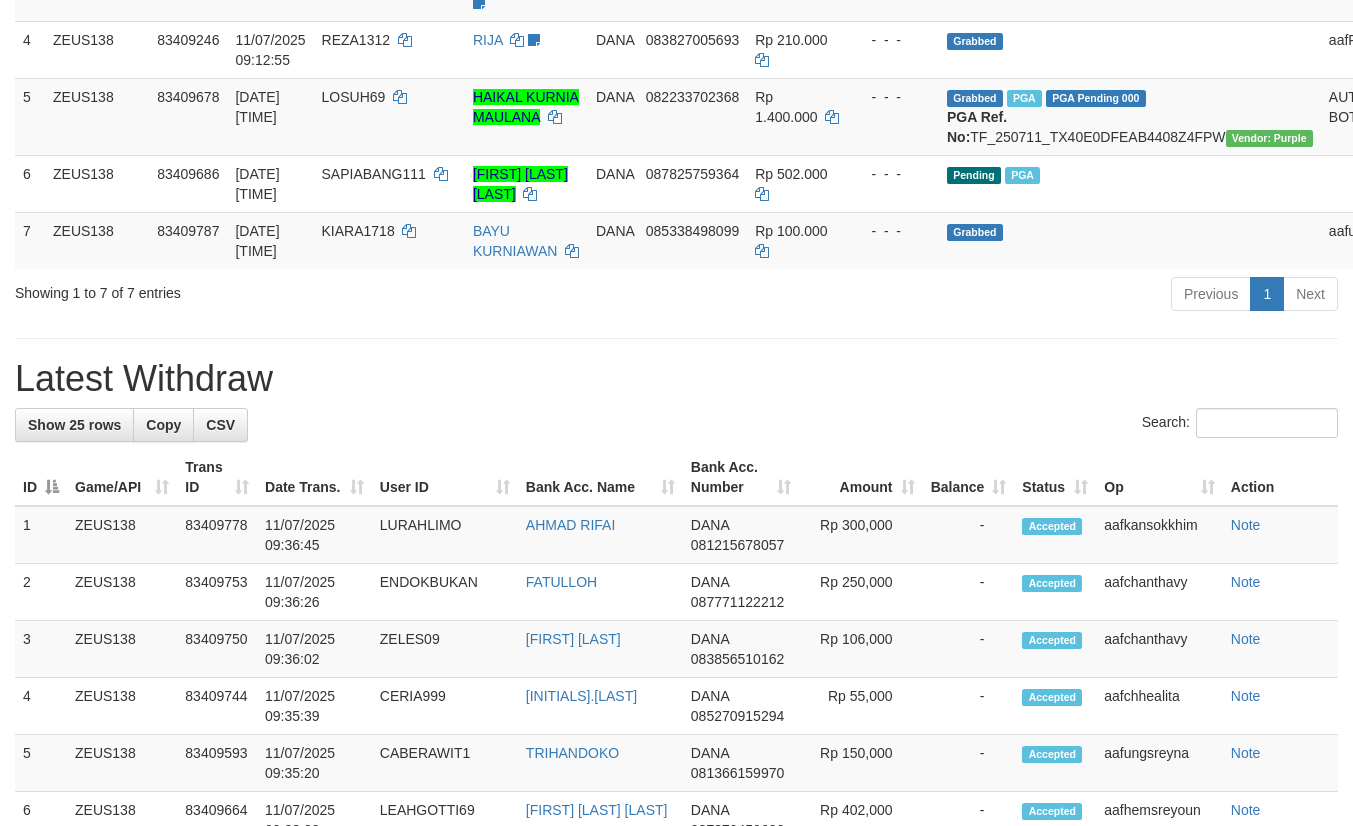 drag, startPoint x: 829, startPoint y: 393, endPoint x: 832, endPoint y: 433, distance: 40.112343 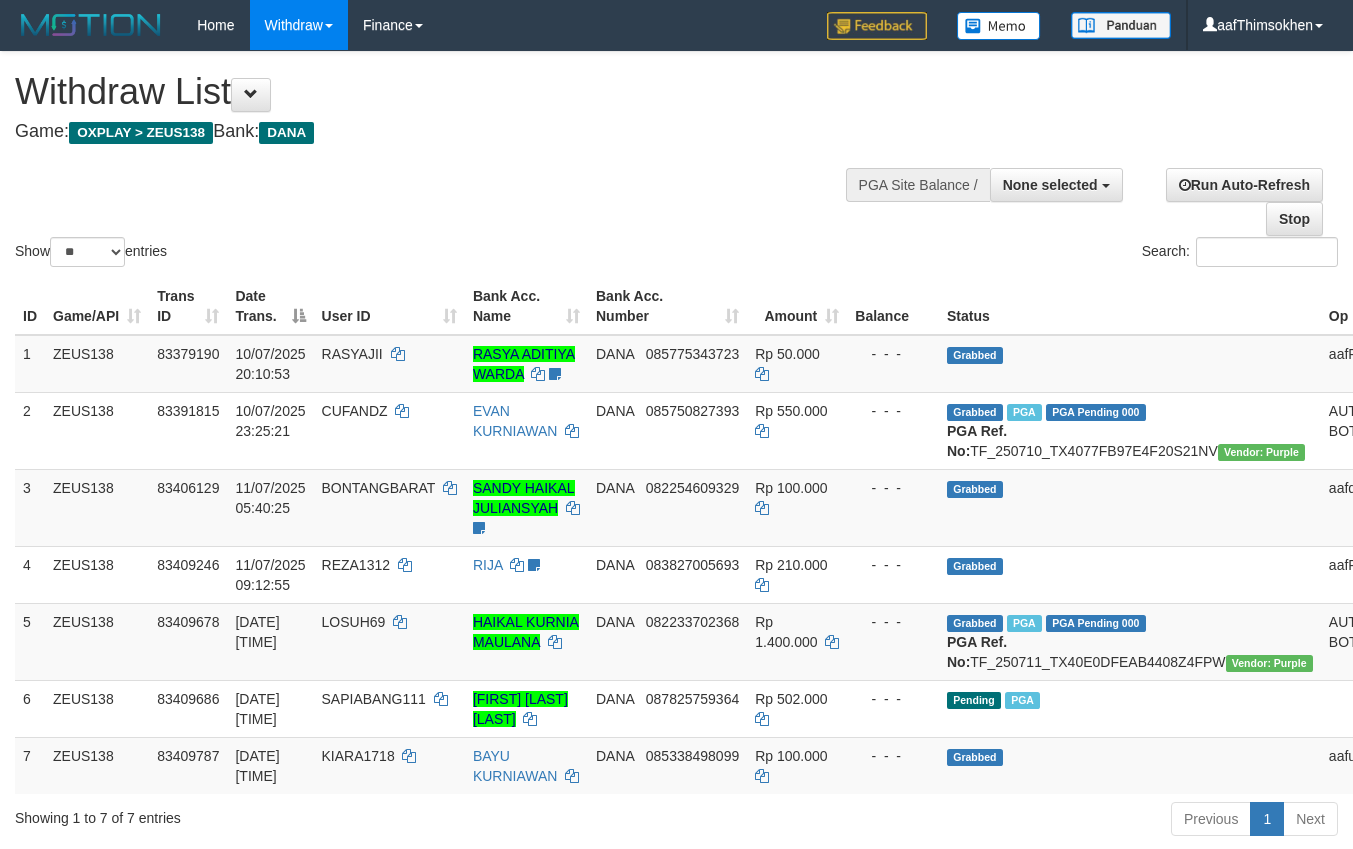 select 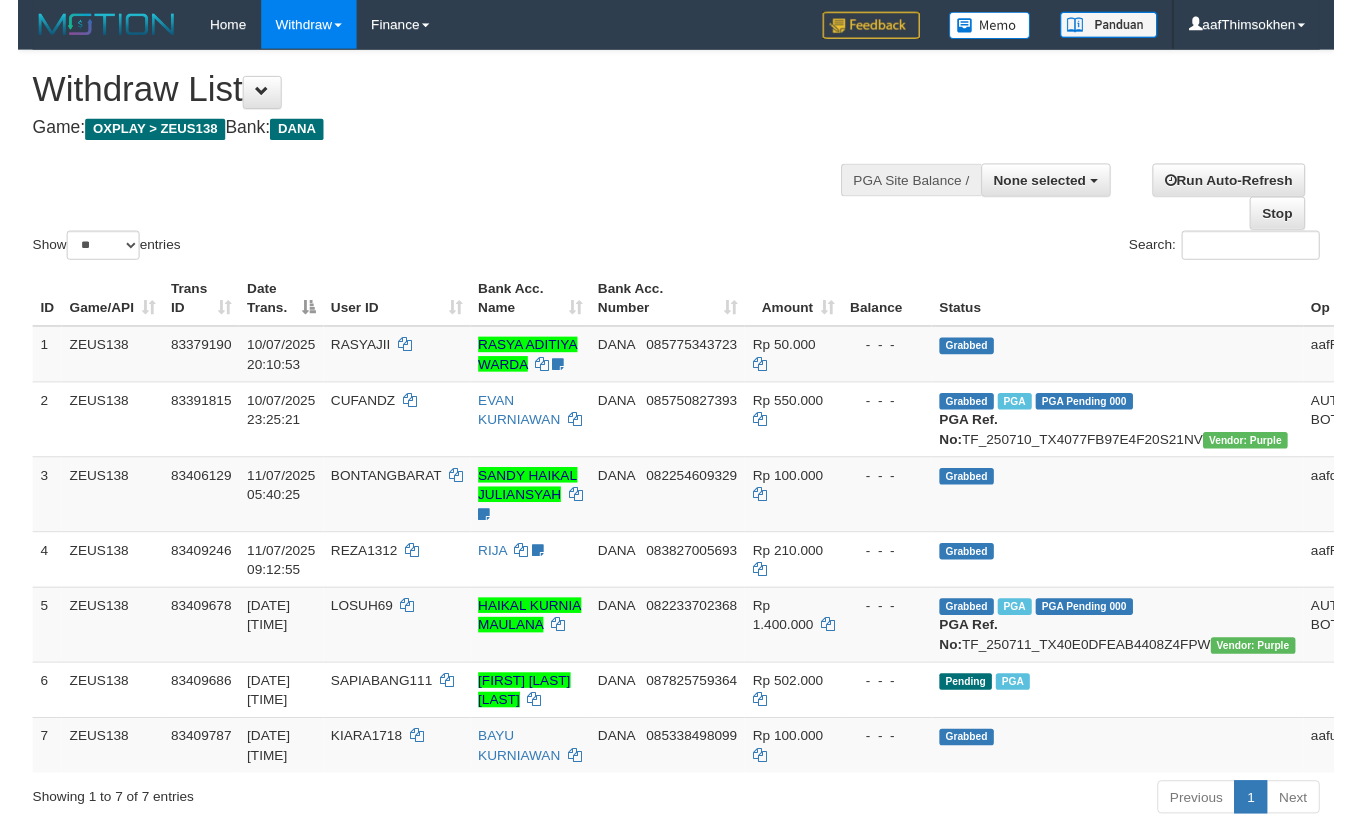 scroll, scrollTop: 579, scrollLeft: 0, axis: vertical 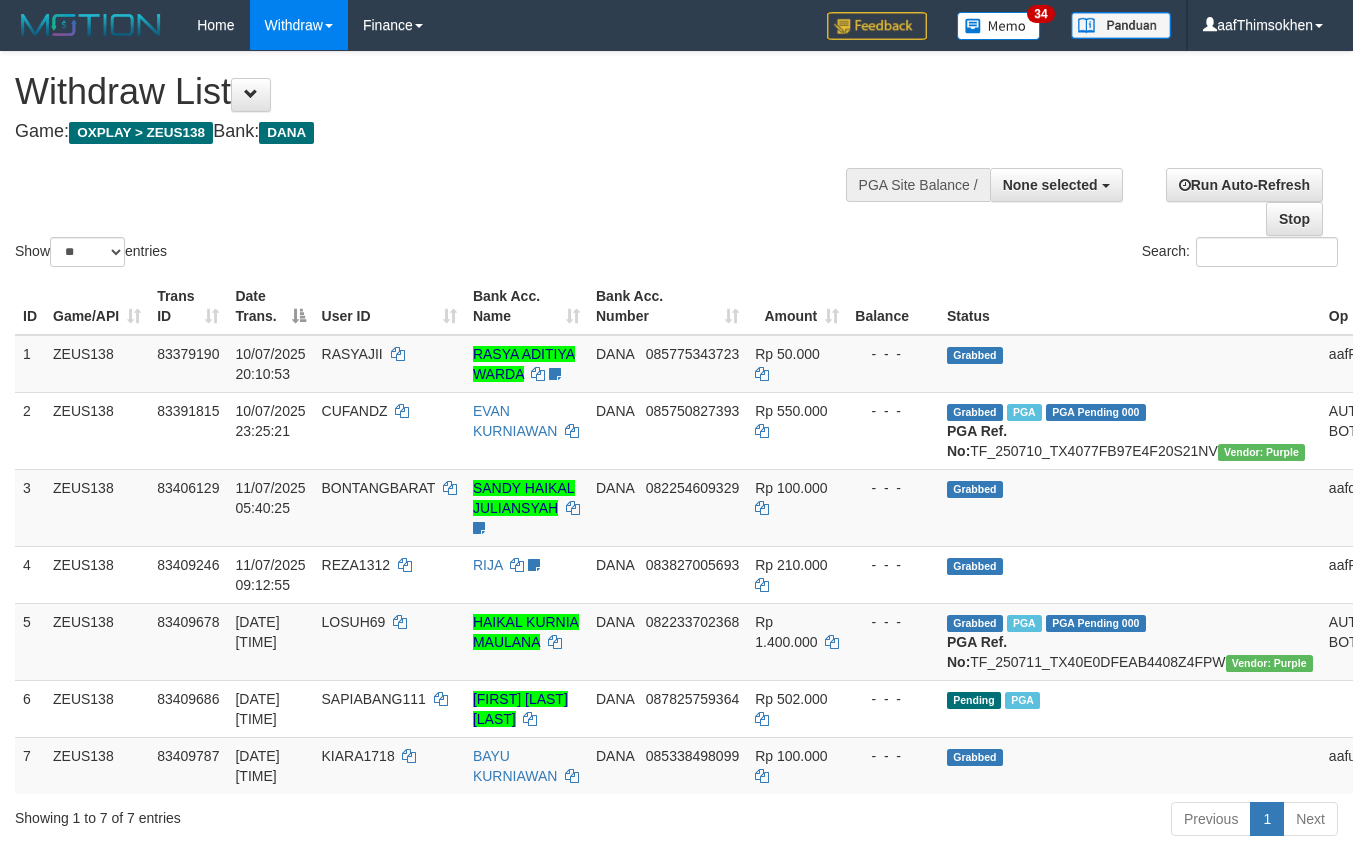select 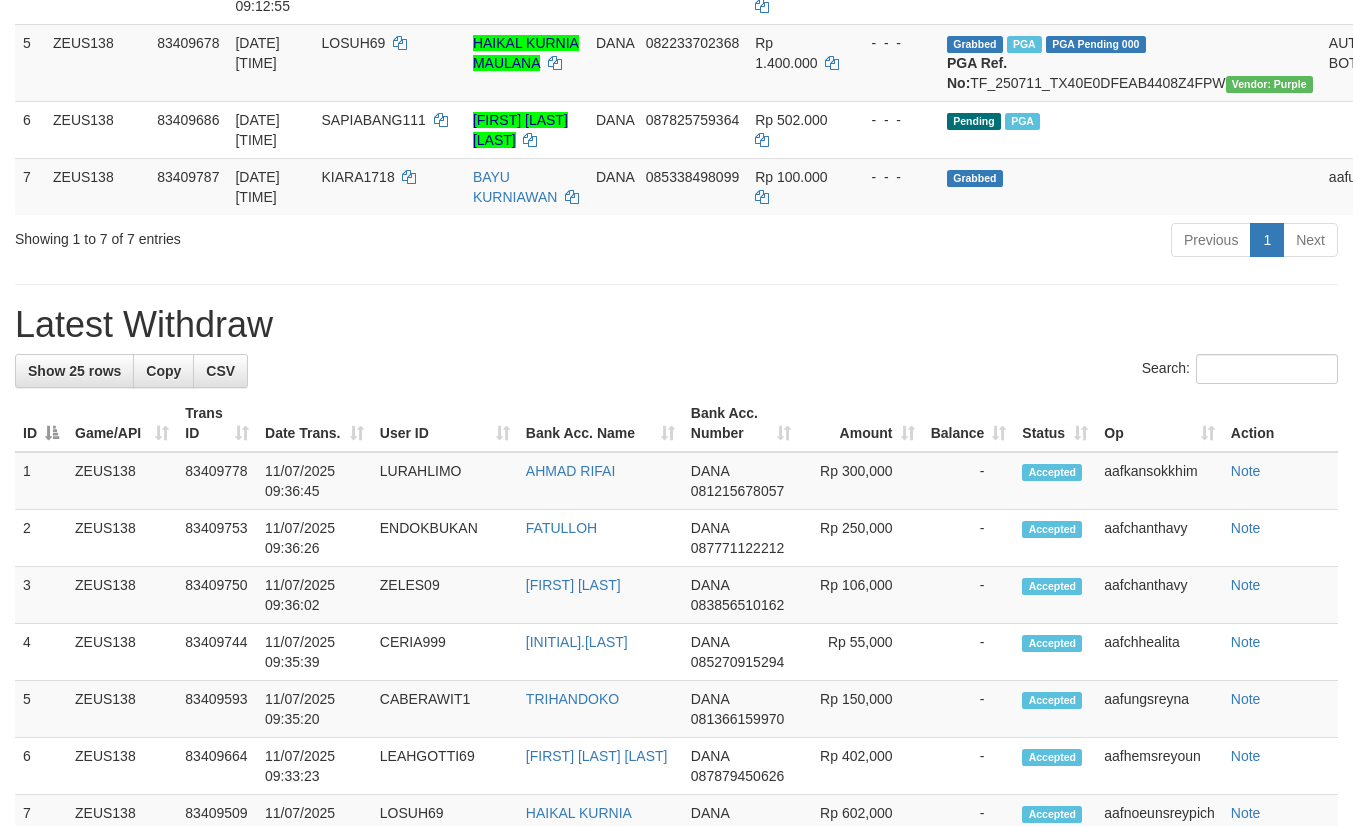 scroll, scrollTop: 525, scrollLeft: 0, axis: vertical 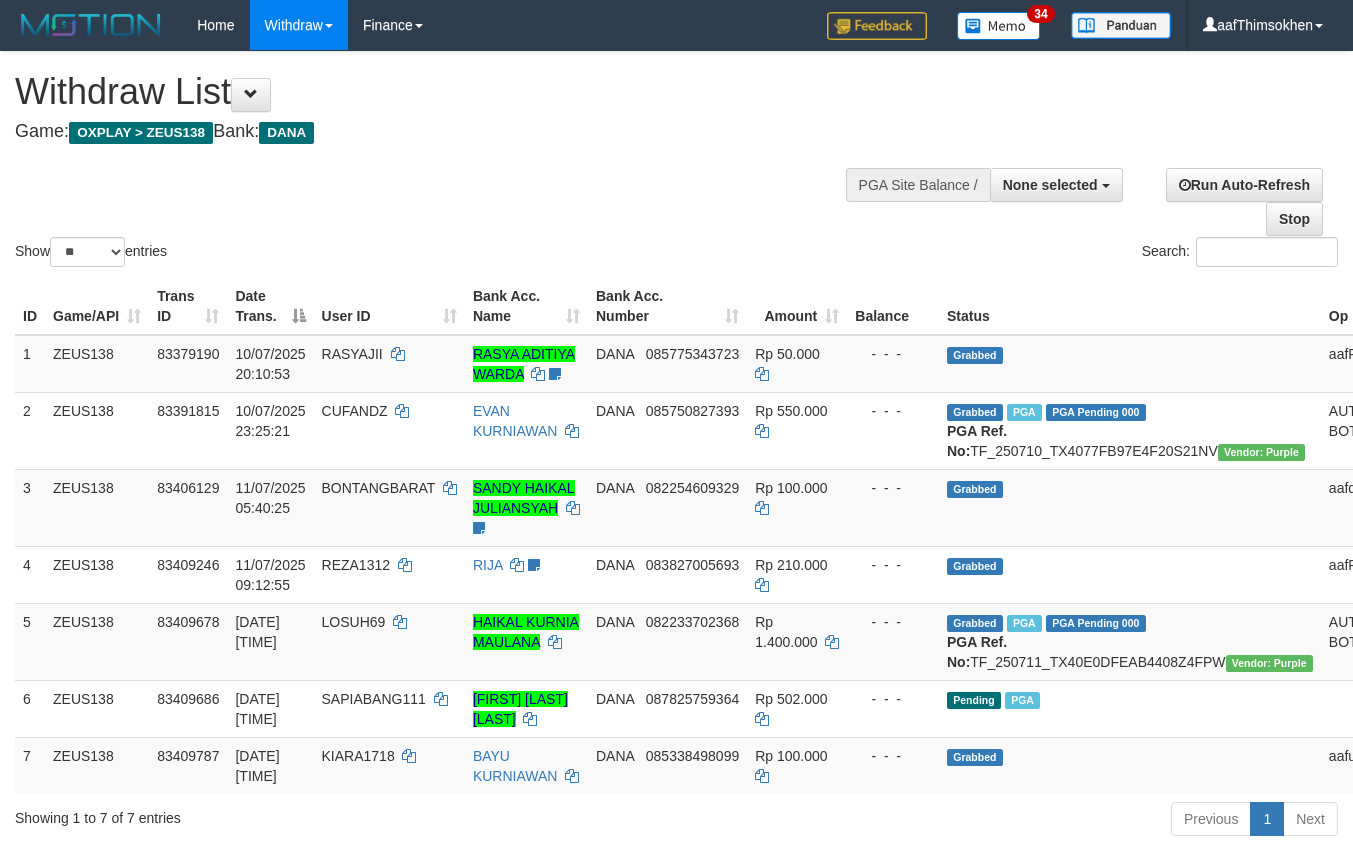 select 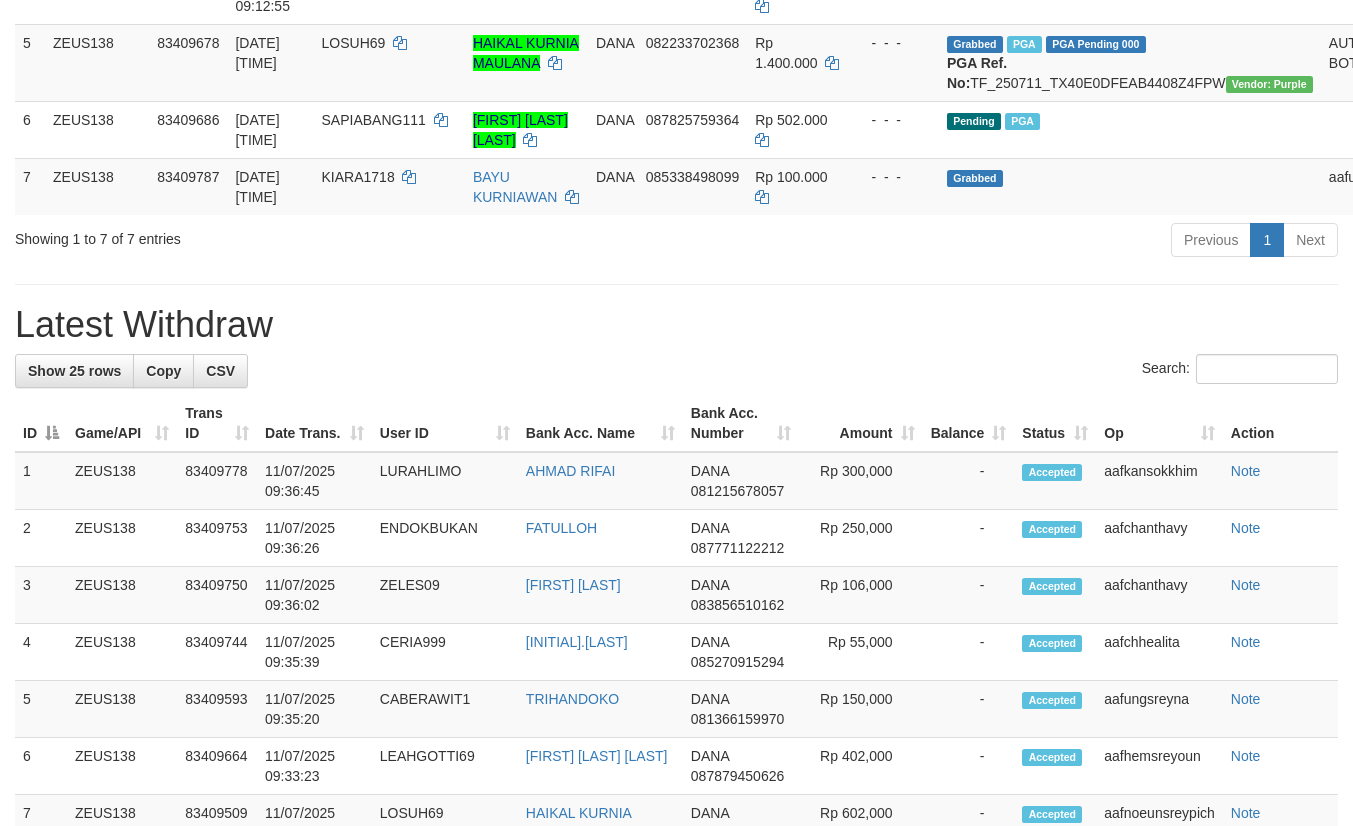 scroll, scrollTop: 525, scrollLeft: 0, axis: vertical 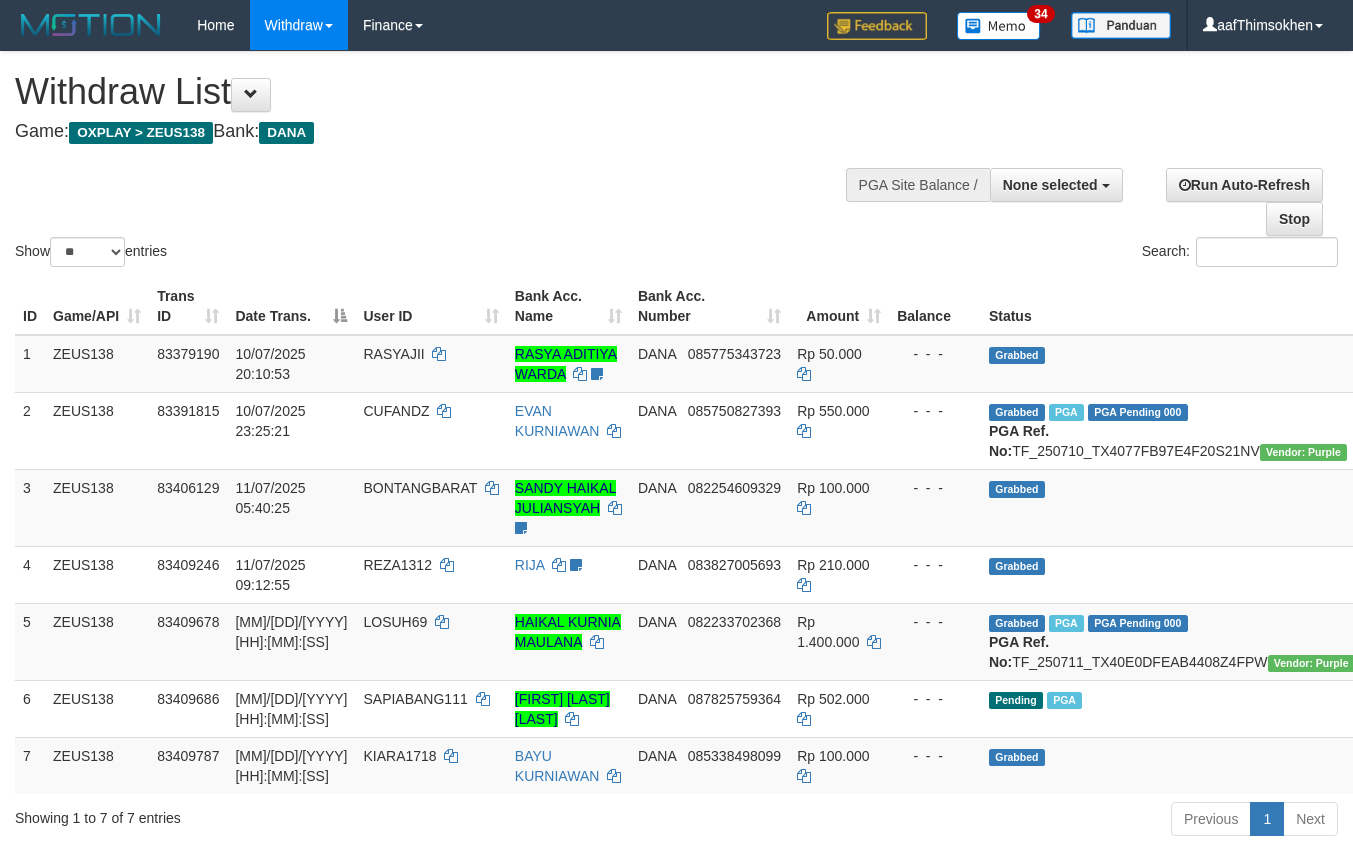 select 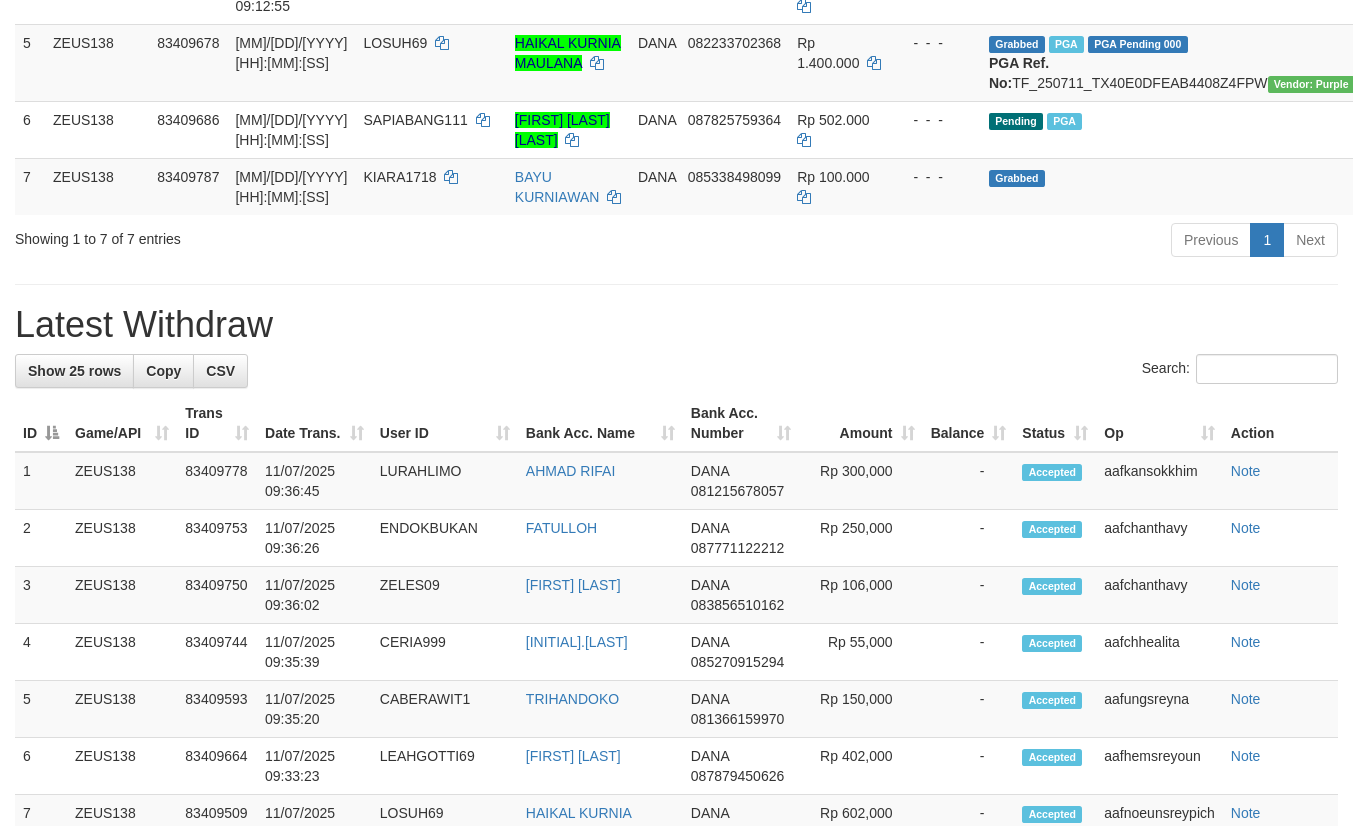scroll, scrollTop: 525, scrollLeft: 0, axis: vertical 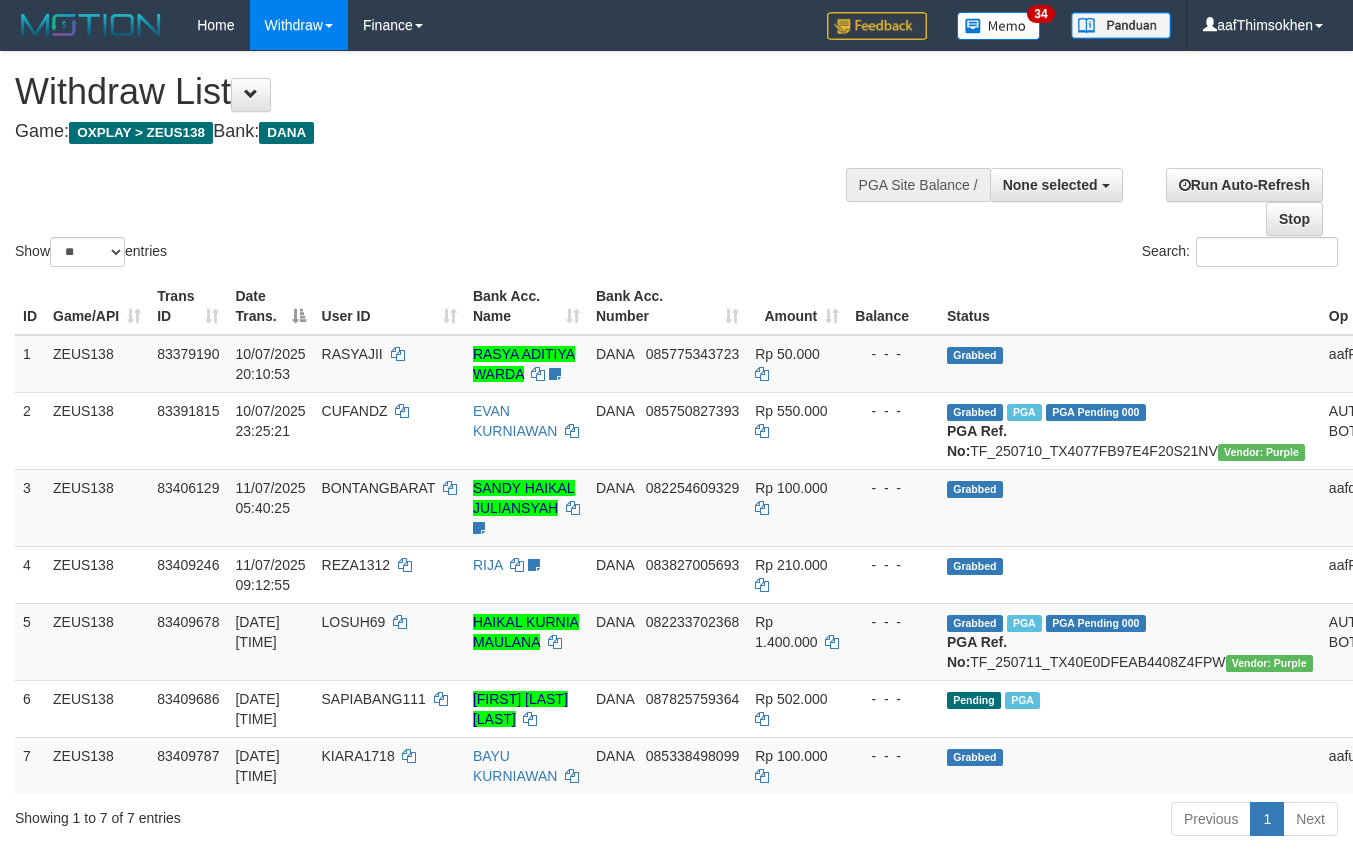 select 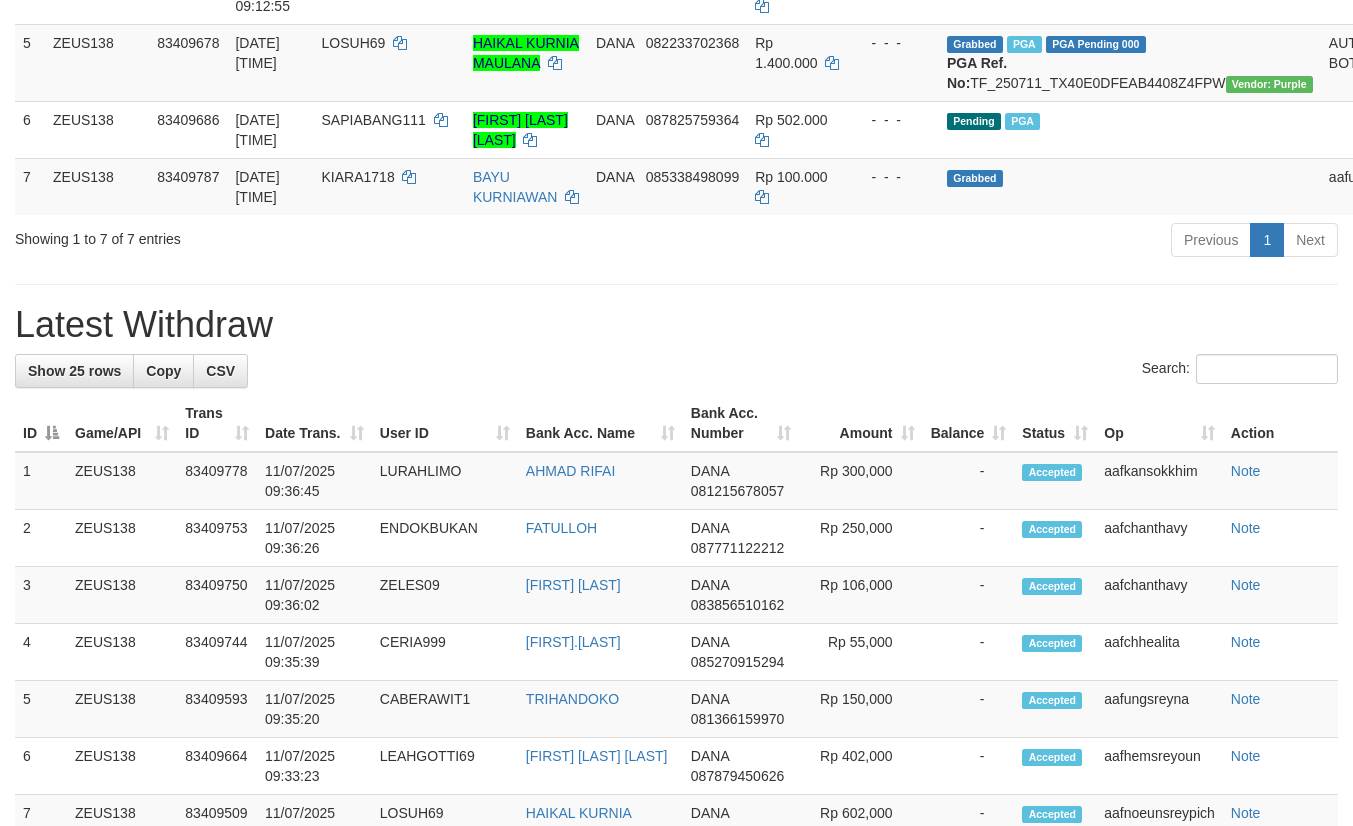 click on "User ID" at bounding box center (445, 423) 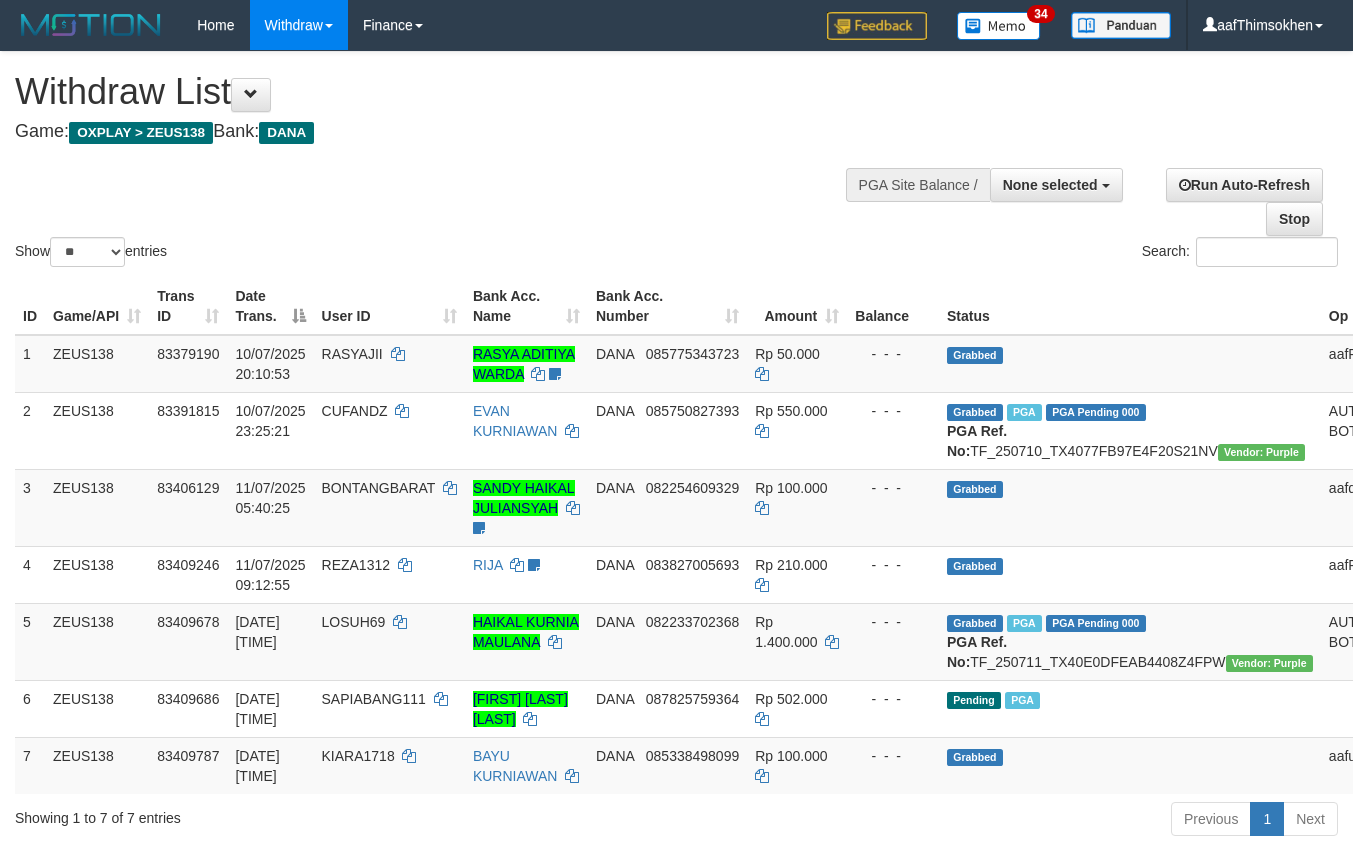 select 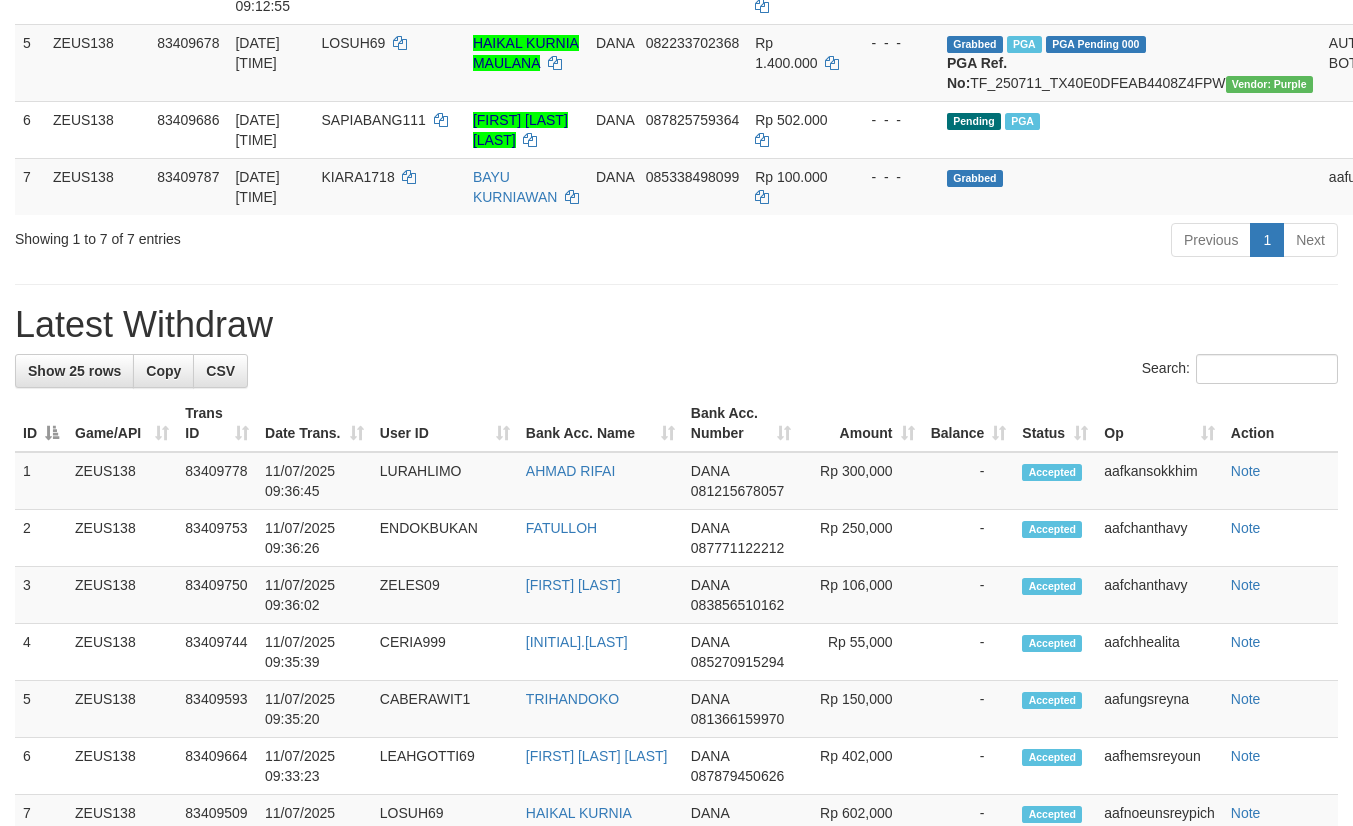 scroll, scrollTop: 525, scrollLeft: 0, axis: vertical 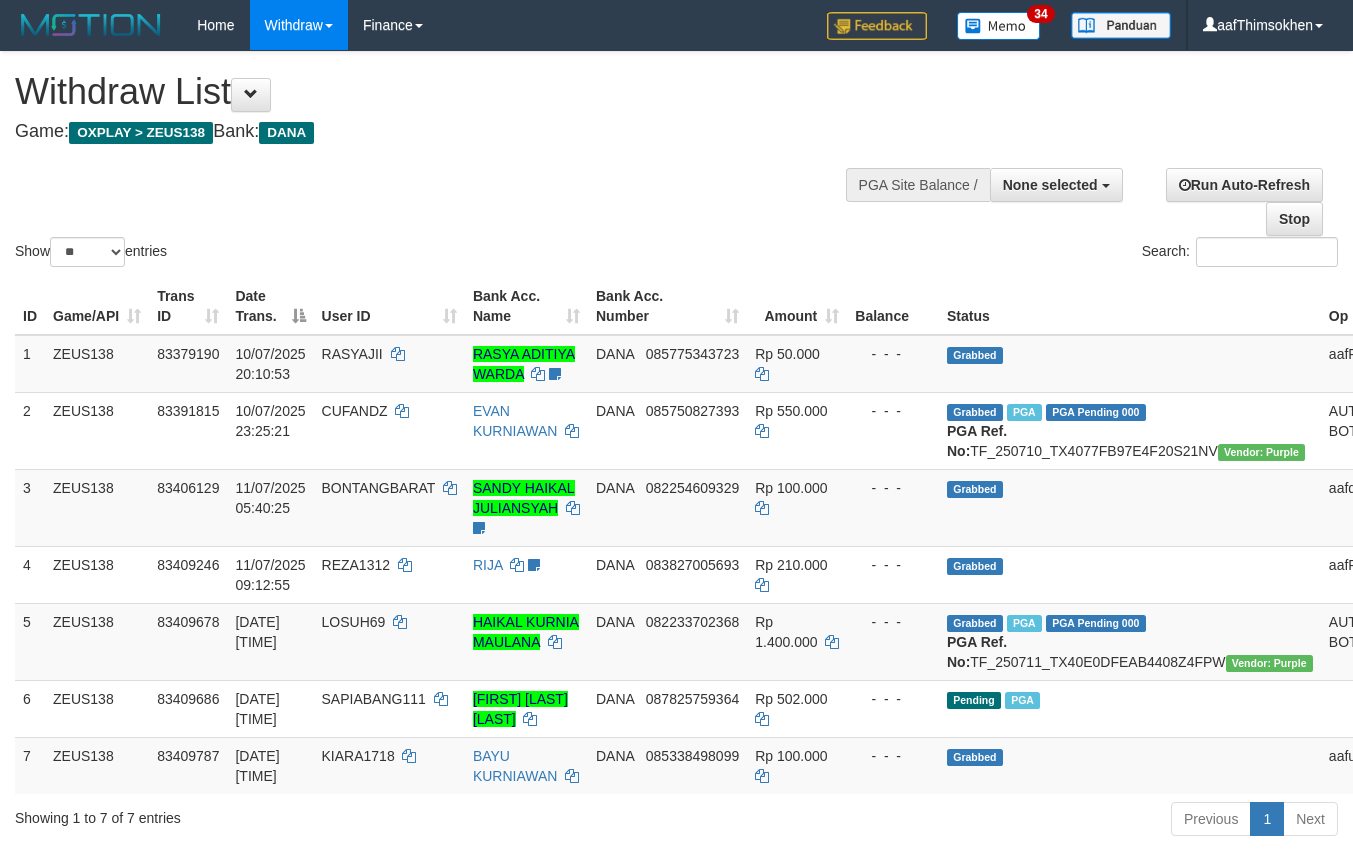 select 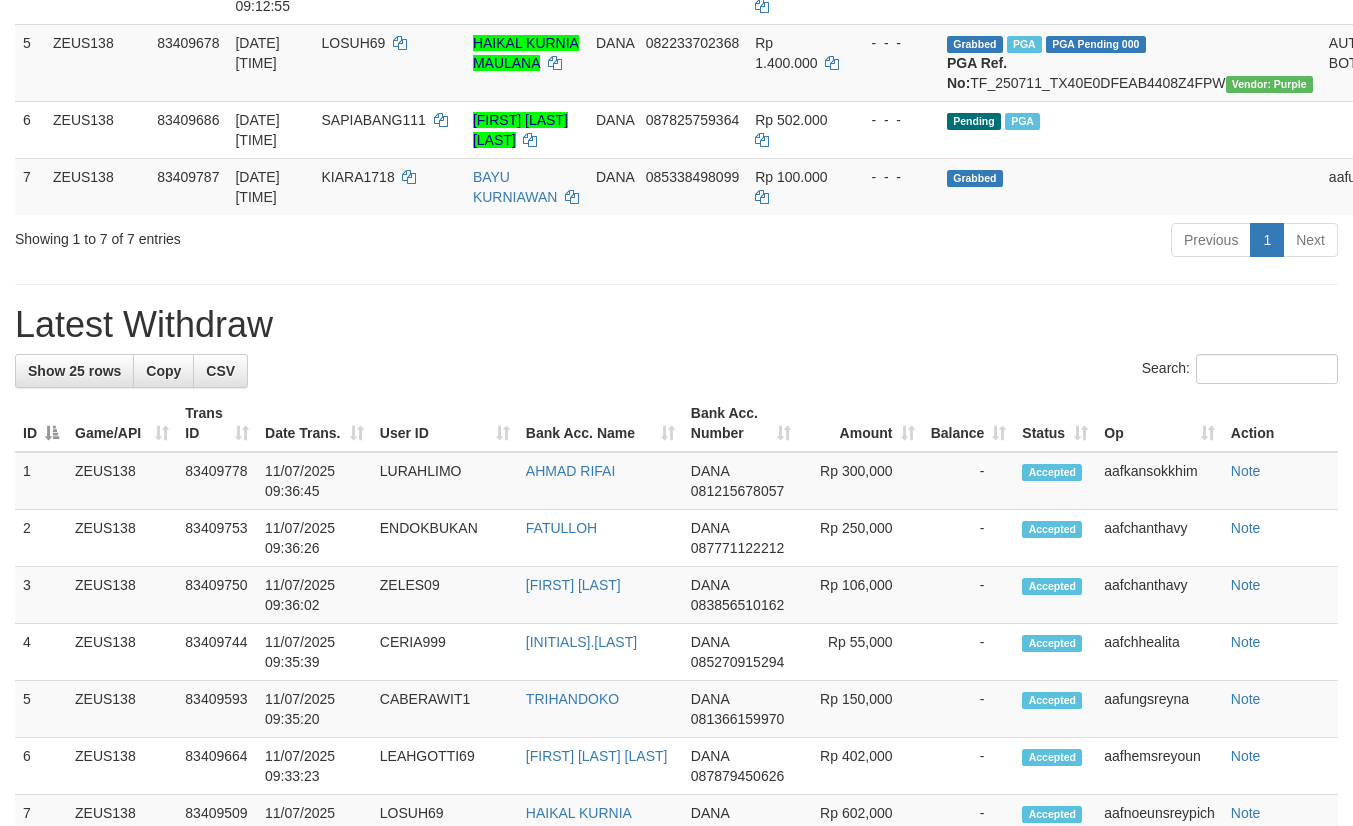 scroll, scrollTop: 525, scrollLeft: 0, axis: vertical 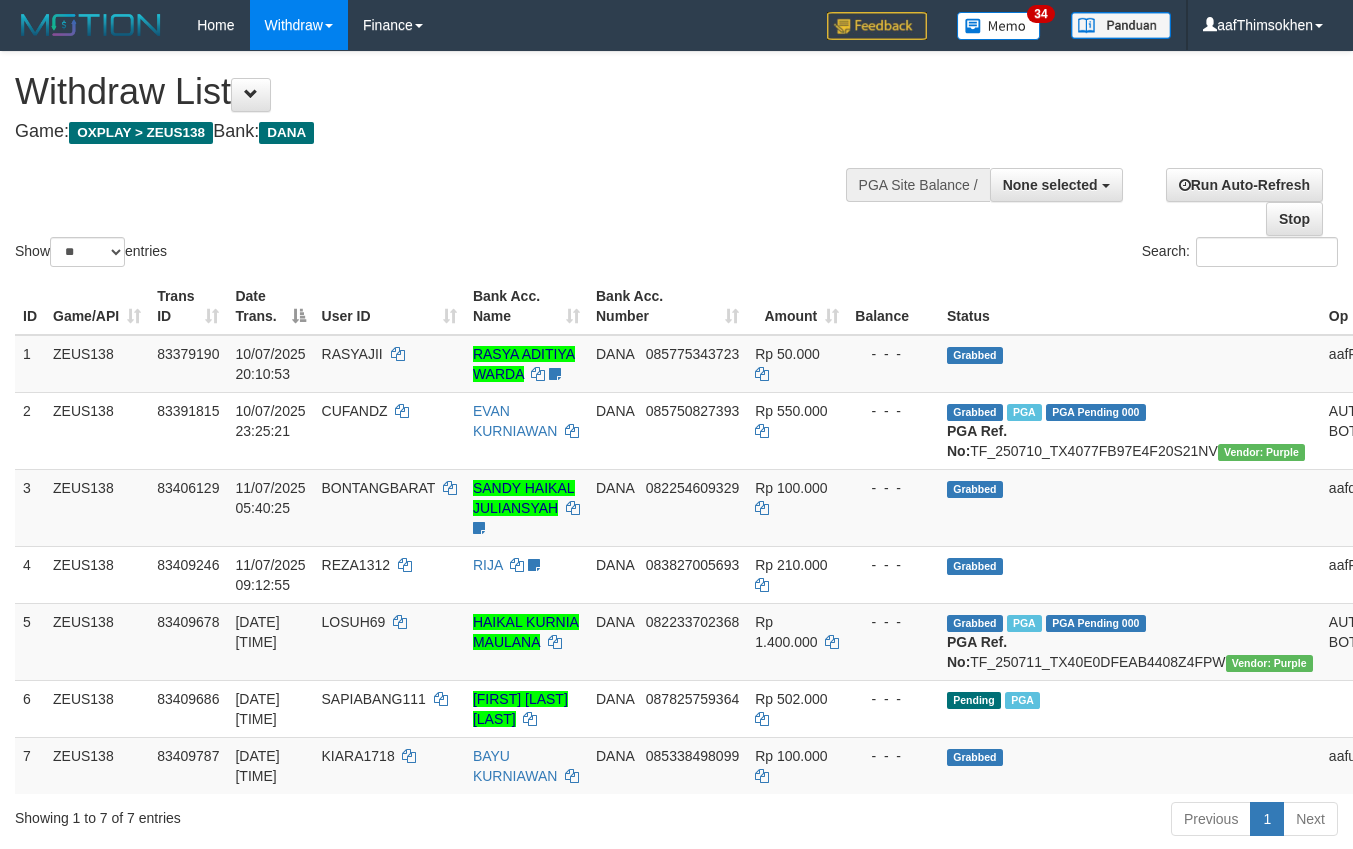 select 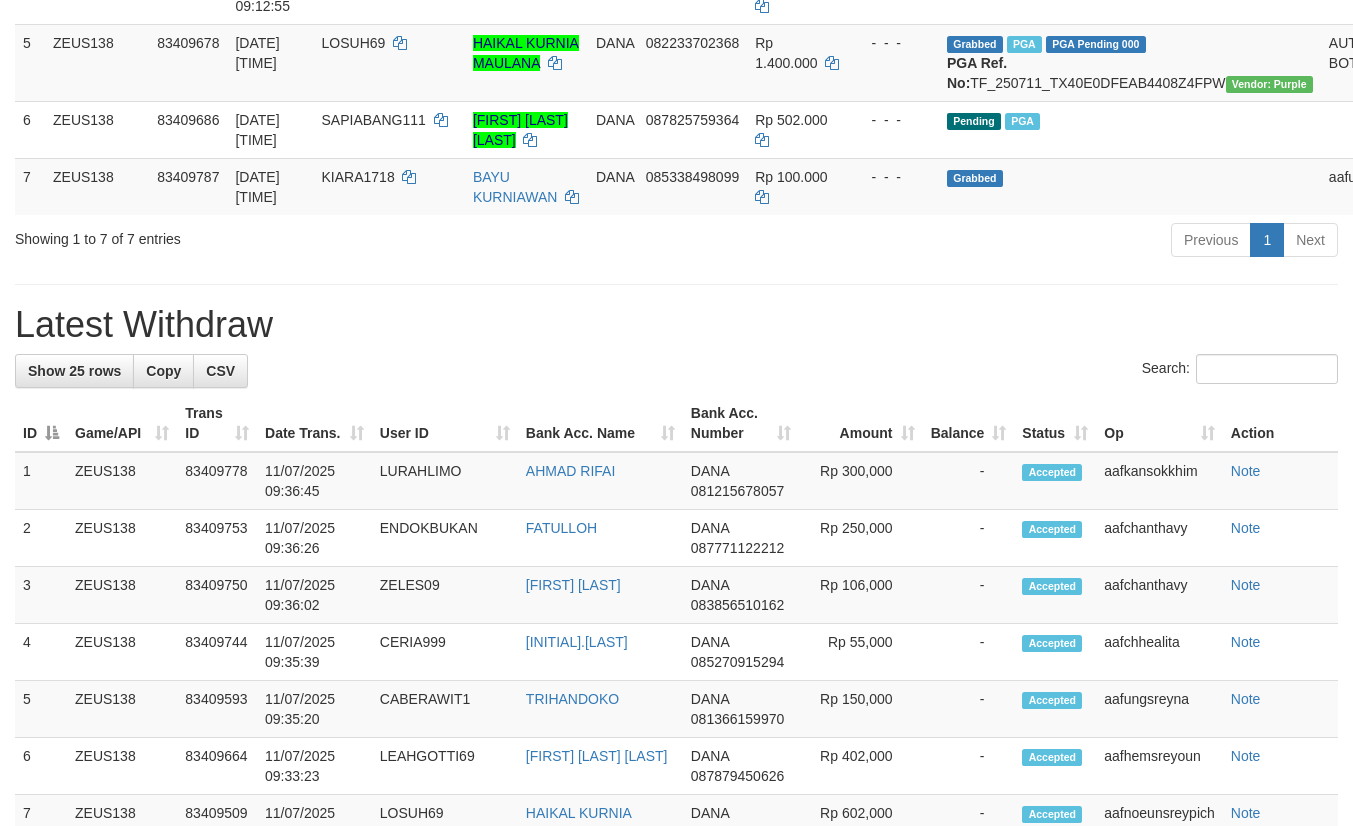 scroll, scrollTop: 525, scrollLeft: 0, axis: vertical 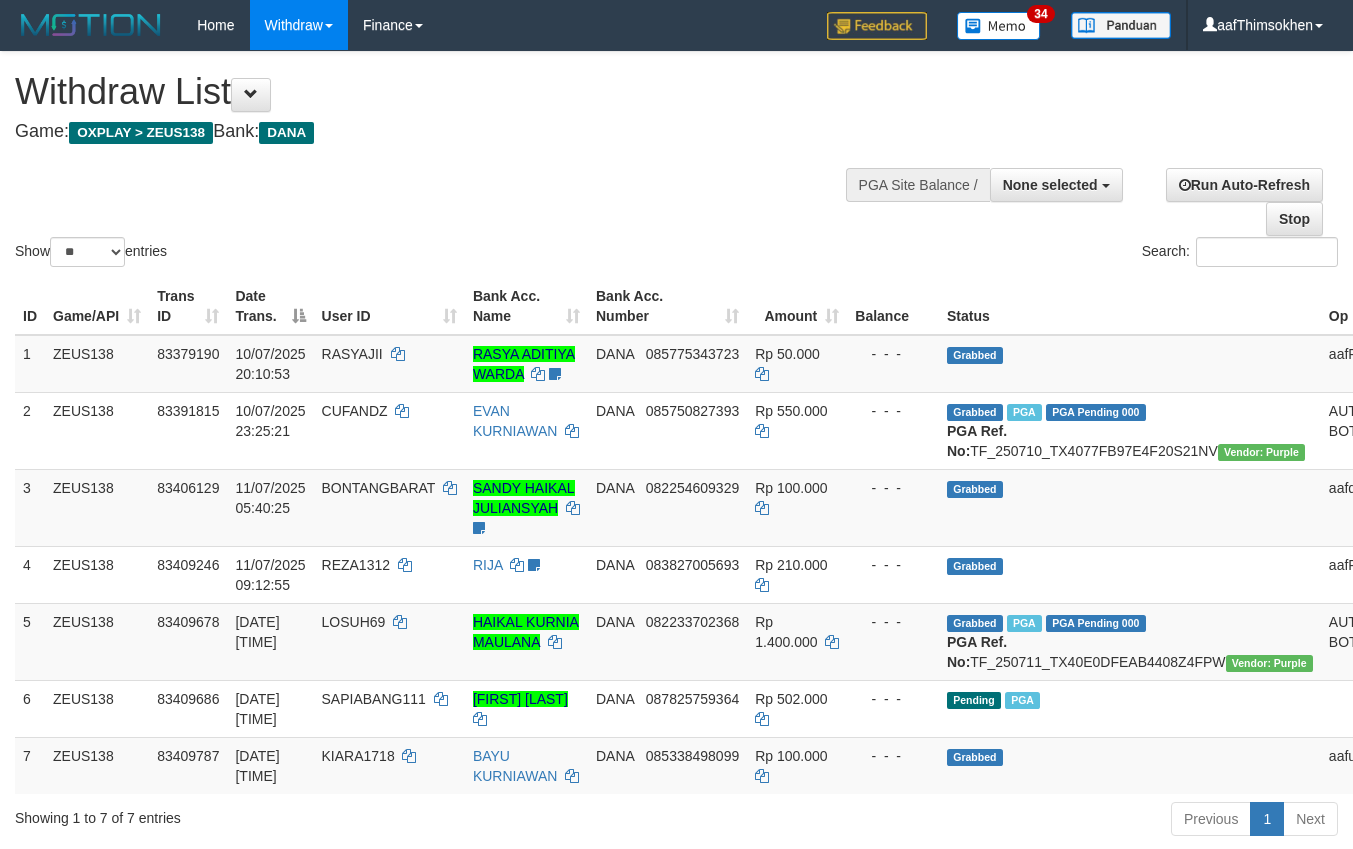 select 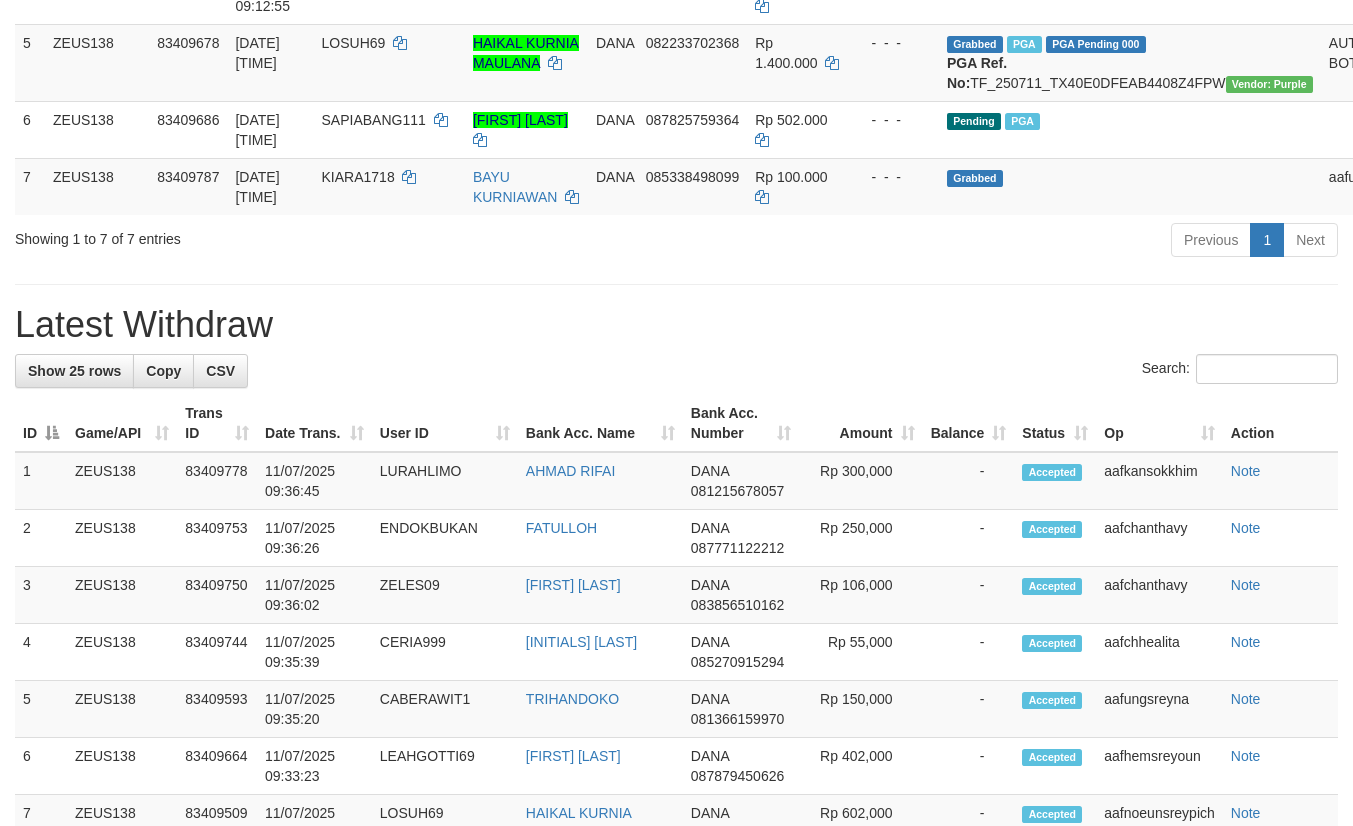 scroll, scrollTop: 525, scrollLeft: 0, axis: vertical 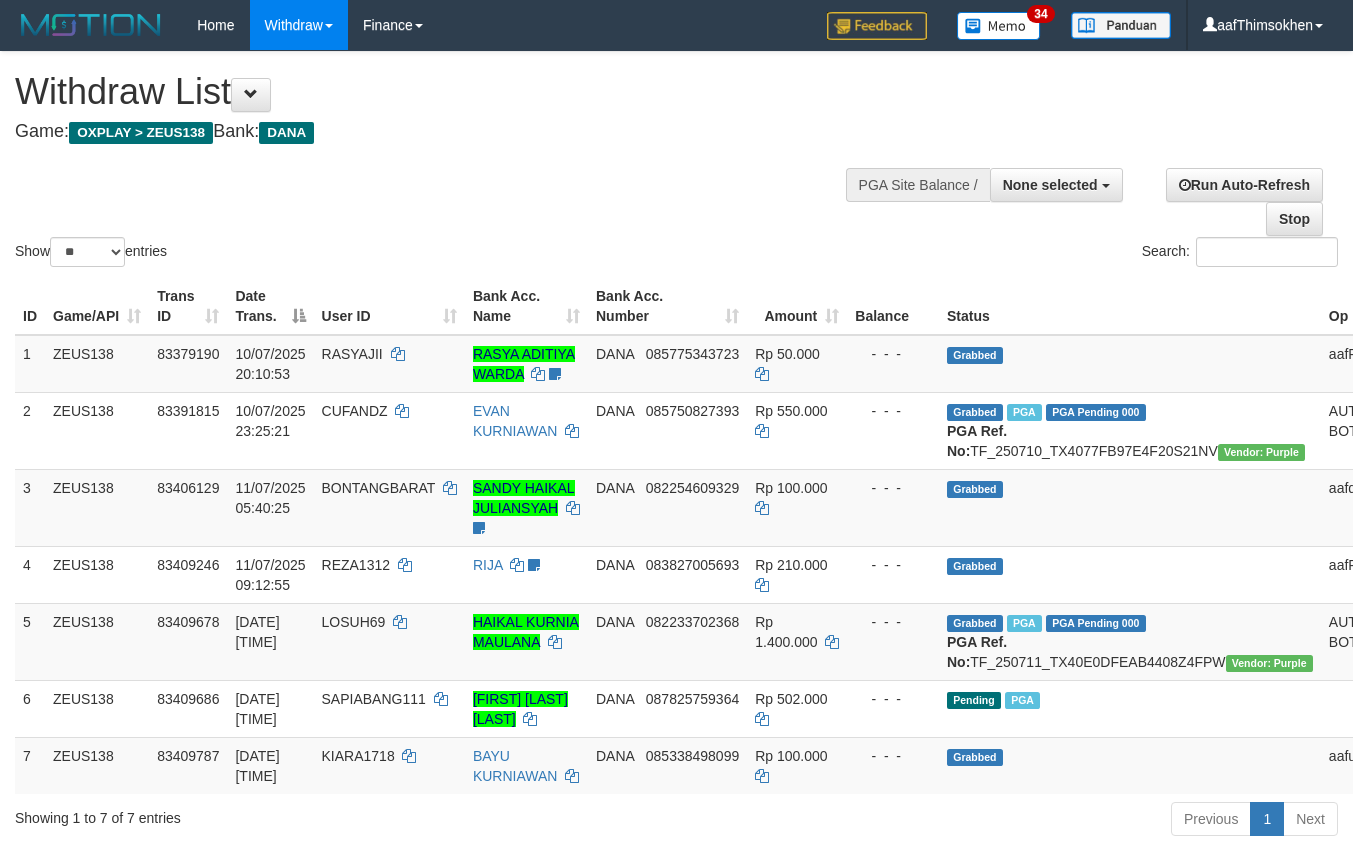 select 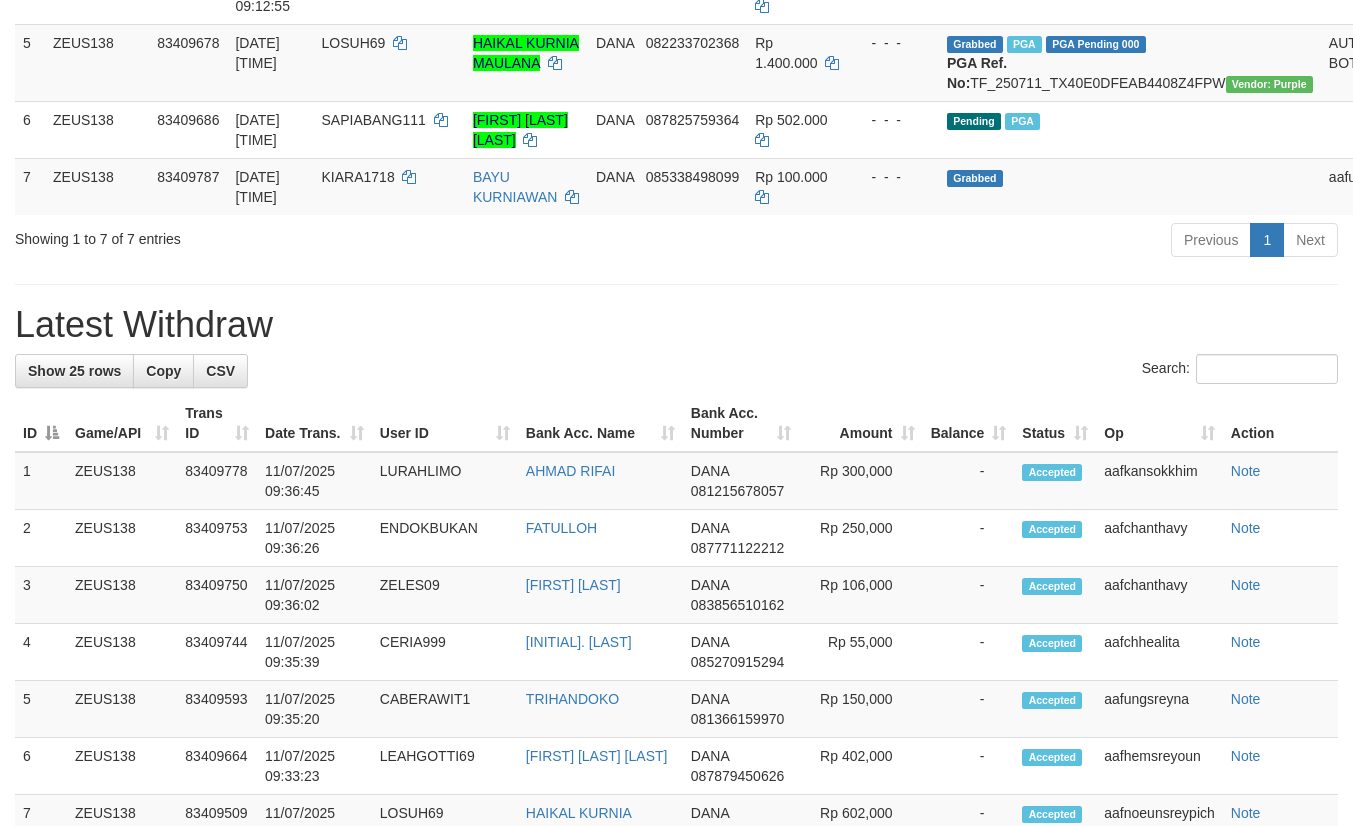 scroll, scrollTop: 525, scrollLeft: 0, axis: vertical 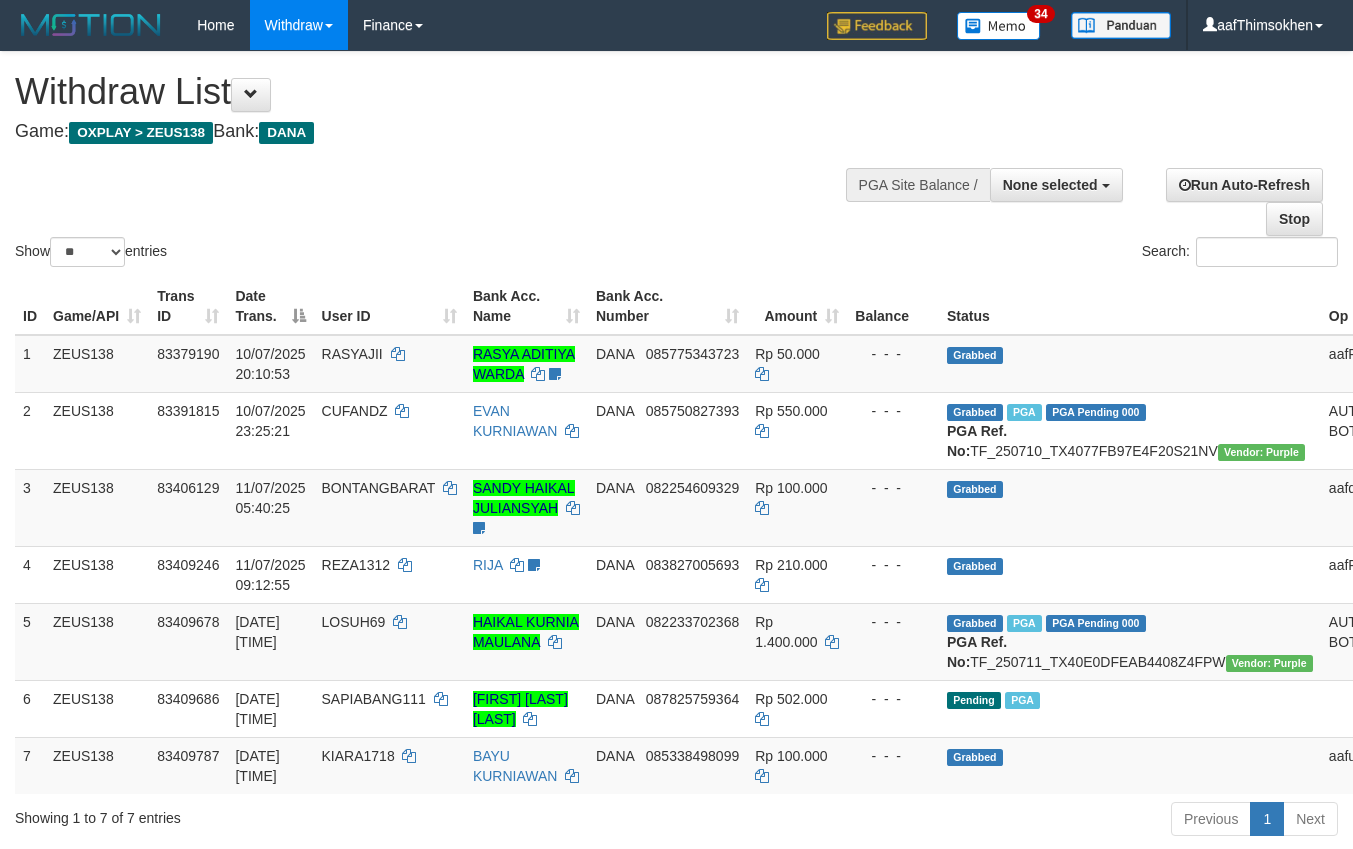 select 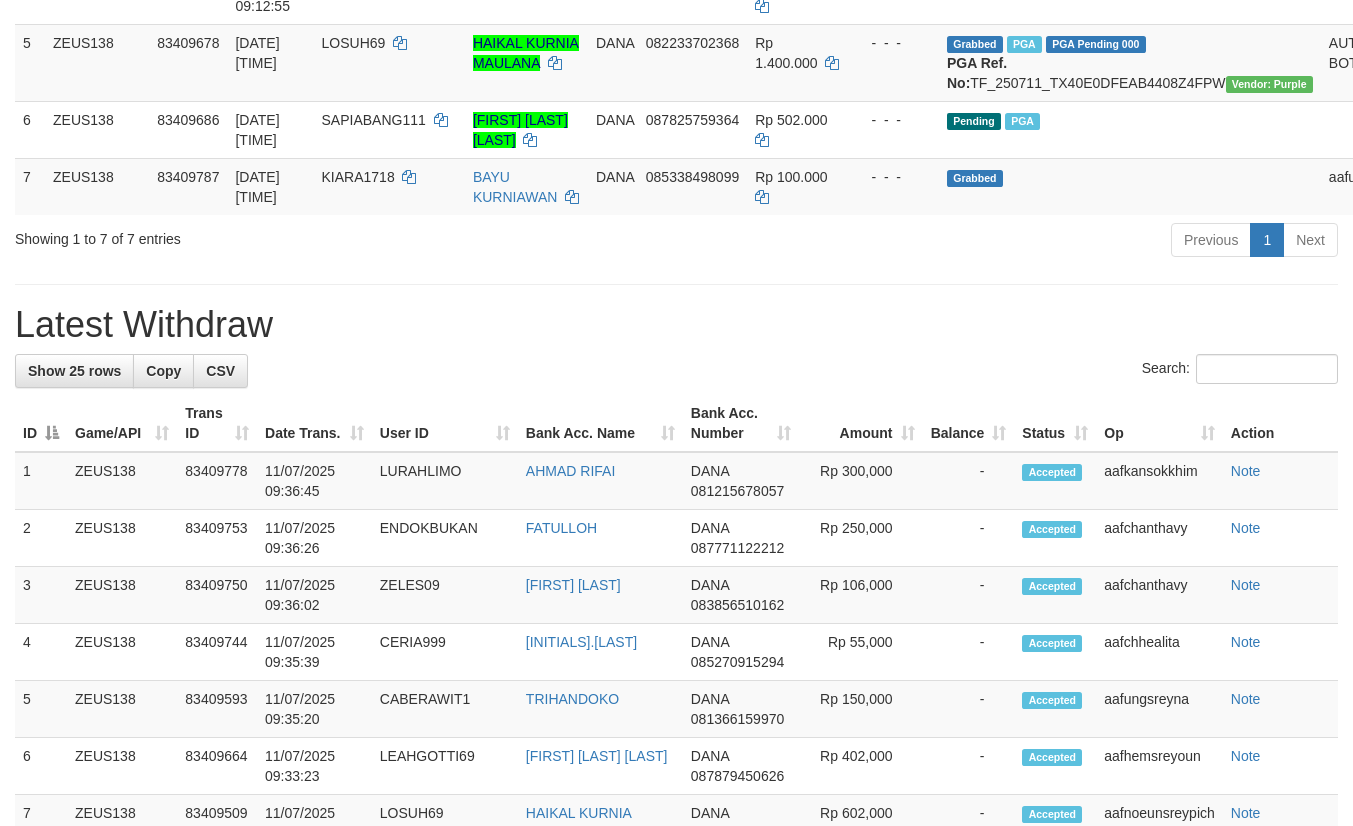 scroll, scrollTop: 525, scrollLeft: 0, axis: vertical 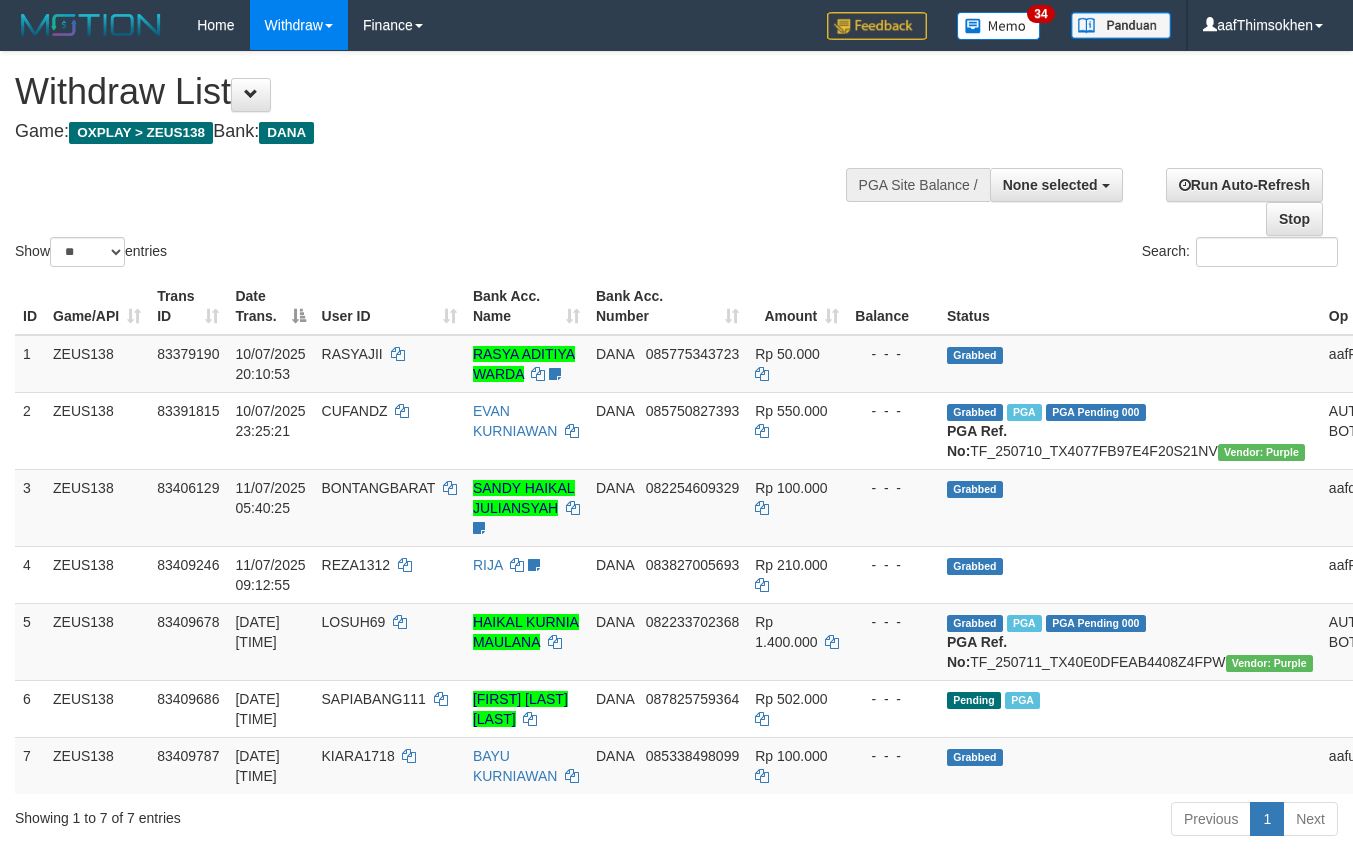 select 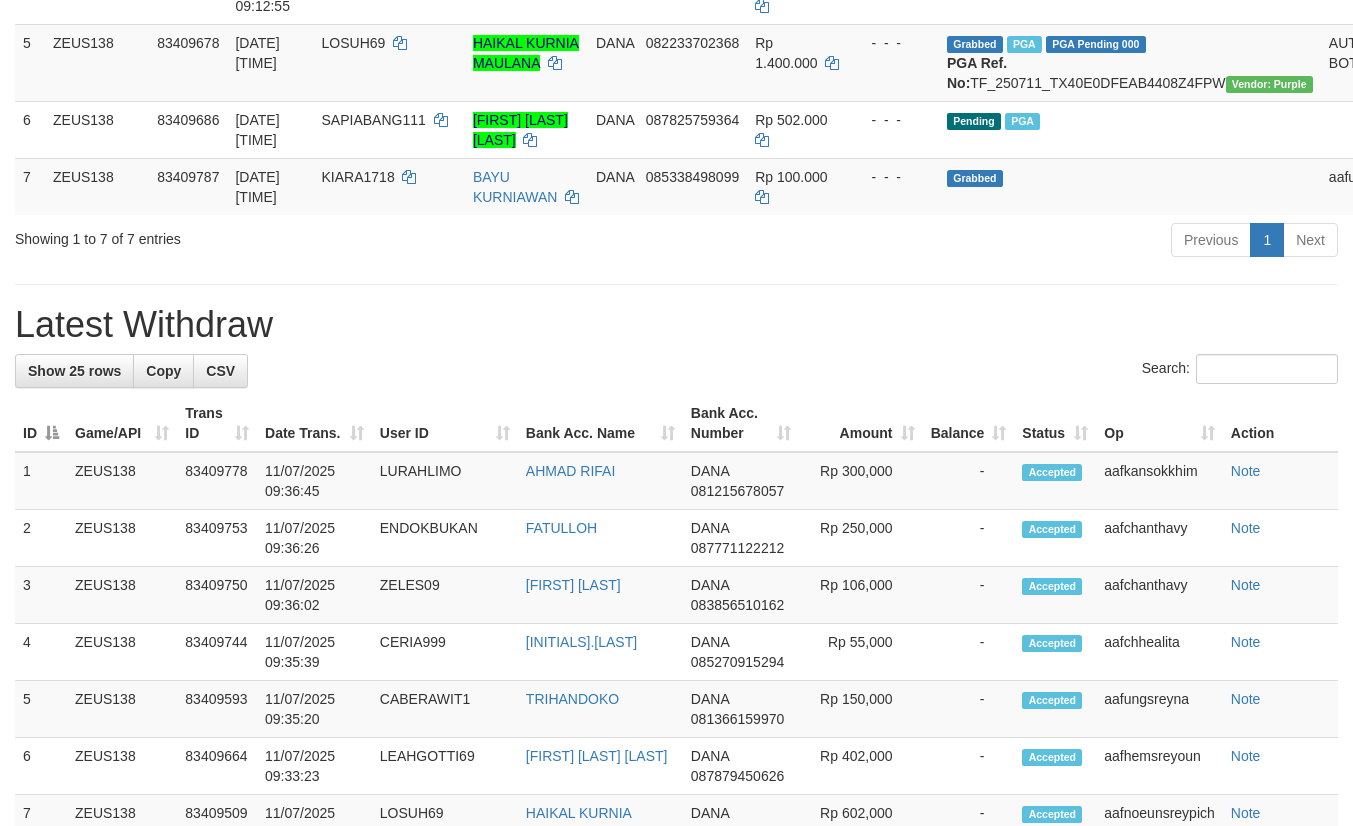 scroll, scrollTop: 525, scrollLeft: 0, axis: vertical 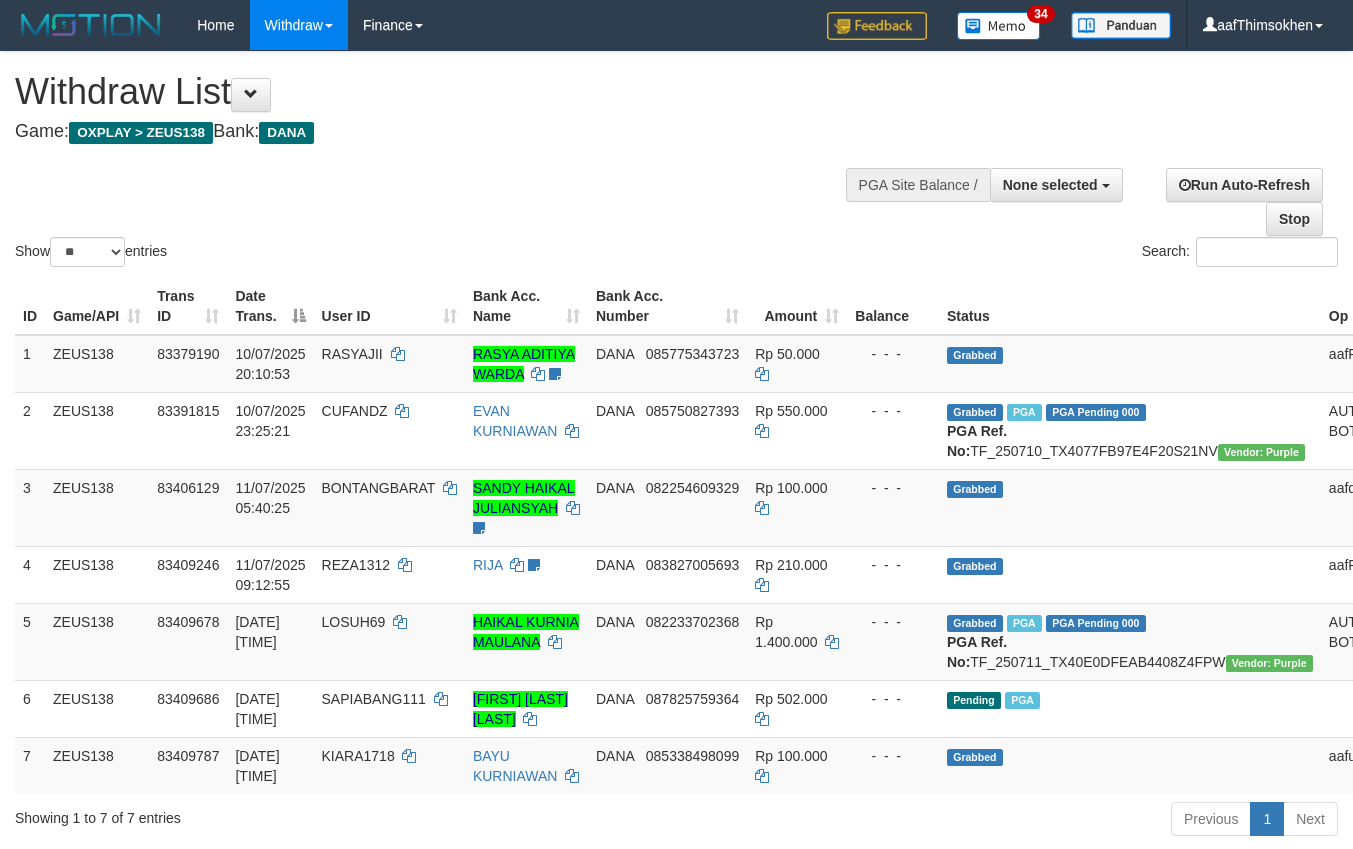 select 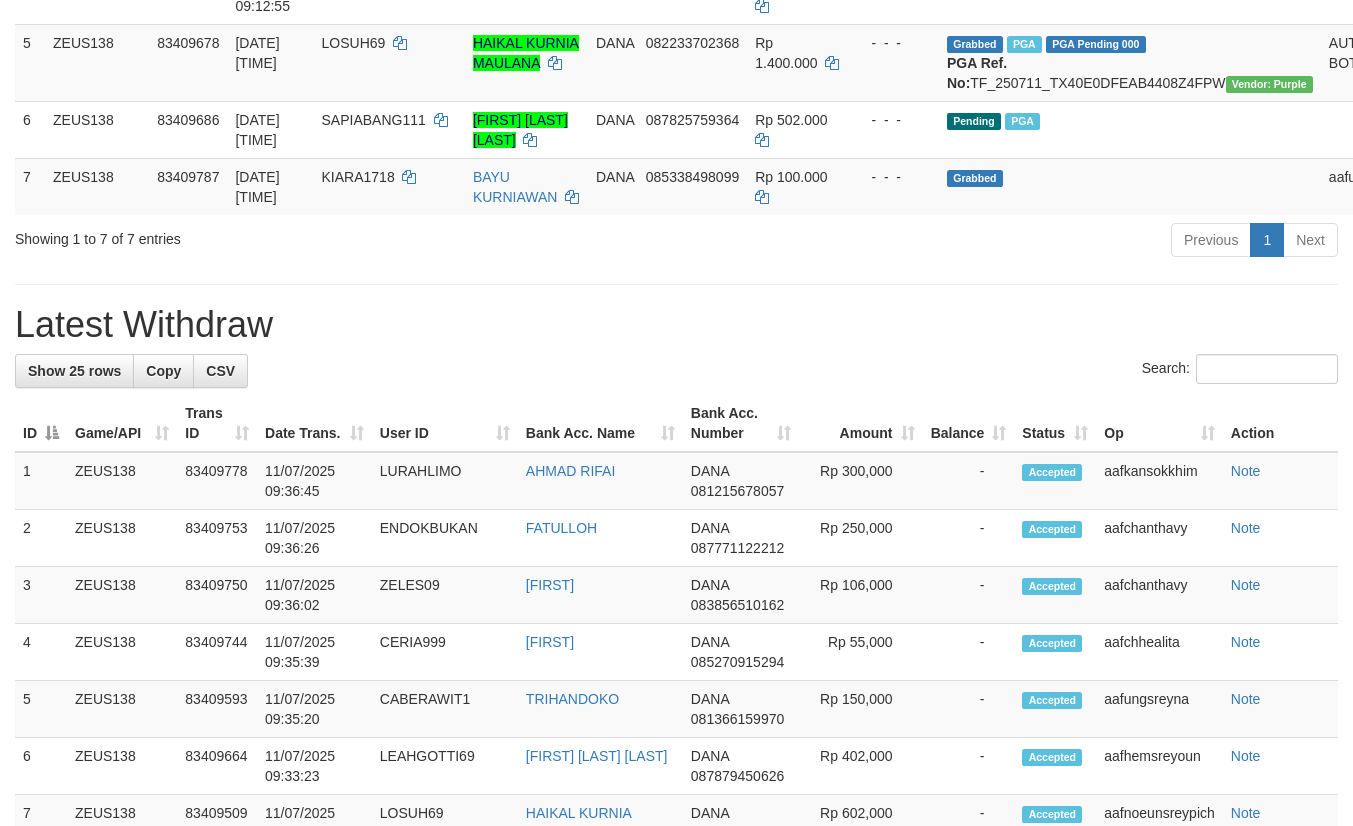 scroll, scrollTop: 525, scrollLeft: 0, axis: vertical 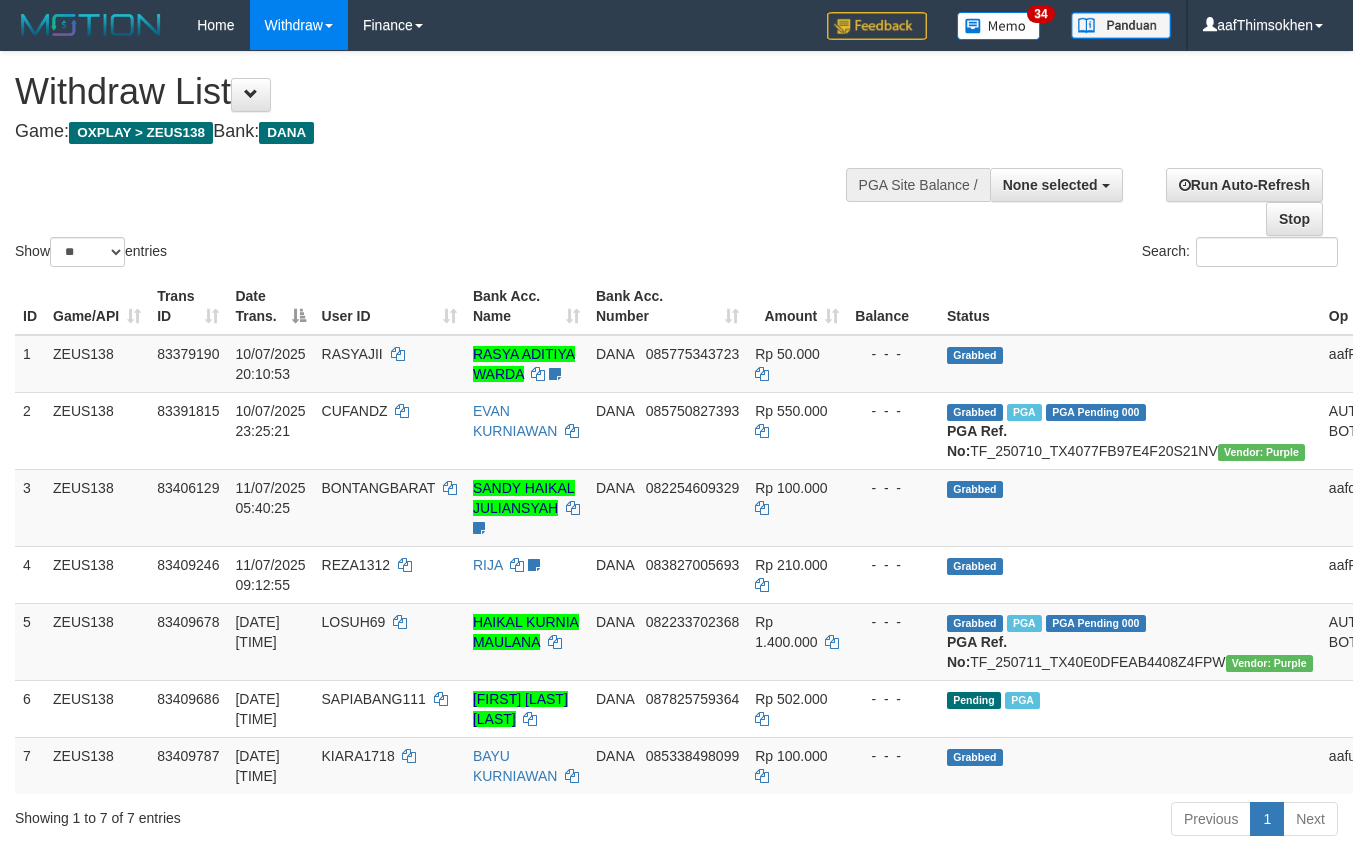 select 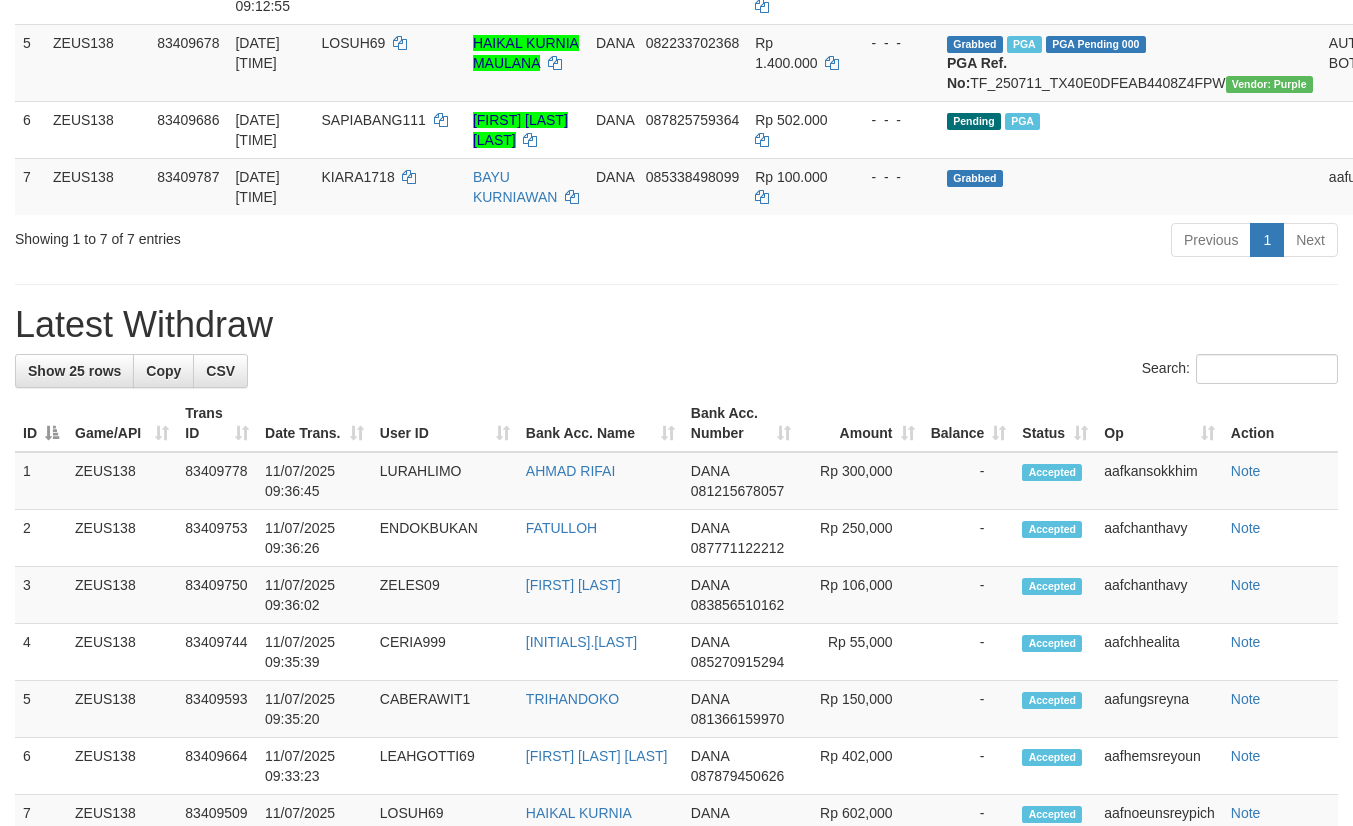 scroll, scrollTop: 525, scrollLeft: 0, axis: vertical 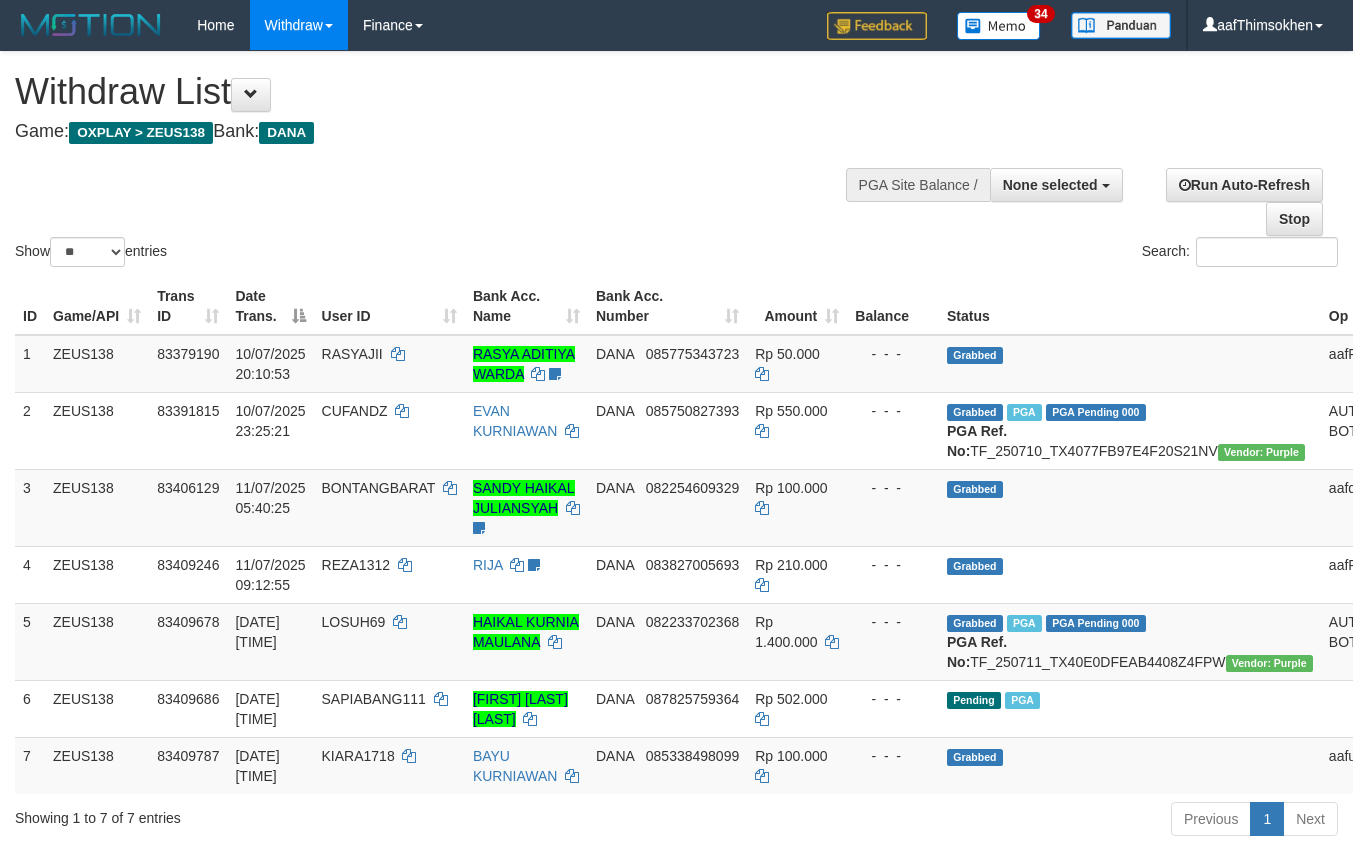 select 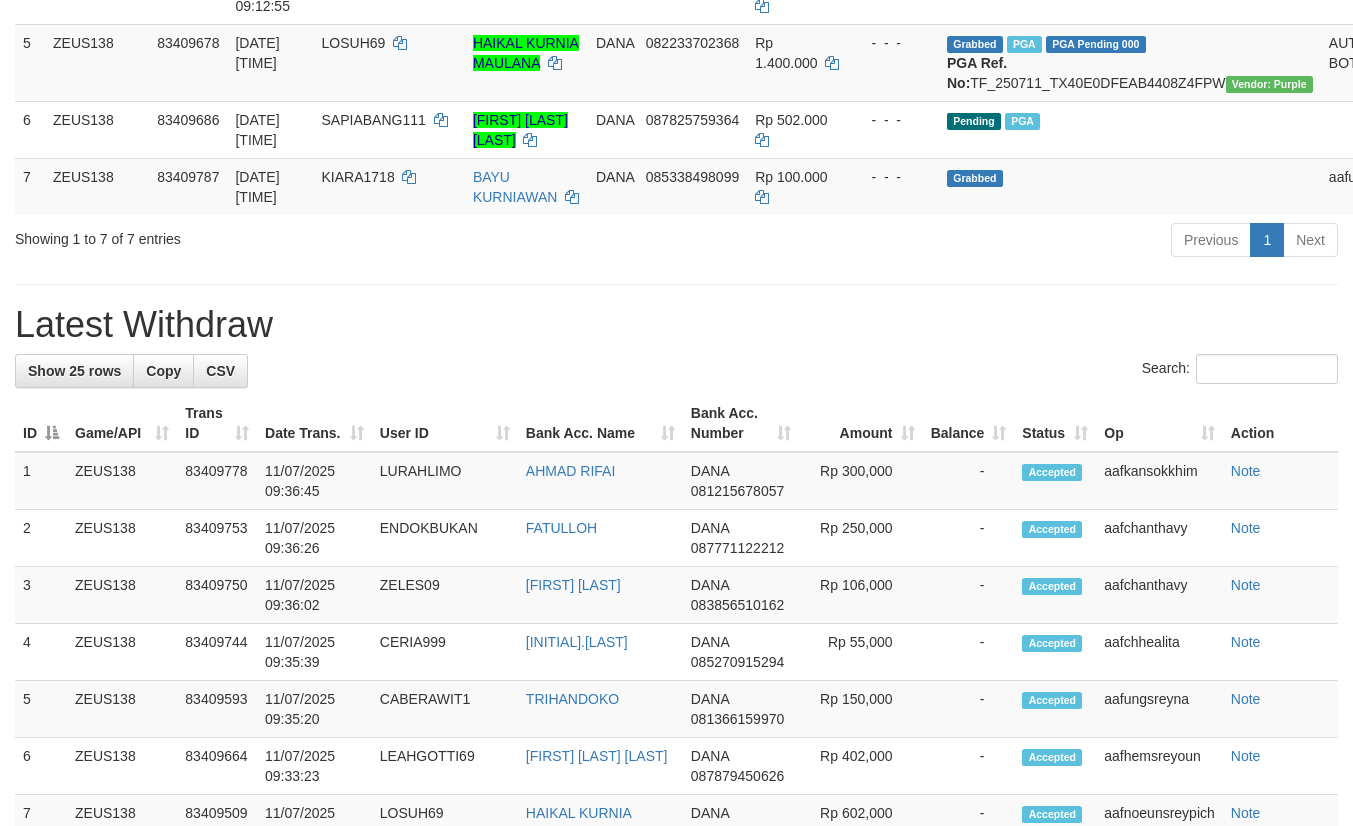 scroll, scrollTop: 525, scrollLeft: 0, axis: vertical 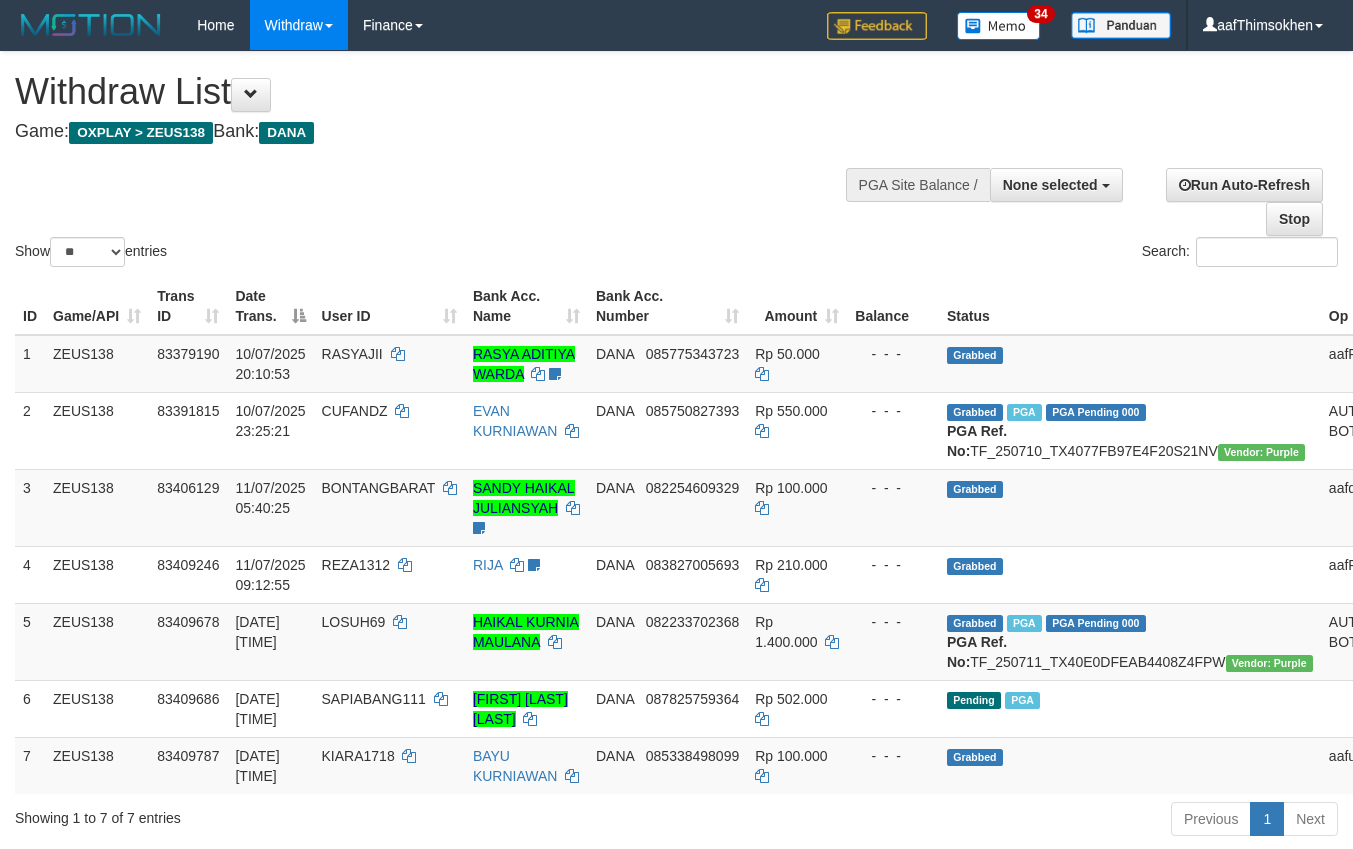 select 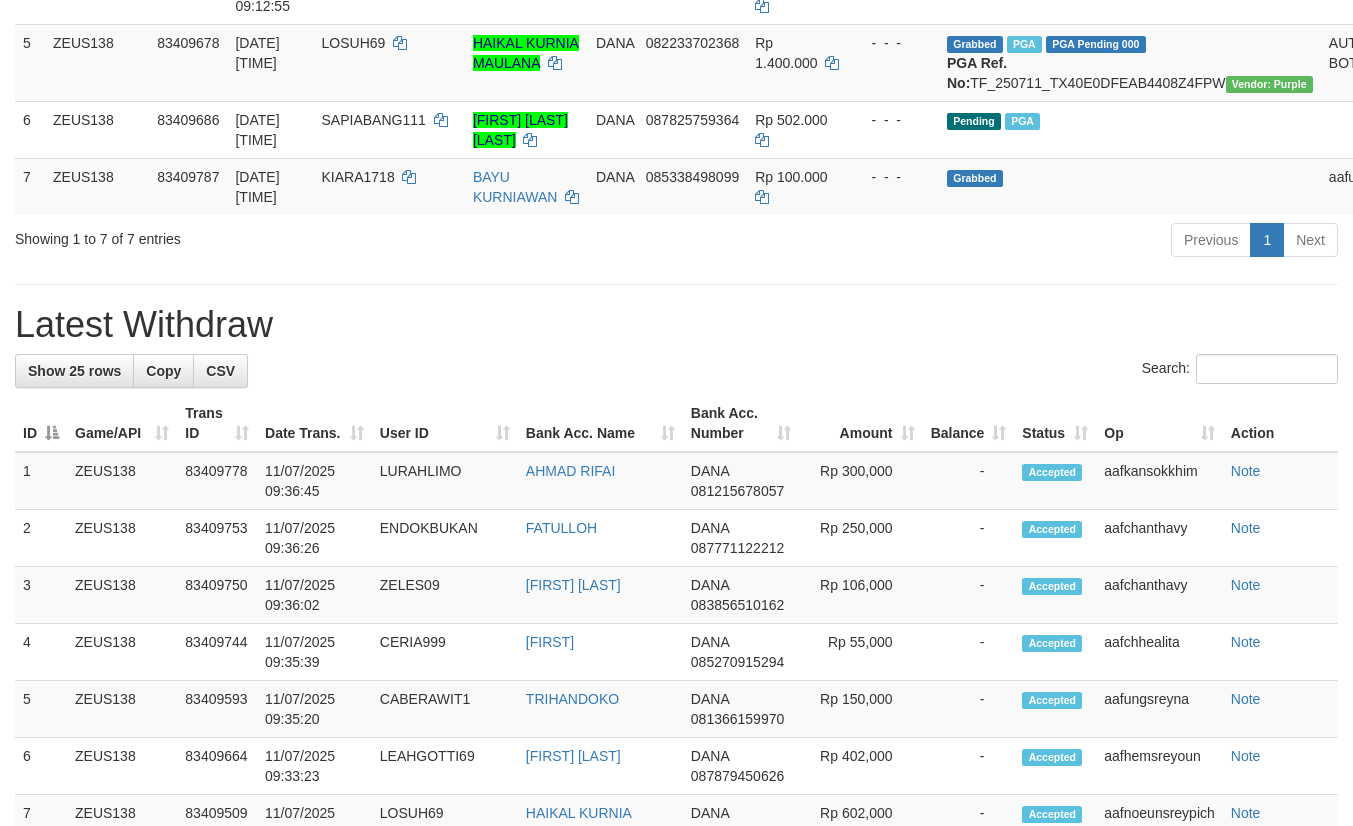 scroll, scrollTop: 525, scrollLeft: 0, axis: vertical 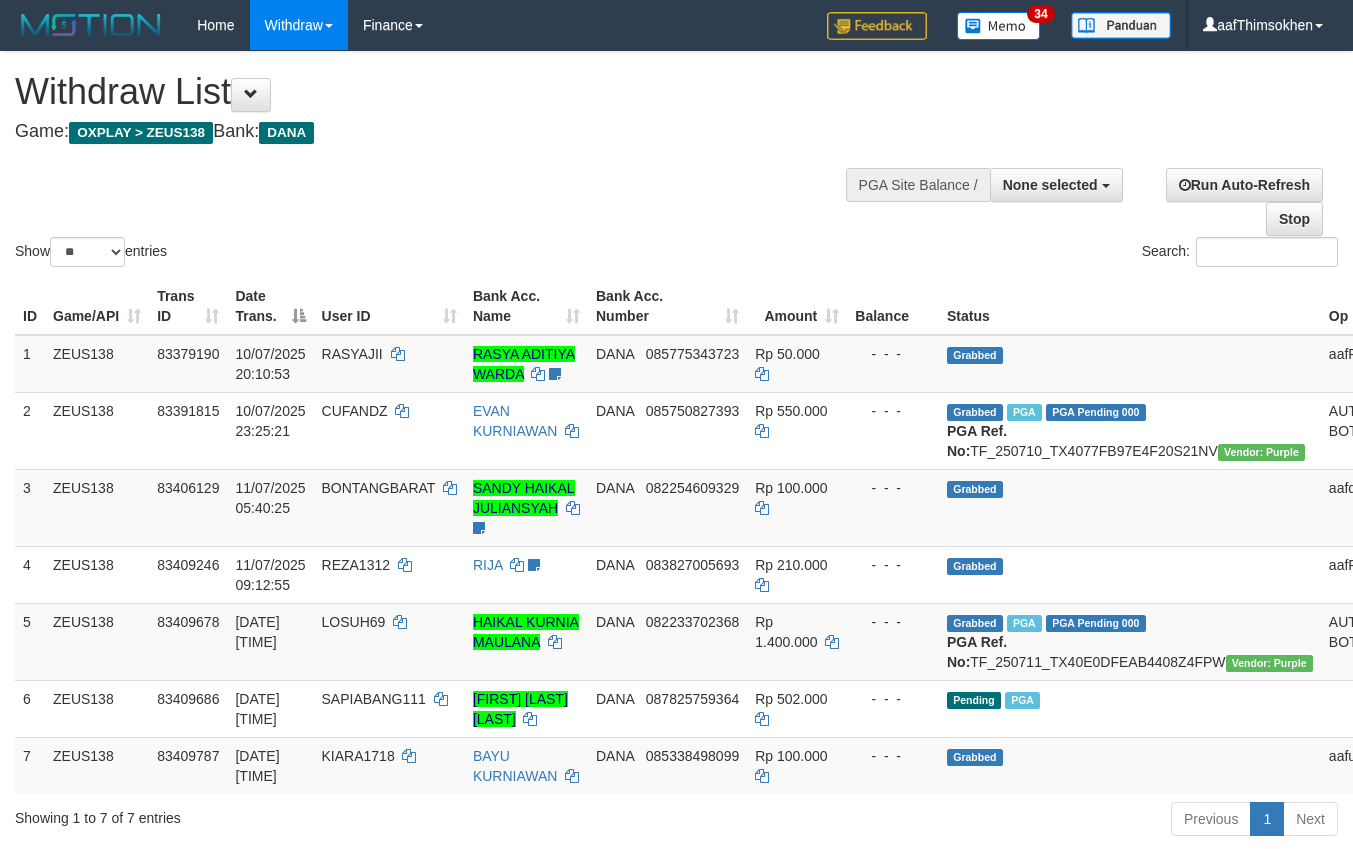select 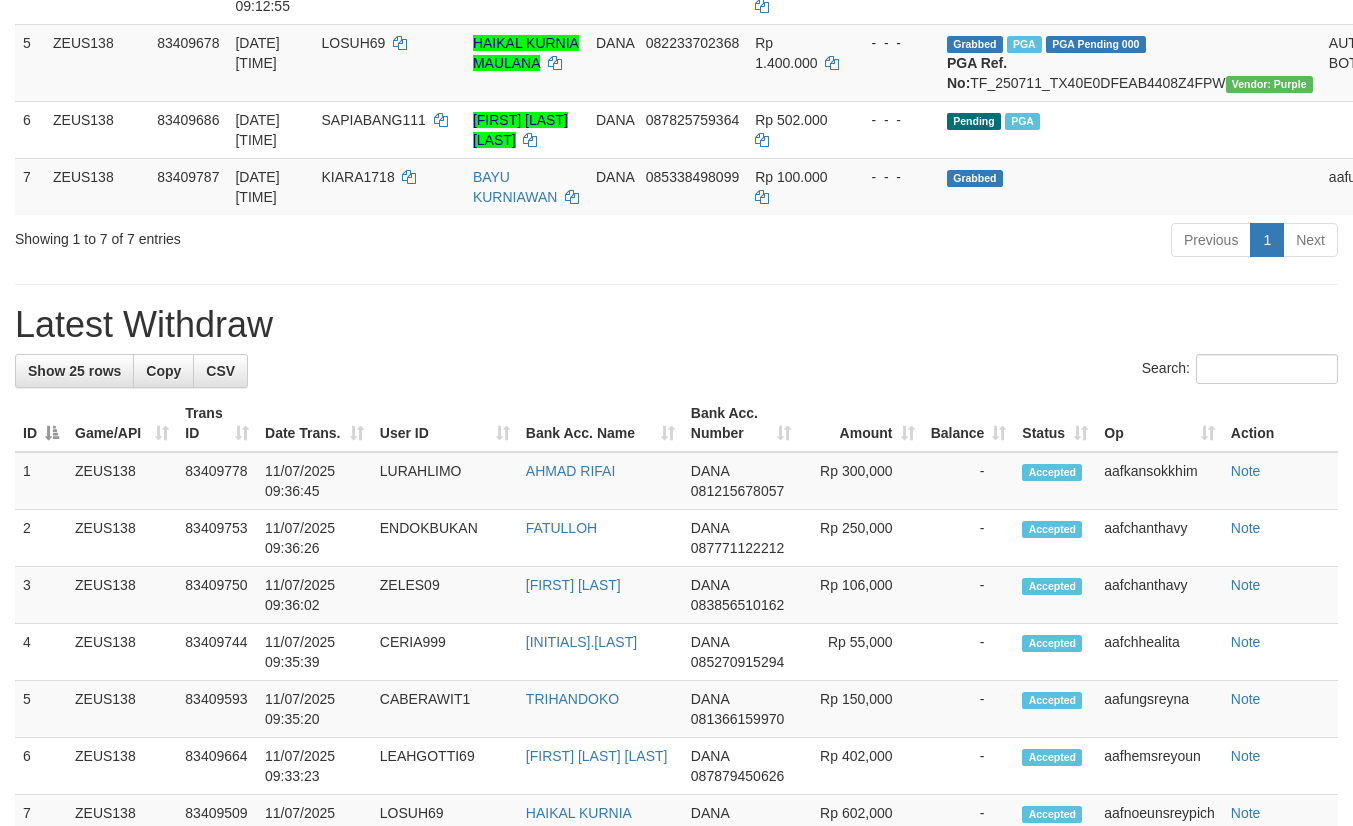 scroll, scrollTop: 525, scrollLeft: 0, axis: vertical 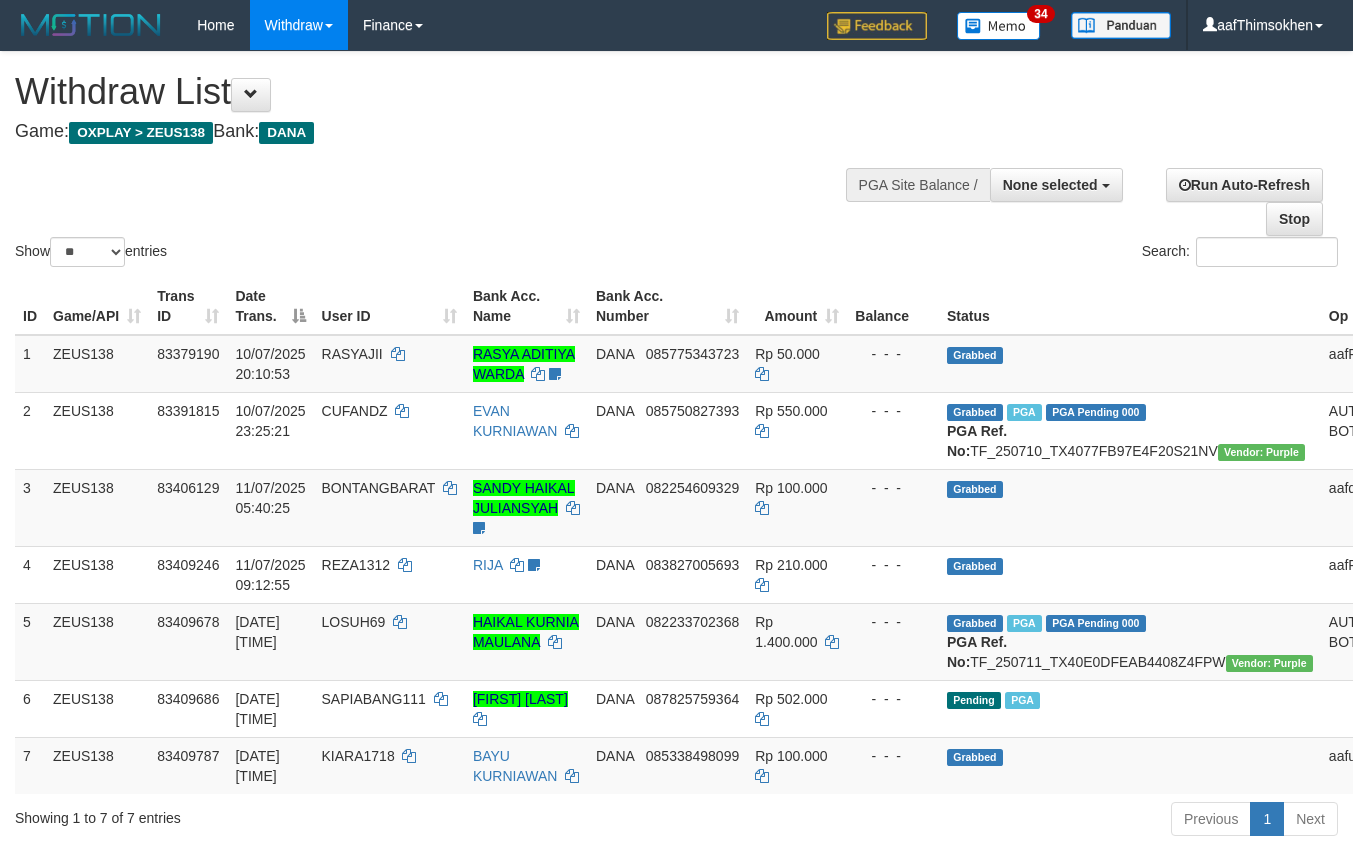 select 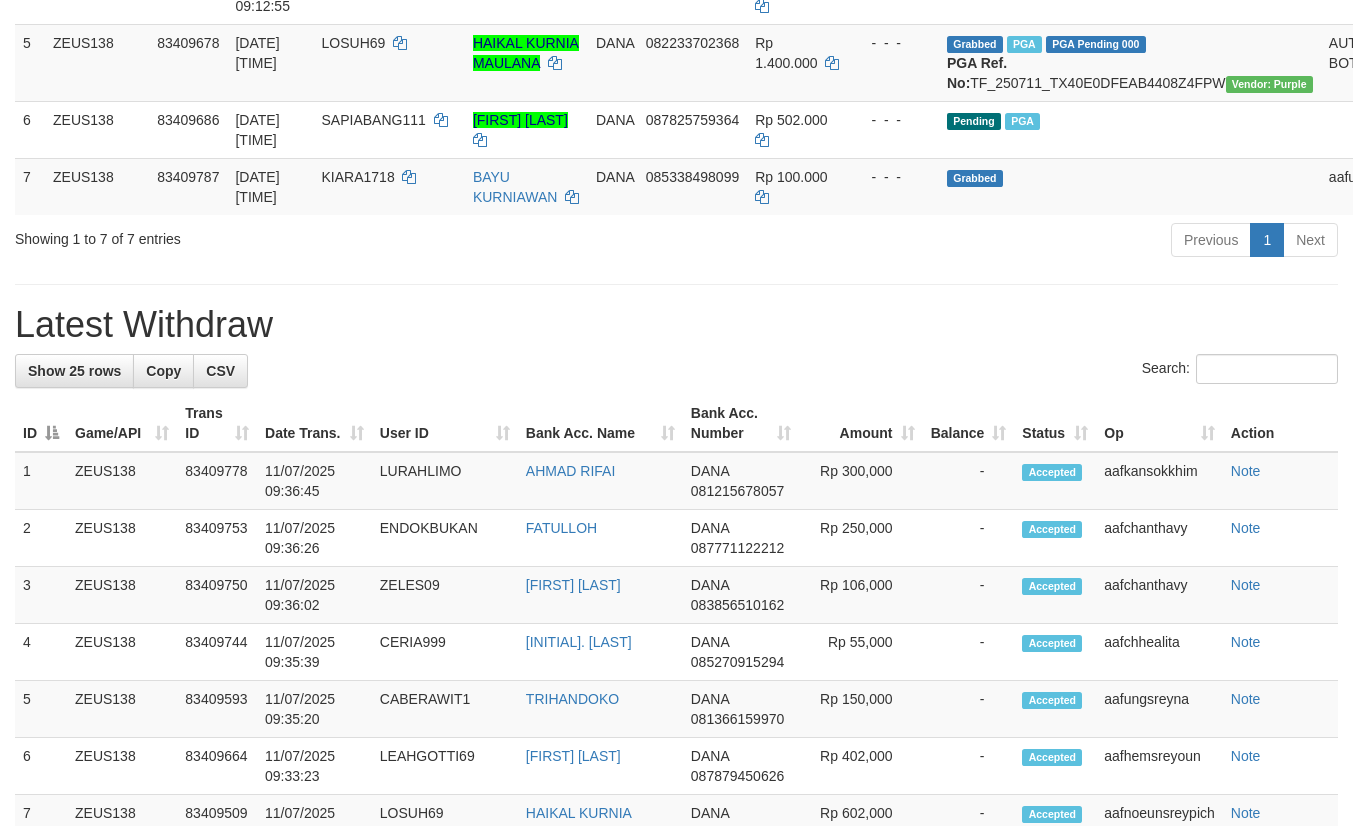scroll, scrollTop: 525, scrollLeft: 0, axis: vertical 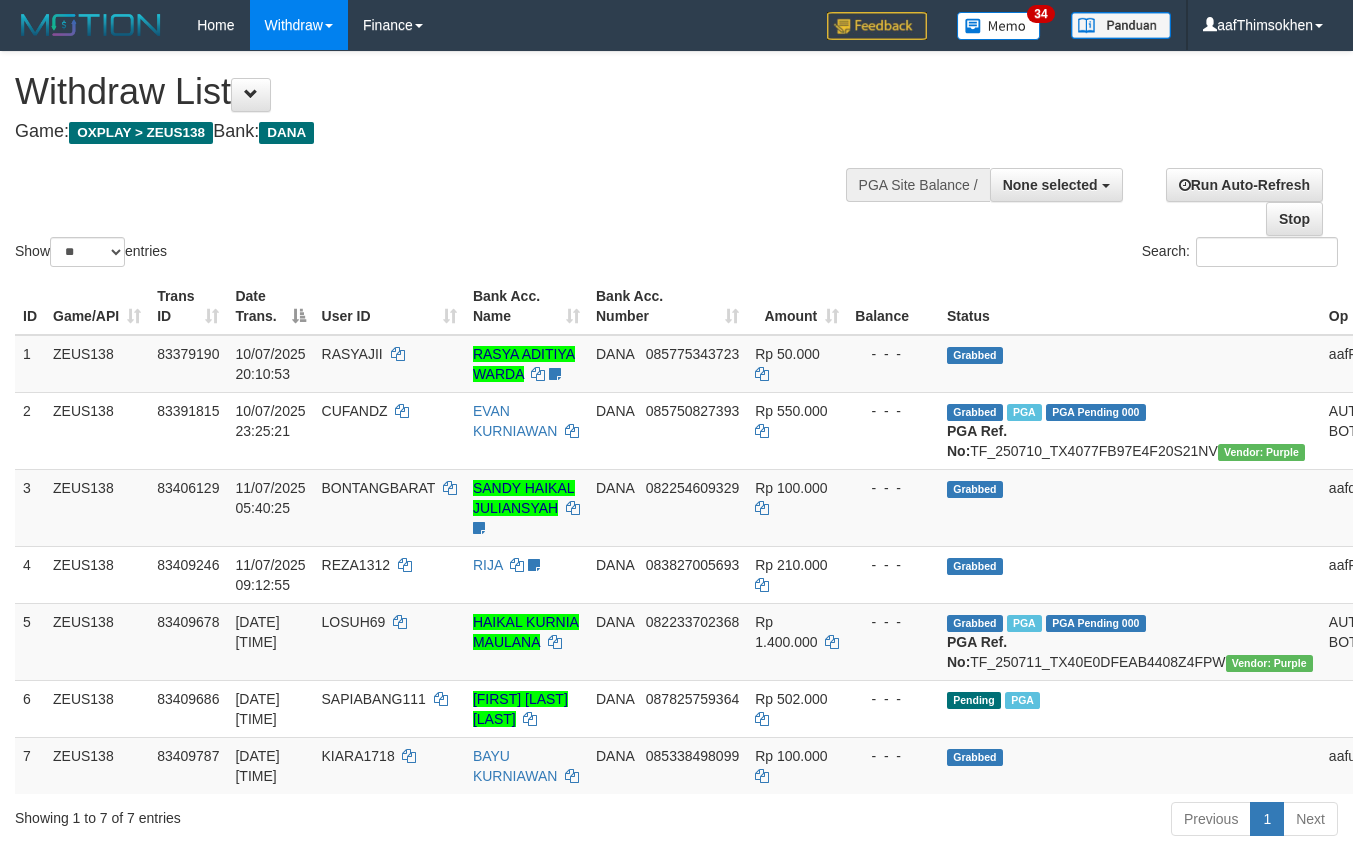 select 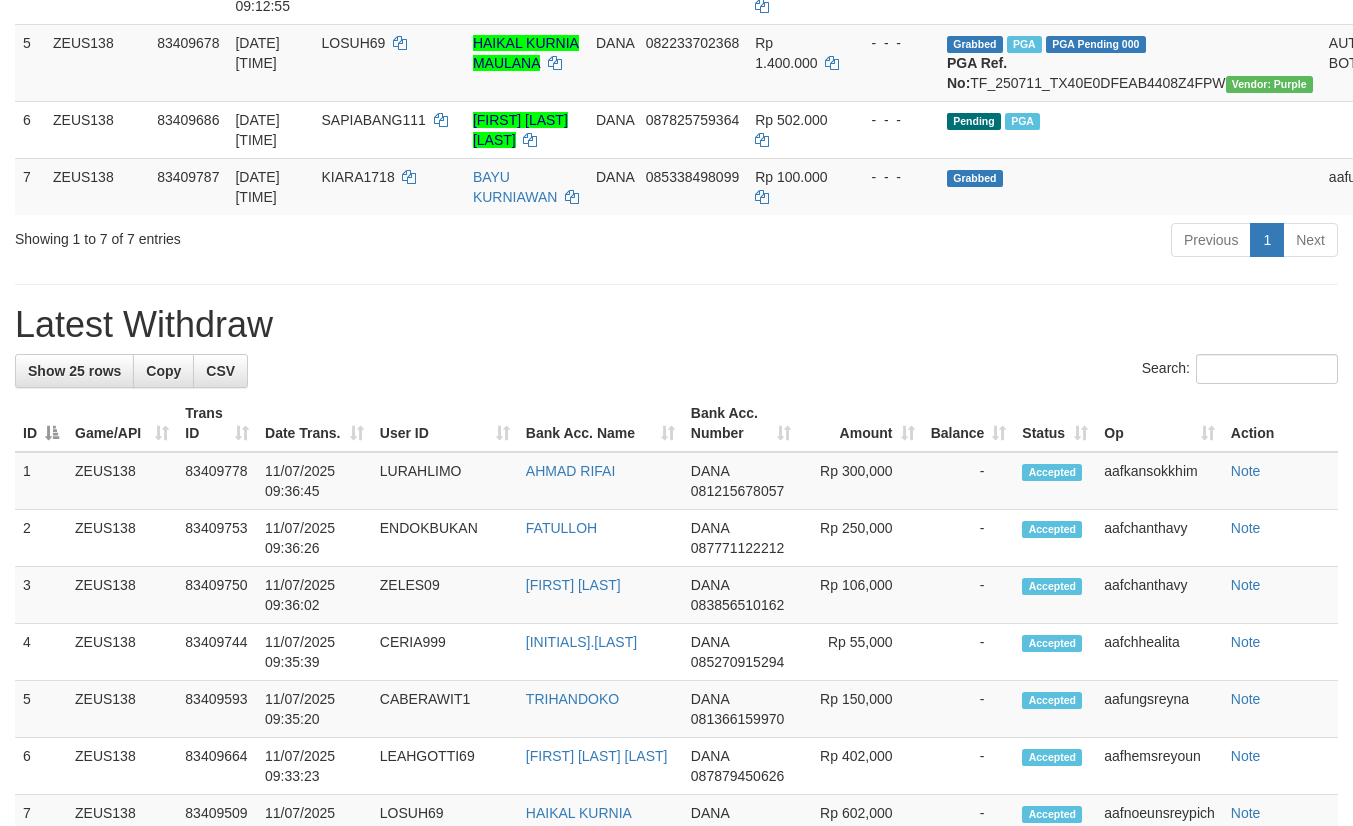 scroll, scrollTop: 525, scrollLeft: 0, axis: vertical 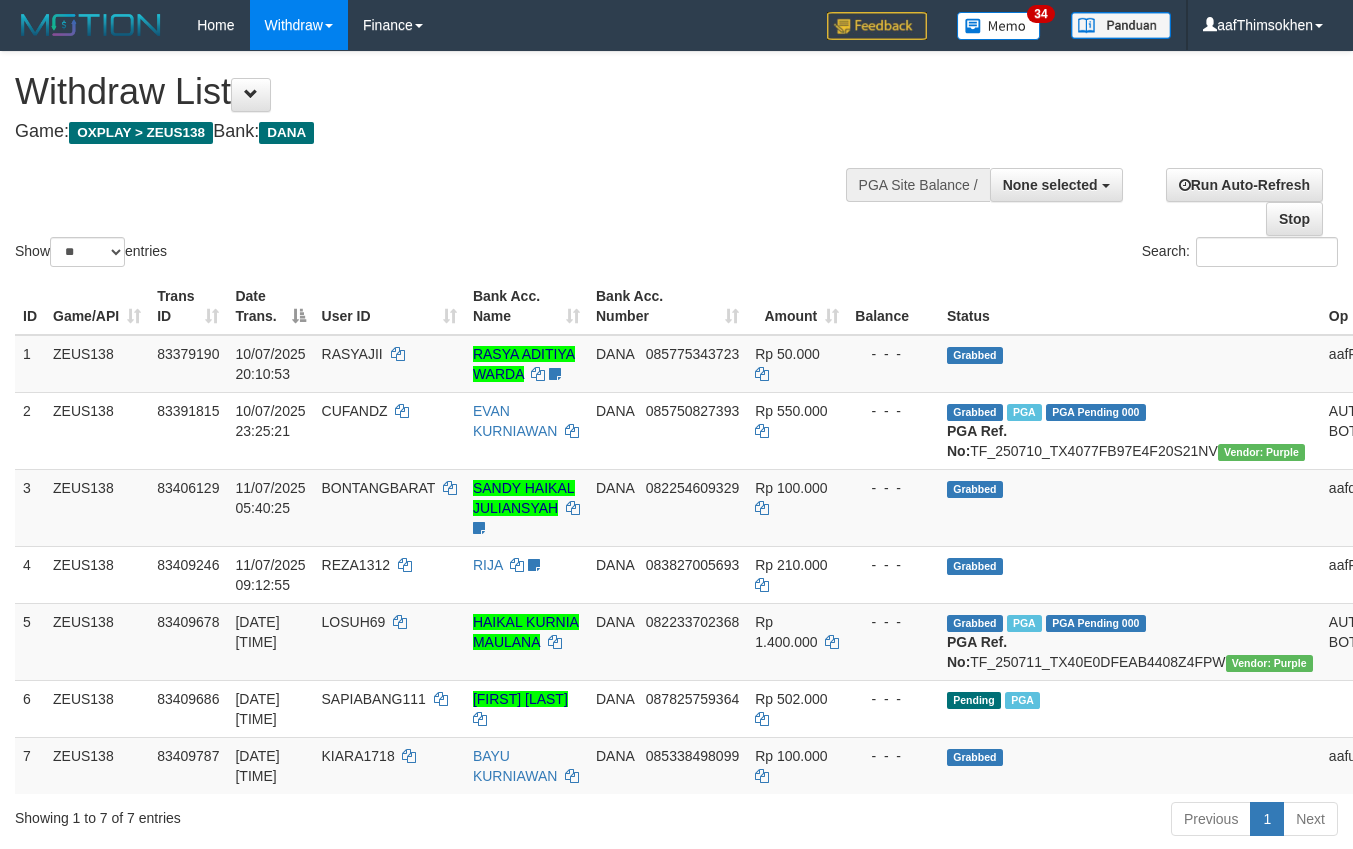select 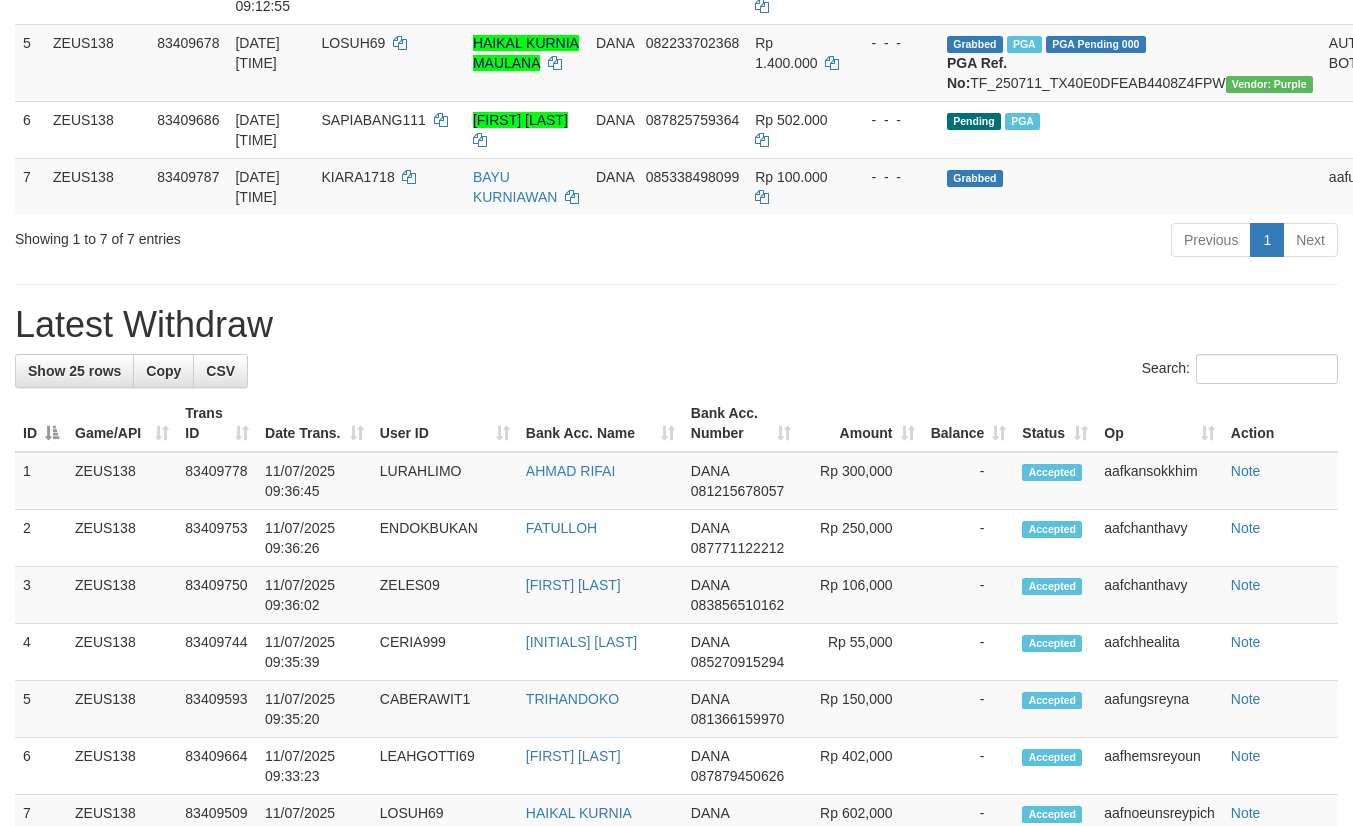 scroll, scrollTop: 525, scrollLeft: 0, axis: vertical 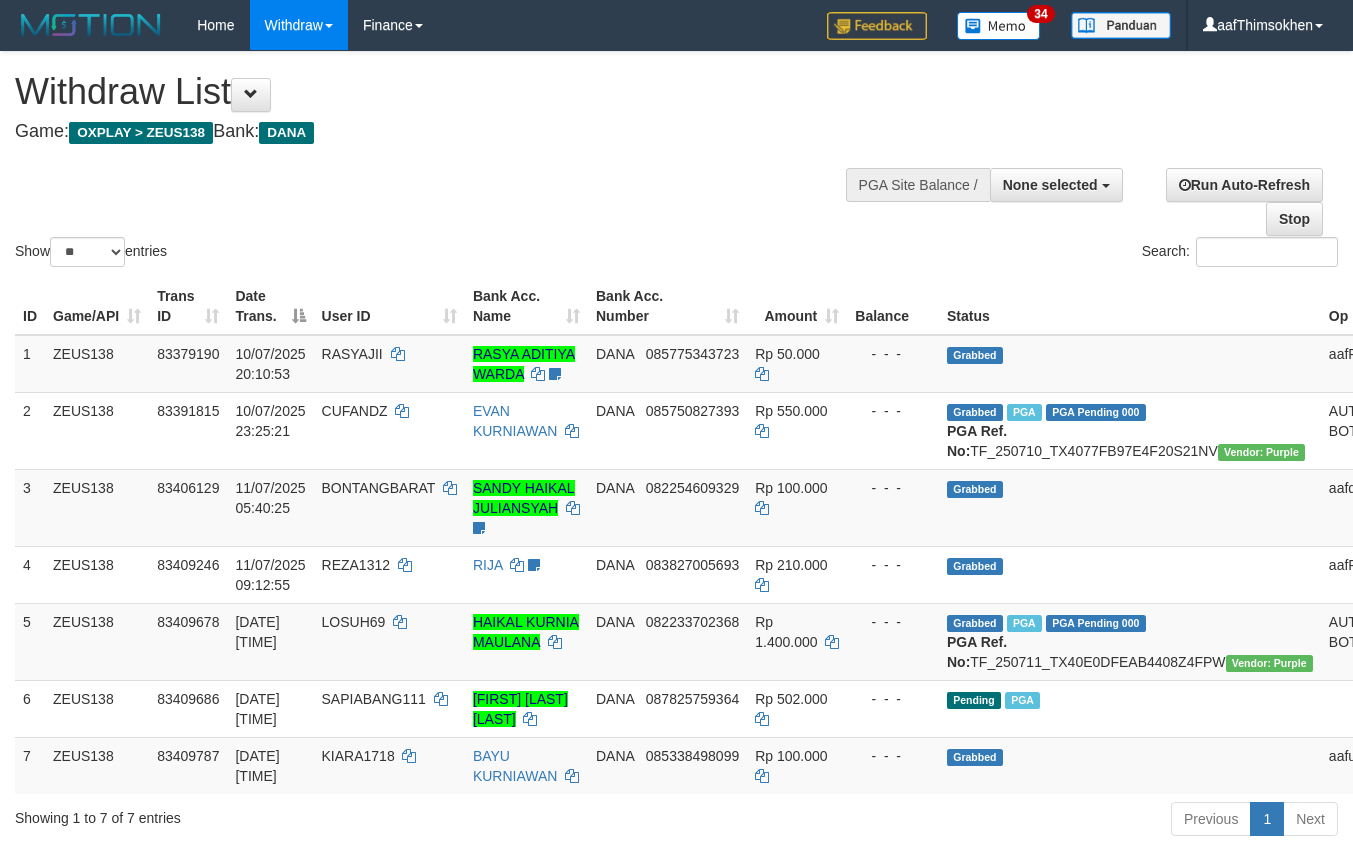 select 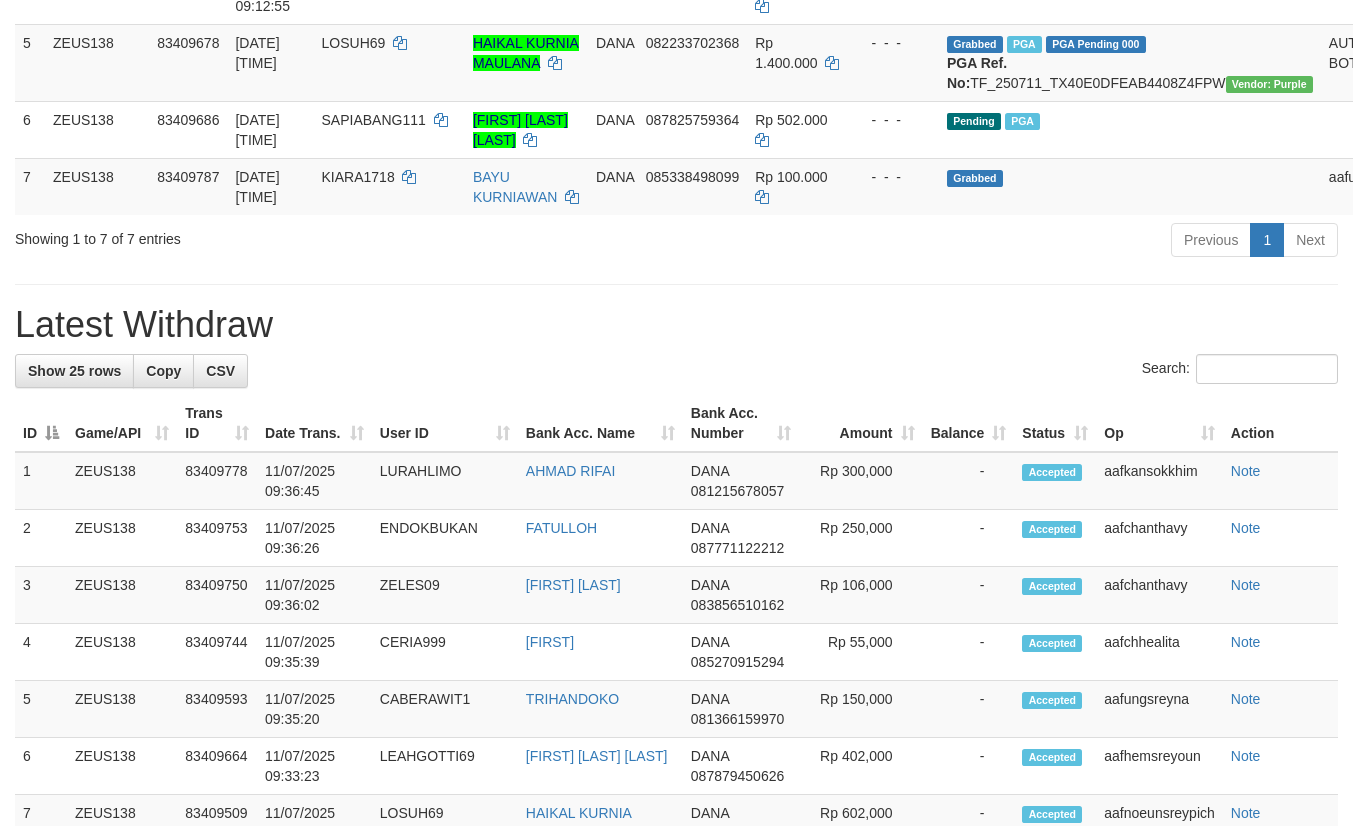 scroll, scrollTop: 525, scrollLeft: 0, axis: vertical 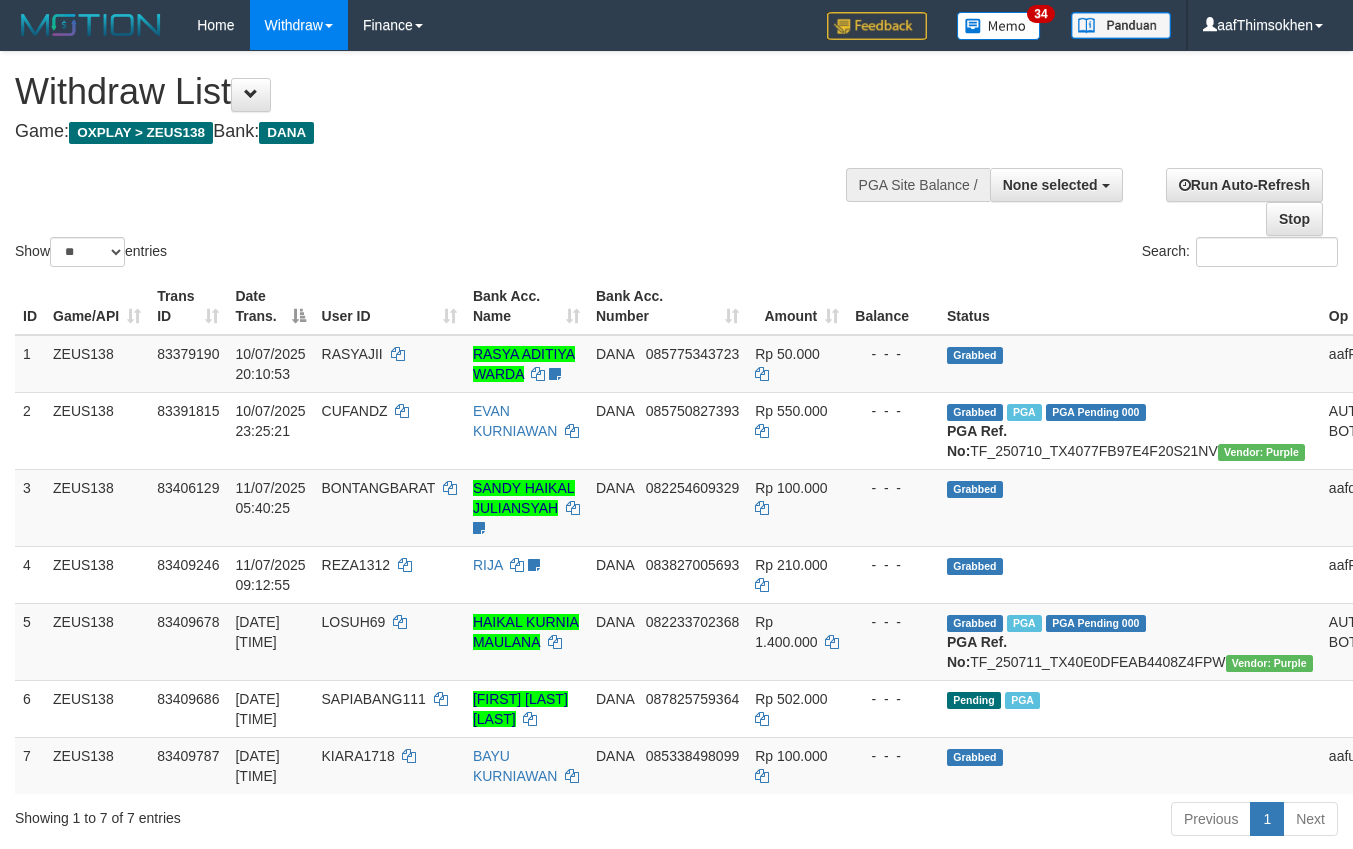select 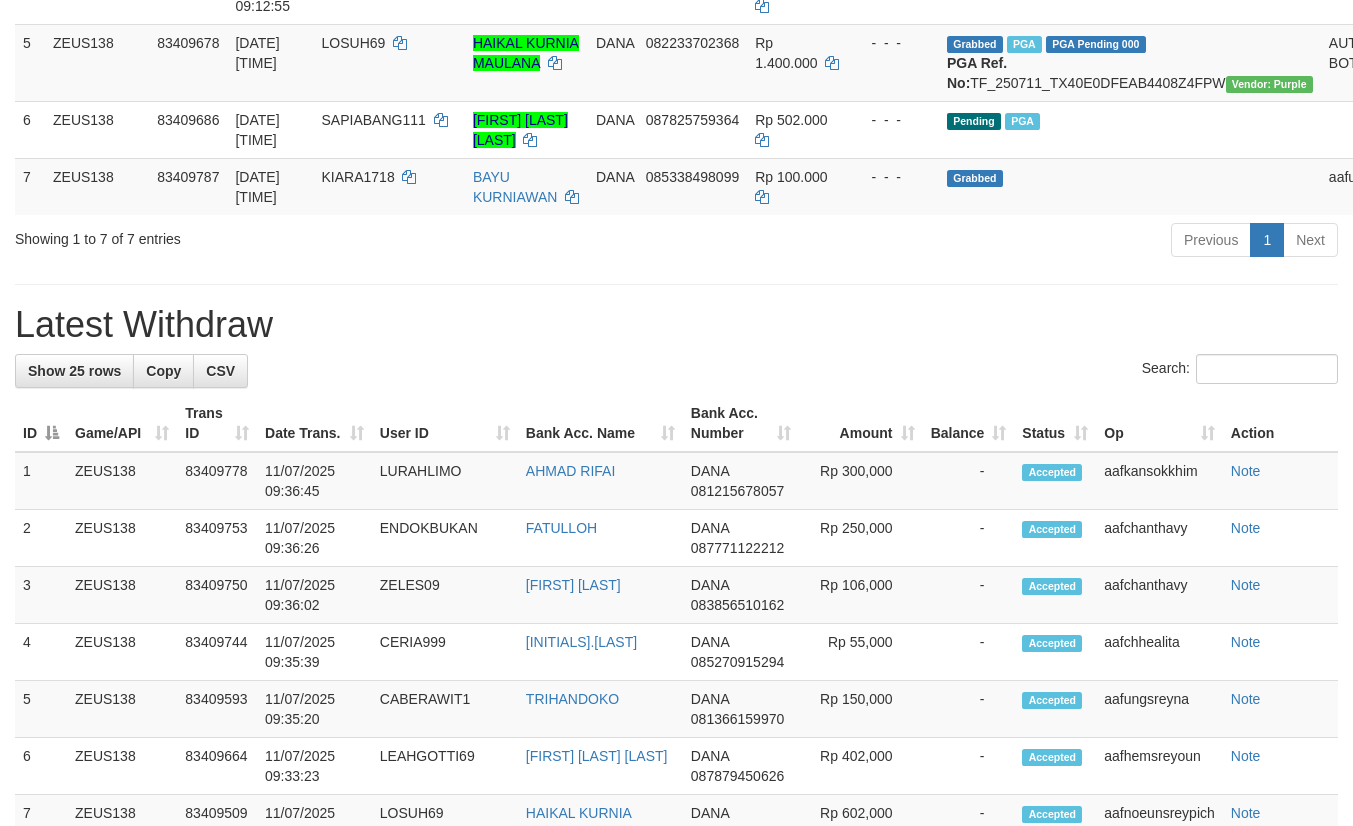 scroll, scrollTop: 525, scrollLeft: 0, axis: vertical 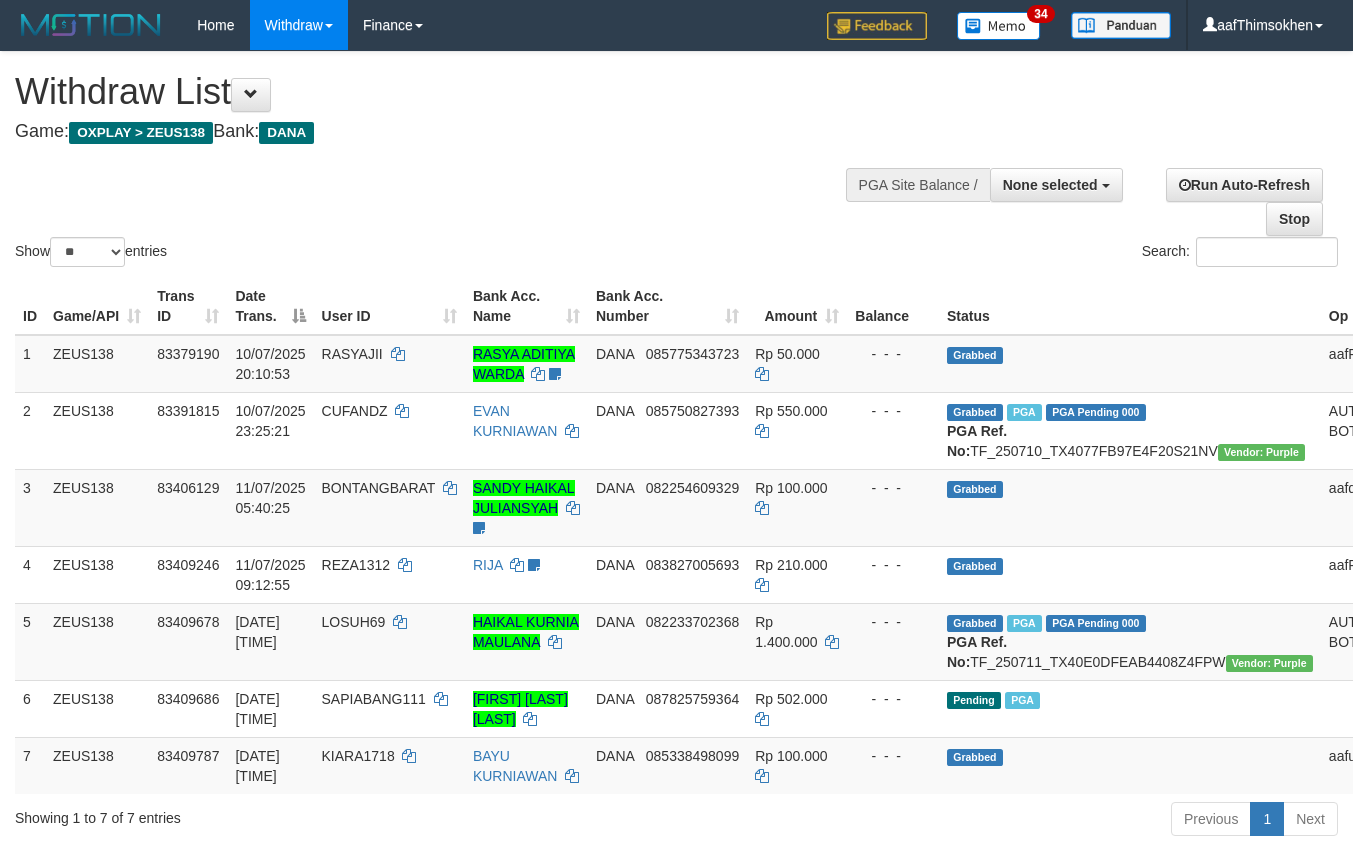 select 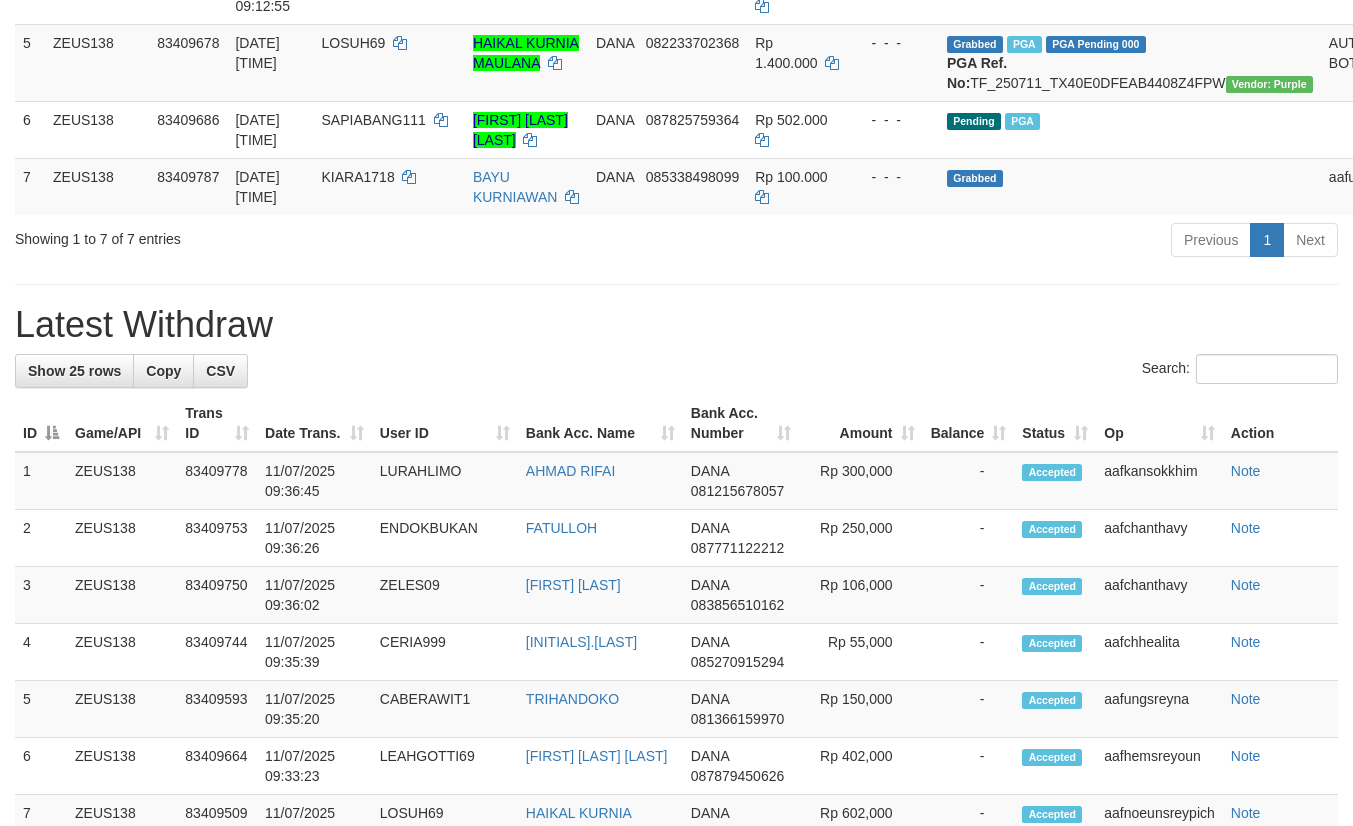 scroll, scrollTop: 525, scrollLeft: 0, axis: vertical 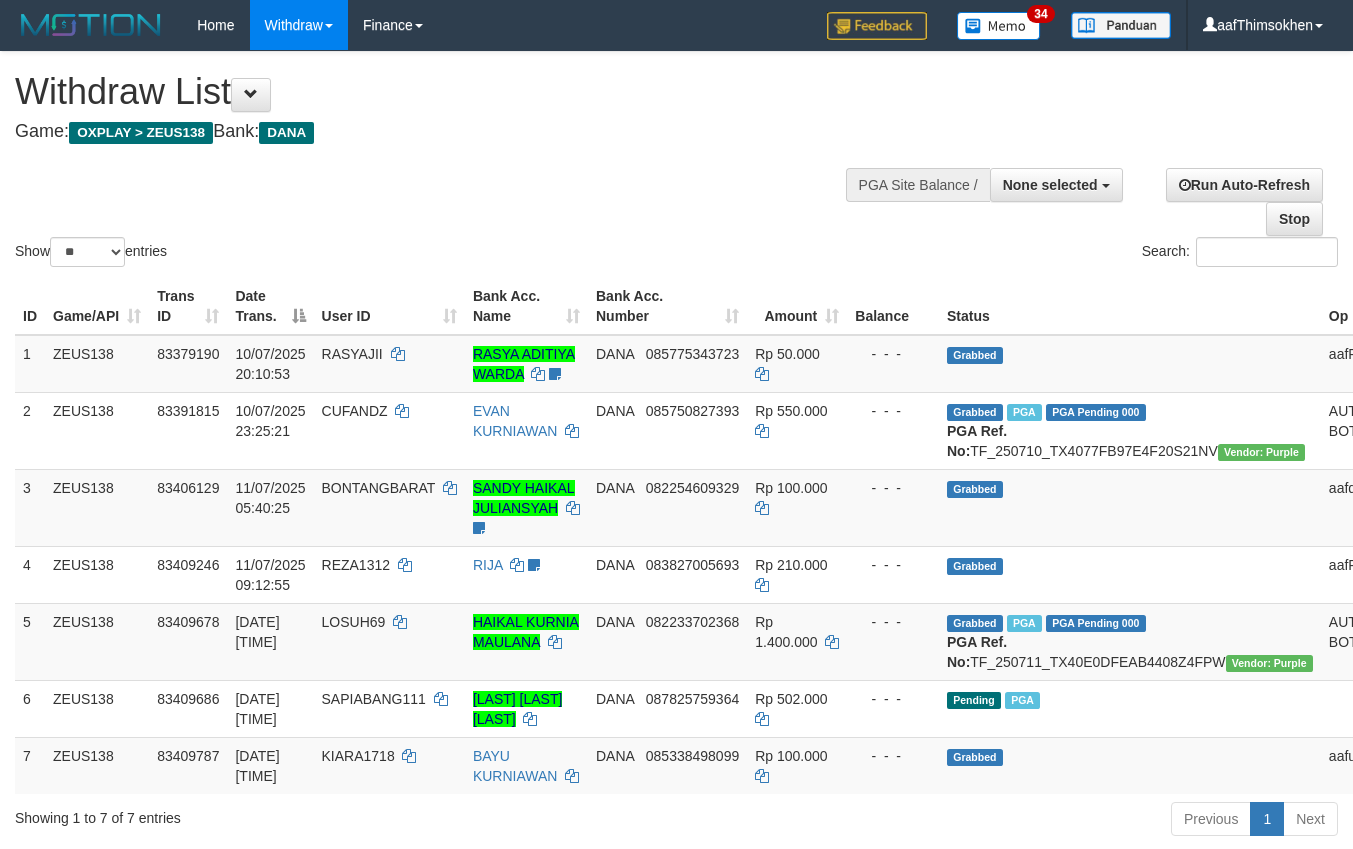 select 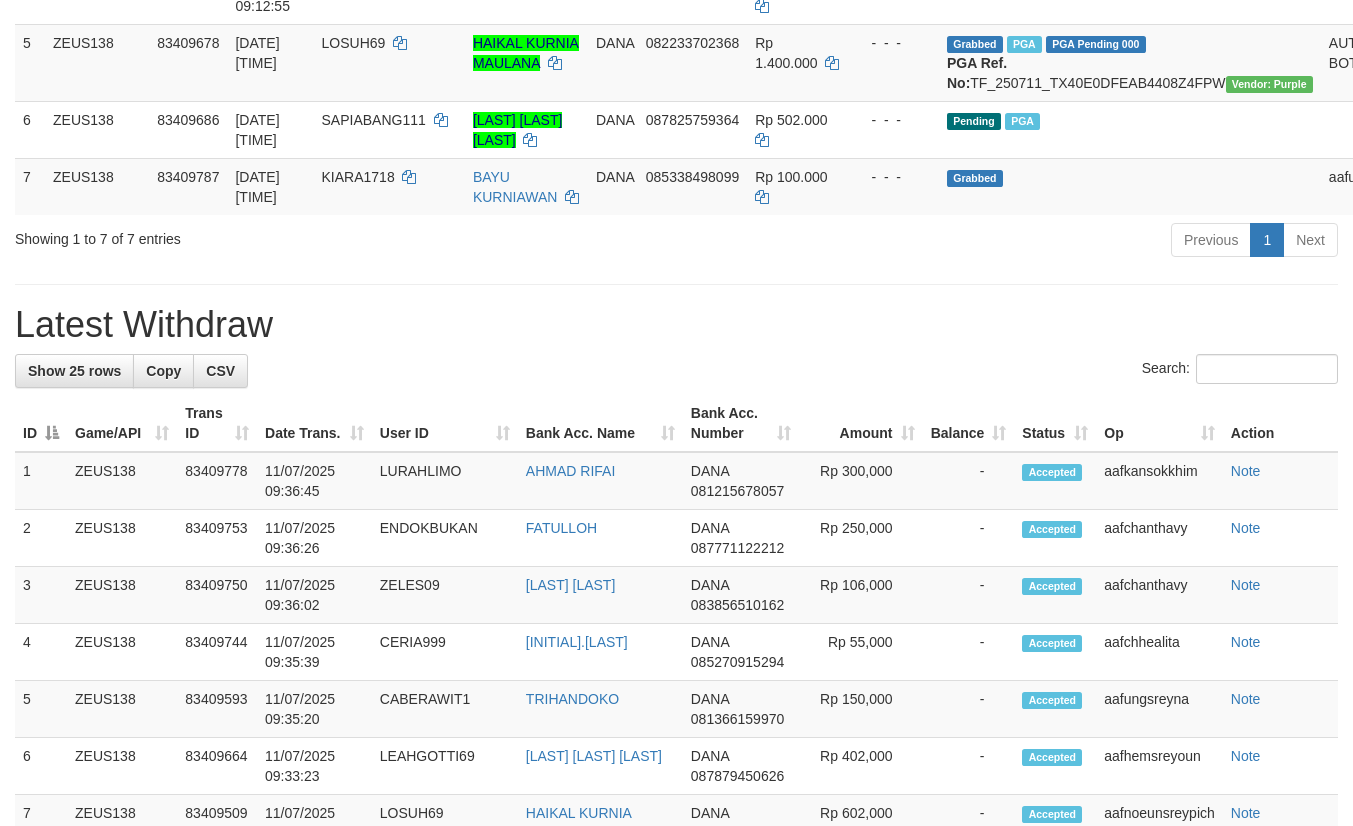 scroll, scrollTop: 525, scrollLeft: 0, axis: vertical 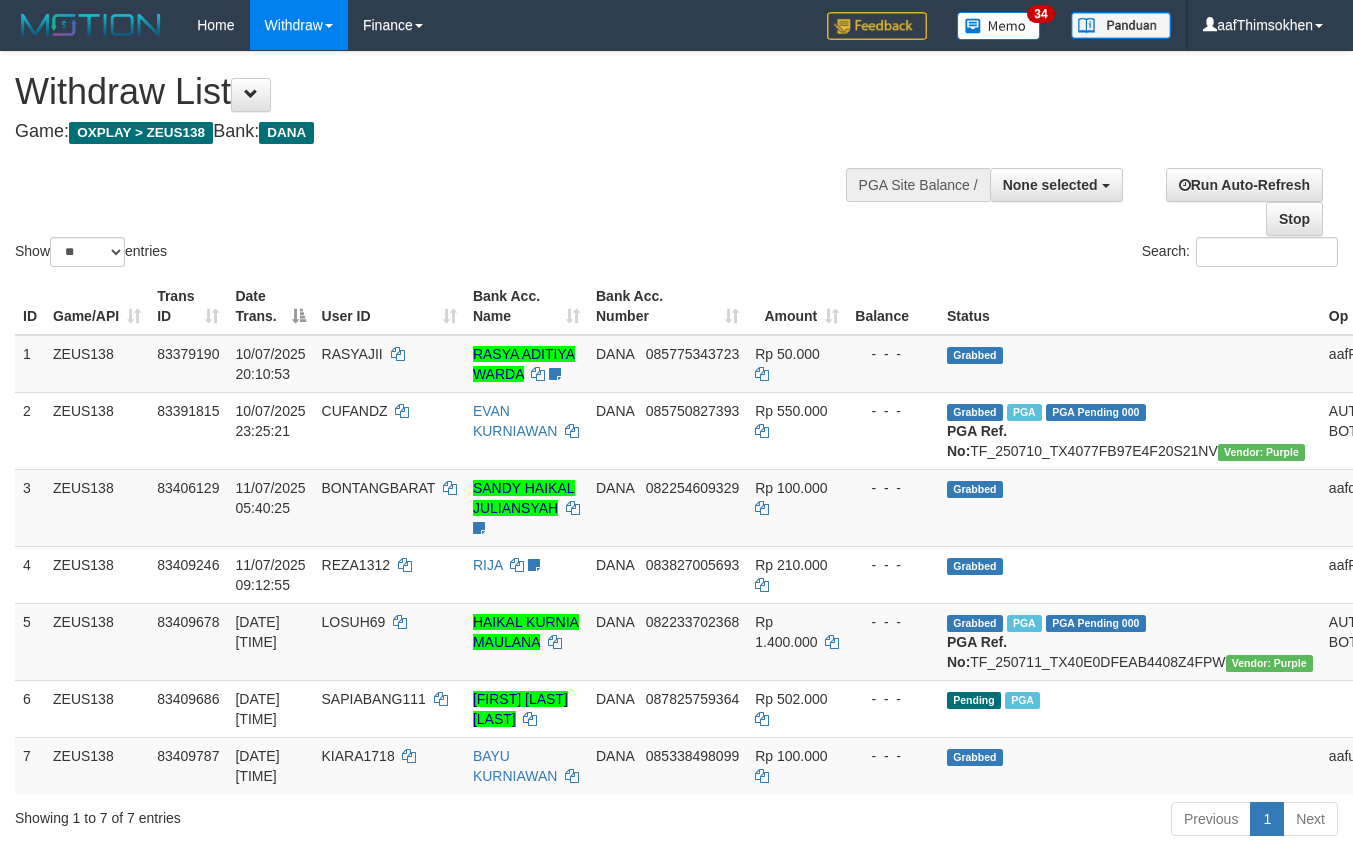 select 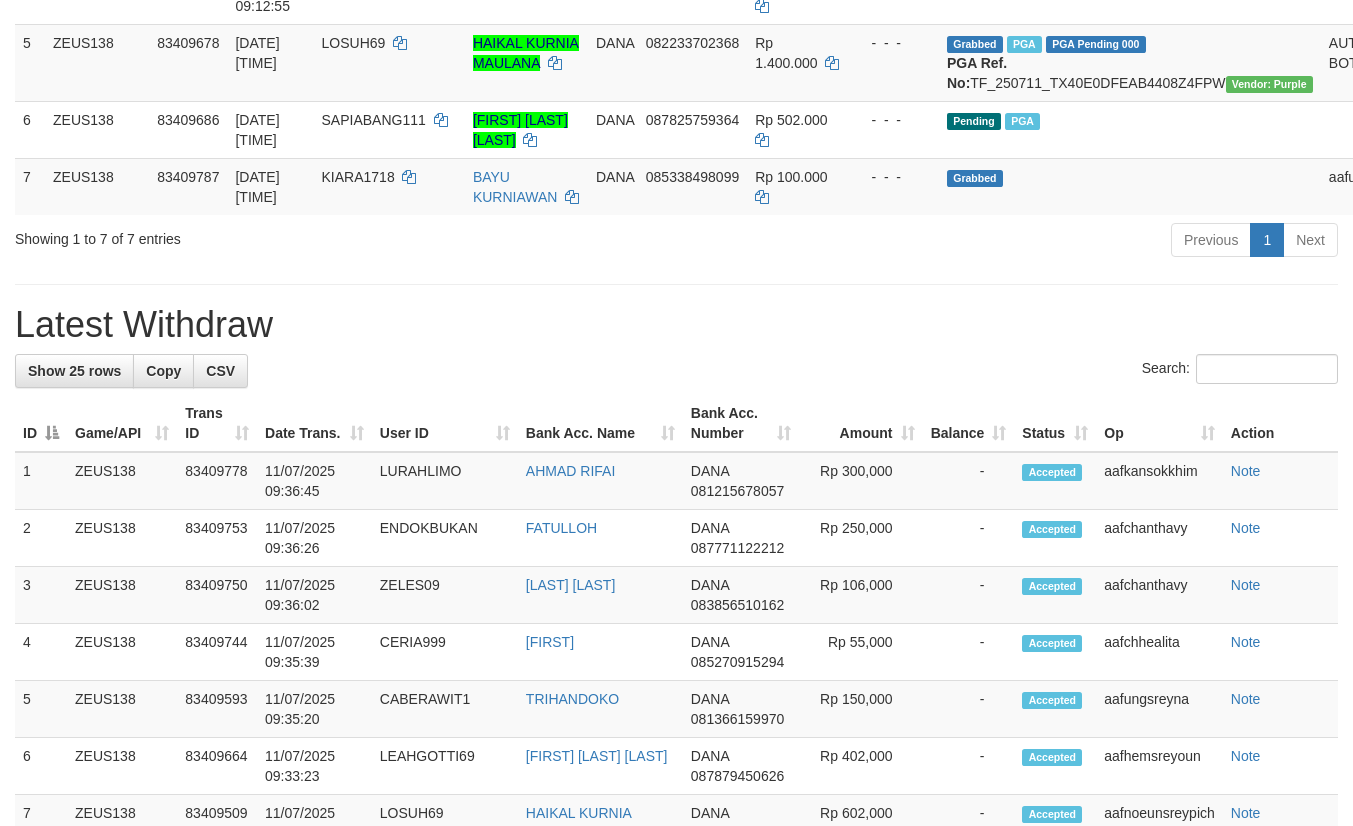 scroll, scrollTop: 525, scrollLeft: 0, axis: vertical 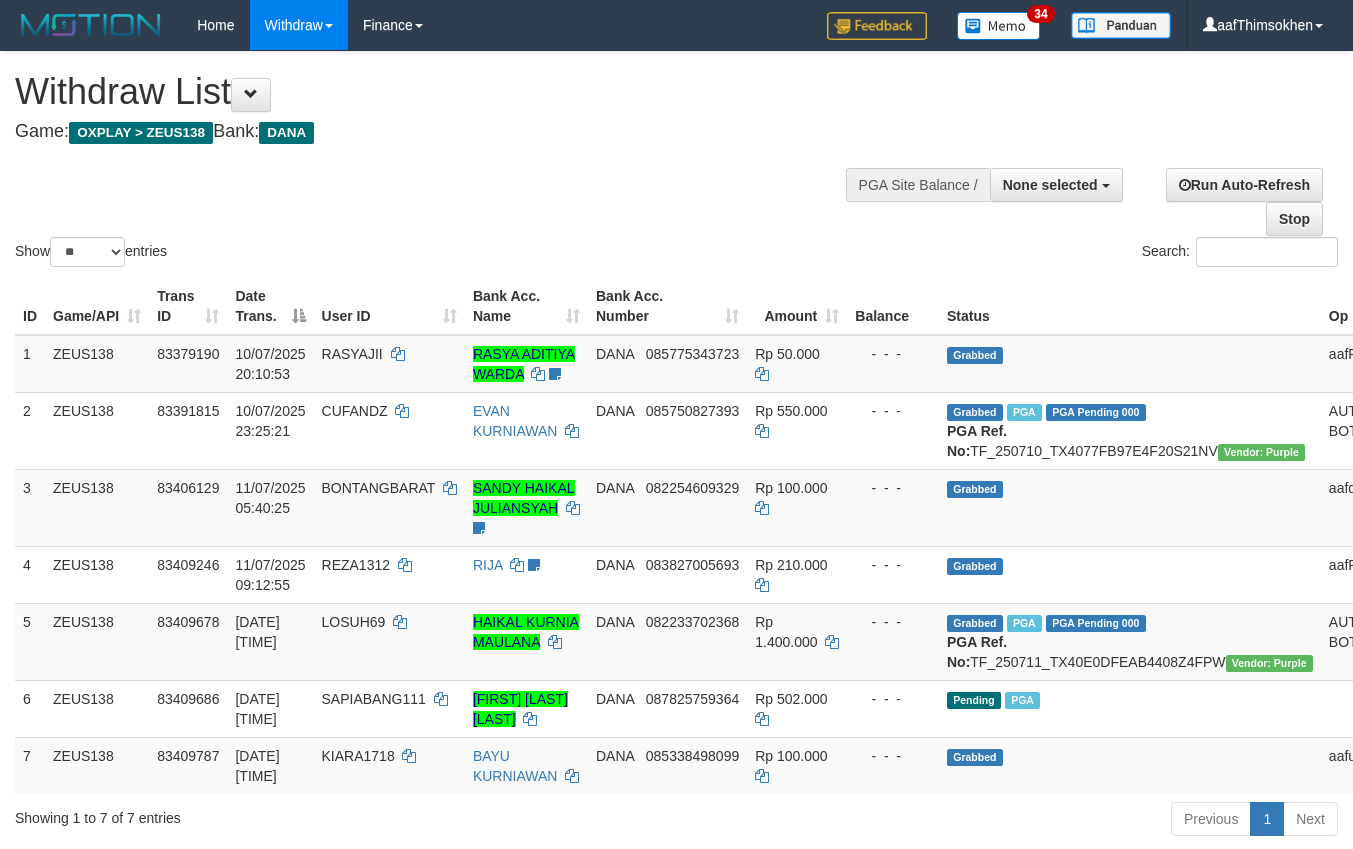 select 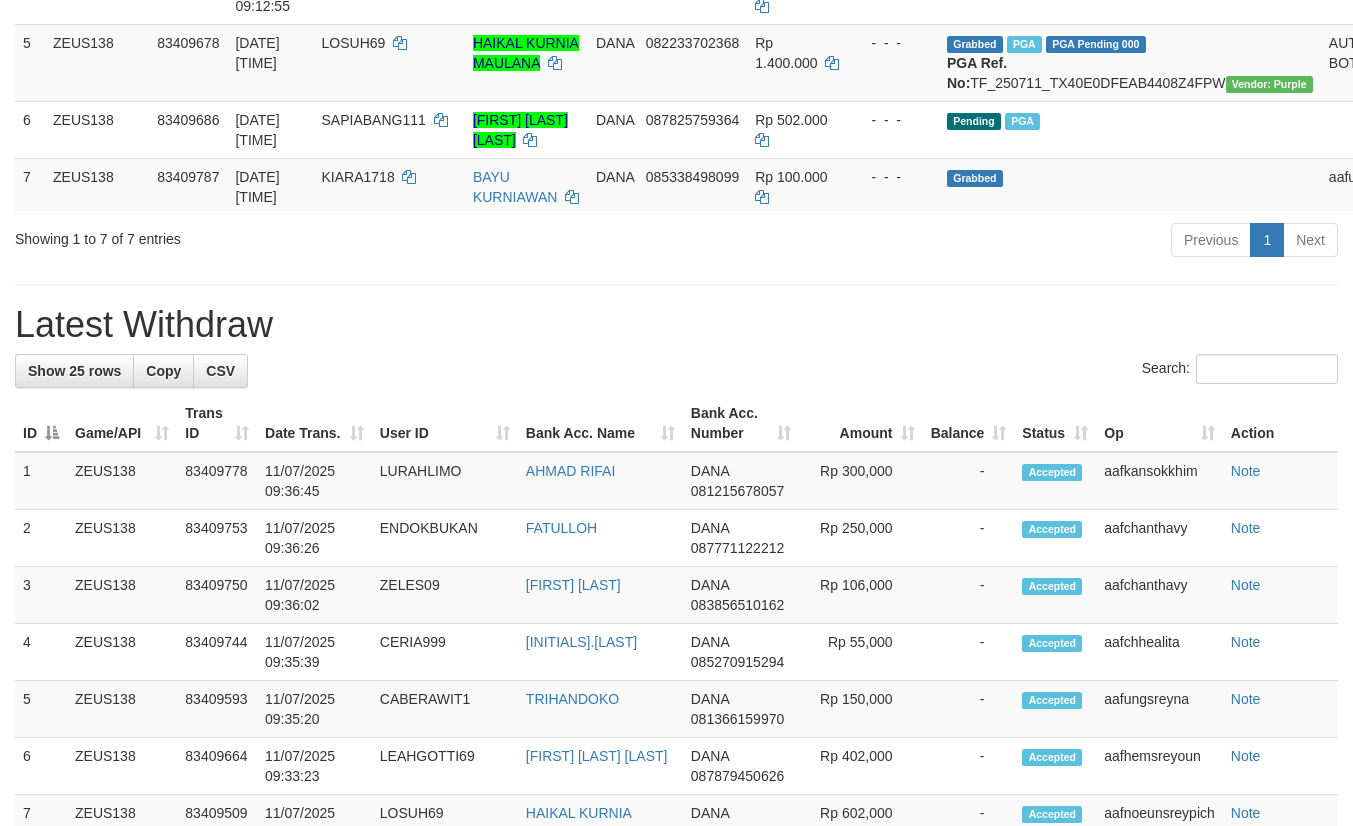 scroll, scrollTop: 525, scrollLeft: 0, axis: vertical 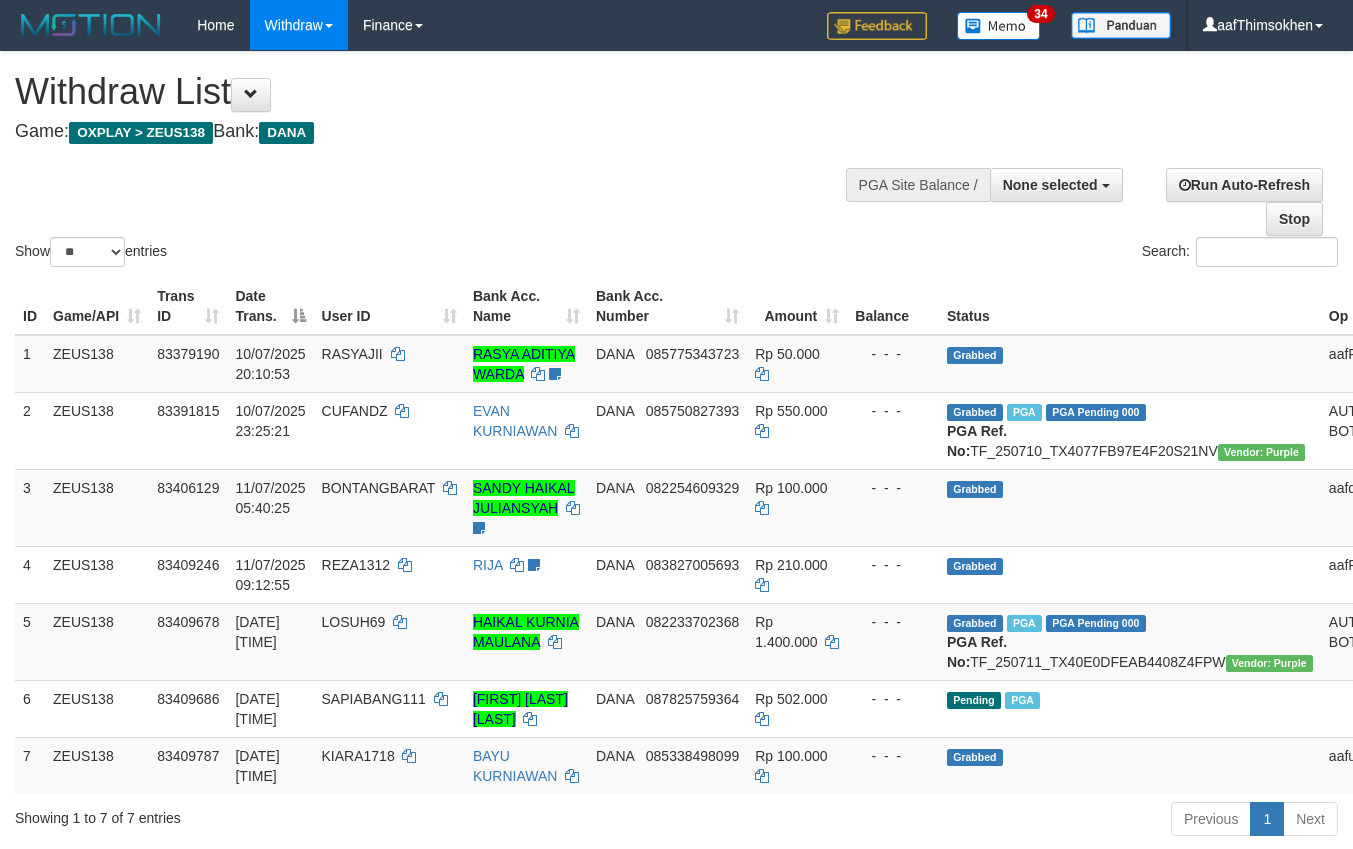 select 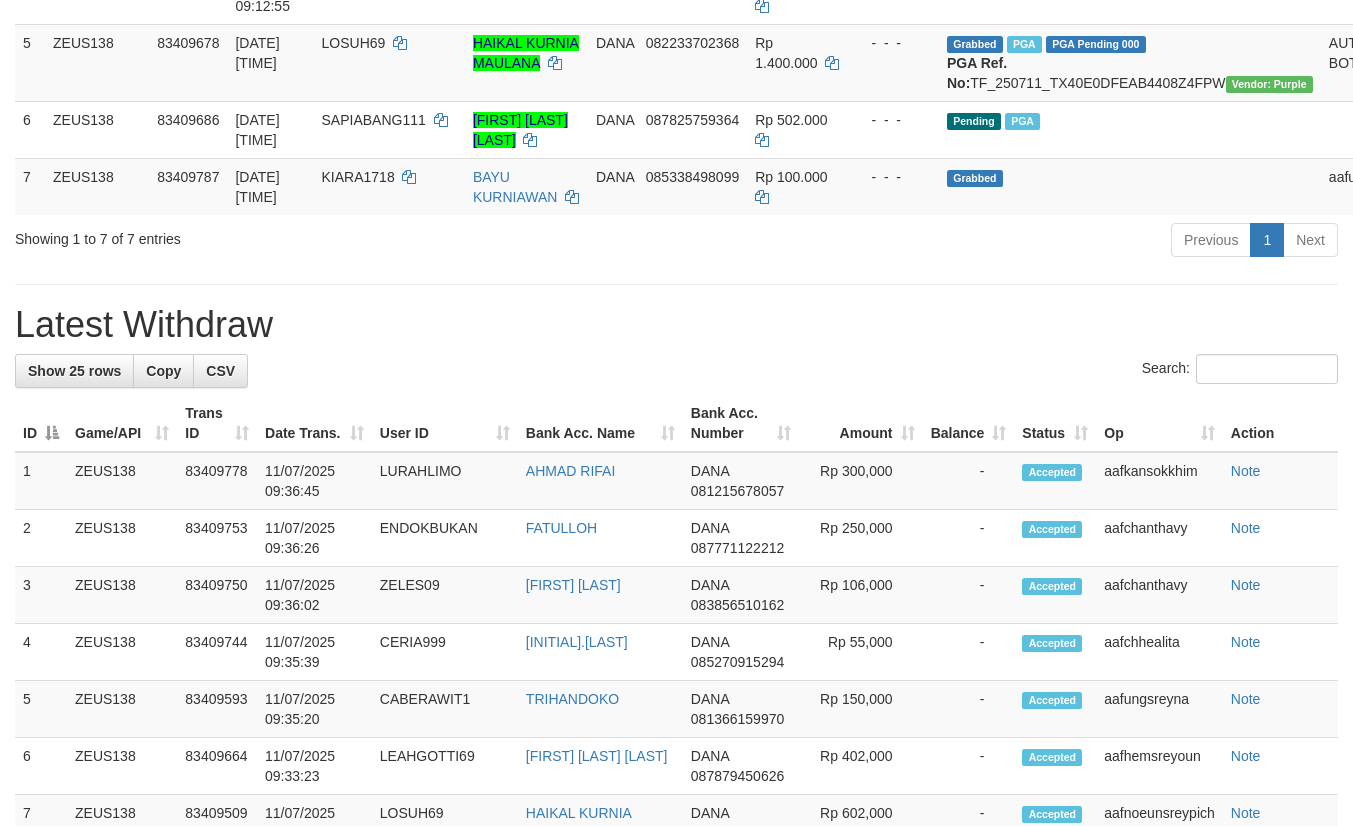 scroll, scrollTop: 525, scrollLeft: 0, axis: vertical 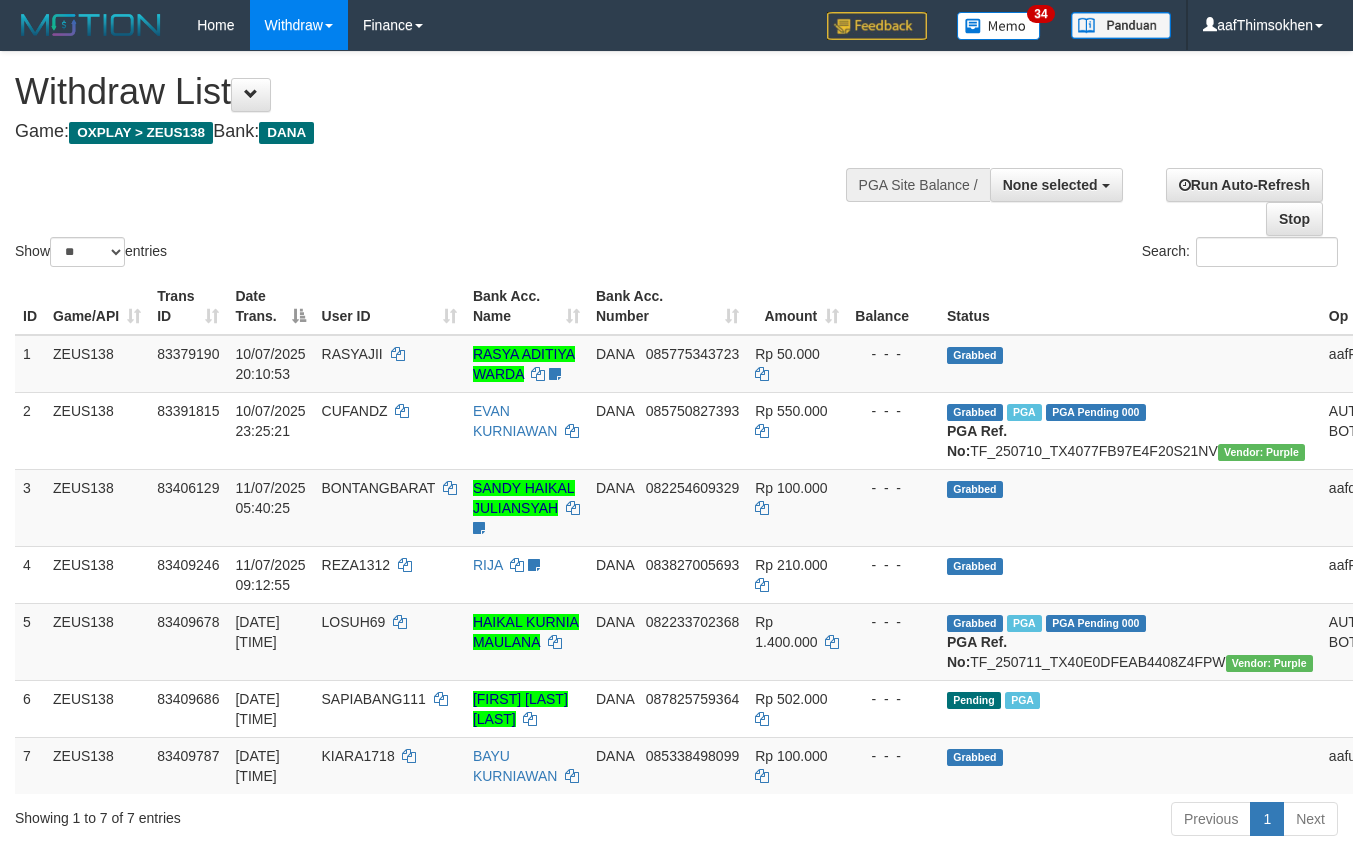 select 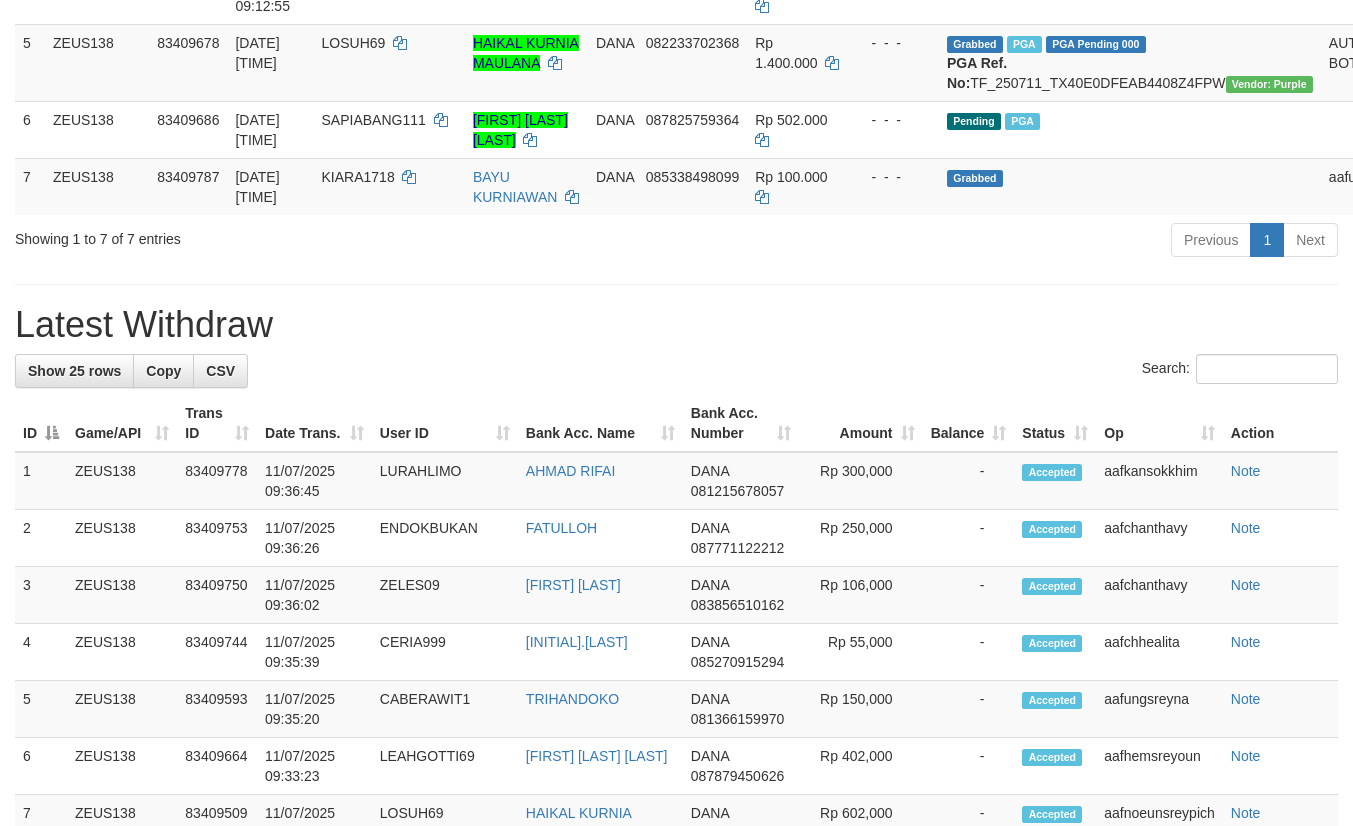 scroll, scrollTop: 525, scrollLeft: 0, axis: vertical 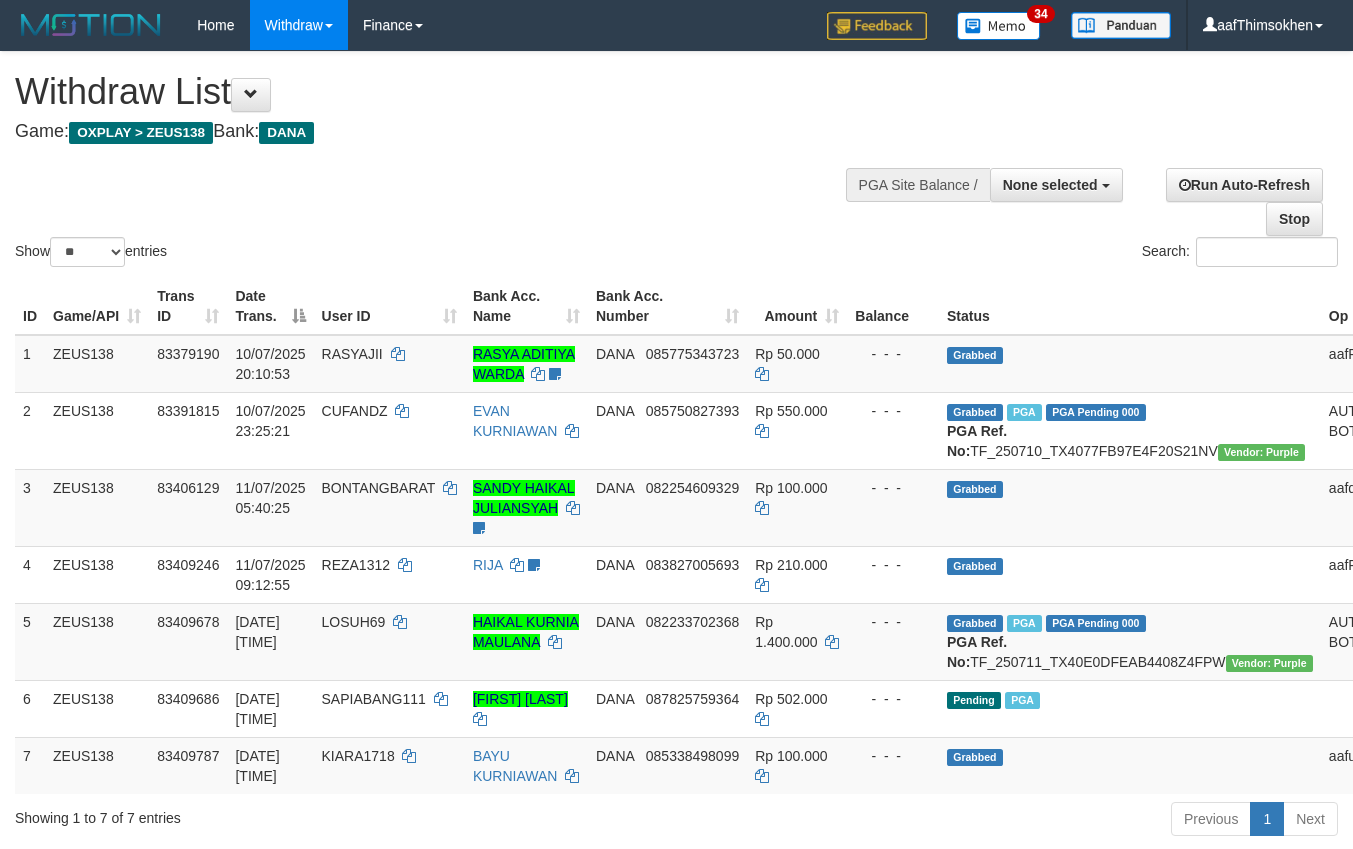 select 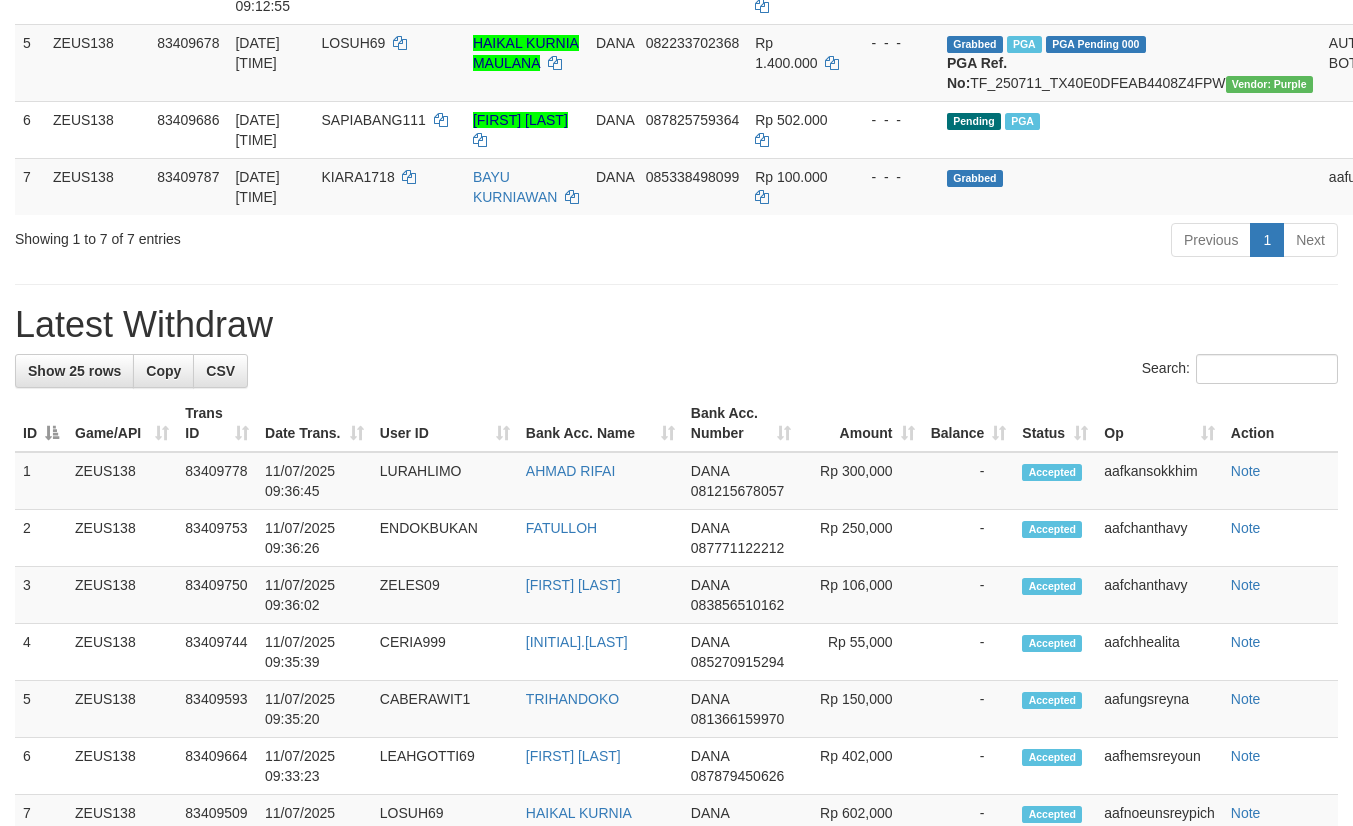 scroll, scrollTop: 525, scrollLeft: 0, axis: vertical 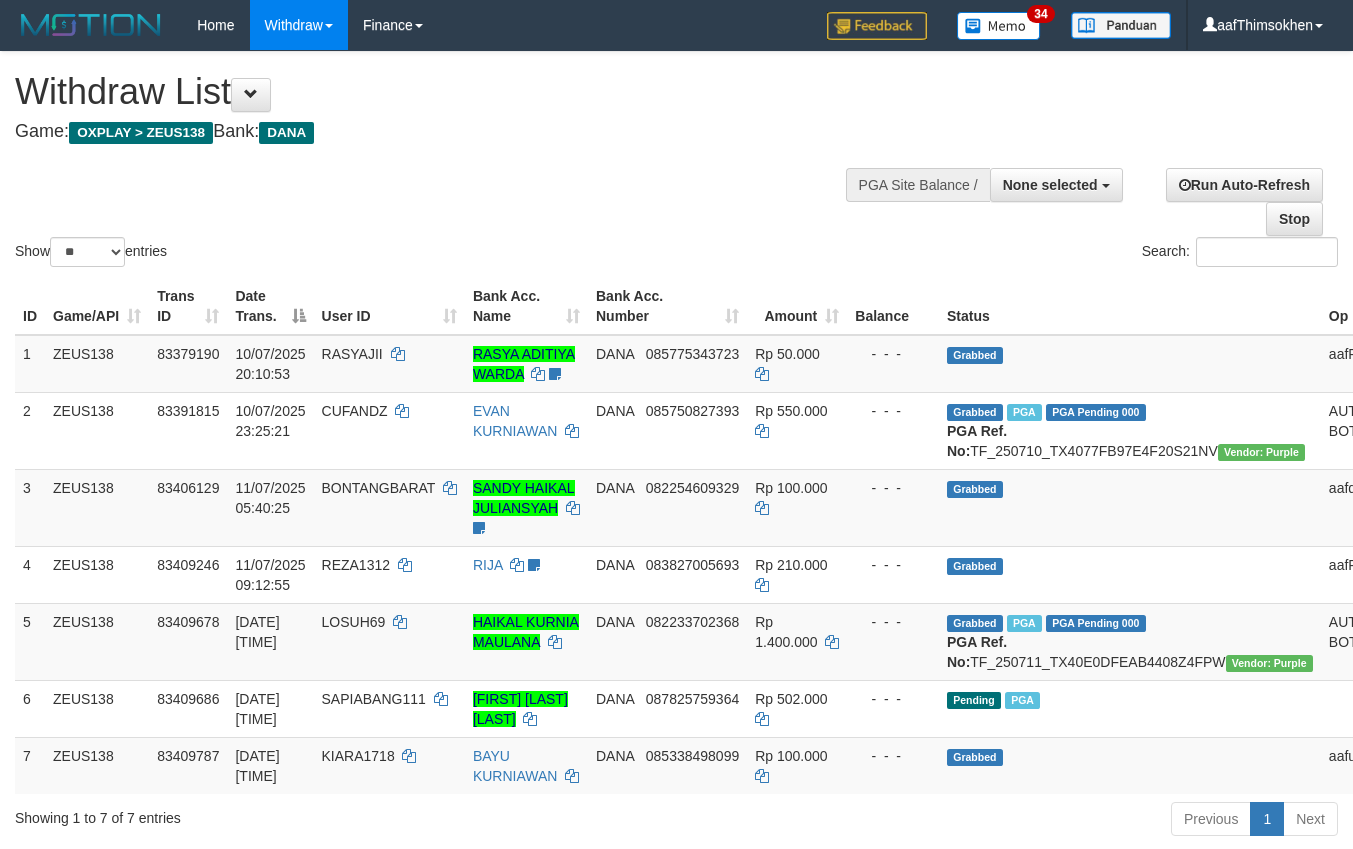 select 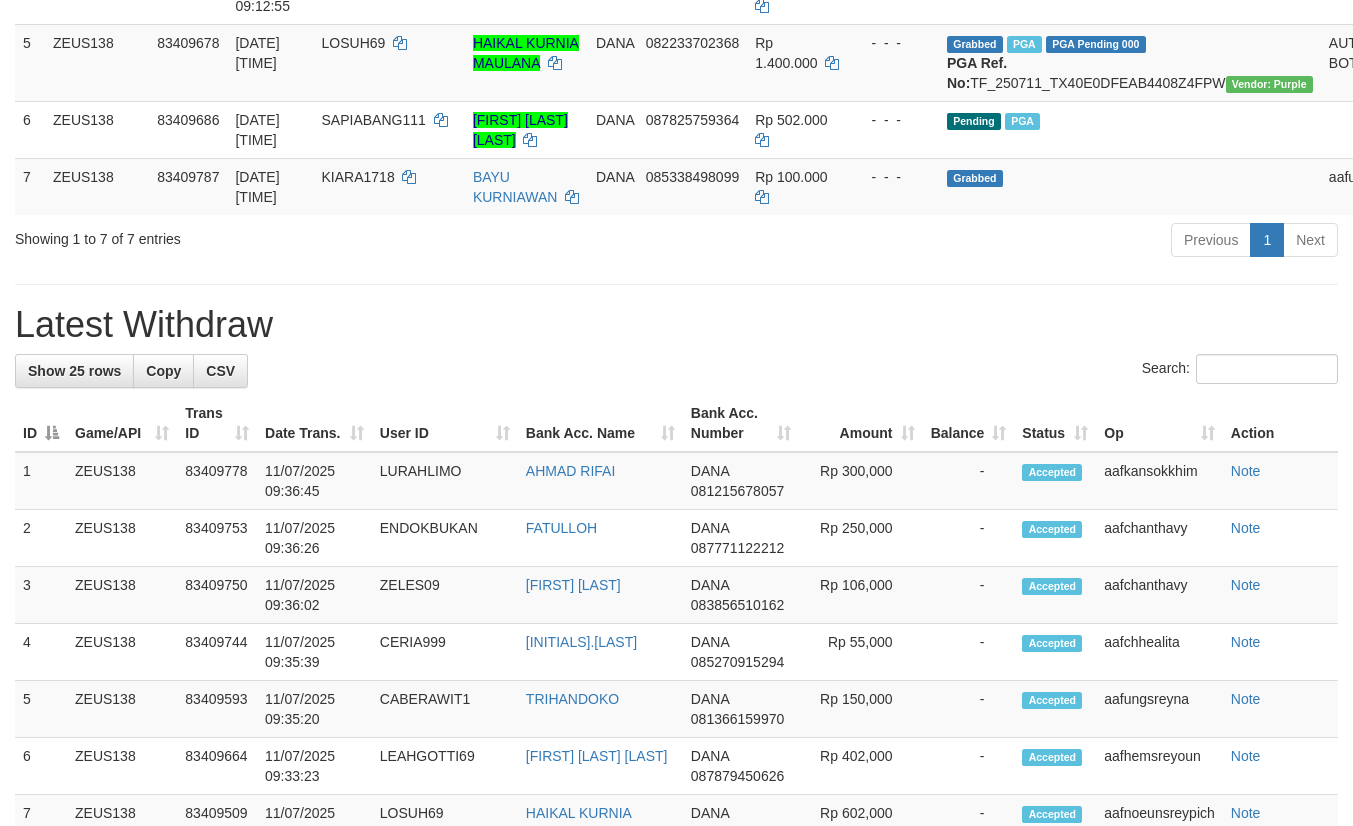 scroll, scrollTop: 525, scrollLeft: 0, axis: vertical 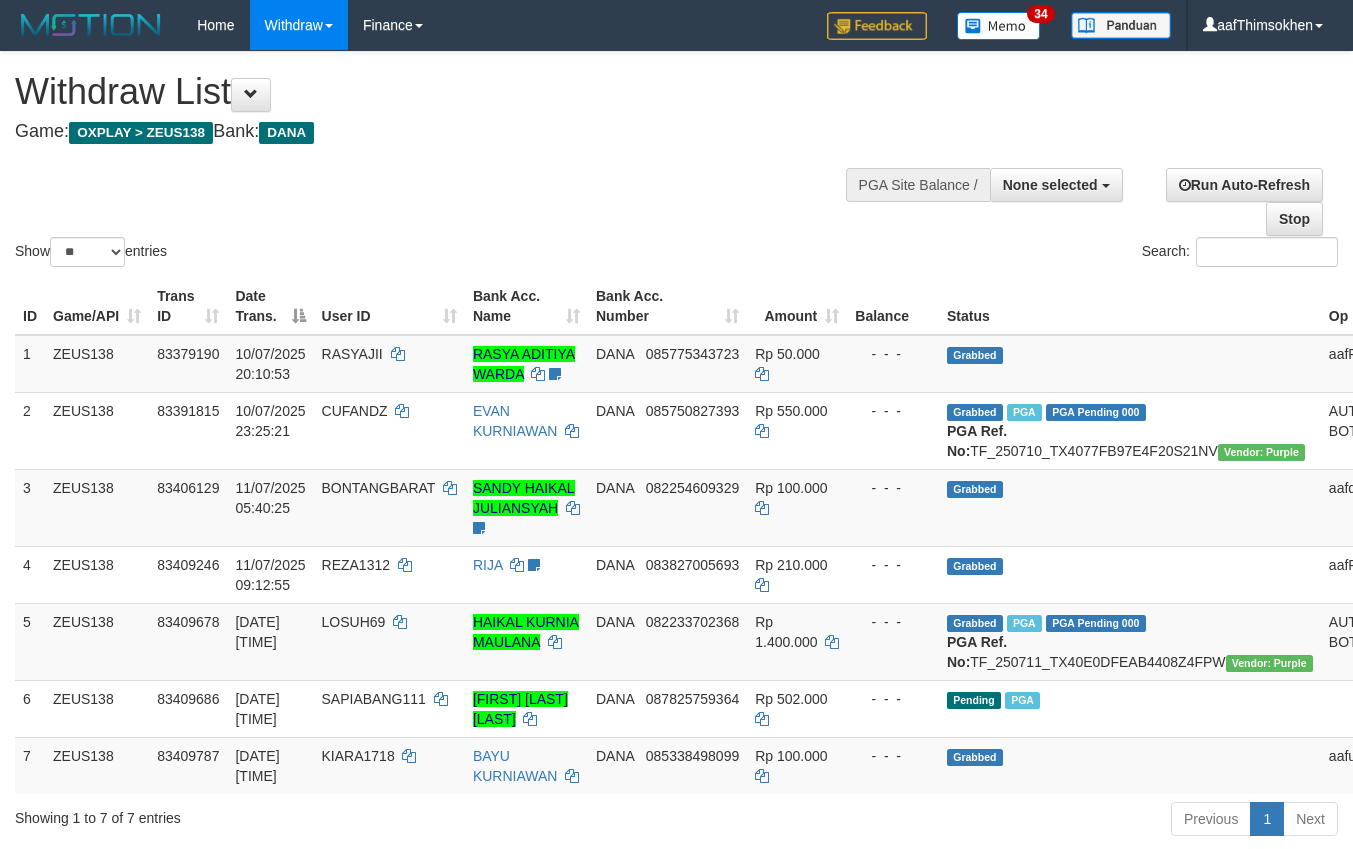 select 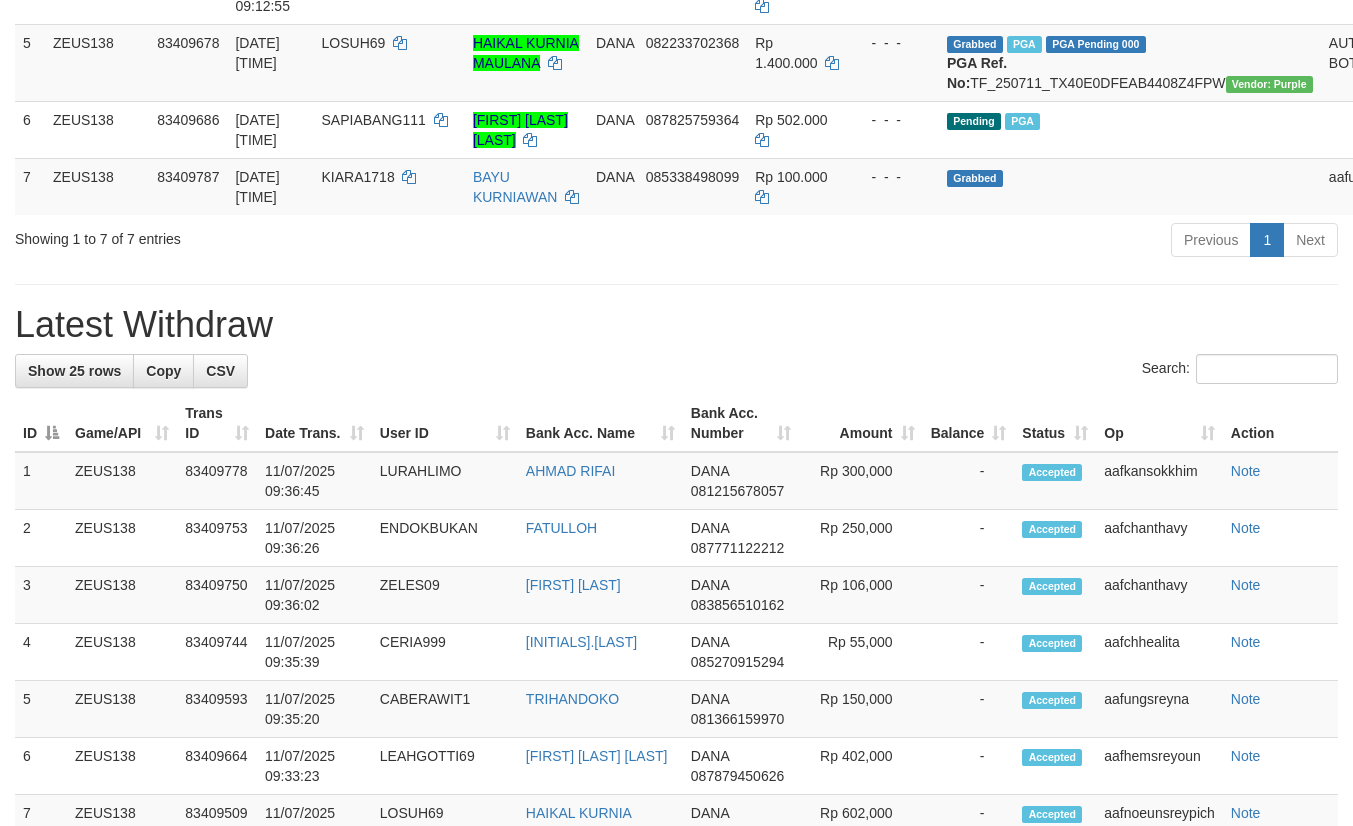 scroll, scrollTop: 525, scrollLeft: 0, axis: vertical 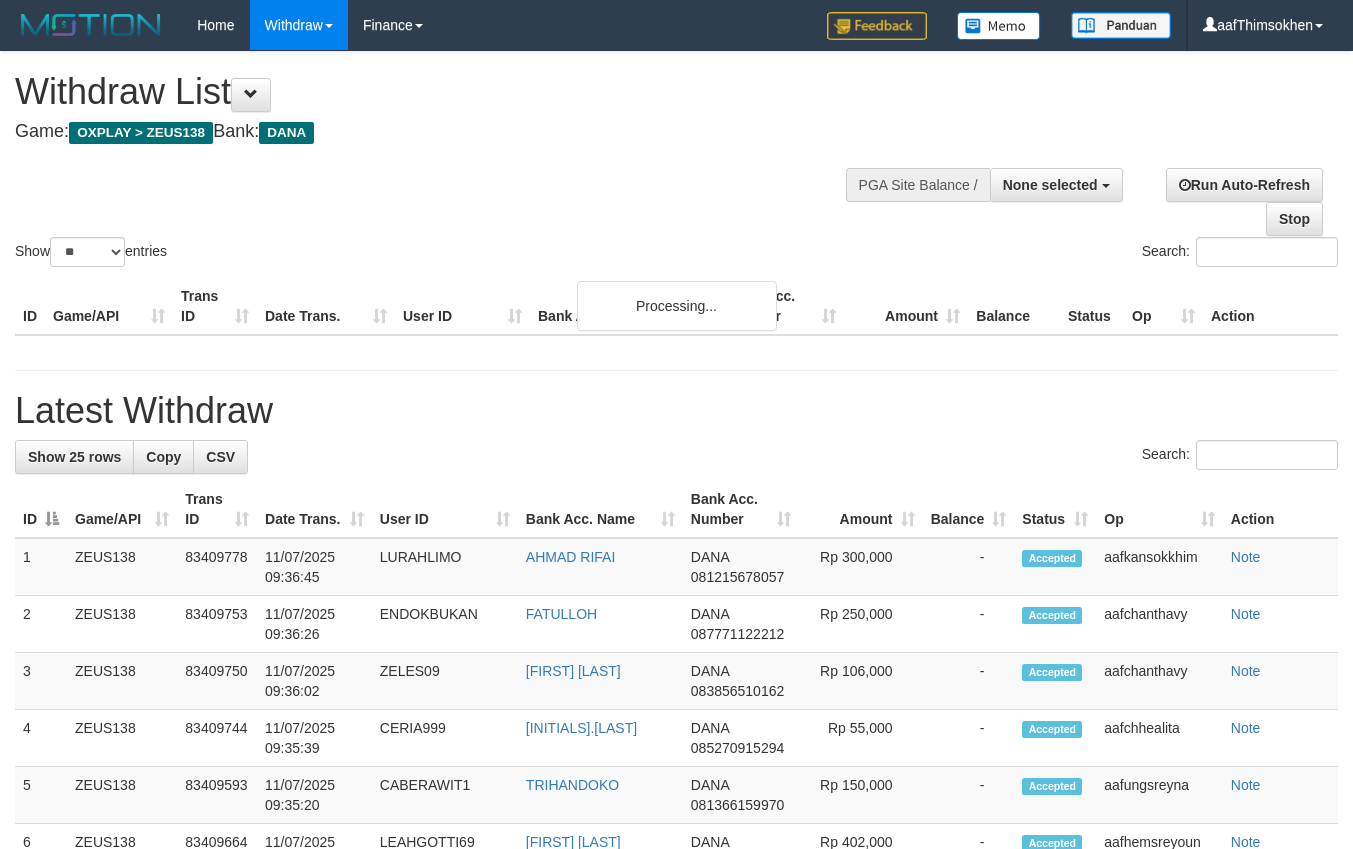 select 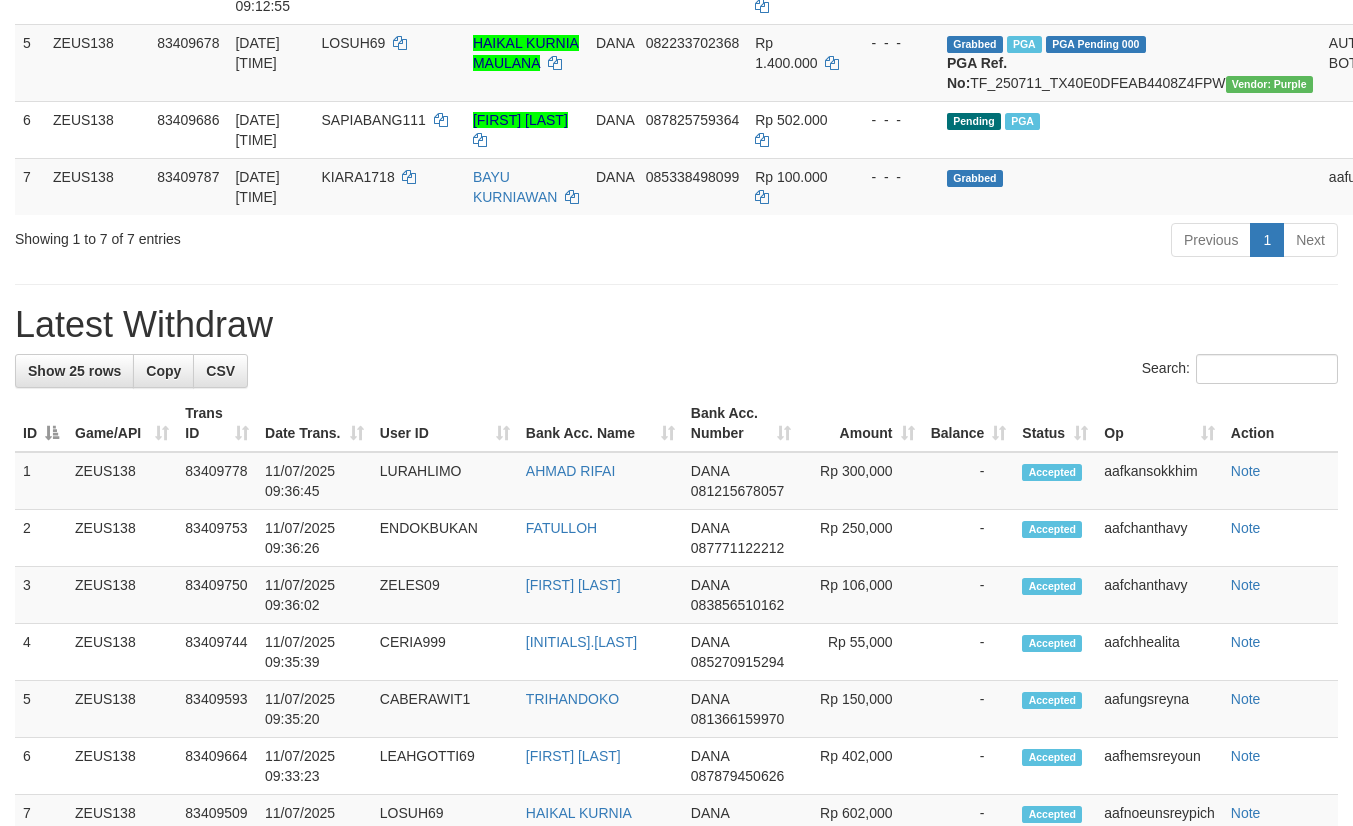 scroll, scrollTop: 525, scrollLeft: 0, axis: vertical 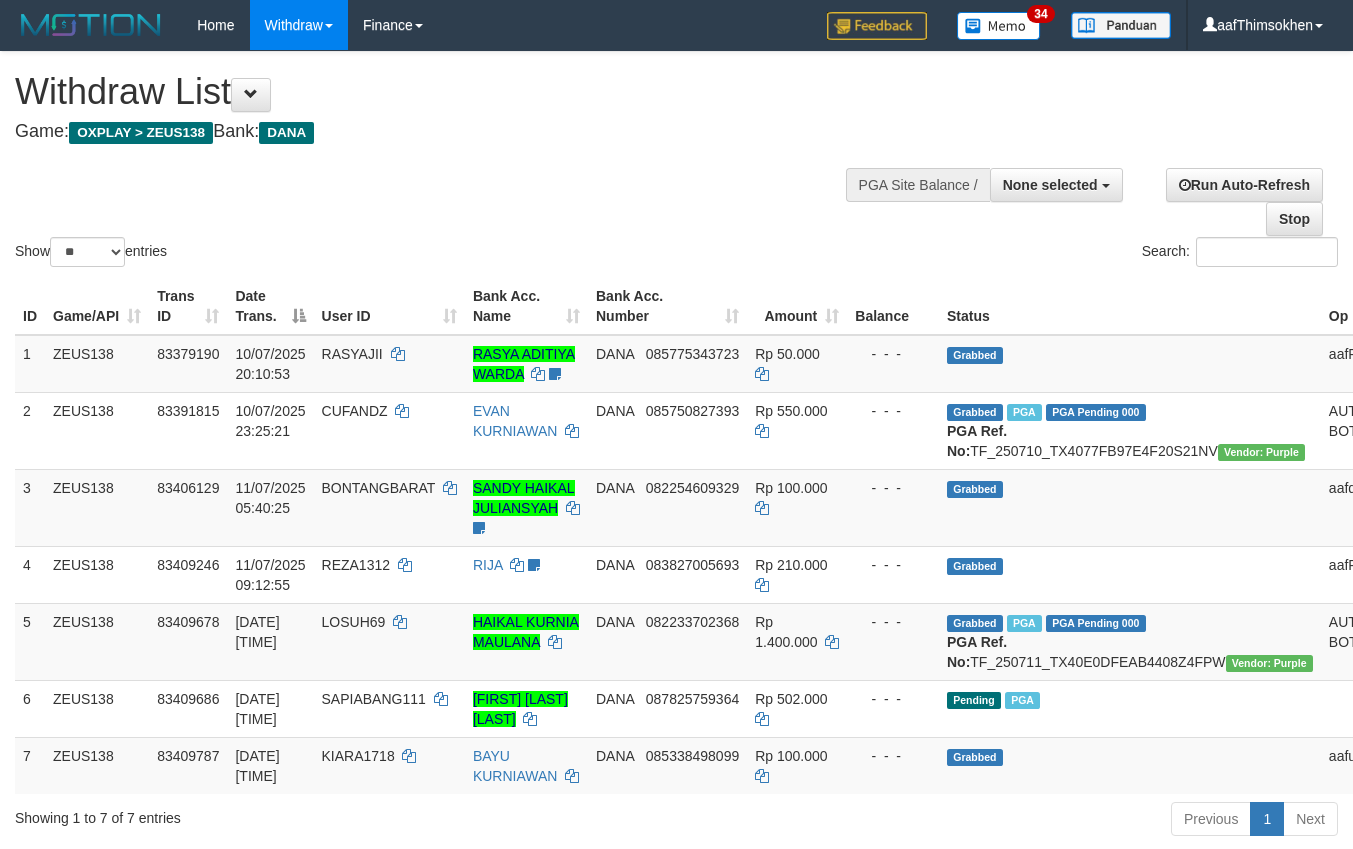 select 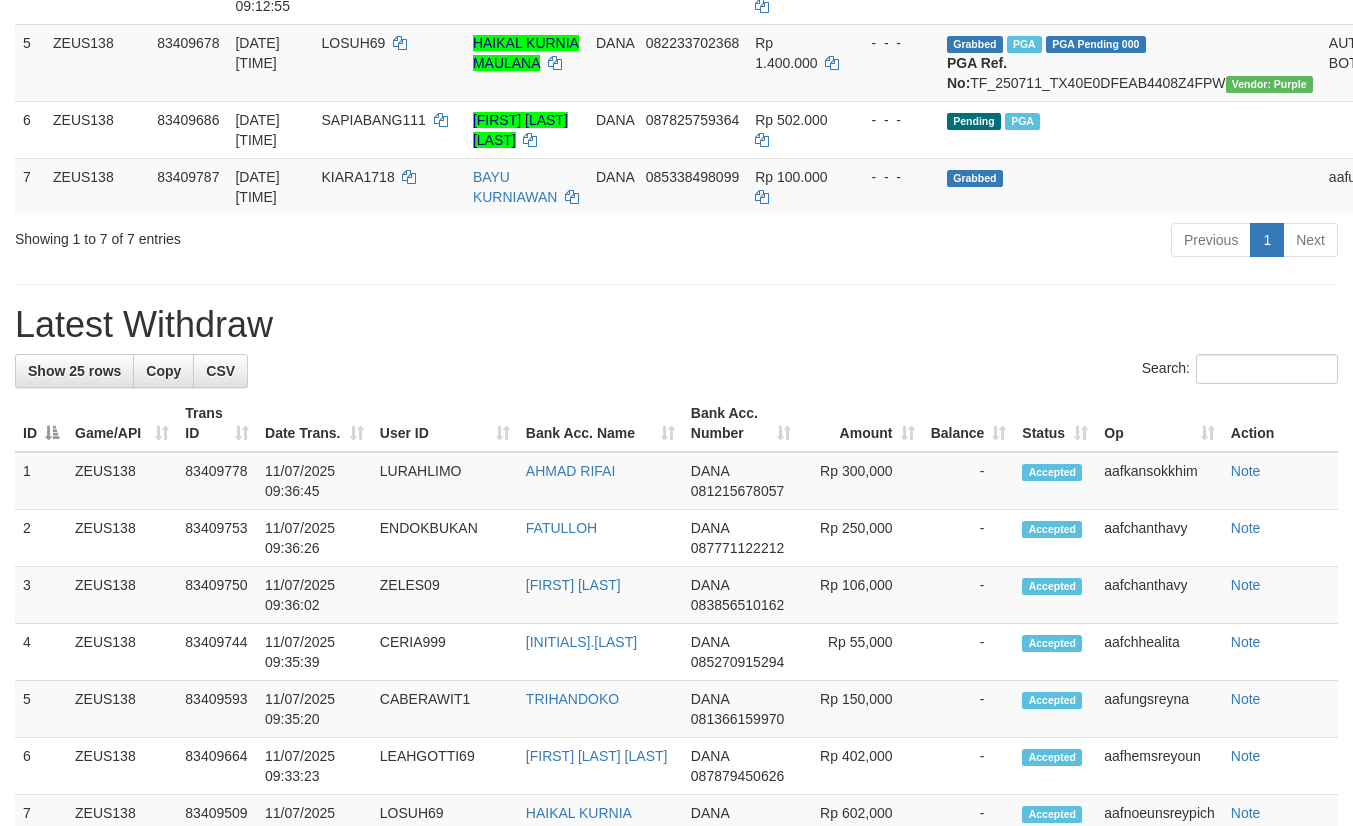 scroll, scrollTop: 525, scrollLeft: 0, axis: vertical 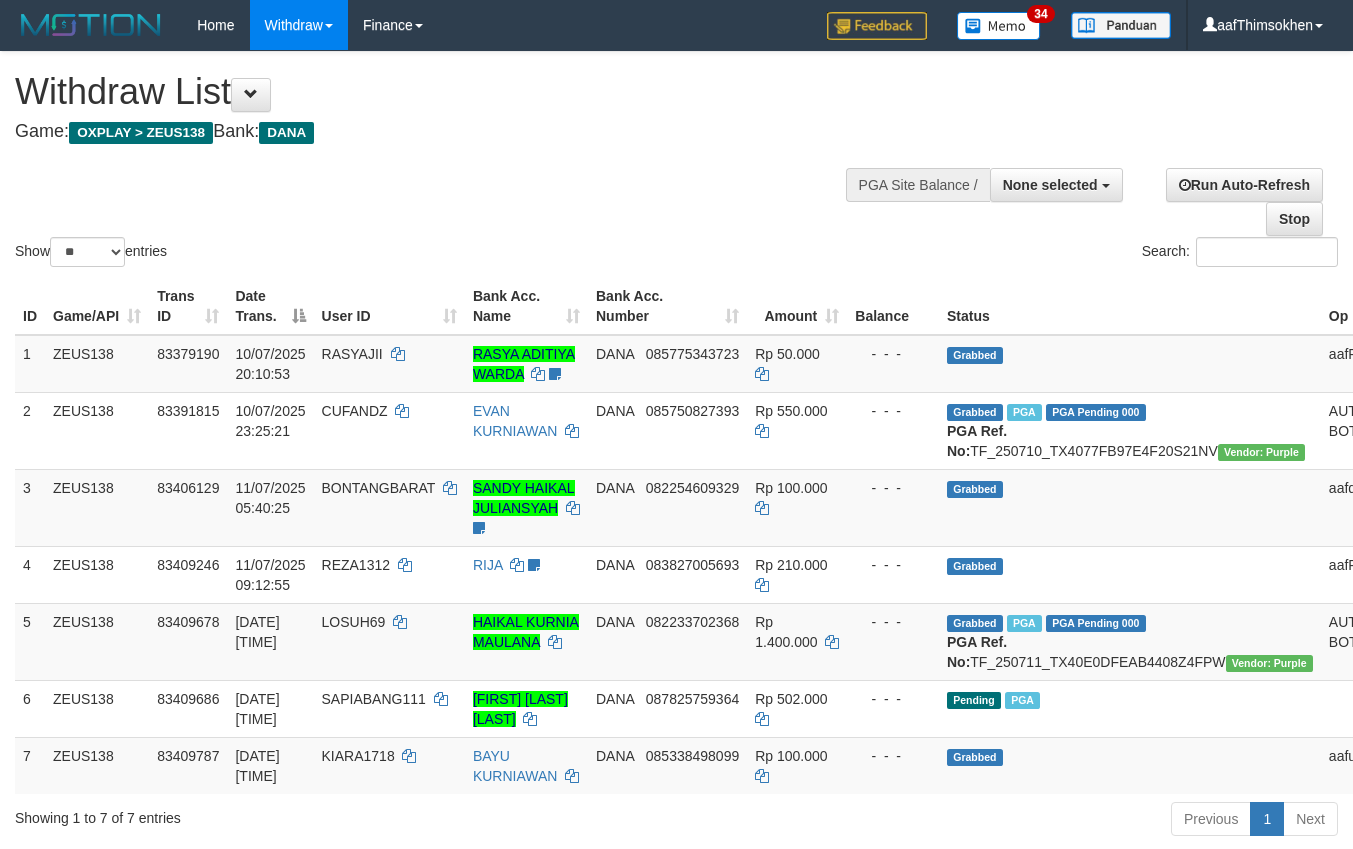 select 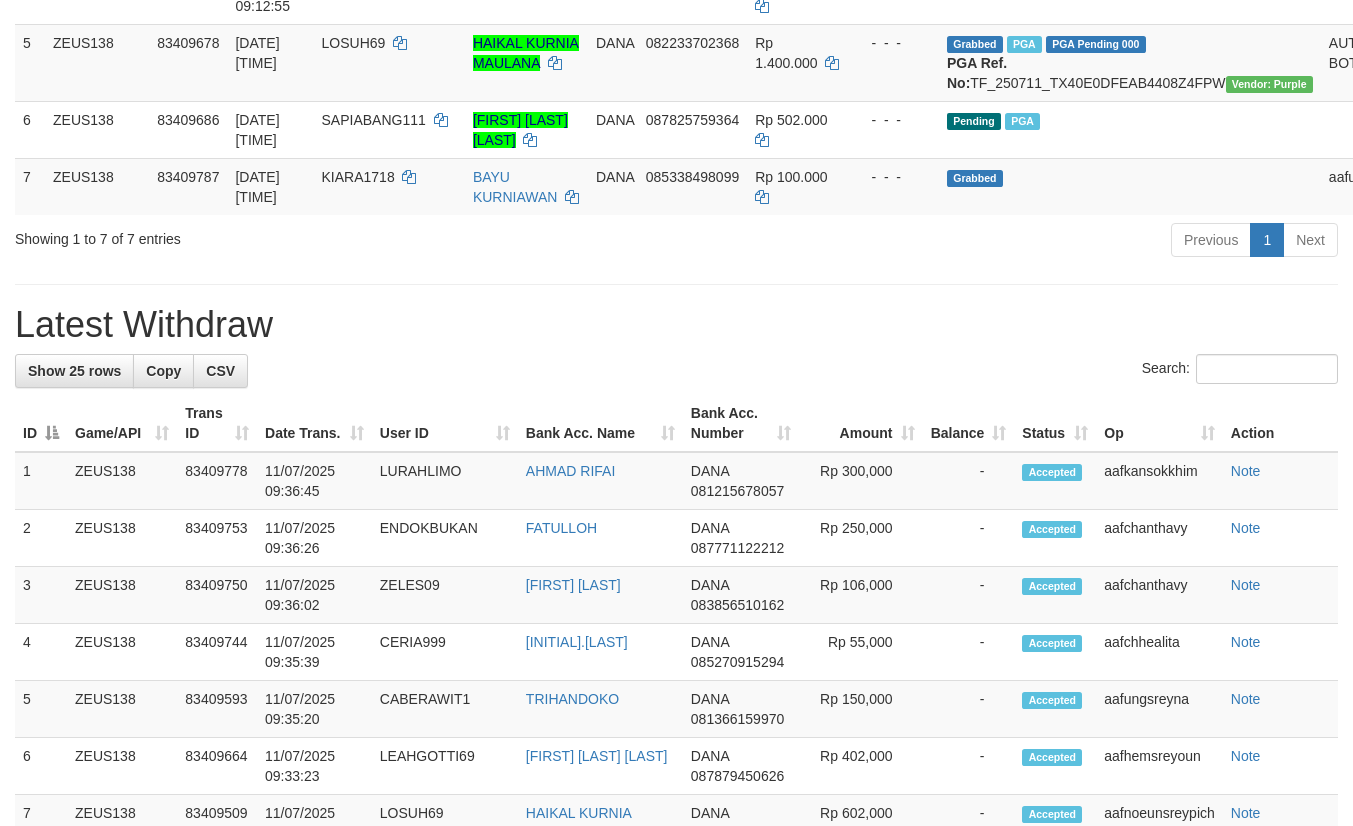 scroll, scrollTop: 525, scrollLeft: 0, axis: vertical 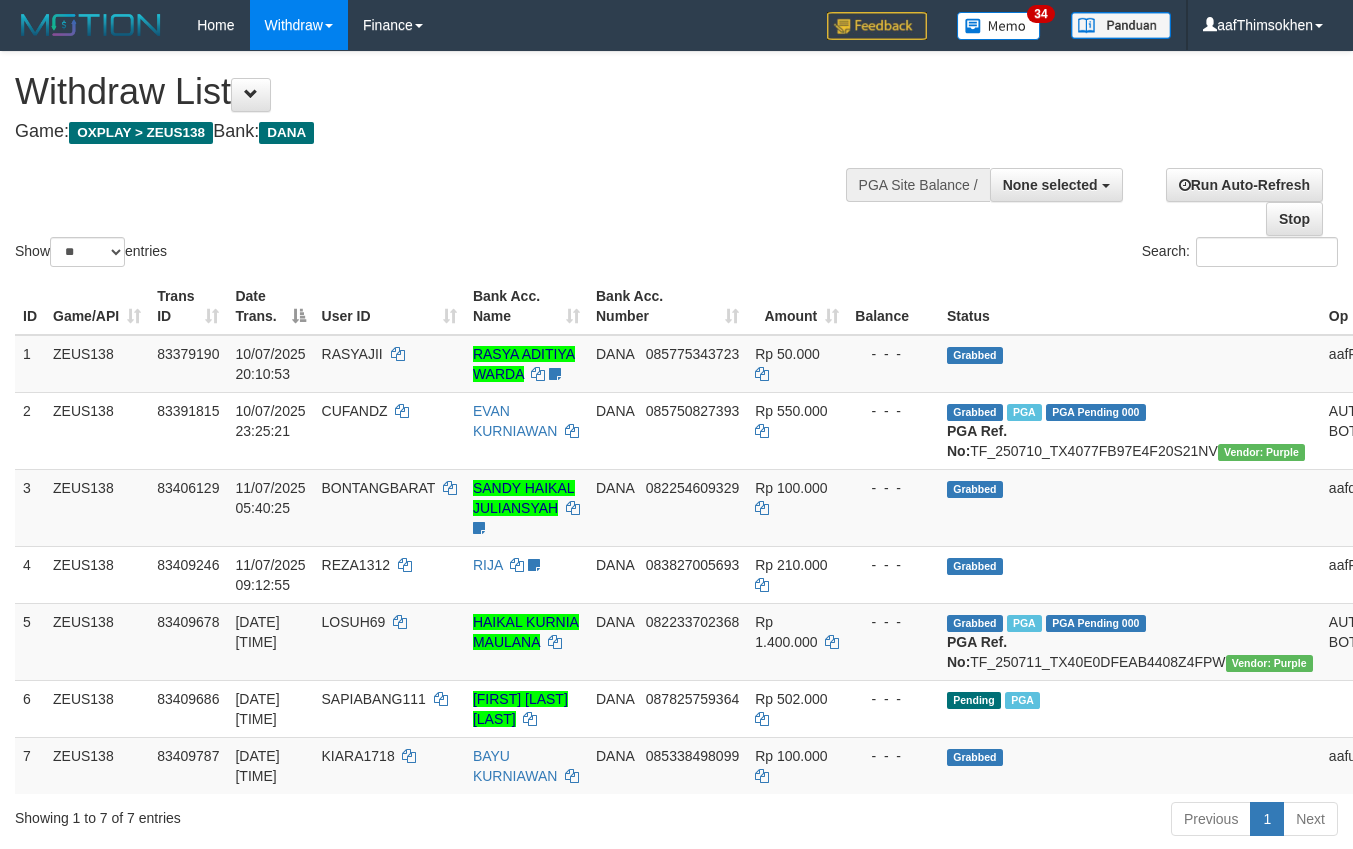 select 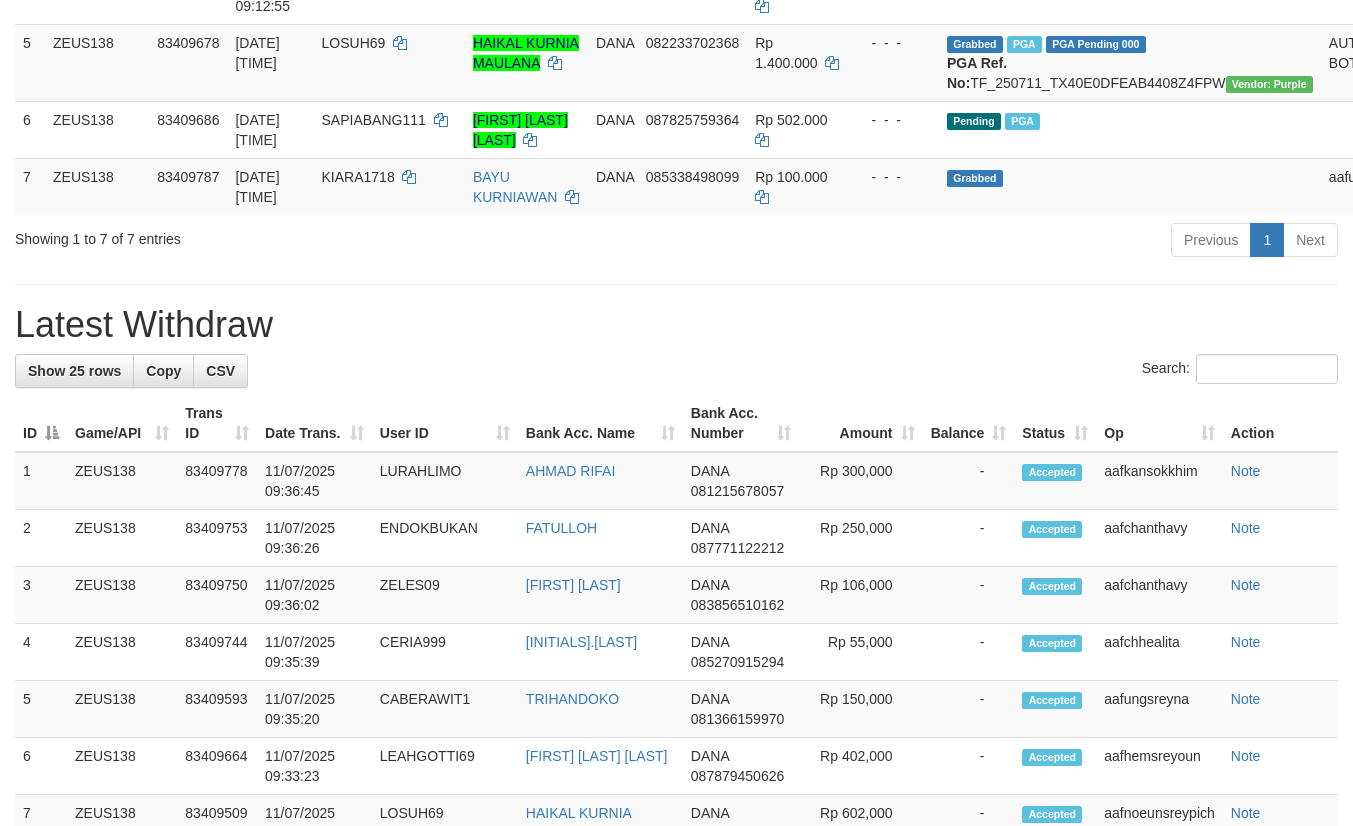 scroll, scrollTop: 525, scrollLeft: 0, axis: vertical 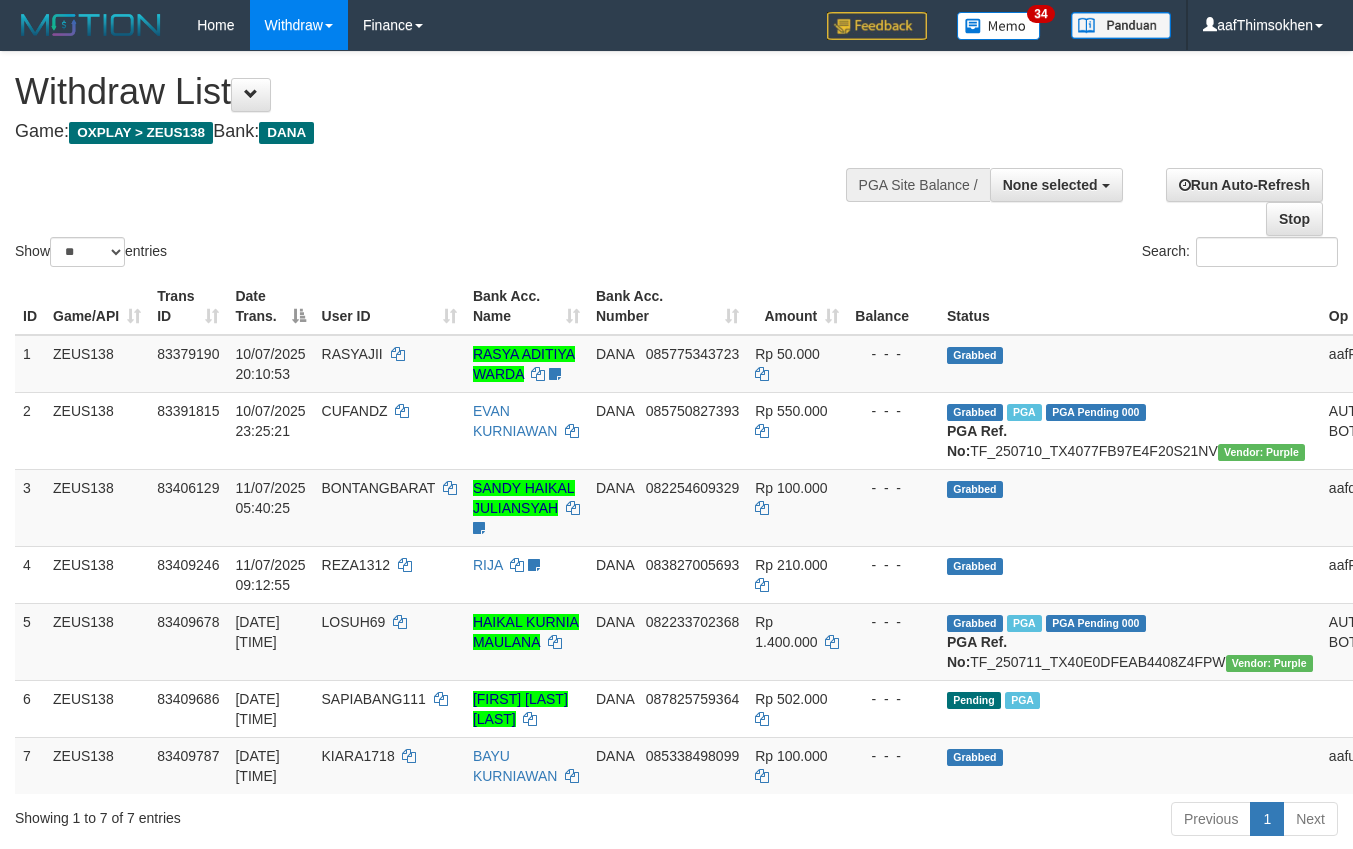select 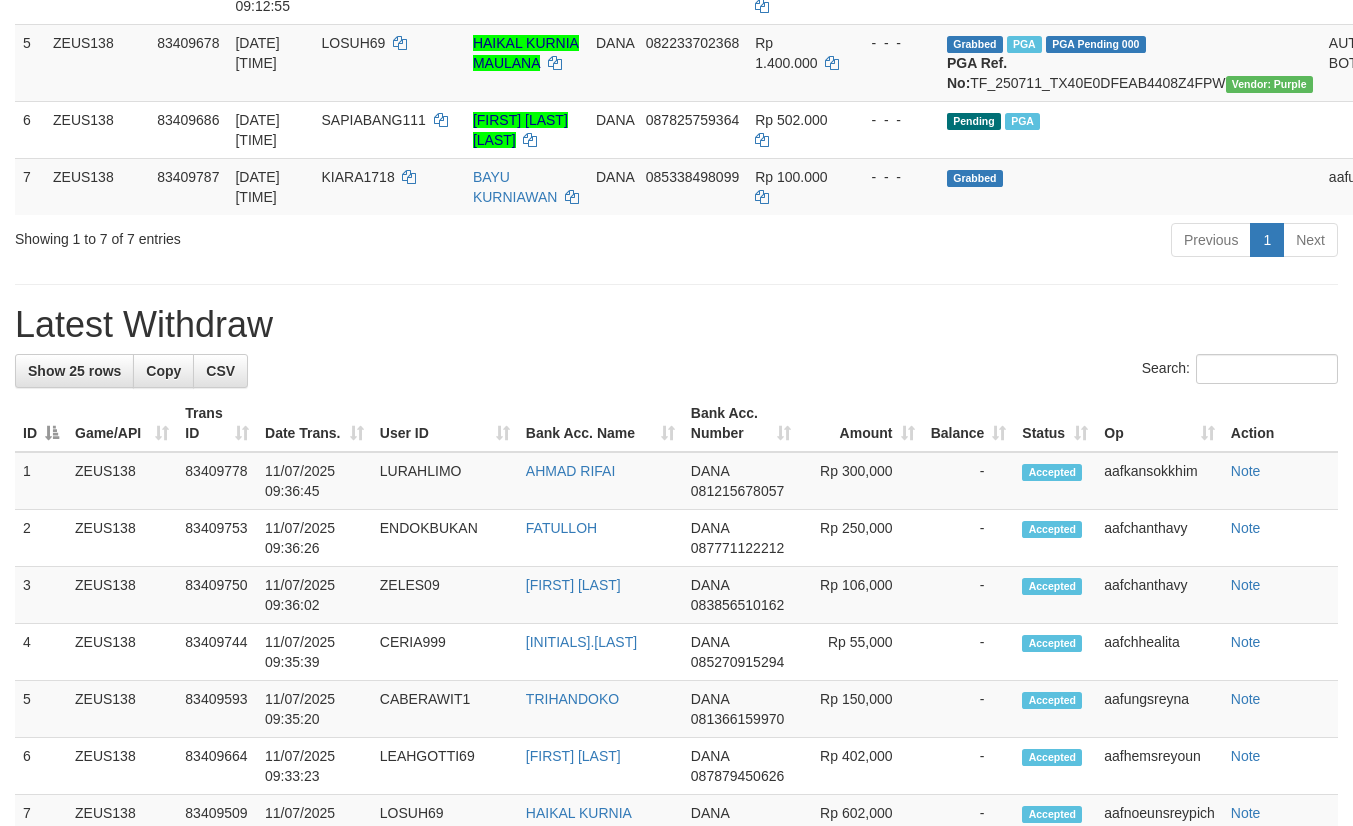 scroll, scrollTop: 525, scrollLeft: 0, axis: vertical 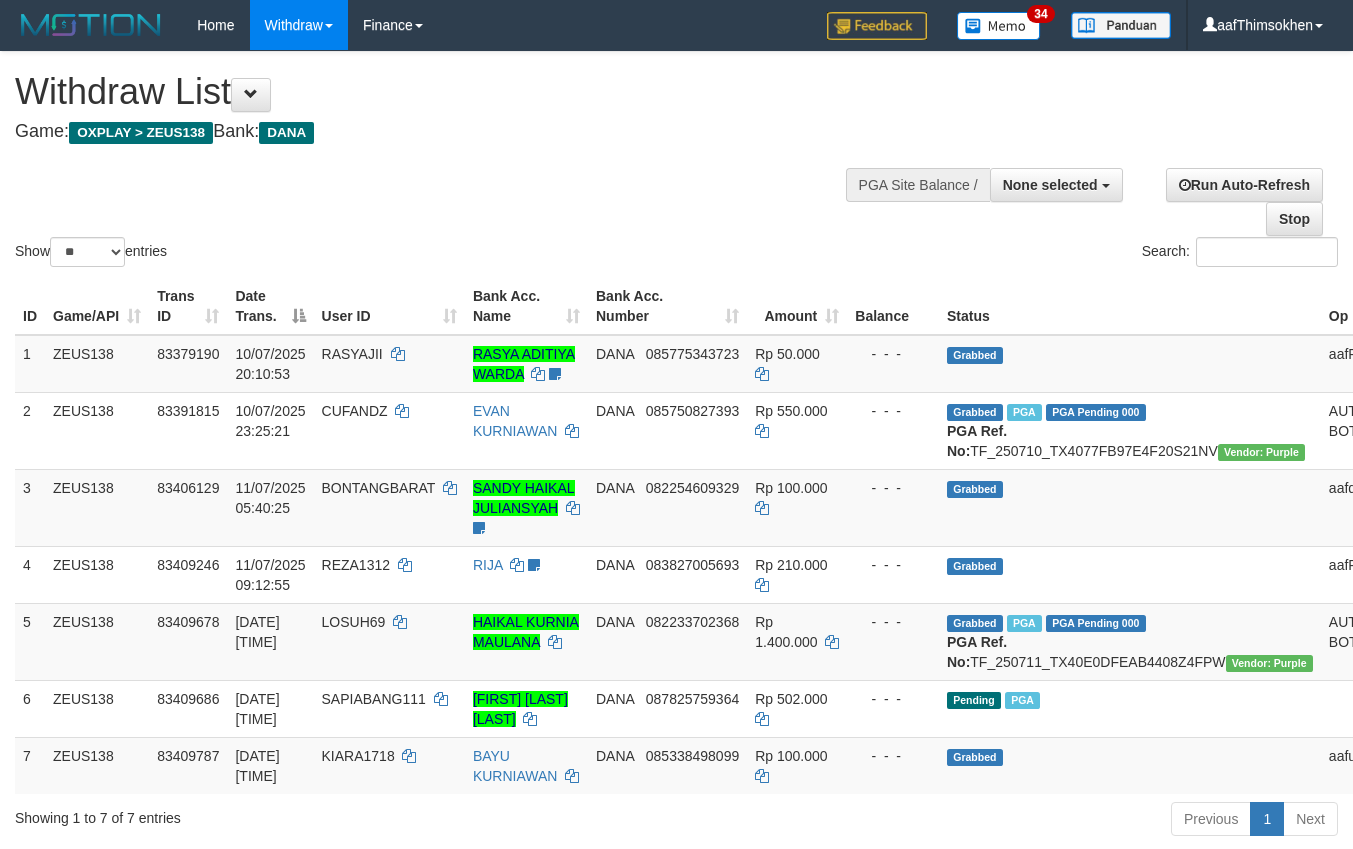 select 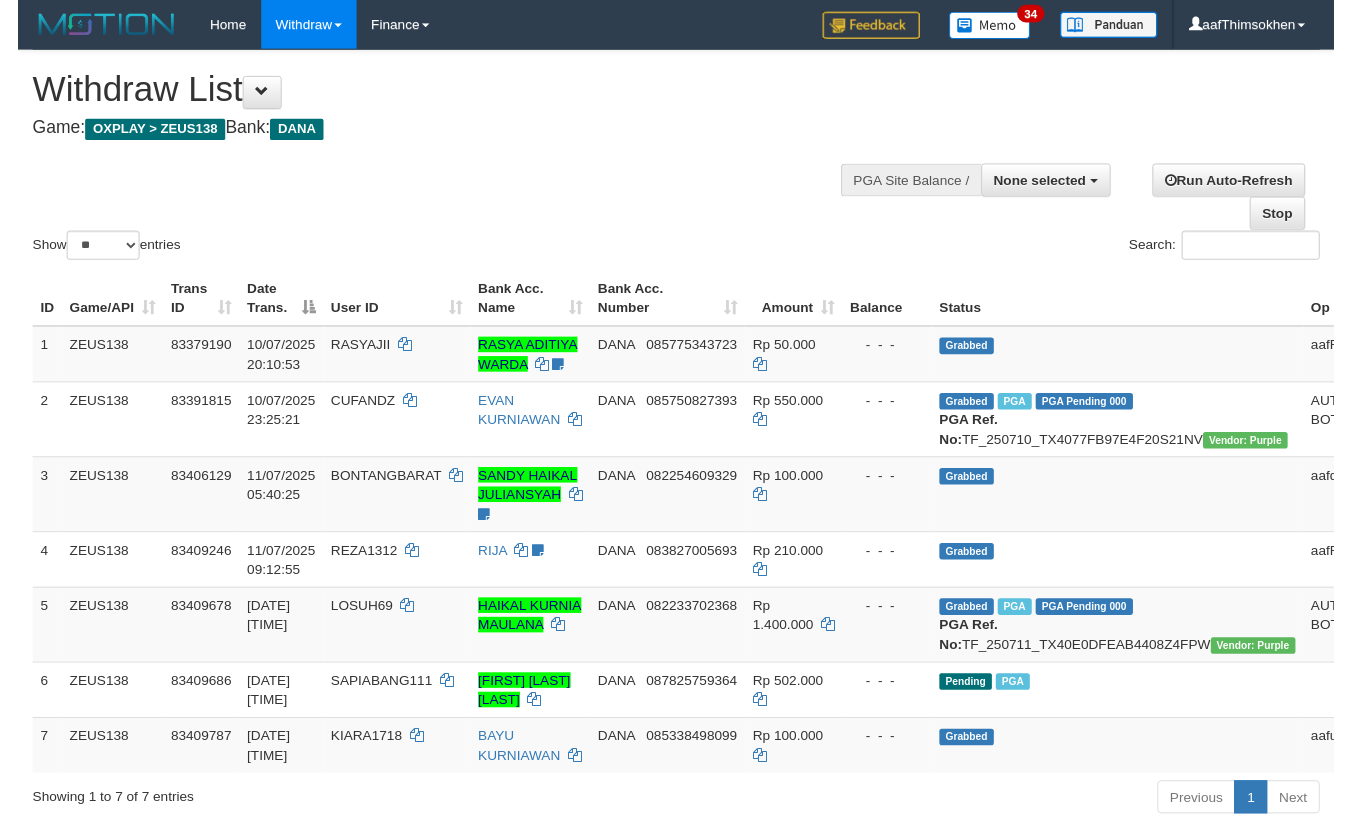 scroll, scrollTop: 579, scrollLeft: 0, axis: vertical 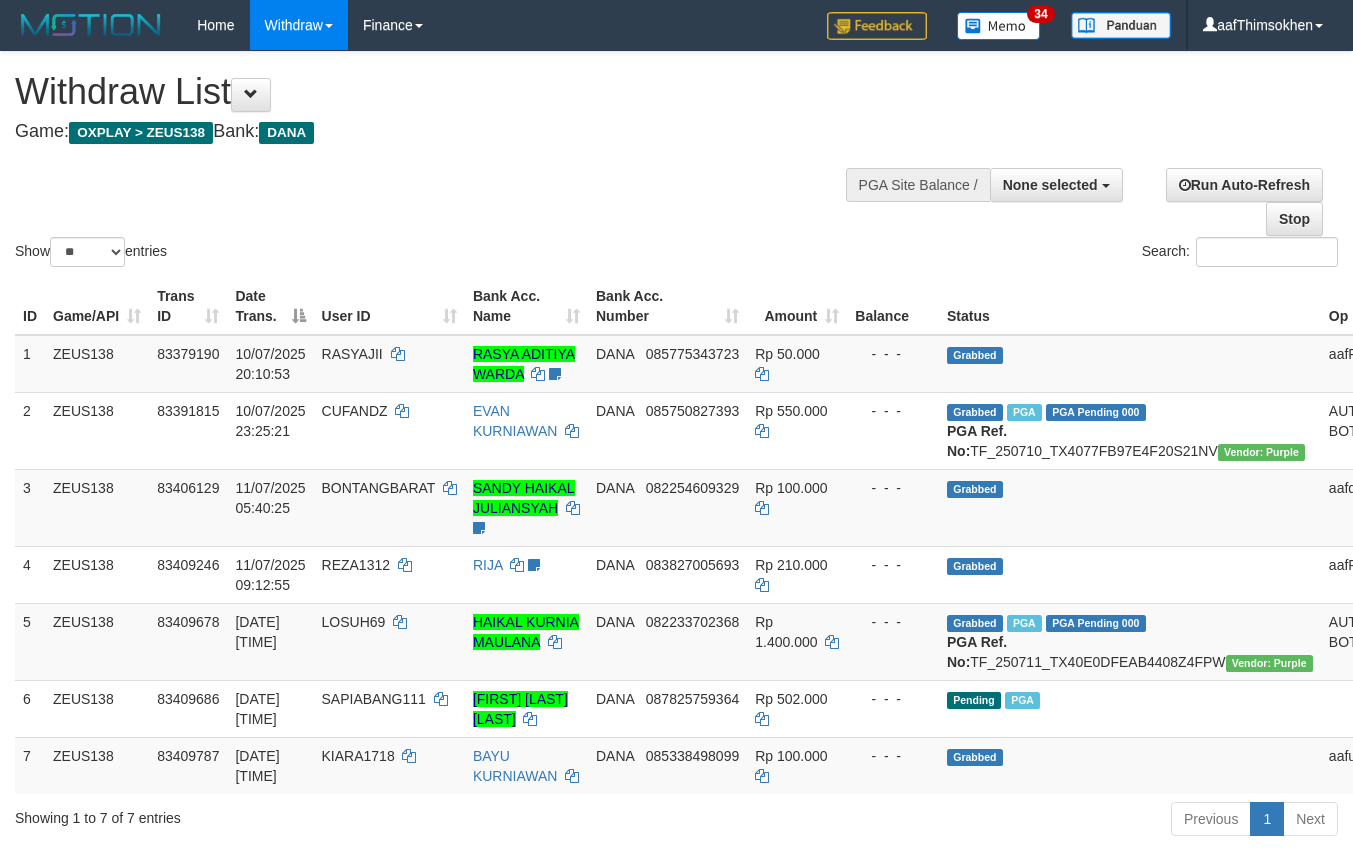 select 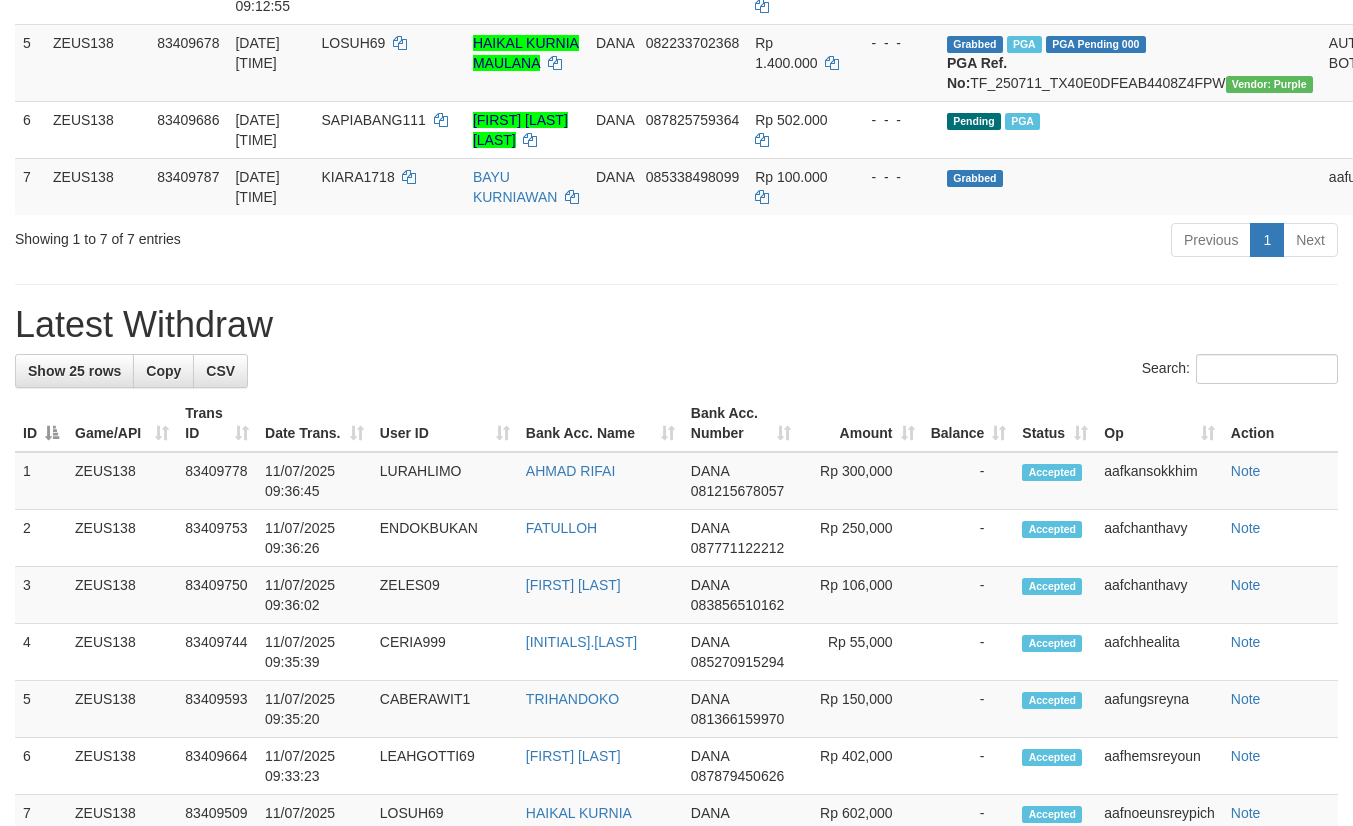 scroll, scrollTop: 525, scrollLeft: 0, axis: vertical 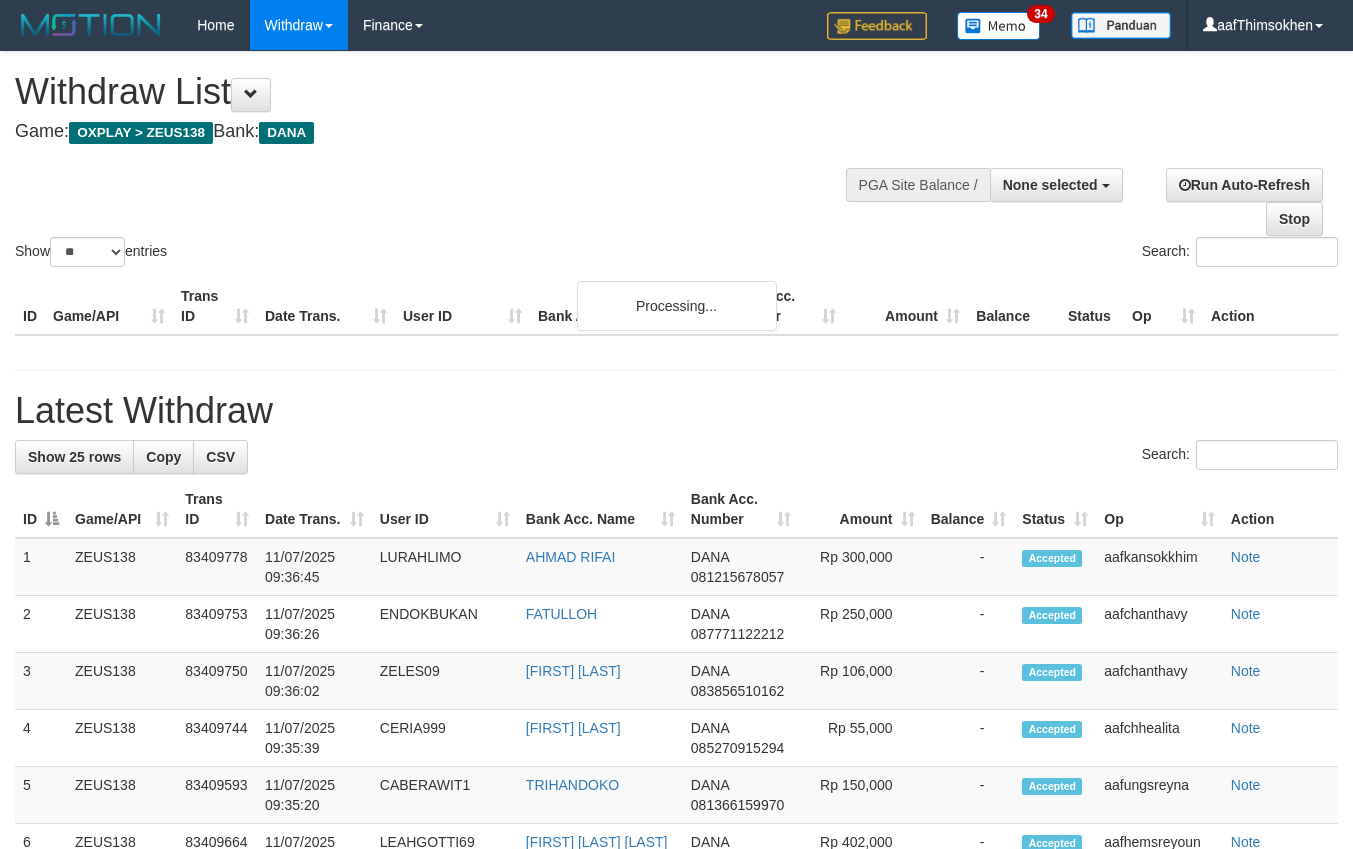 select 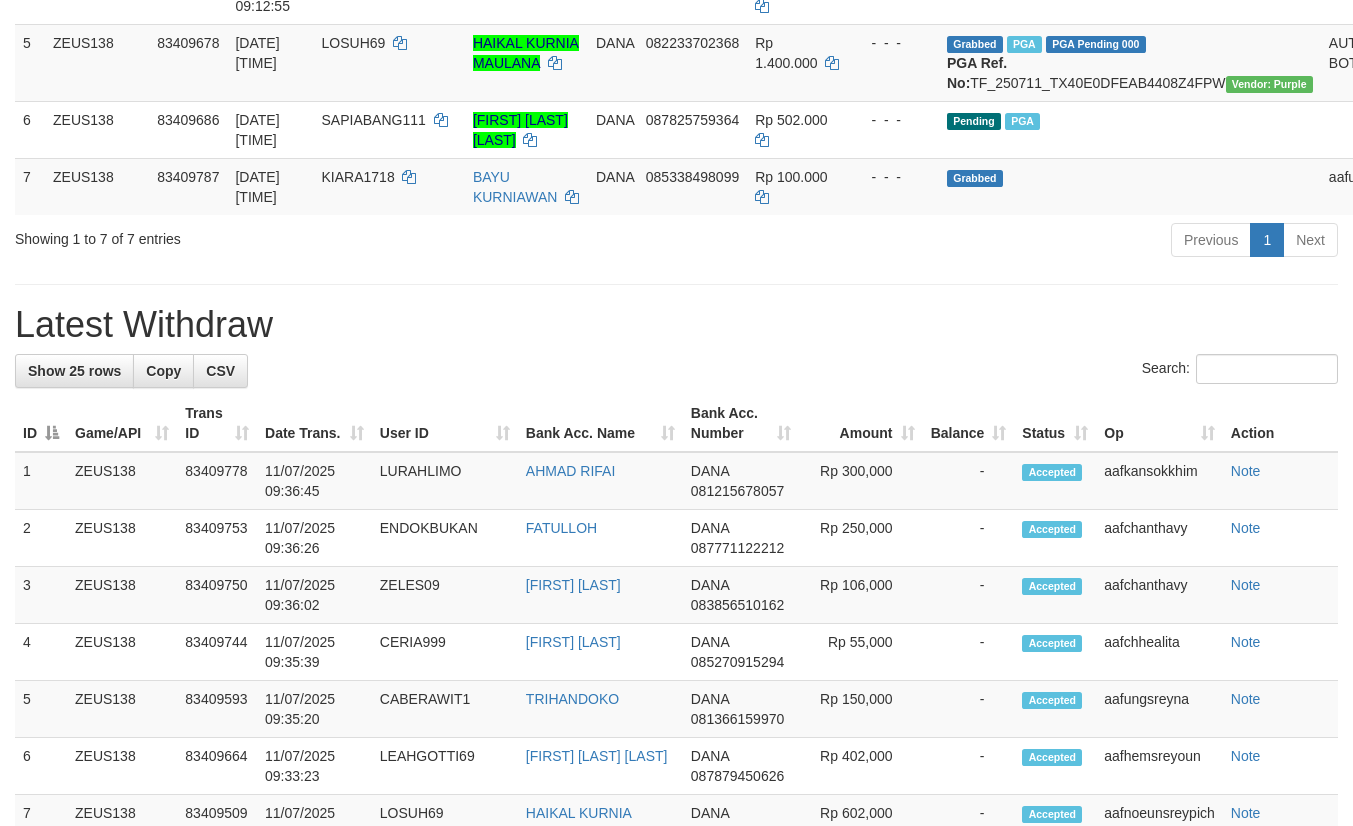 scroll, scrollTop: 525, scrollLeft: 0, axis: vertical 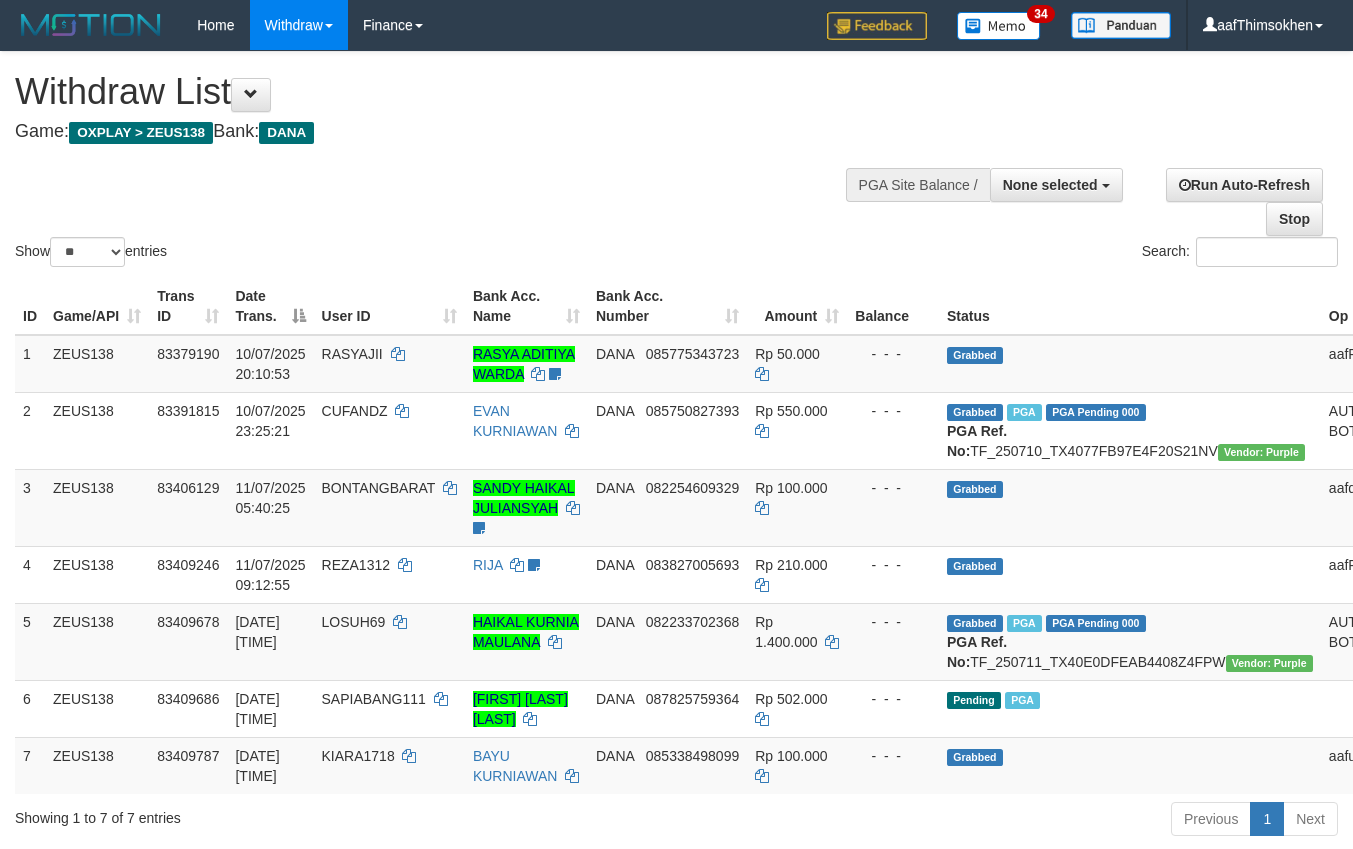 select 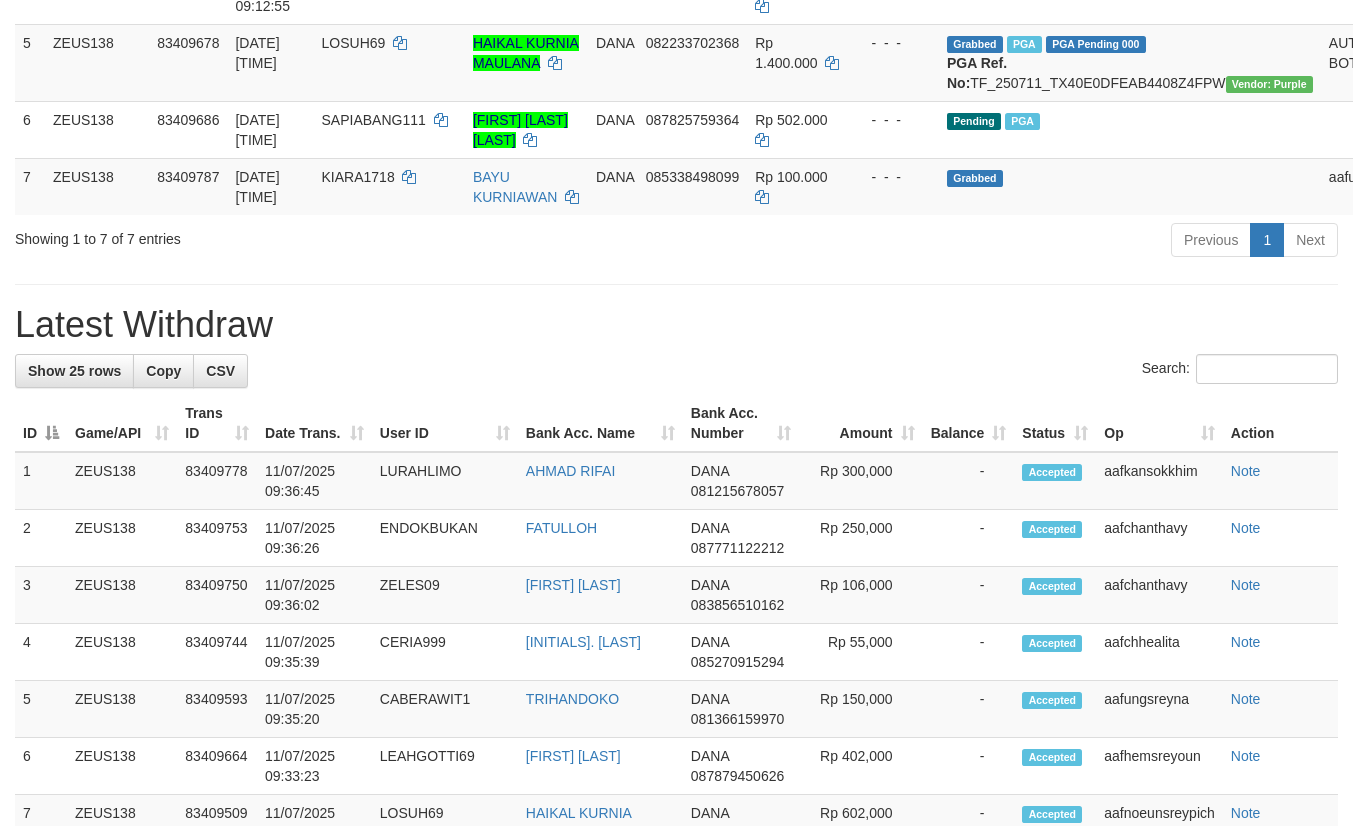 scroll, scrollTop: 525, scrollLeft: 0, axis: vertical 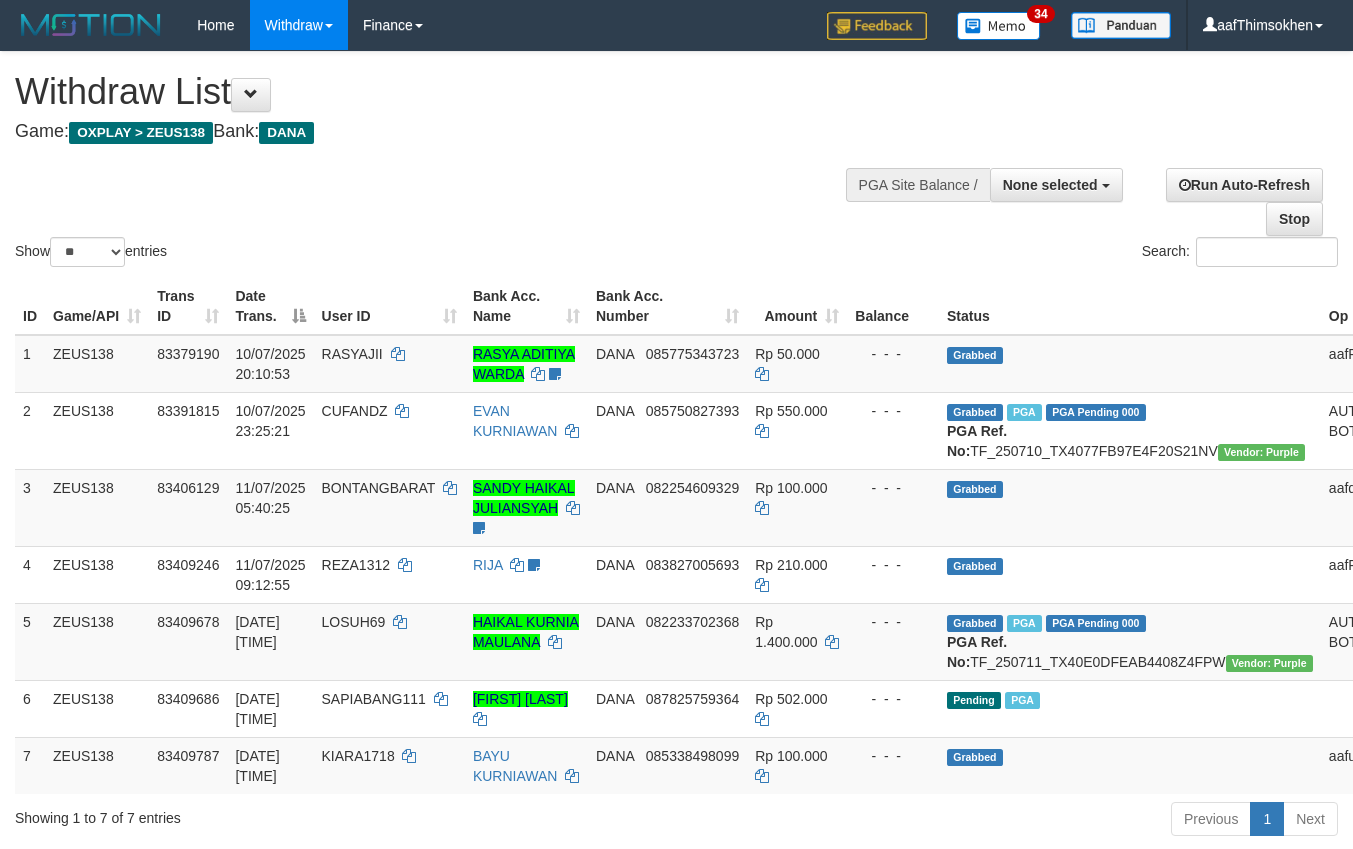 select 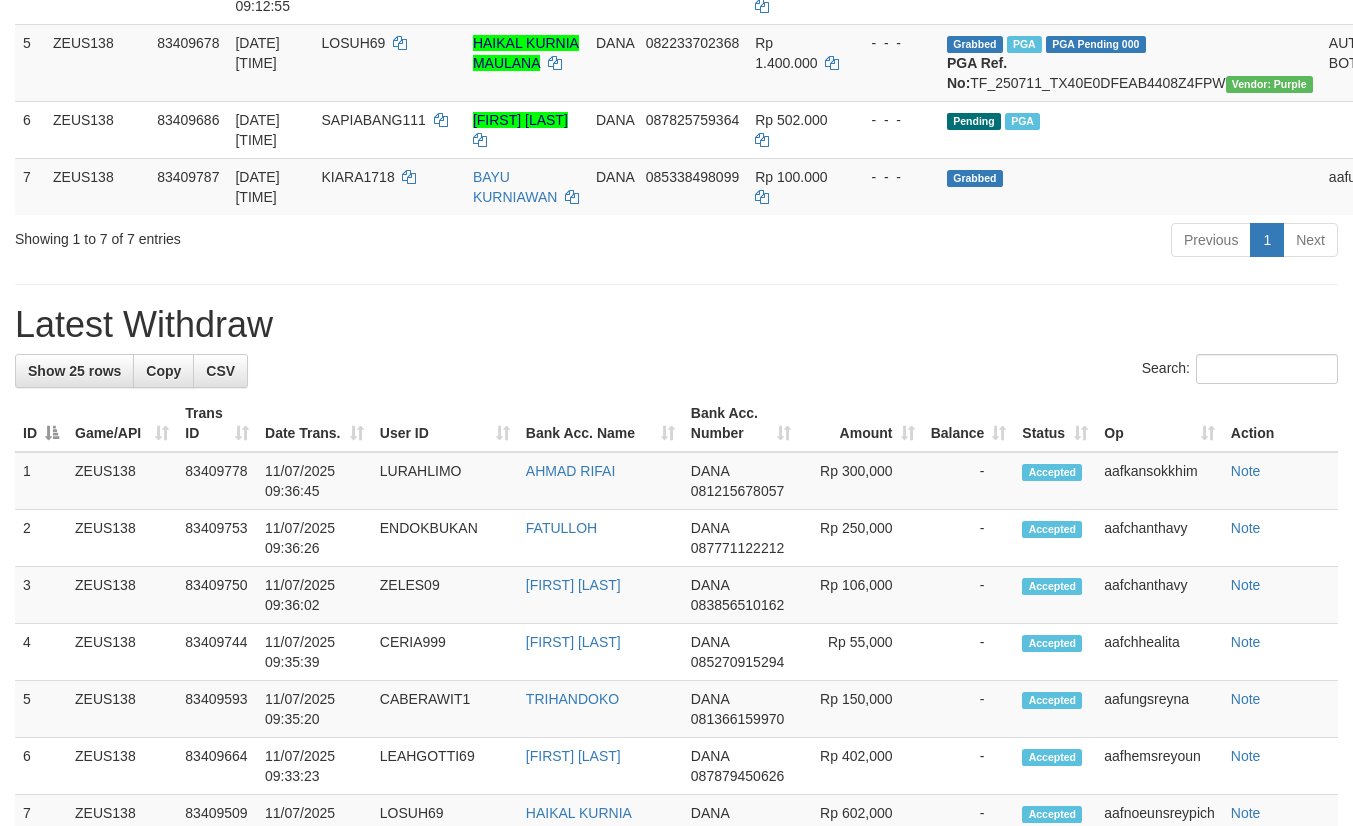 scroll, scrollTop: 525, scrollLeft: 0, axis: vertical 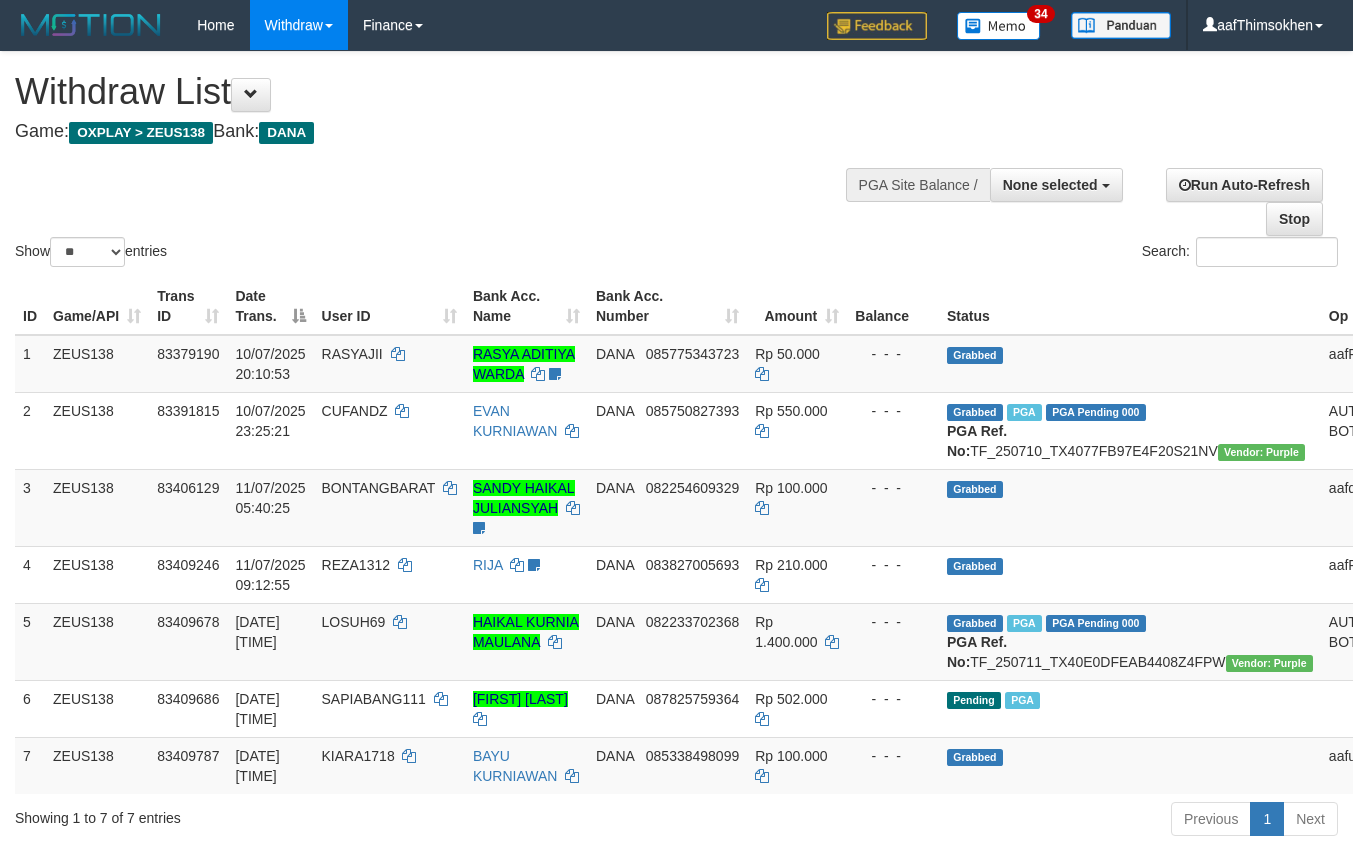 select 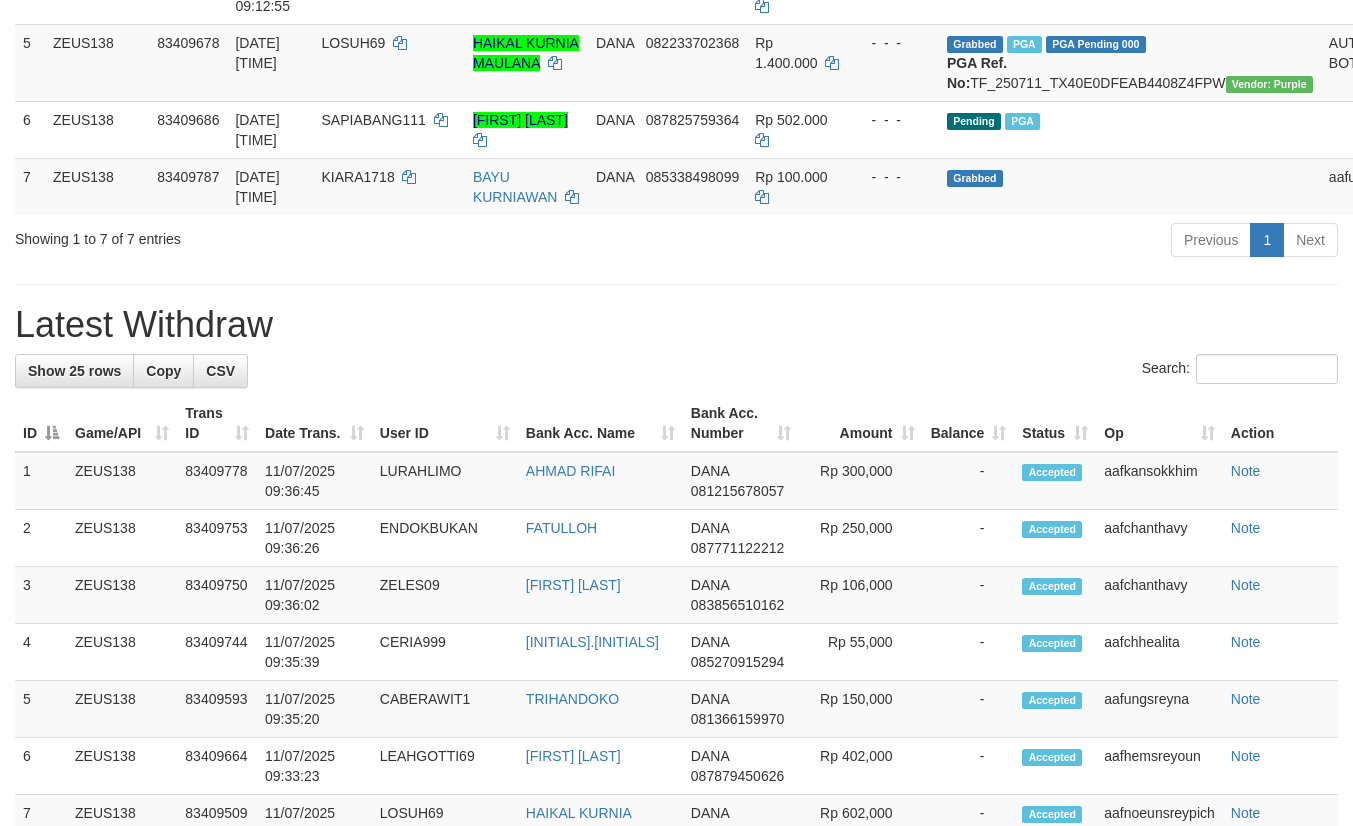 scroll, scrollTop: 525, scrollLeft: 0, axis: vertical 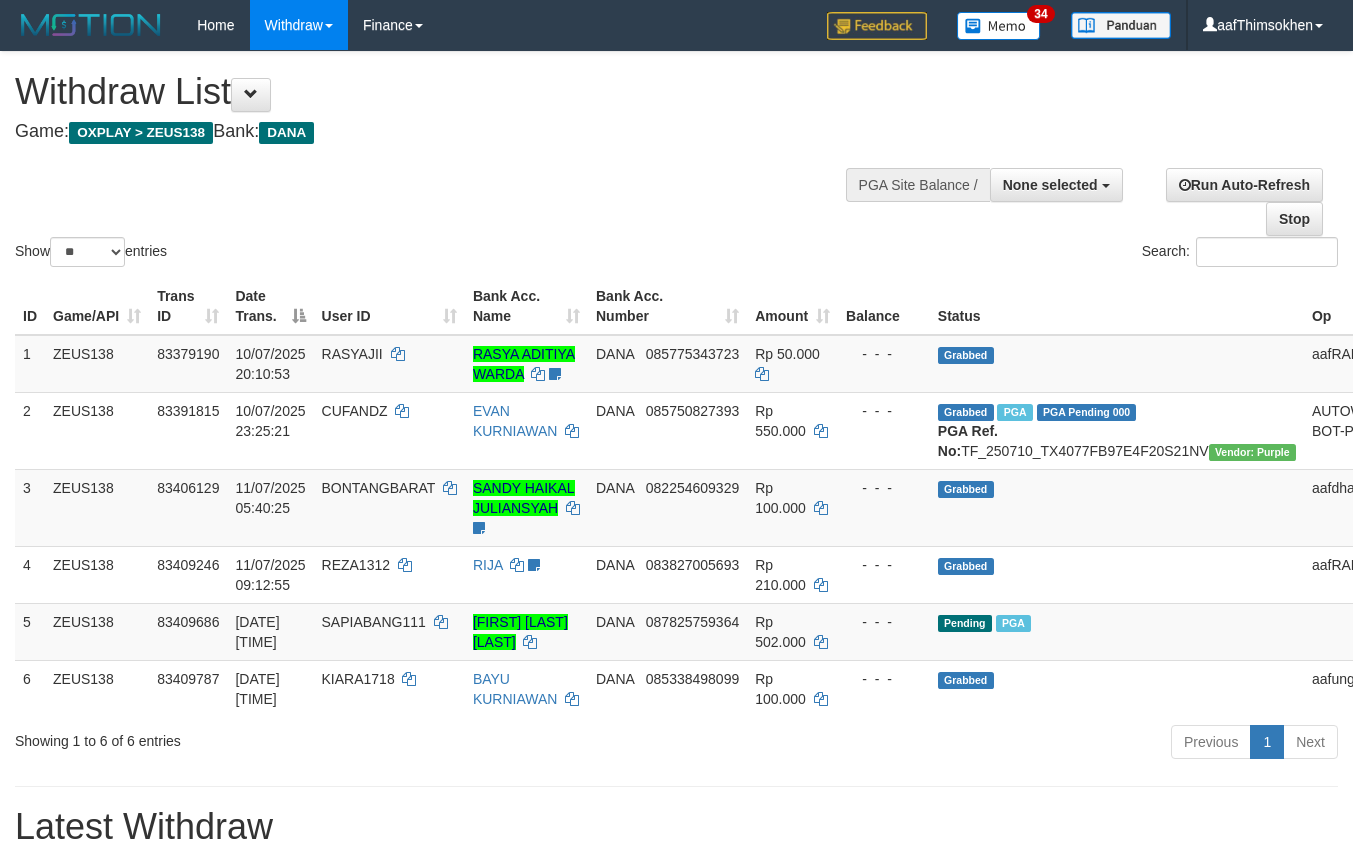 select 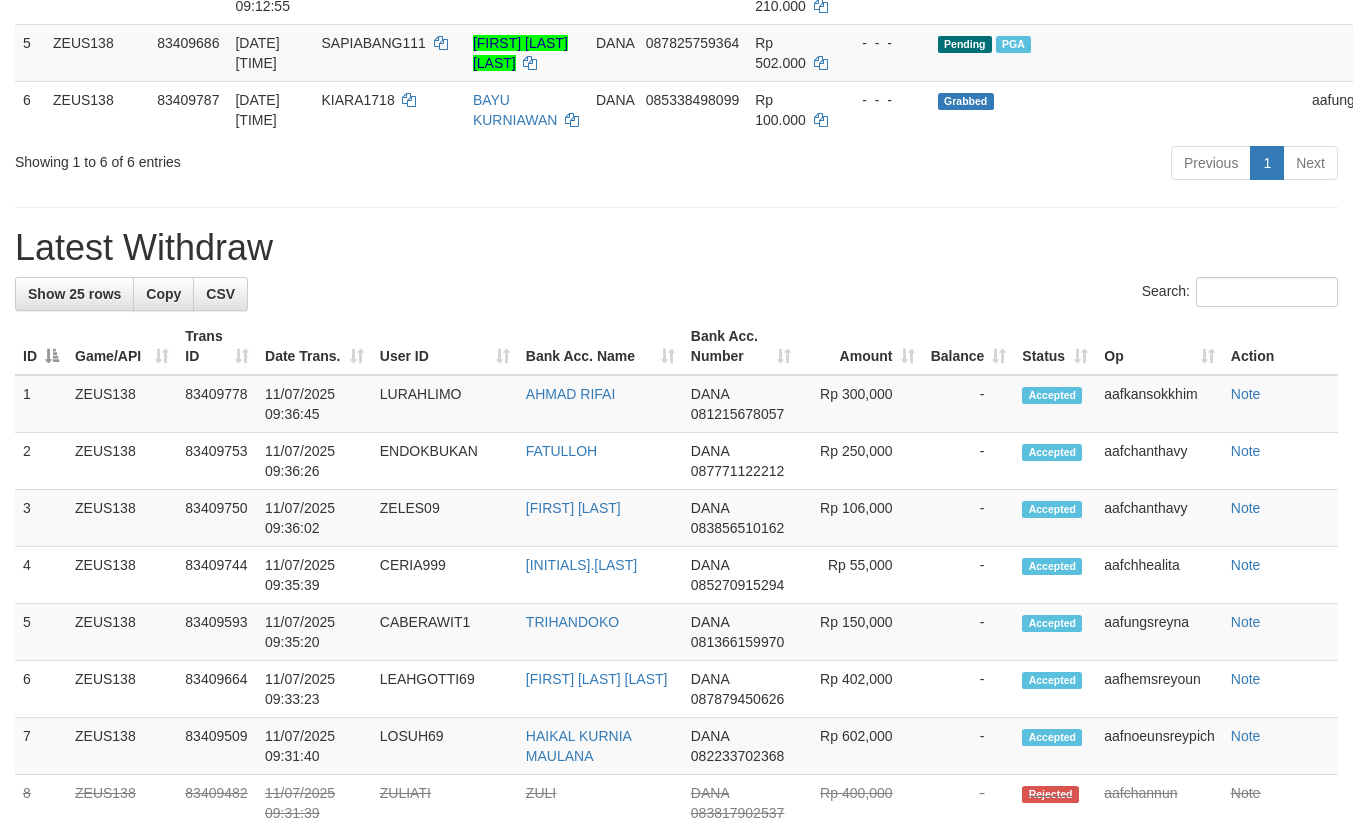 scroll, scrollTop: 525, scrollLeft: 0, axis: vertical 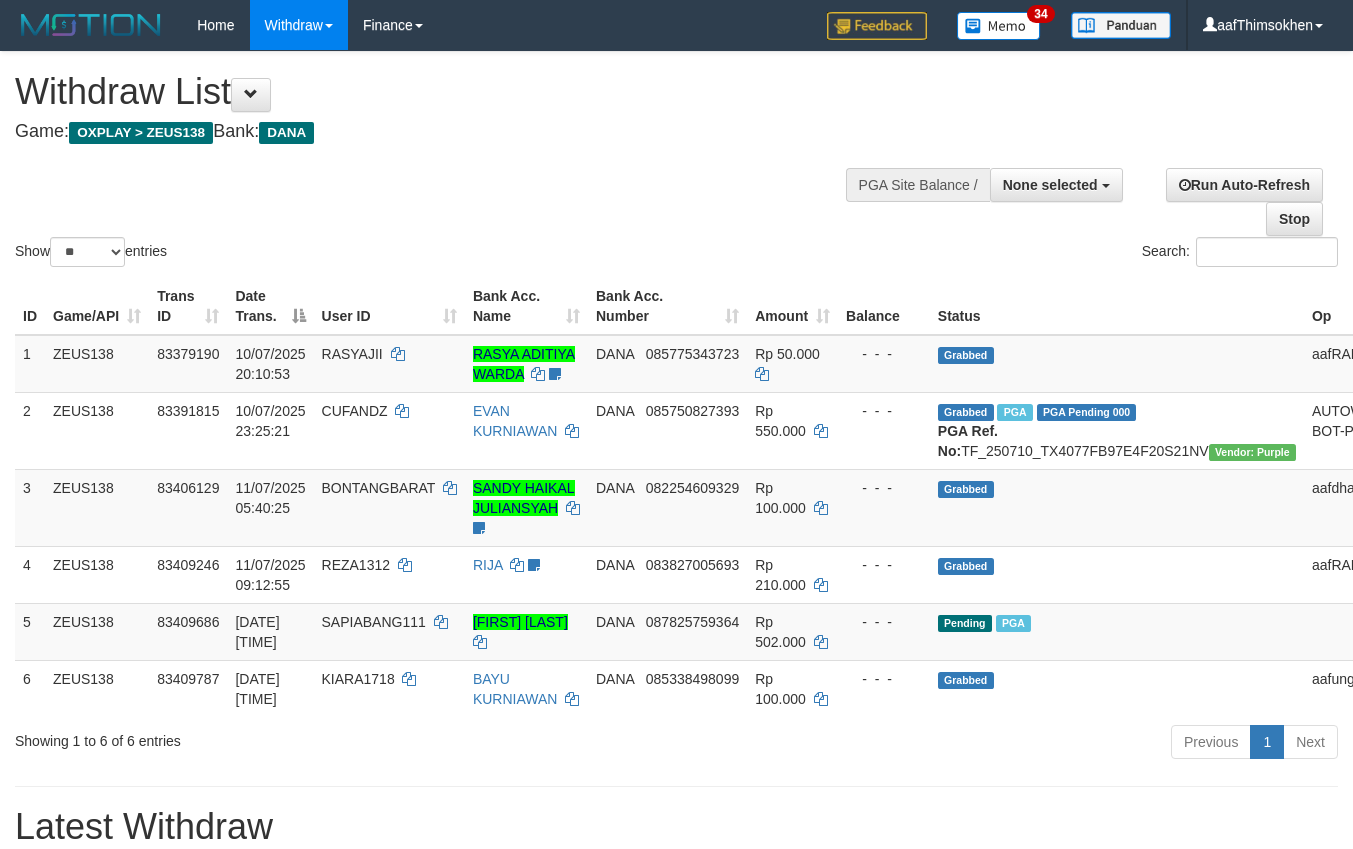 select 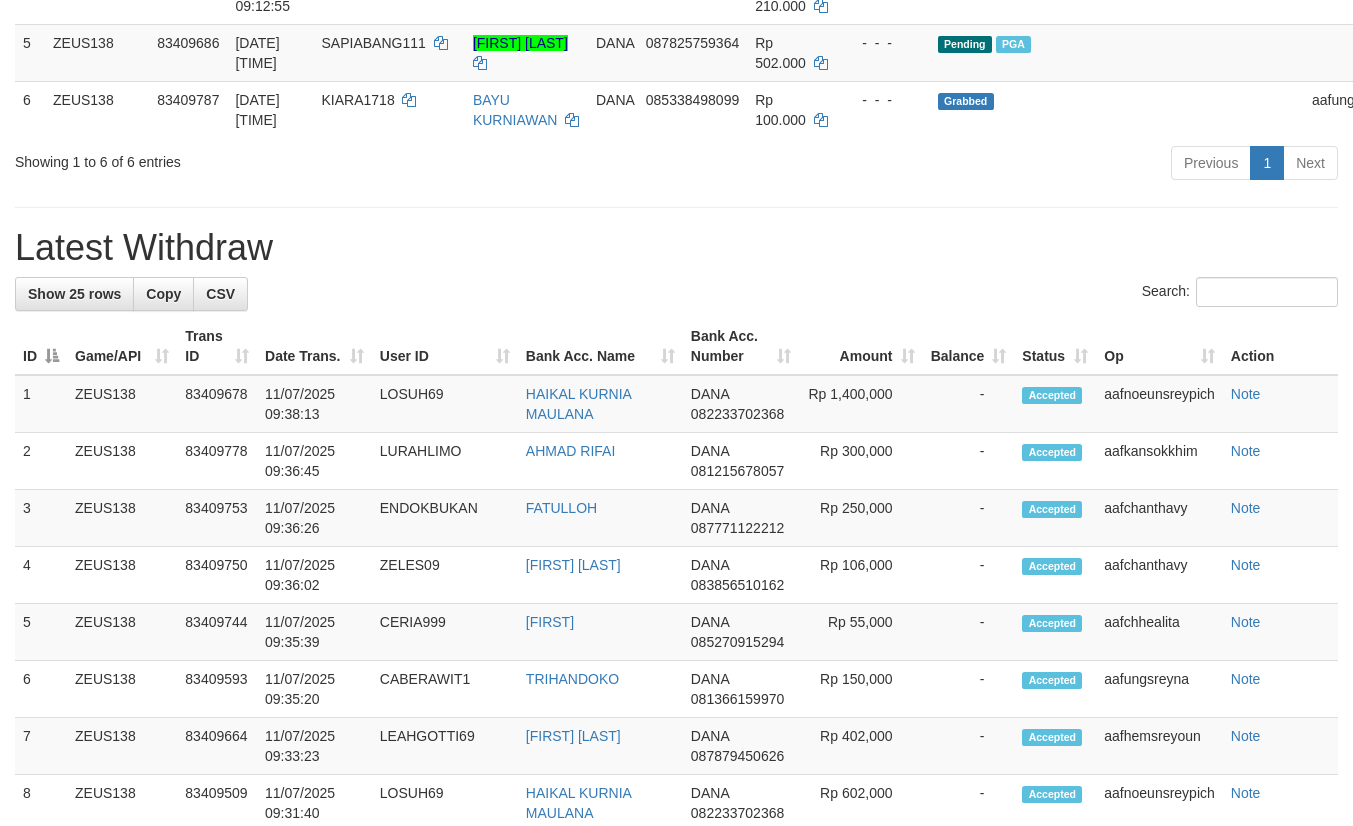 scroll, scrollTop: 525, scrollLeft: 0, axis: vertical 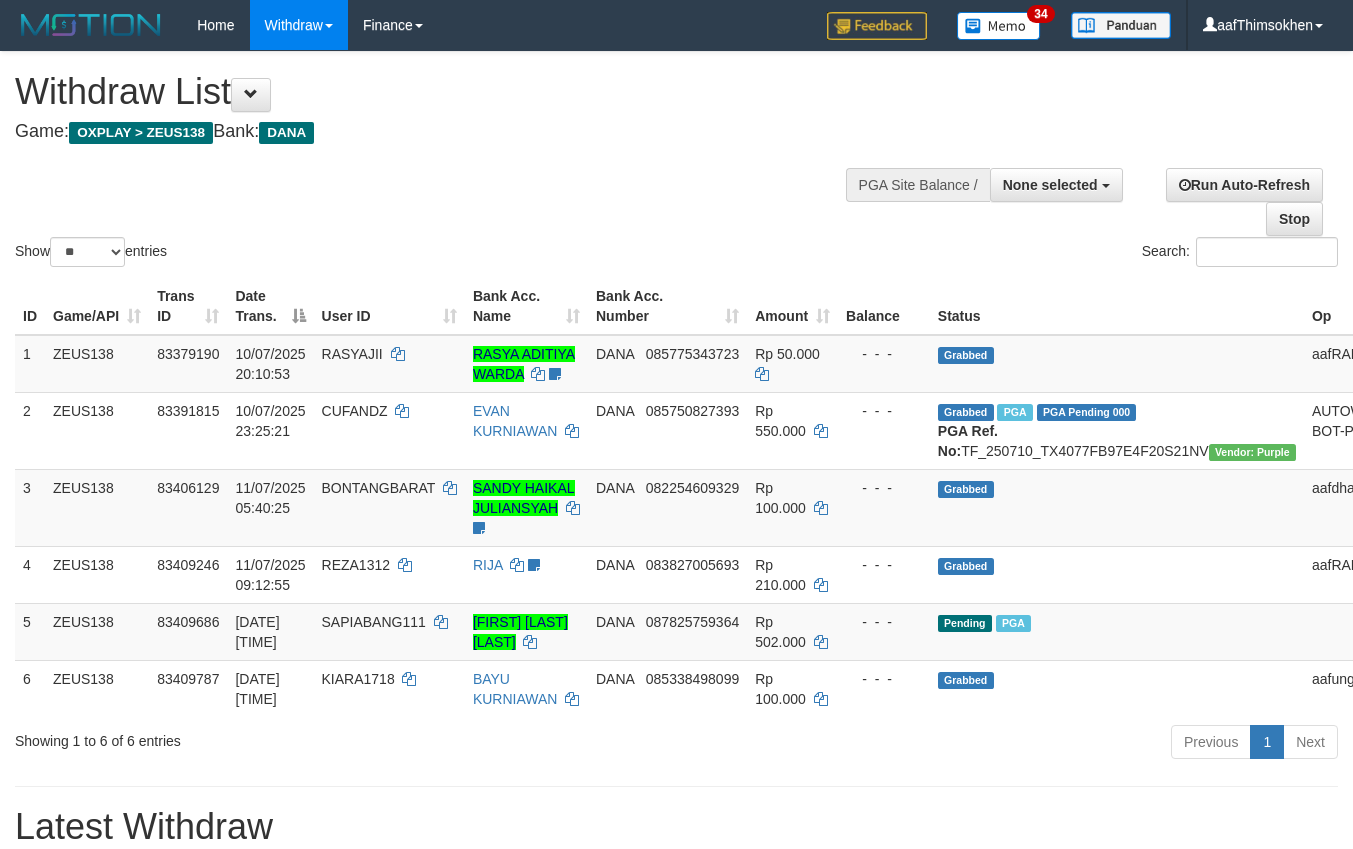 select 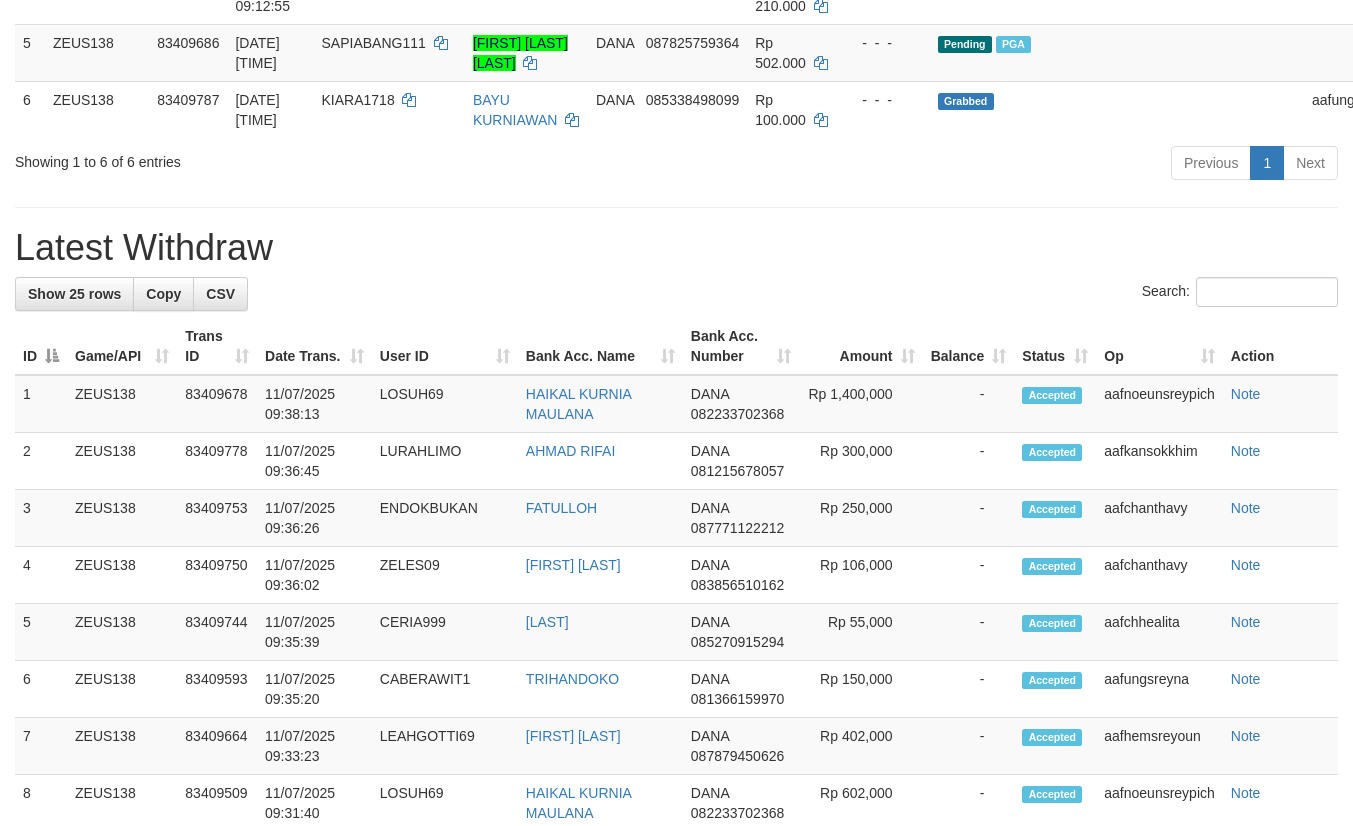 scroll, scrollTop: 525, scrollLeft: 0, axis: vertical 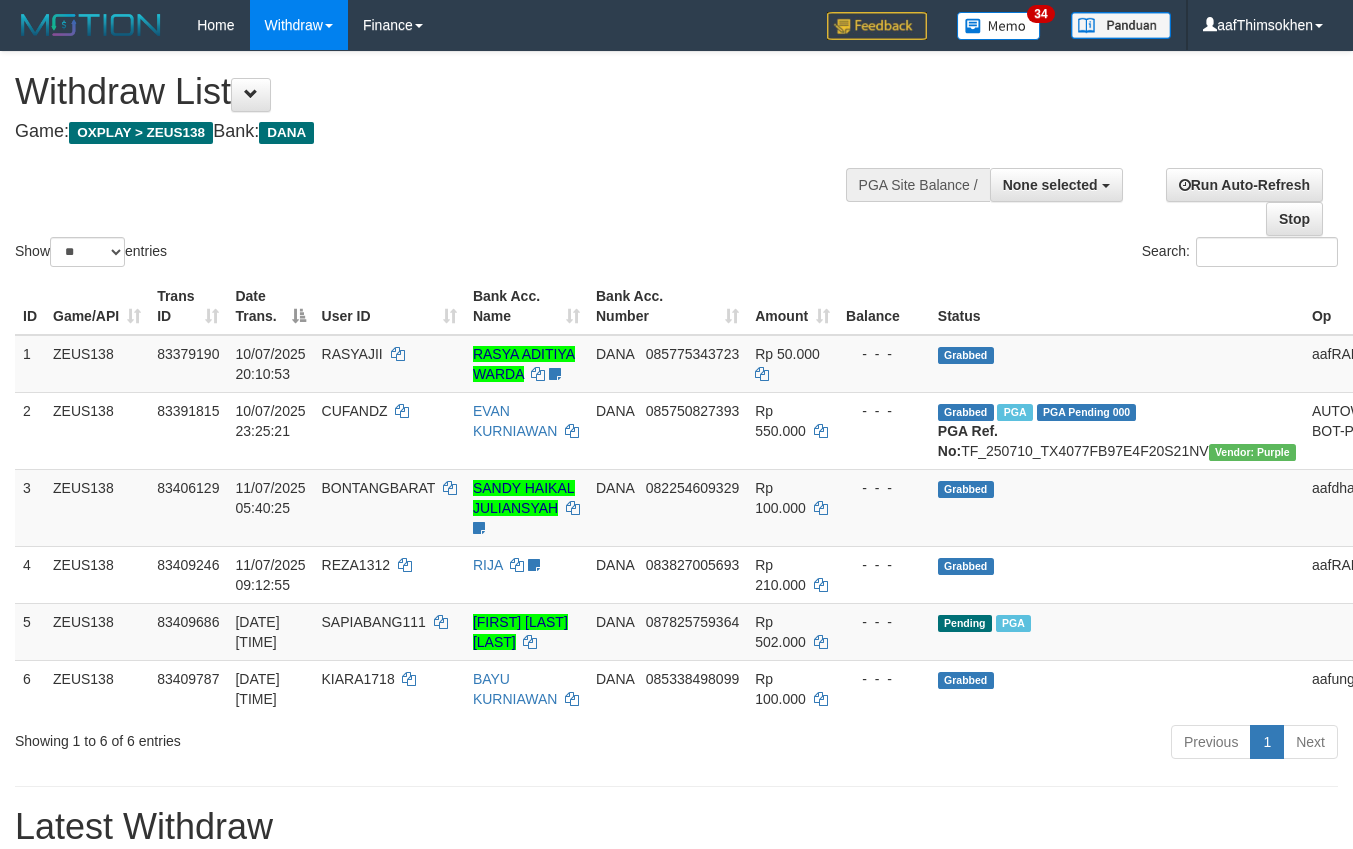 select 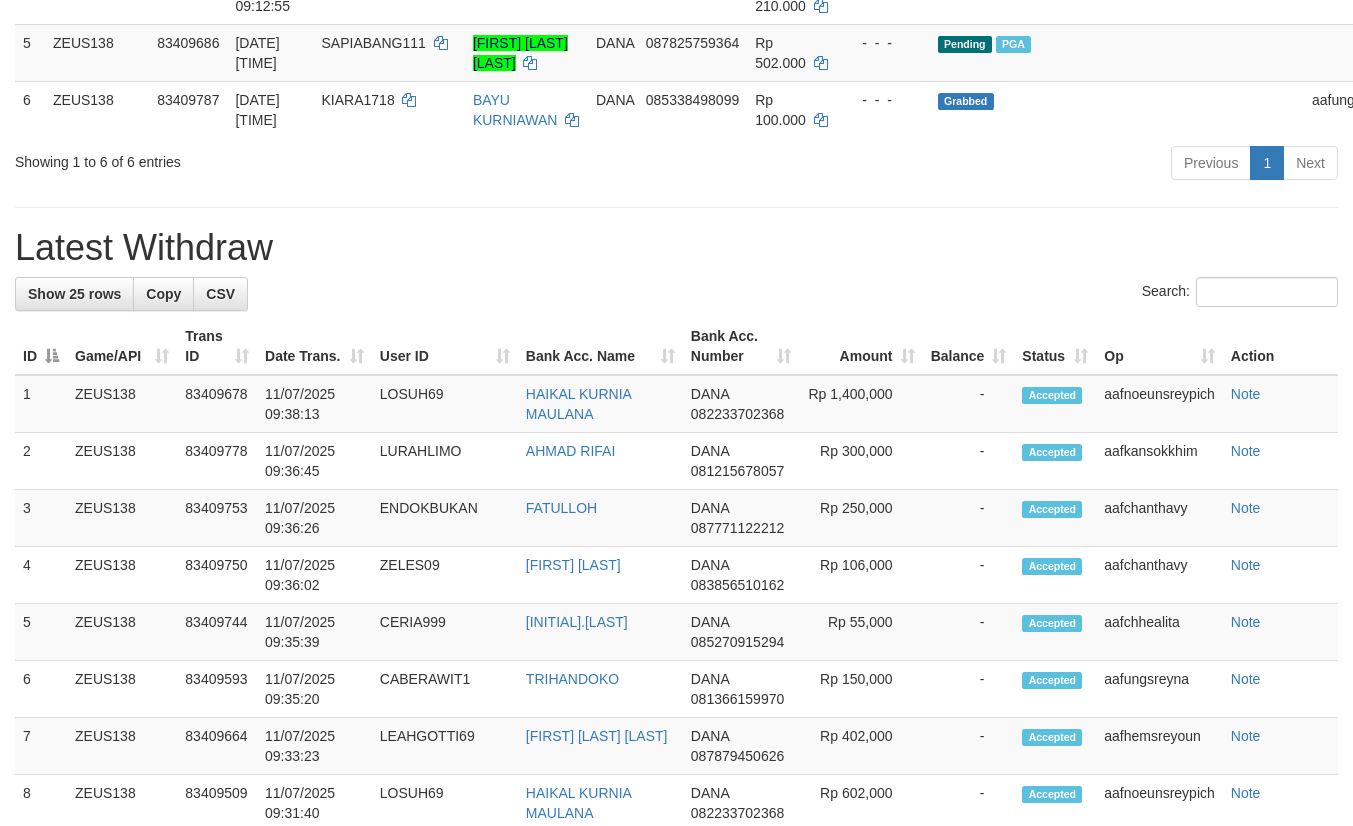 scroll, scrollTop: 525, scrollLeft: 0, axis: vertical 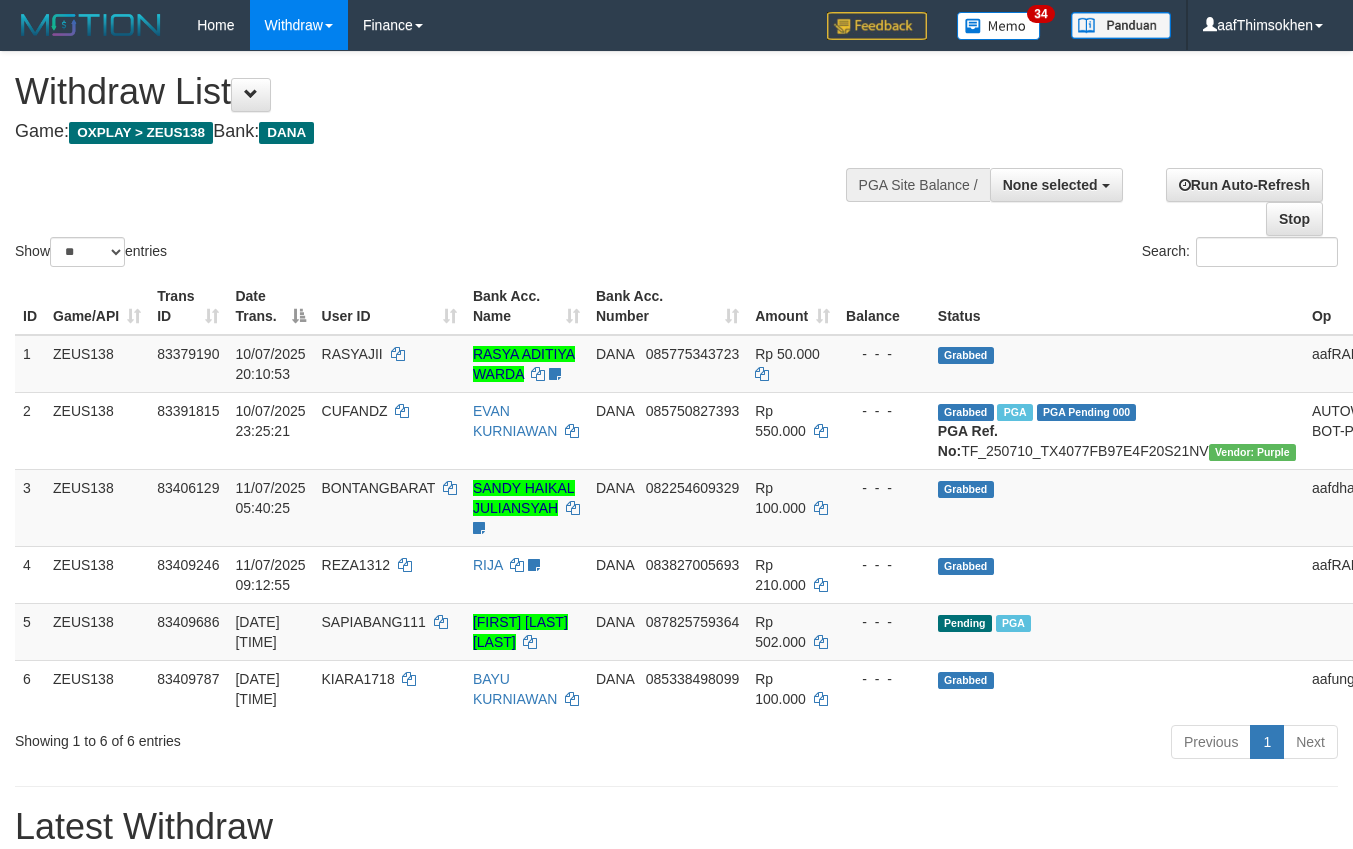 select 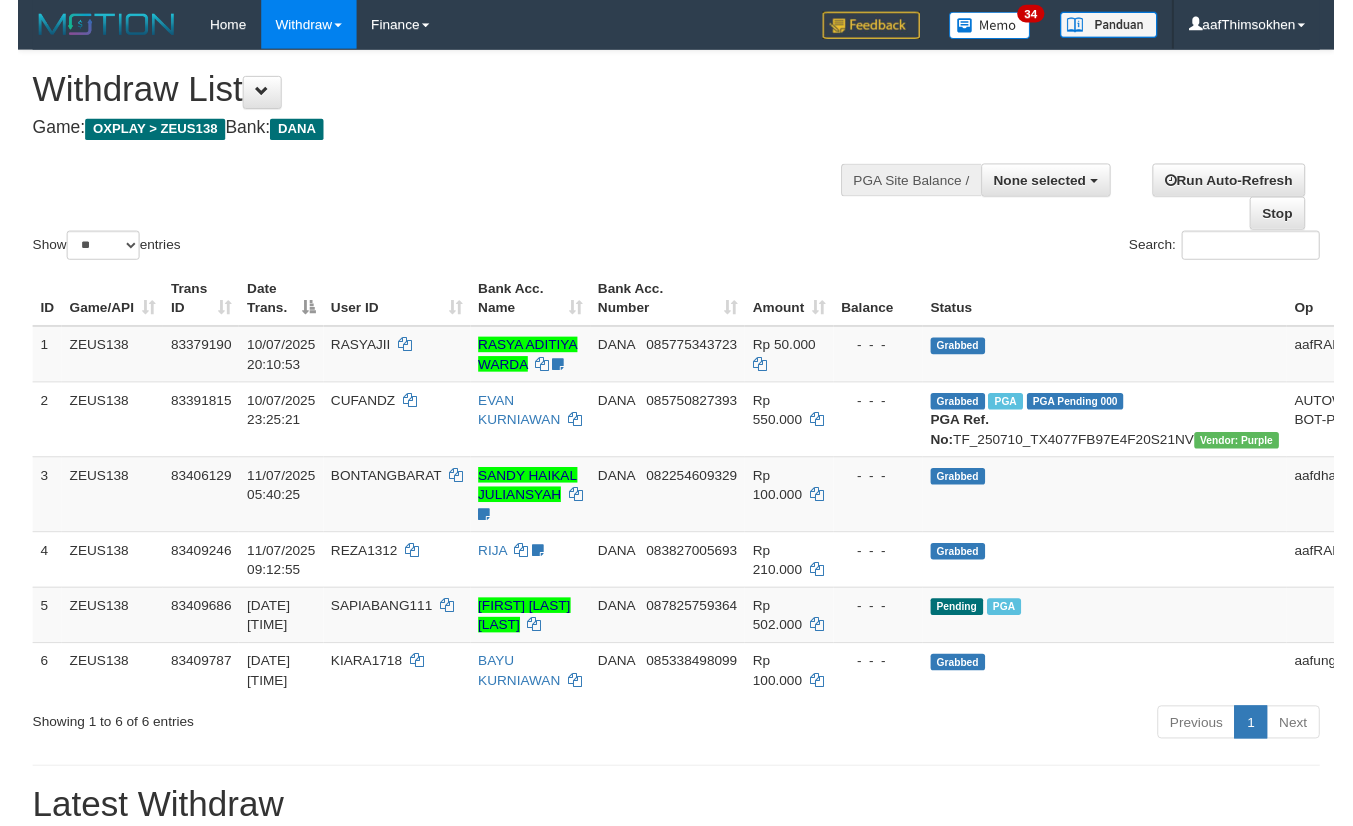 scroll, scrollTop: 579, scrollLeft: 0, axis: vertical 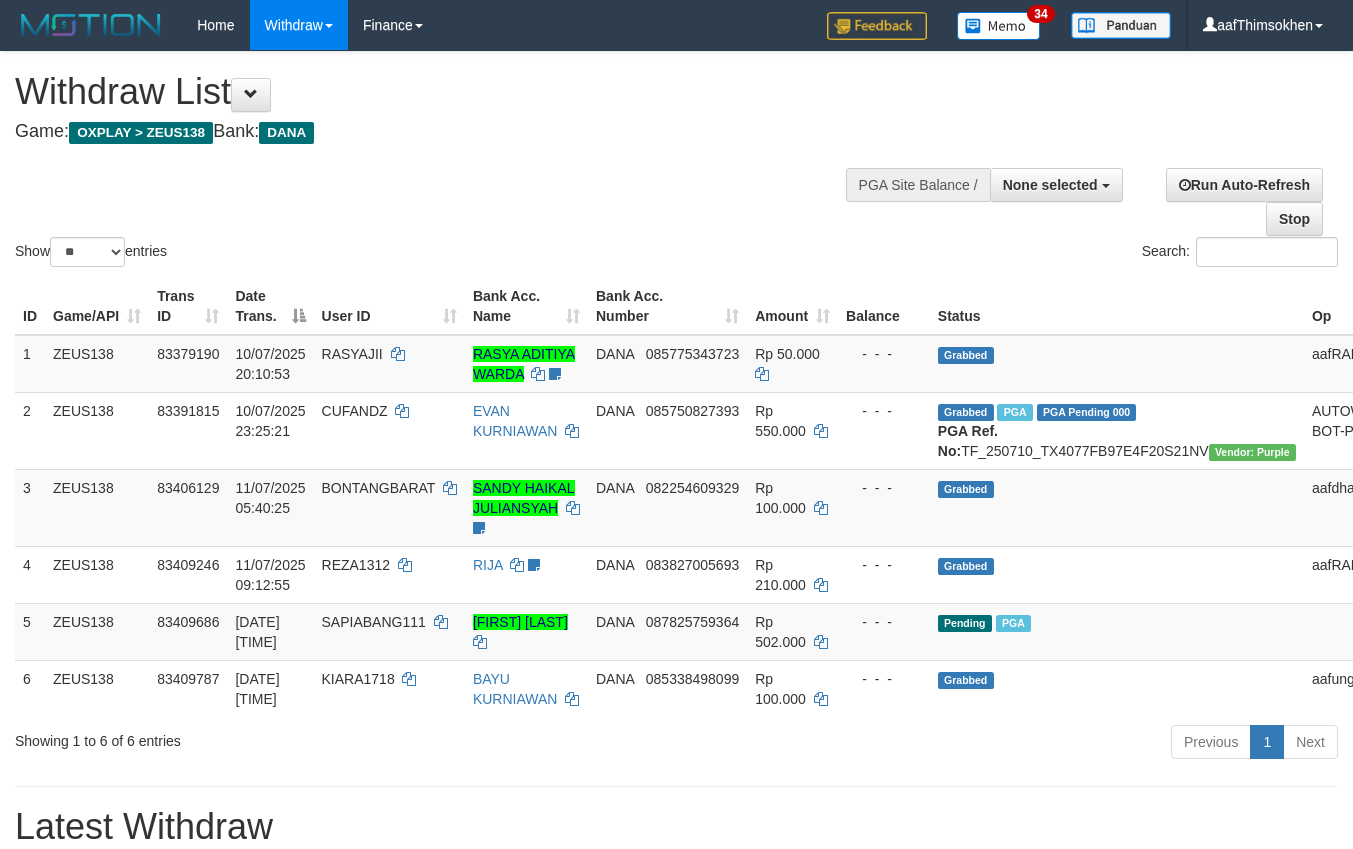 select 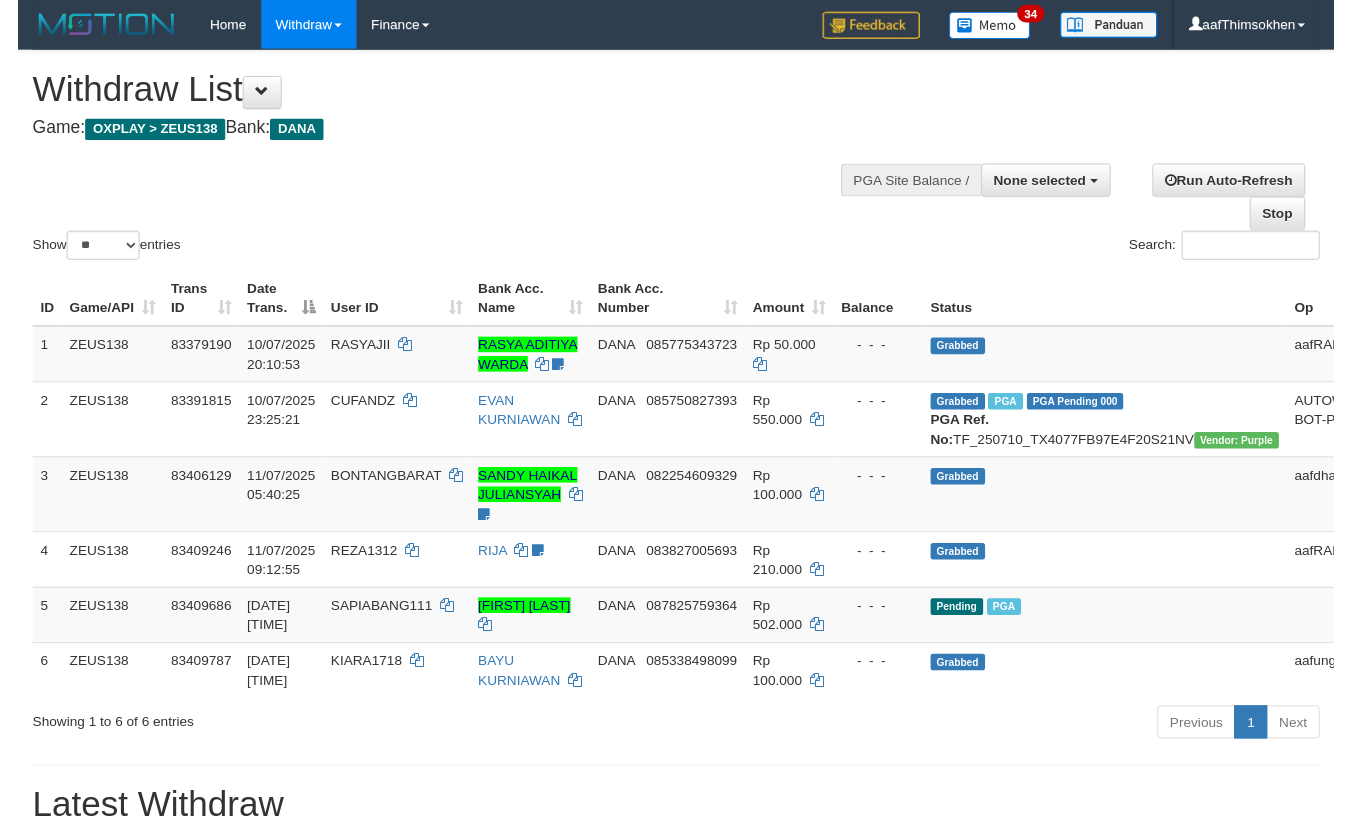 scroll, scrollTop: 579, scrollLeft: 0, axis: vertical 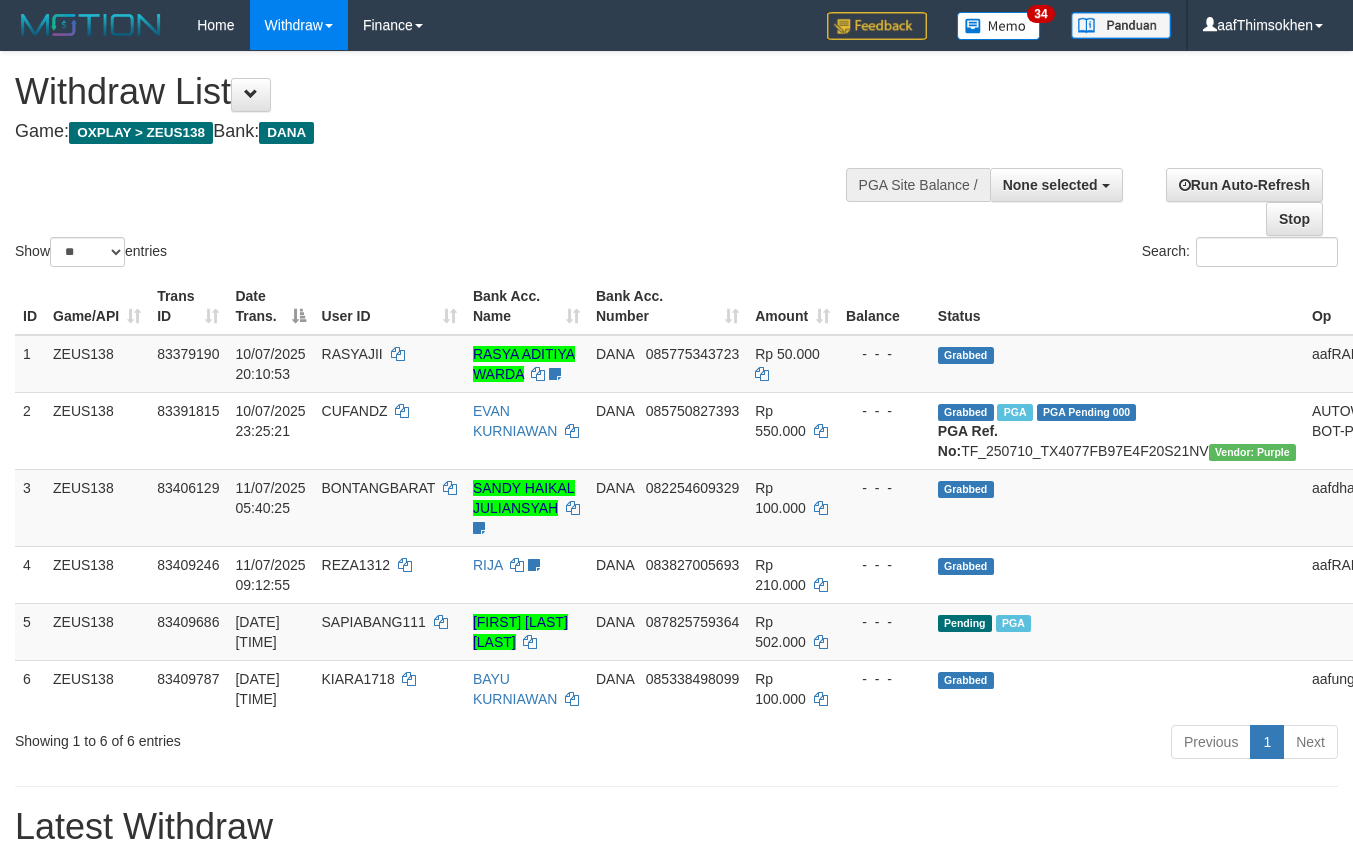 select 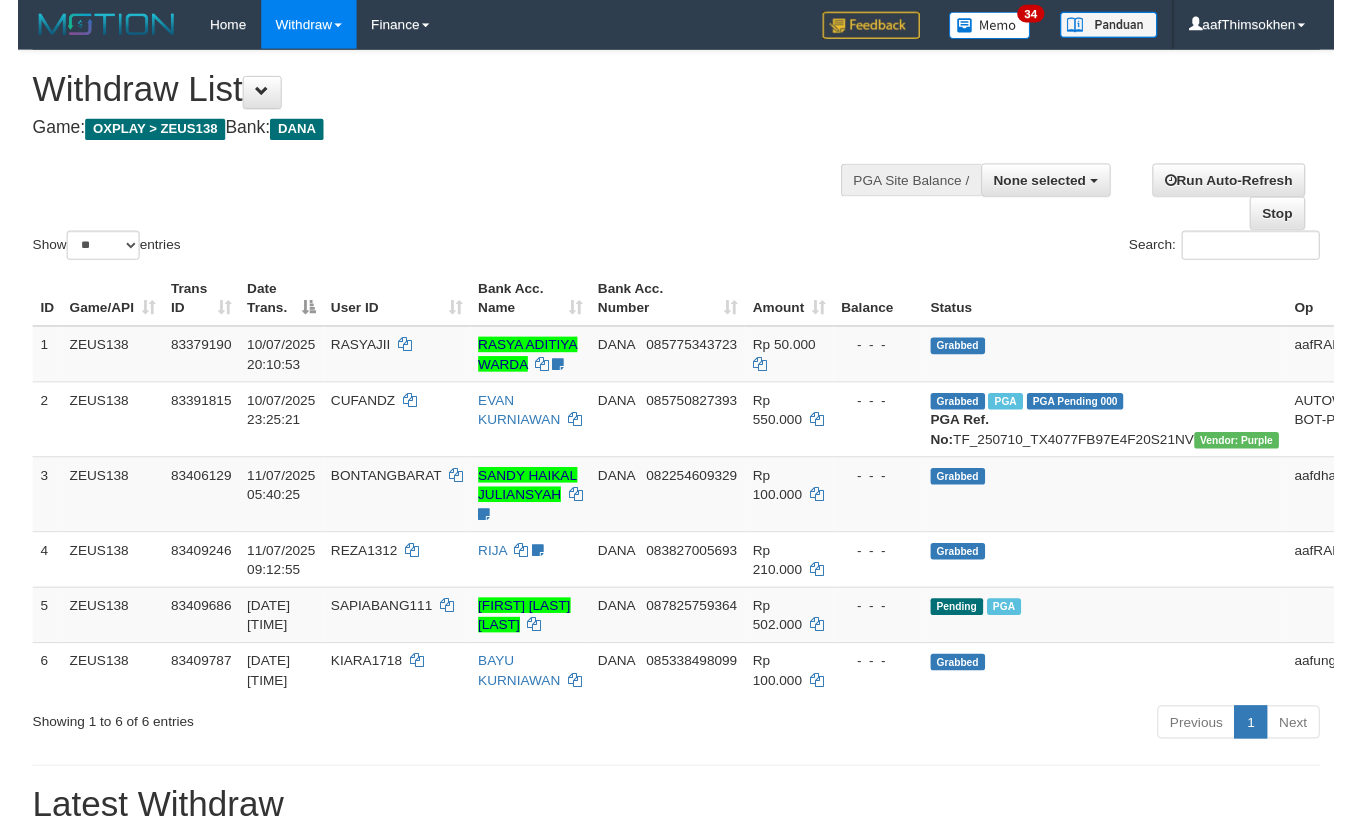 scroll, scrollTop: 579, scrollLeft: 0, axis: vertical 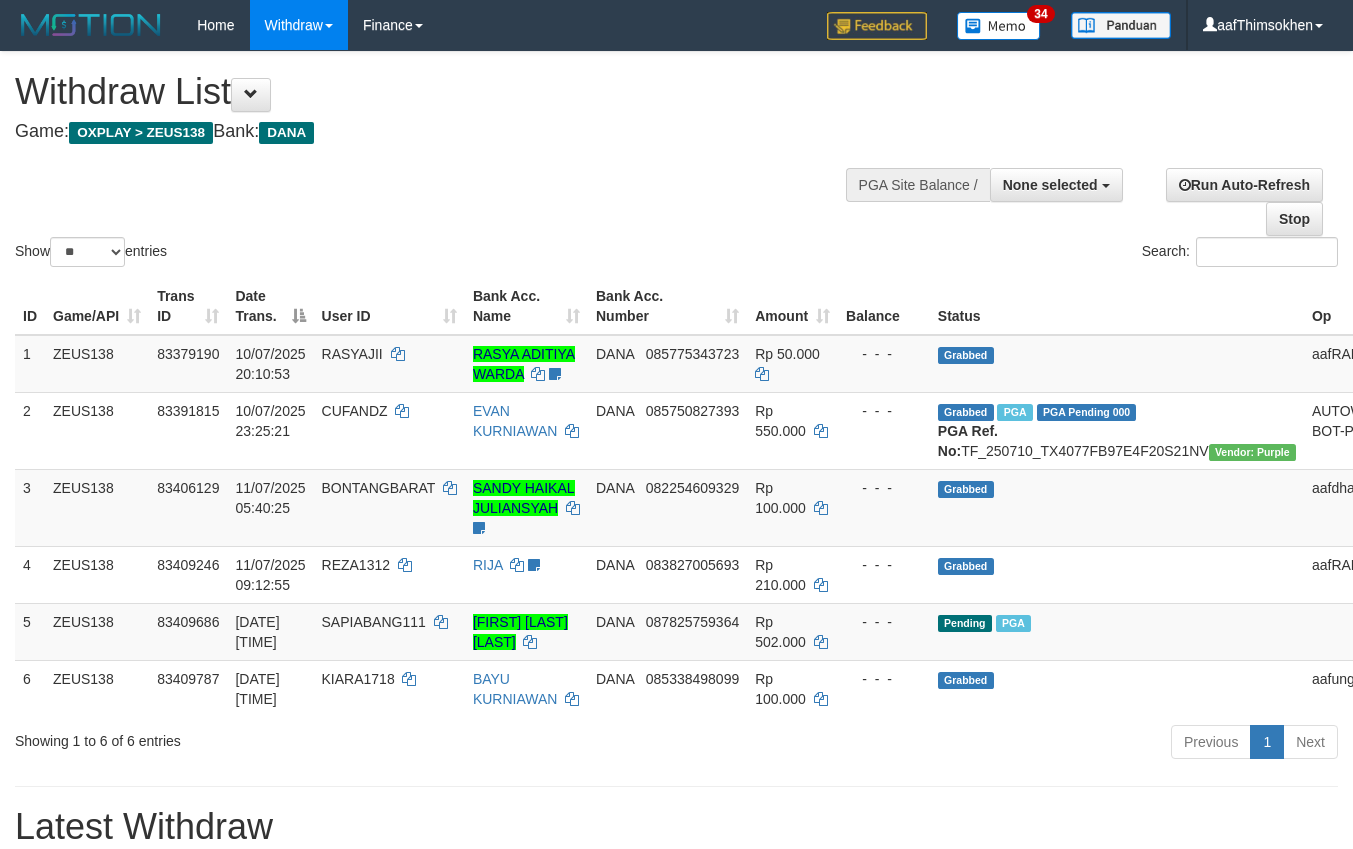 select 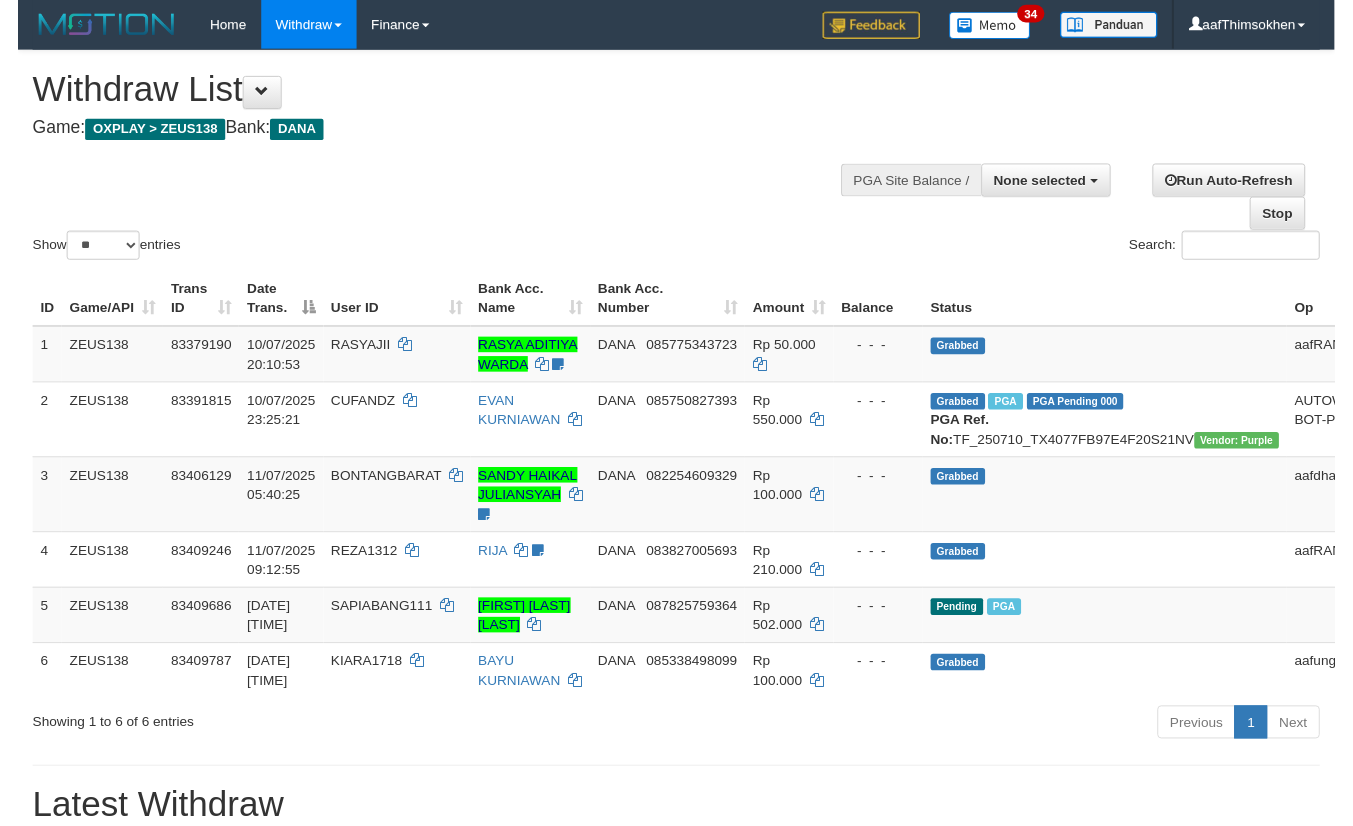 scroll, scrollTop: 579, scrollLeft: 0, axis: vertical 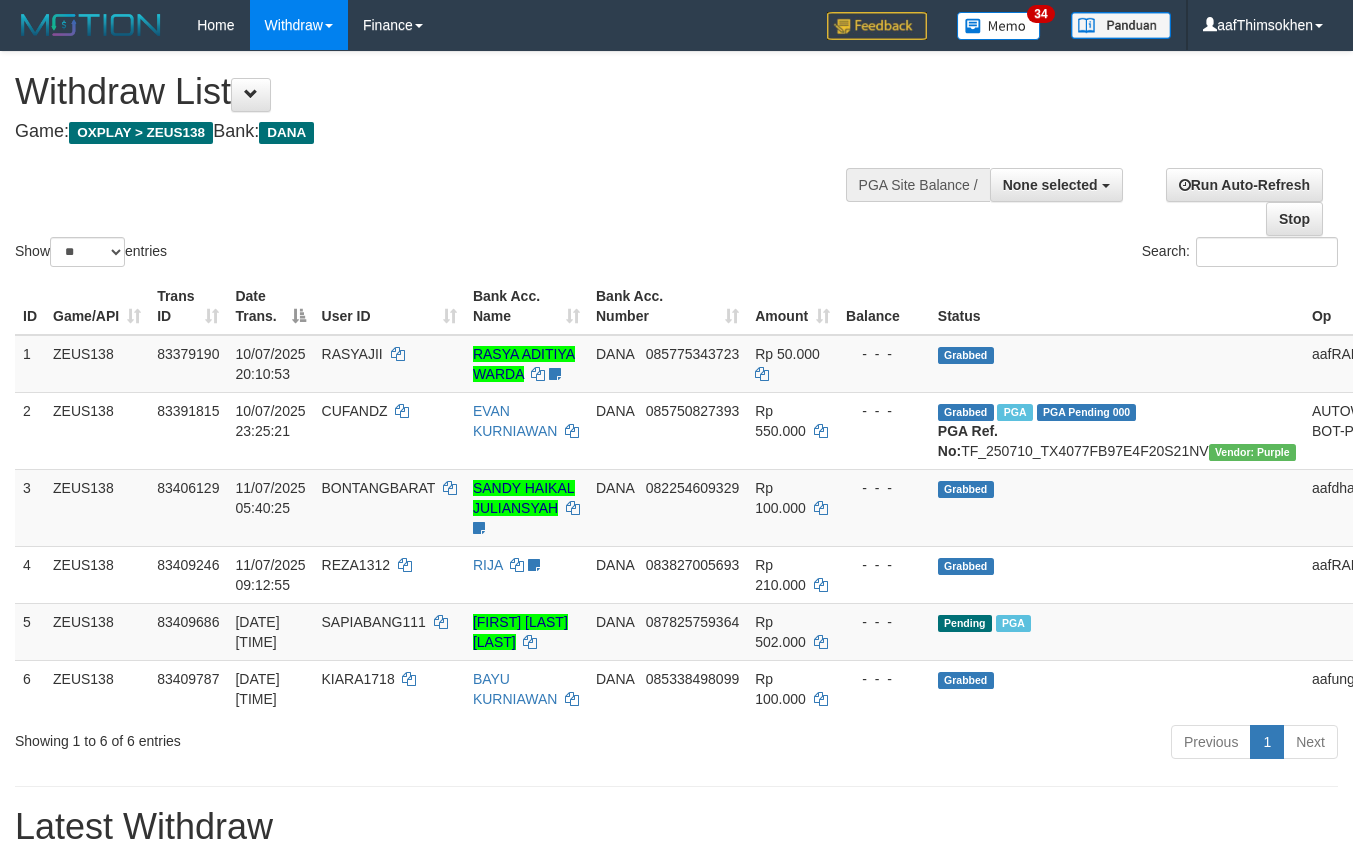 select 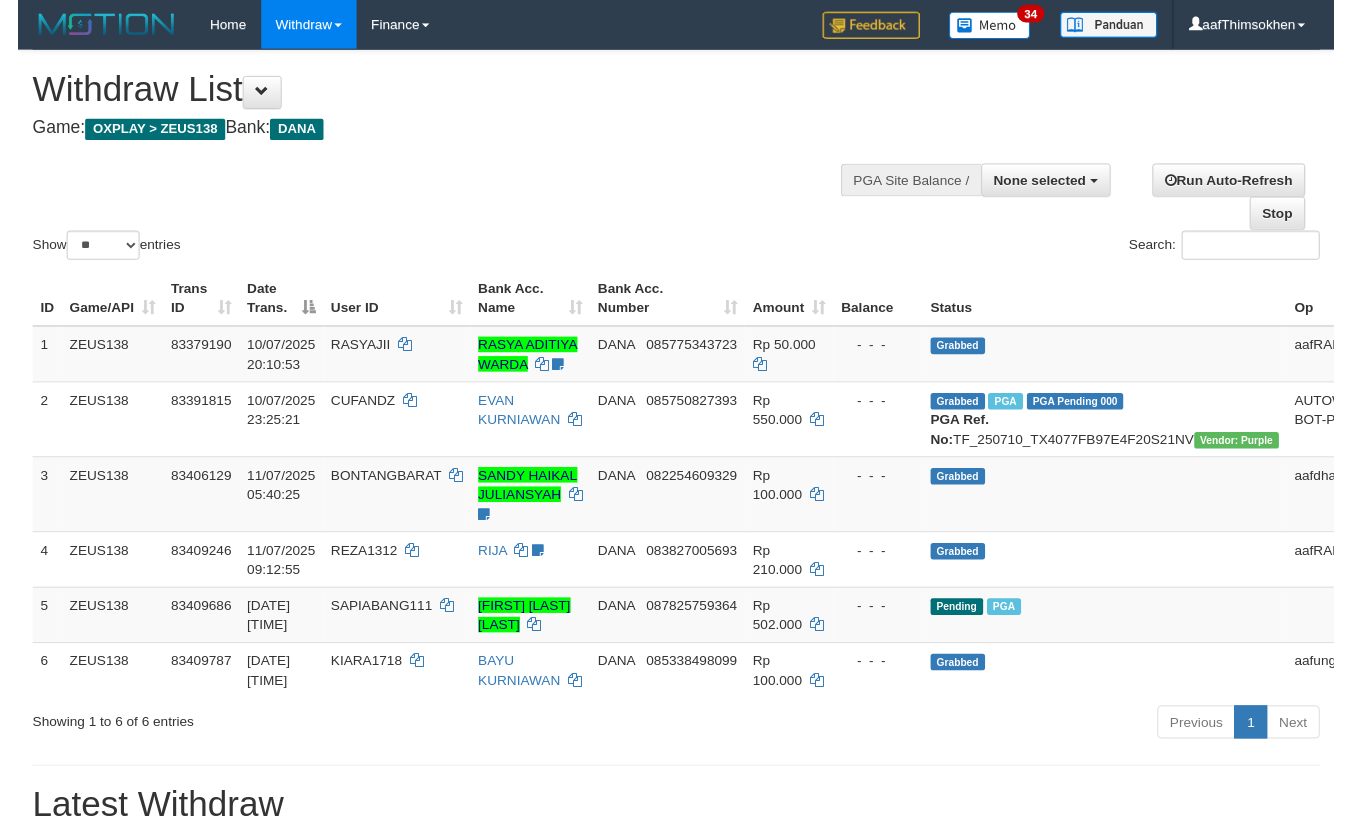 scroll, scrollTop: 579, scrollLeft: 0, axis: vertical 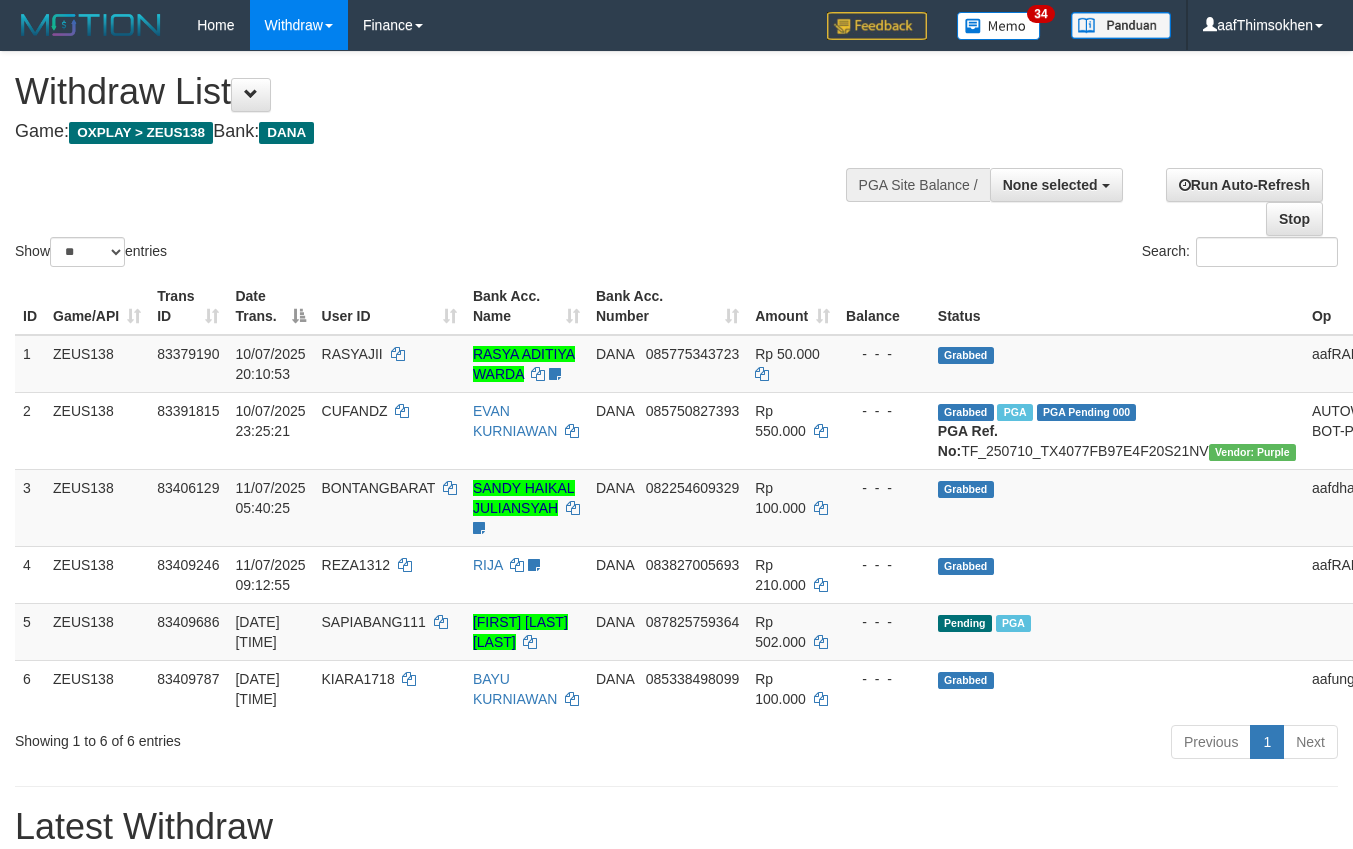 select 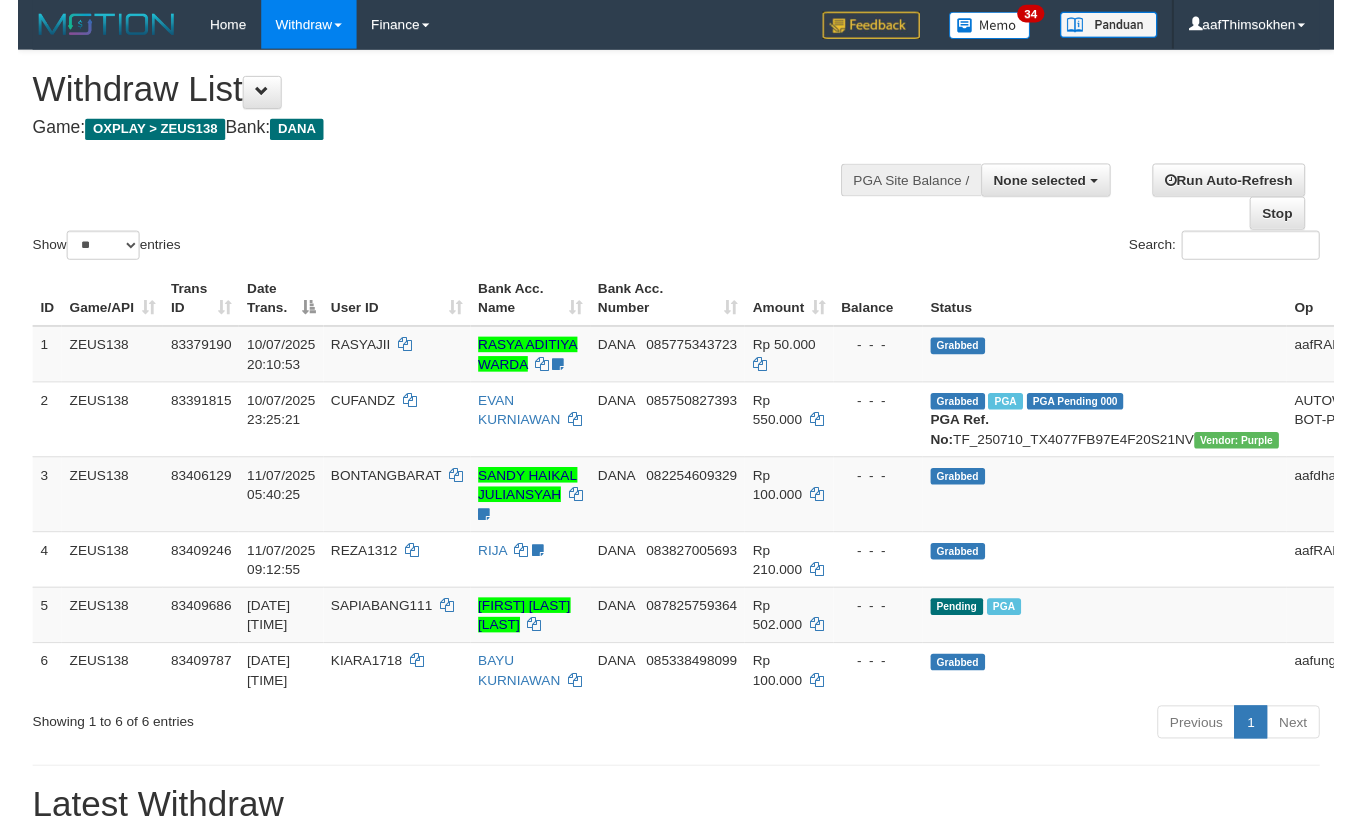scroll, scrollTop: 579, scrollLeft: 0, axis: vertical 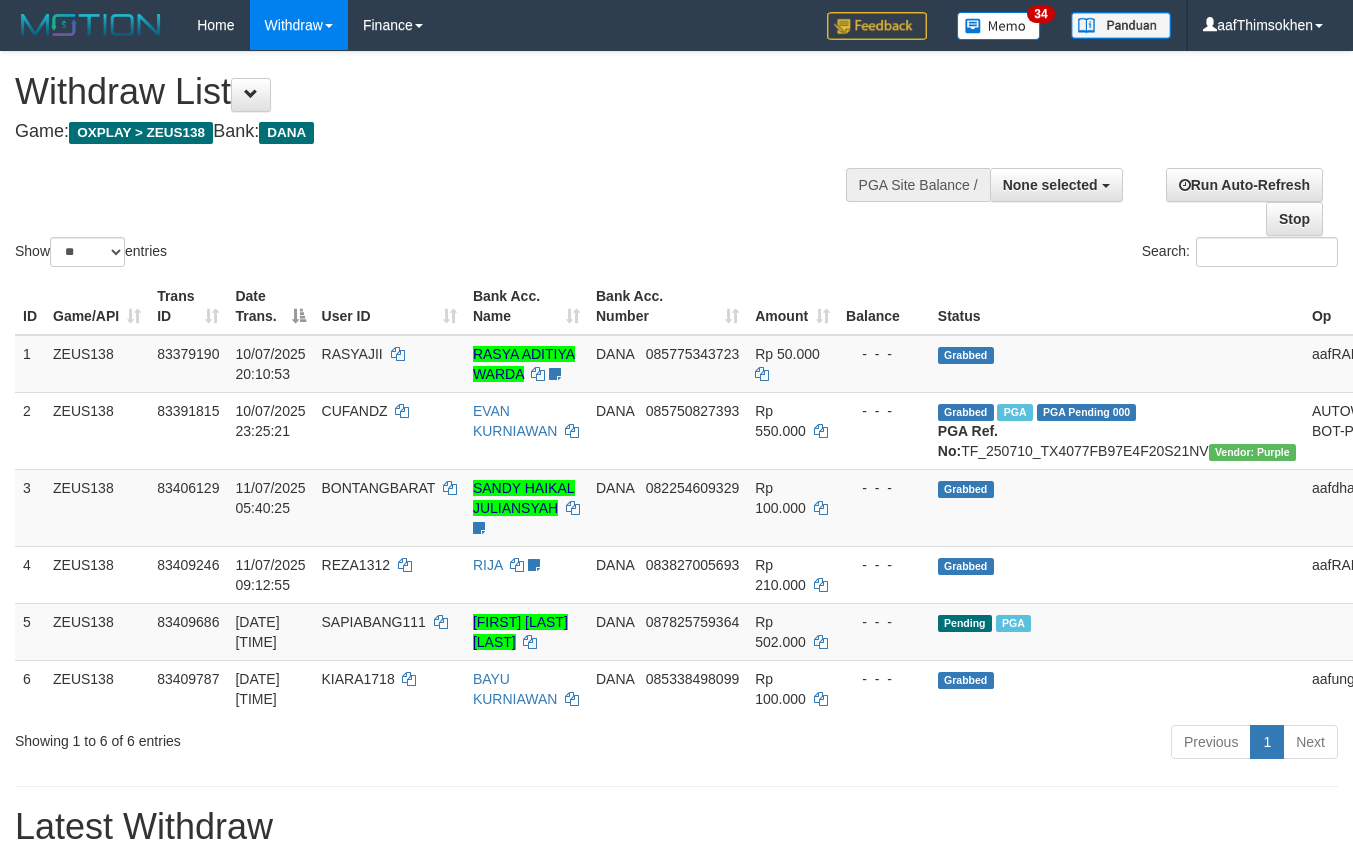 select 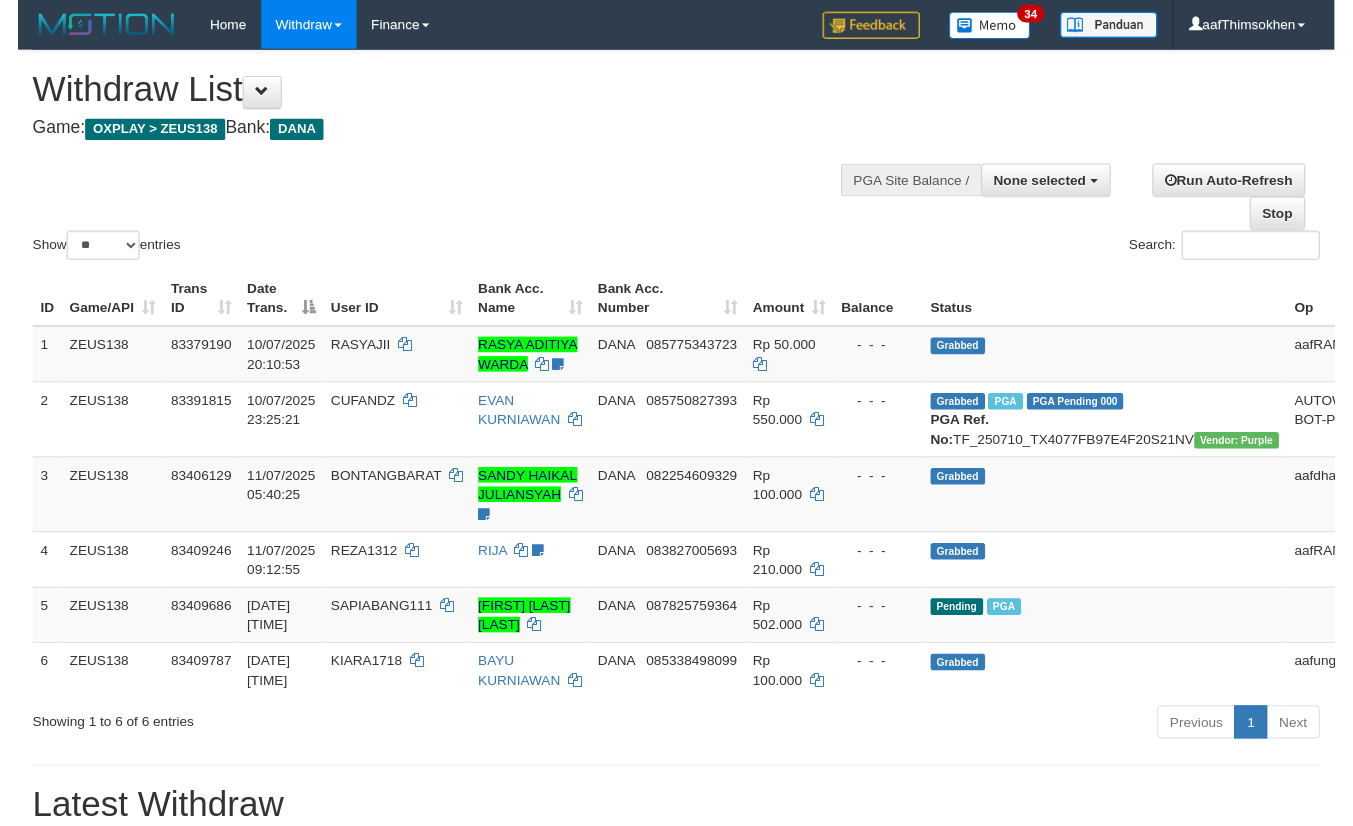 scroll, scrollTop: 579, scrollLeft: 0, axis: vertical 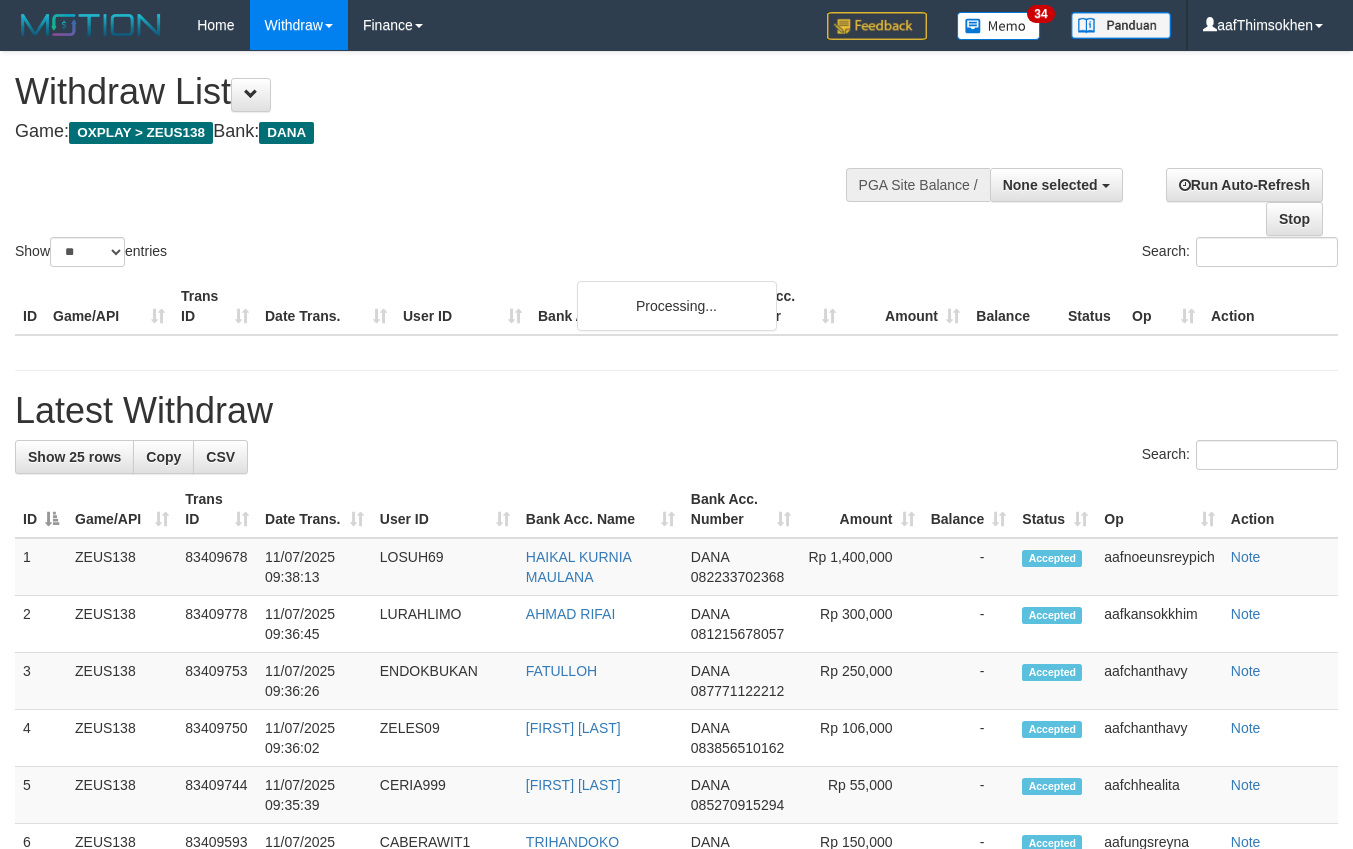 select 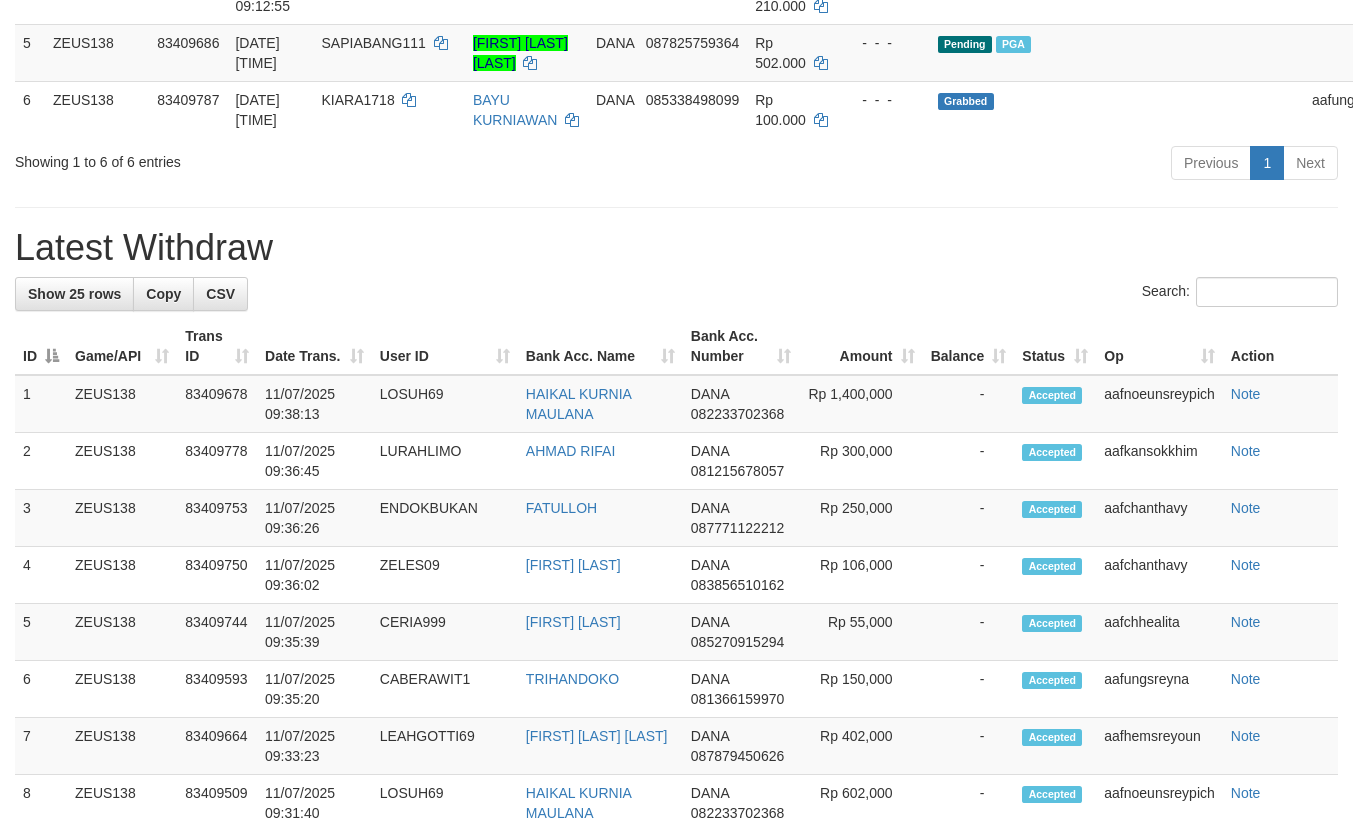 scroll, scrollTop: 525, scrollLeft: 0, axis: vertical 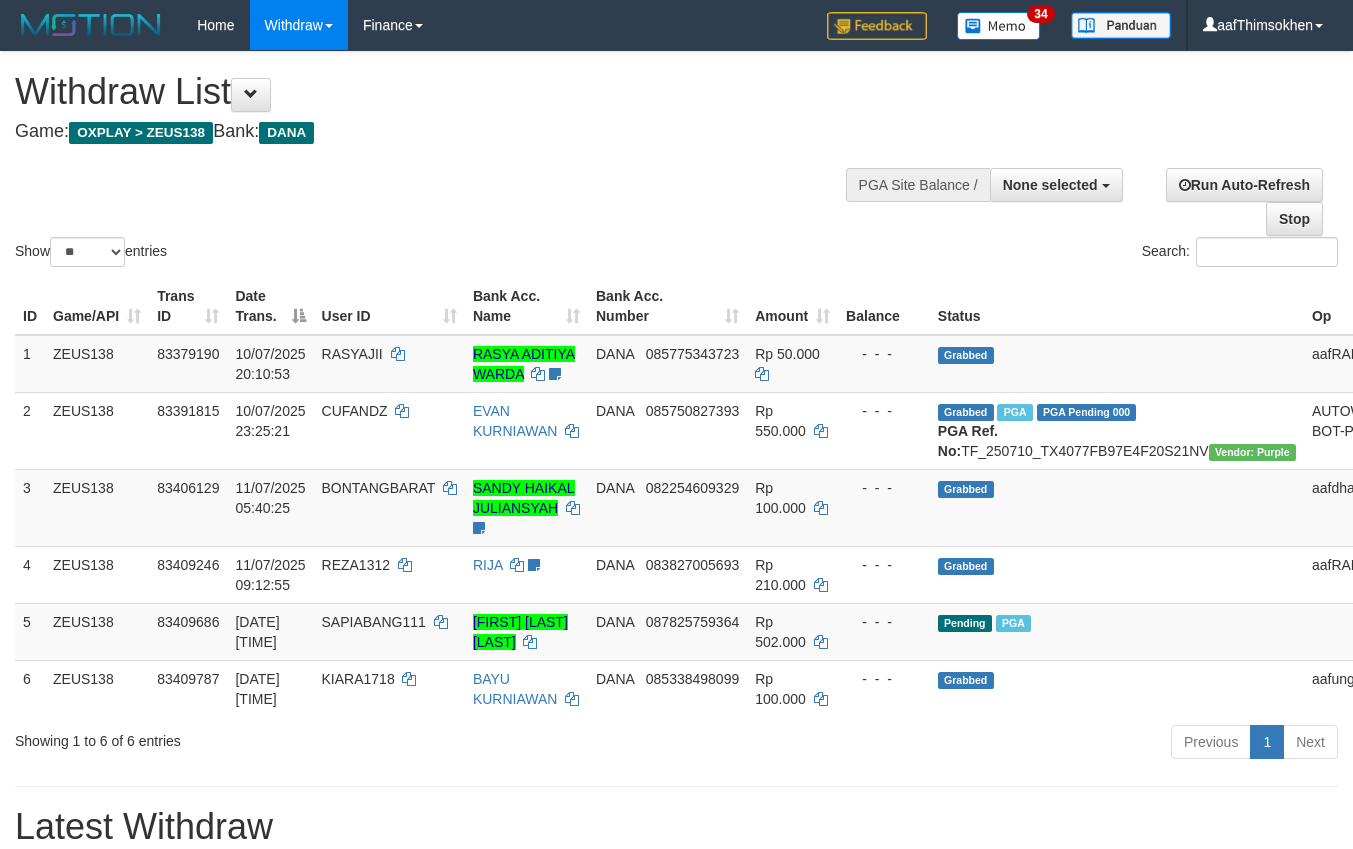 select 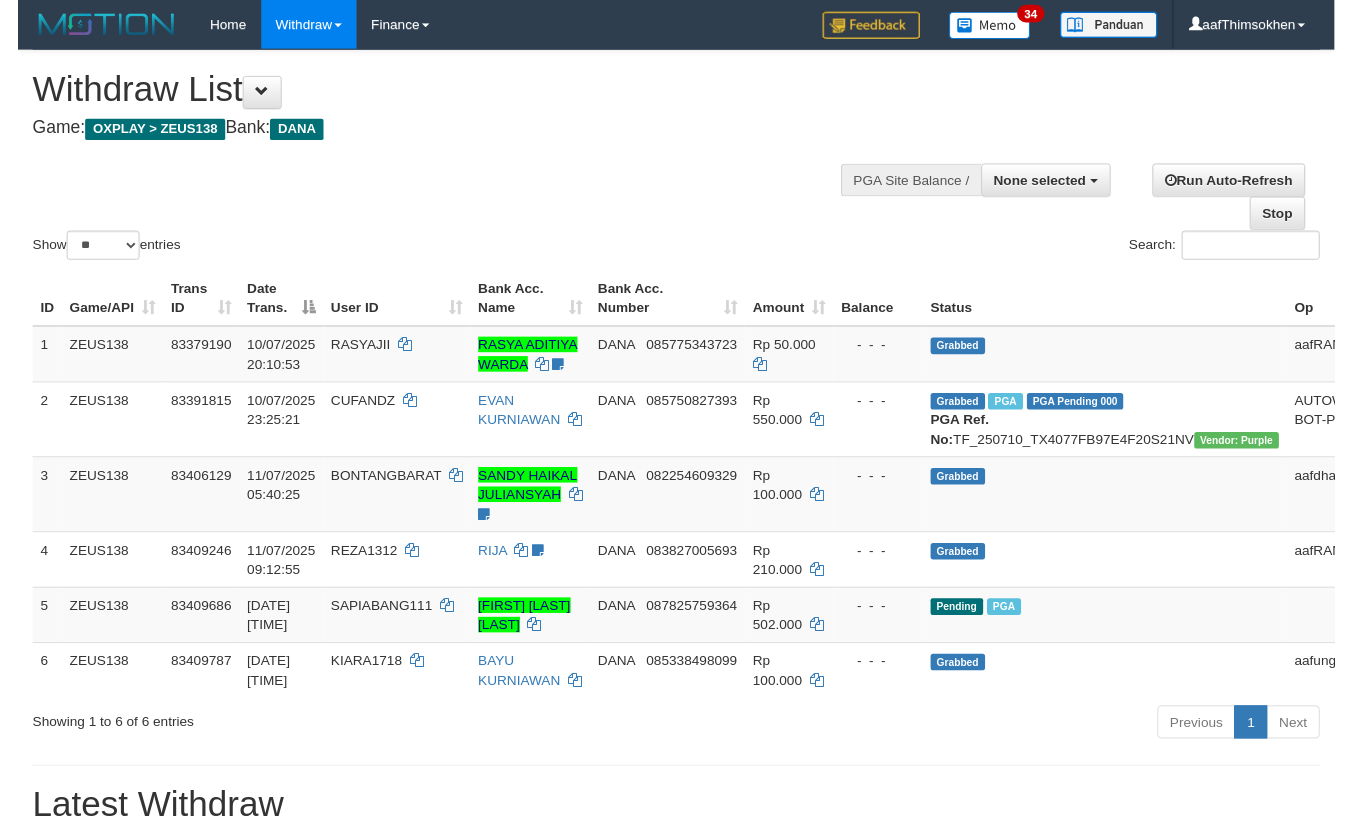 scroll, scrollTop: 579, scrollLeft: 0, axis: vertical 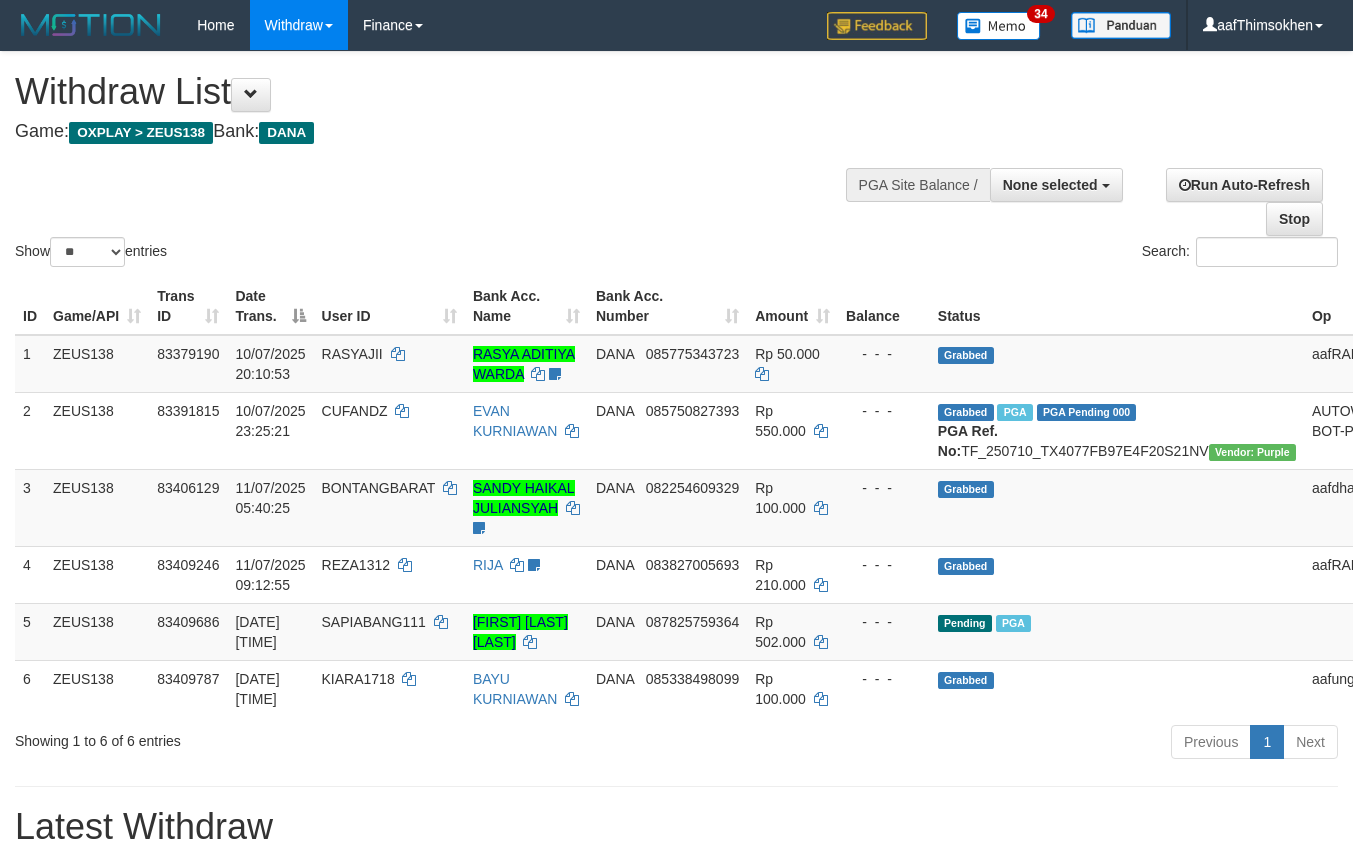 select 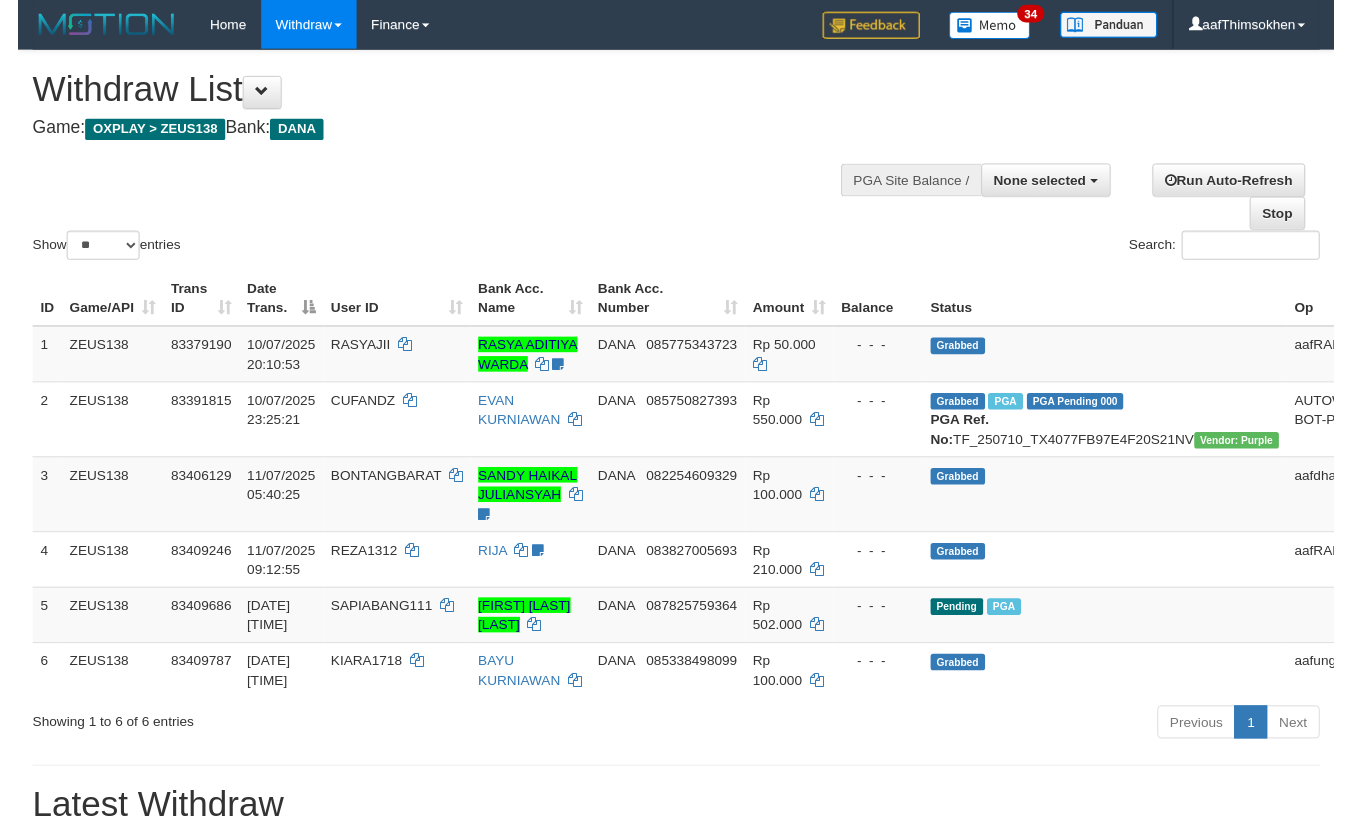 scroll, scrollTop: 579, scrollLeft: 0, axis: vertical 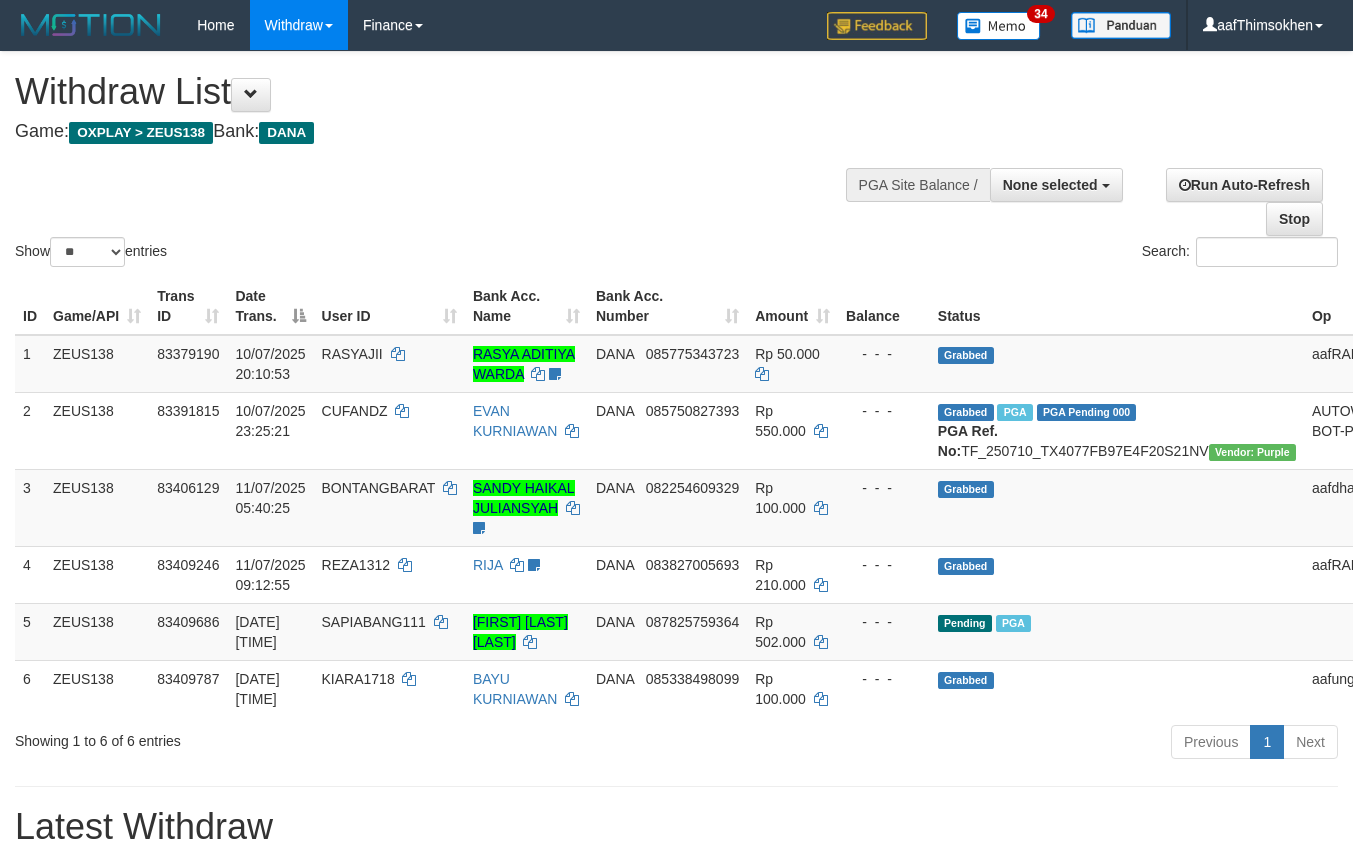 select 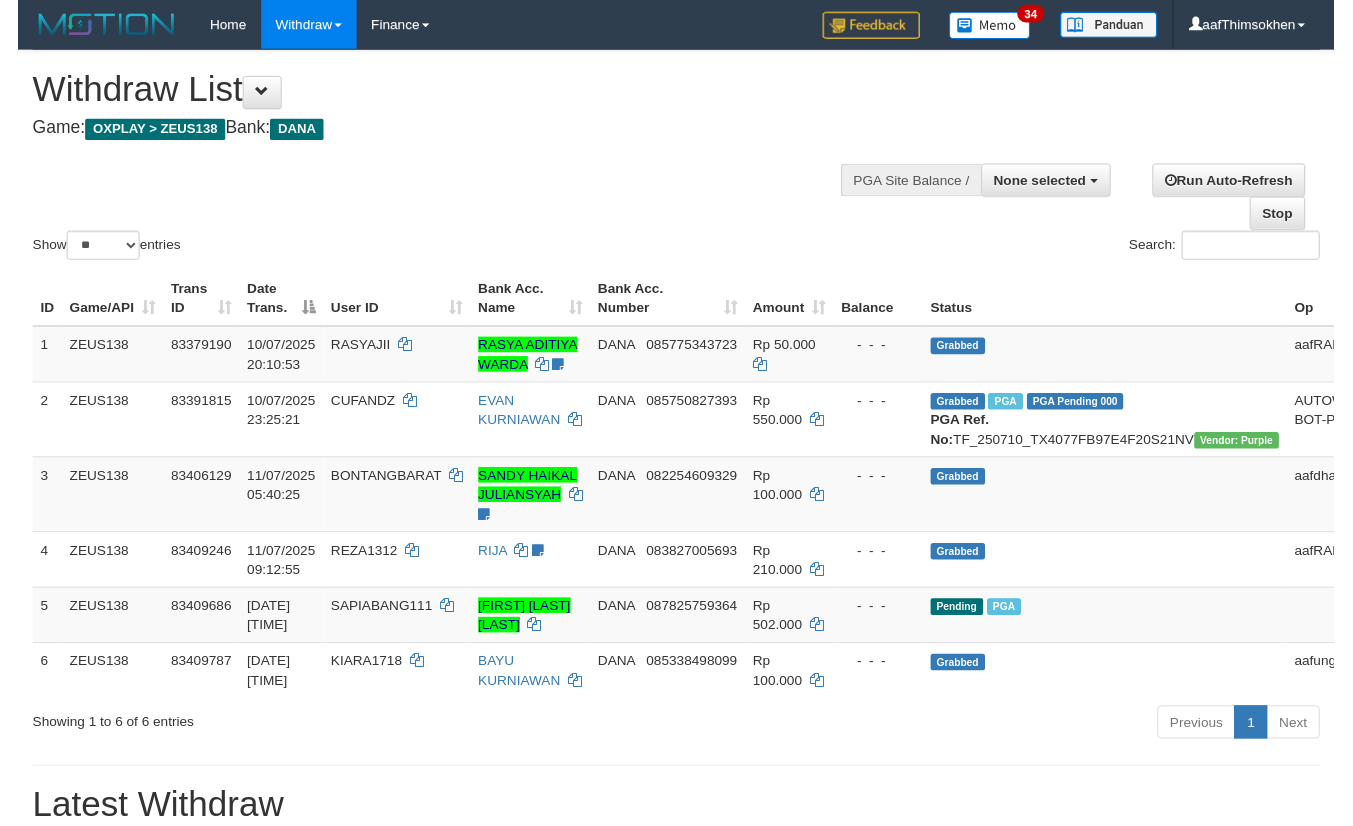 scroll, scrollTop: 579, scrollLeft: 0, axis: vertical 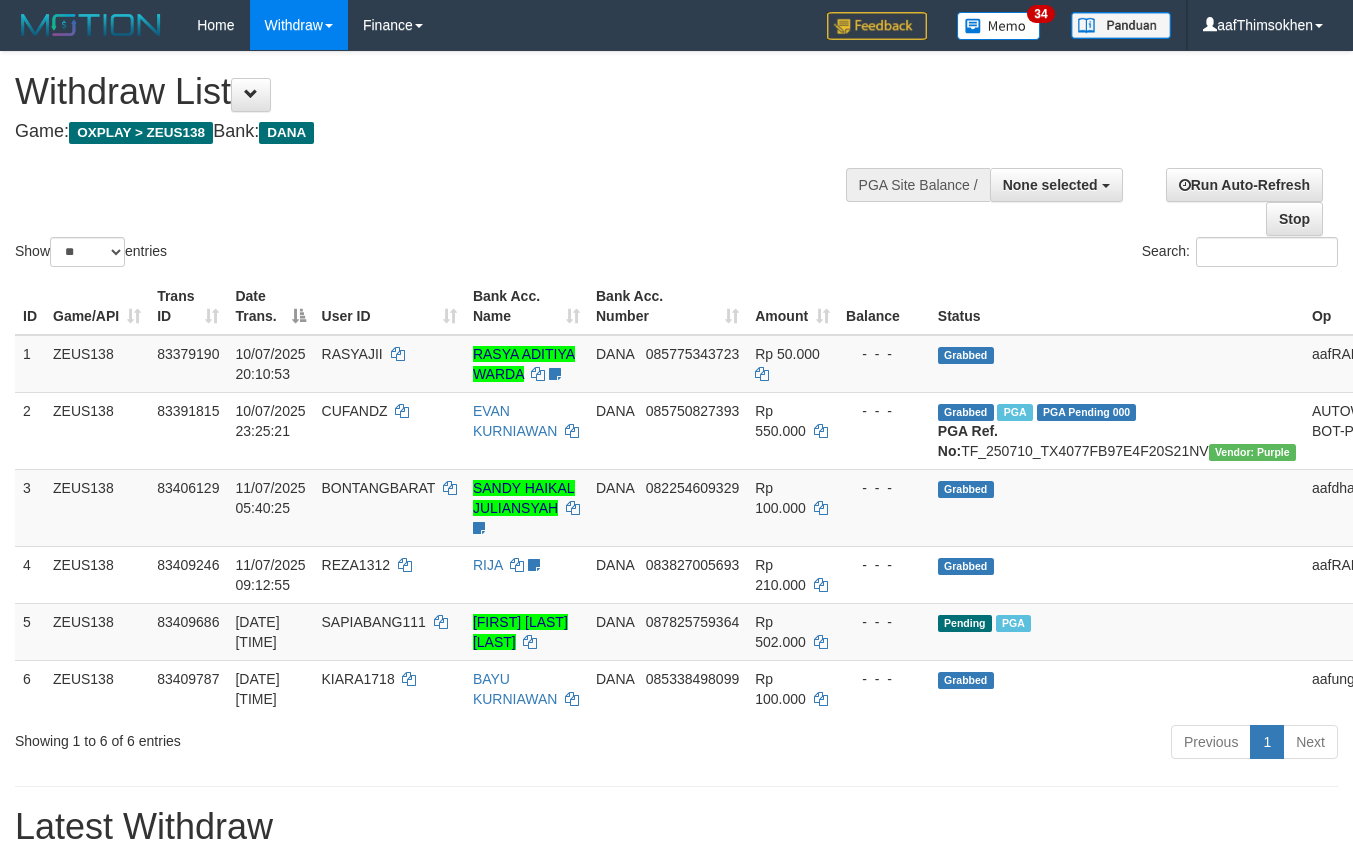 select 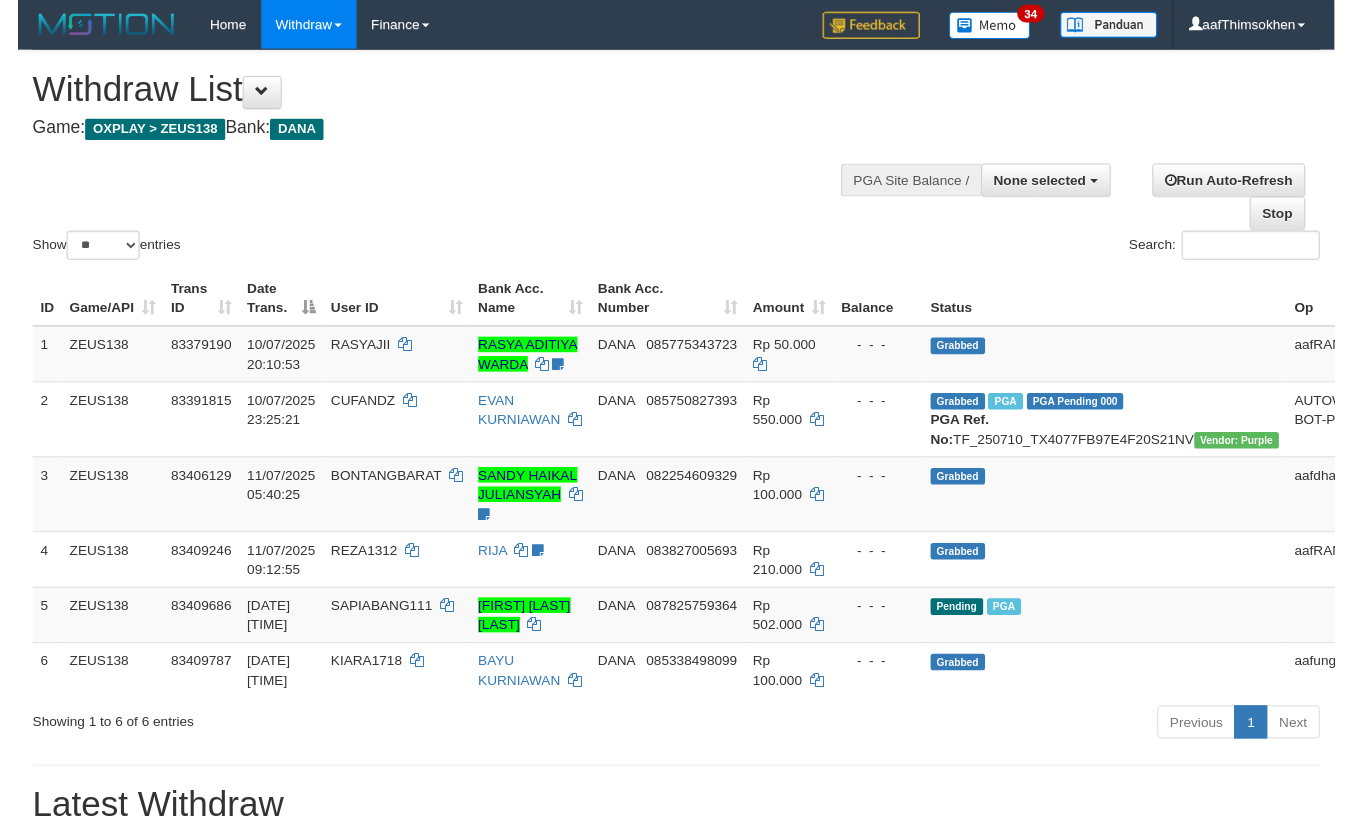 scroll, scrollTop: 579, scrollLeft: 0, axis: vertical 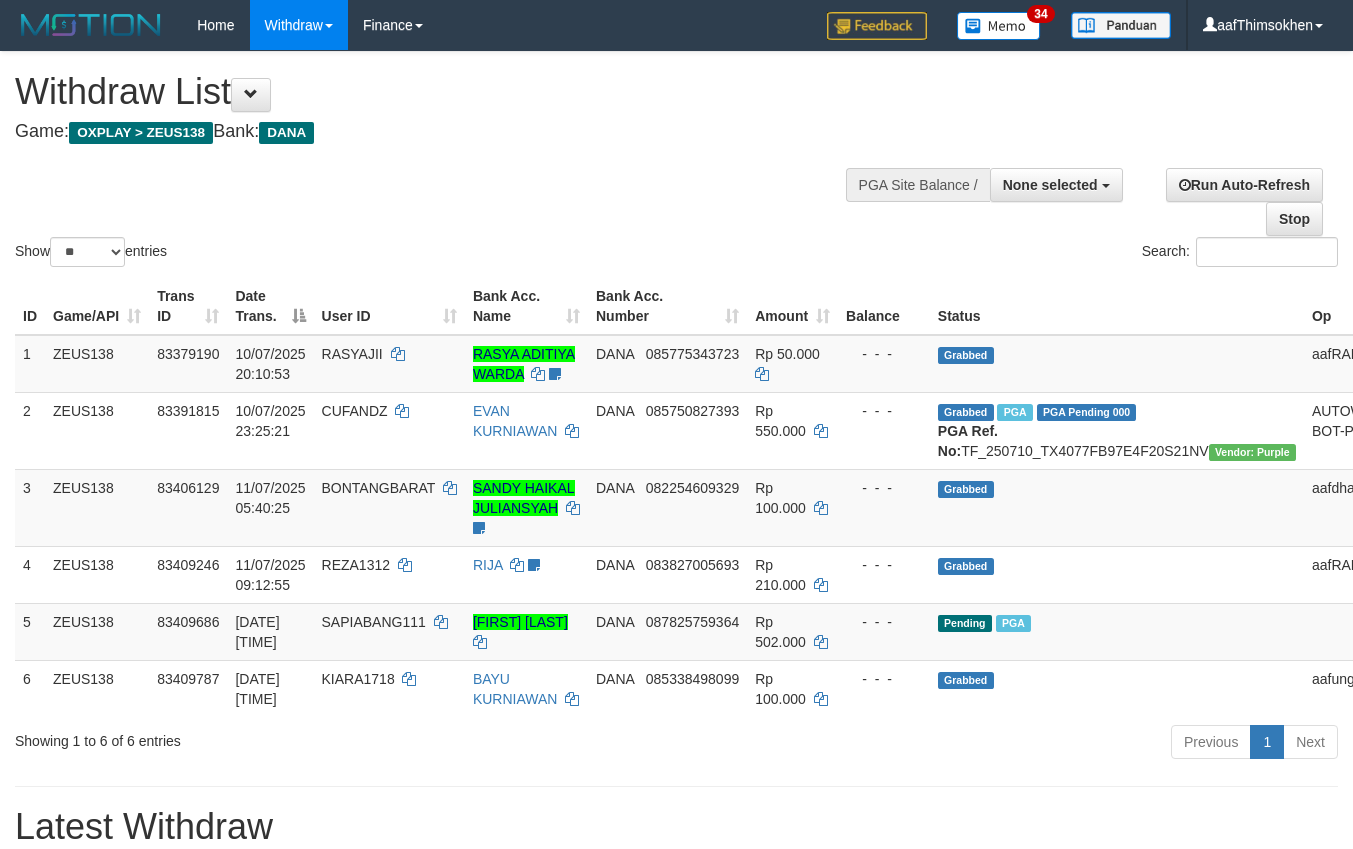 select 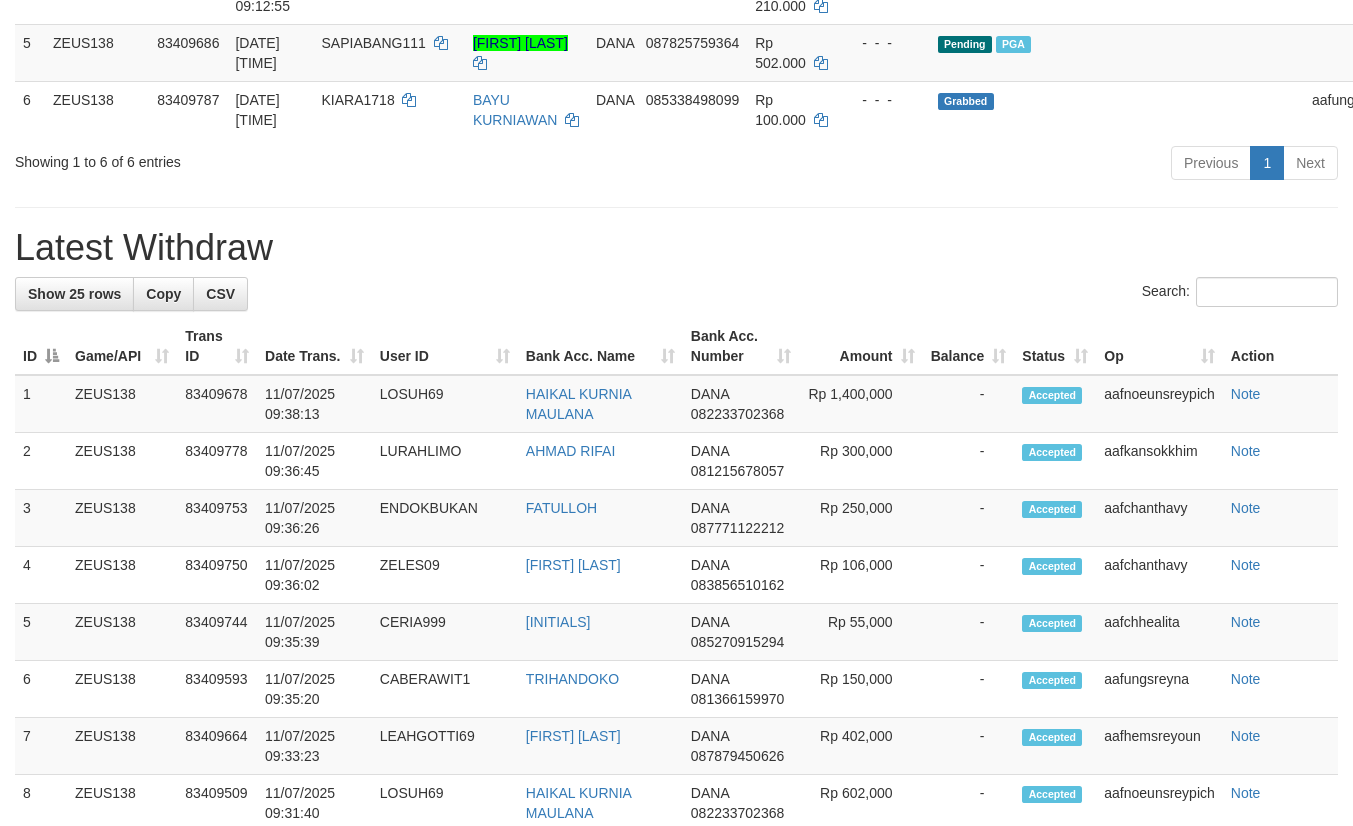 scroll, scrollTop: 525, scrollLeft: 0, axis: vertical 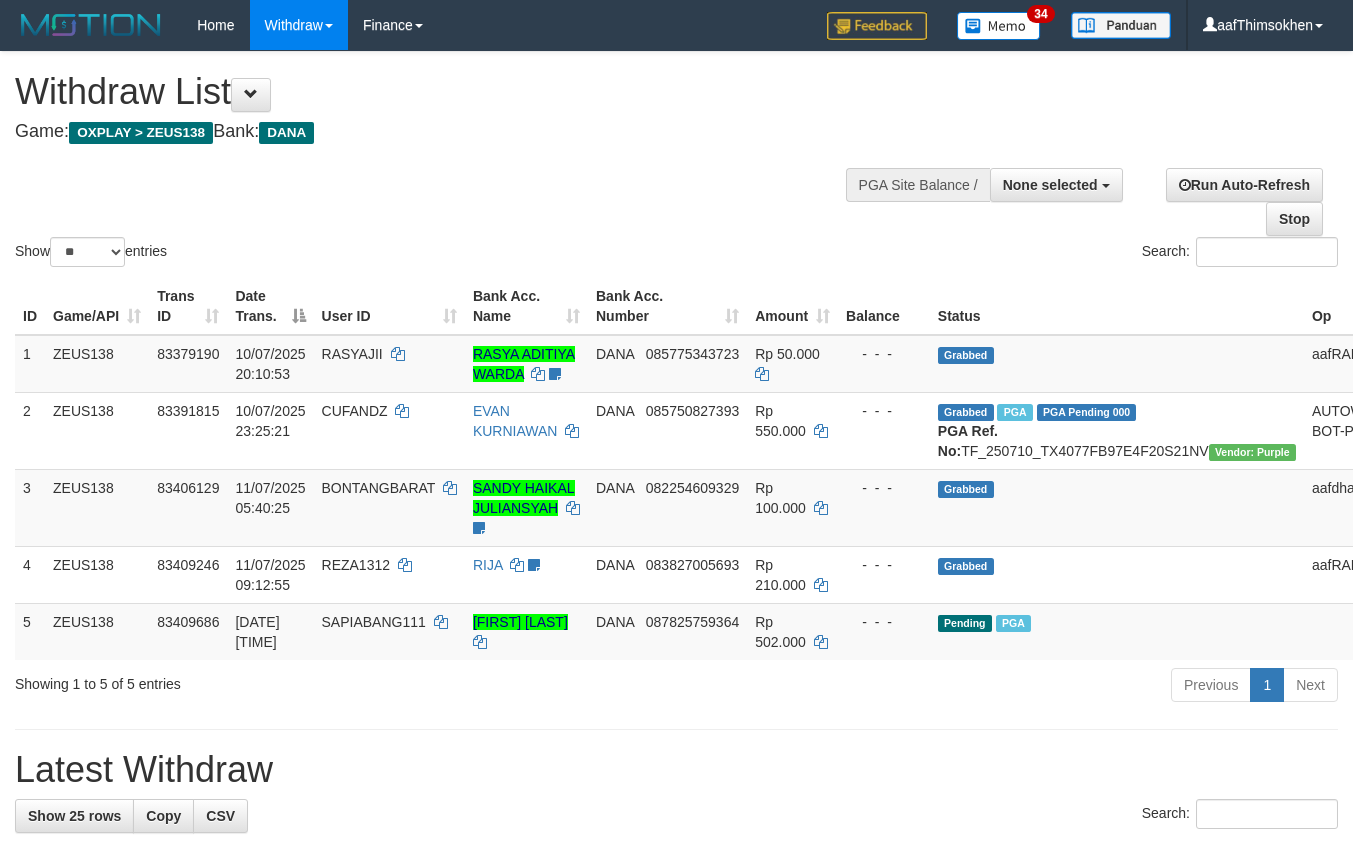 select 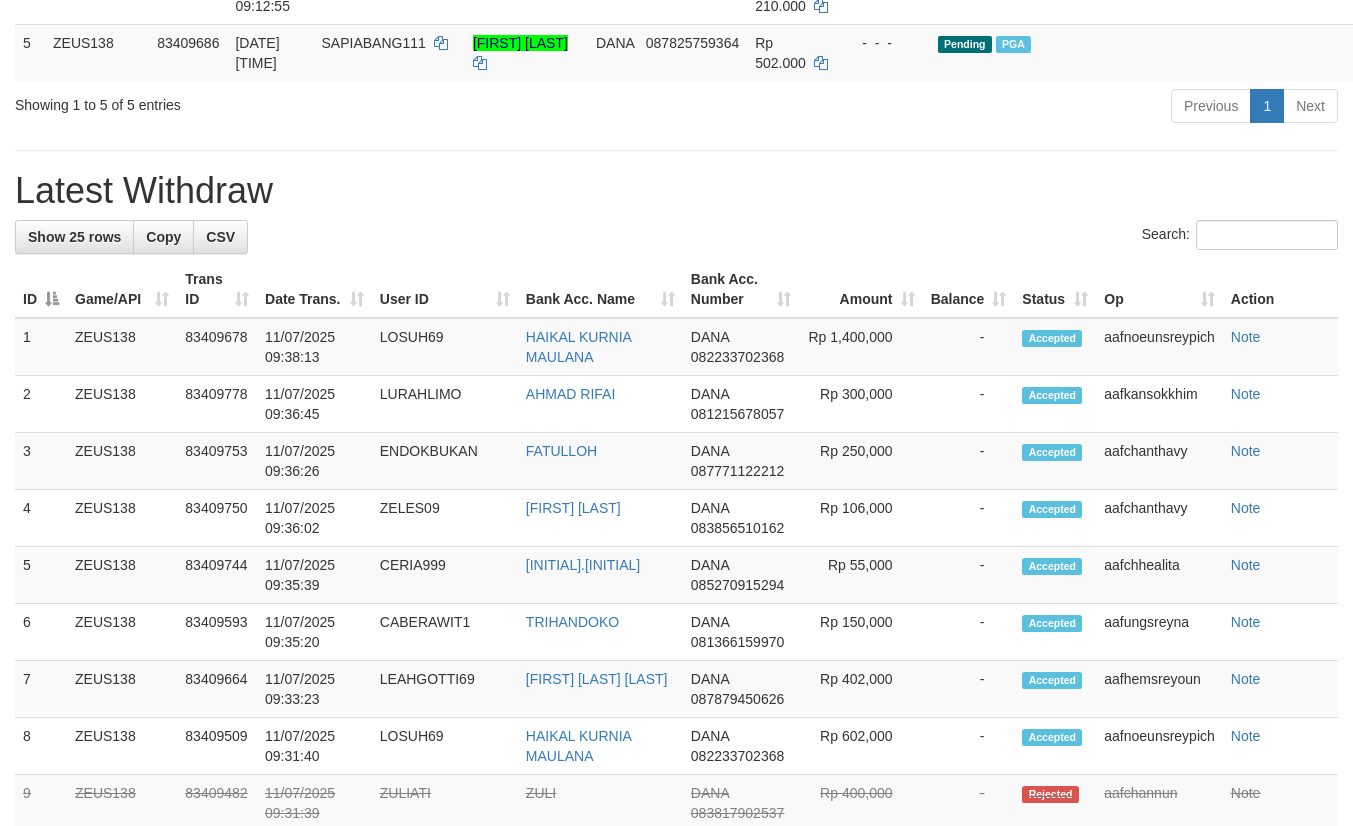 scroll, scrollTop: 525, scrollLeft: 0, axis: vertical 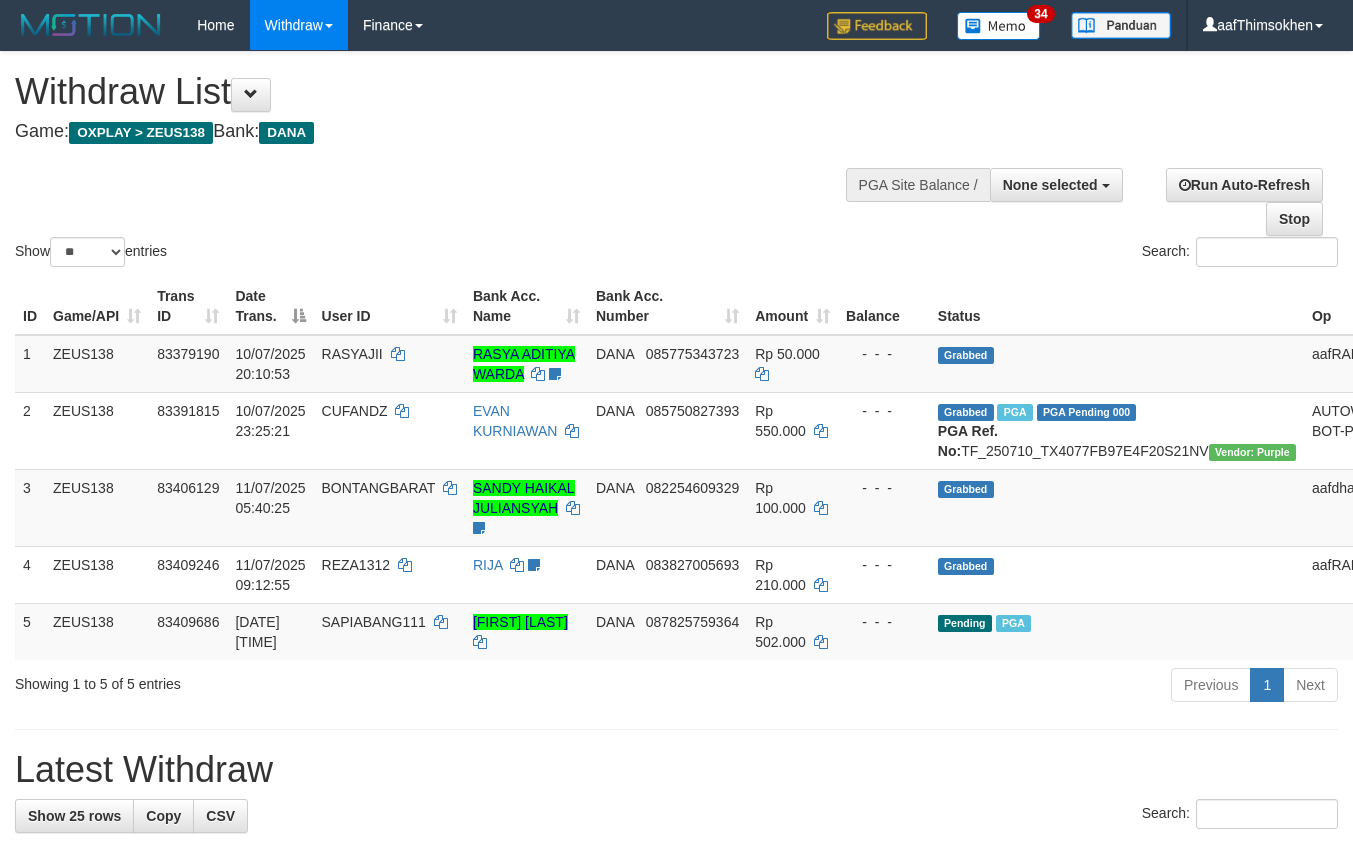 select 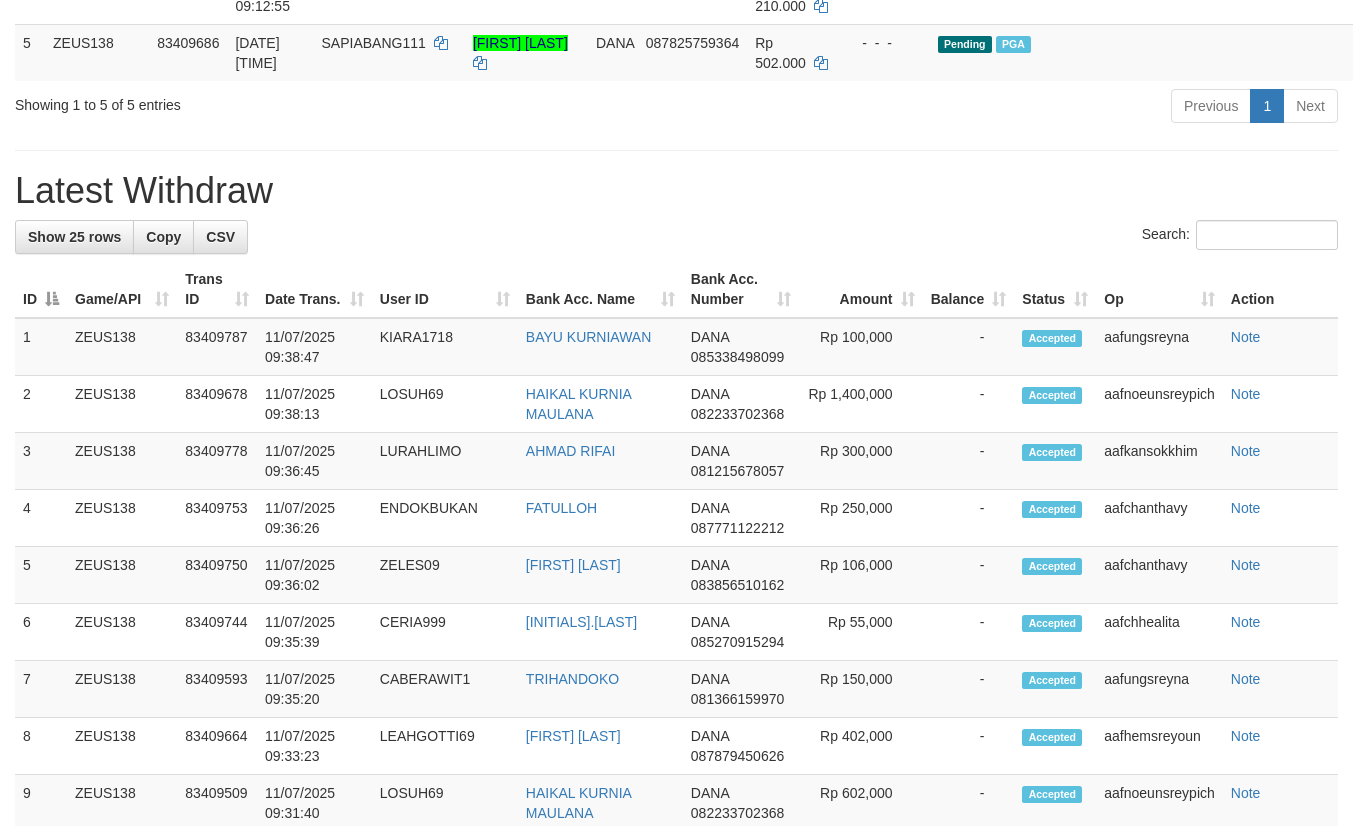 scroll, scrollTop: 525, scrollLeft: 0, axis: vertical 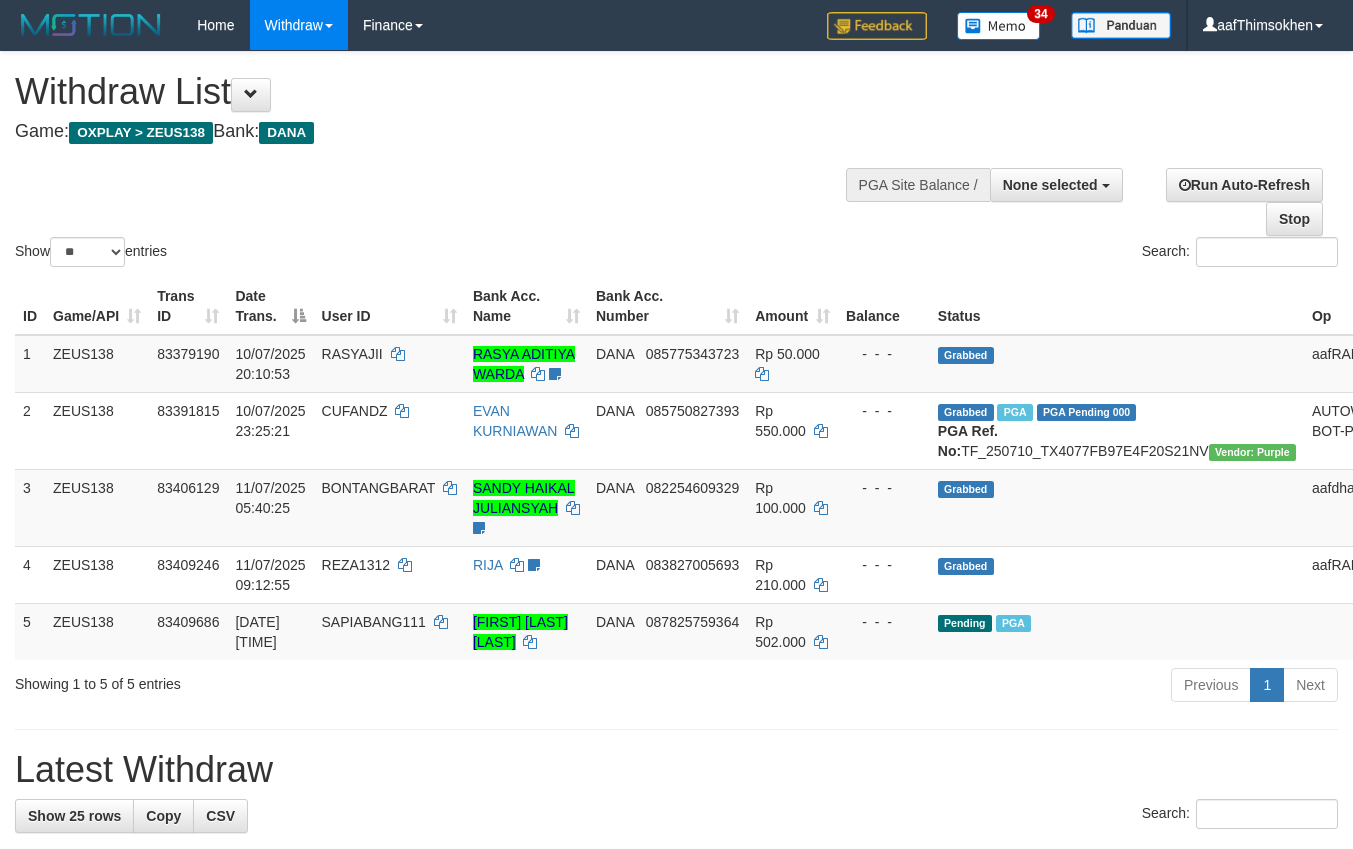 select 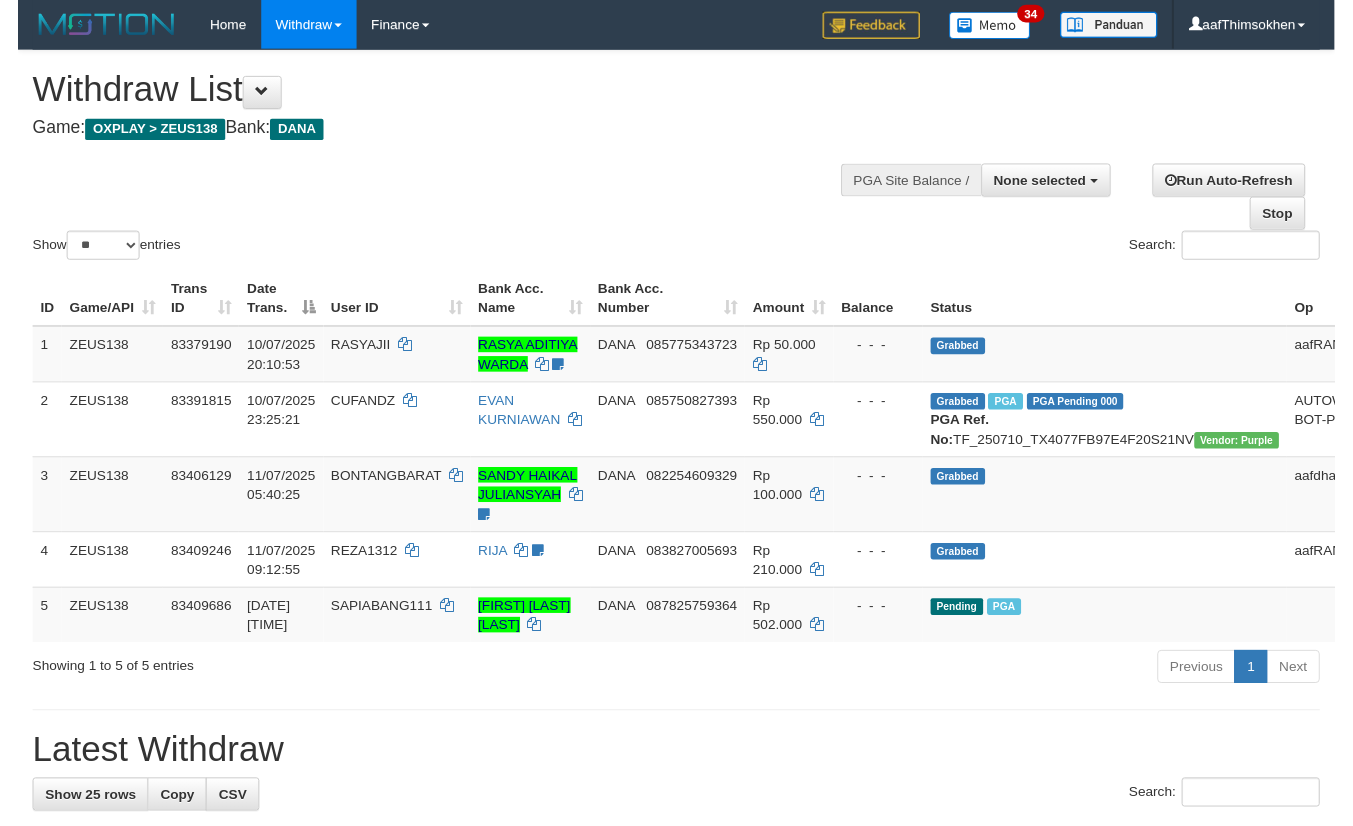 scroll, scrollTop: 579, scrollLeft: 0, axis: vertical 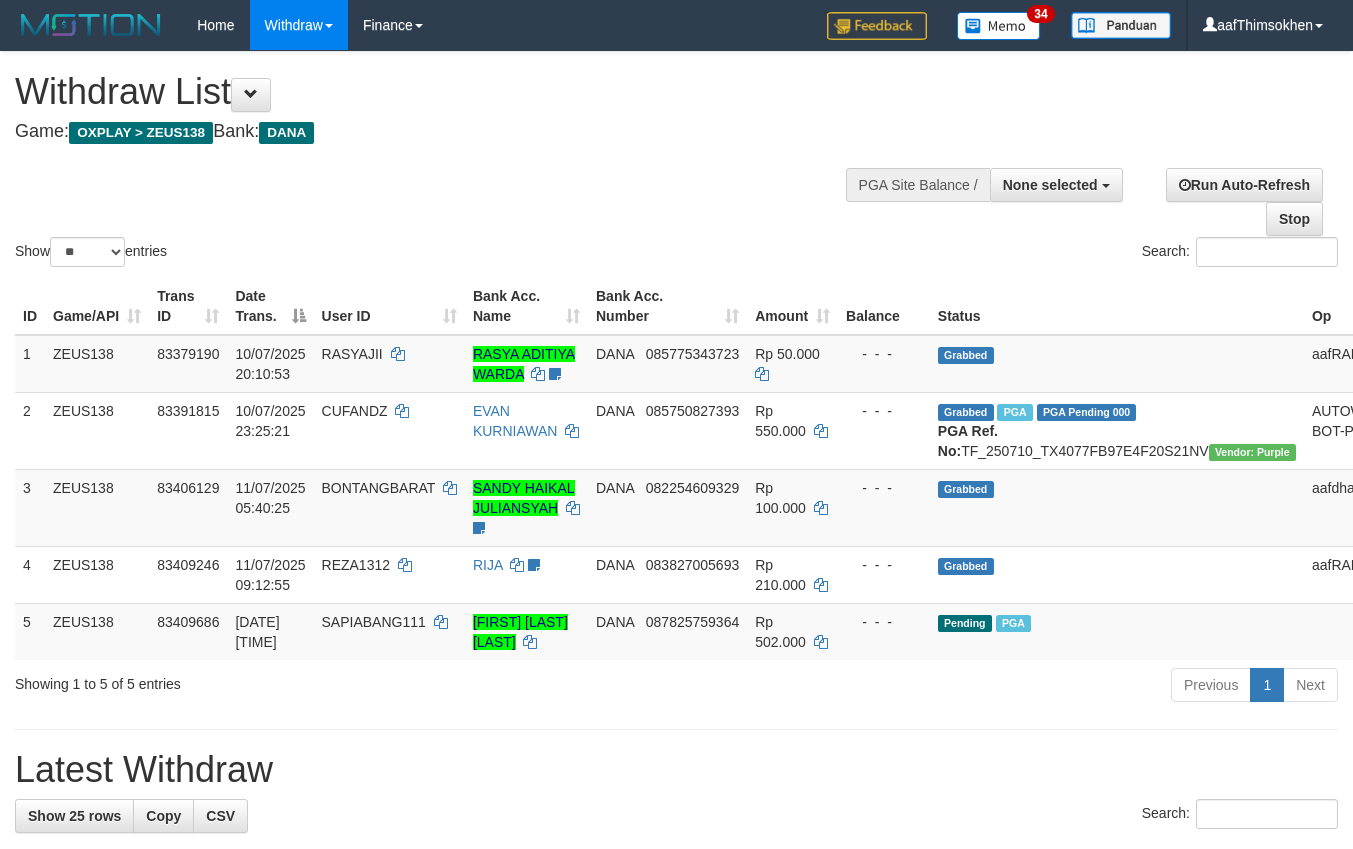 select 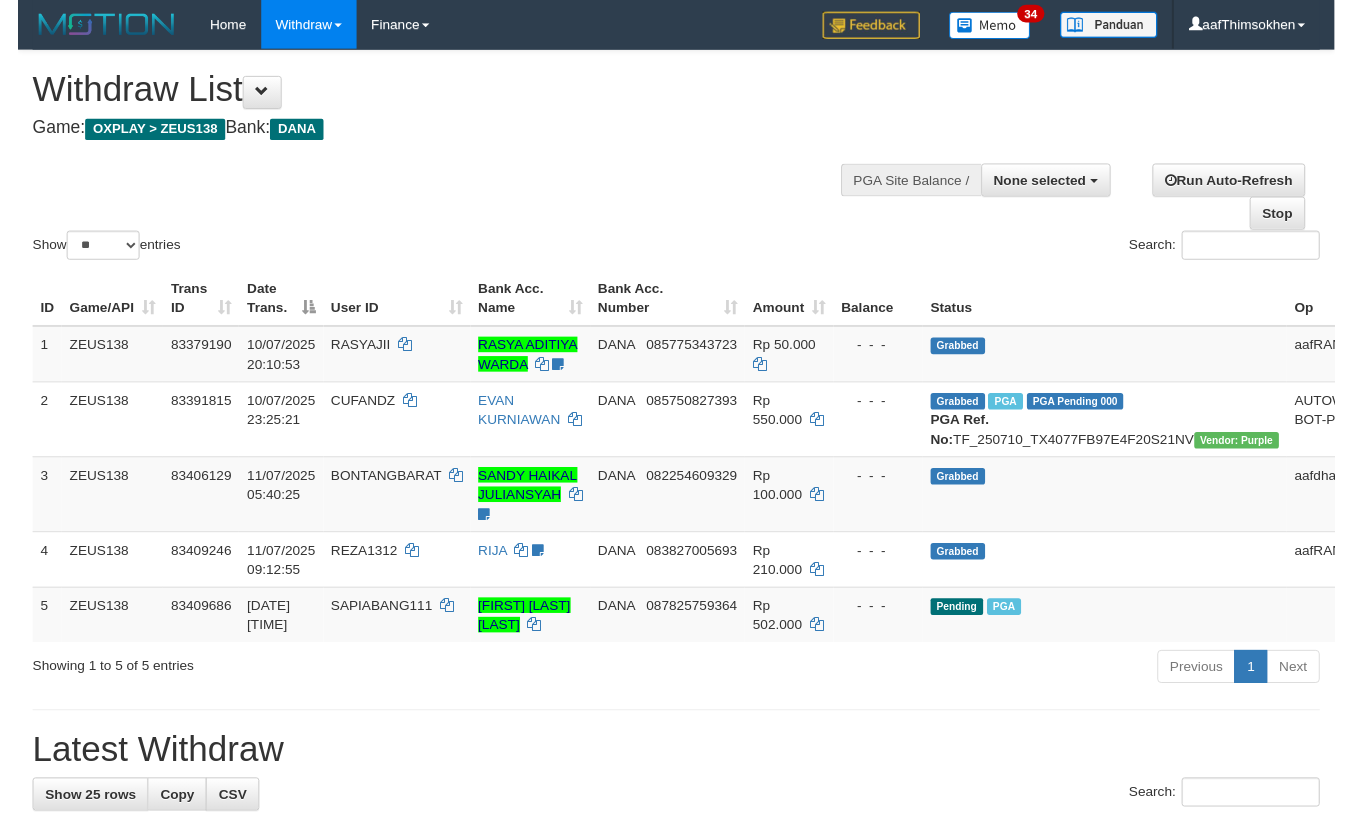 scroll, scrollTop: 579, scrollLeft: 0, axis: vertical 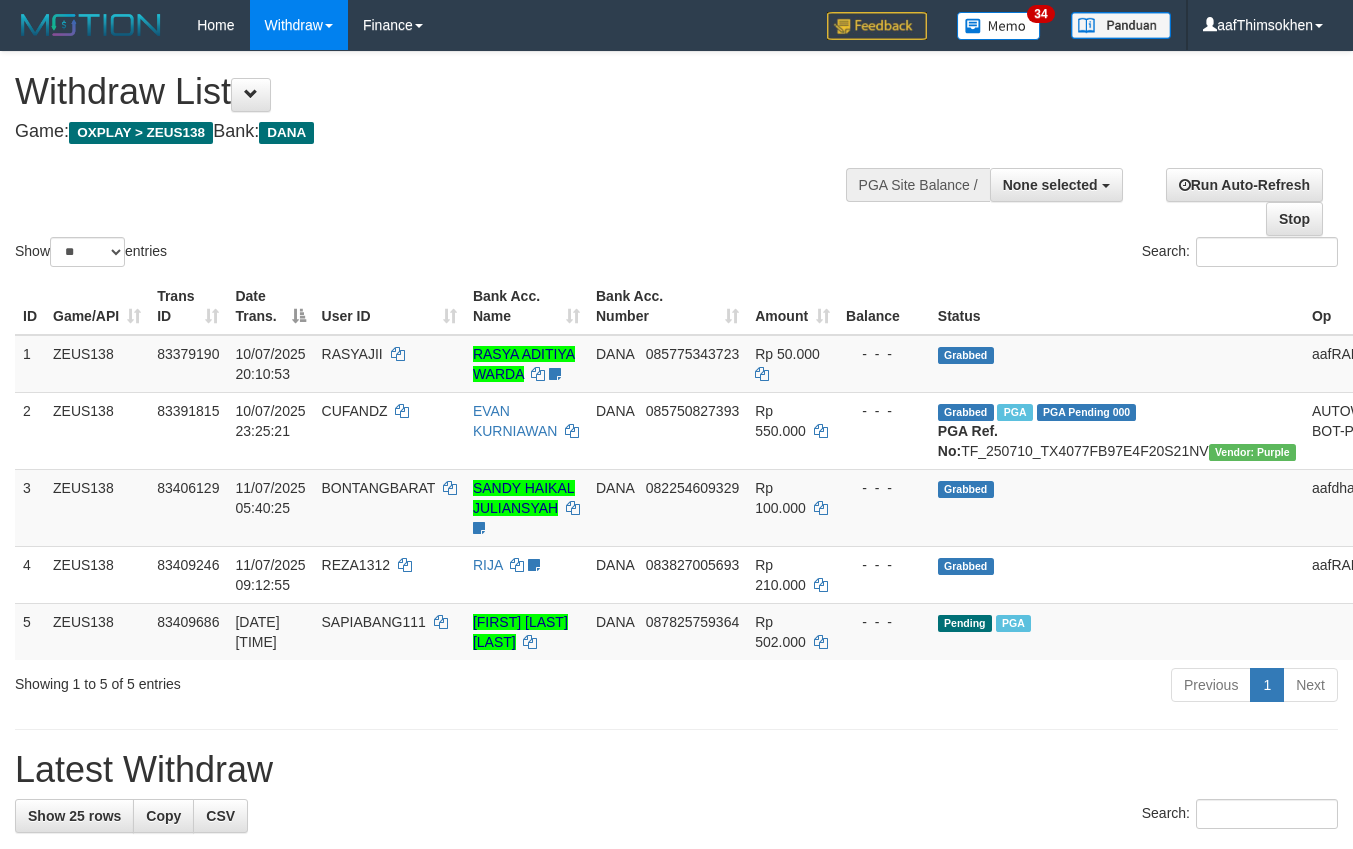 select 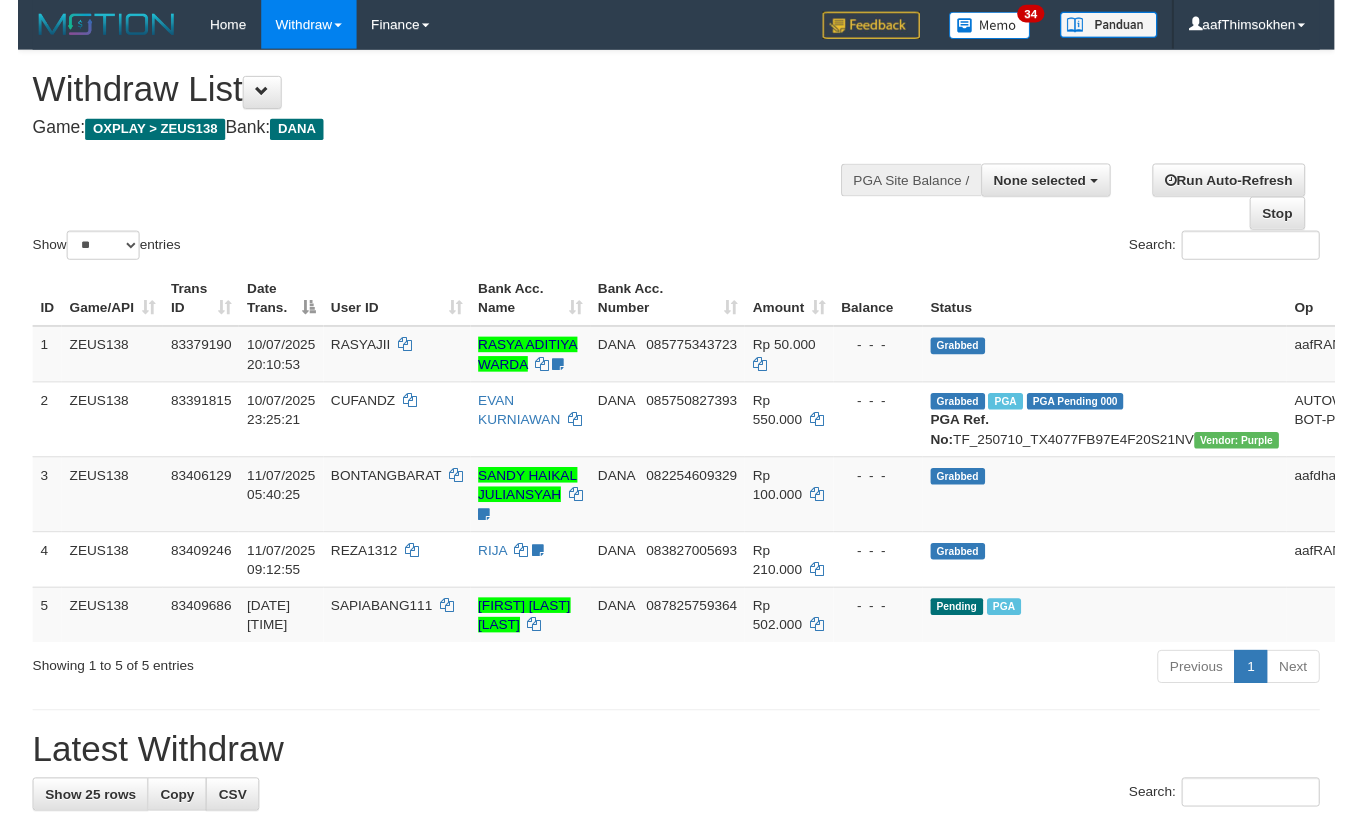 scroll, scrollTop: 579, scrollLeft: 0, axis: vertical 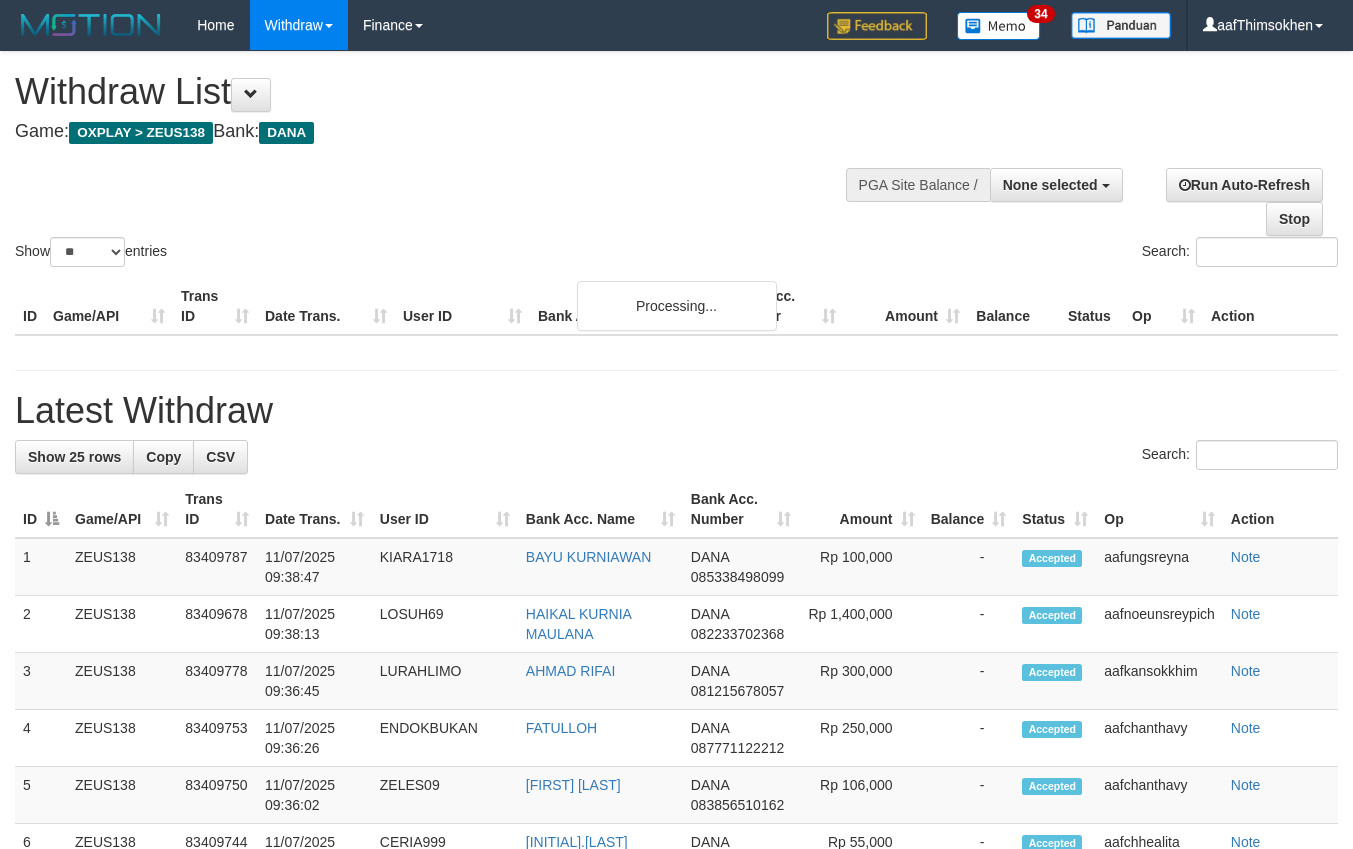 select 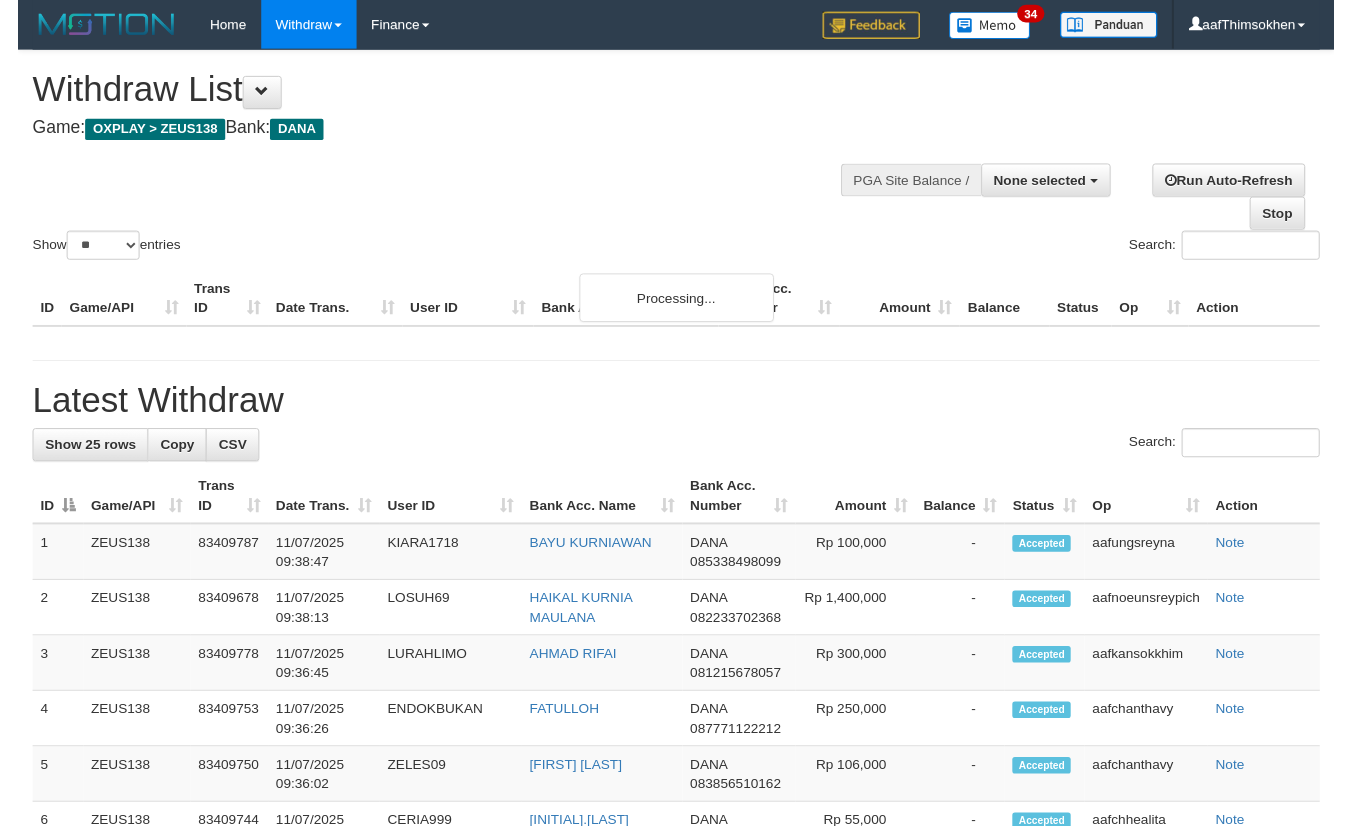 scroll, scrollTop: 579, scrollLeft: 0, axis: vertical 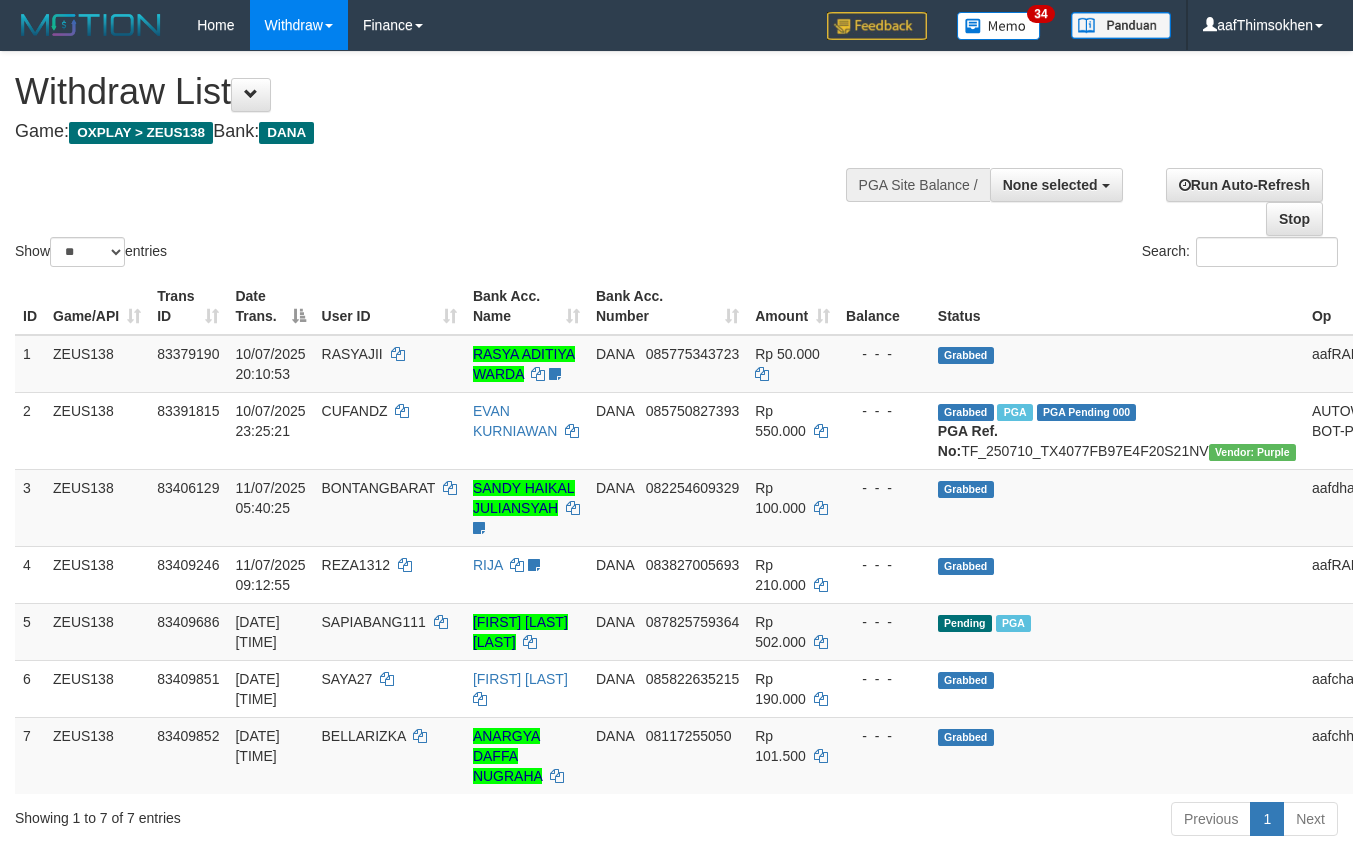 select 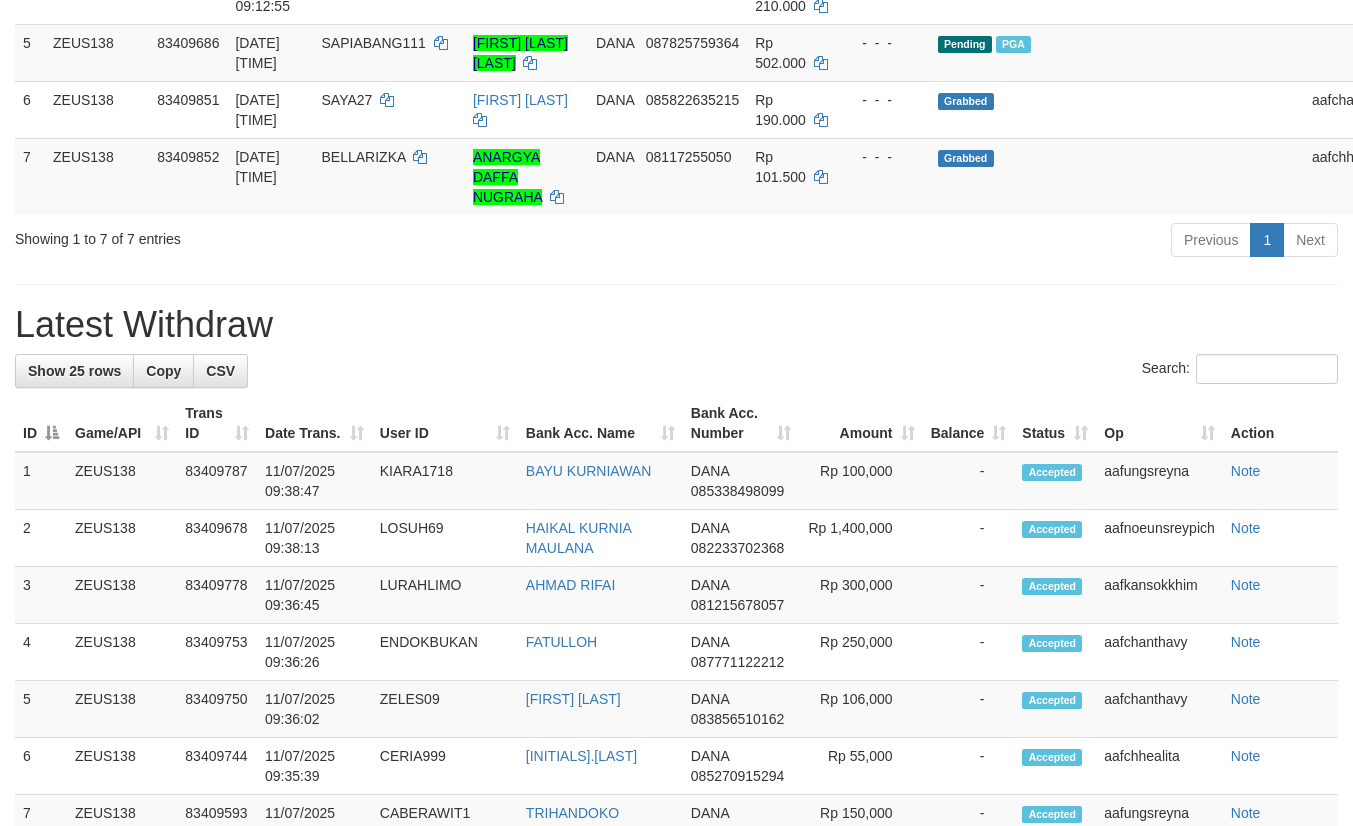 scroll, scrollTop: 525, scrollLeft: 0, axis: vertical 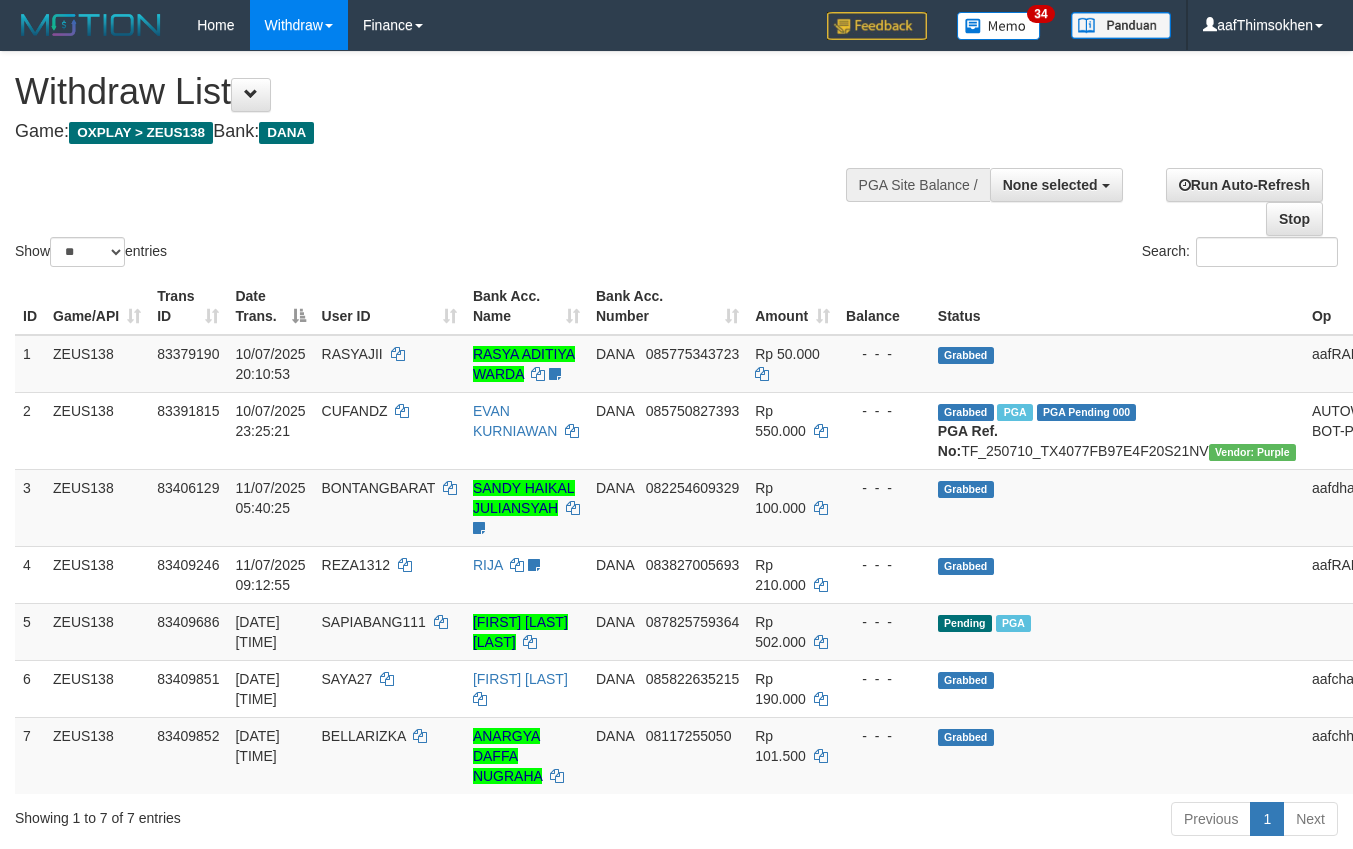select 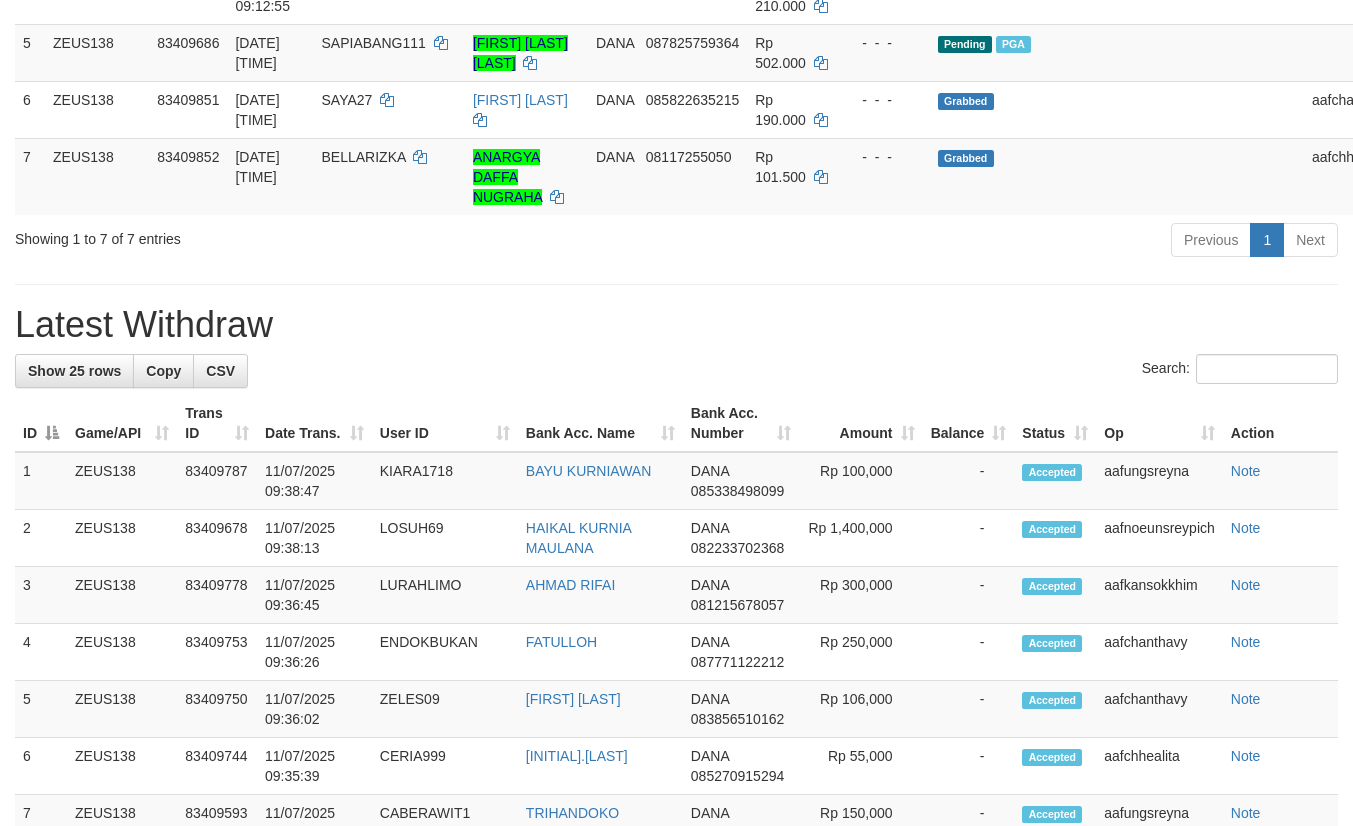 scroll, scrollTop: 525, scrollLeft: 0, axis: vertical 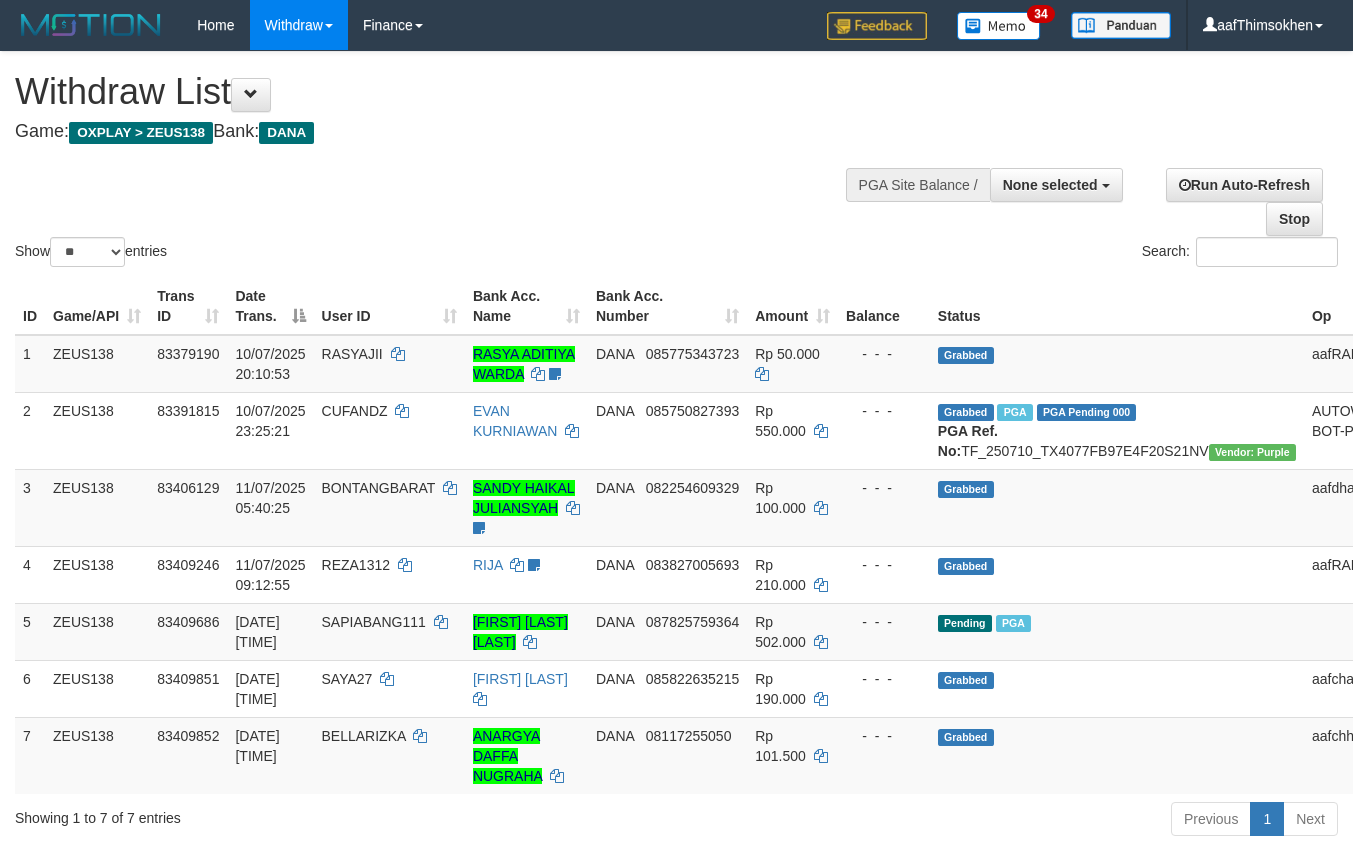 select 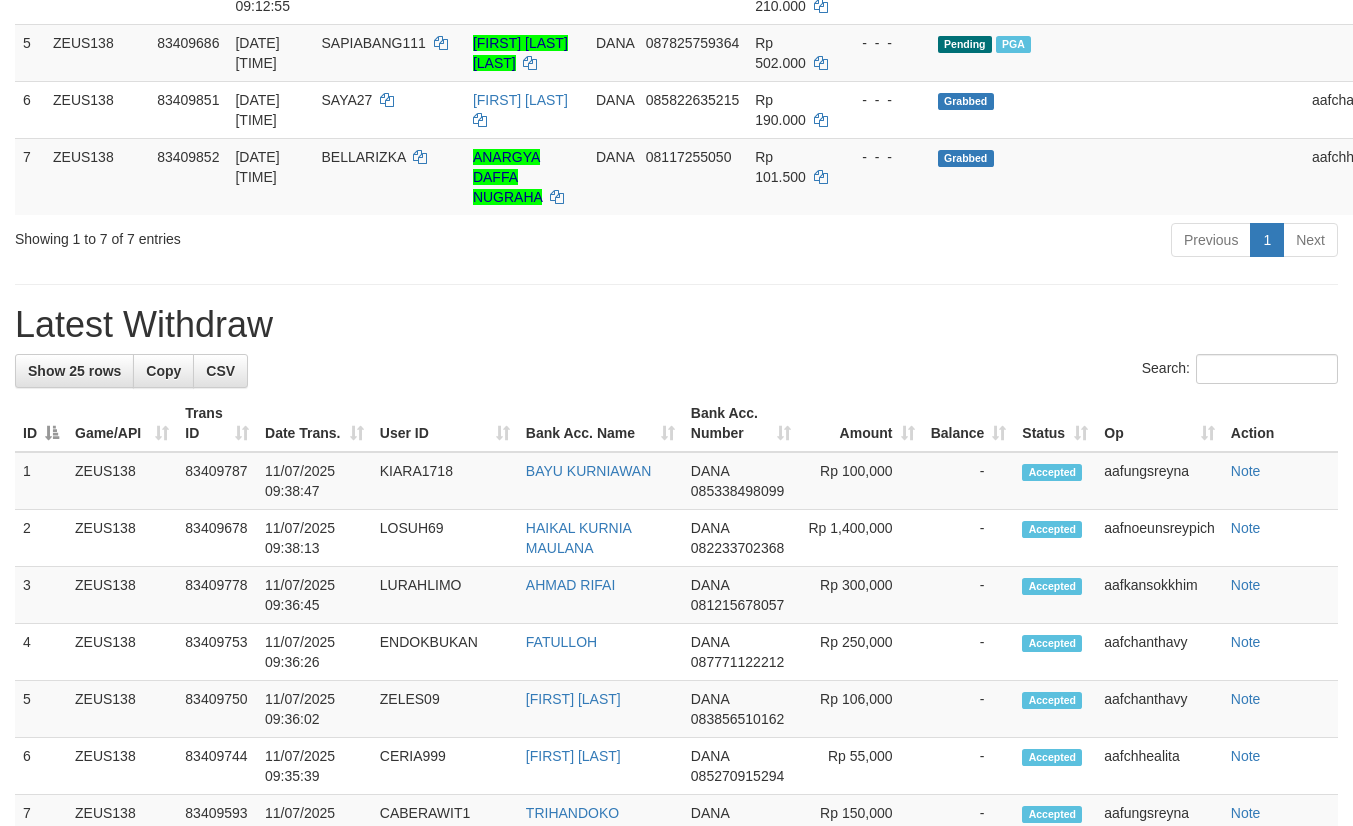 scroll, scrollTop: 525, scrollLeft: 0, axis: vertical 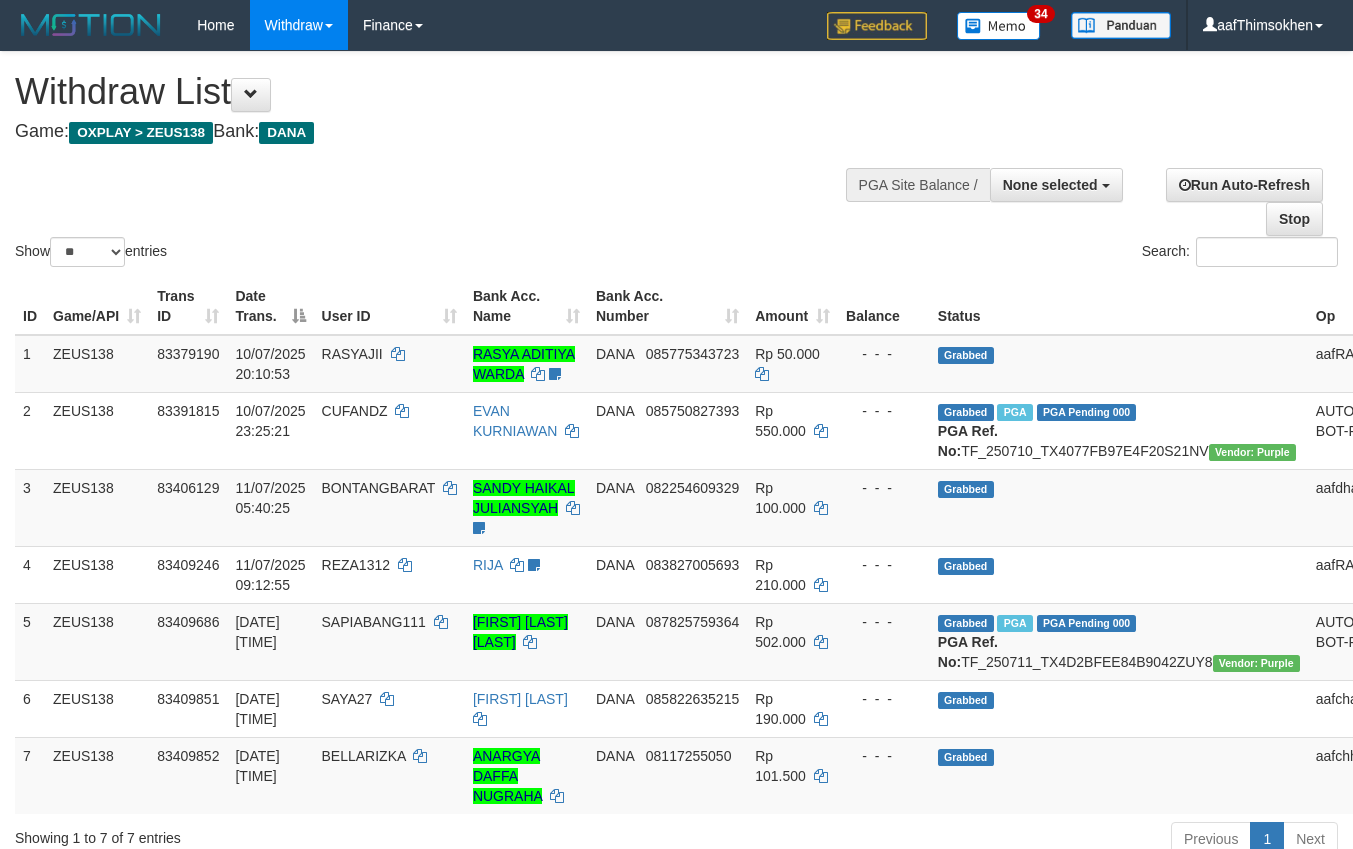 select 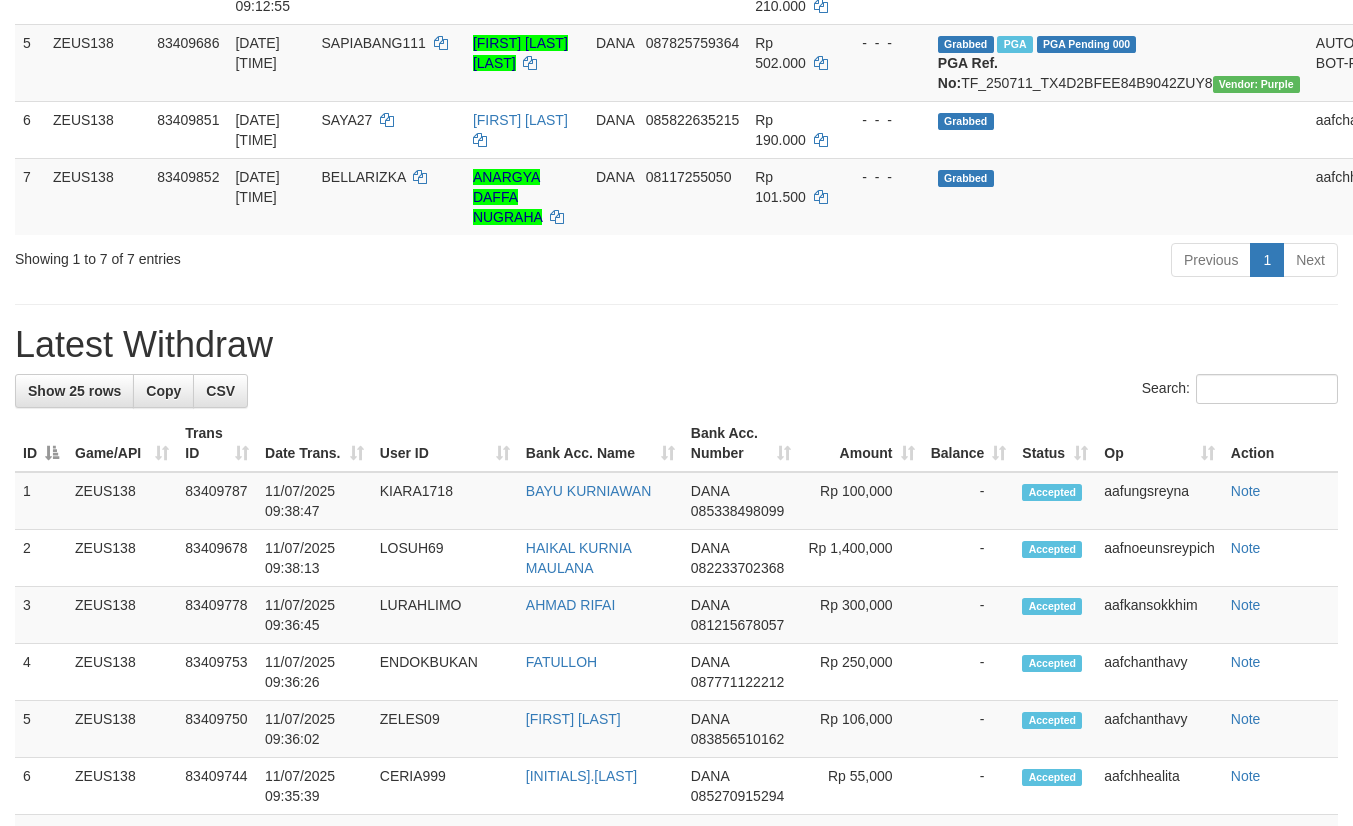 scroll, scrollTop: 525, scrollLeft: 0, axis: vertical 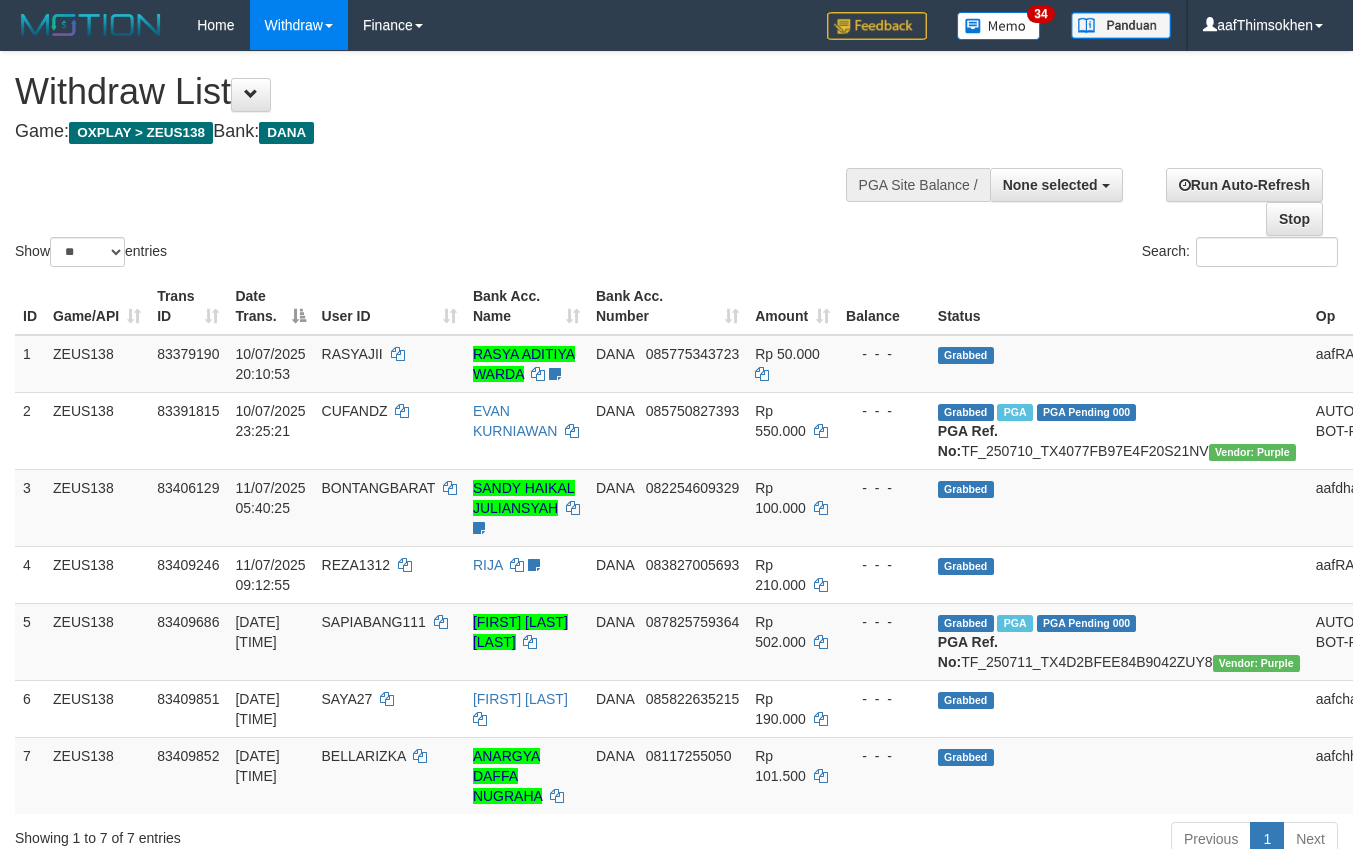 select 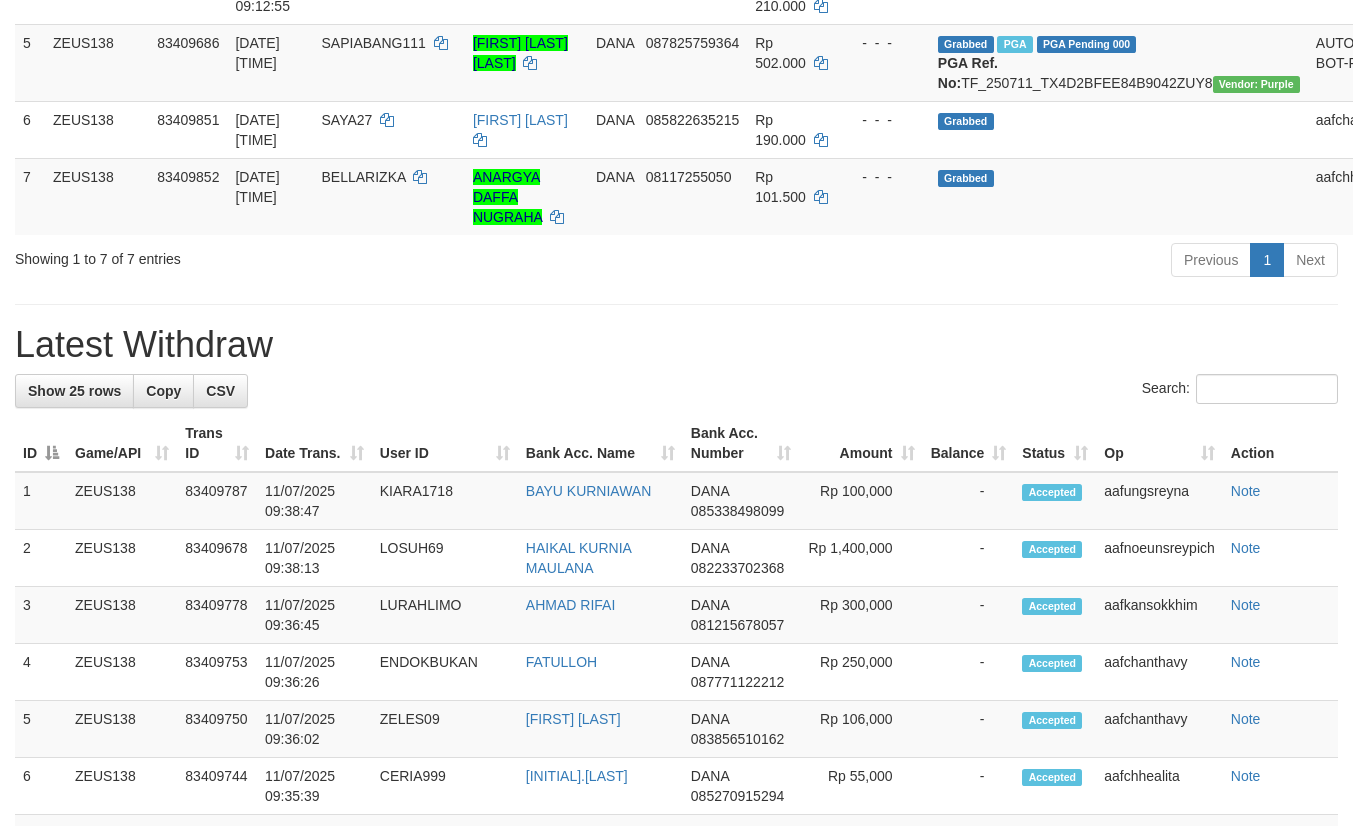 scroll, scrollTop: 525, scrollLeft: 0, axis: vertical 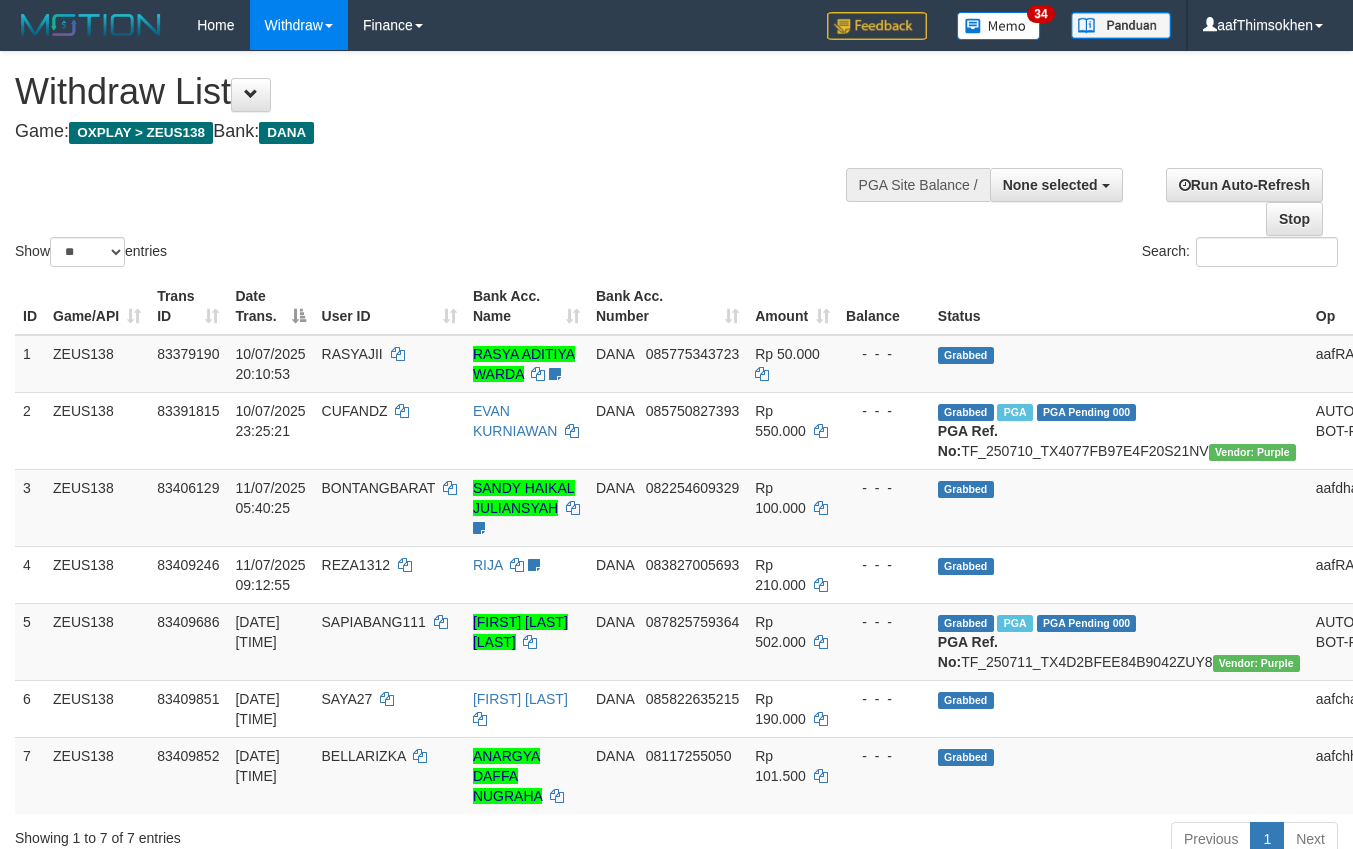 select 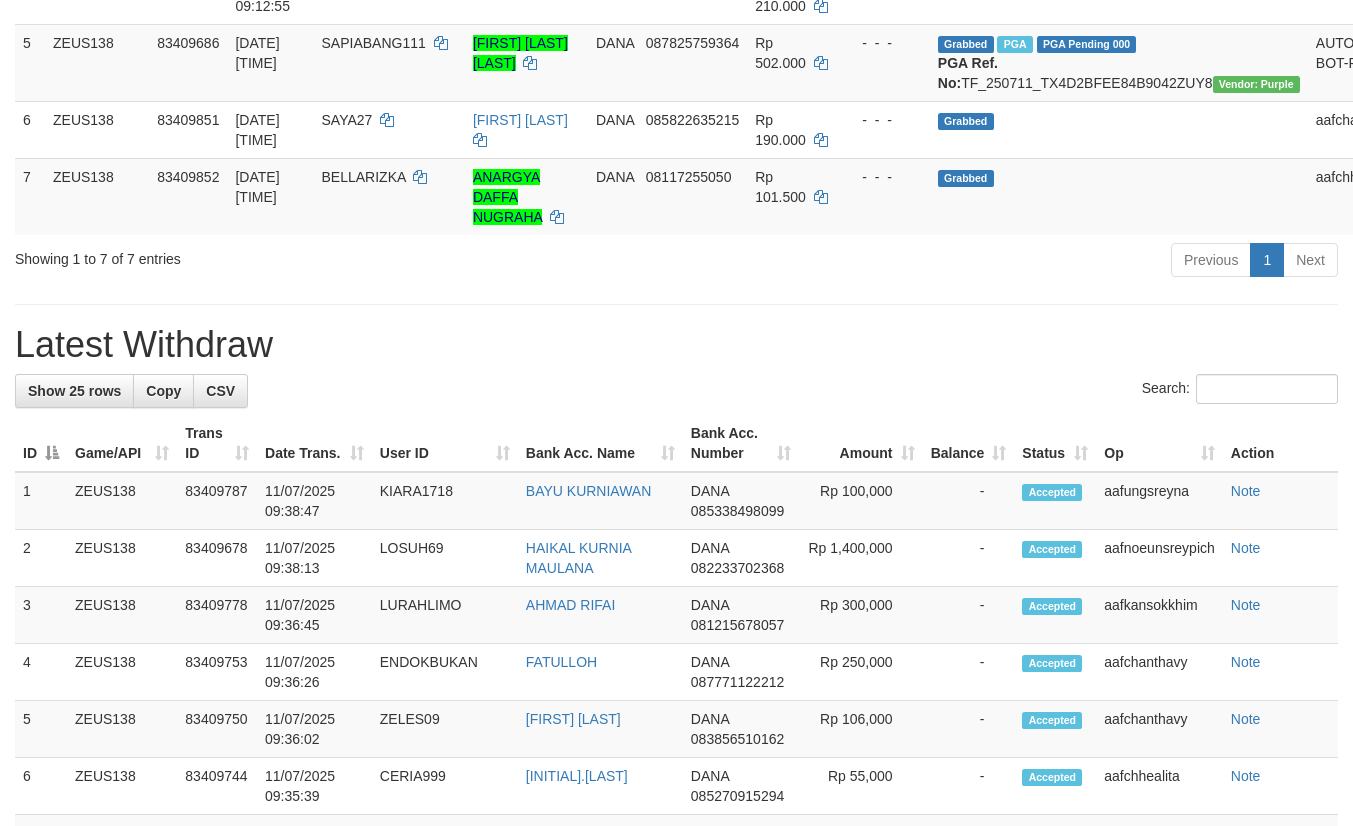 scroll, scrollTop: 525, scrollLeft: 0, axis: vertical 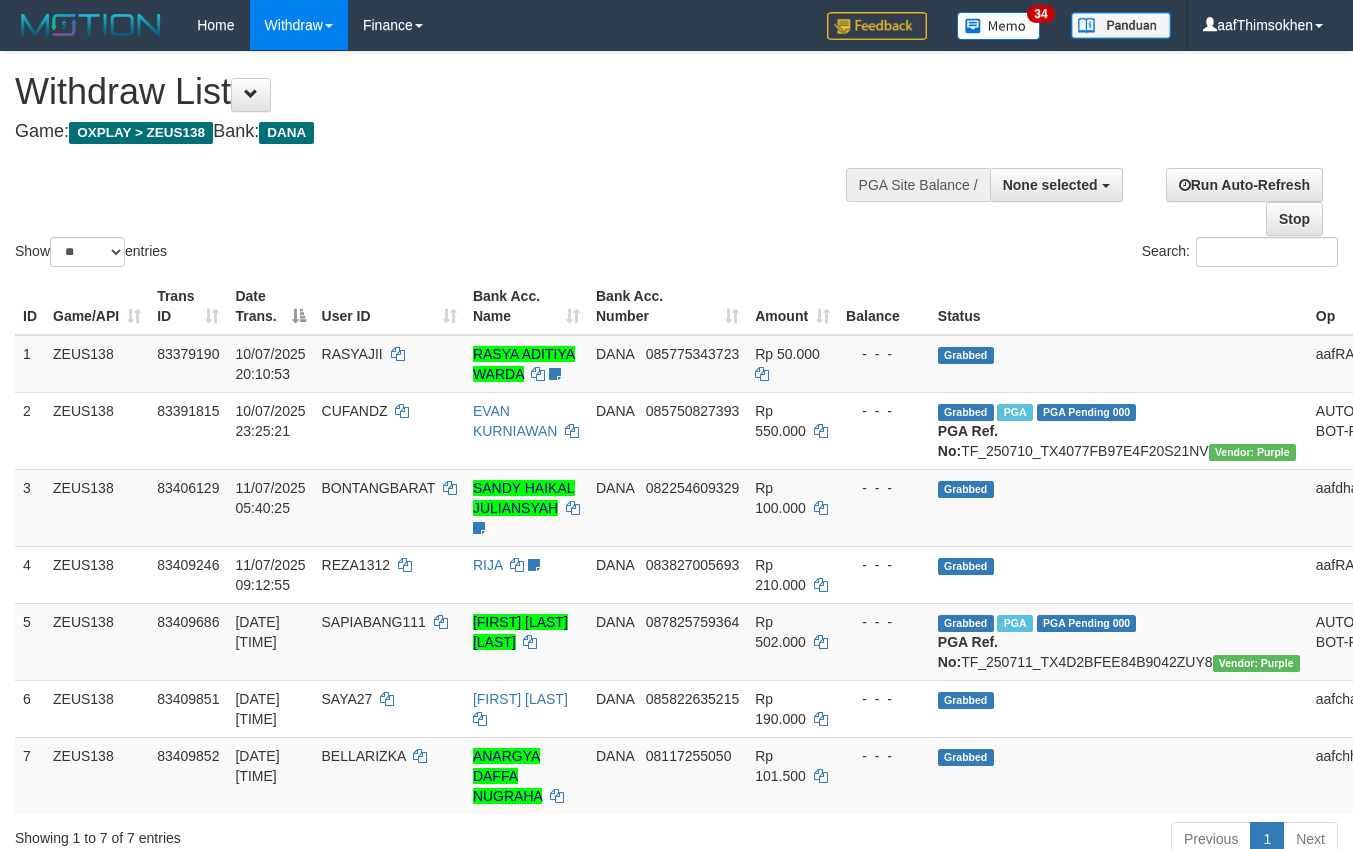 select 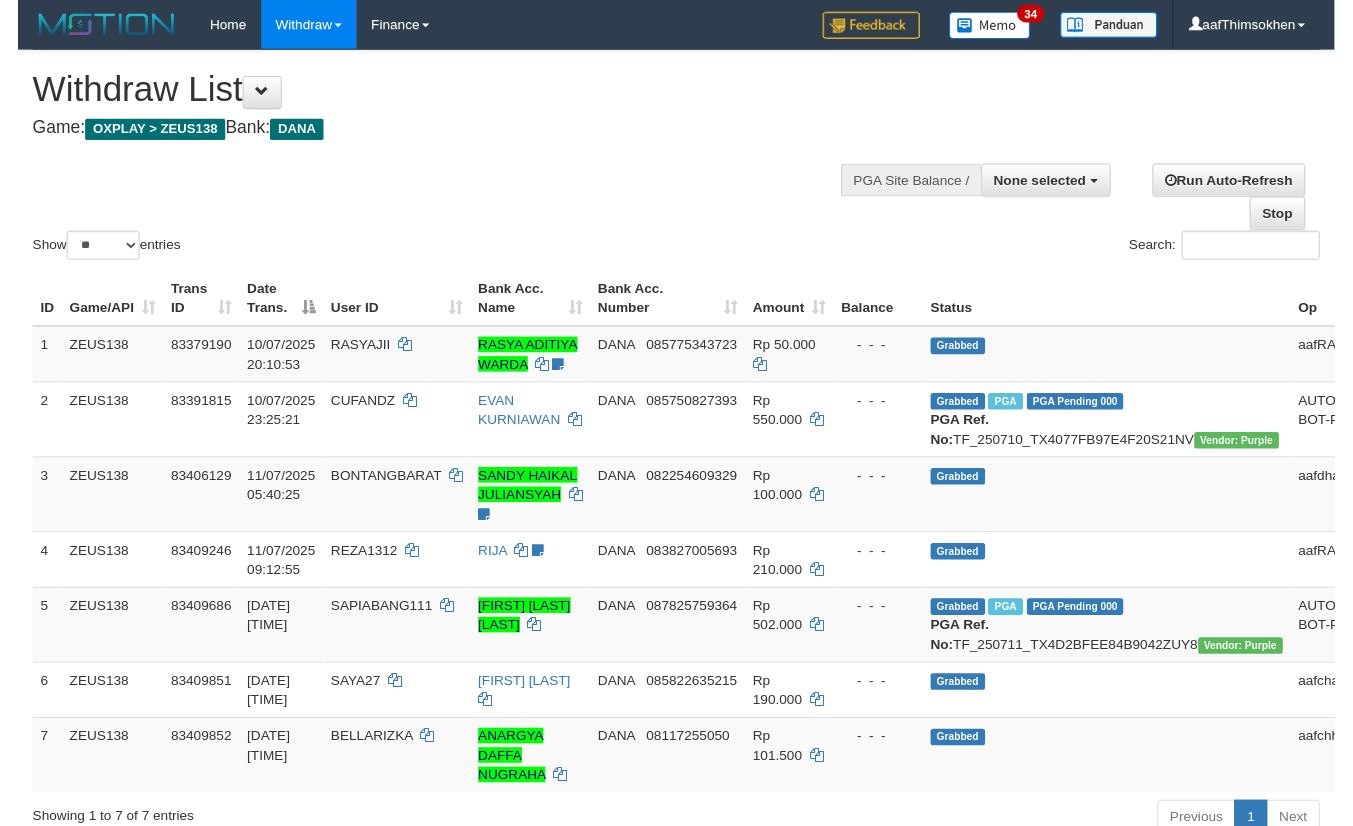 scroll, scrollTop: 579, scrollLeft: 0, axis: vertical 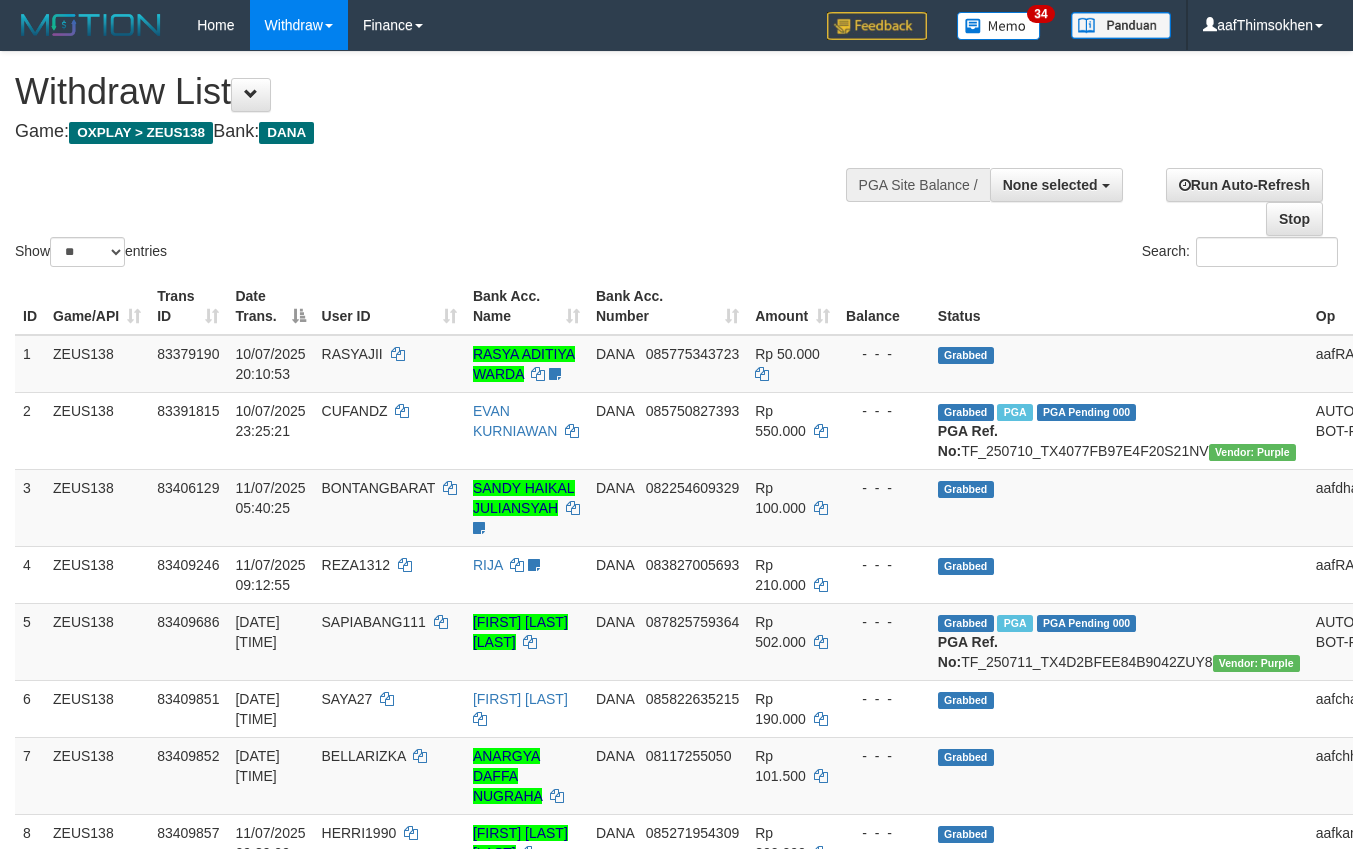 select 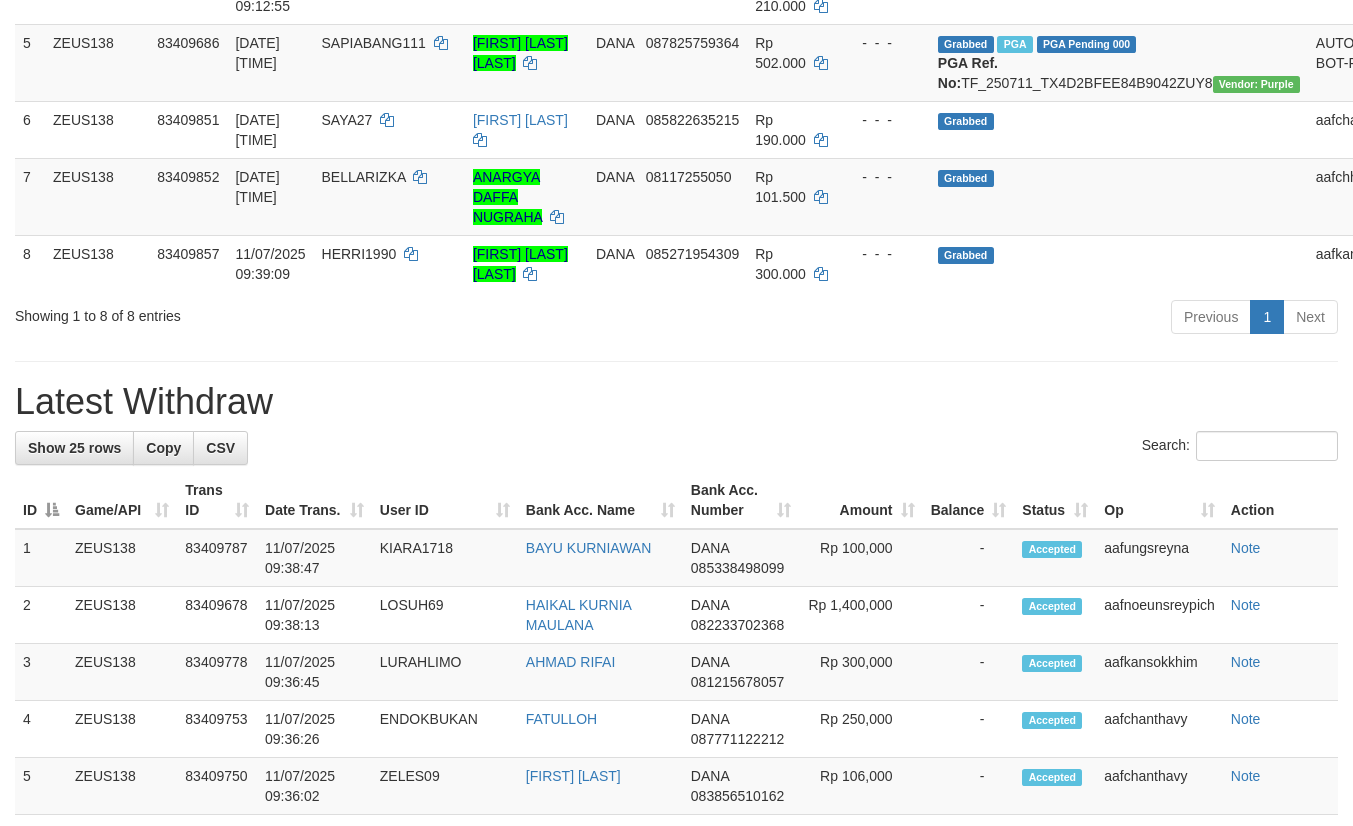 scroll, scrollTop: 525, scrollLeft: 0, axis: vertical 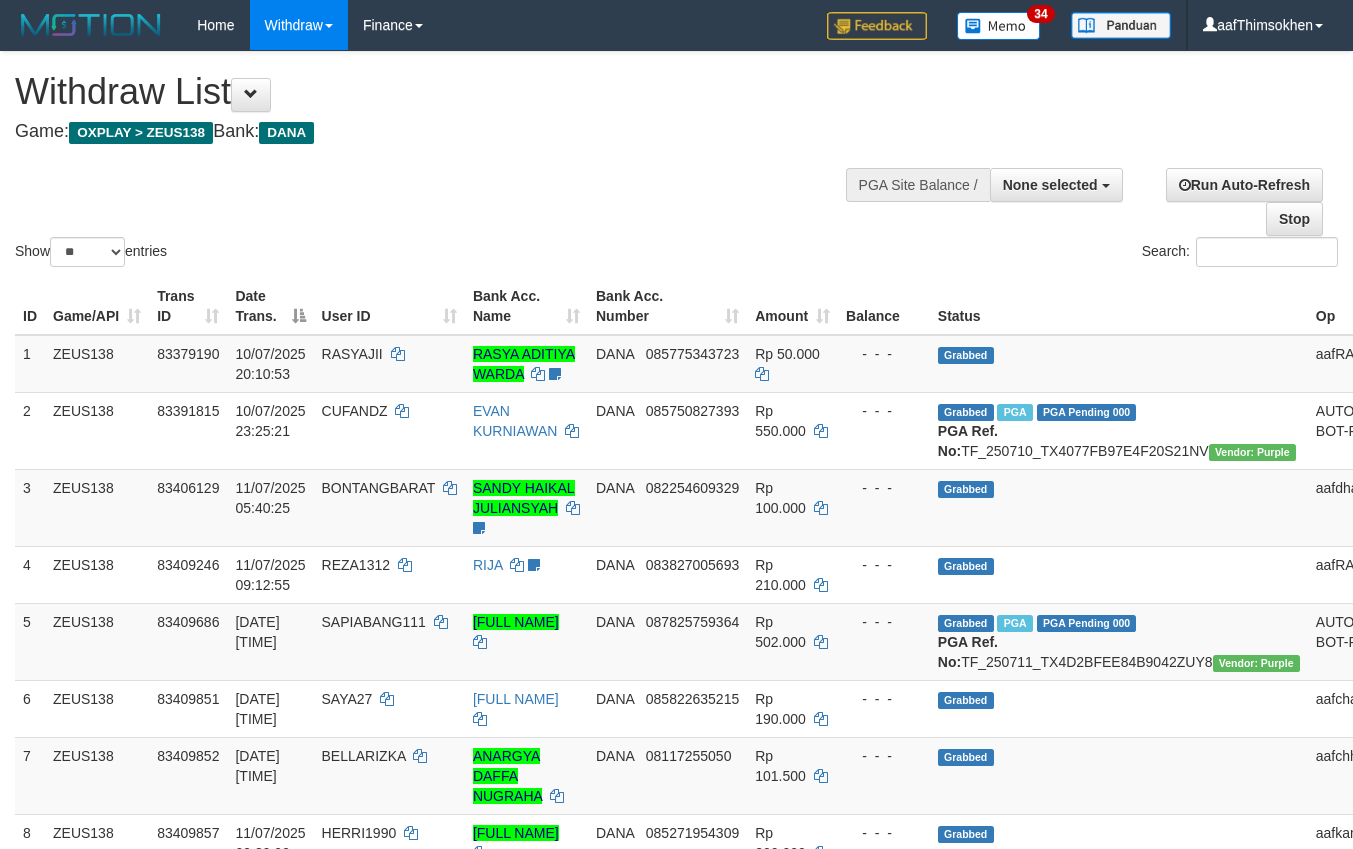 select 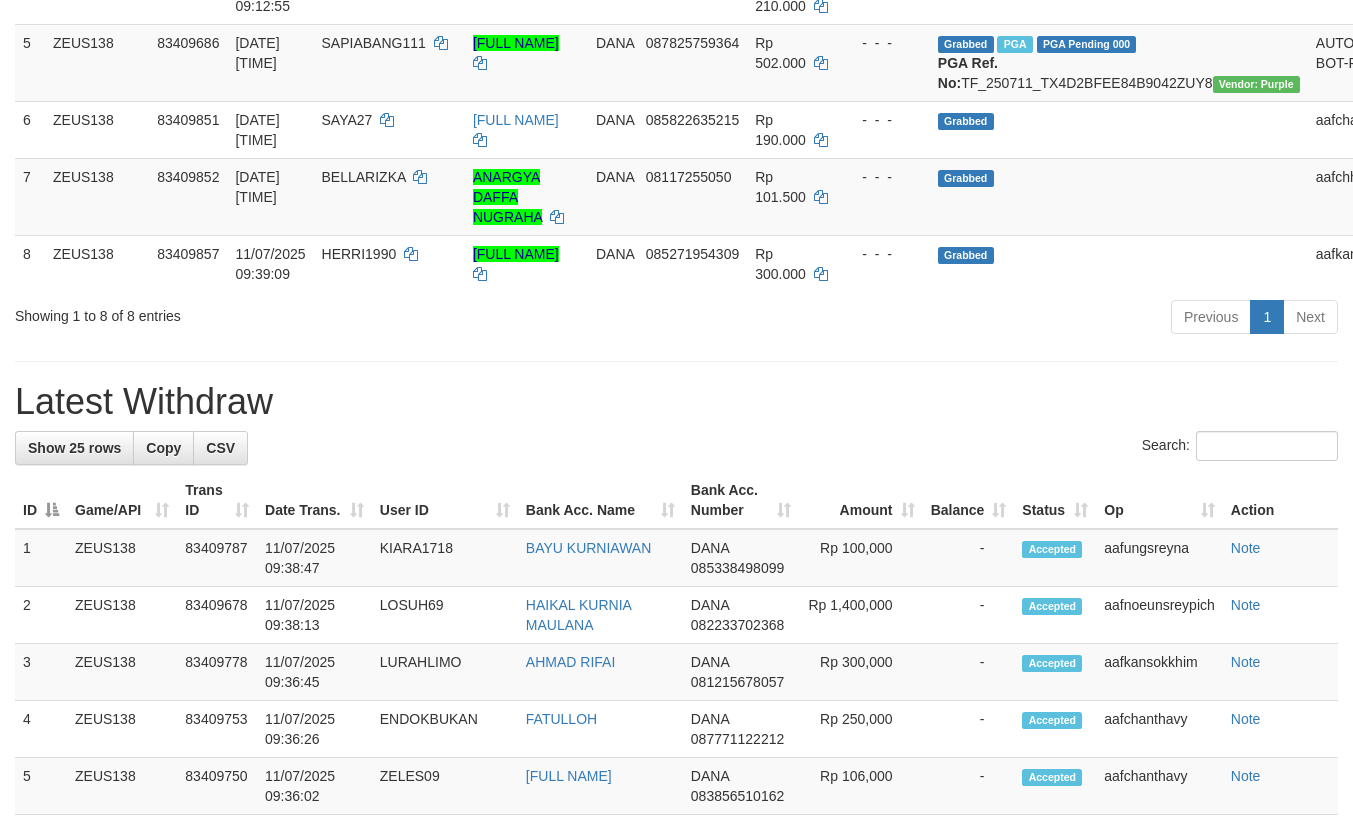 scroll, scrollTop: 525, scrollLeft: 0, axis: vertical 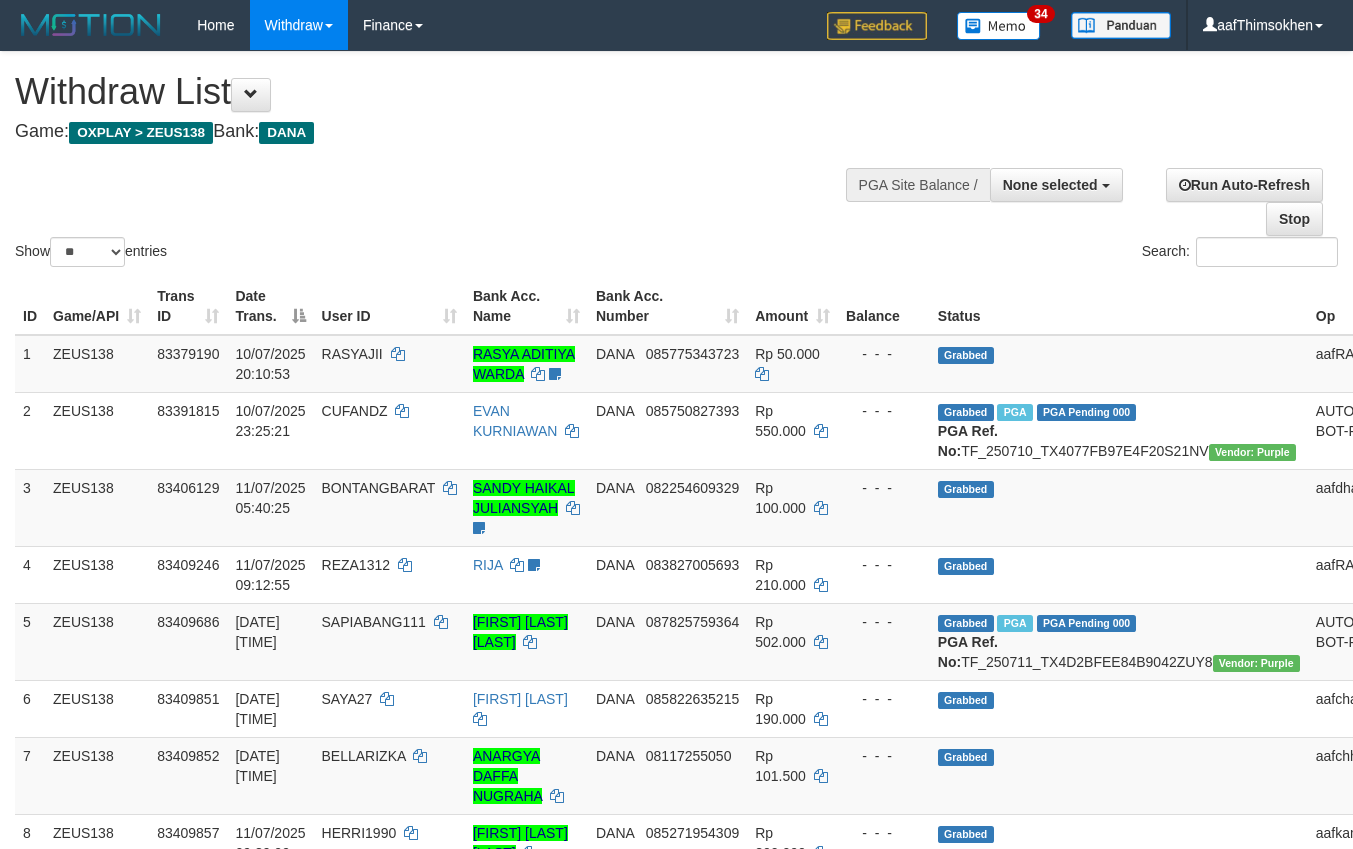 select 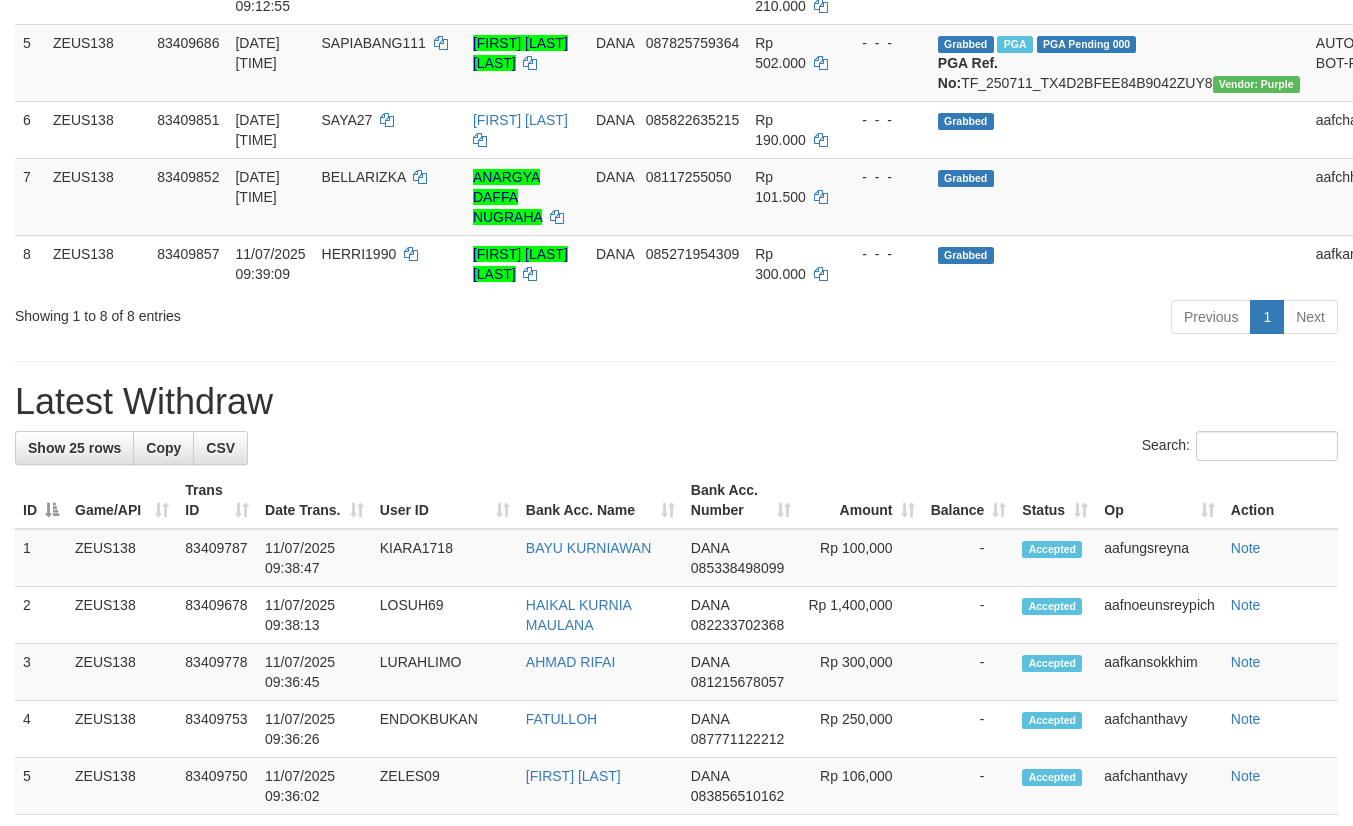 scroll, scrollTop: 525, scrollLeft: 0, axis: vertical 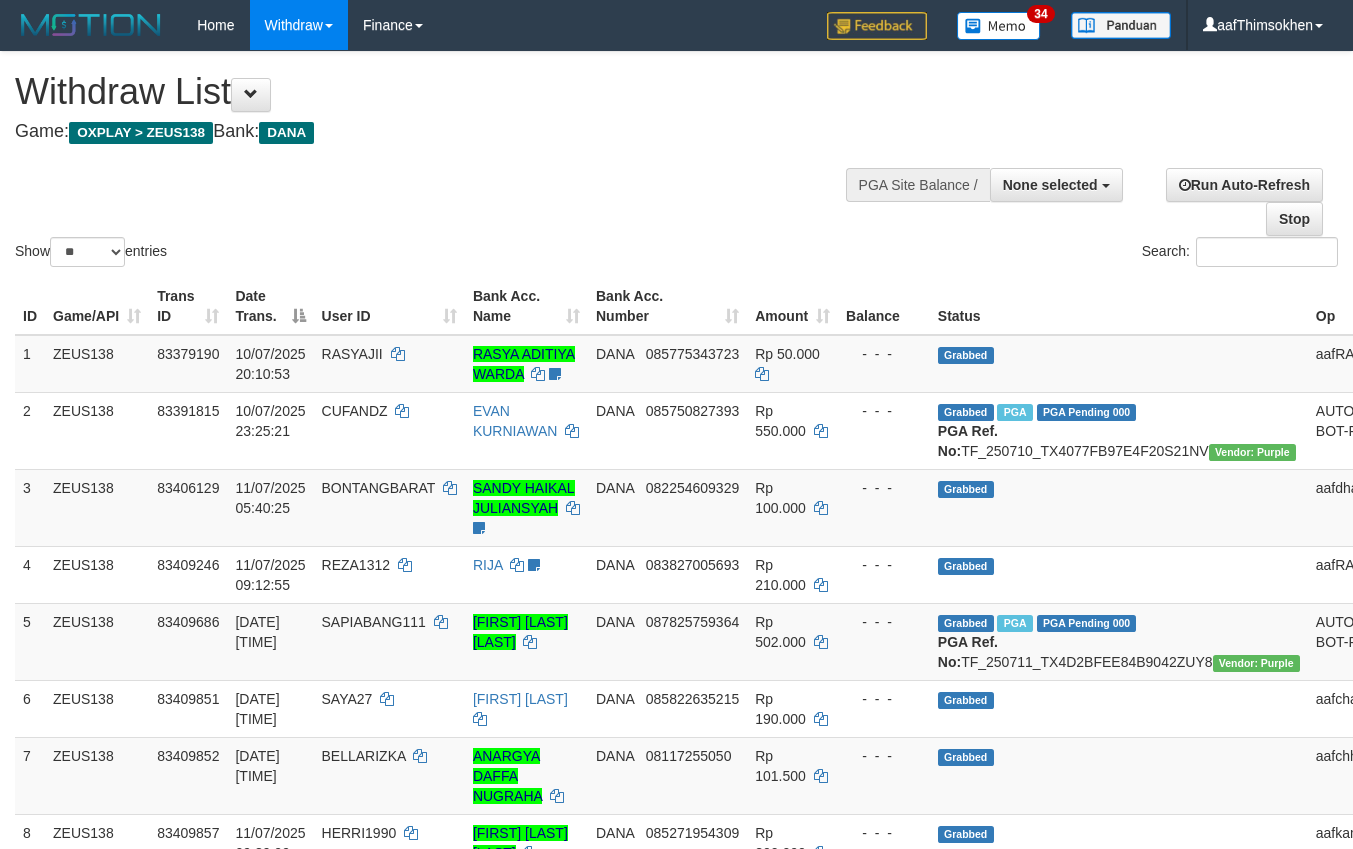 select 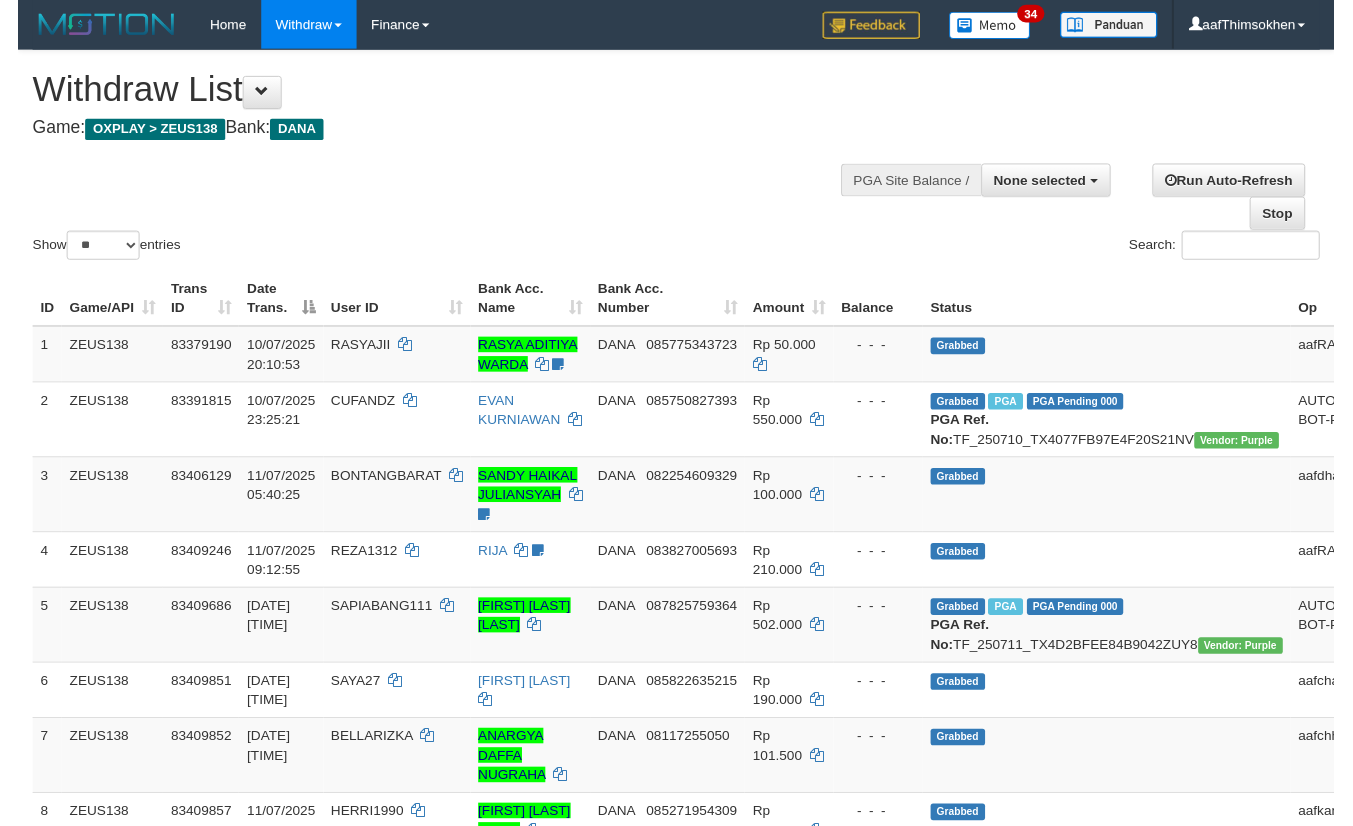 scroll, scrollTop: 579, scrollLeft: 0, axis: vertical 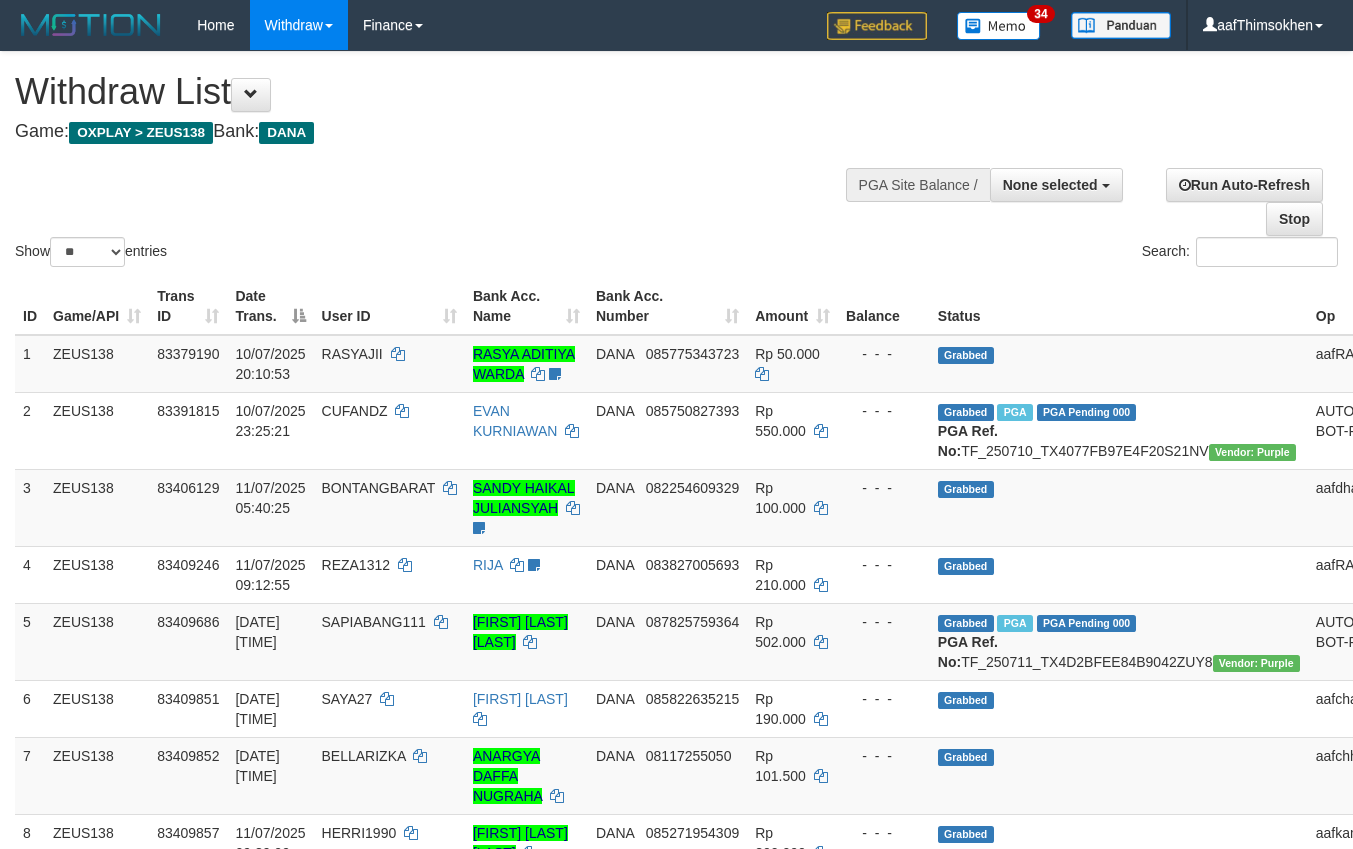 select 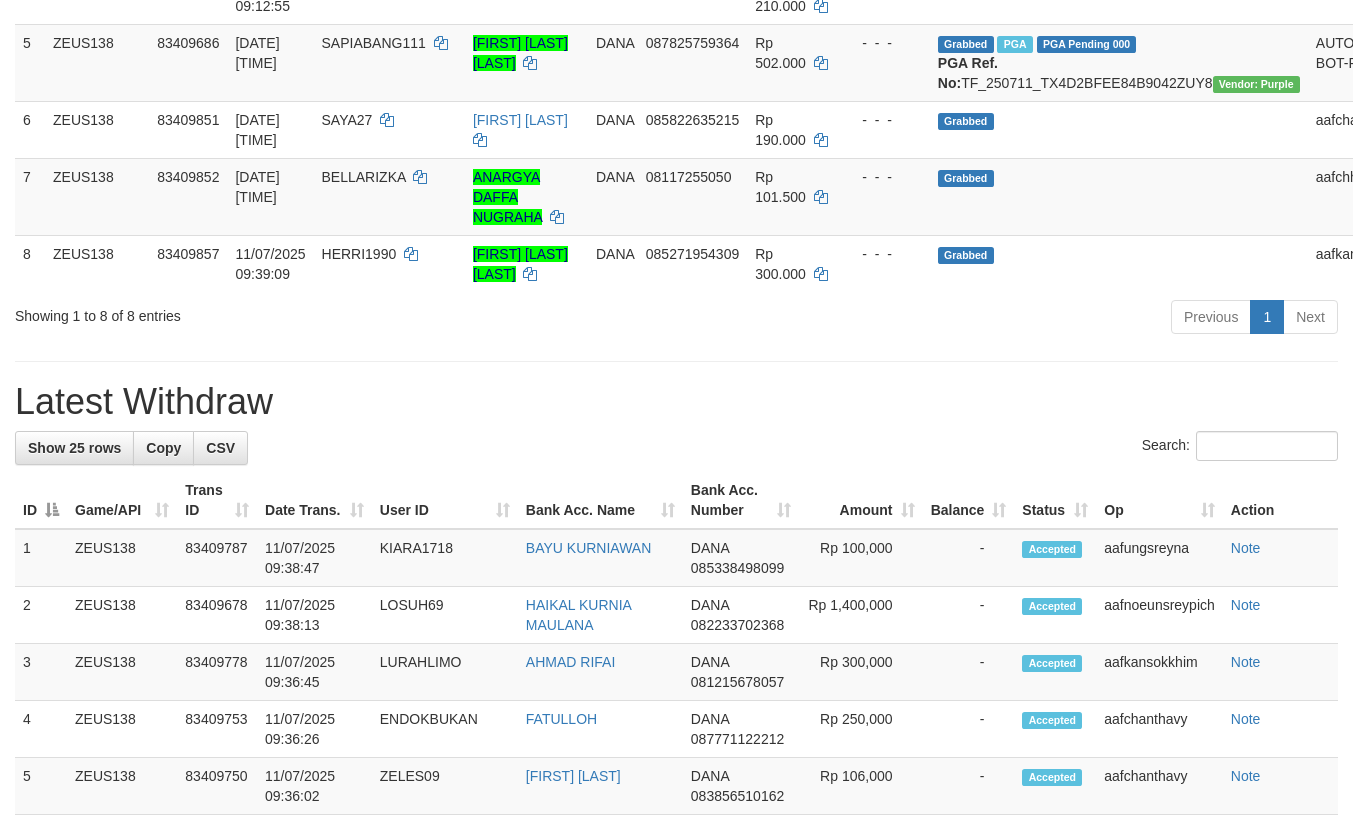 scroll, scrollTop: 525, scrollLeft: 0, axis: vertical 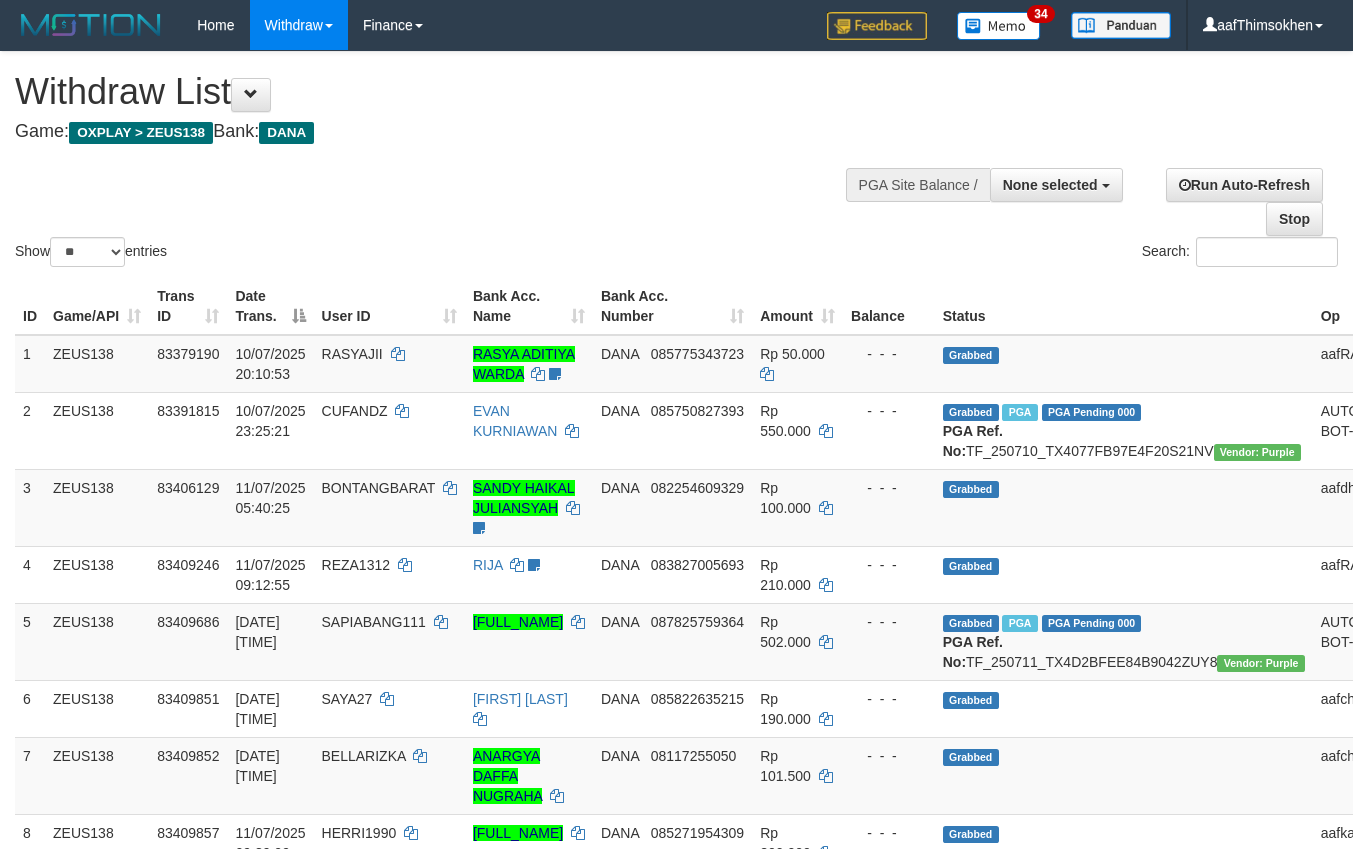 select 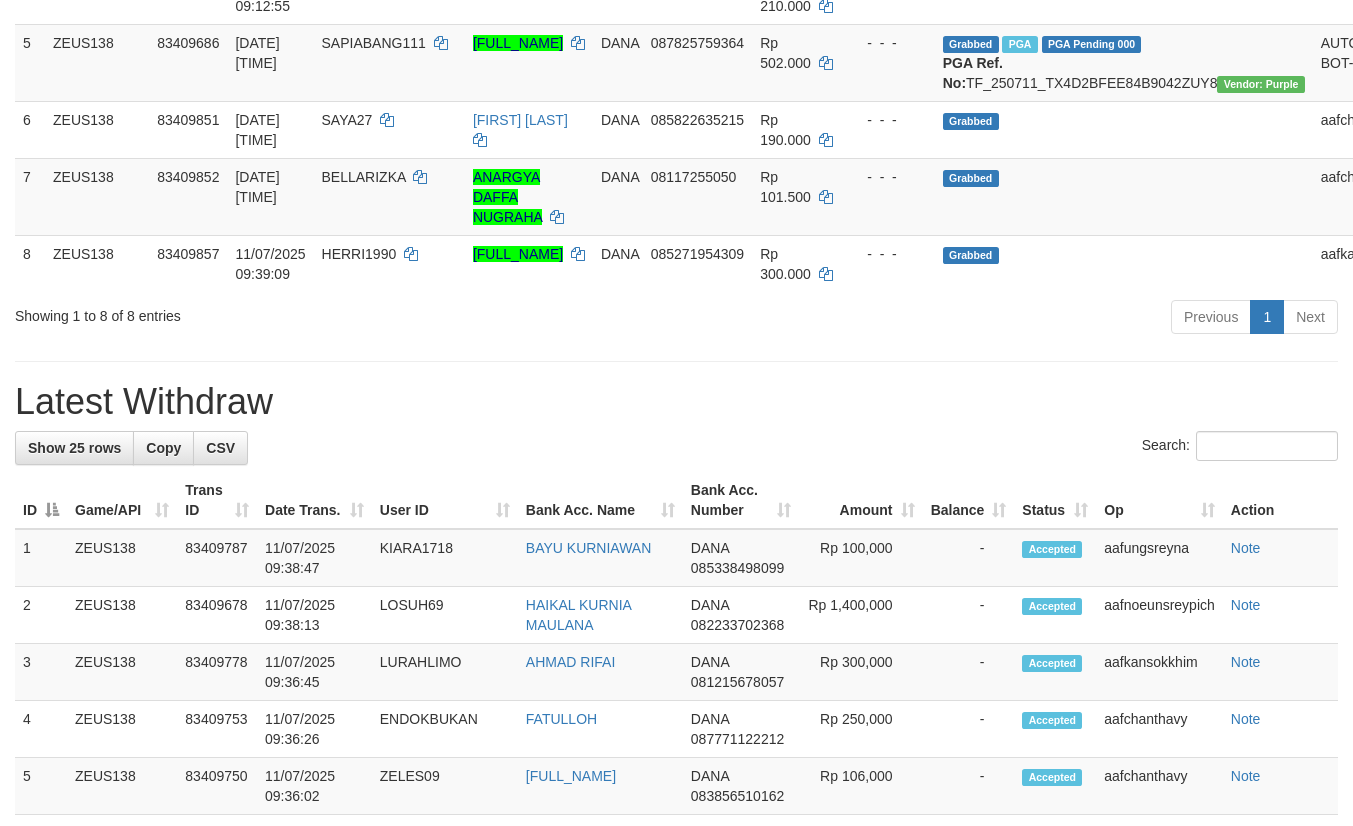 scroll, scrollTop: 525, scrollLeft: 0, axis: vertical 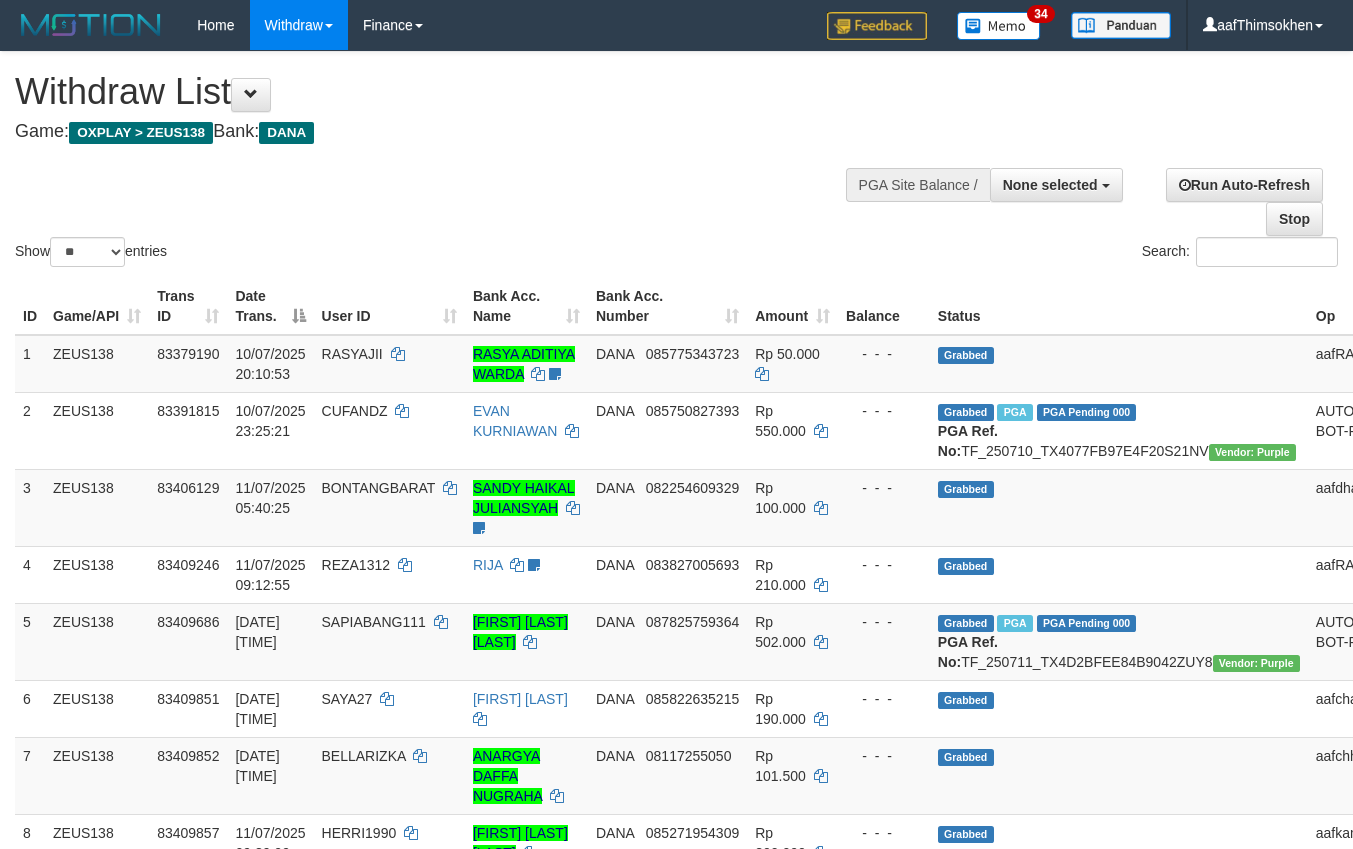 select 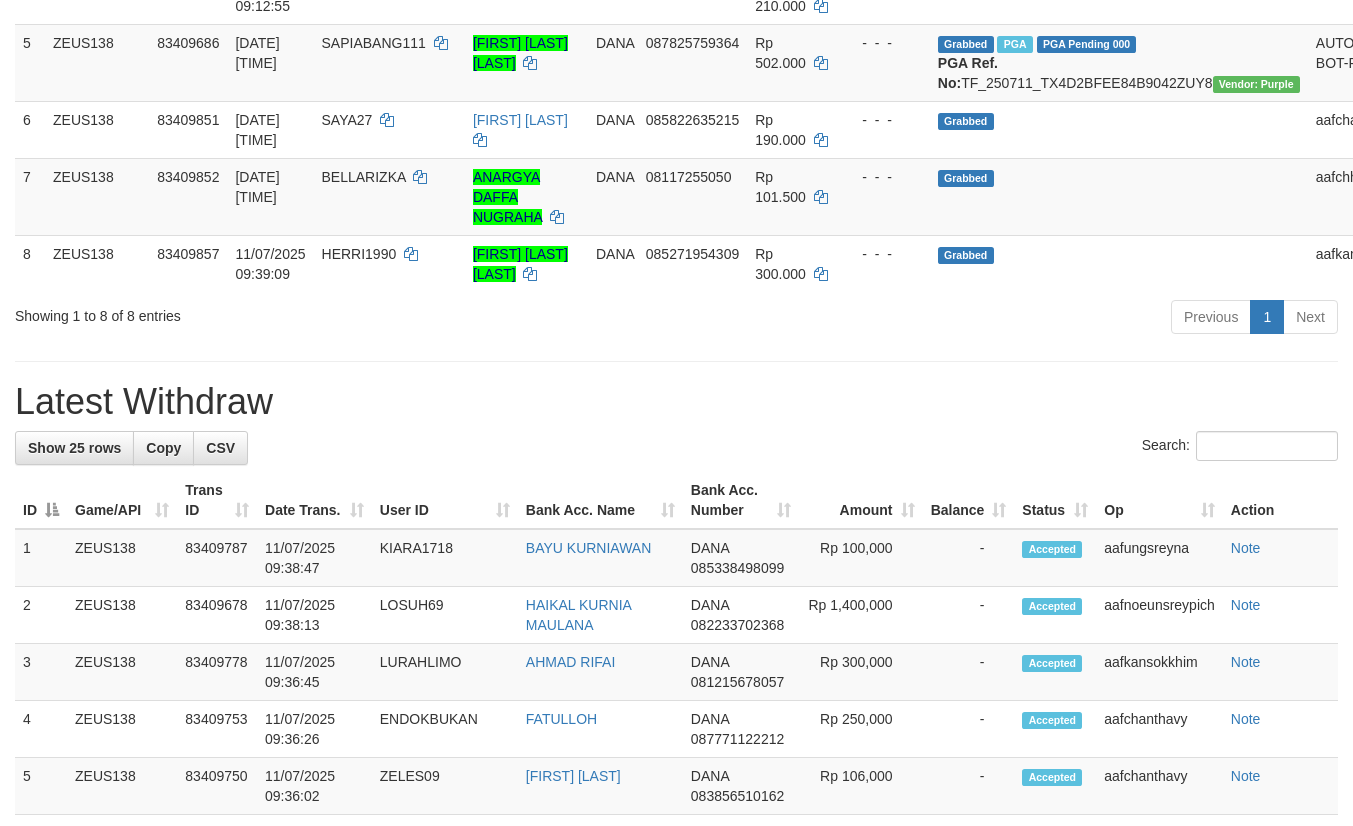 scroll, scrollTop: 525, scrollLeft: 0, axis: vertical 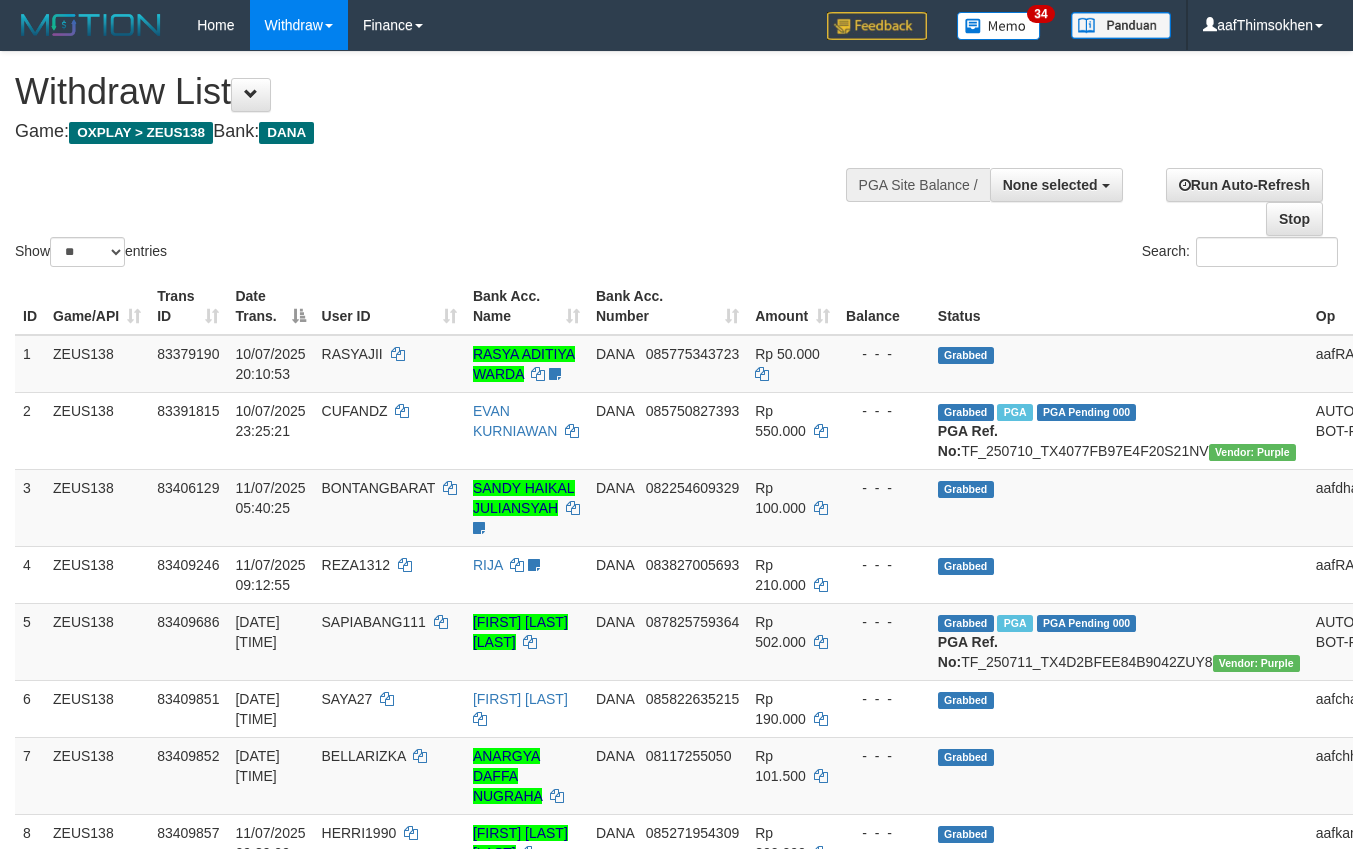 select 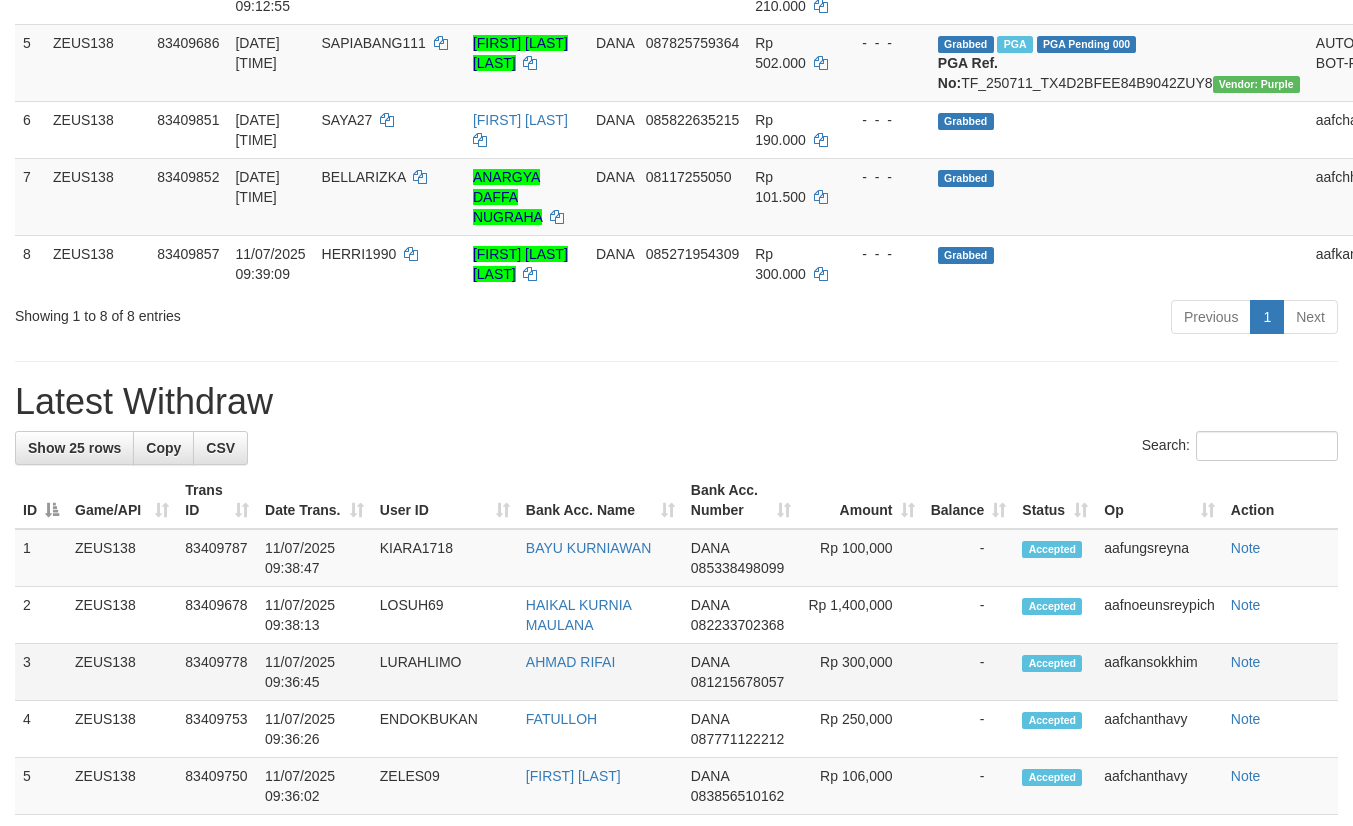scroll, scrollTop: 525, scrollLeft: 0, axis: vertical 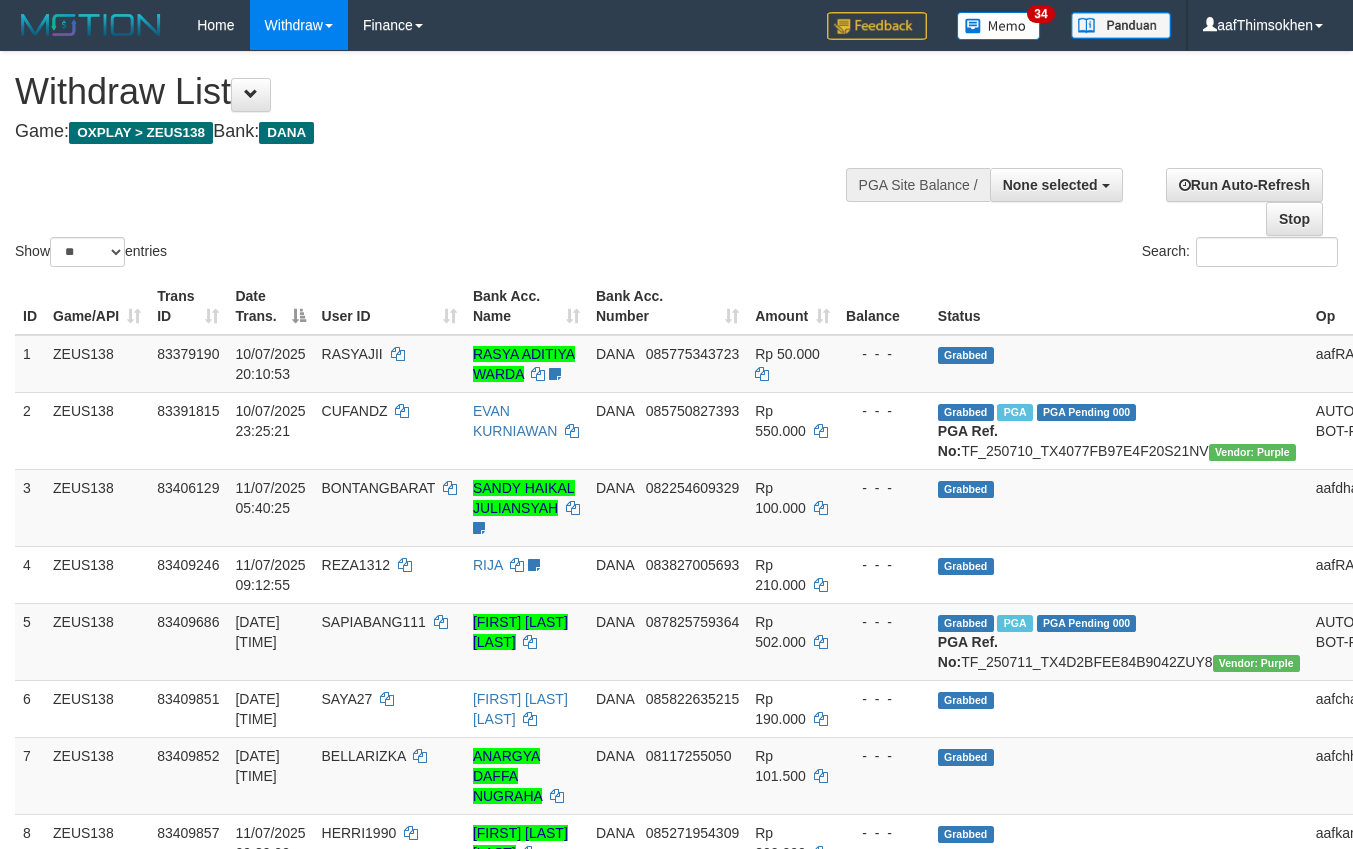 select 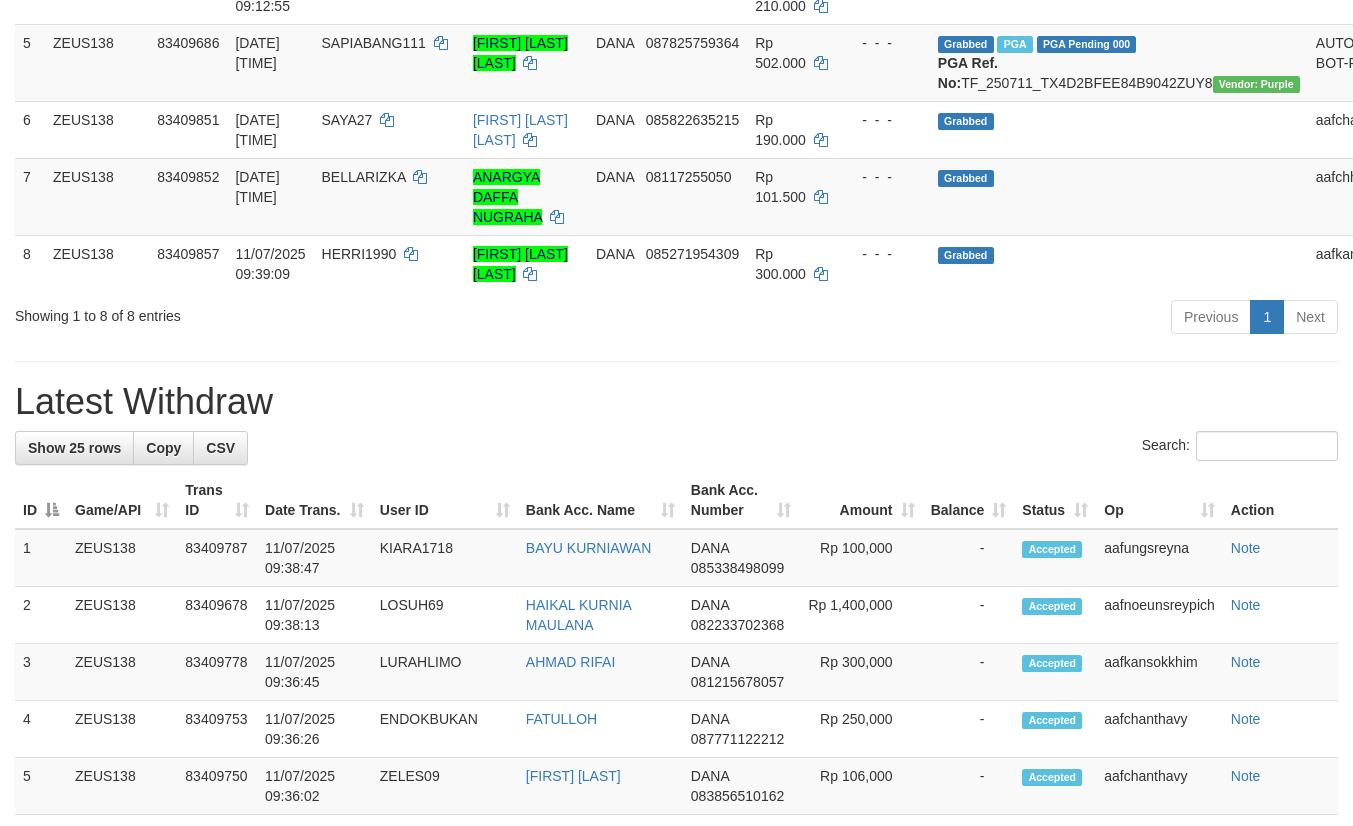 scroll, scrollTop: 525, scrollLeft: 0, axis: vertical 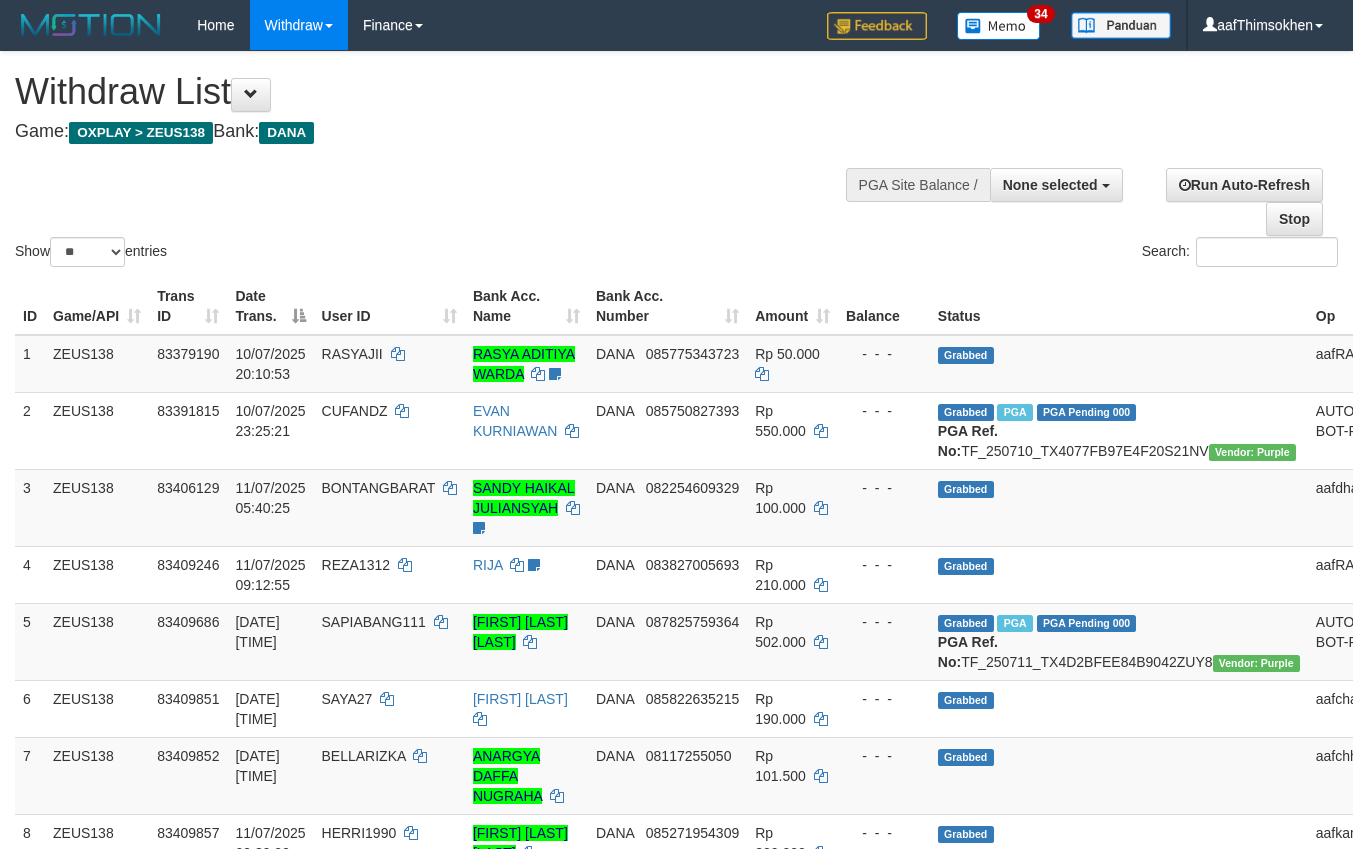 select 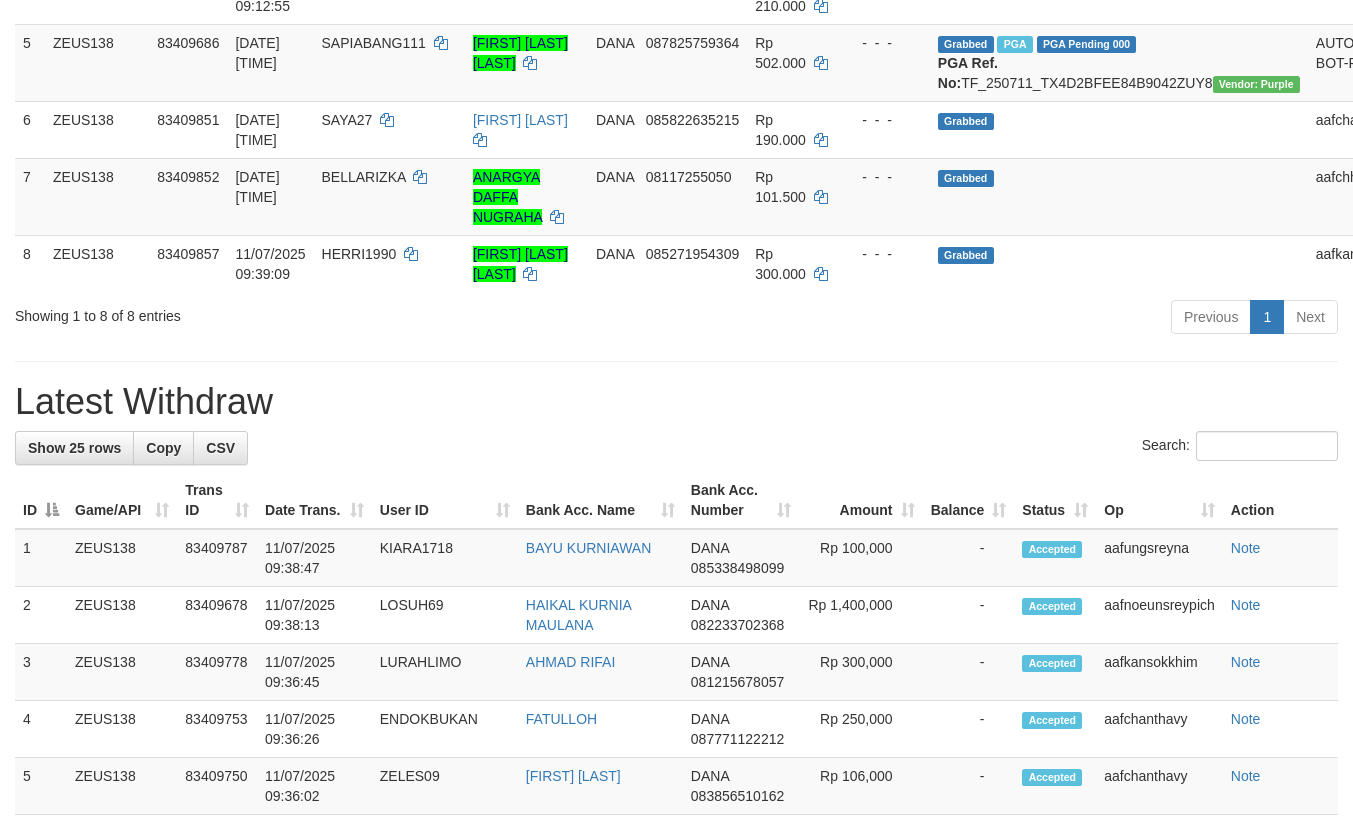 scroll, scrollTop: 525, scrollLeft: 0, axis: vertical 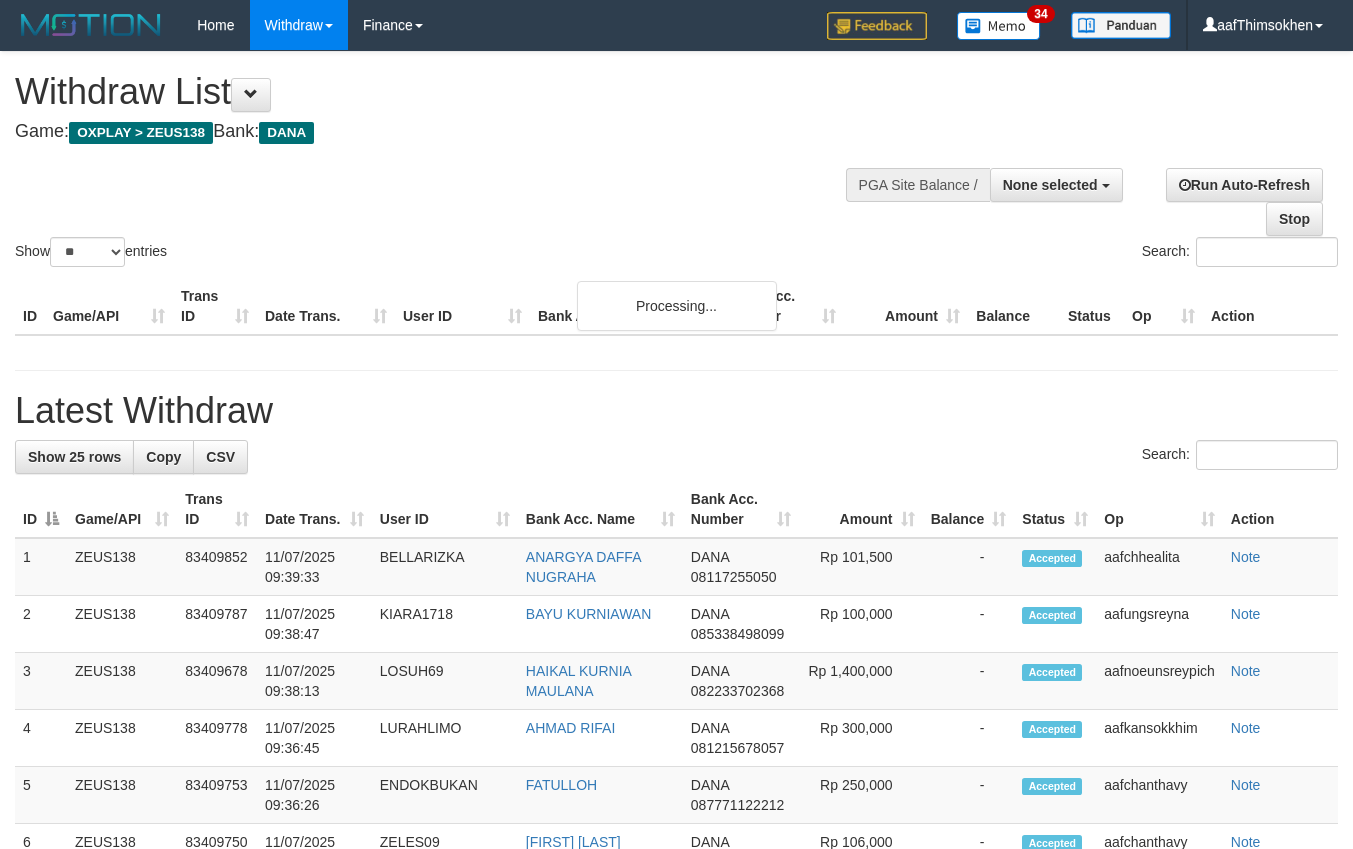 select 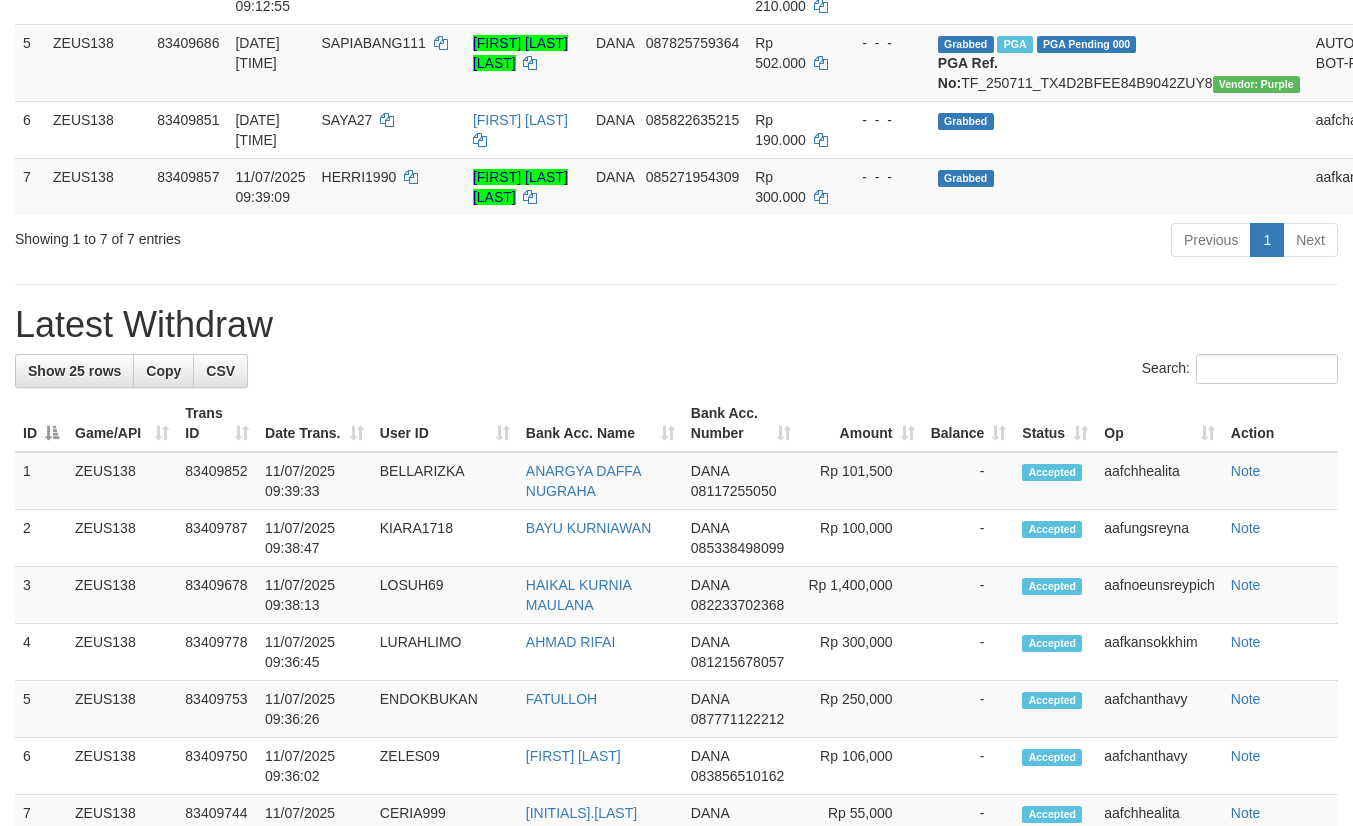 scroll, scrollTop: 525, scrollLeft: 0, axis: vertical 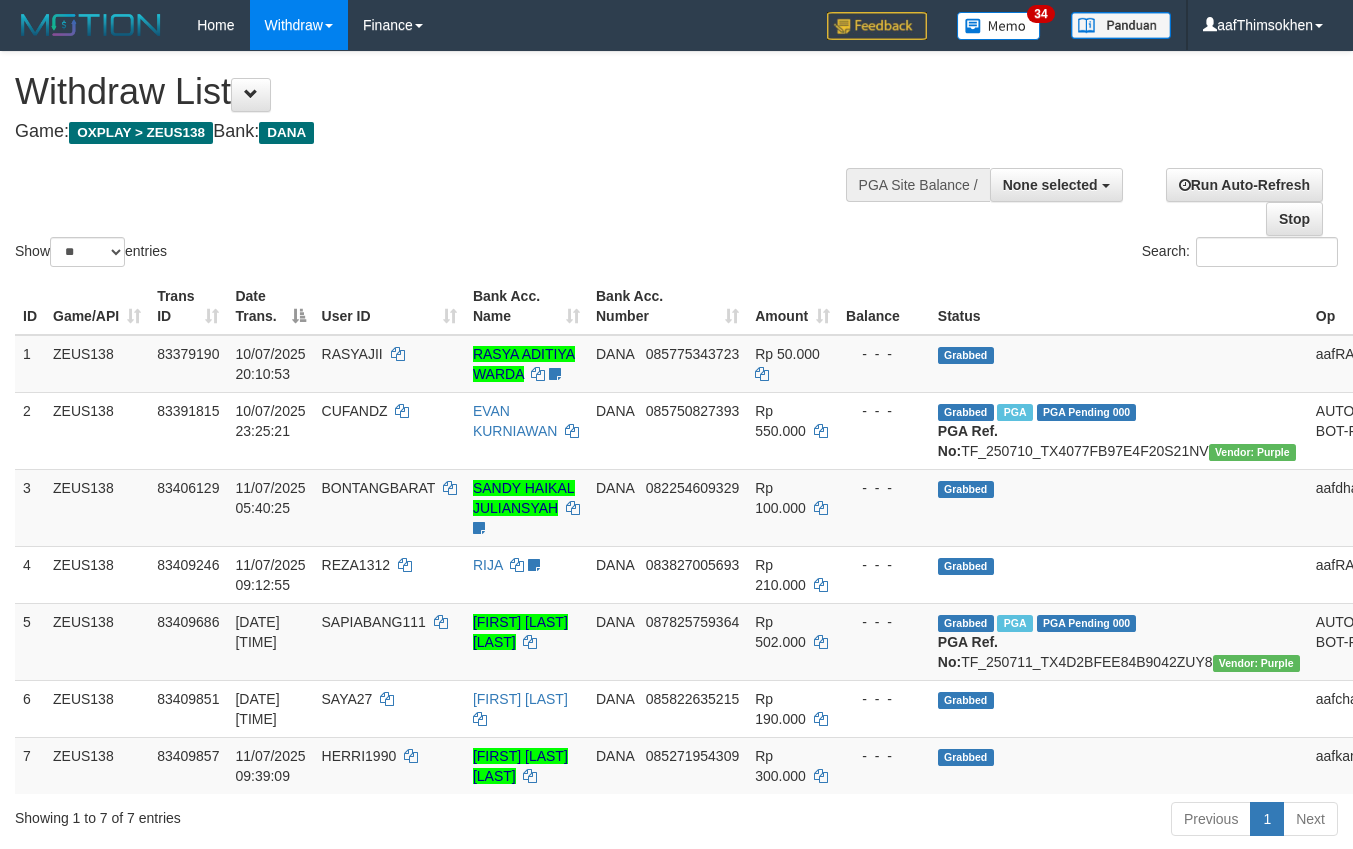 select 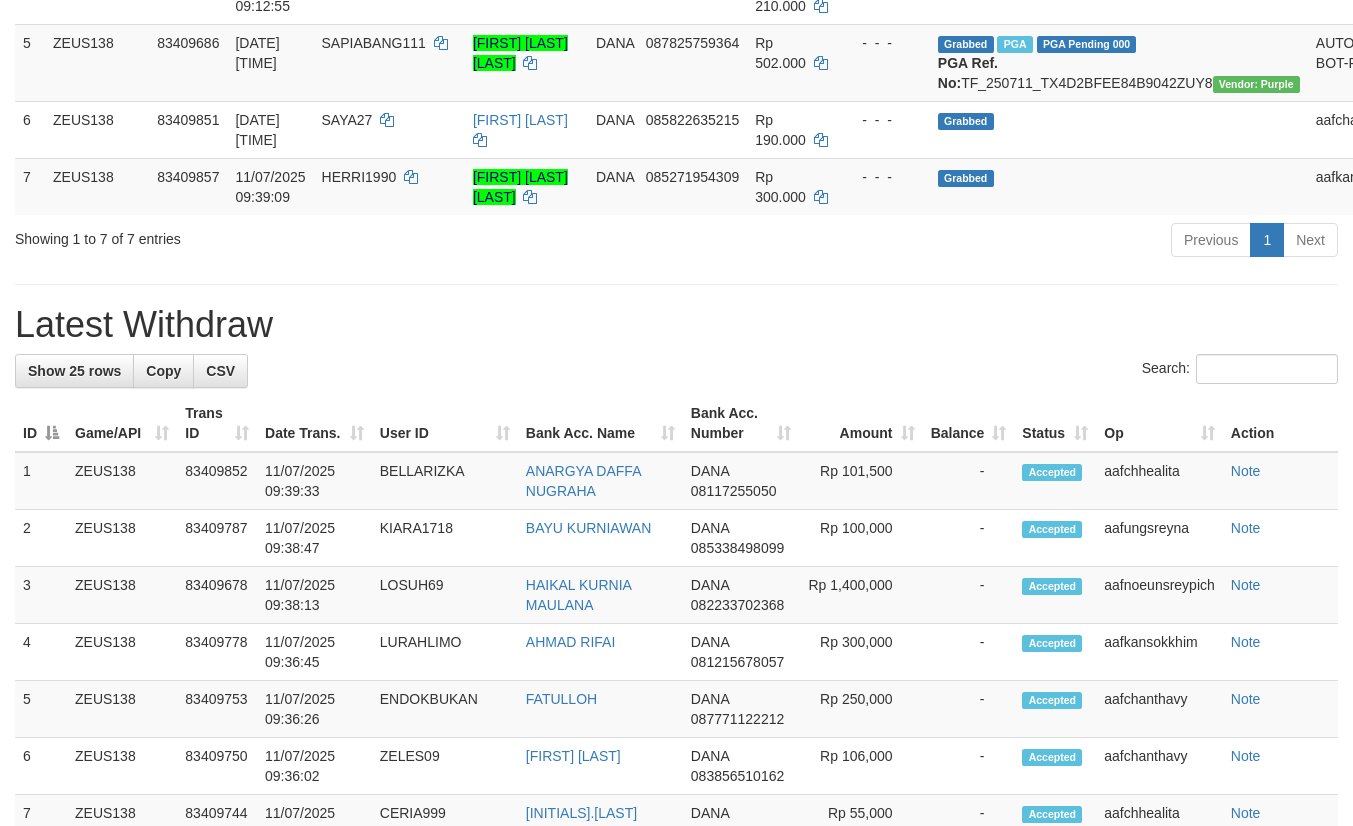 scroll, scrollTop: 525, scrollLeft: 0, axis: vertical 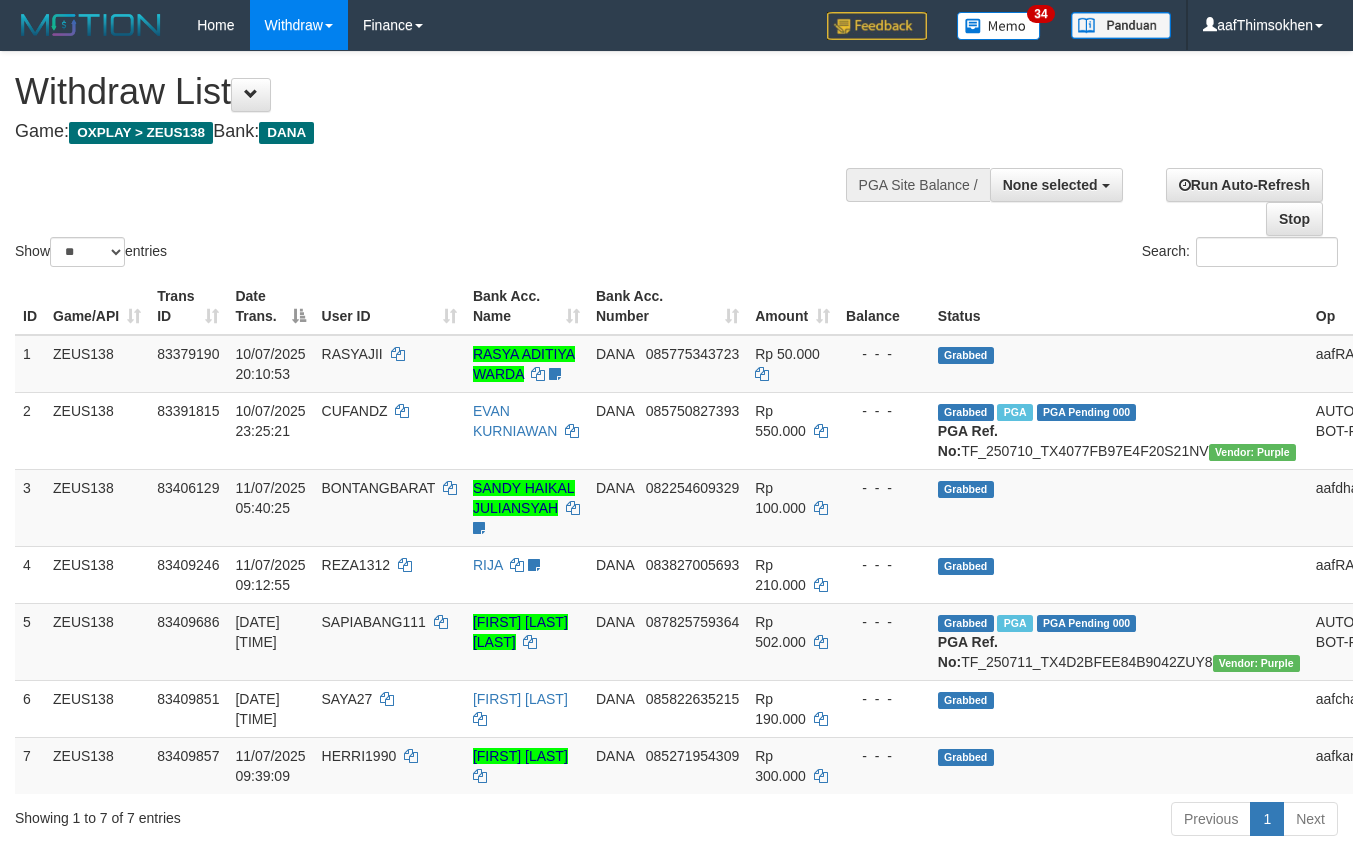 select 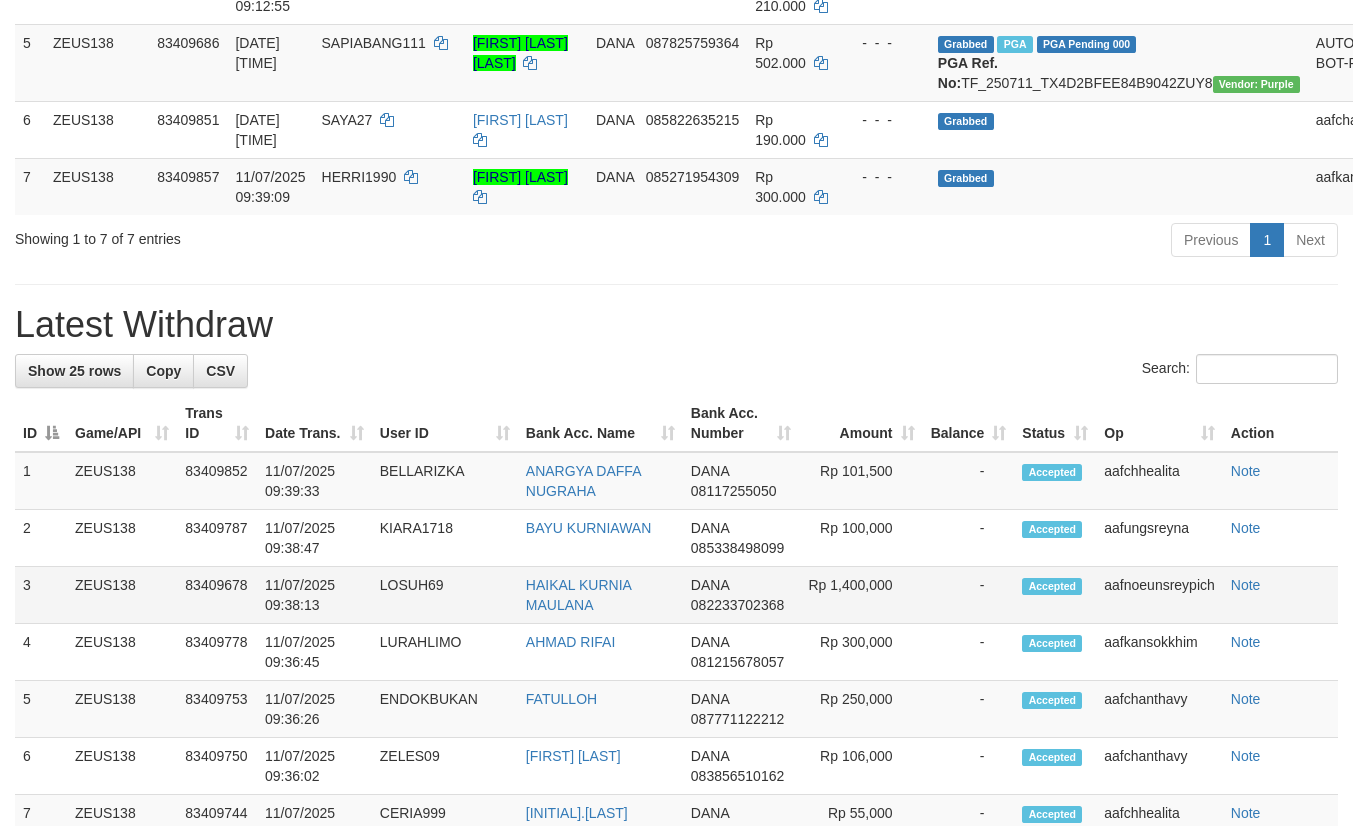 scroll, scrollTop: 525, scrollLeft: 0, axis: vertical 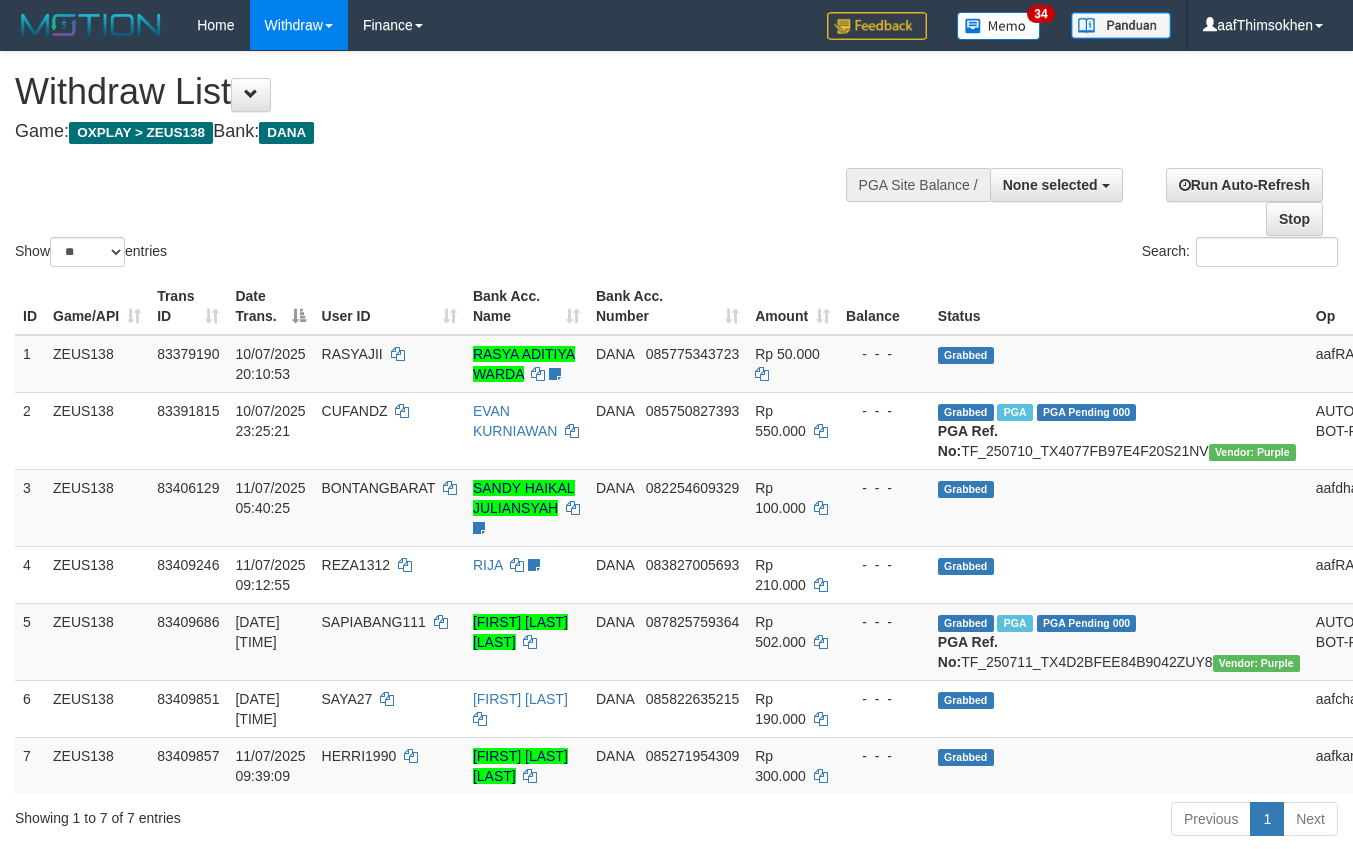 select 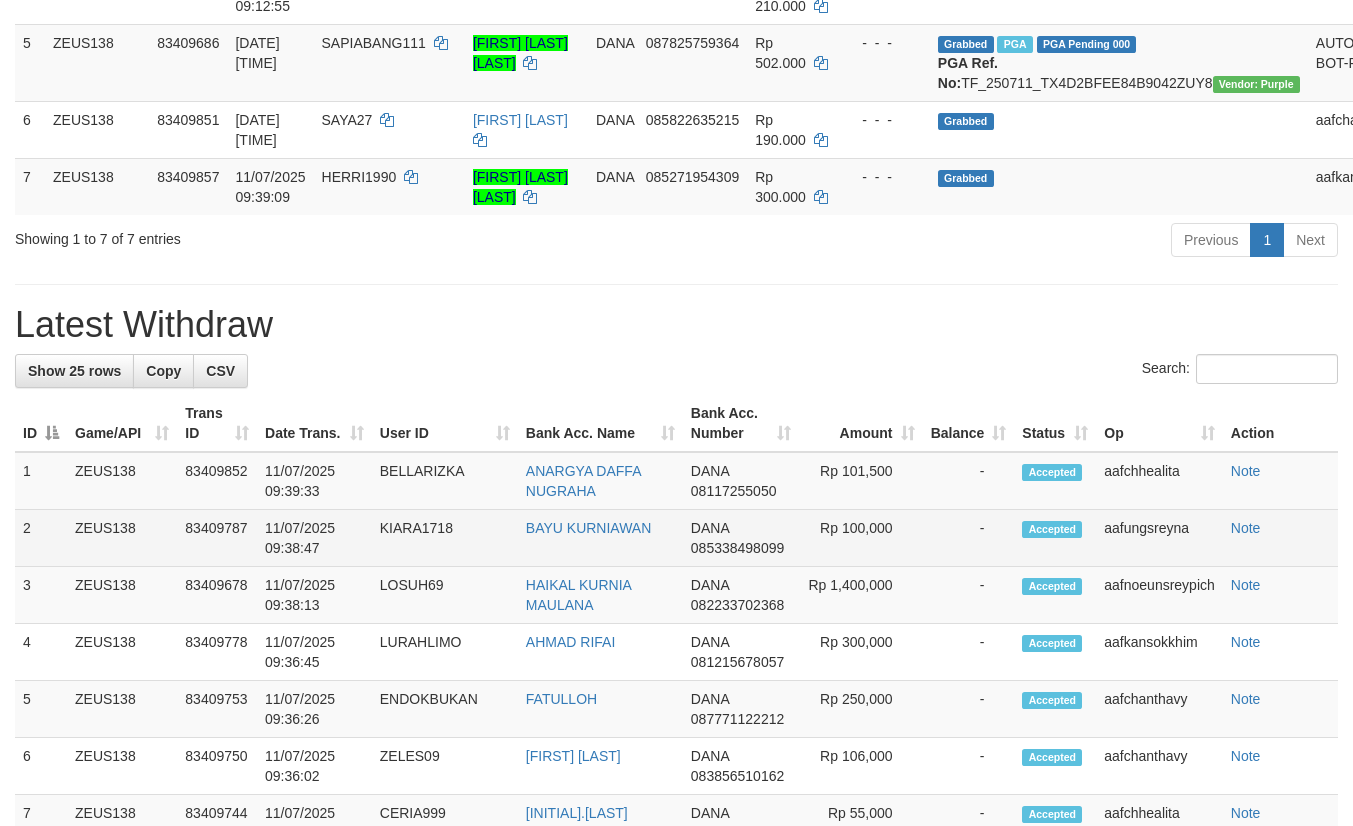 scroll, scrollTop: 525, scrollLeft: 0, axis: vertical 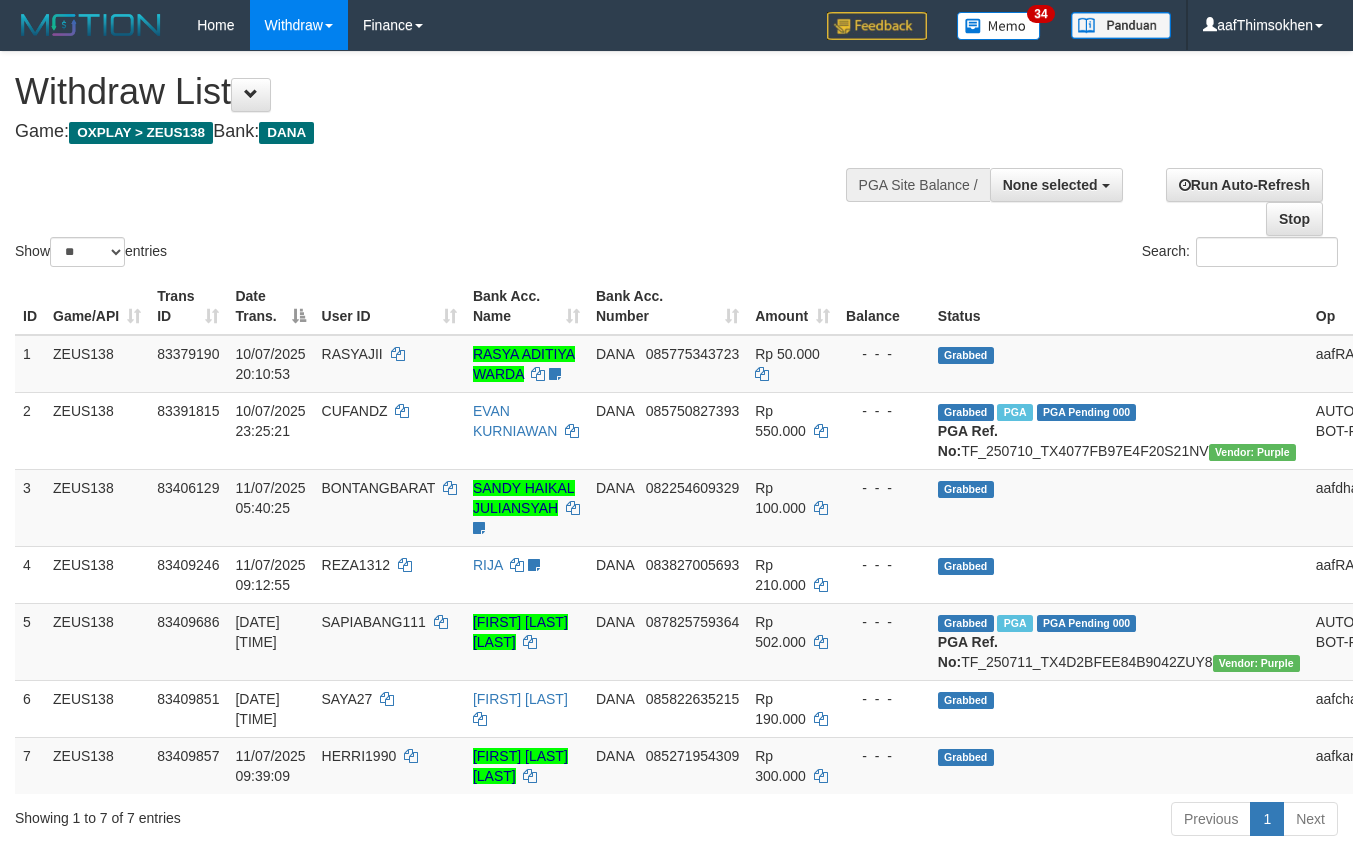select 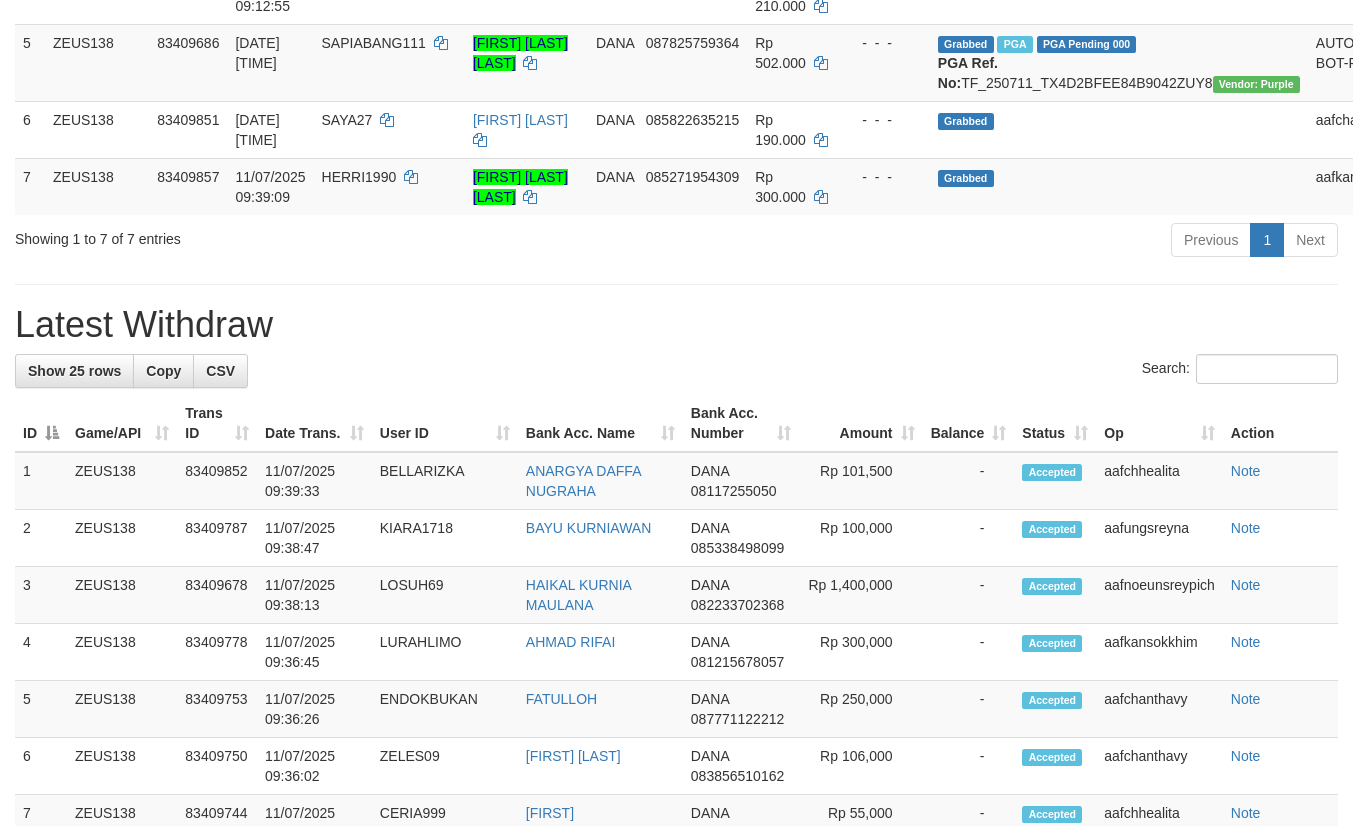 scroll, scrollTop: 525, scrollLeft: 0, axis: vertical 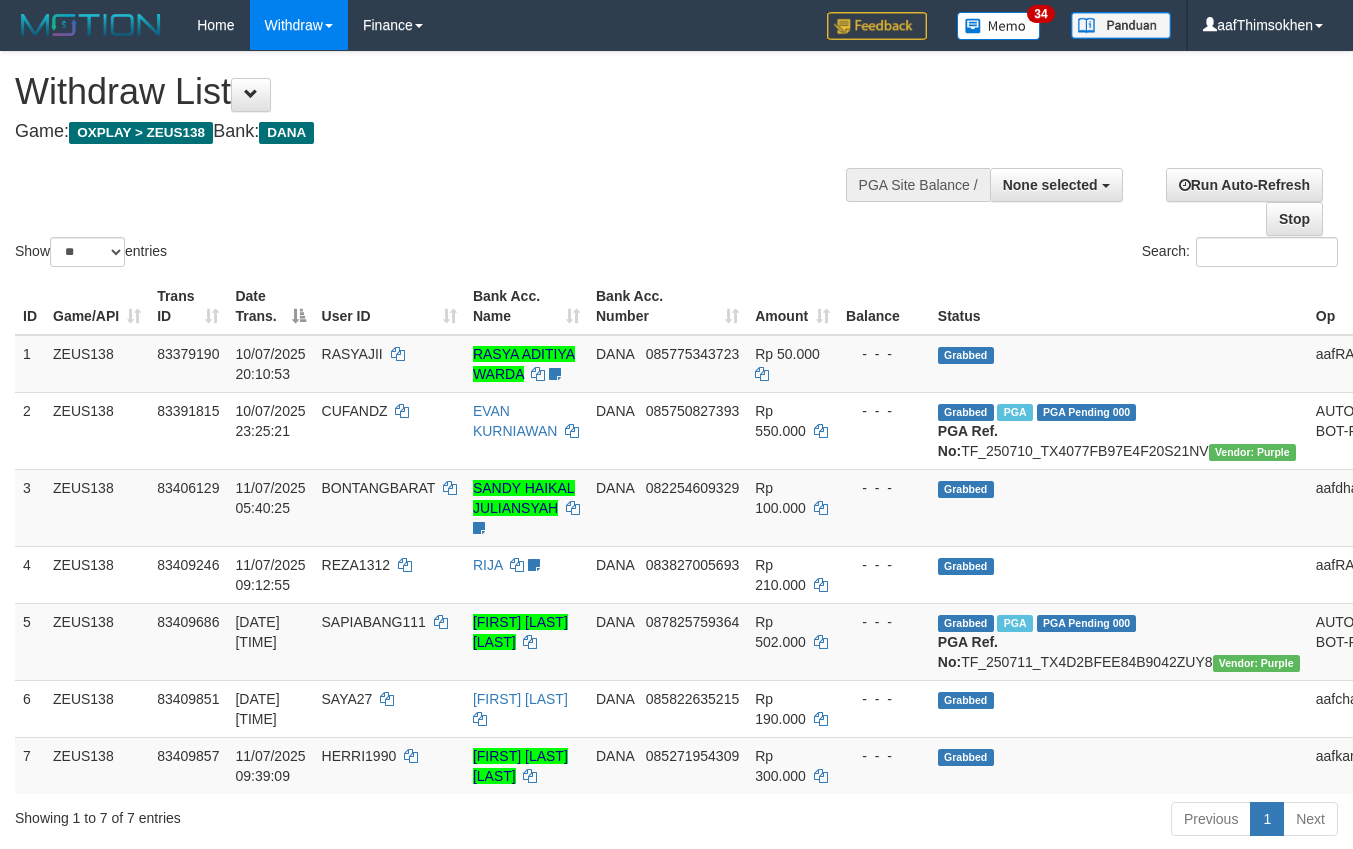 select 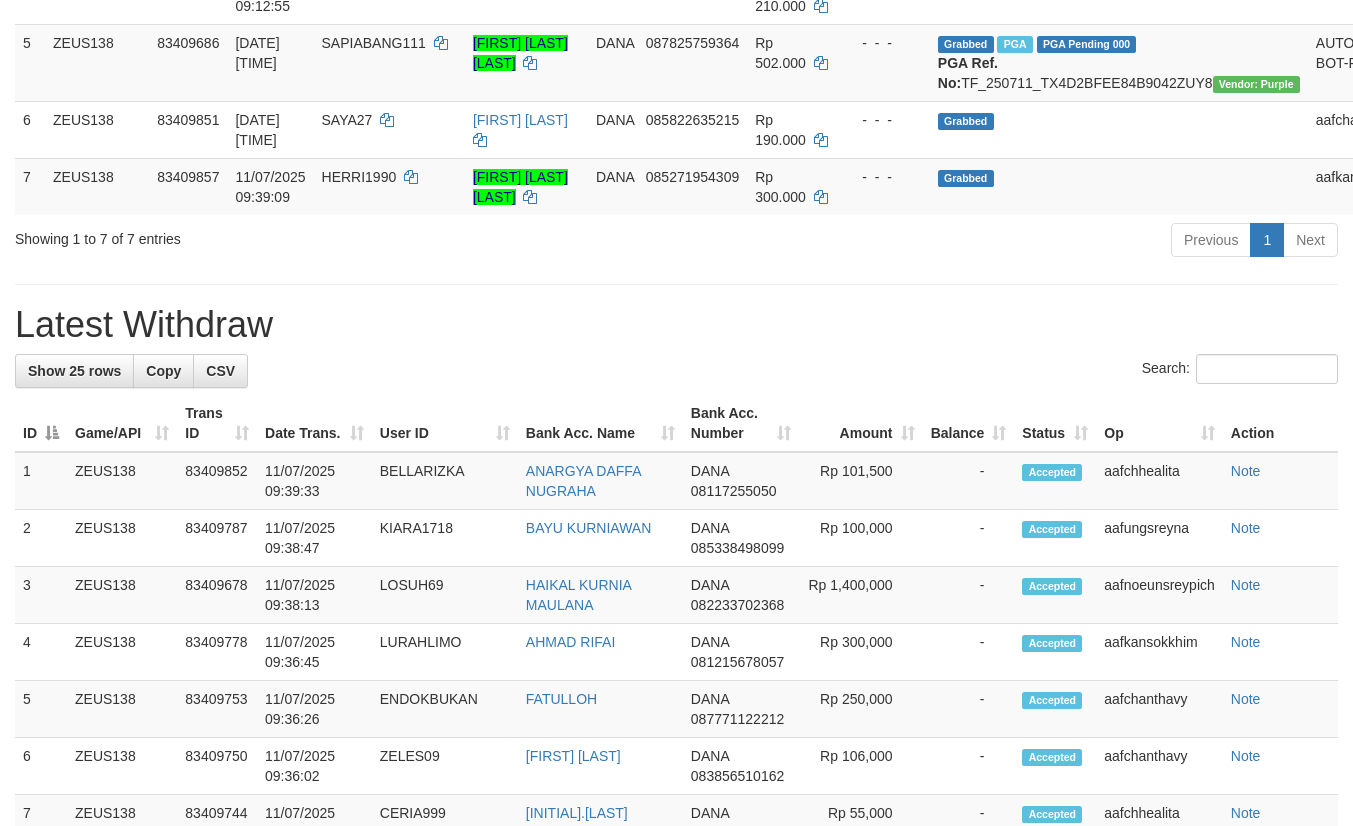 scroll, scrollTop: 525, scrollLeft: 0, axis: vertical 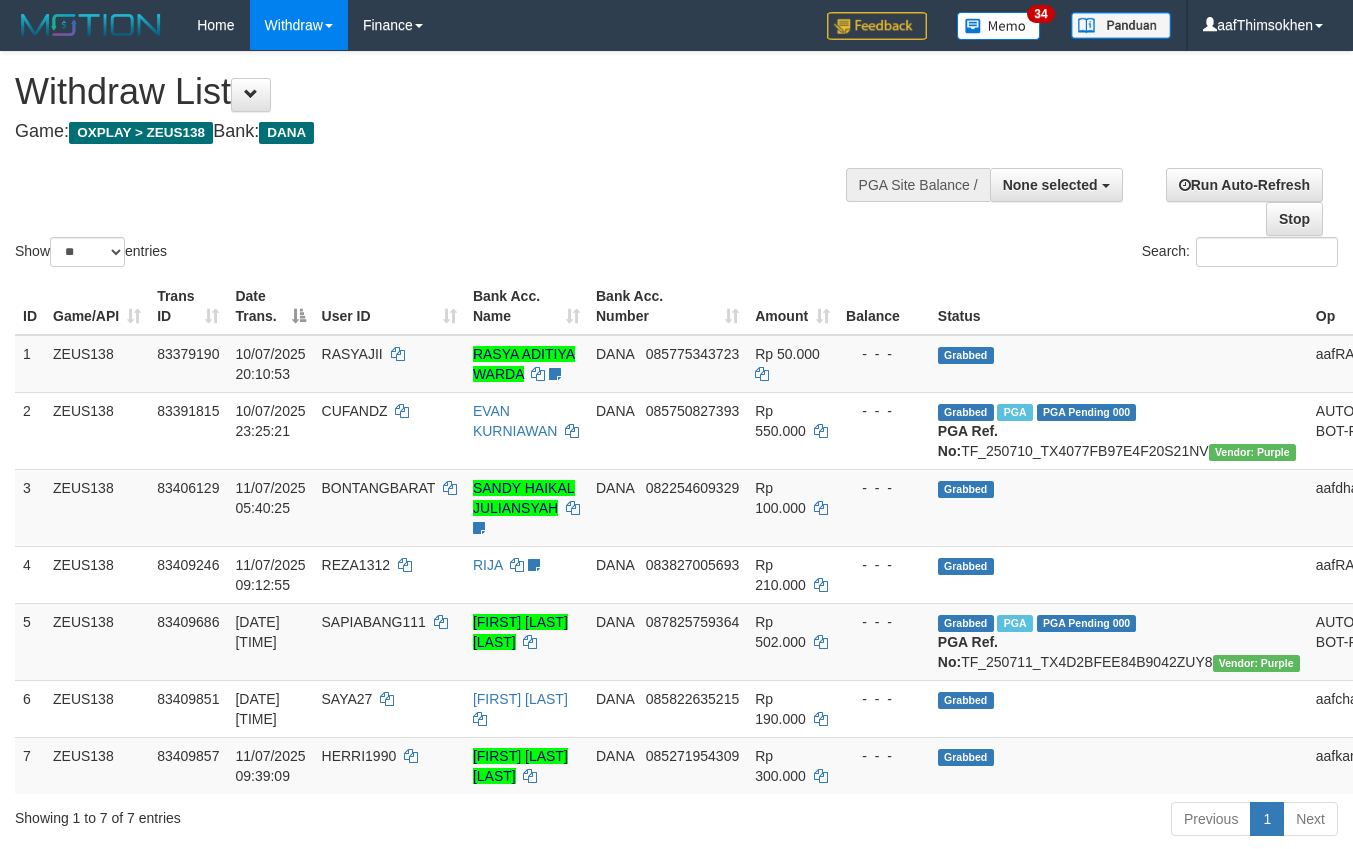 select 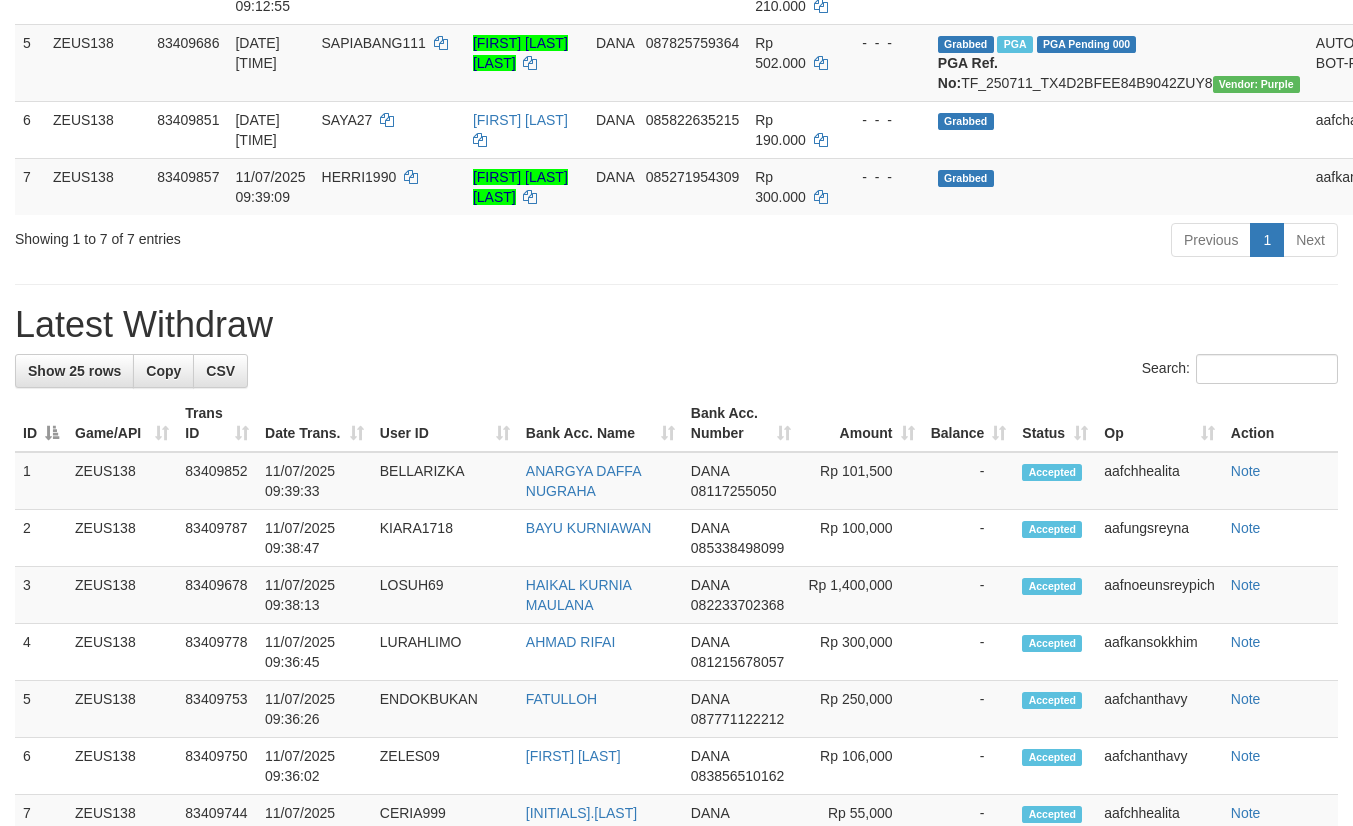 scroll, scrollTop: 525, scrollLeft: 0, axis: vertical 